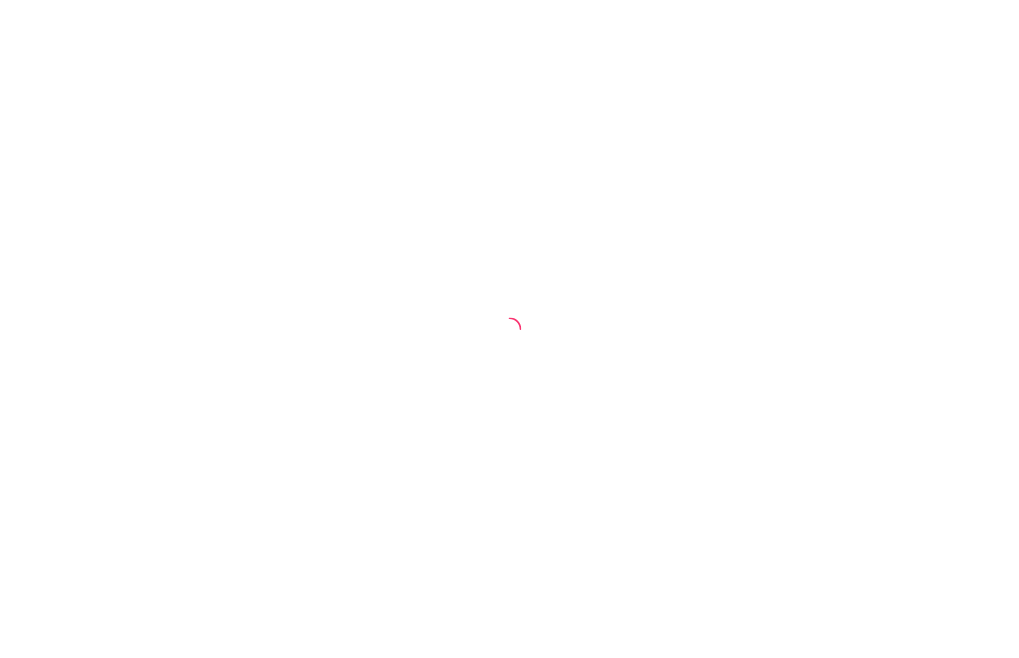 scroll, scrollTop: 0, scrollLeft: 0, axis: both 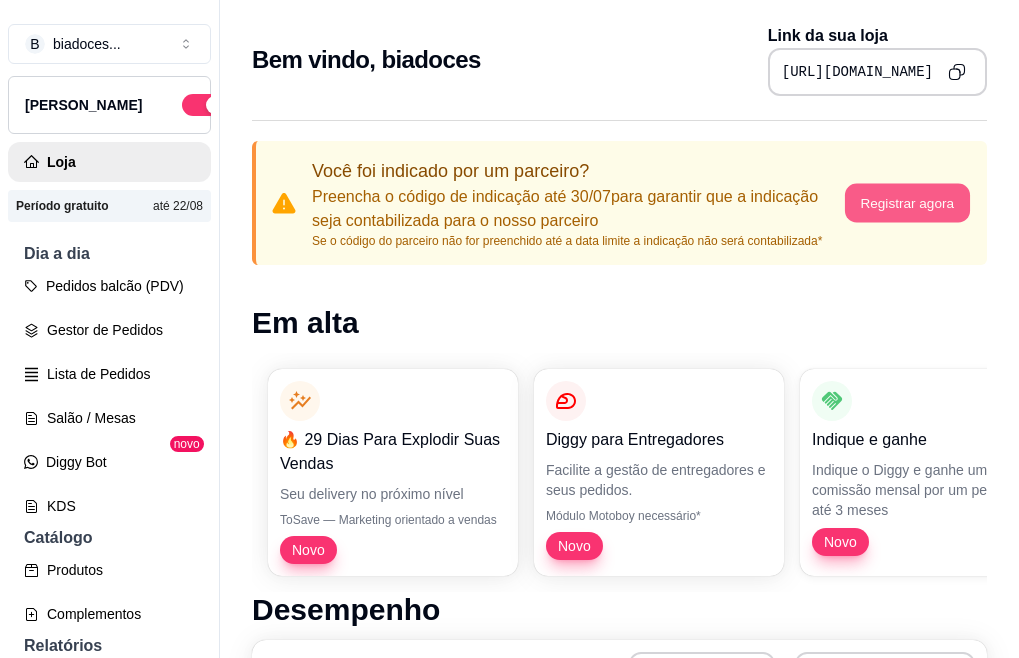 click on "Registrar agora" at bounding box center (906, 203) 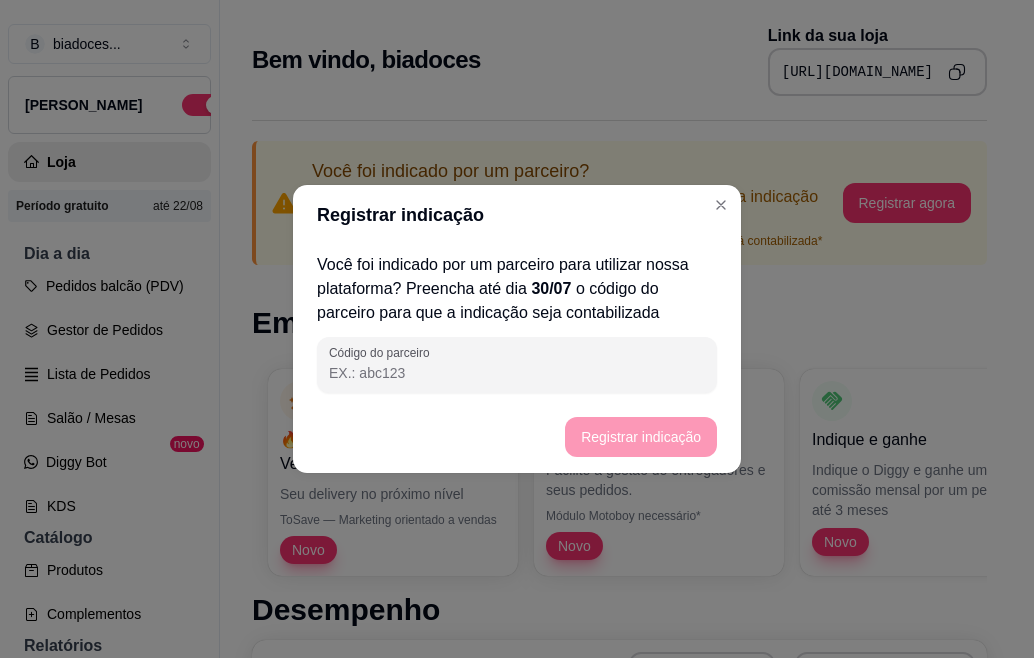 click on "Código do parceiro" at bounding box center (517, 373) 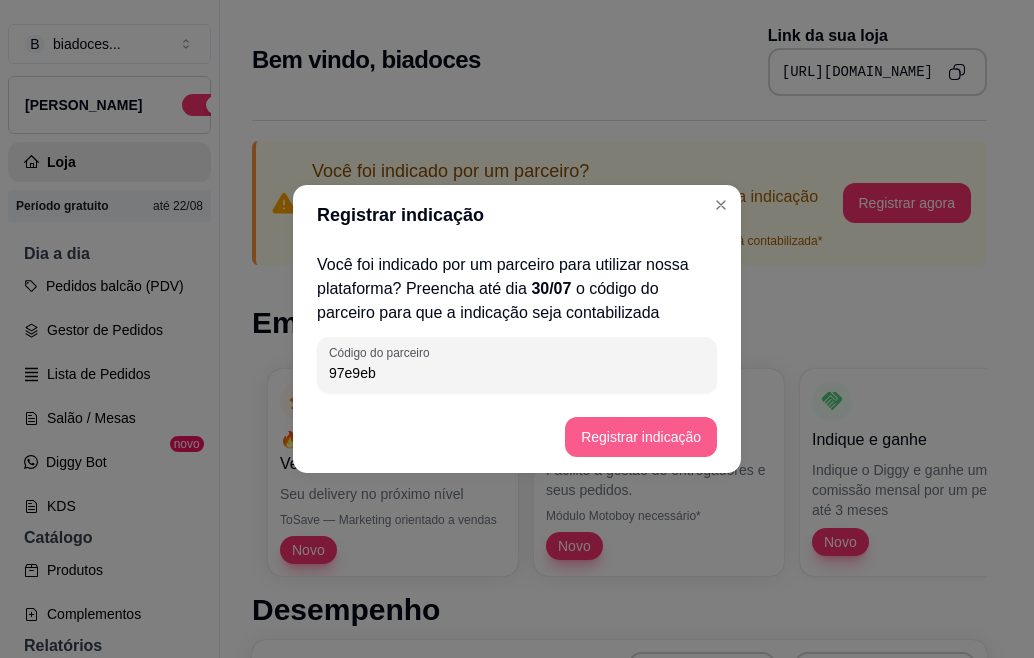 type on "97e9eb" 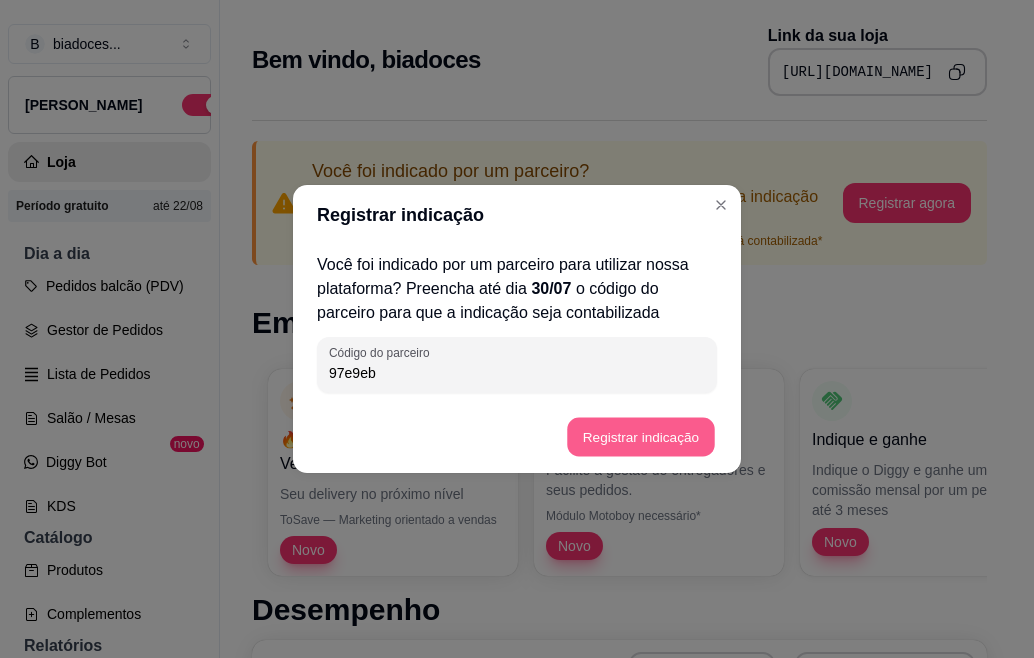 click on "Registrar indicação" at bounding box center [640, 437] 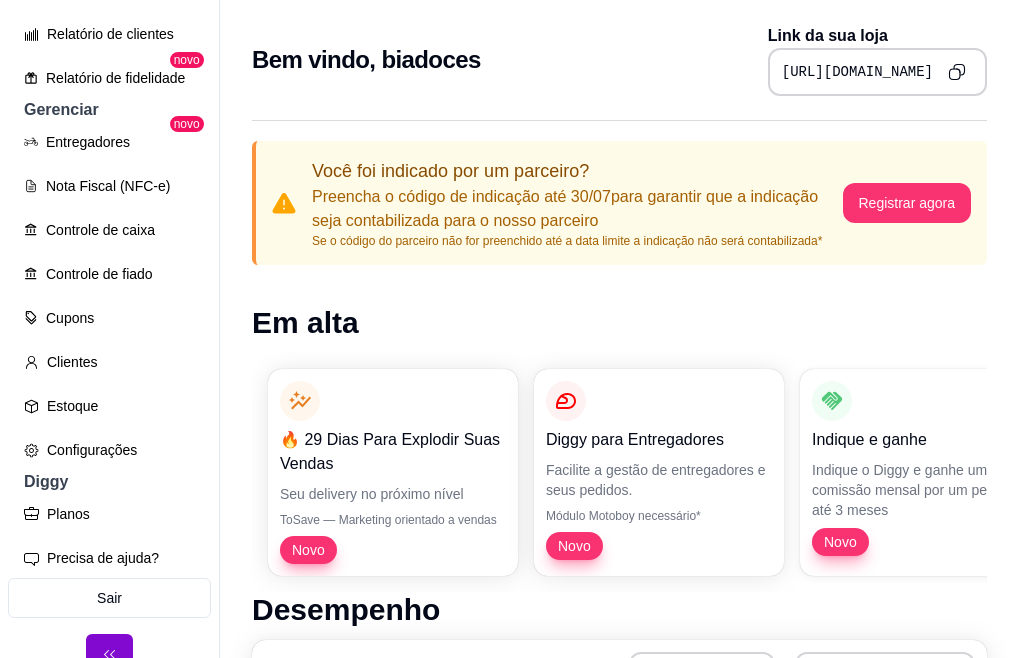 scroll, scrollTop: 712, scrollLeft: 0, axis: vertical 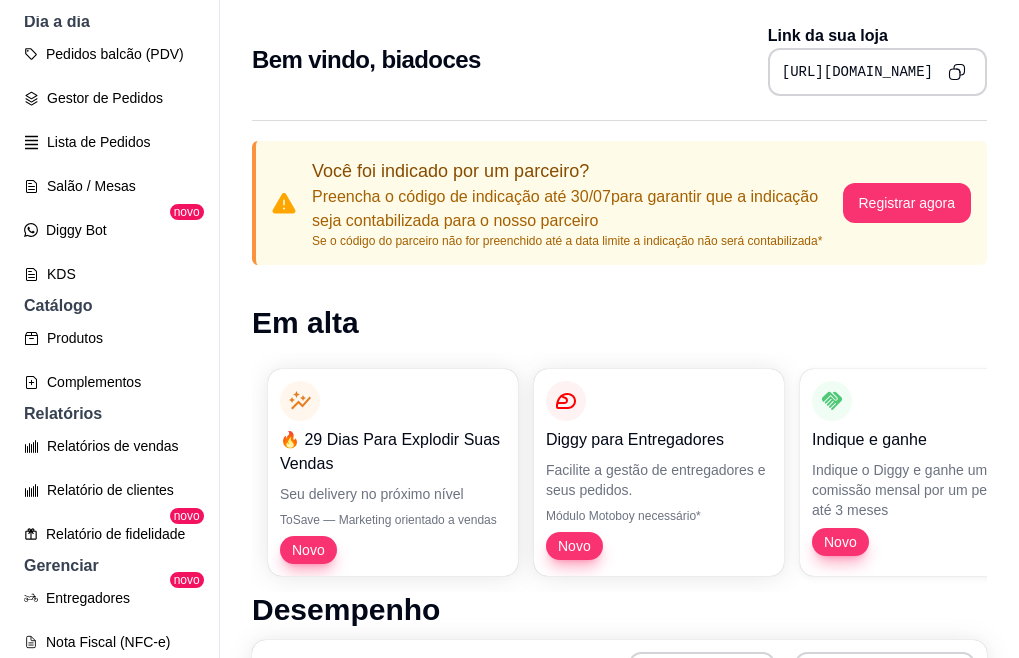 drag, startPoint x: 207, startPoint y: 26, endPoint x: 173, endPoint y: 27, distance: 34.0147 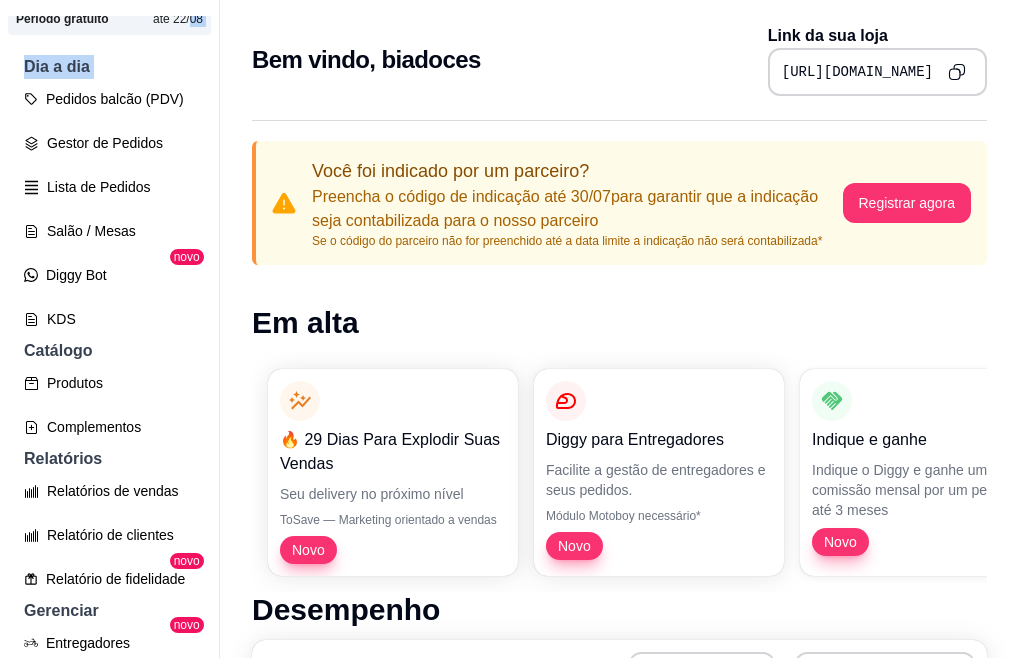 click on "B biadoces ... Loja Aberta Loja Período gratuito até 22/08   Dia a dia Pedidos balcão (PDV) Gestor de Pedidos Lista de Pedidos Salão / Mesas Diggy Bot novo KDS Catálogo Produtos Complementos Relatórios Relatórios de vendas Relatório de clientes Relatório de fidelidade novo Gerenciar Entregadores novo Nota Fiscal (NFC-e) Controle de caixa Controle de fiado Cupons Clientes Estoque Configurações Diggy Planos Precisa de ajuda? Sair" at bounding box center [109, 345] 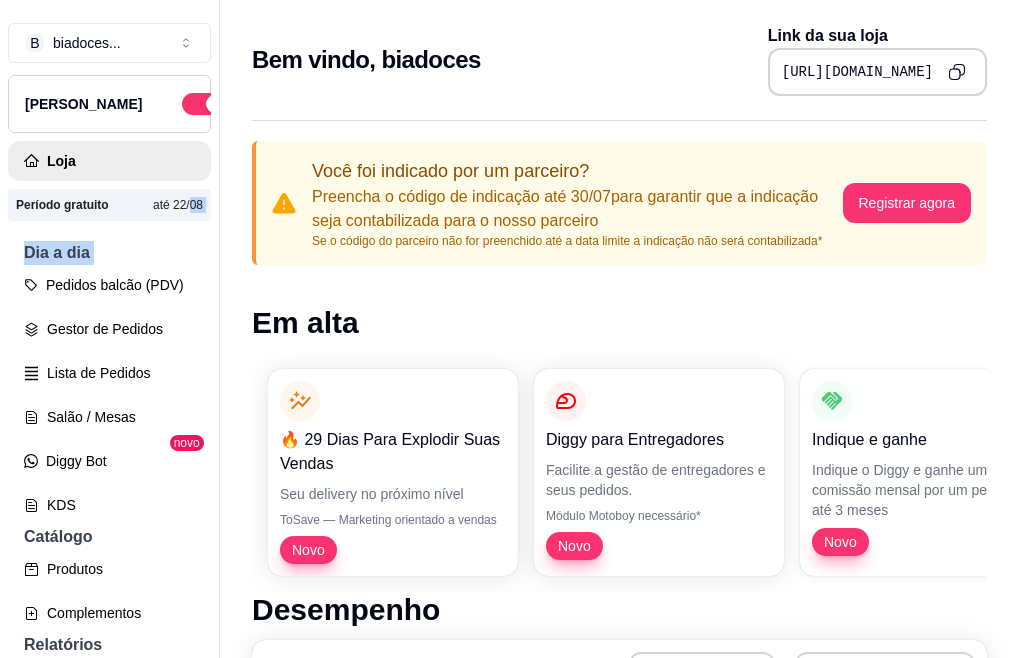 scroll, scrollTop: 0, scrollLeft: 0, axis: both 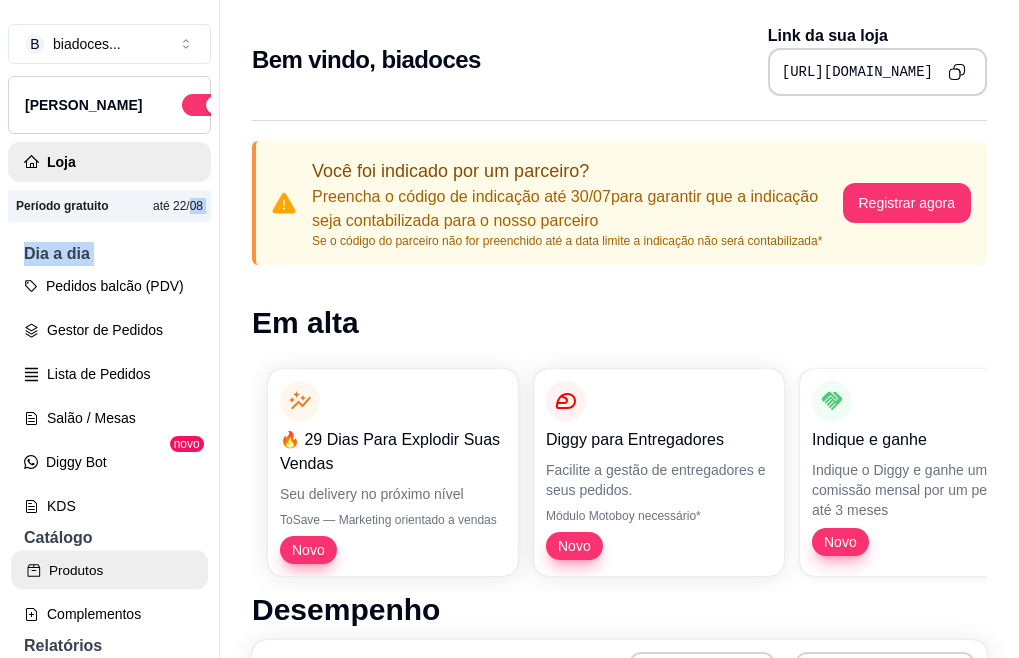 click on "Produtos" at bounding box center [109, 570] 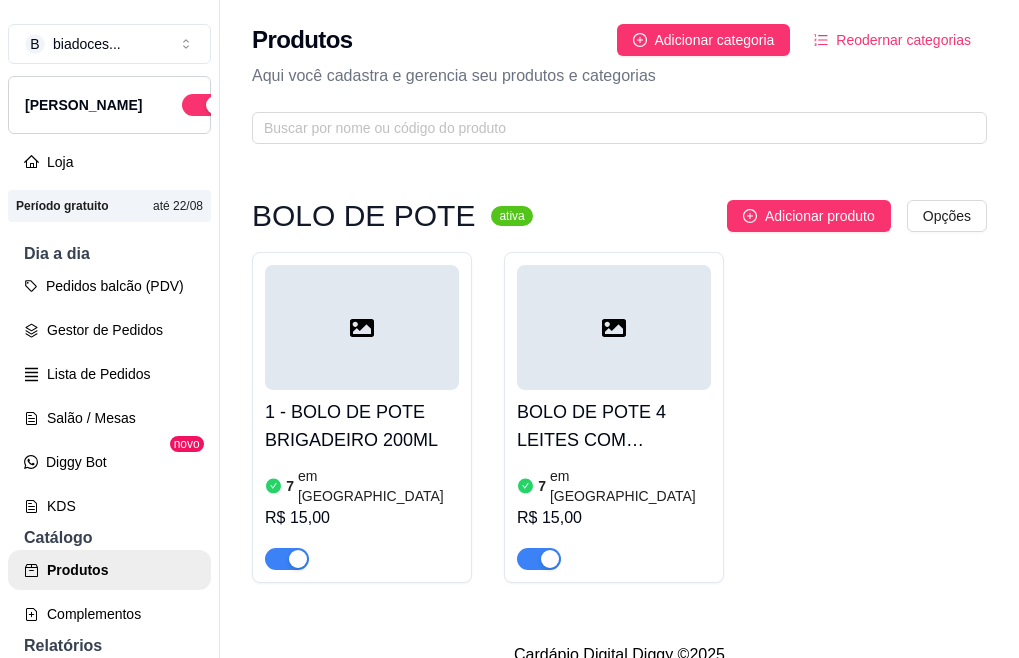 click on "Produtos Adicionar categoria Reodernar categorias Aqui você cadastra e gerencia seu produtos e categorias BOLO DE POTE  ativa Adicionar produto Opções 1 - BOLO DE POTE BRIGADEIRO 200ML   7 em estoque R$ 15,00 BOLO DE POTE 4 LEITES COM MORANGO   7 em estoque R$ 15,00 Cardápio Digital Diggy © 2025" at bounding box center (619, 329) 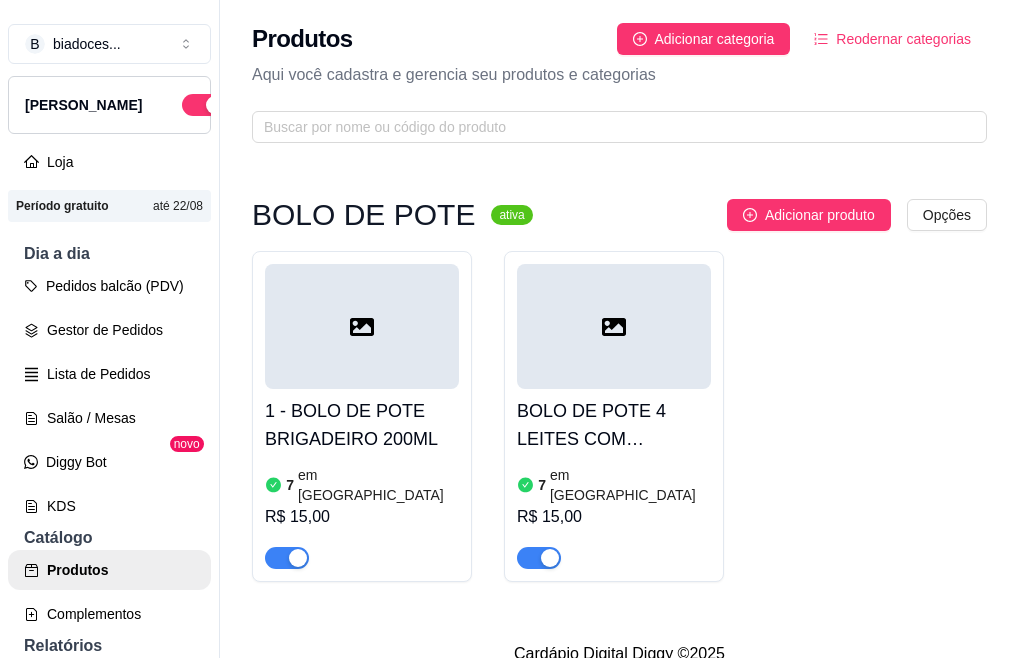 scroll, scrollTop: 0, scrollLeft: 0, axis: both 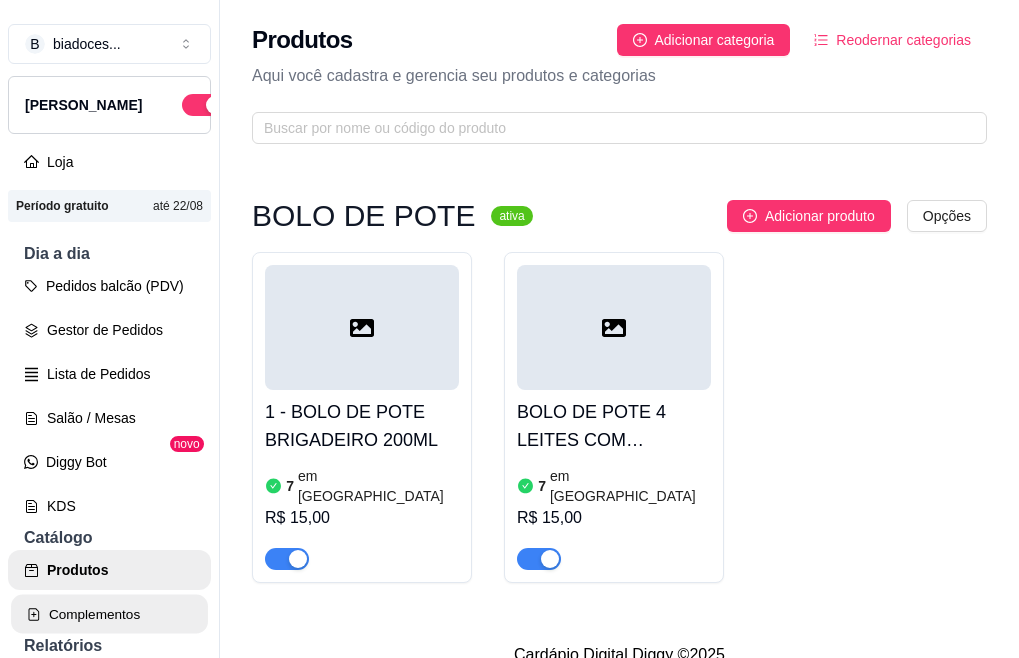 click on "Complementos" at bounding box center [109, 614] 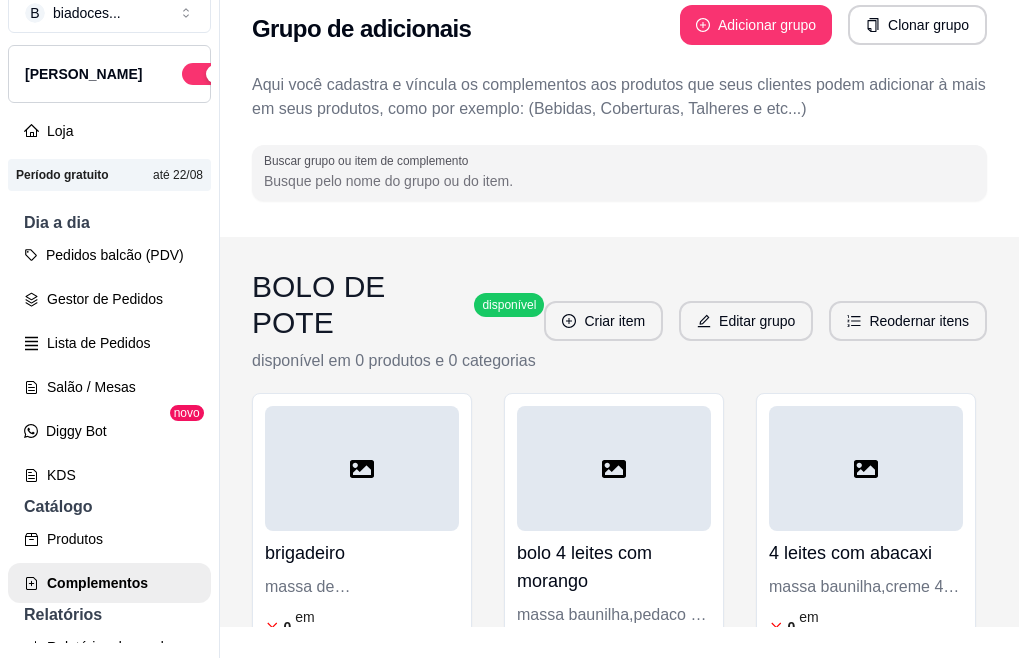 scroll, scrollTop: 32, scrollLeft: 0, axis: vertical 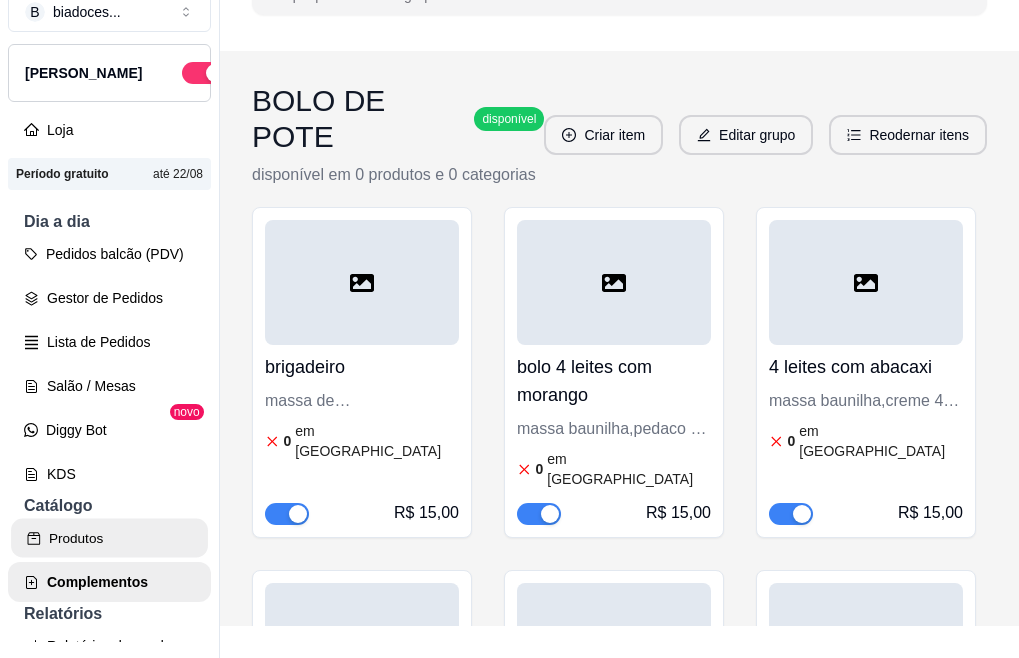 click on "Produtos" at bounding box center [109, 538] 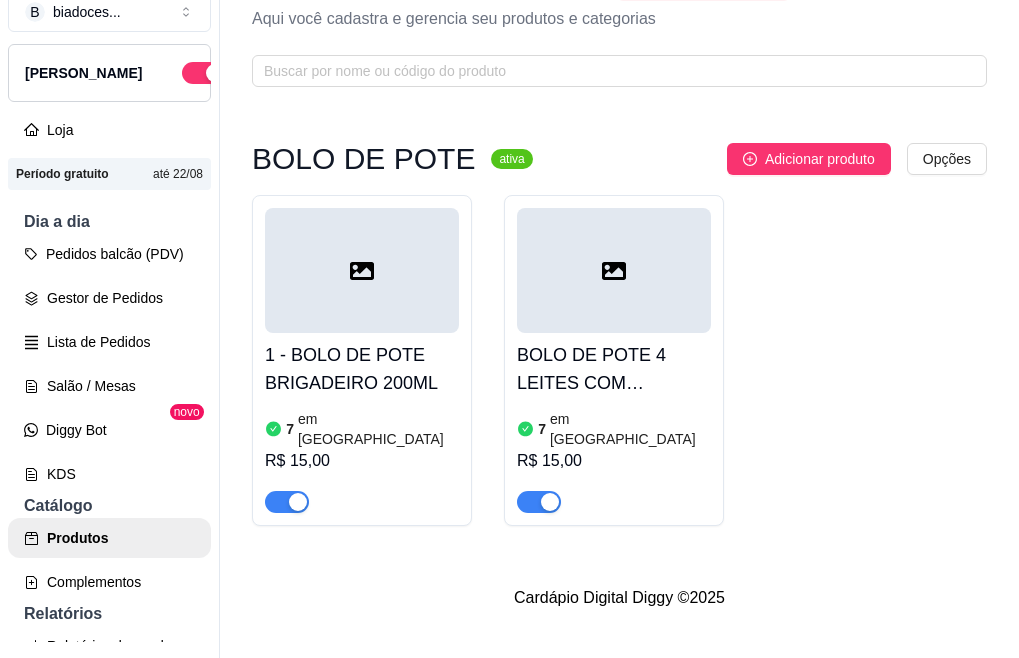 scroll, scrollTop: 0, scrollLeft: 0, axis: both 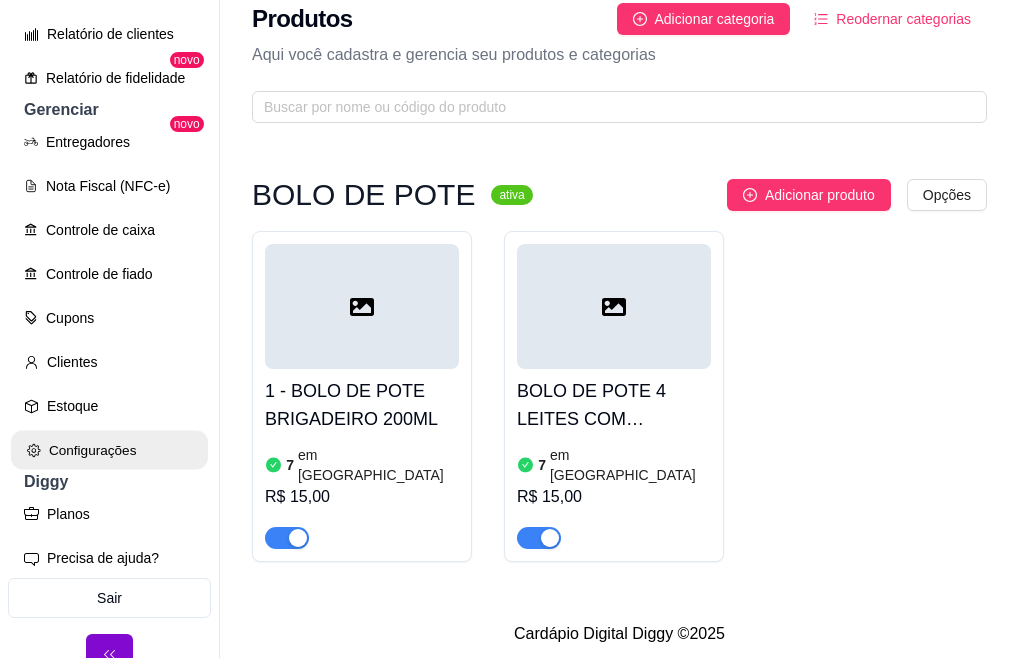 click on "Configurações" at bounding box center [109, 450] 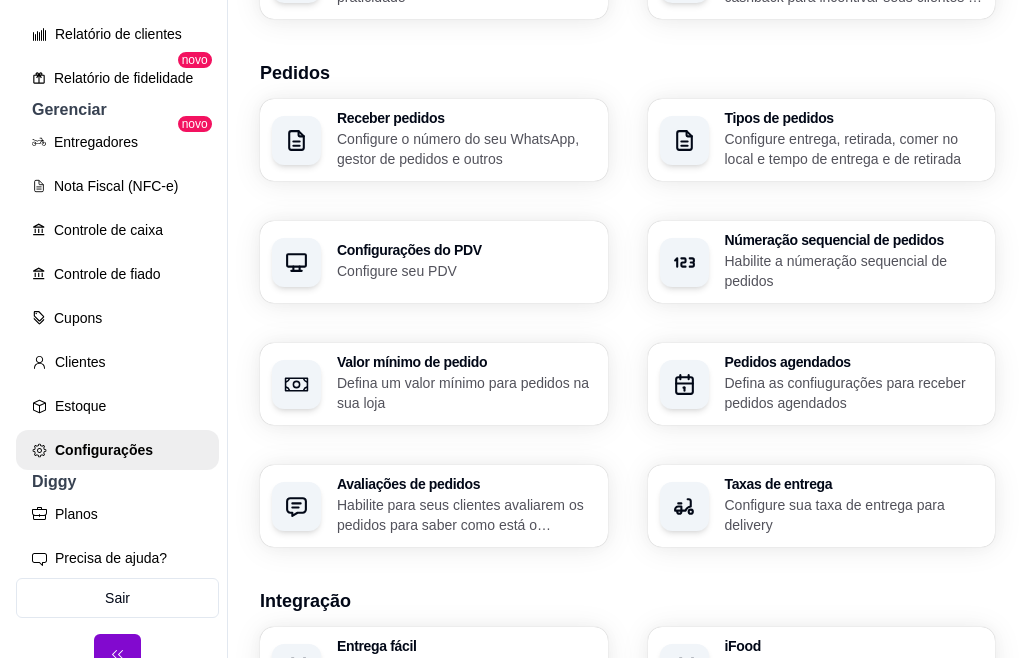 scroll, scrollTop: 587, scrollLeft: 0, axis: vertical 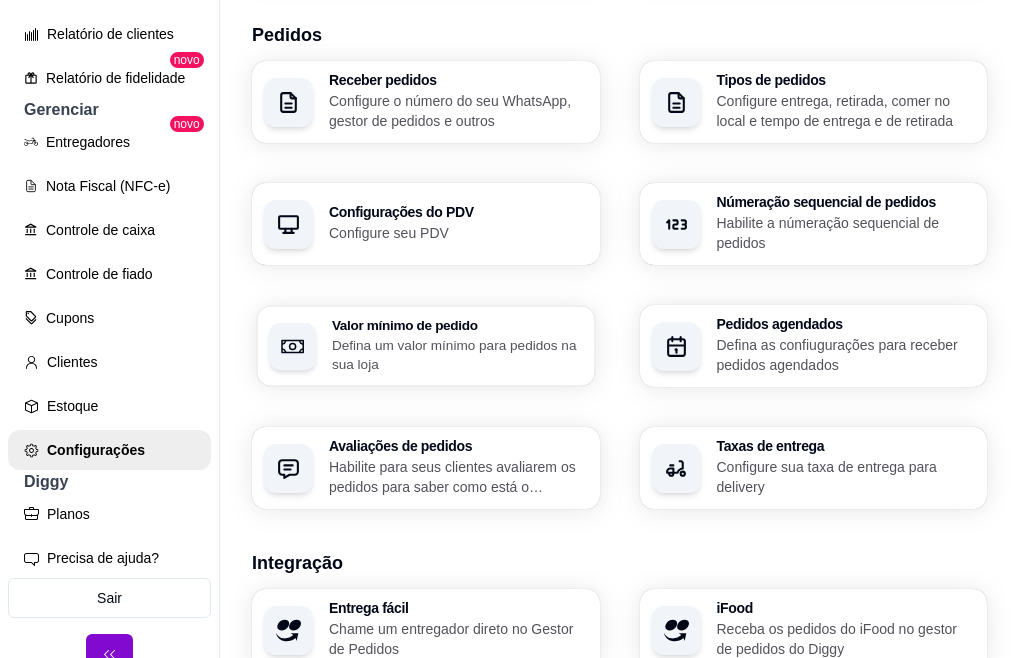 click on "Valor mínimo de pedido" at bounding box center (457, 325) 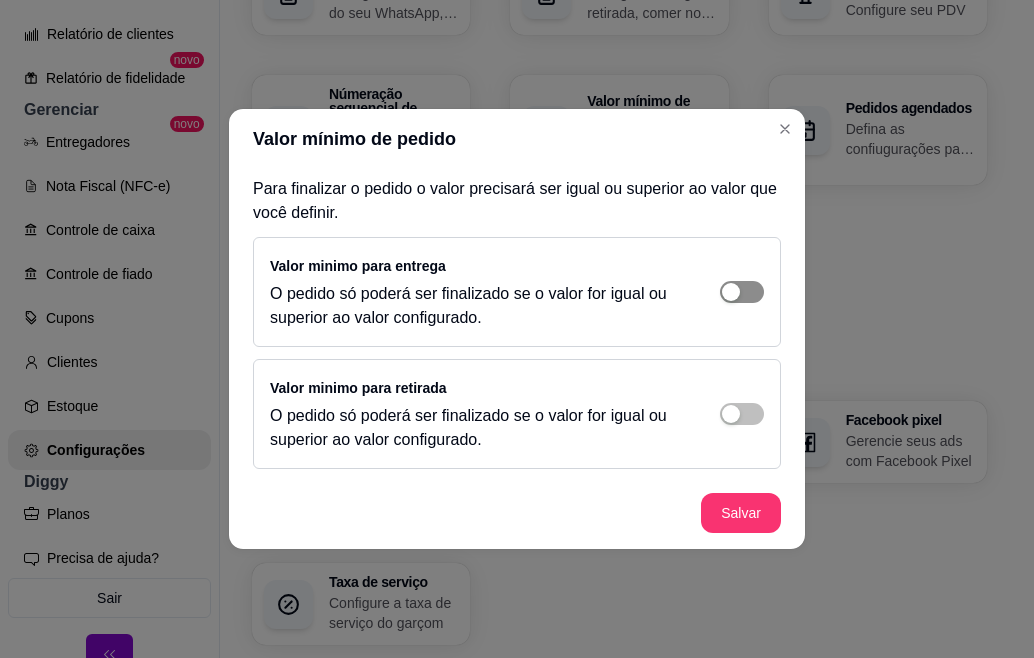 click at bounding box center (742, 292) 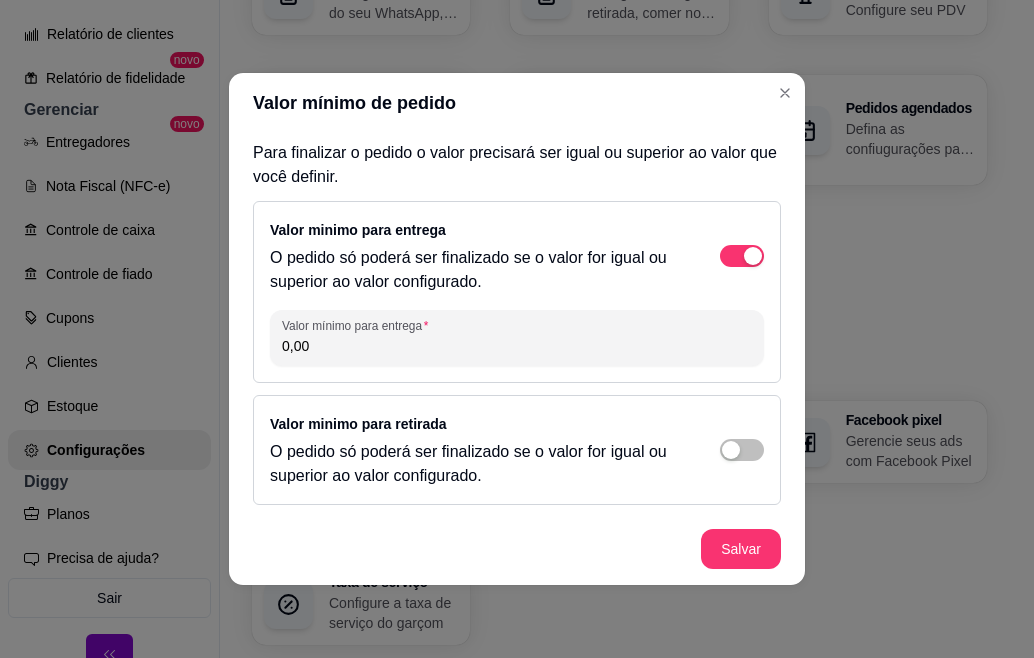 click on "Valor mínimo de pedido" at bounding box center [517, 103] 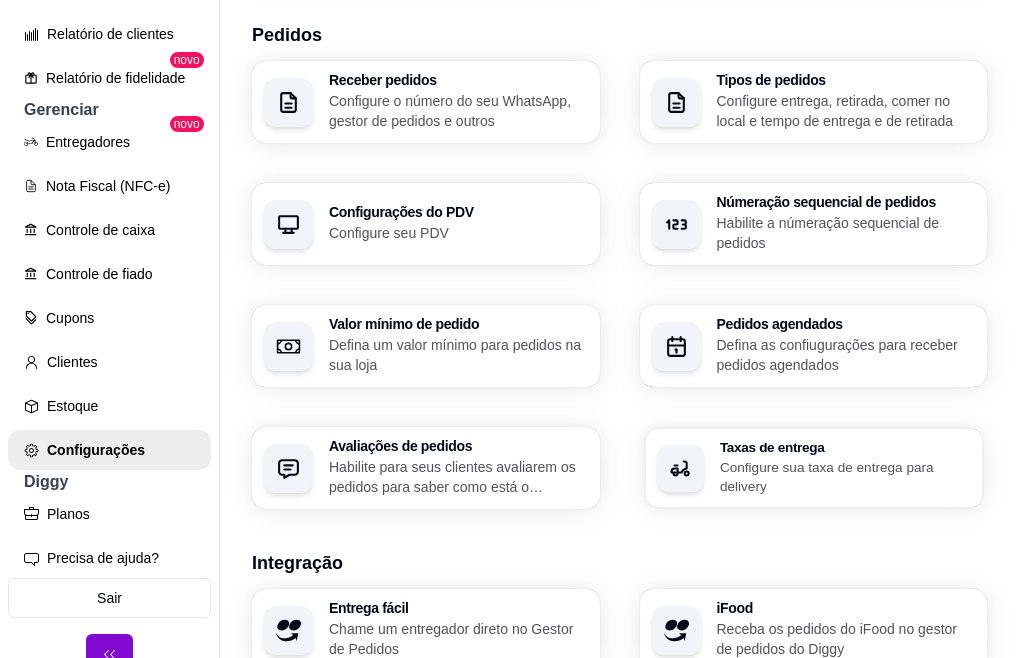 click on "Taxas de entrega Configure sua taxa de entrega para delivery" at bounding box center (844, 468) 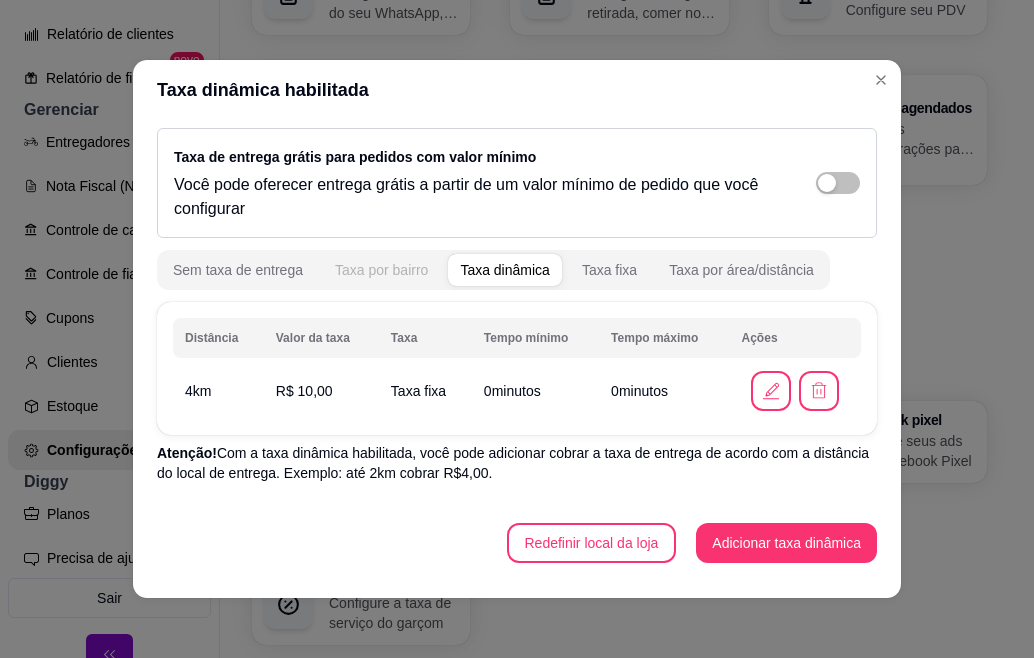click on "Taxa por bairro" at bounding box center (381, 270) 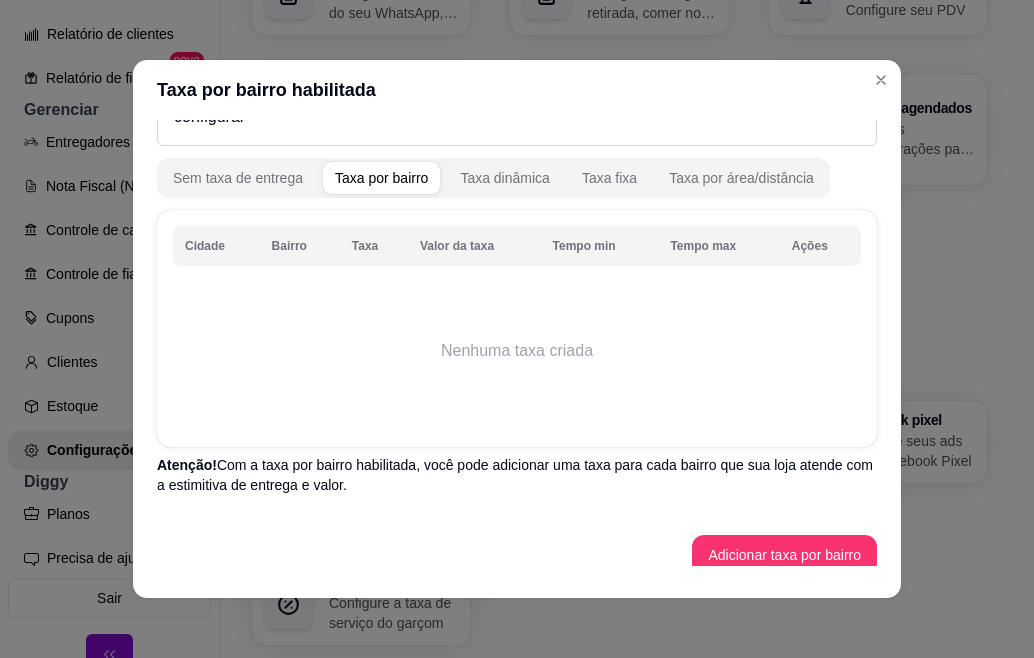 scroll, scrollTop: 109, scrollLeft: 0, axis: vertical 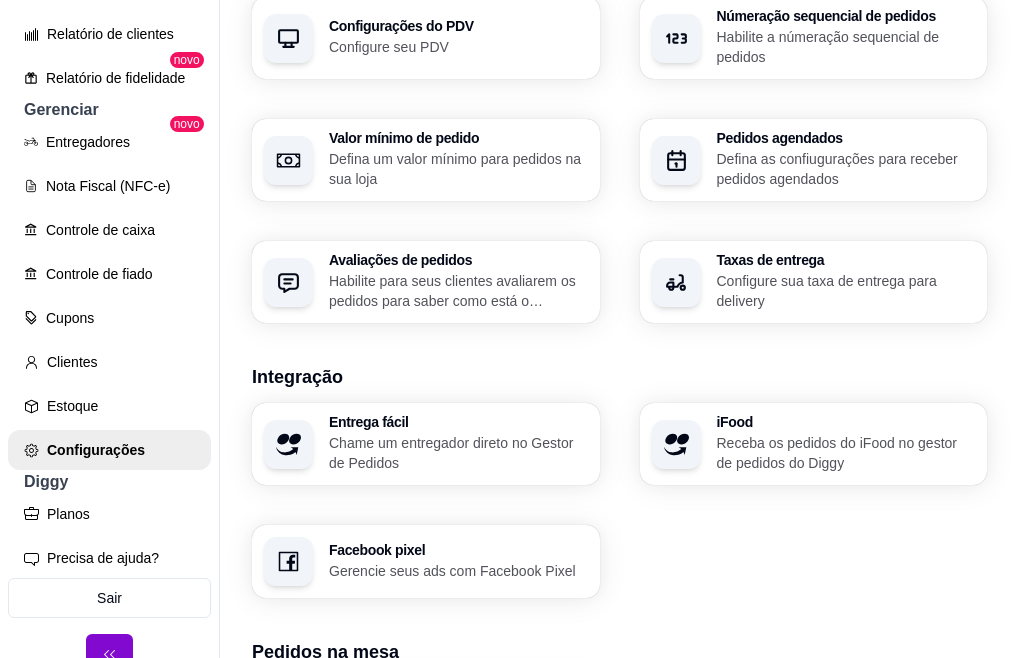 type 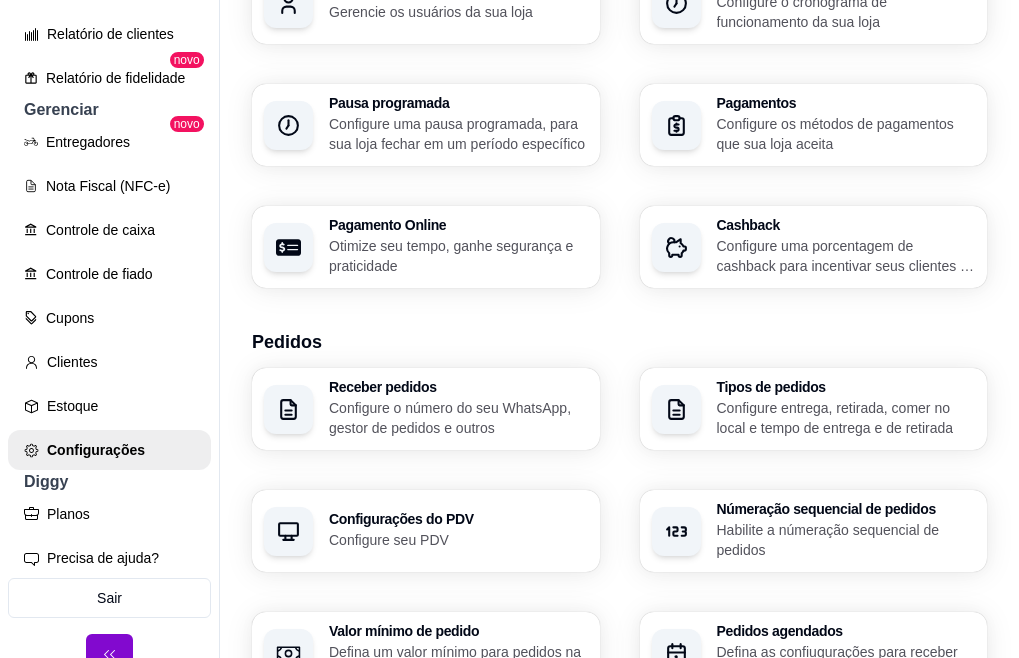 scroll, scrollTop: 320, scrollLeft: 0, axis: vertical 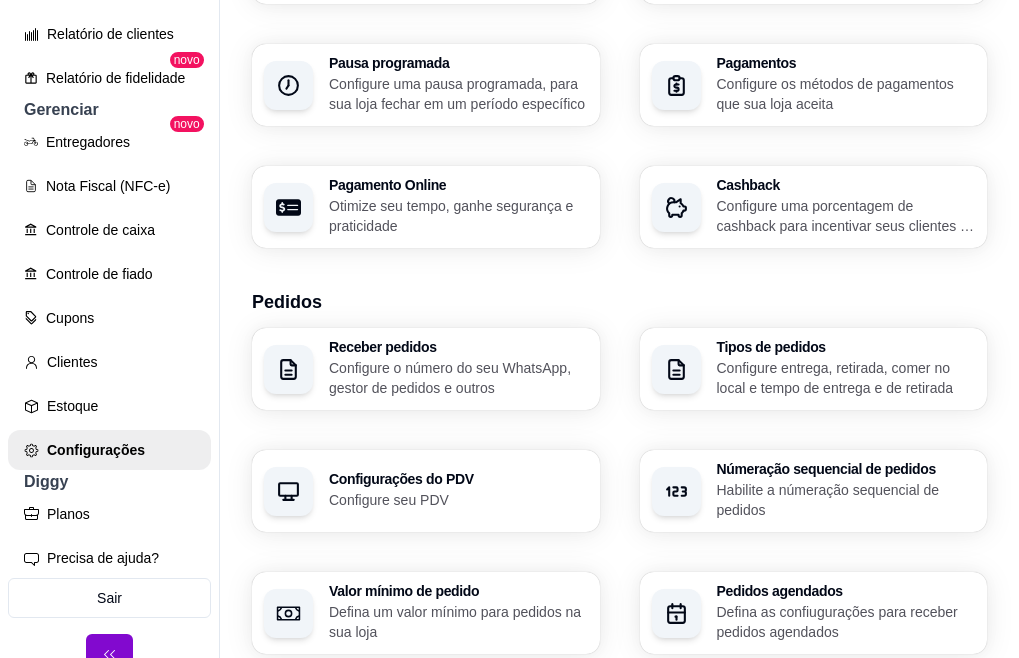 click on "Valor mínimo de pedido" at bounding box center (458, 591) 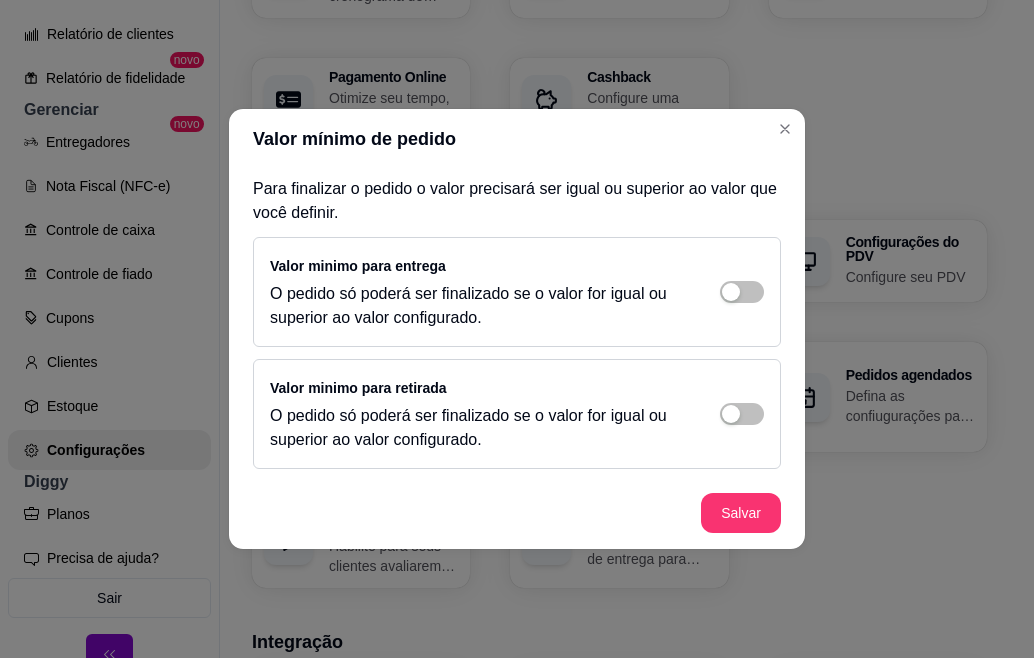 drag, startPoint x: 738, startPoint y: 285, endPoint x: 775, endPoint y: 281, distance: 37.215588 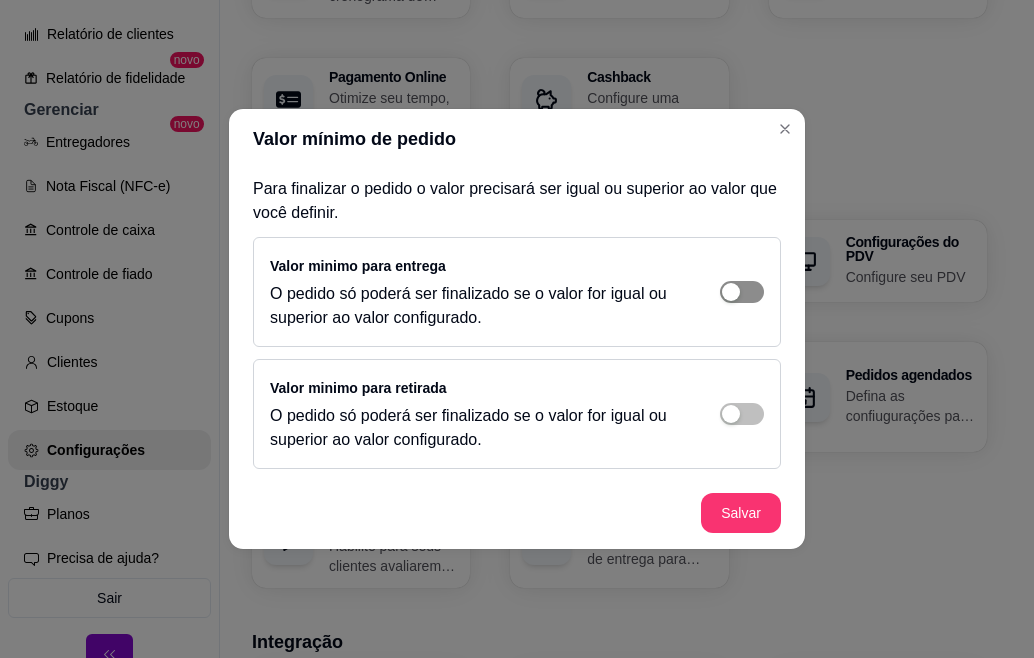 click at bounding box center [742, 292] 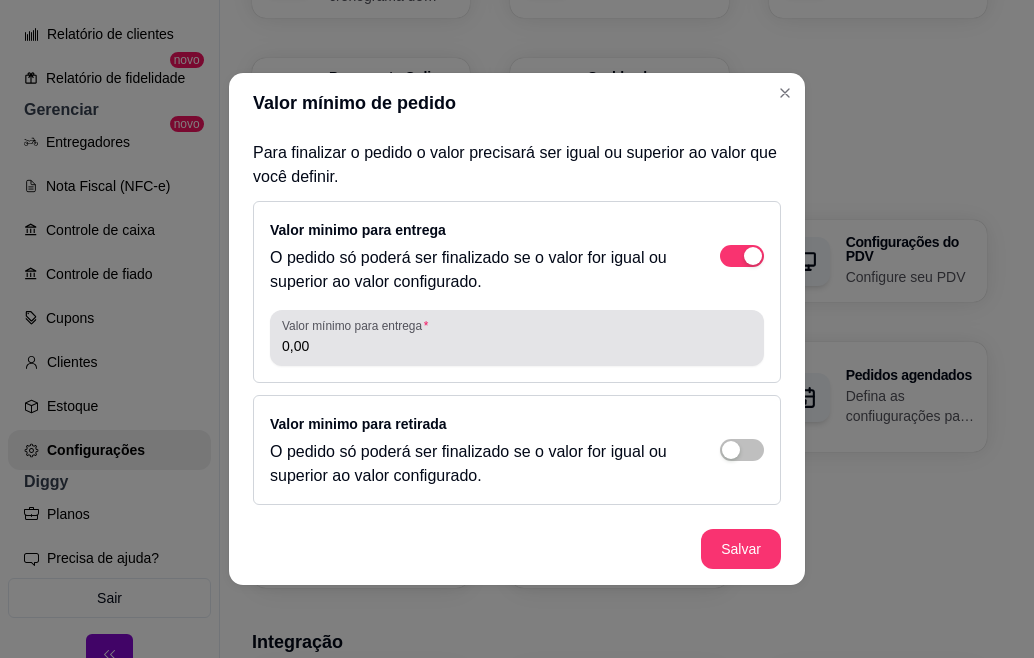 click on "Valor mínimo para entrega" at bounding box center [358, 325] 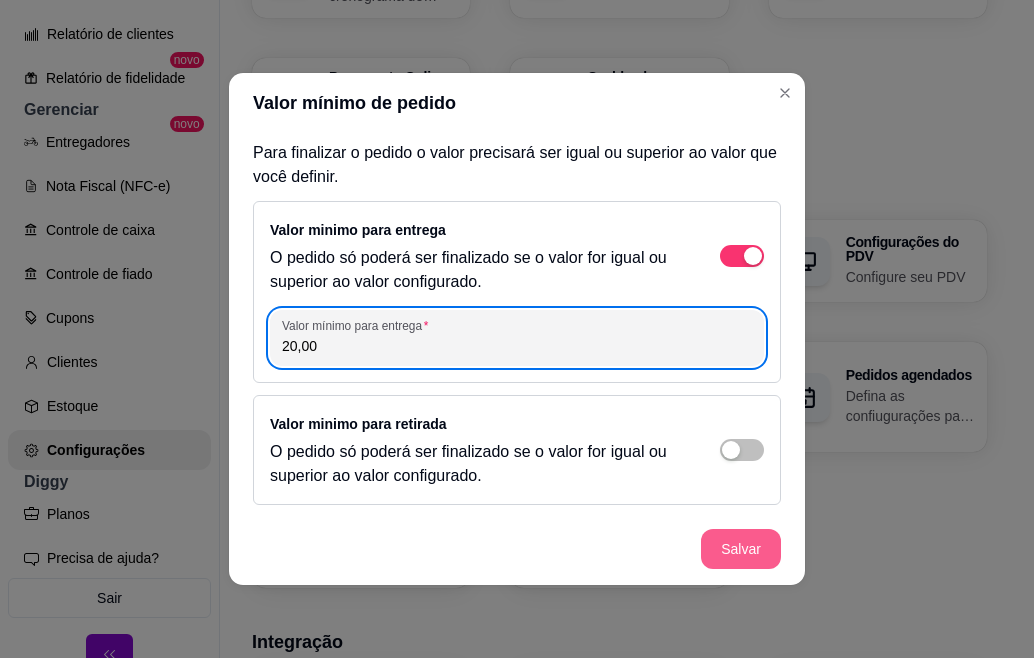 type on "20,00" 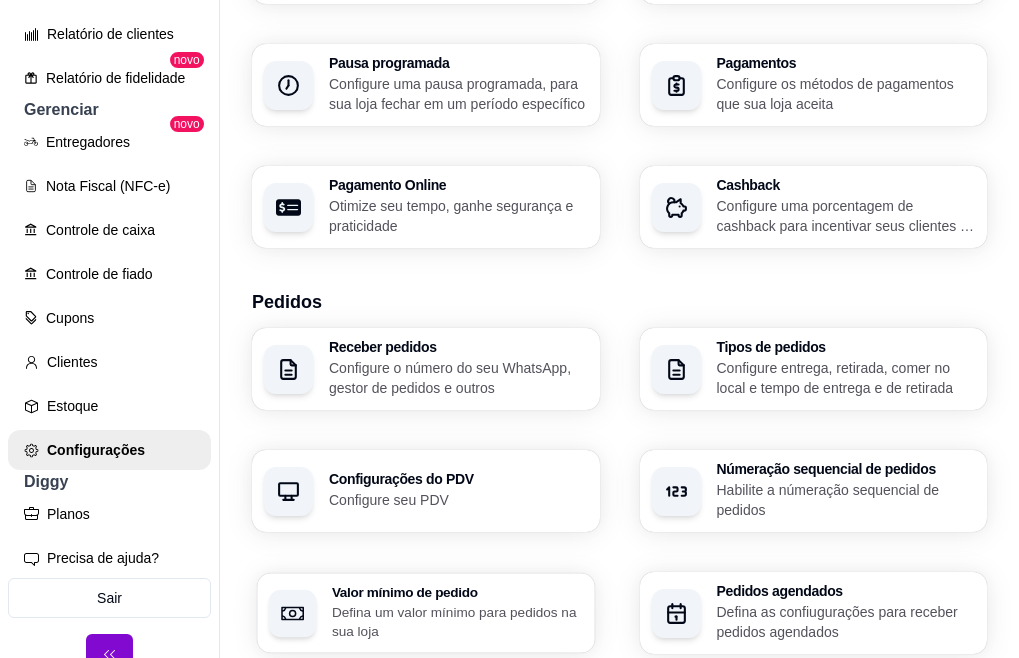 click on "Valor mínimo de pedido" at bounding box center [457, 592] 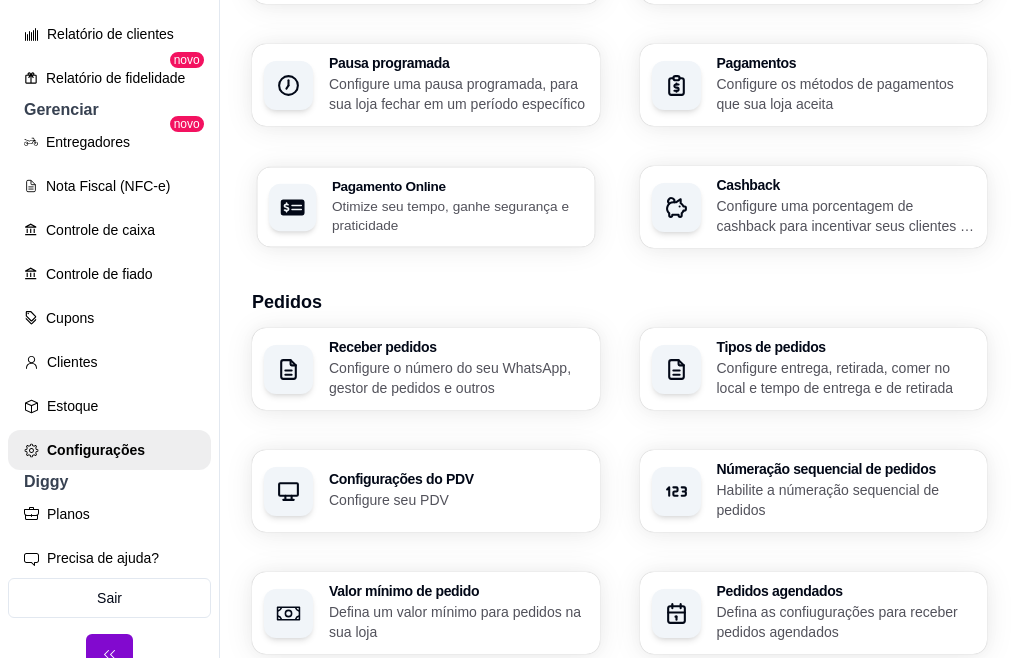 click on "Otimize seu tempo, ganhe segurança e praticidade" at bounding box center [457, 215] 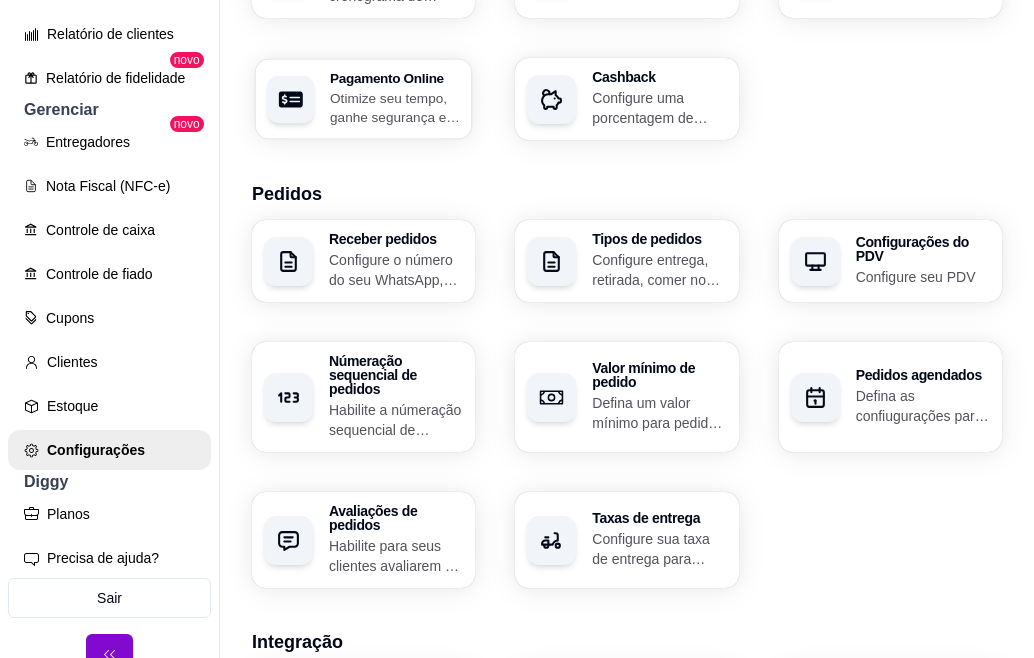 select on "4.98" 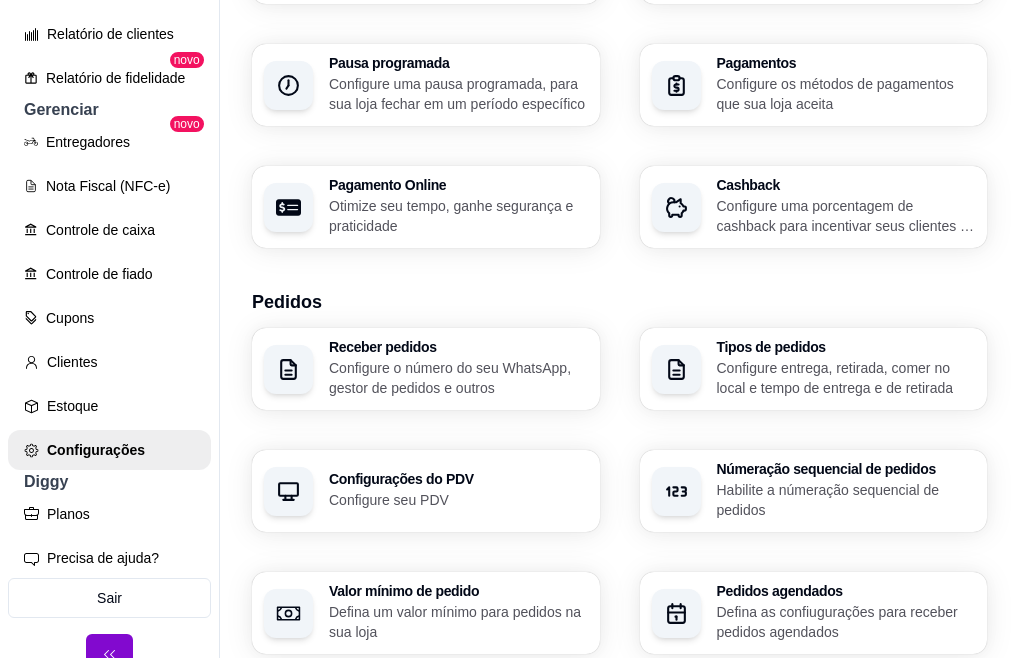 type 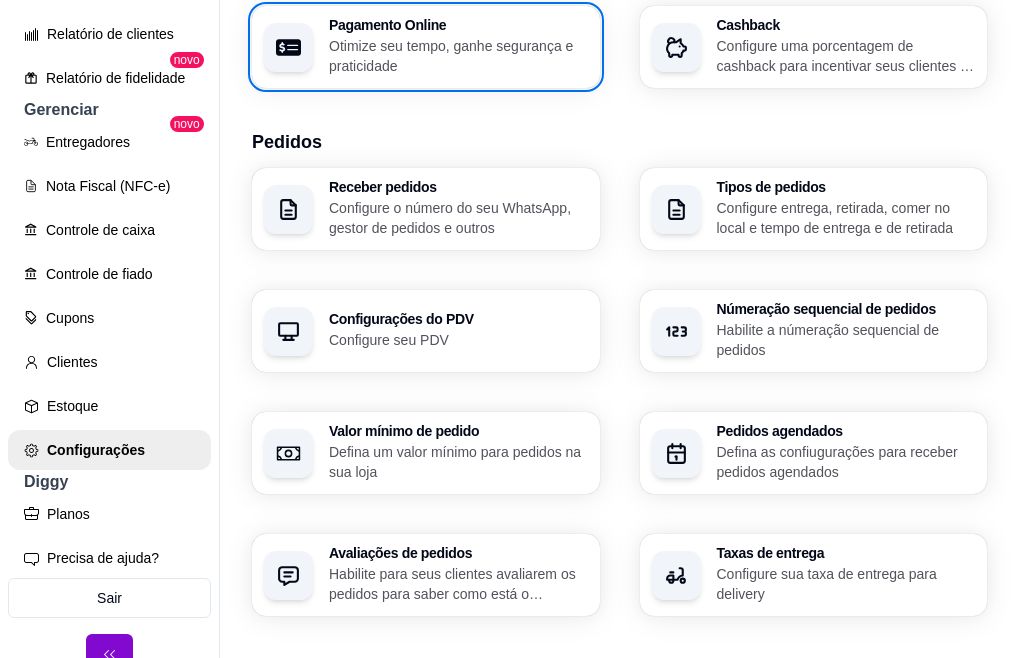 scroll, scrollTop: 627, scrollLeft: 0, axis: vertical 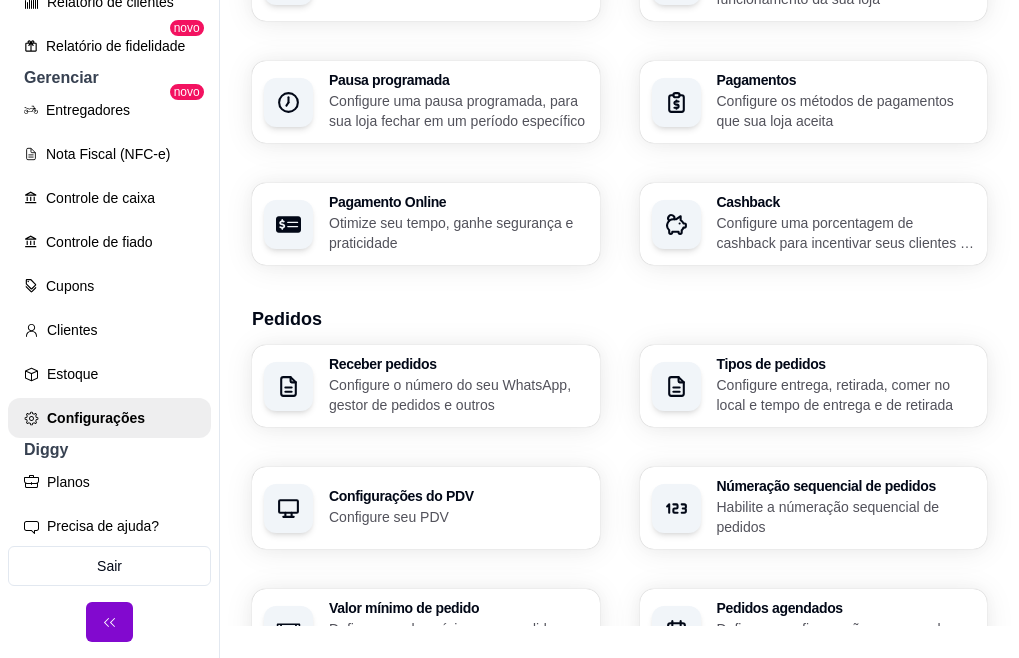 click on "Configure sua taxa de entrega para delivery" at bounding box center [844, 760] 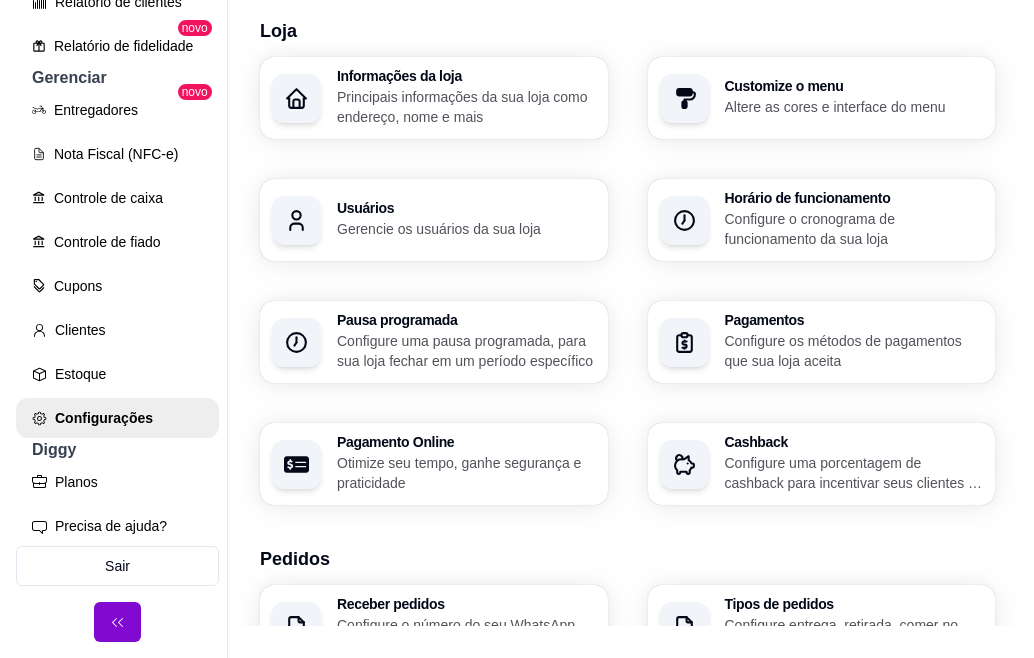 scroll, scrollTop: 0, scrollLeft: 0, axis: both 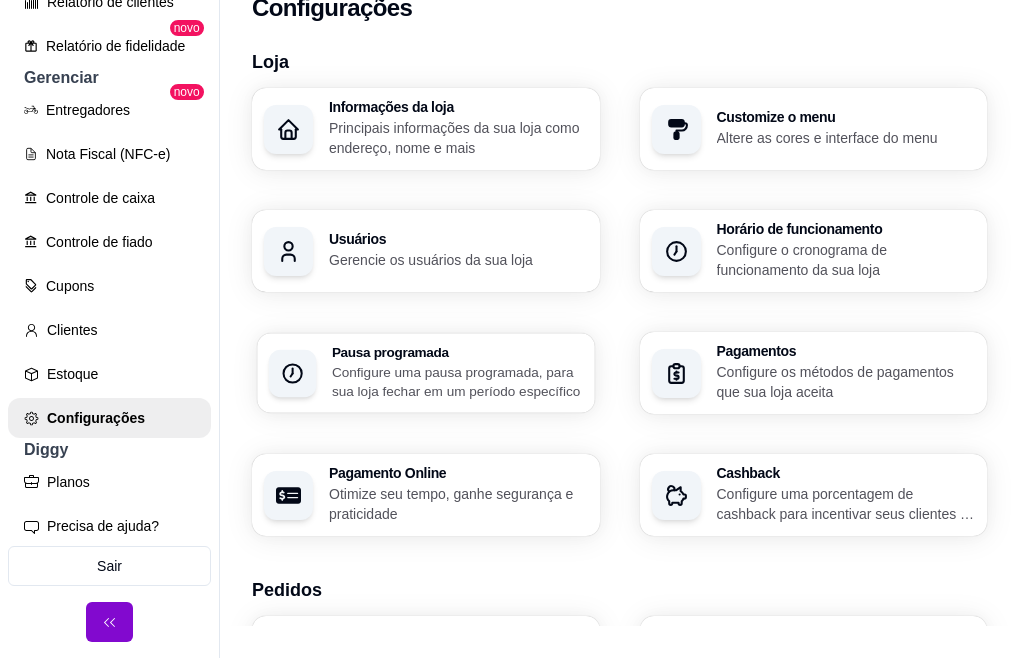 click on "Configure uma pausa programada, para sua loja fechar em um período específico" at bounding box center (457, 381) 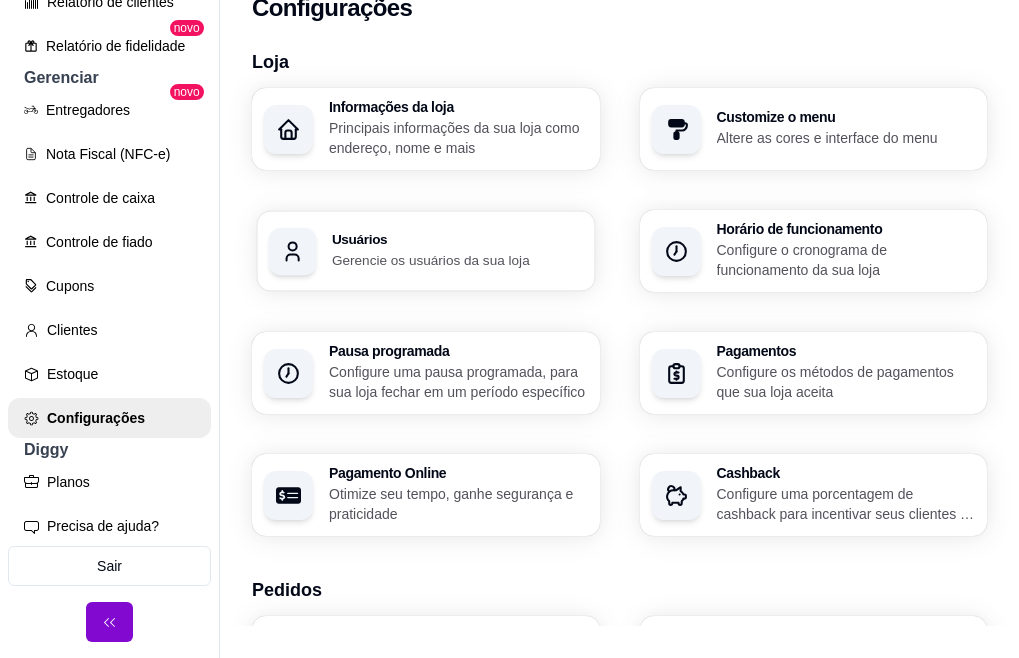 click on "Gerencie os usuários da sua loja" at bounding box center [457, 259] 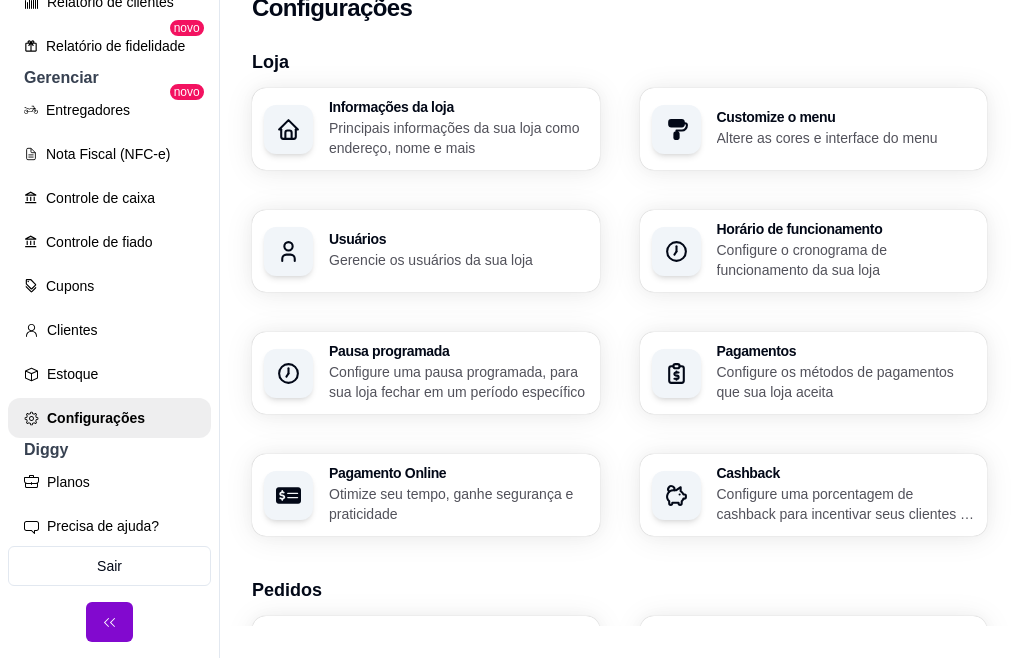 drag, startPoint x: 403, startPoint y: 118, endPoint x: 472, endPoint y: 51, distance: 96.17692 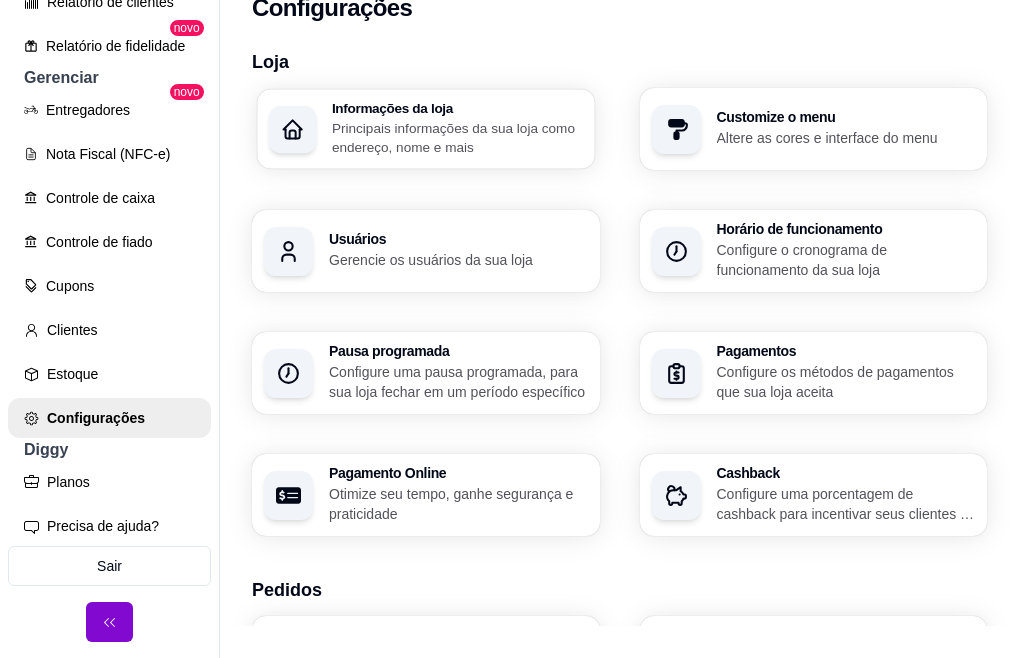 click on "Informações da loja" at bounding box center [457, 108] 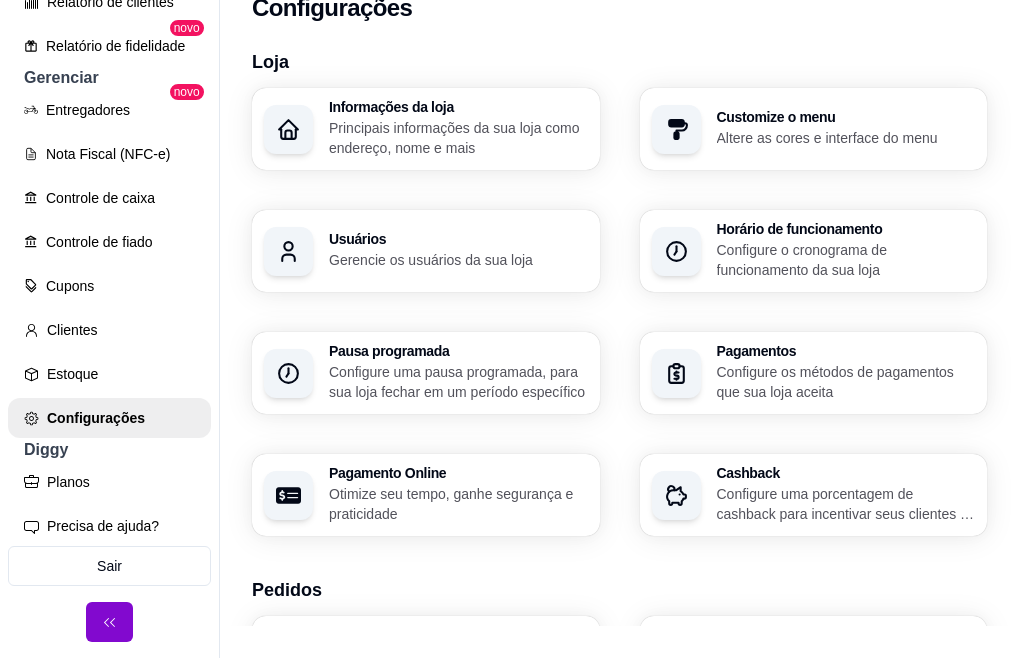 click on "Horário de funcionamento Configure o cronograma de funcionamento da sua loja" at bounding box center (846, 251) 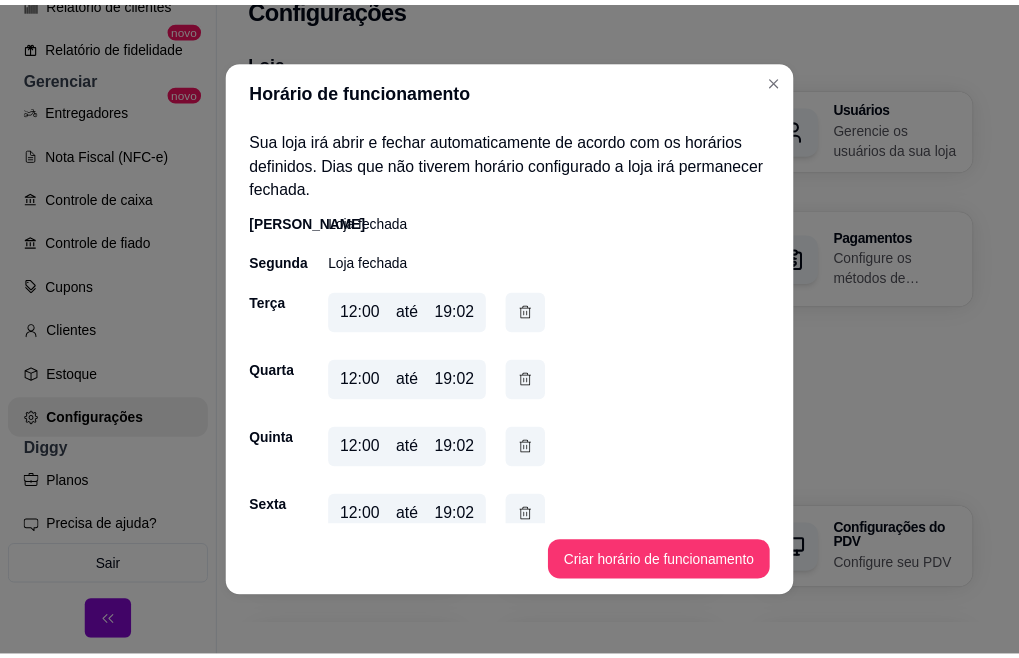 scroll, scrollTop: 4, scrollLeft: 0, axis: vertical 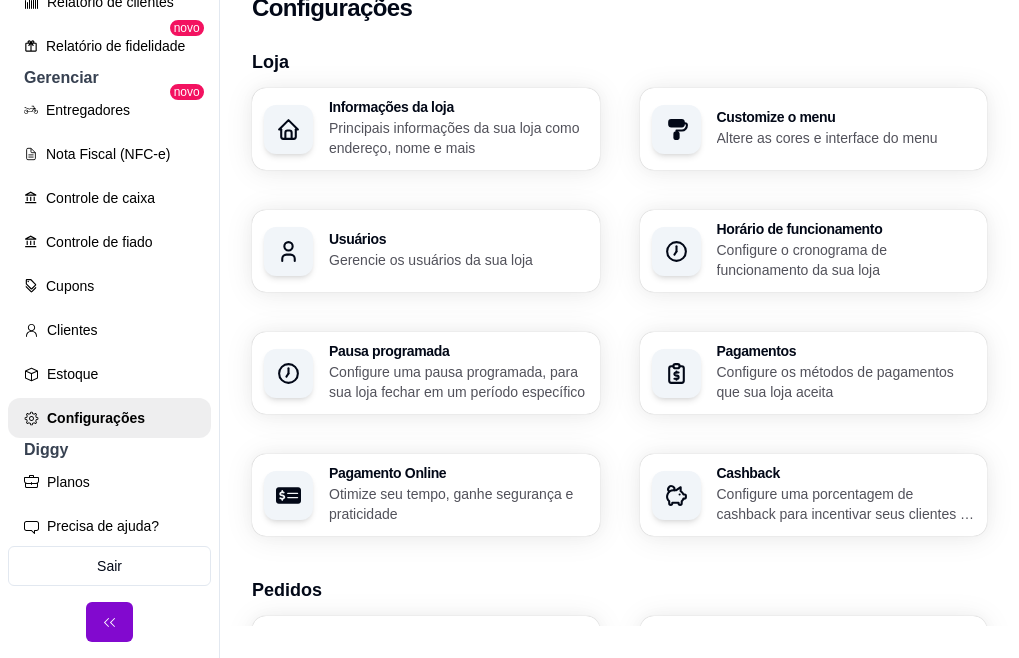 type 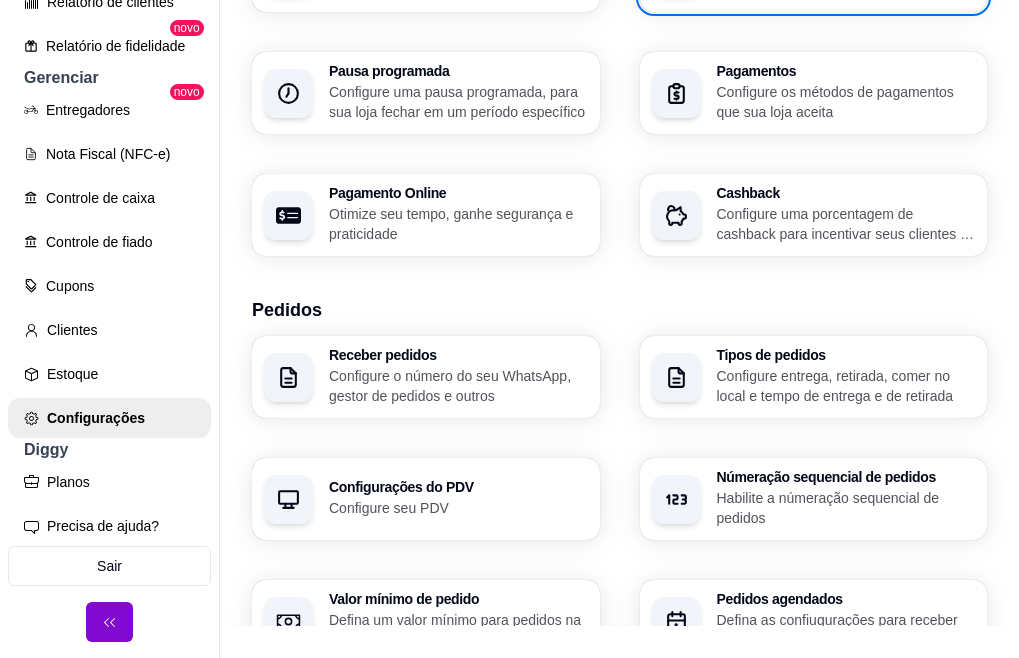 scroll, scrollTop: 320, scrollLeft: 0, axis: vertical 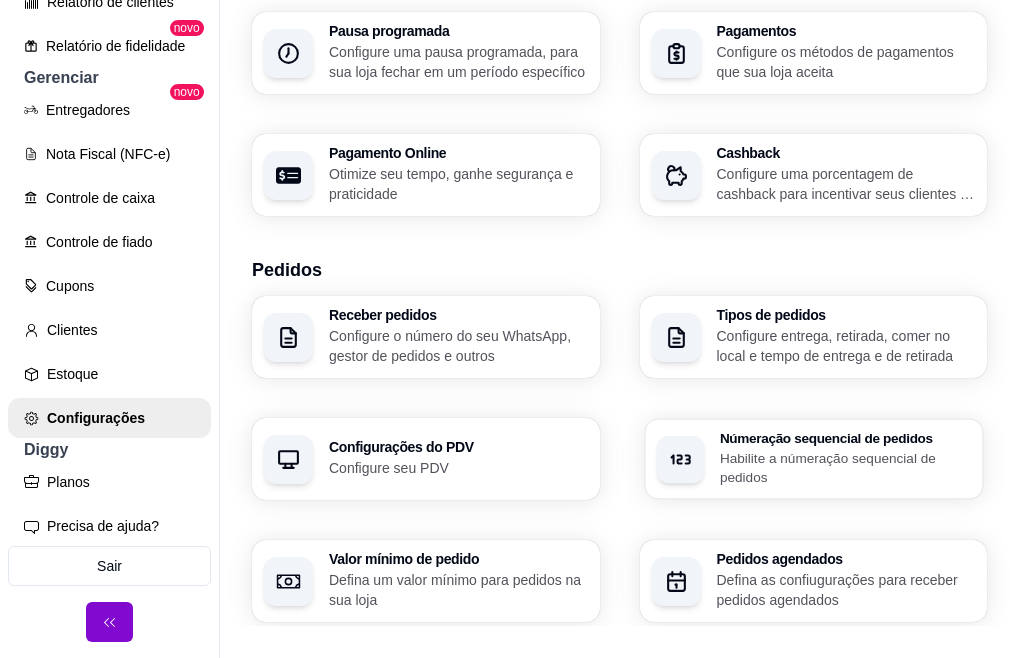 click on "Habilite a númeração sequencial de pedidos" at bounding box center [844, 467] 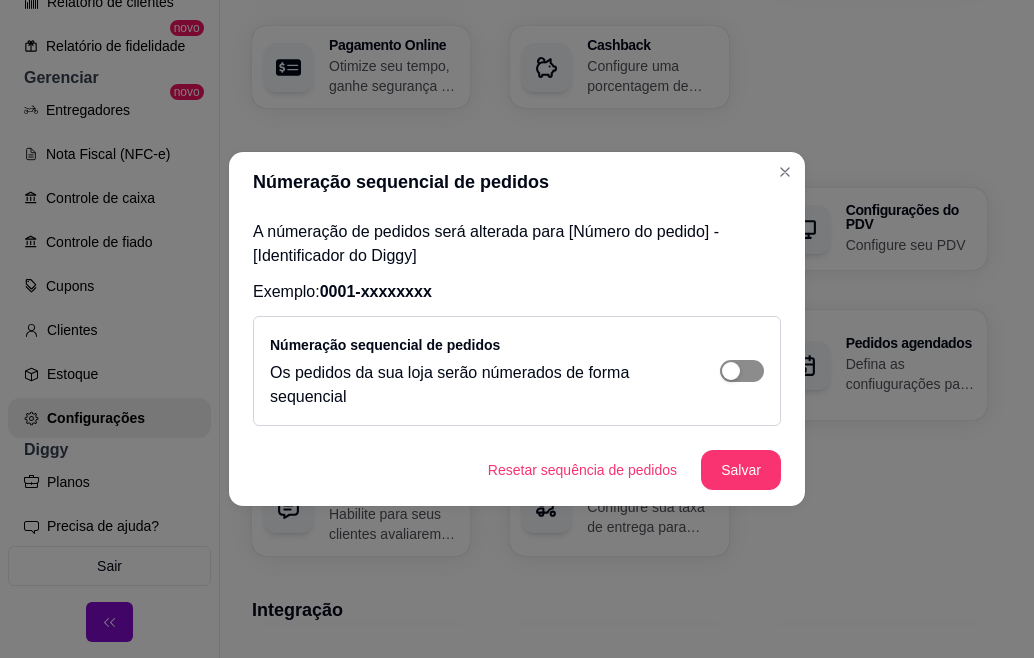 click at bounding box center [742, 371] 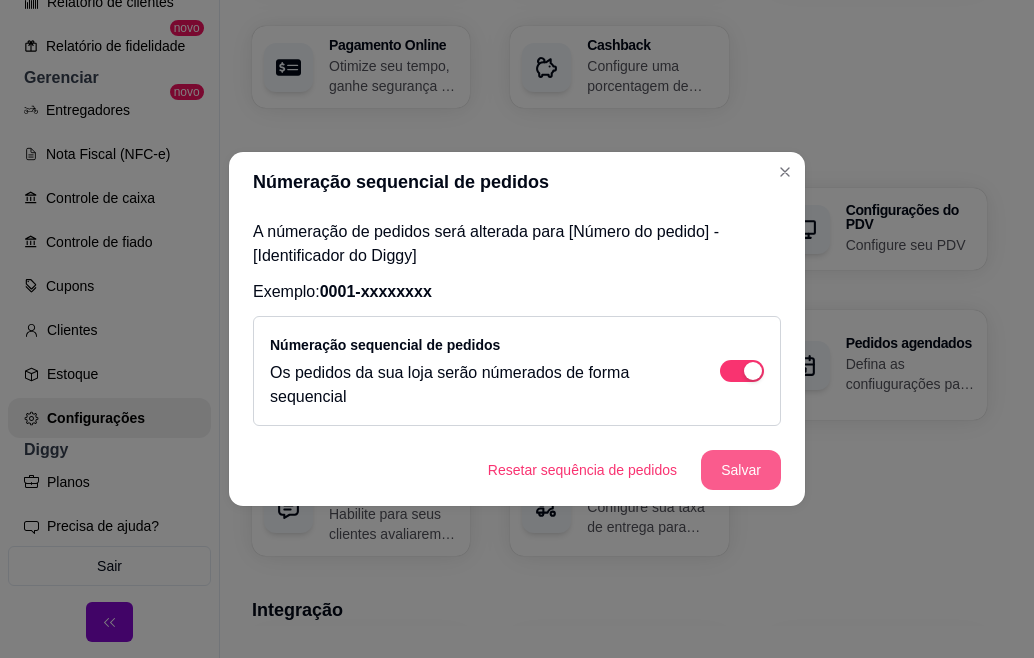 click on "Salvar" at bounding box center (741, 470) 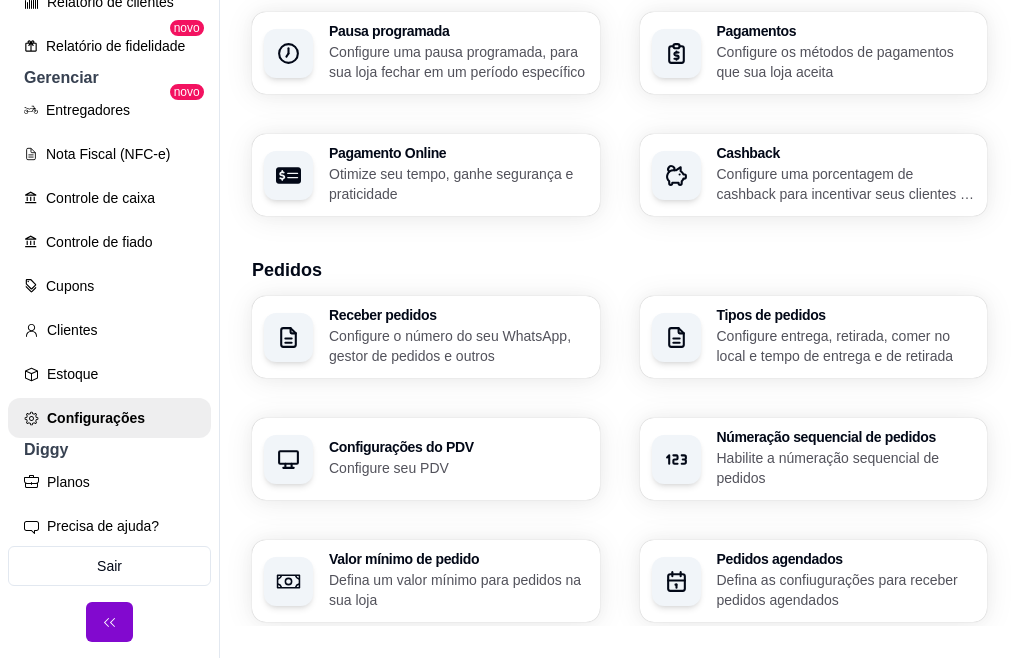 click on "Avaliações de pedidos" at bounding box center (458, 681) 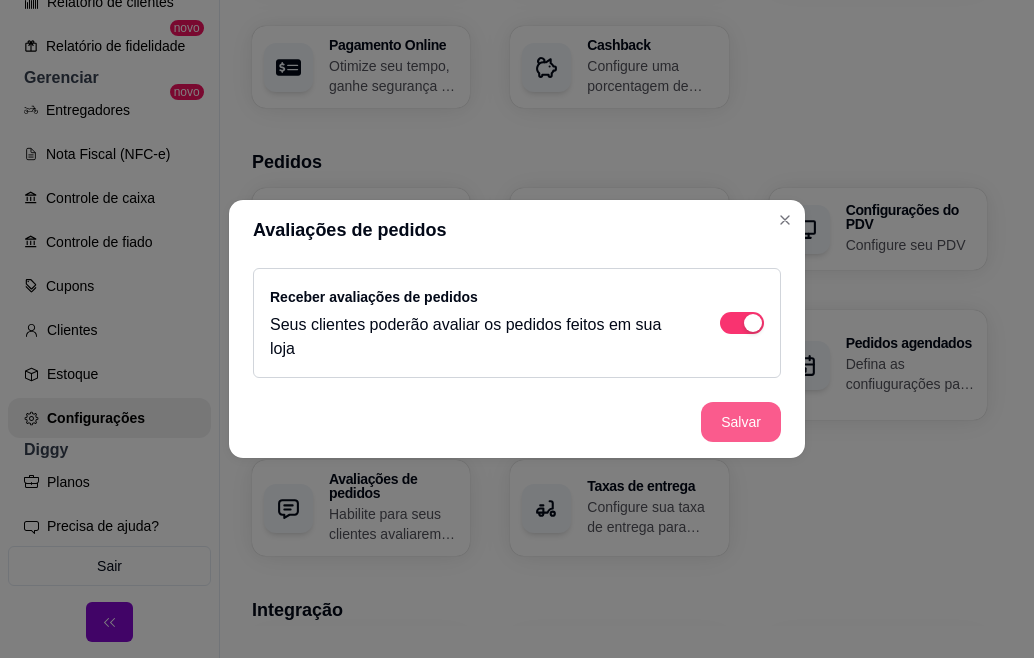 click on "Salvar" at bounding box center [741, 422] 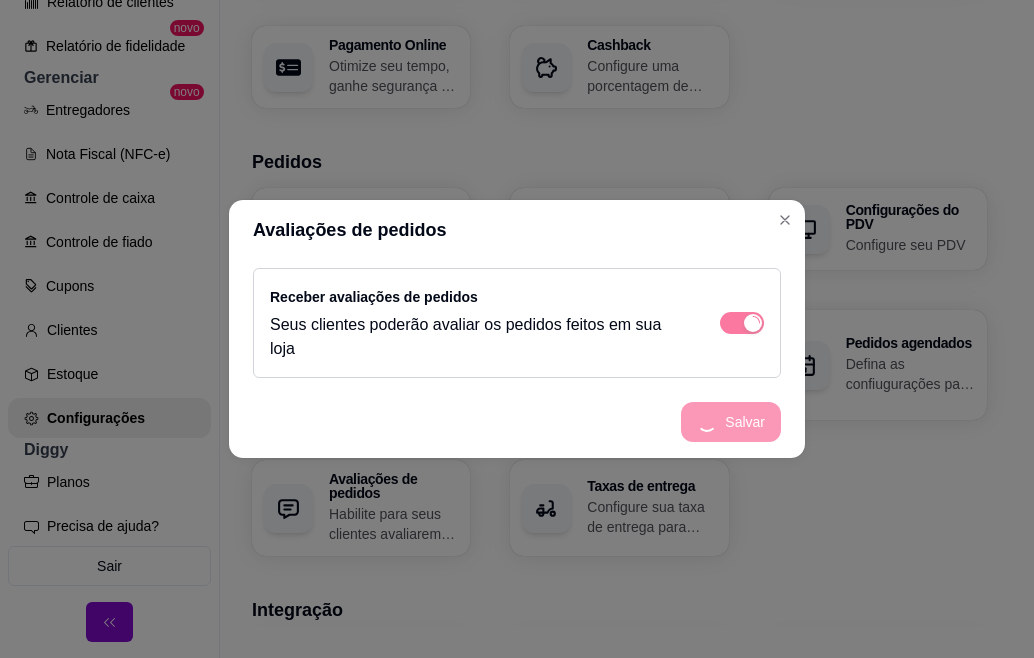 click on "Salvar" at bounding box center [517, 422] 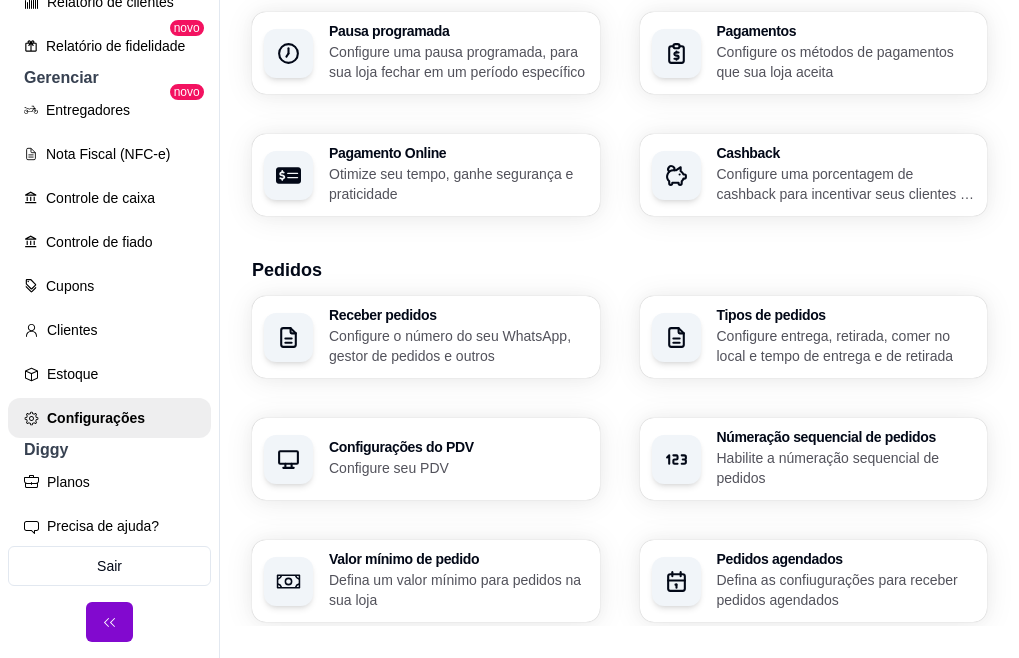 type 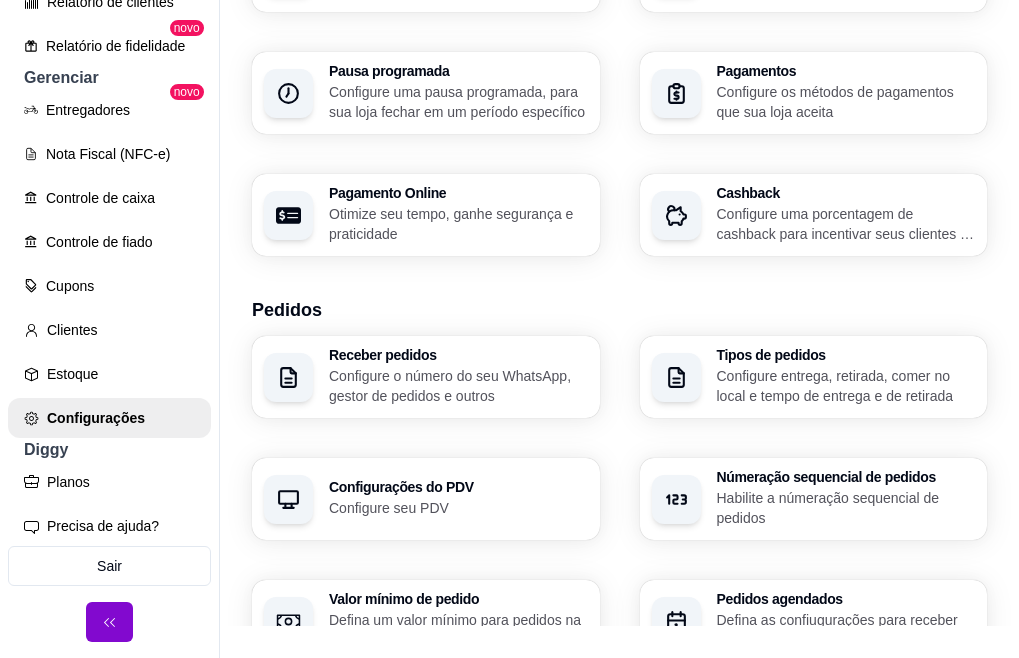 scroll, scrollTop: 240, scrollLeft: 0, axis: vertical 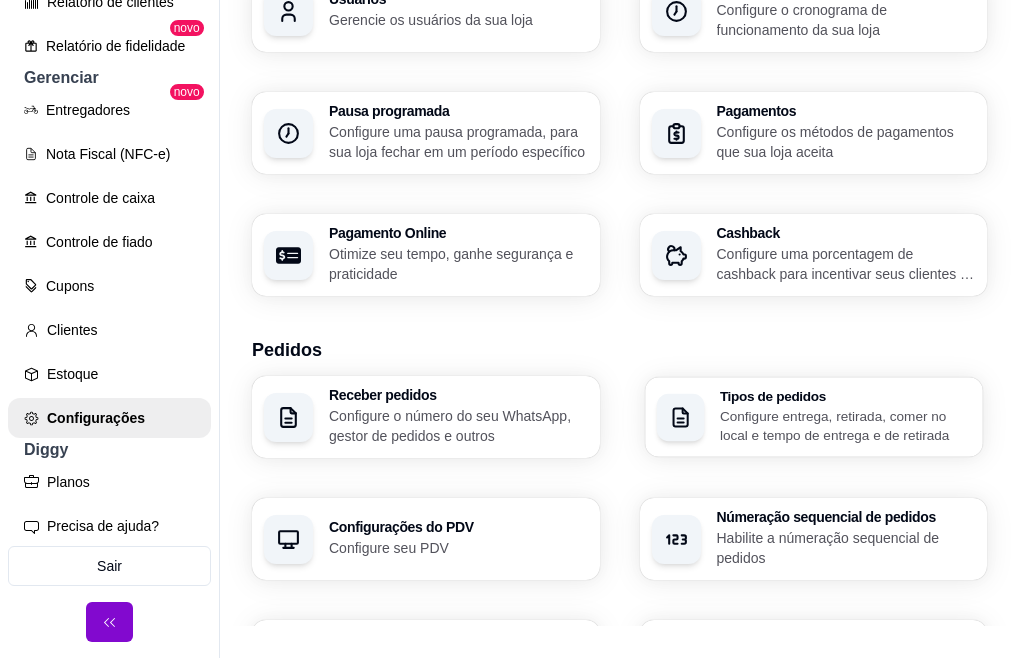 click on "Configure entrega, retirada, comer no local e tempo de entrega e de retirada" at bounding box center (844, 425) 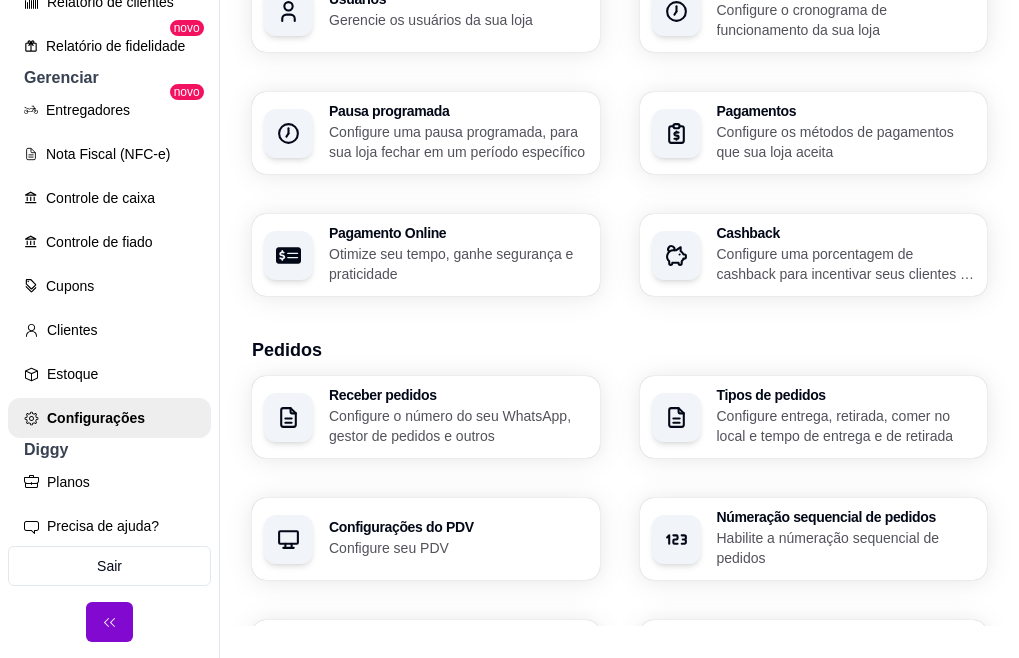 click on "Informações da loja Principais informações da sua loja como endereço, nome e mais Customize o menu Altere as cores e interface do menu Usuários Gerencie os usuários da sua loja Horário de funcionamento Configure o cronograma de funcionamento da sua loja Pausa programada Configure uma pausa programada, para sua loja fechar em um período específico Pagamentos Configure os métodos de pagamentos que sua loja aceita Pagamento Online Otimize seu tempo, ganhe segurança e praticidade Cashback Configure uma porcentagem de cashback para incentivar seus clientes a comprarem em sua loja" at bounding box center [619, 72] 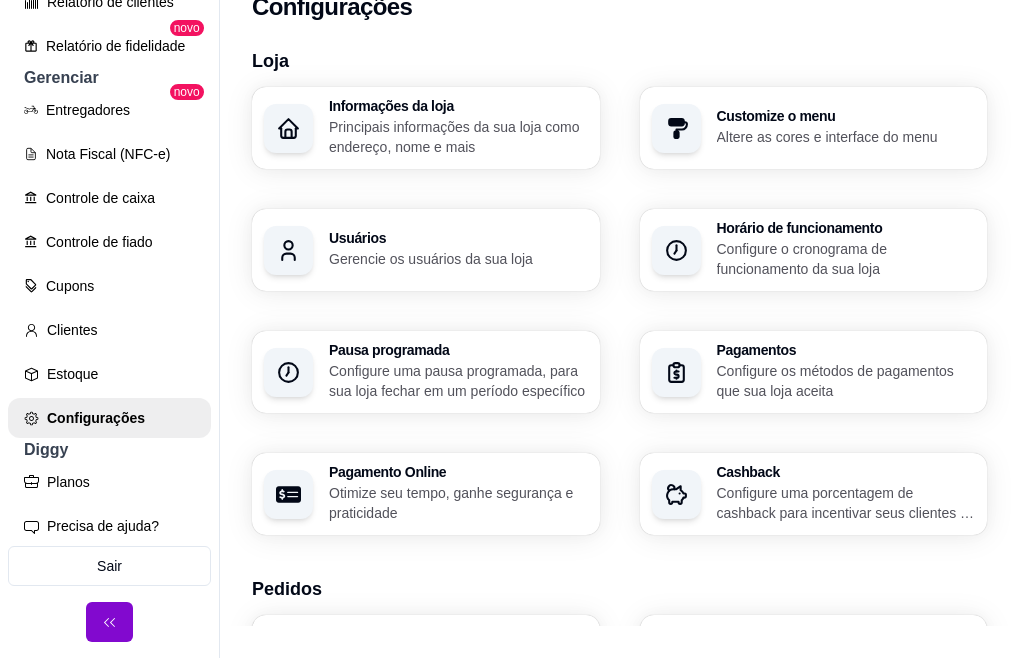 scroll, scrollTop: 0, scrollLeft: 0, axis: both 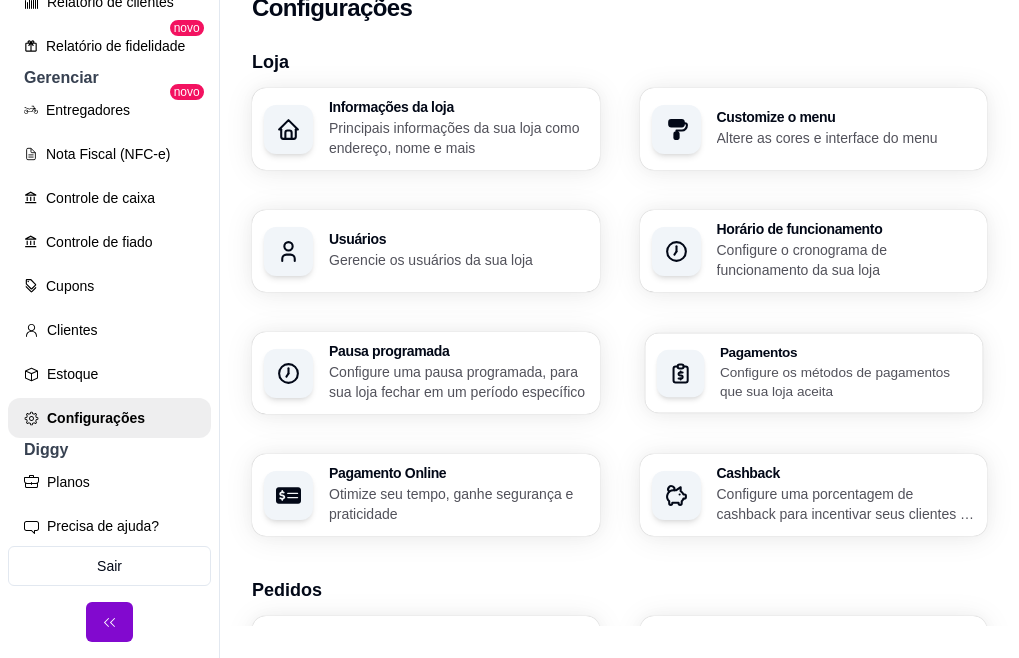 click on "Pagamentos" at bounding box center [844, 352] 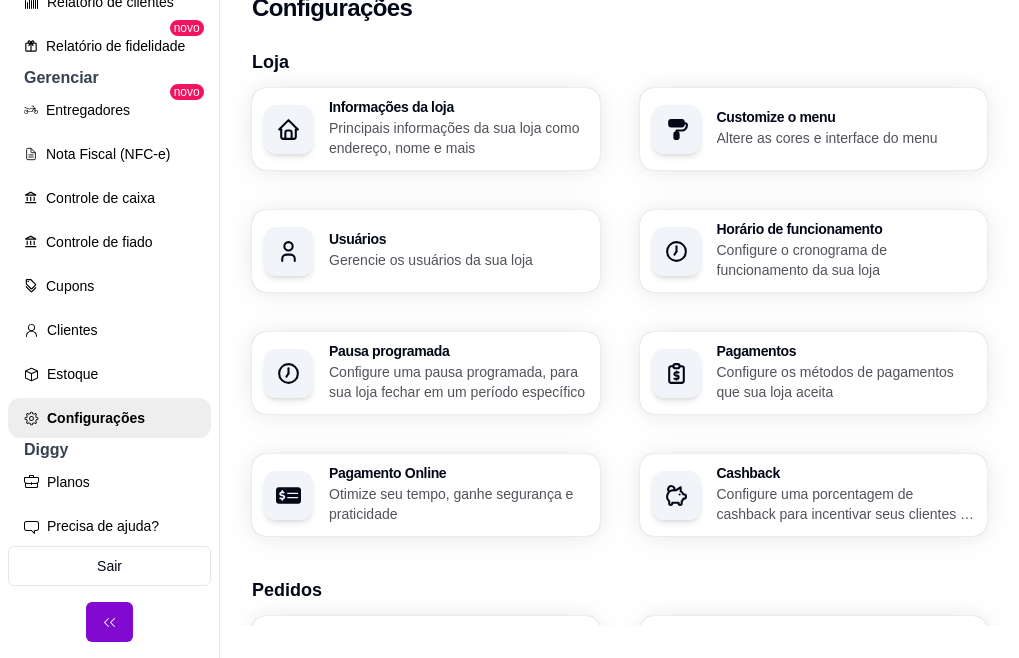 type 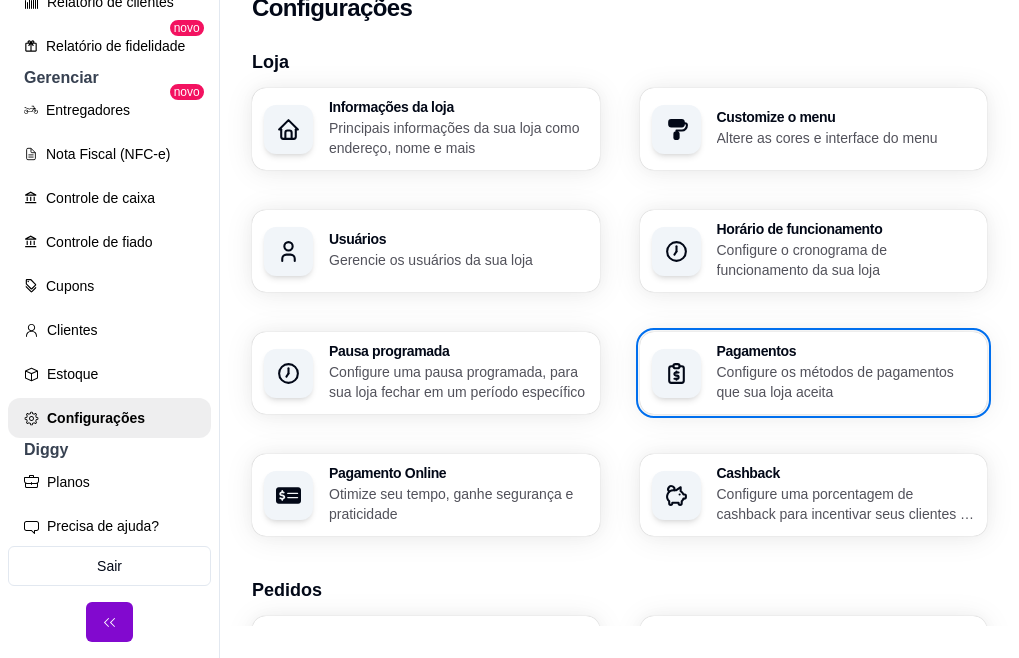 scroll, scrollTop: 0, scrollLeft: 0, axis: both 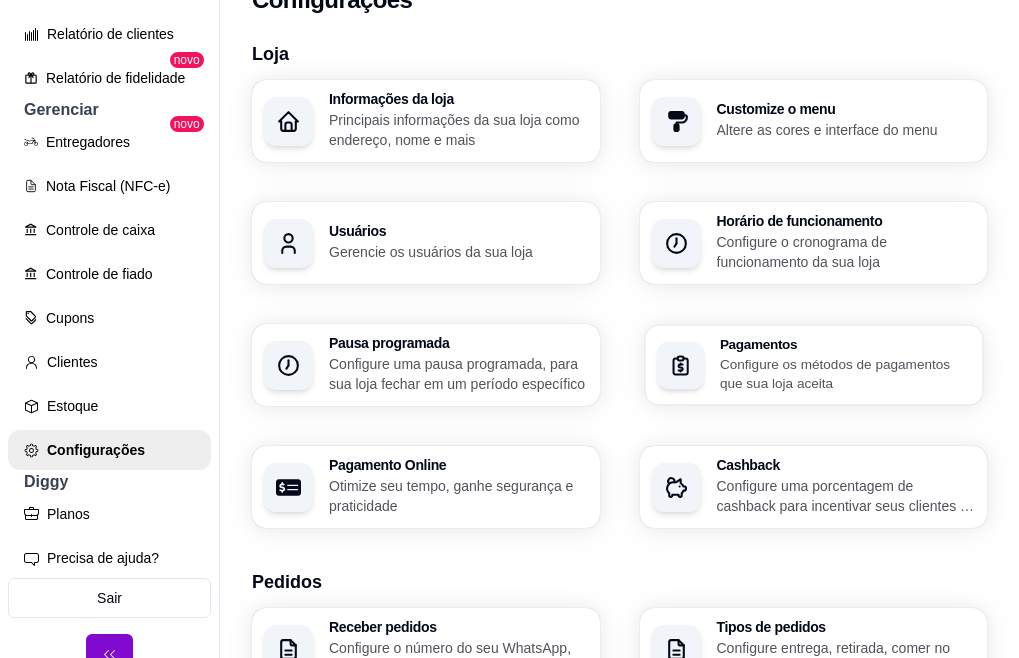 click on "Configure os métodos de pagamentos que sua loja aceita" at bounding box center [844, 373] 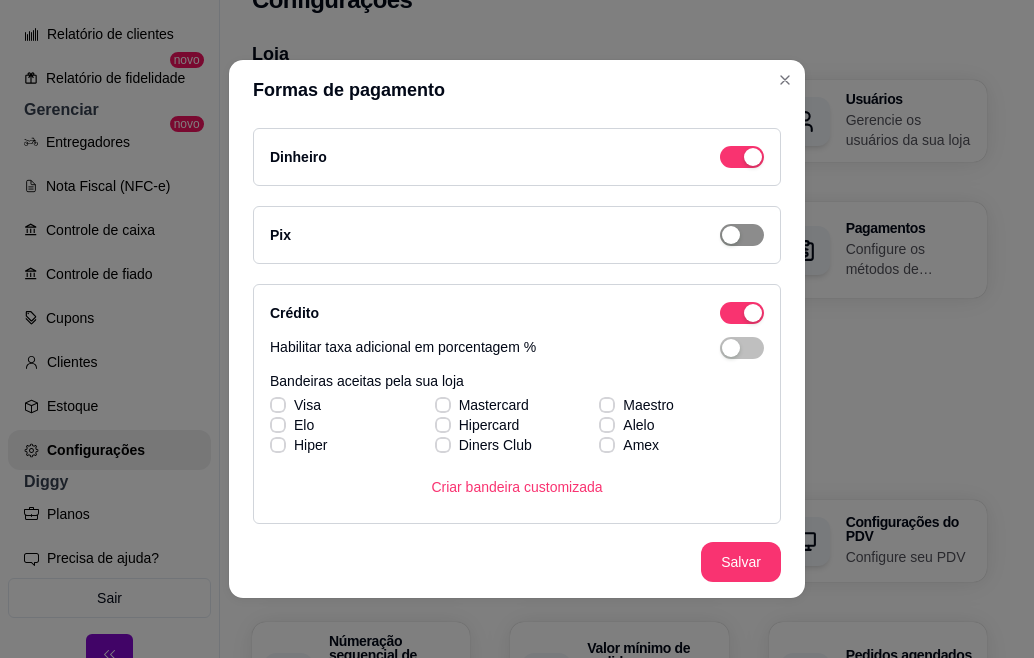 click at bounding box center [742, 157] 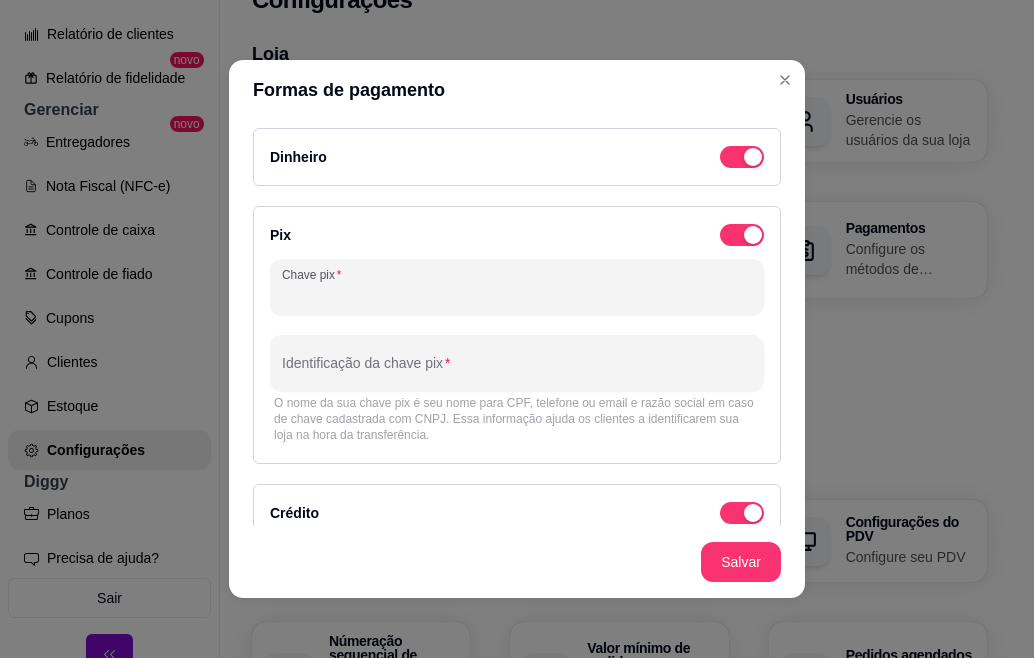 click on "Chave pix" at bounding box center [517, 295] 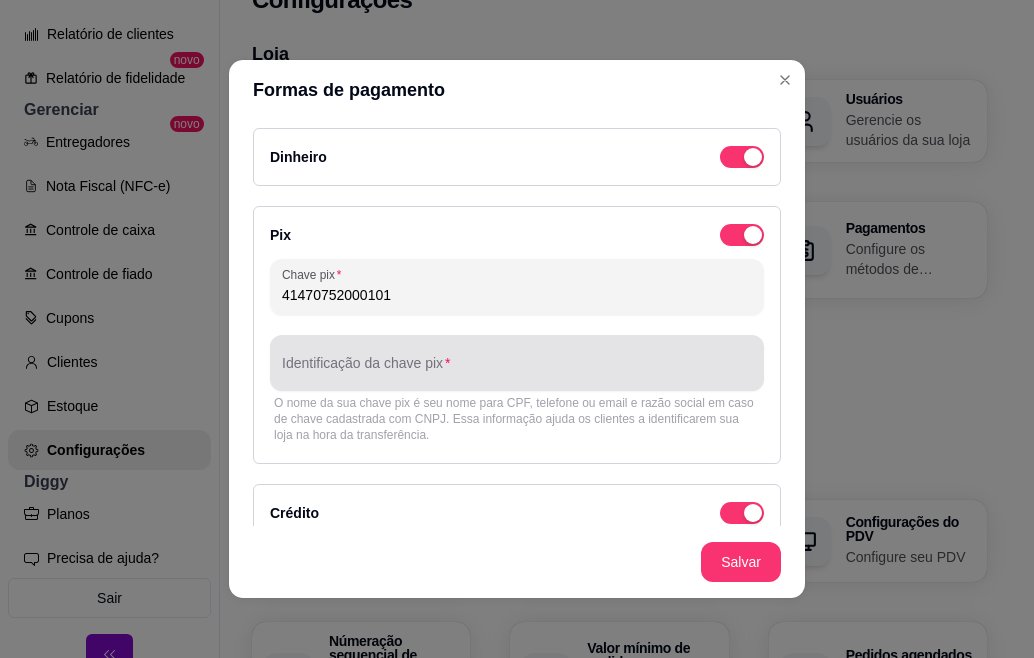 type on "41470752000101" 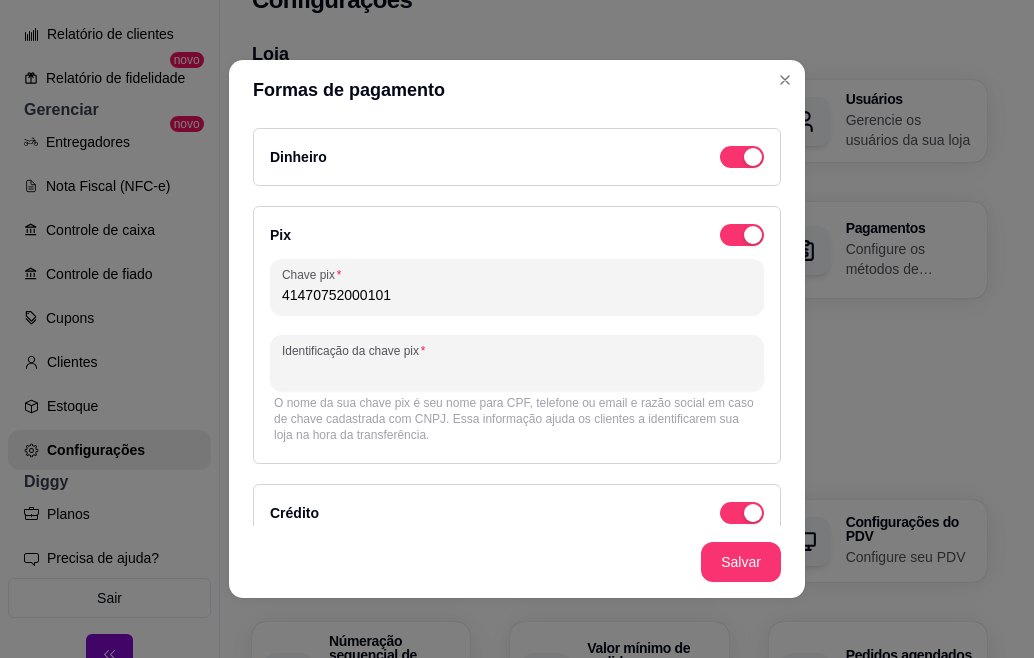 click on "Identificação da chave pix" at bounding box center [517, 371] 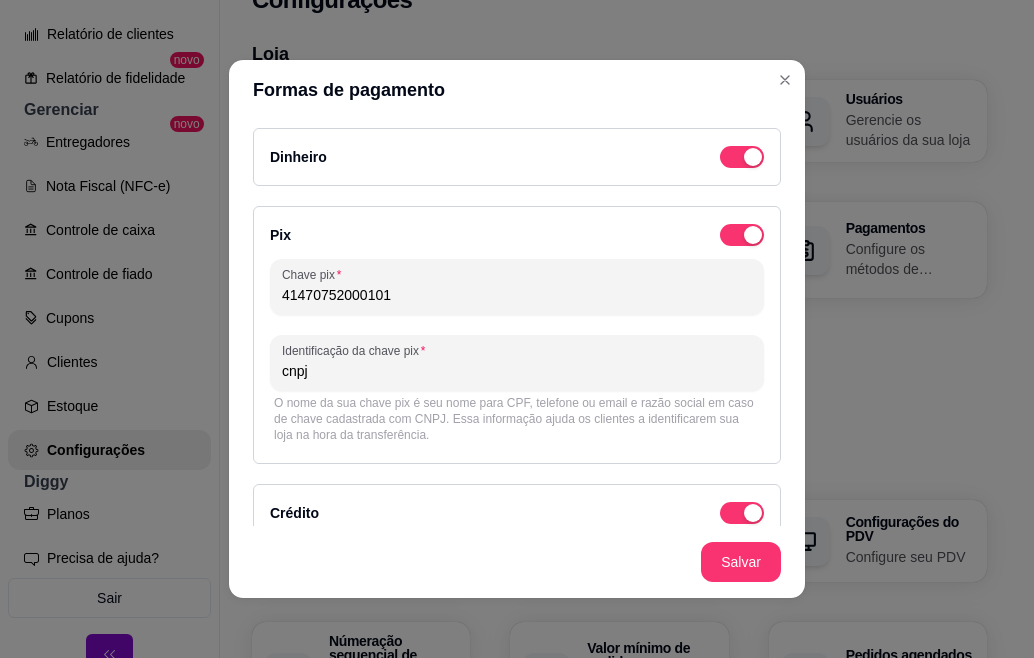 click on "cnpj" at bounding box center (517, 371) 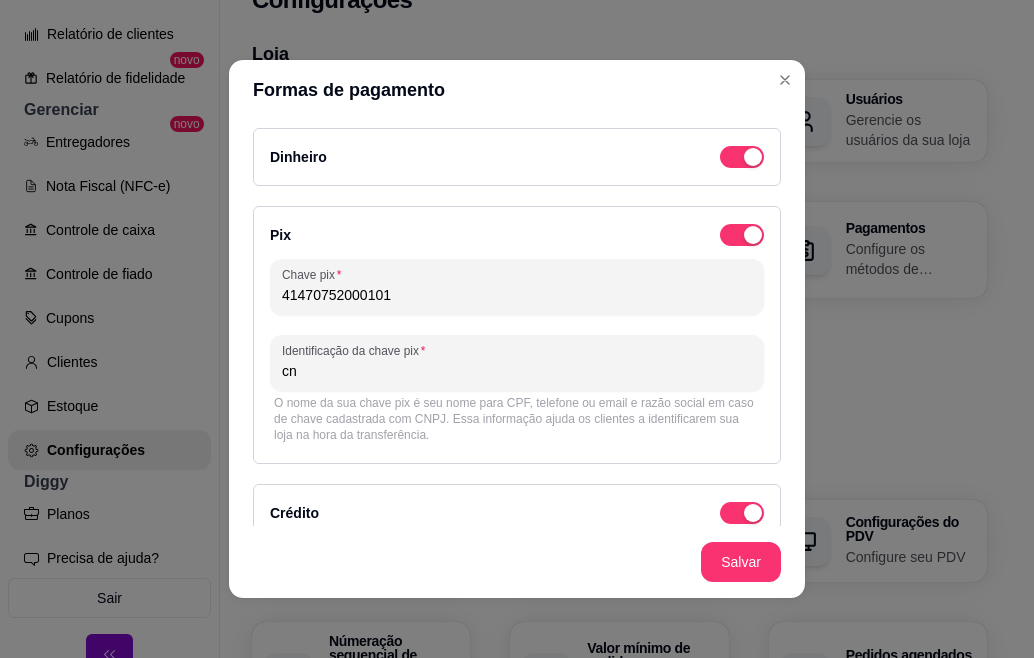 type on "c" 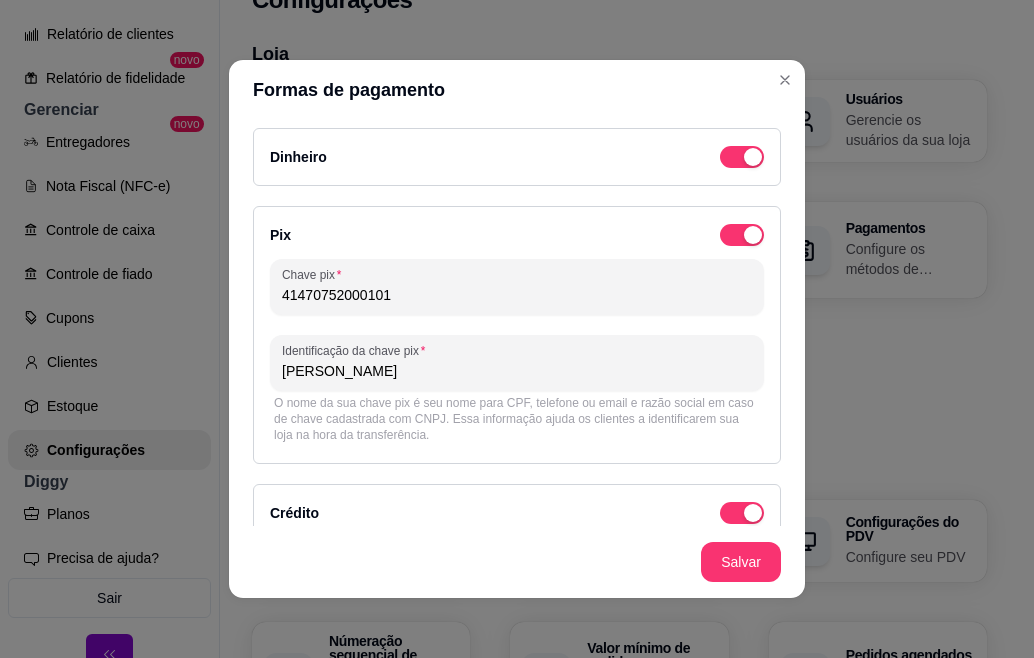 type on "beatriz alves pereira" 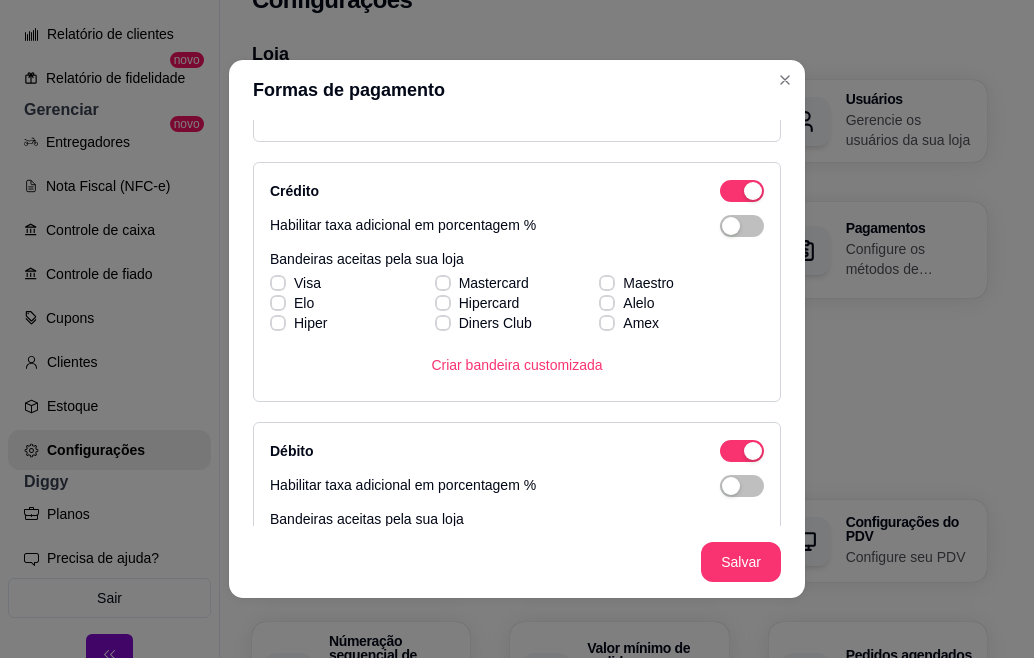 scroll, scrollTop: 360, scrollLeft: 0, axis: vertical 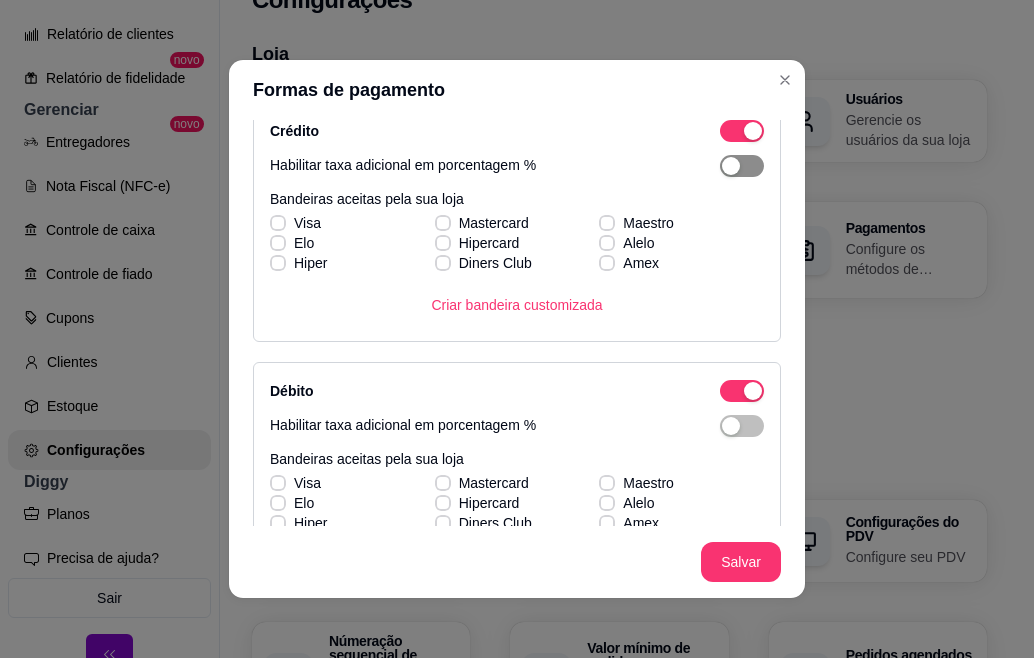 click at bounding box center (742, 166) 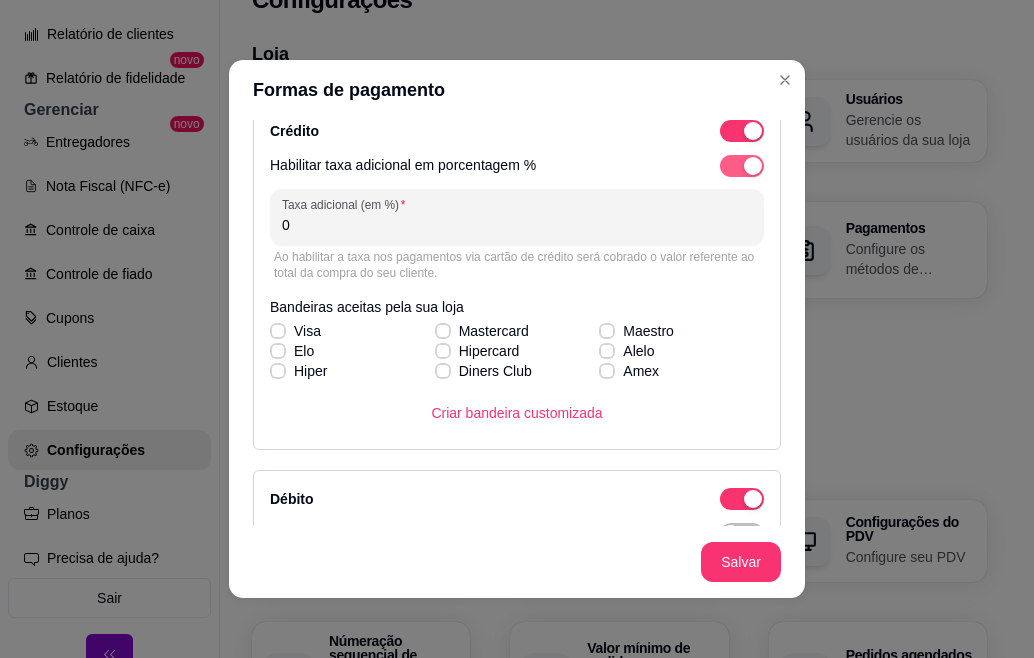 click at bounding box center [742, 166] 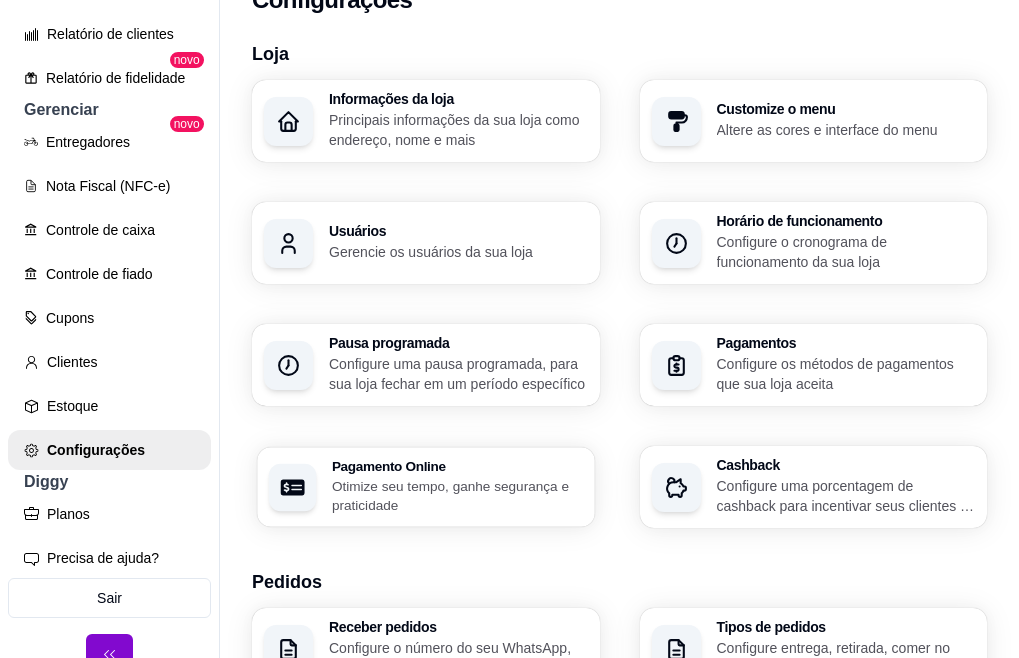 click on "Otimize seu tempo, ganhe segurança e praticidade" at bounding box center (457, 495) 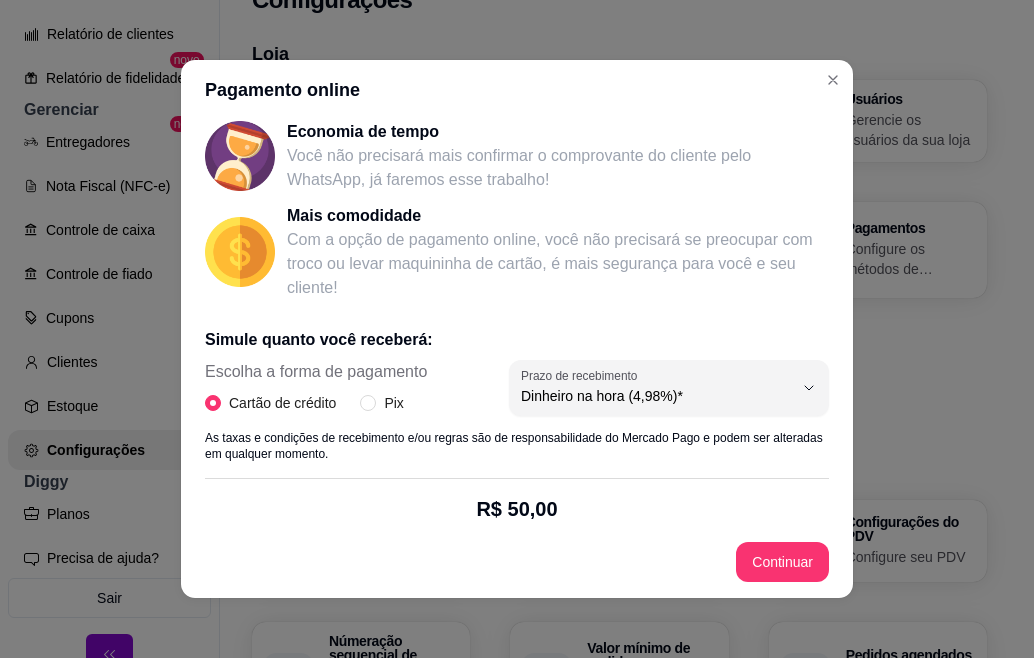 scroll, scrollTop: 200, scrollLeft: 0, axis: vertical 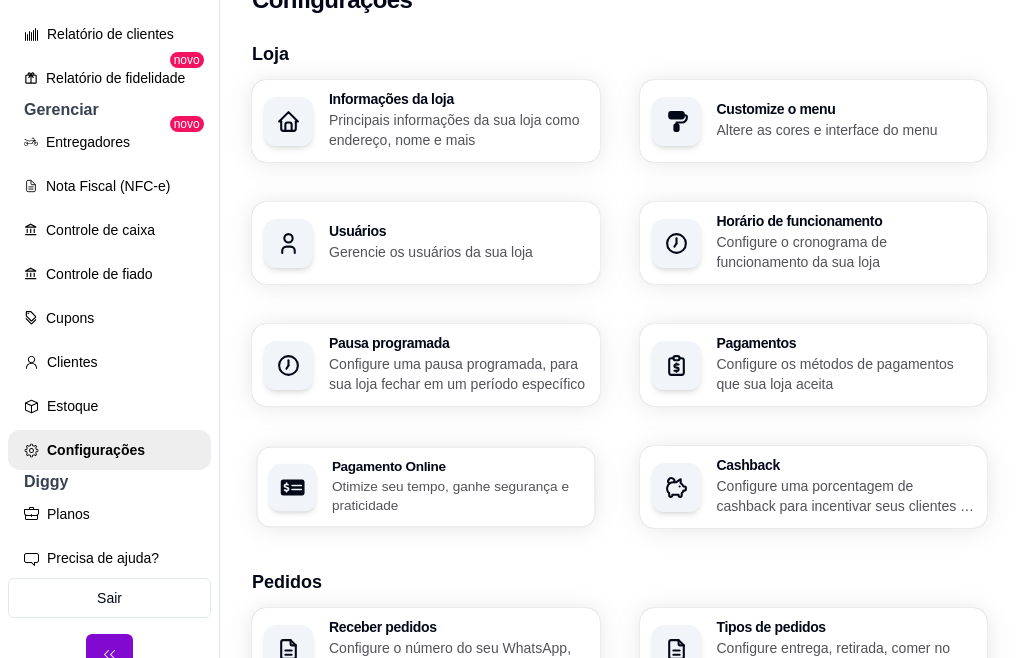 click on "Otimize seu tempo, ganhe segurança e praticidade" at bounding box center [457, 495] 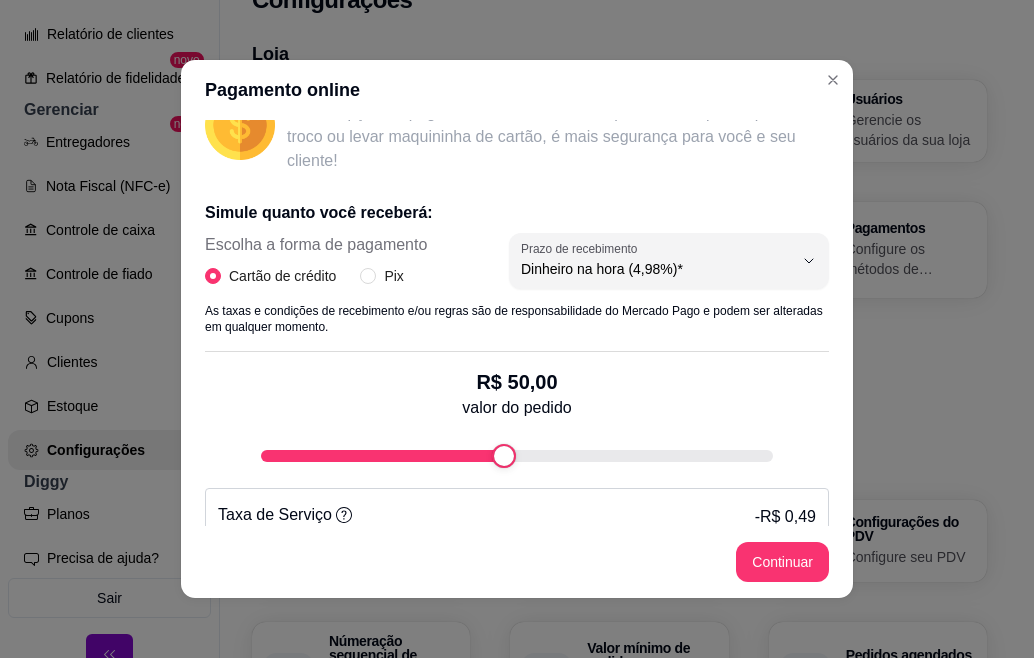 scroll, scrollTop: 320, scrollLeft: 0, axis: vertical 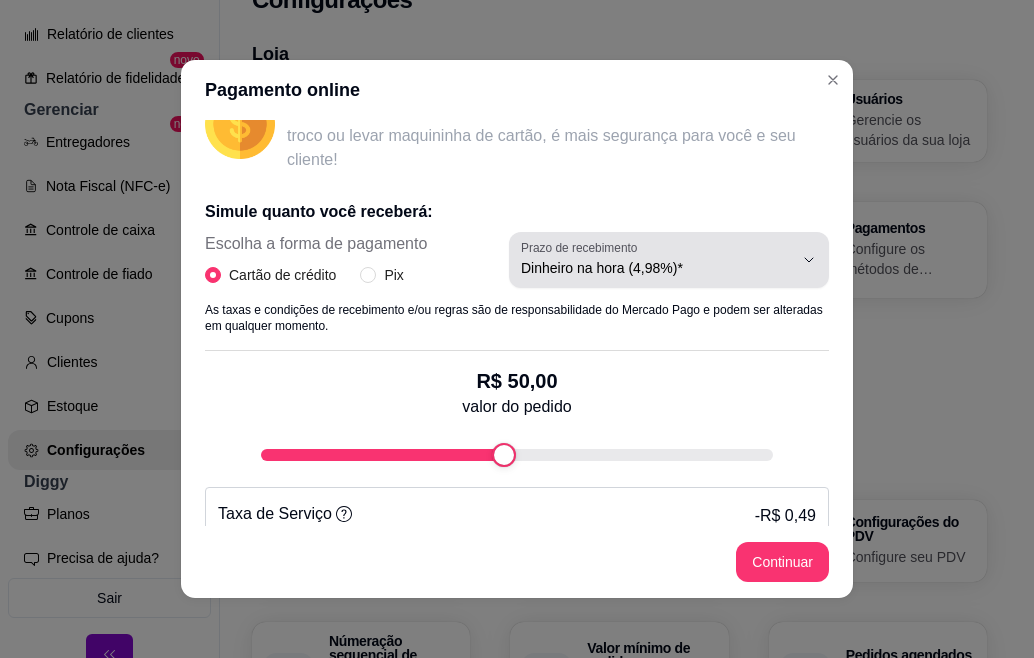 click on "Prazo de recebimento Dinheiro na hora (4,98%)*" at bounding box center [669, 260] 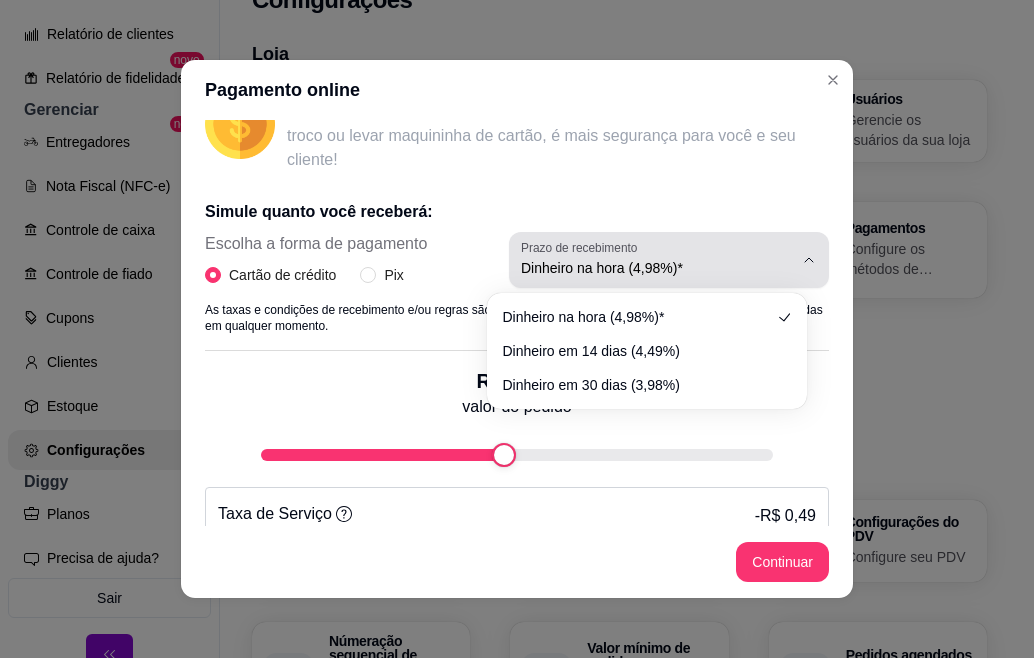 type 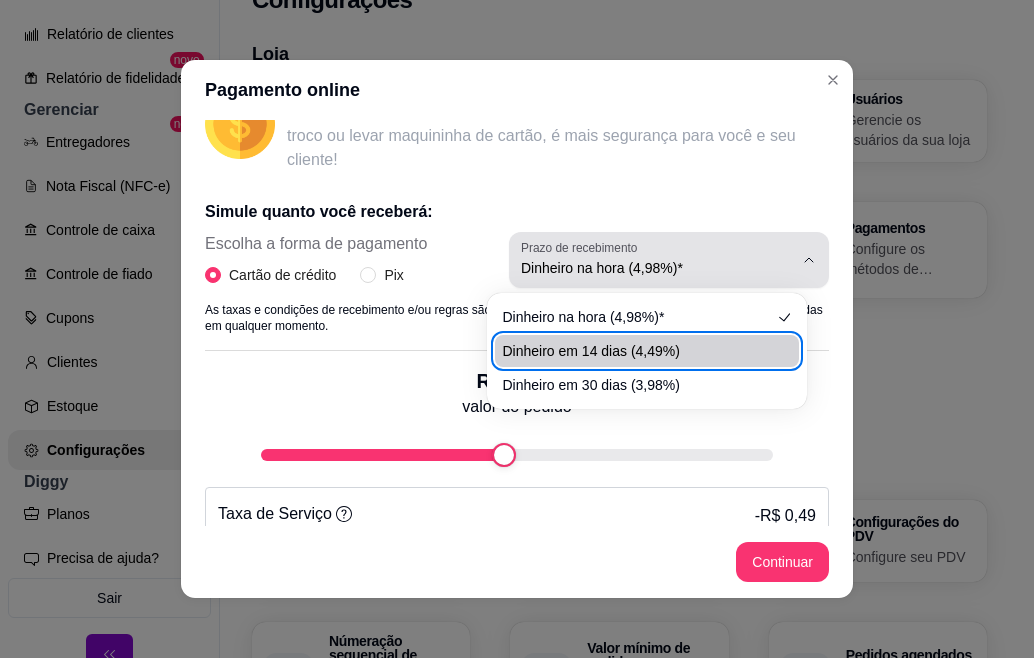 type 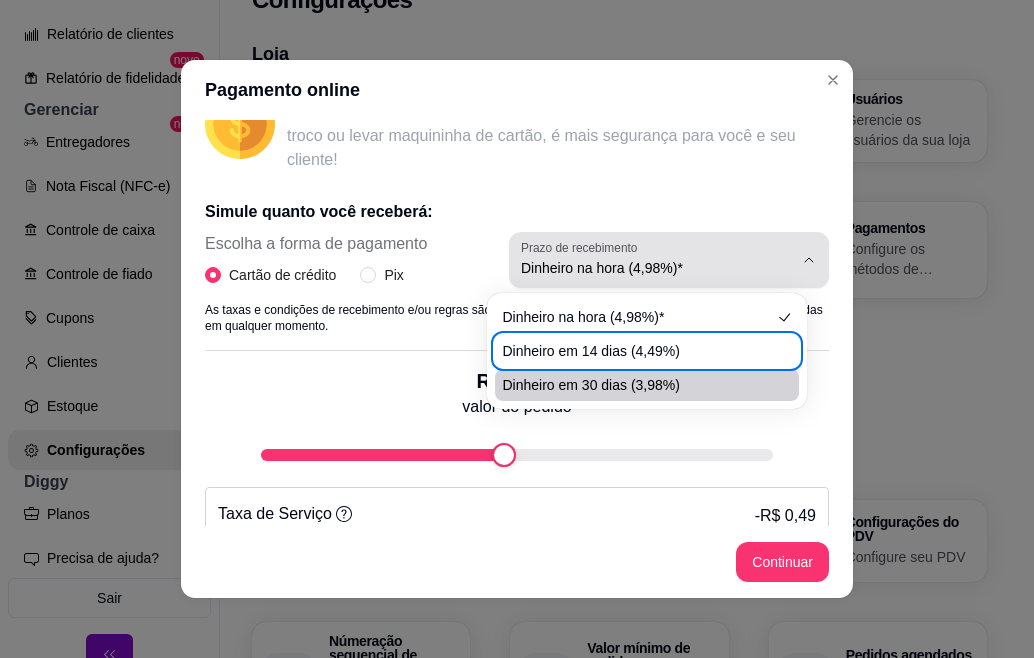 type 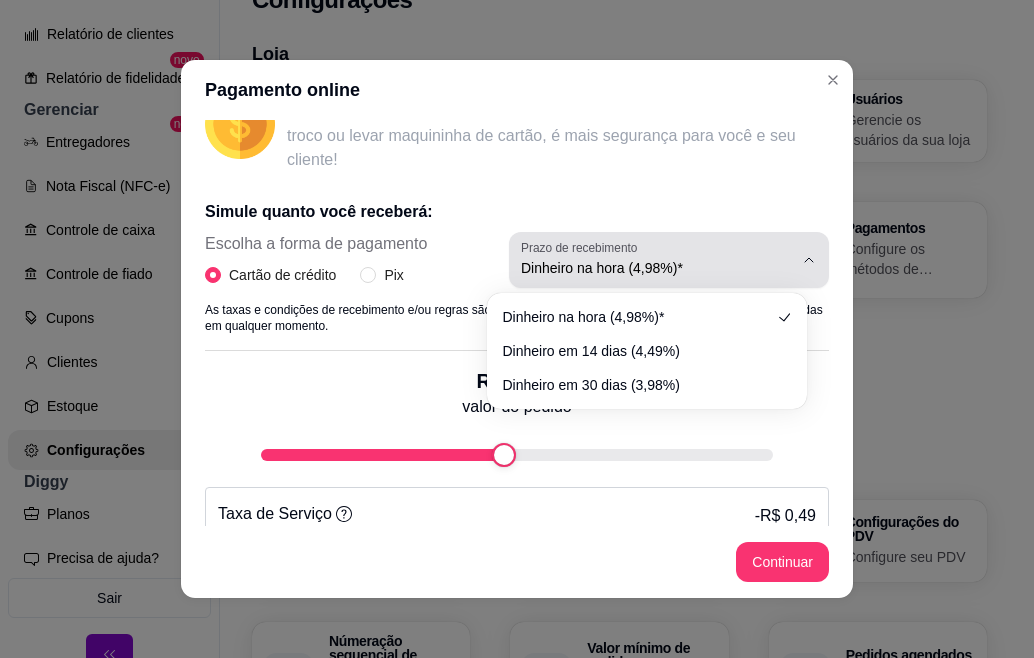 click on "Dinheiro na hora (4,98%)*" at bounding box center [657, 260] 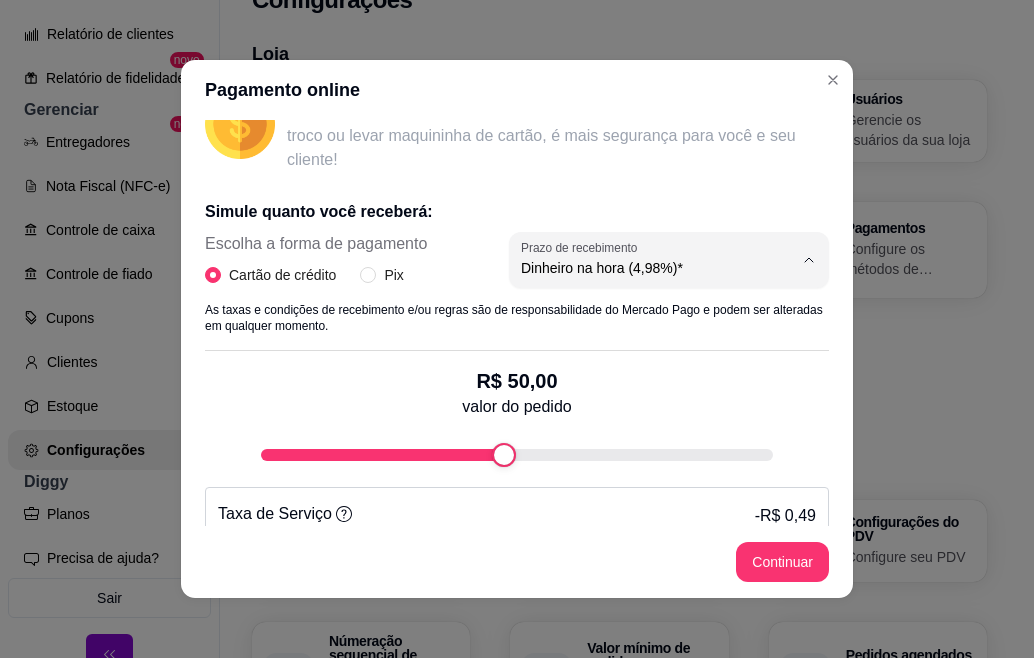 click on "Receba na hora em sua conta do Mercado Pago! Agora você poderá receber pagamentos online por pix e cartão de crédito através do seu menu digital e receber o dinheiro na sua conta do Mercado Pago! Sem riscos de fraudes ou golpes Golpes no Pix estão em alta! você só receberá o pedido após a confirmação do pagamento! Economia de tempo Você não precisará mais confirmar o comprovante do cliente pelo WhatsApp, já faremos esse trabalho! Mais comodidade Com a opção de pagamento online, você não precisará se preocupar com troco ou levar maquininha de cartão, é mais segurança para você e seu cliente! Simule quanto você receberá: Escolha a forma de pagamento Cartão de crédito Pix 4.98 Prazo de recebimento Dinheiro na hora (4,98%)* Dinheiro em 14 dias (4,49%) Dinheiro em 30 dias (3,98%) Prazo de recebimento Dinheiro na hora (4,98%)* As taxas e condições de recebimento e/ou regras são de responsabilidade do Mercado Pago e podem ser alteradas em qualquer momento. R$ 50,00 valor do pedido -" at bounding box center (517, 323) 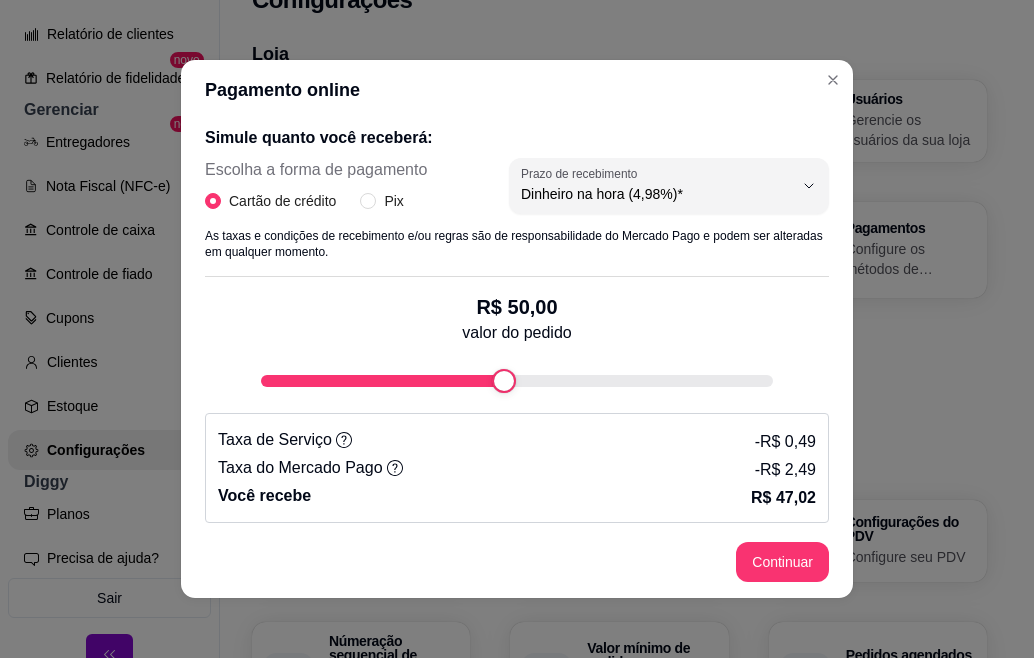 scroll, scrollTop: 399, scrollLeft: 0, axis: vertical 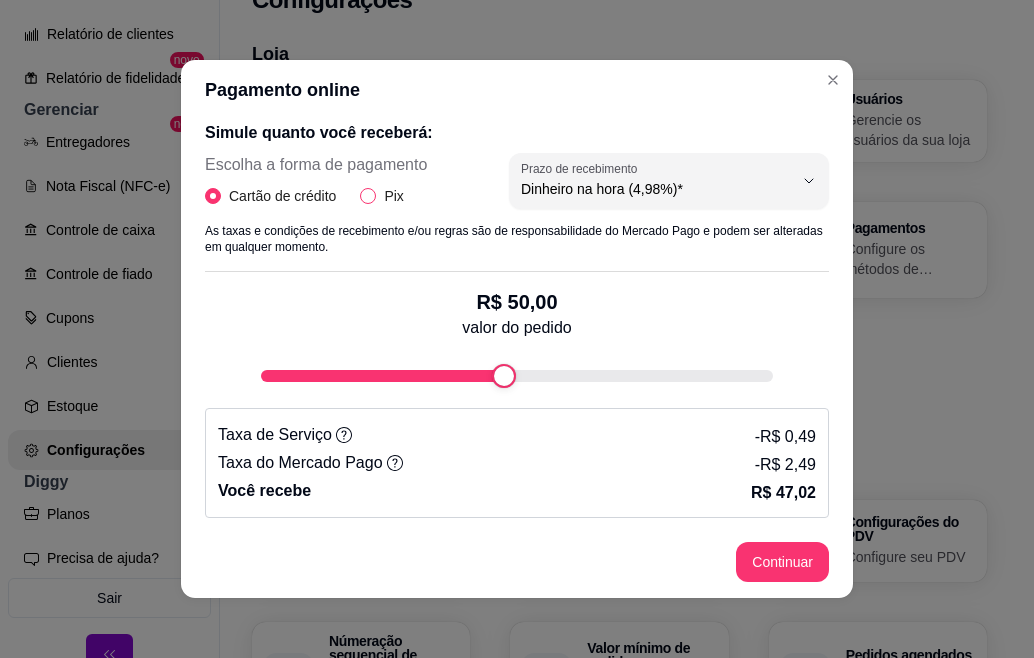 click on "Pix" at bounding box center (393, 196) 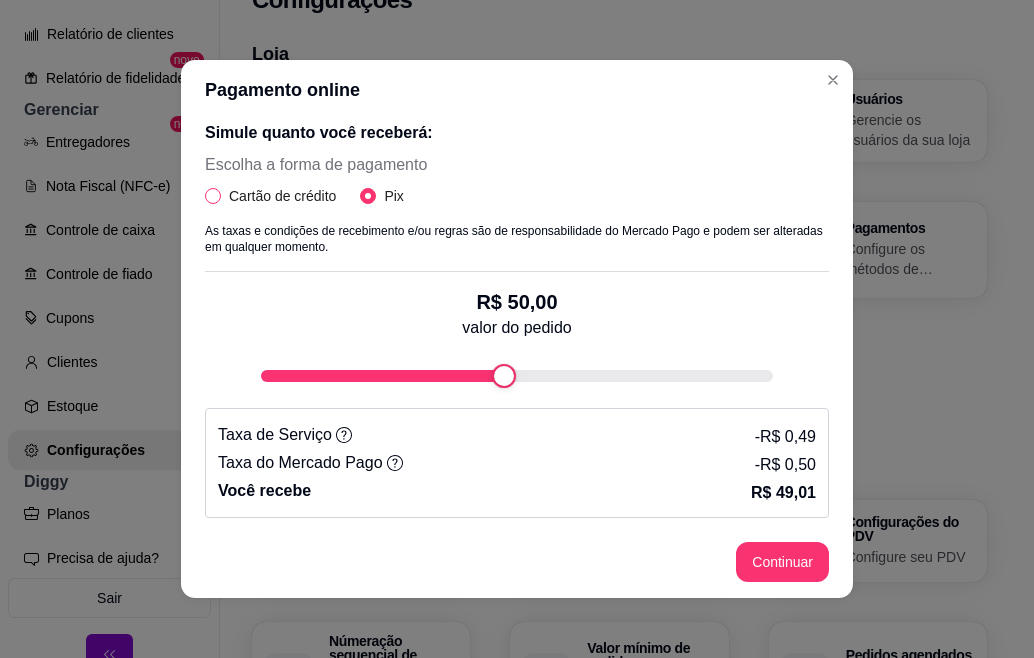 click on "Cartão de crédito" at bounding box center [282, 196] 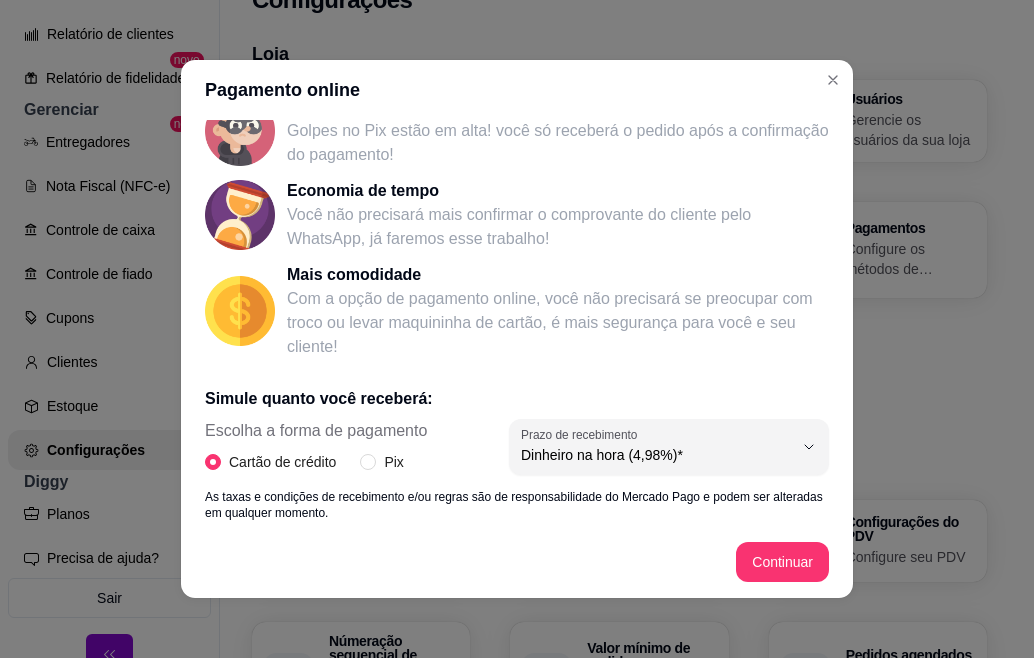scroll, scrollTop: 19, scrollLeft: 0, axis: vertical 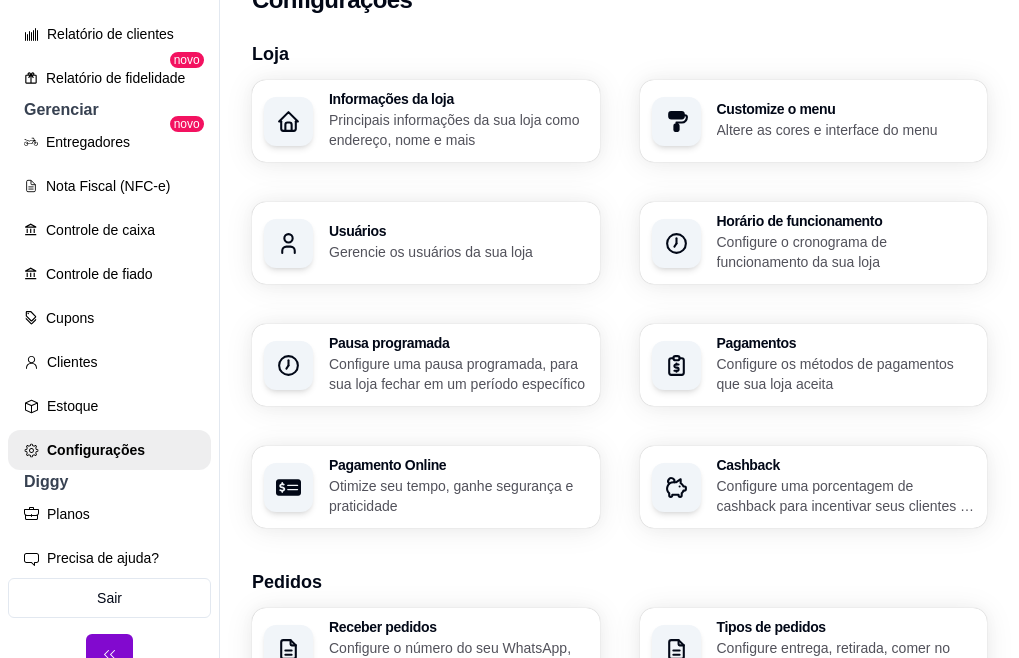 click on "Pagamento Online Otimize seu tempo, ganhe segurança e praticidade" at bounding box center [426, 487] 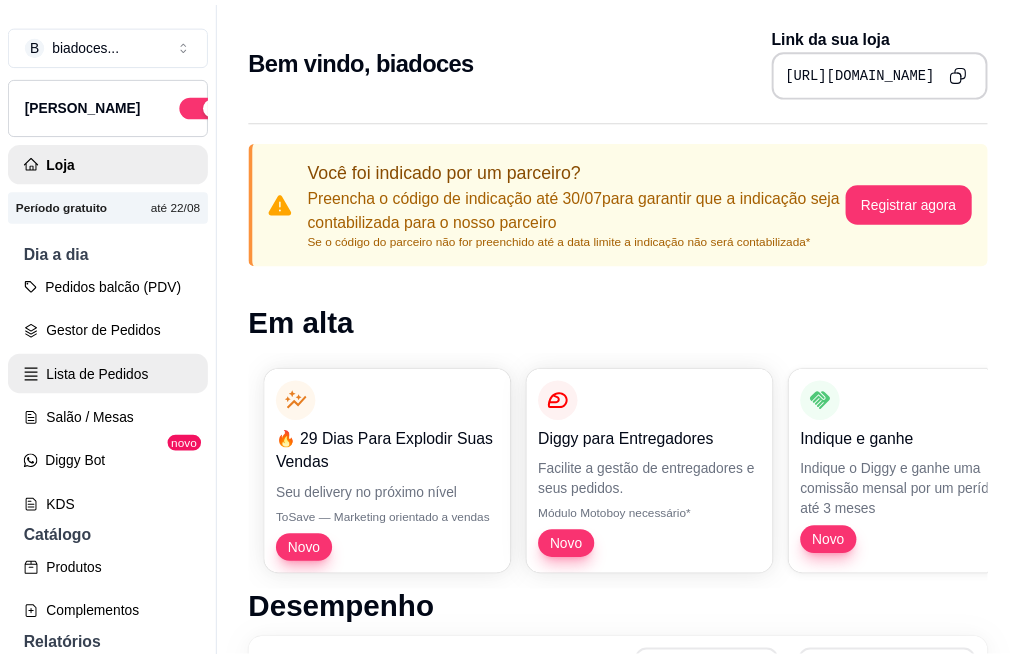 scroll, scrollTop: 0, scrollLeft: 0, axis: both 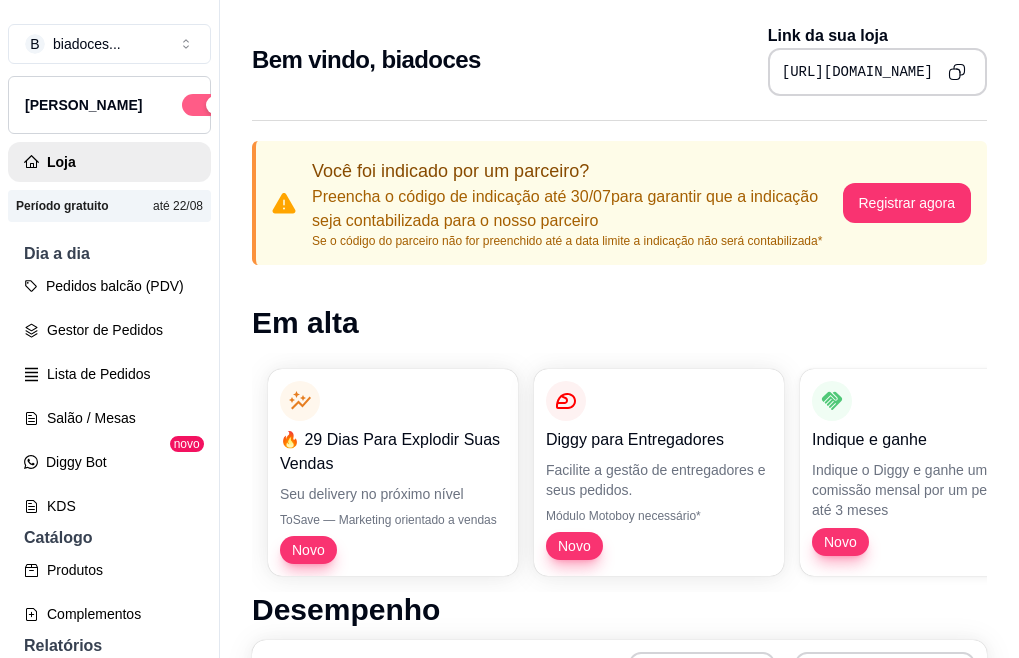 click at bounding box center [204, 105] 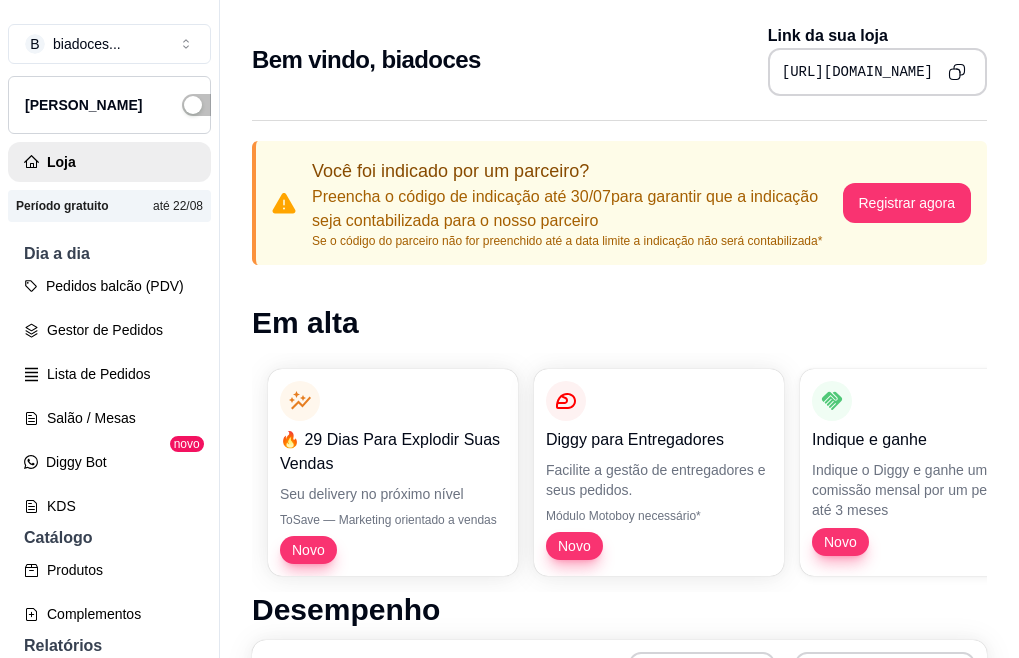 scroll, scrollTop: 575, scrollLeft: 0, axis: vertical 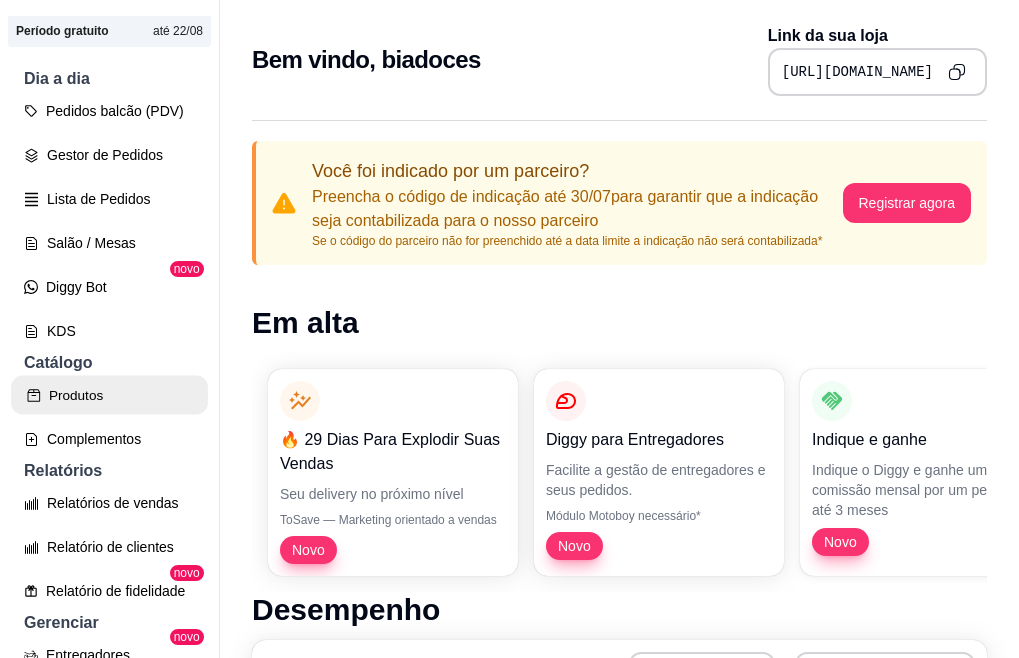click on "Produtos" at bounding box center [109, 395] 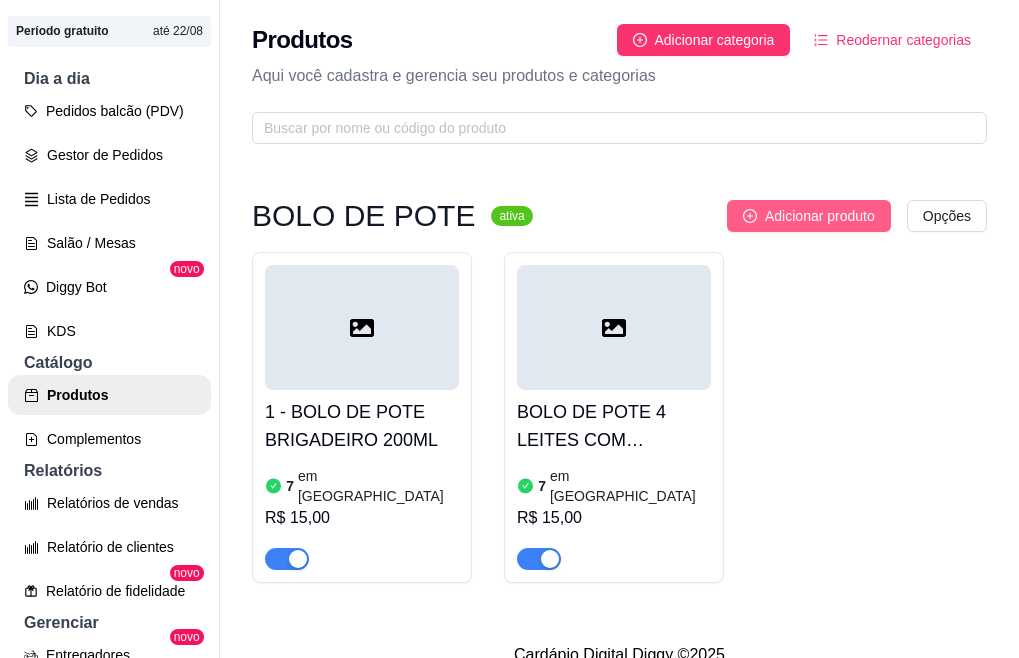 click on "Adicionar produto" at bounding box center (820, 216) 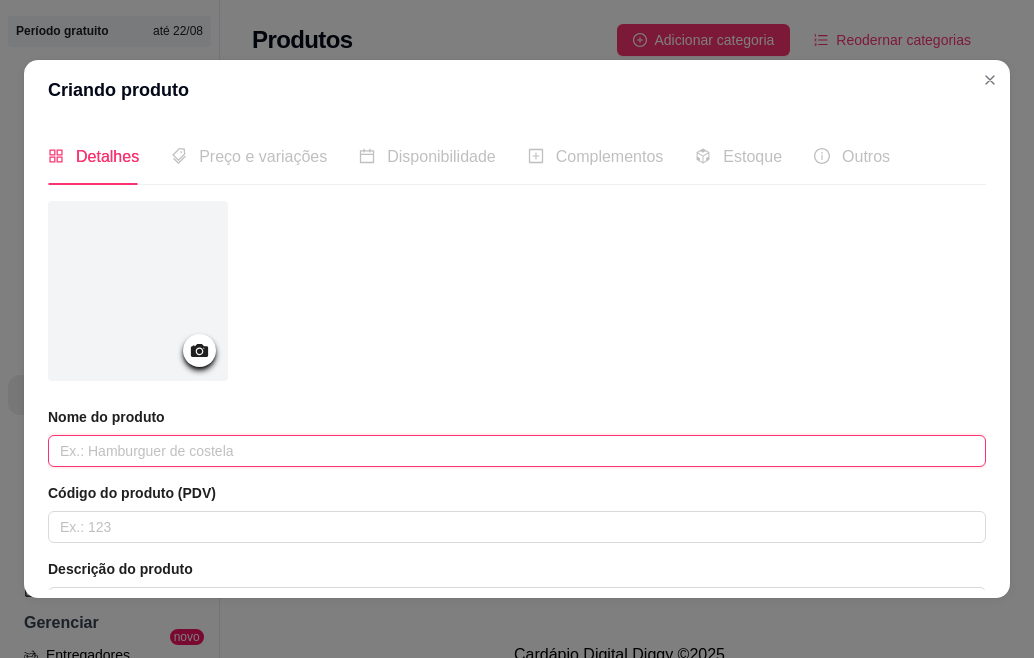click at bounding box center [517, 451] 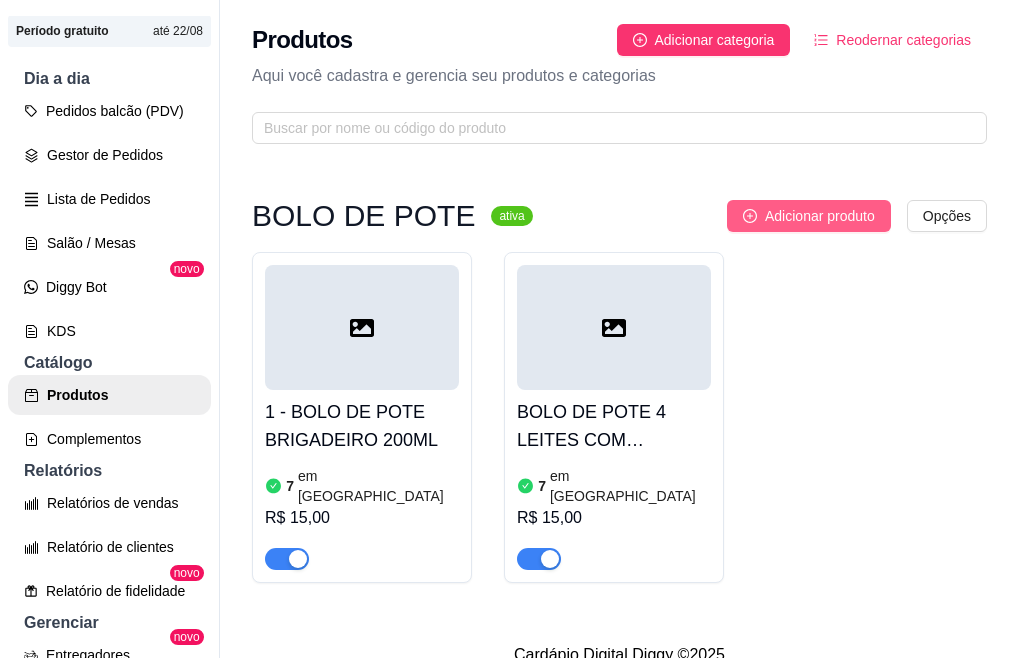 click on "Adicionar produto" at bounding box center [820, 216] 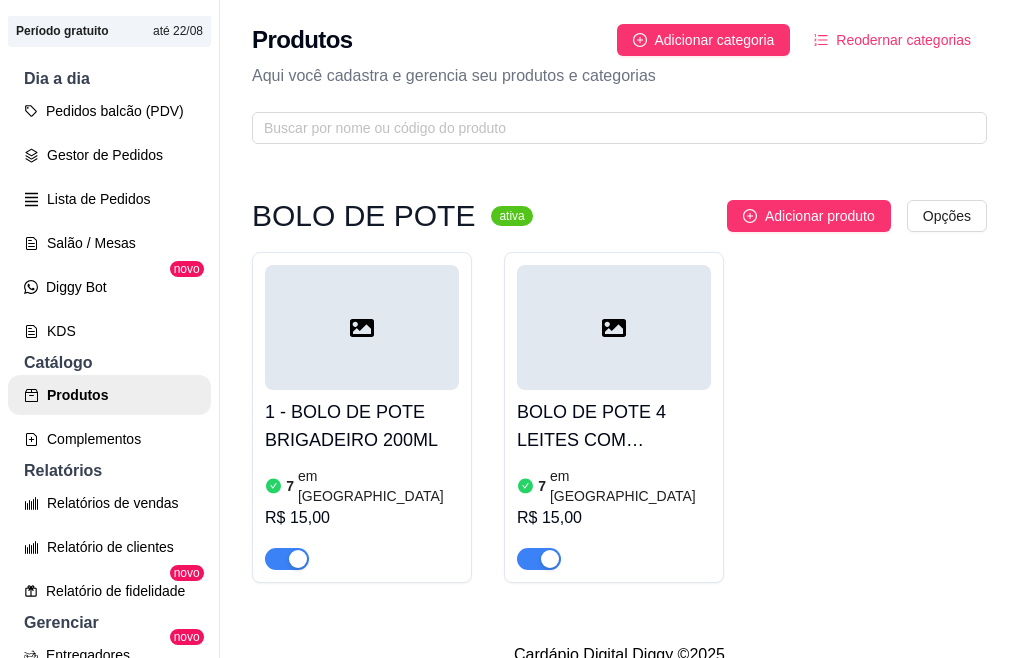 click at bounding box center (362, 550) 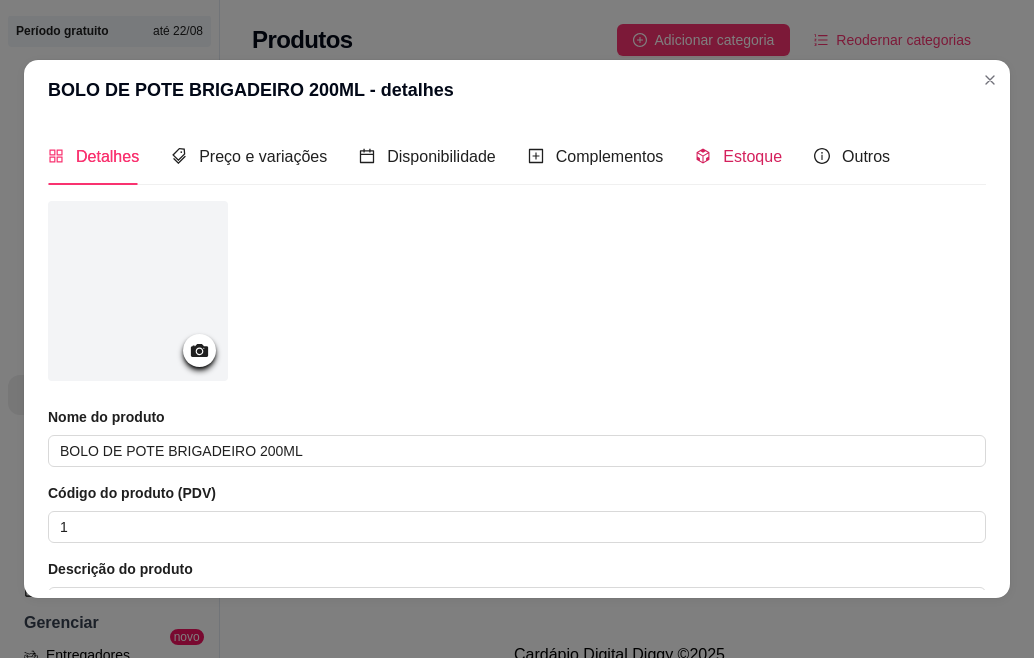 click on "Estoque" at bounding box center [738, 156] 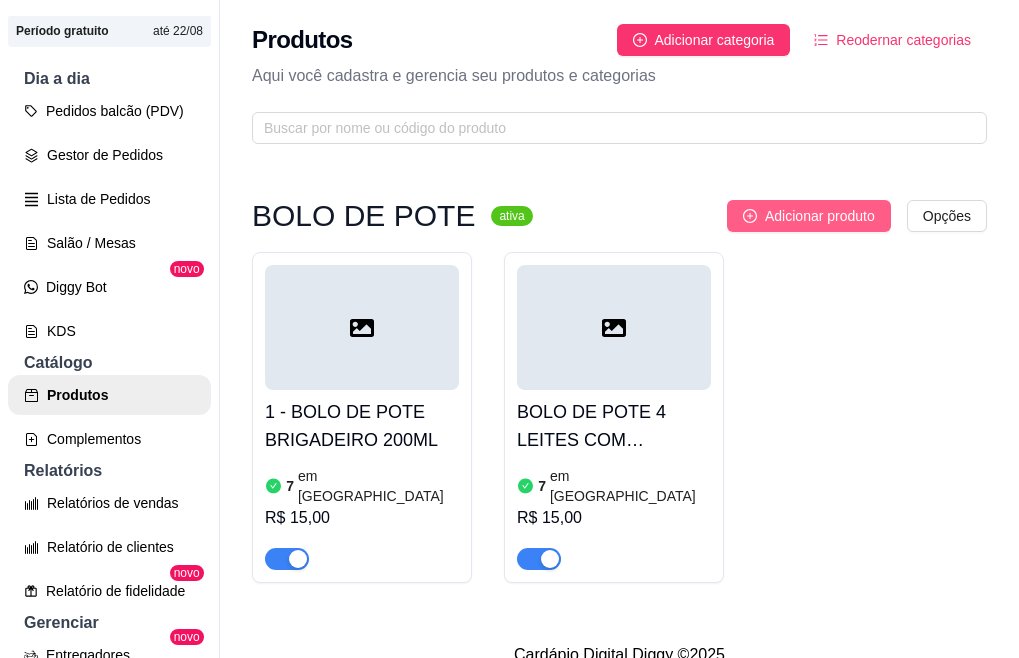 click on "Adicionar produto" at bounding box center (820, 216) 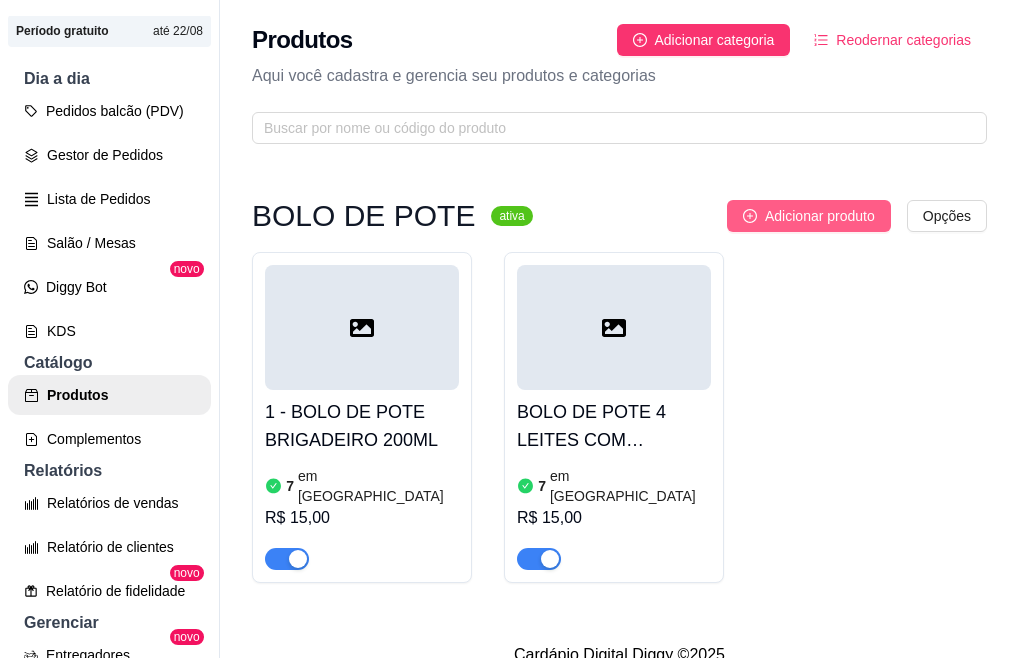 click at bounding box center [517, 294] 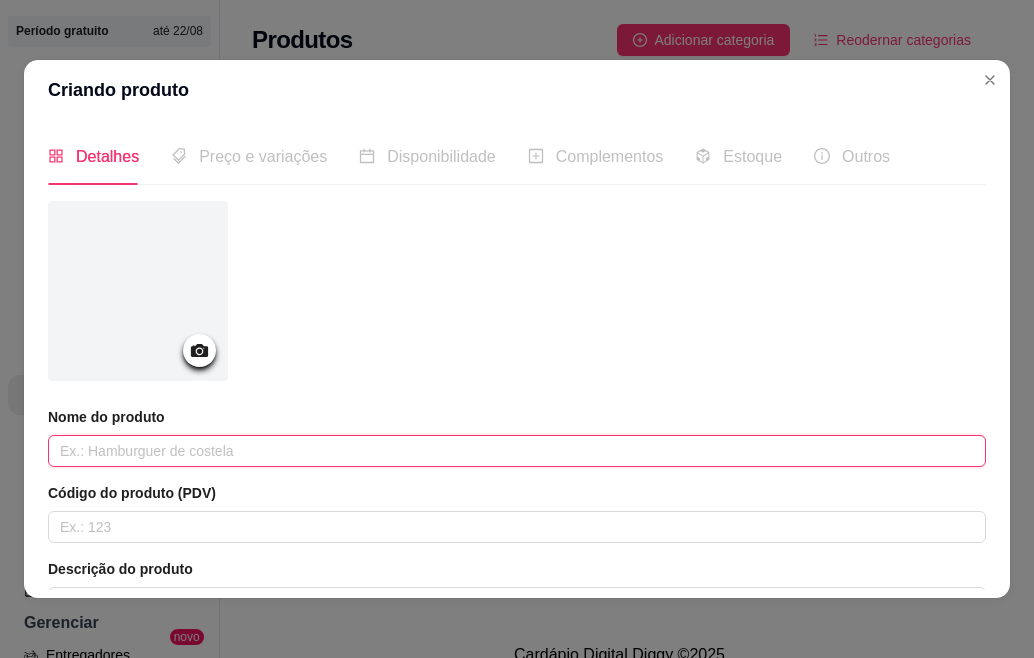 click at bounding box center [517, 451] 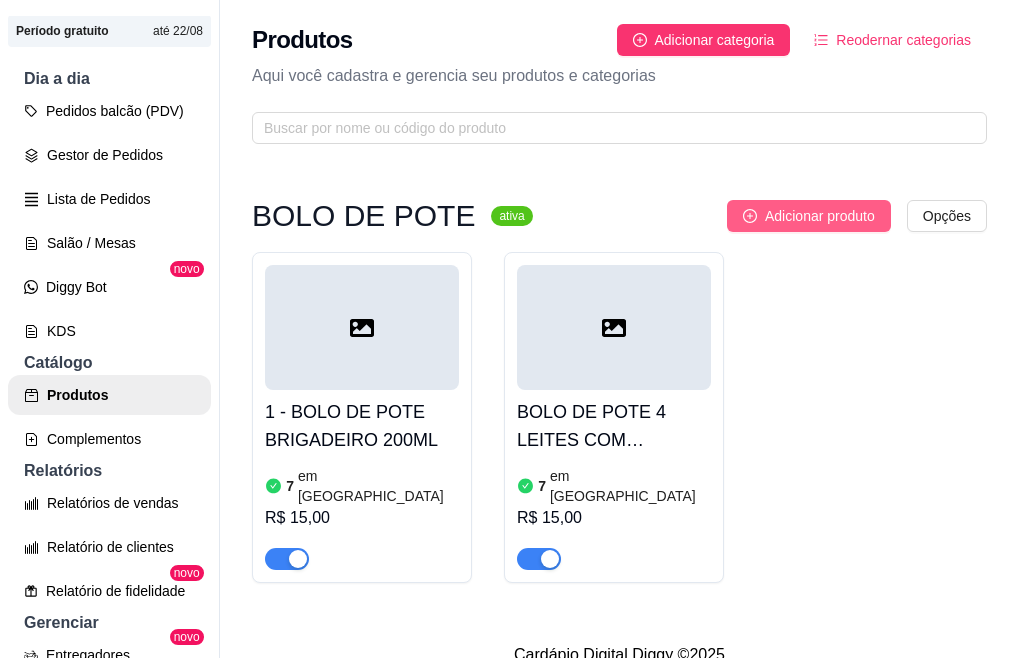 click on "Adicionar produto" at bounding box center [820, 216] 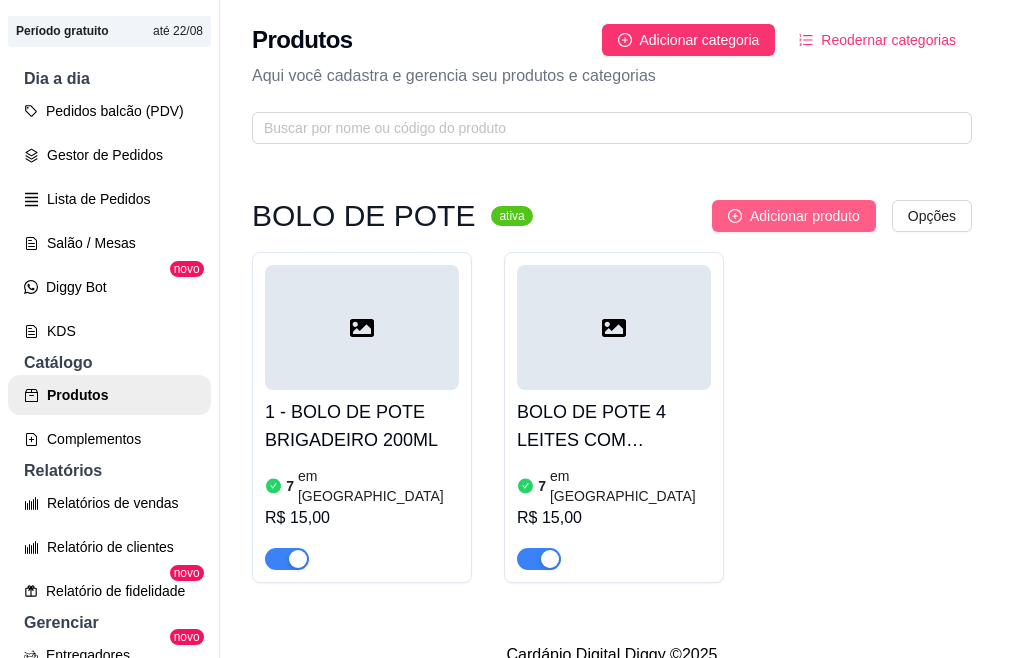 type 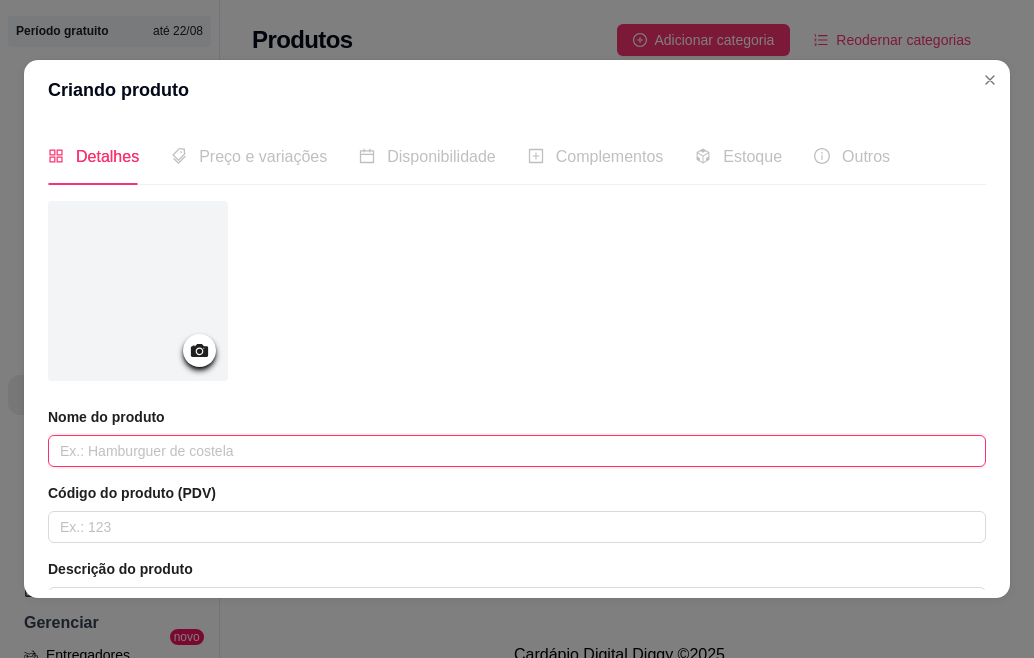 click at bounding box center (517, 451) 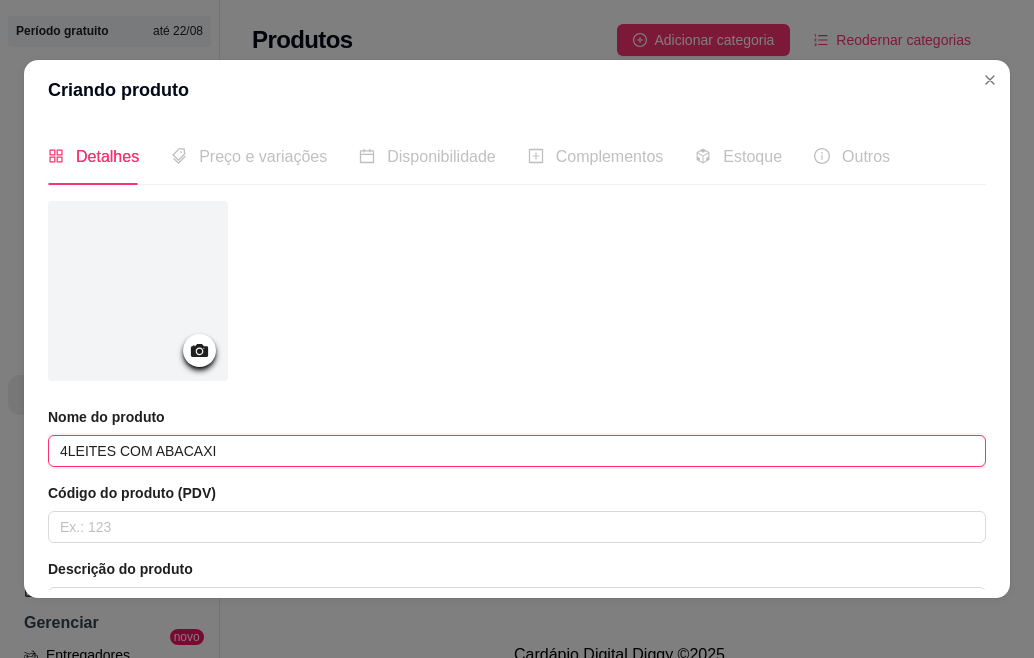 type on "4LEITES COM ABACAXI" 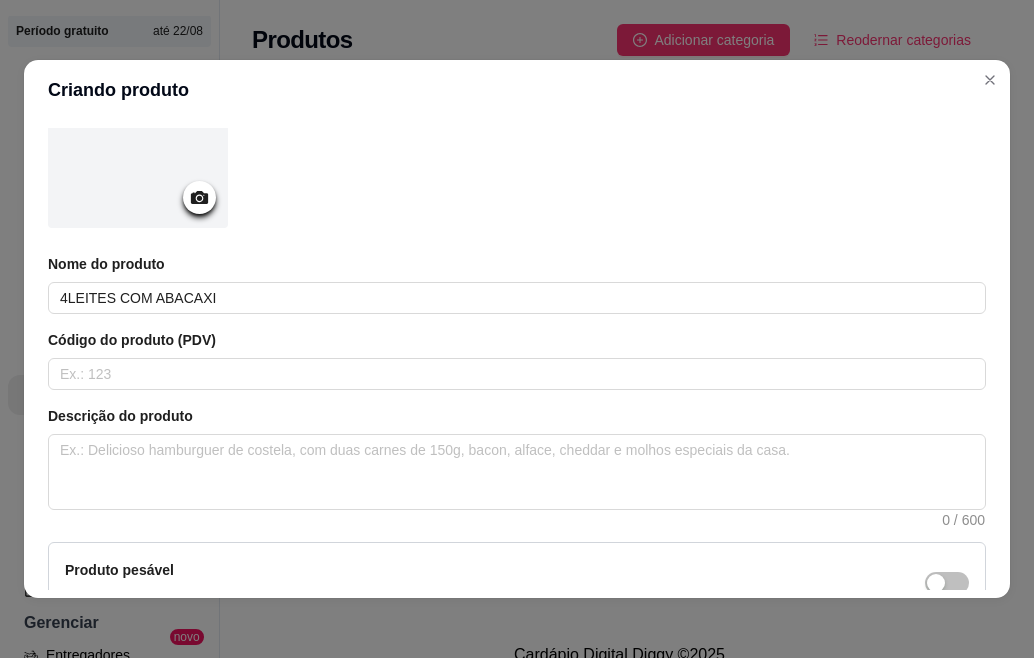scroll, scrollTop: 160, scrollLeft: 0, axis: vertical 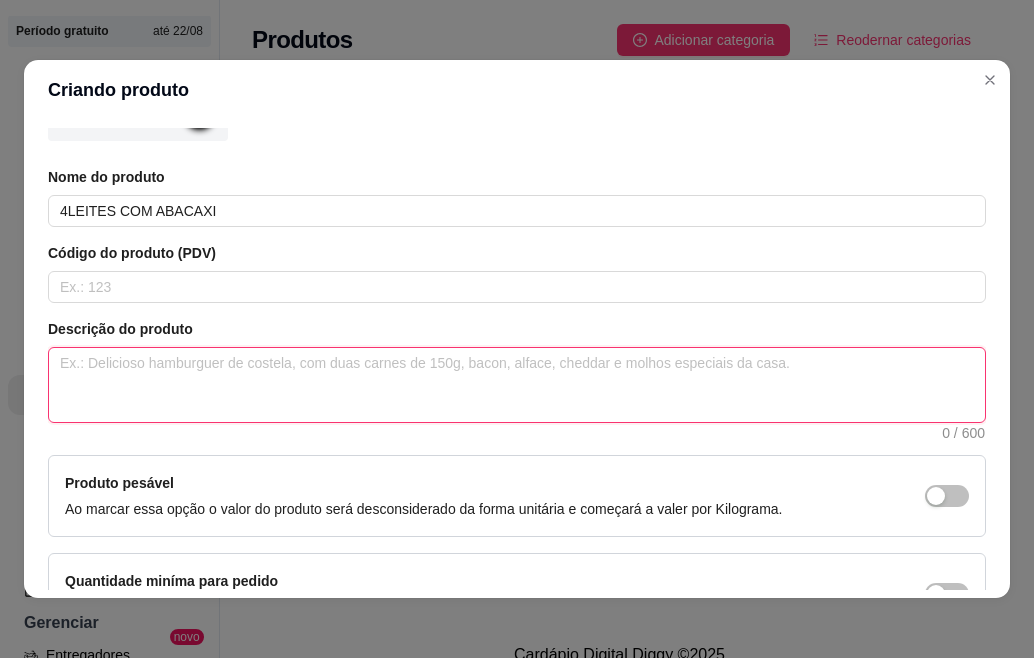 click at bounding box center [517, 385] 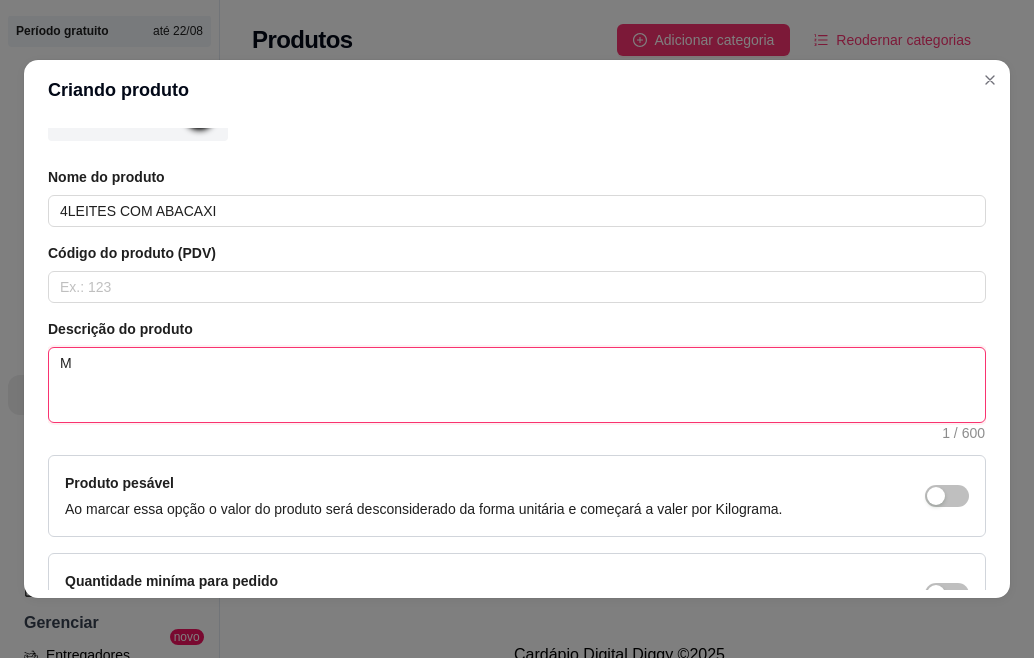type 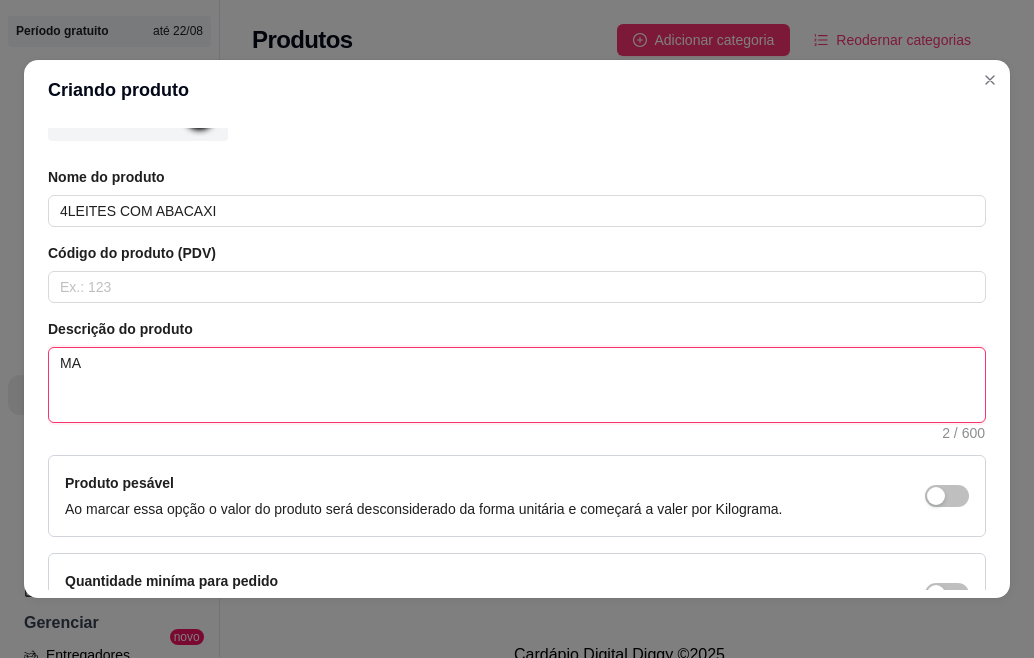 type 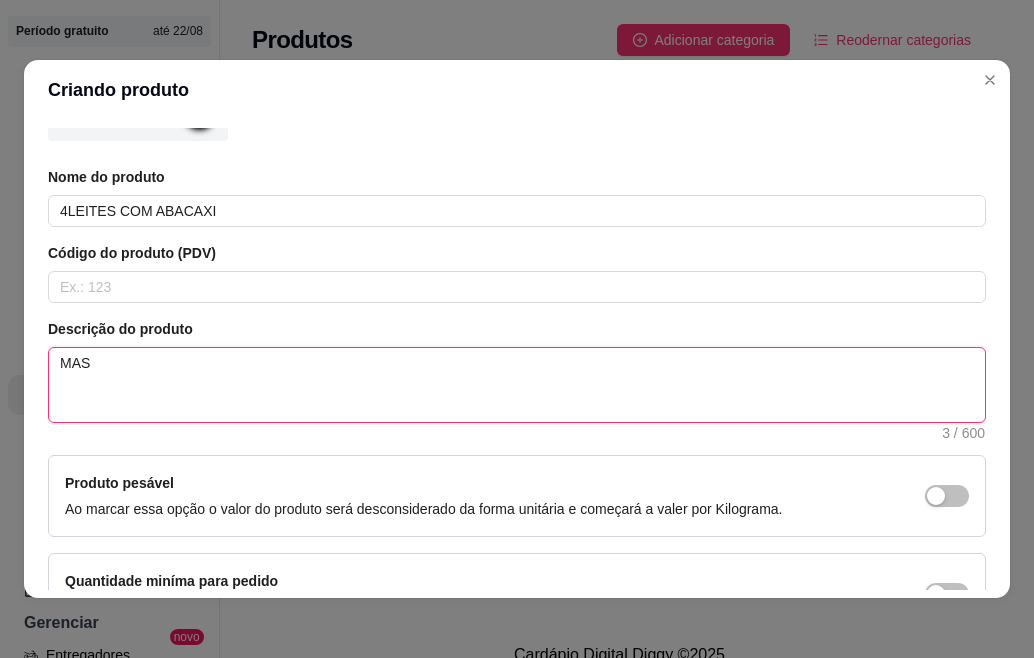 type 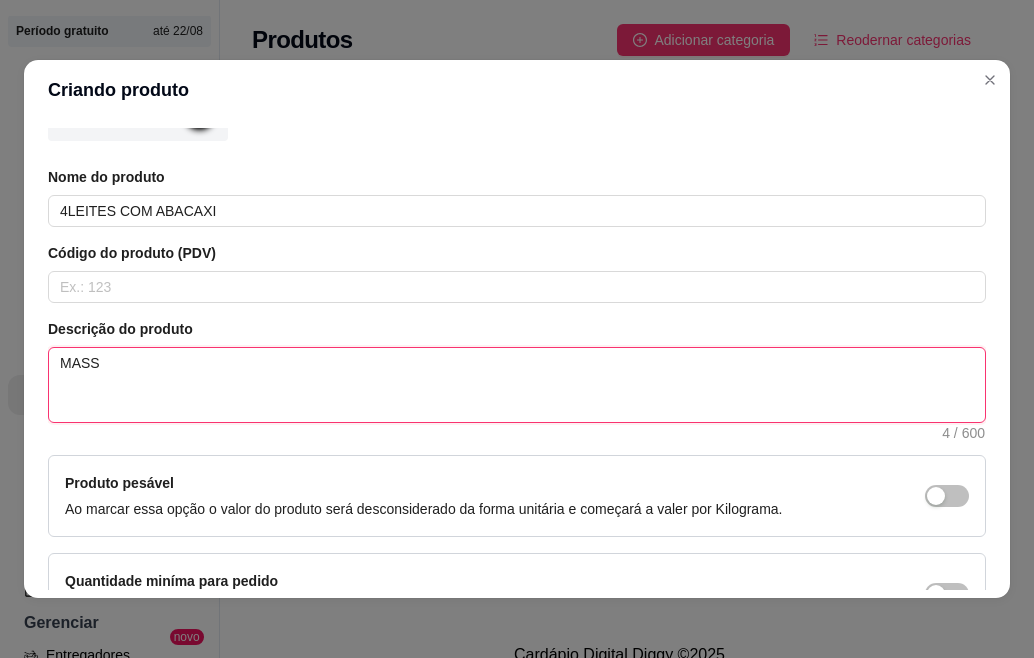 type 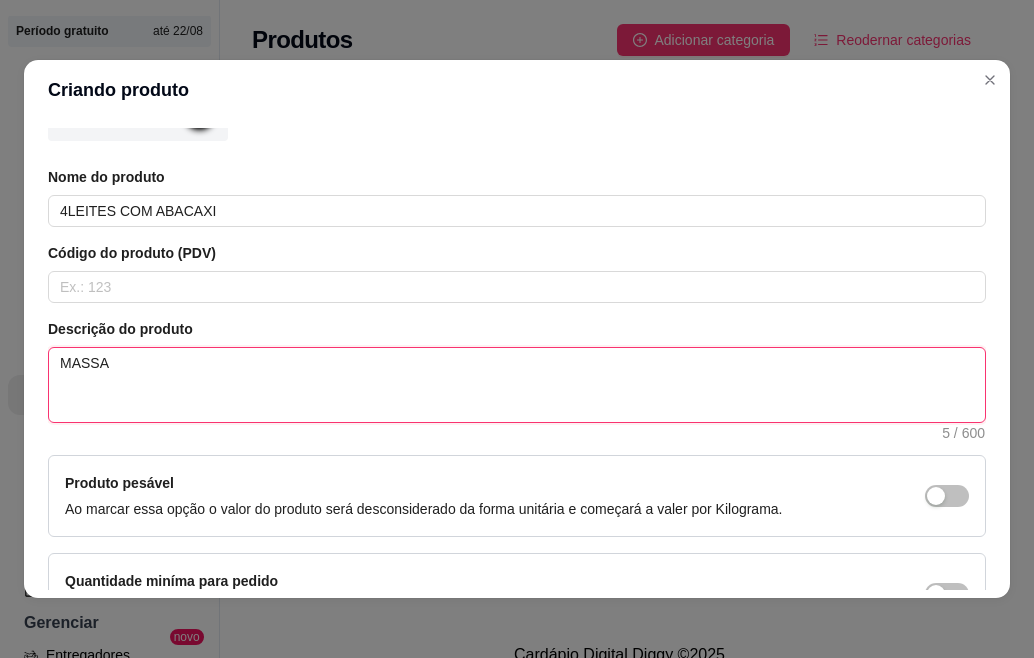 type 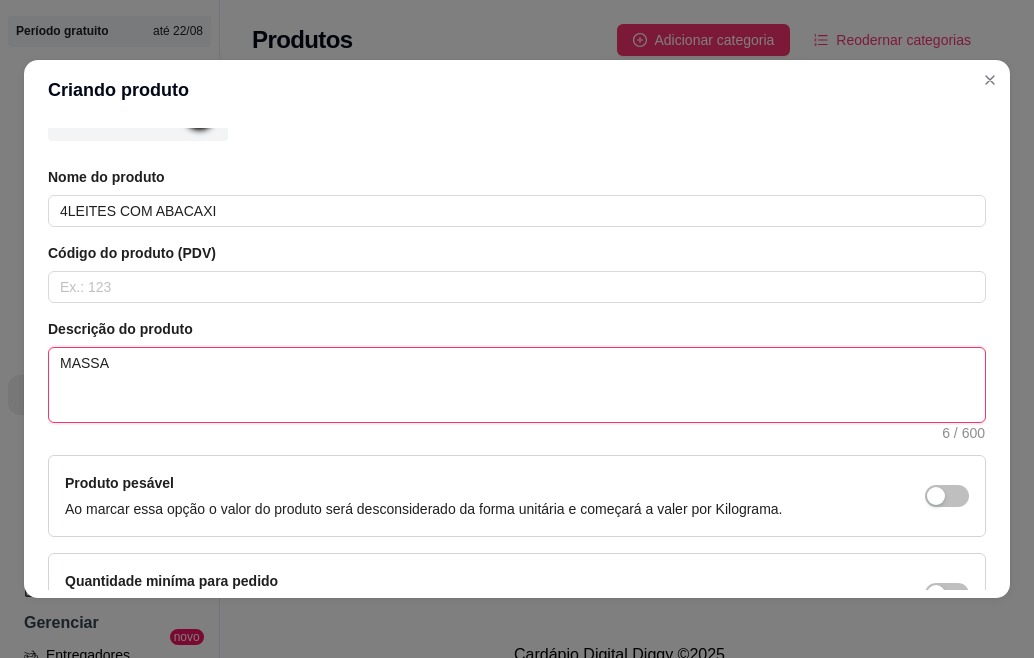 type 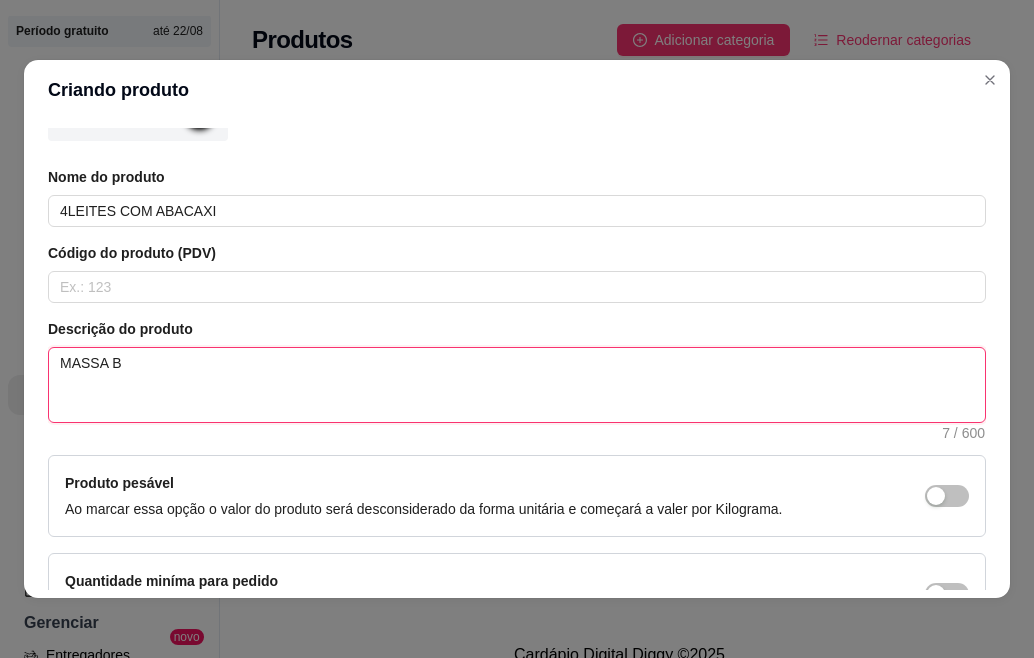type 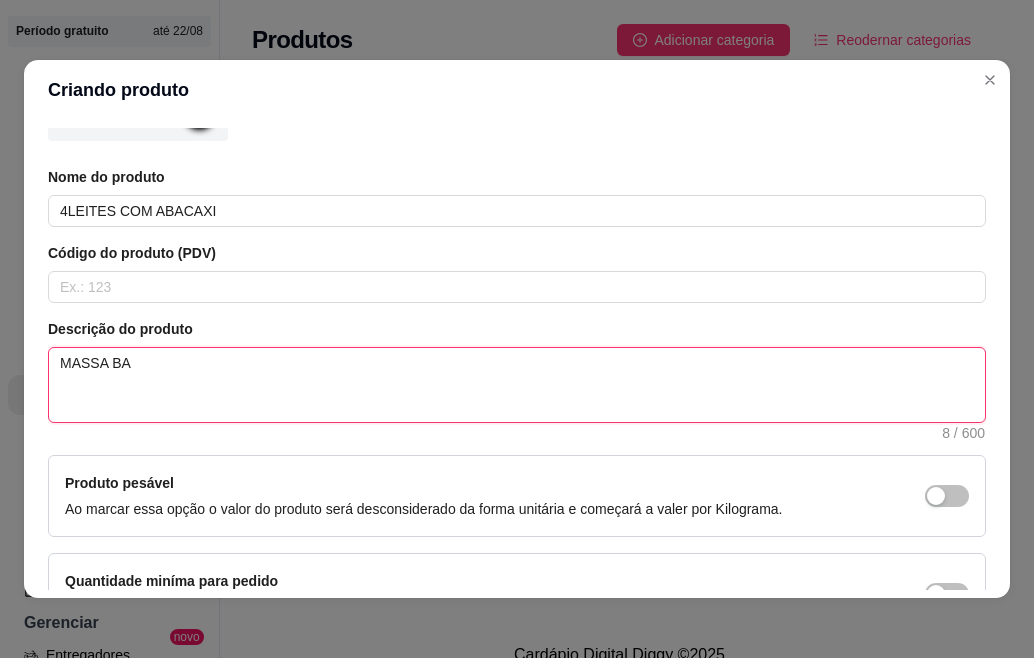 type 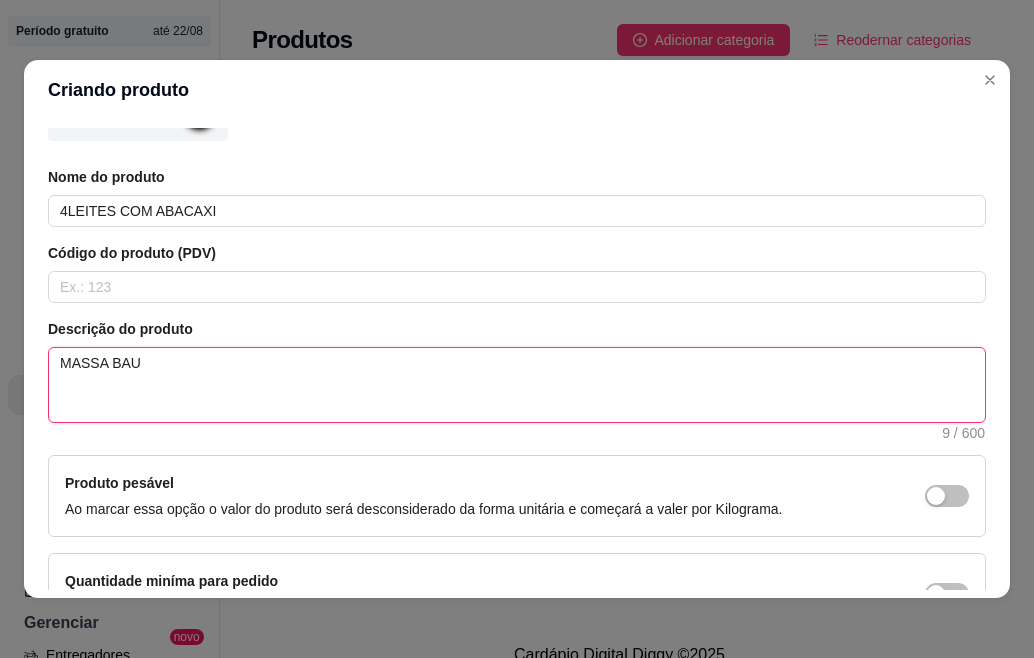 type 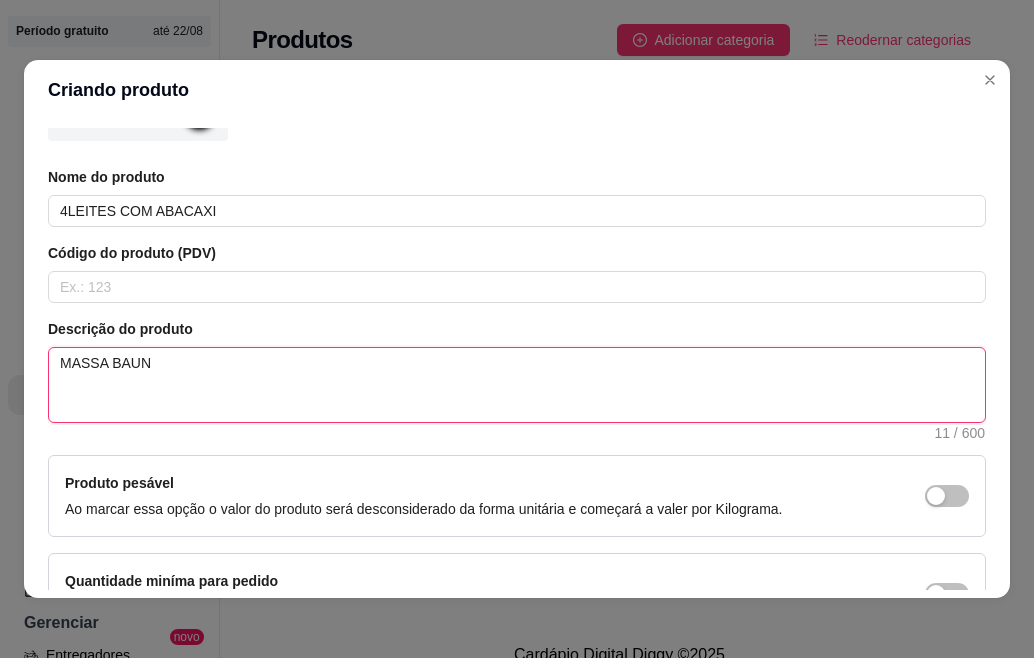 type 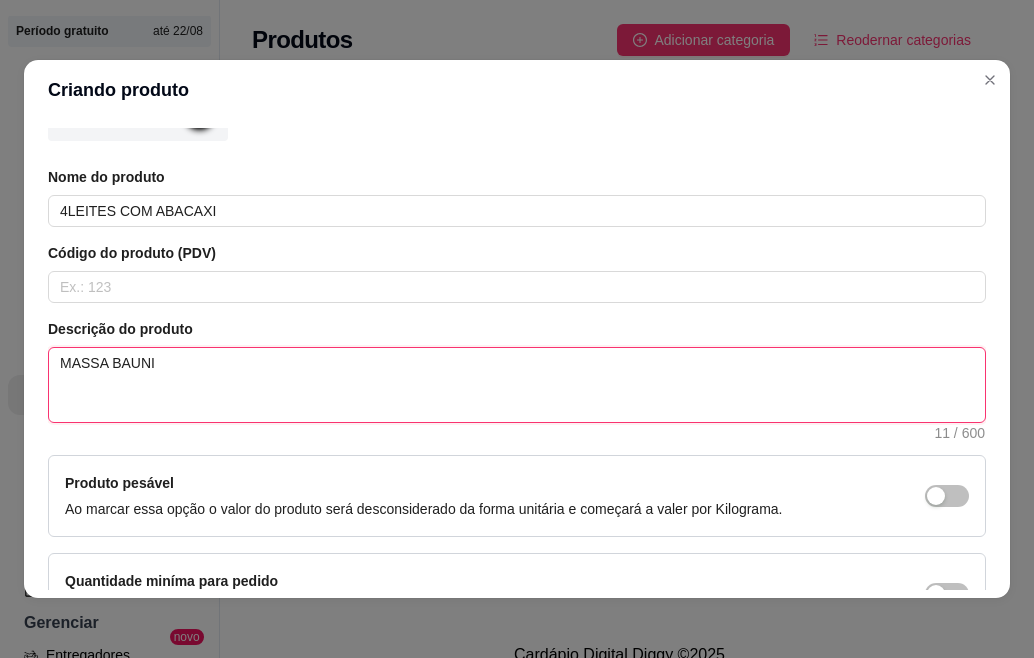 type 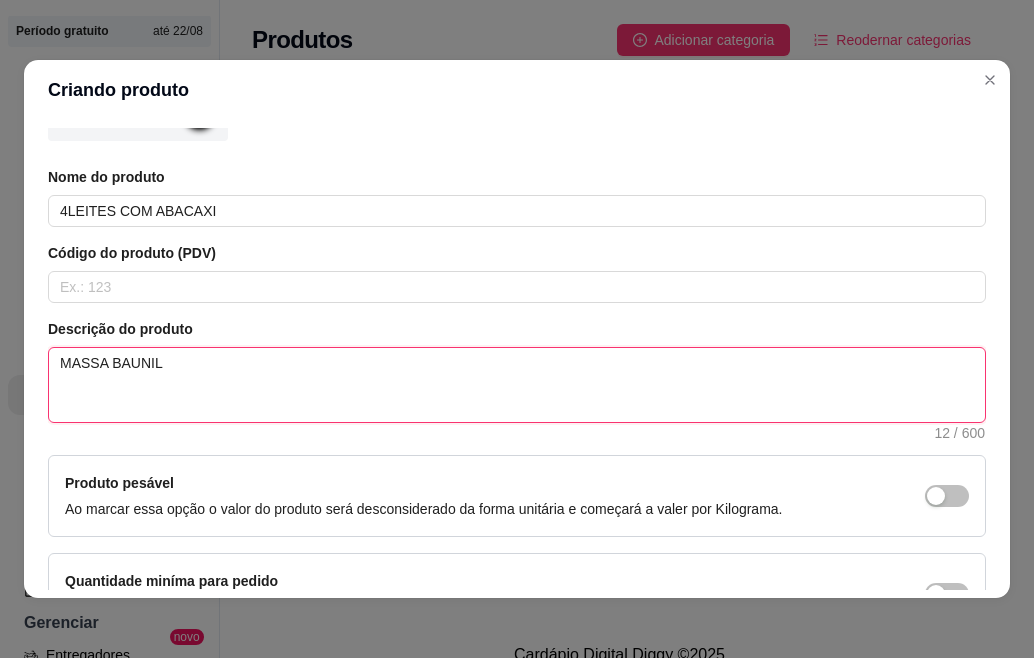 type 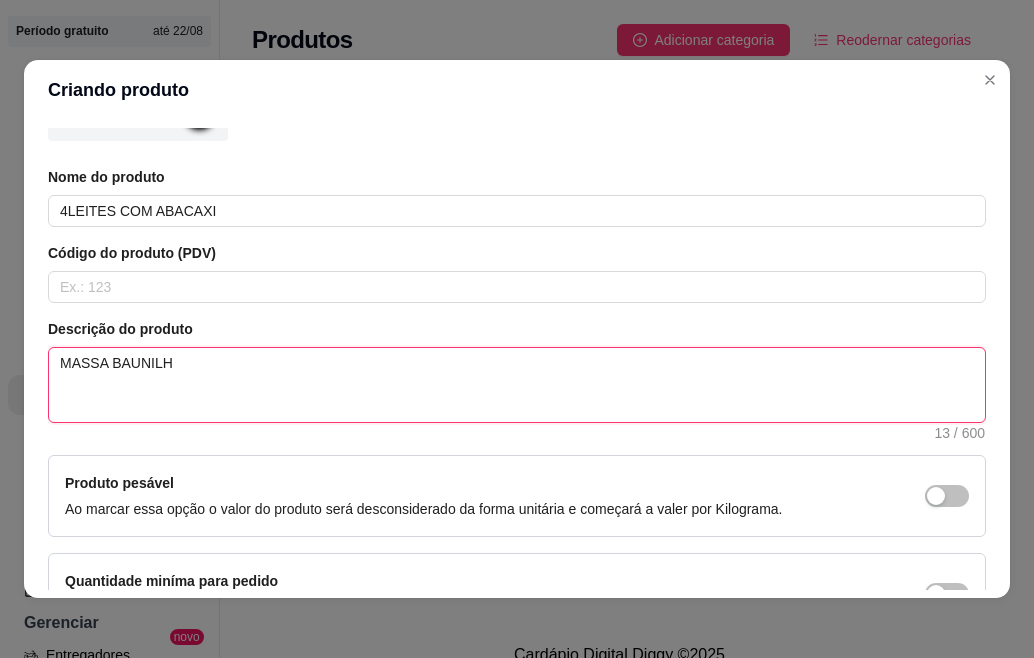 type 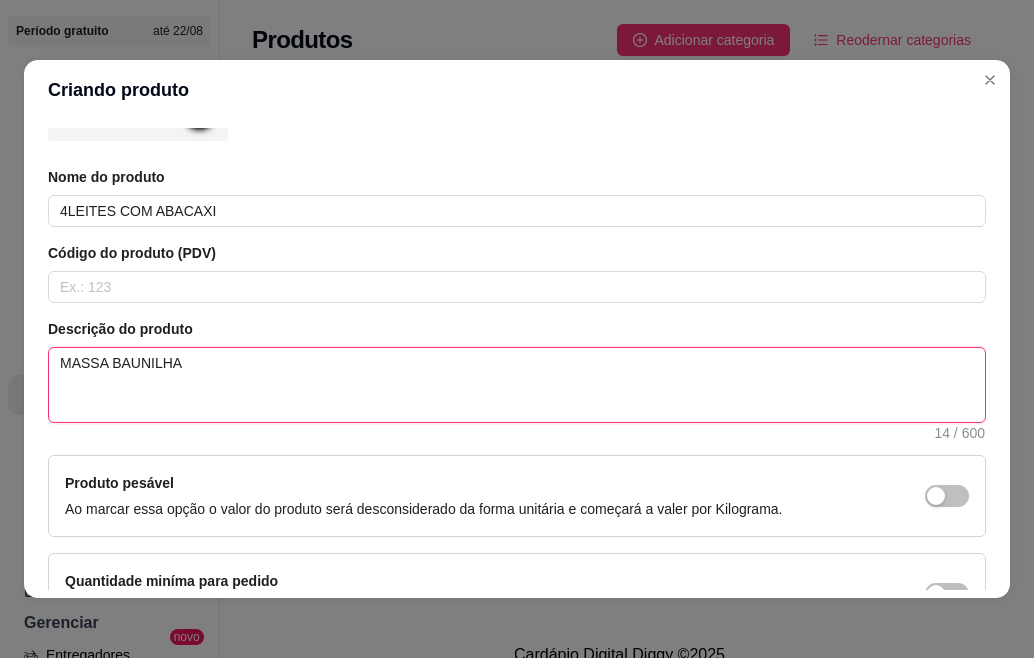 type 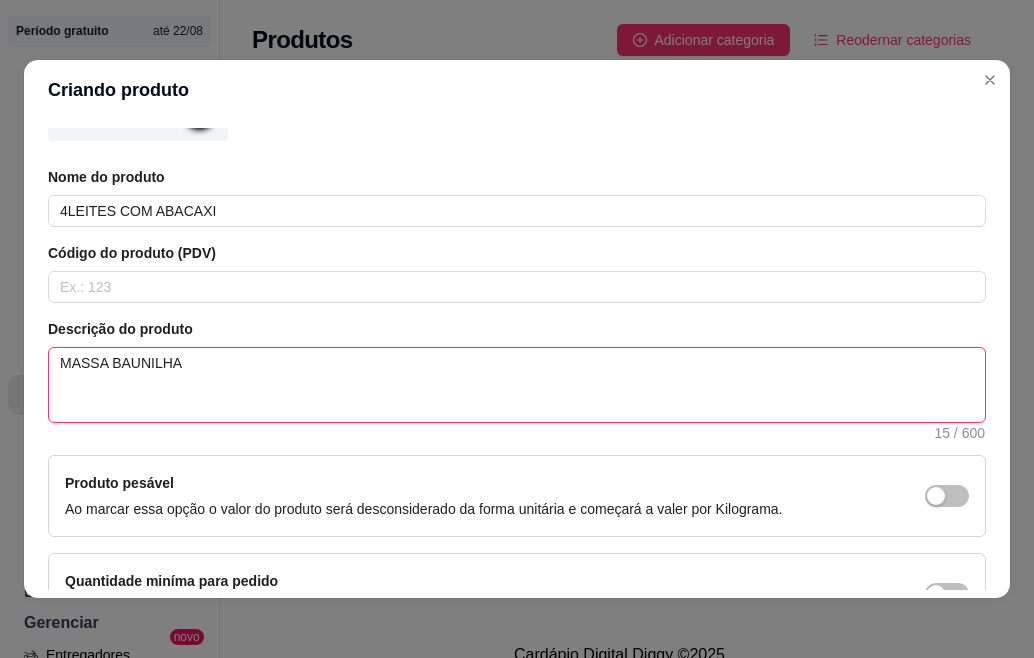 type 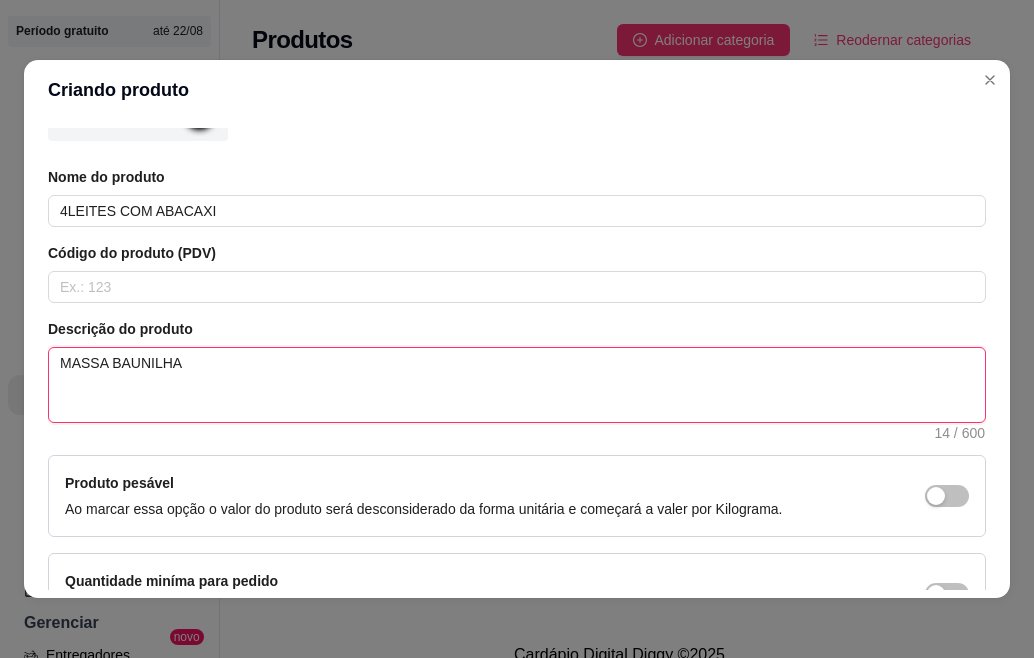 type 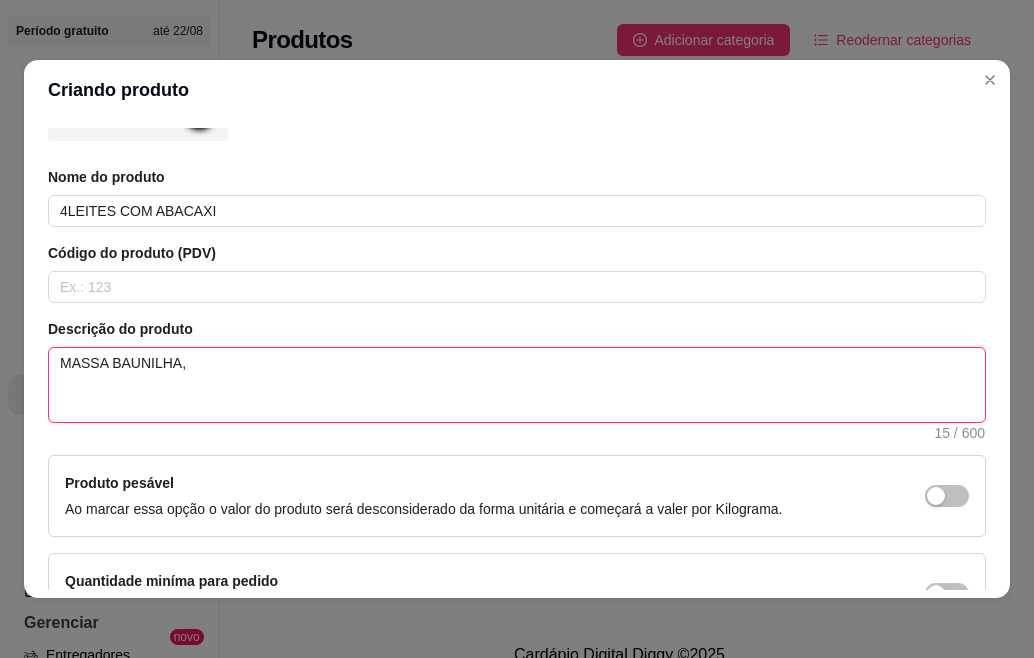 type 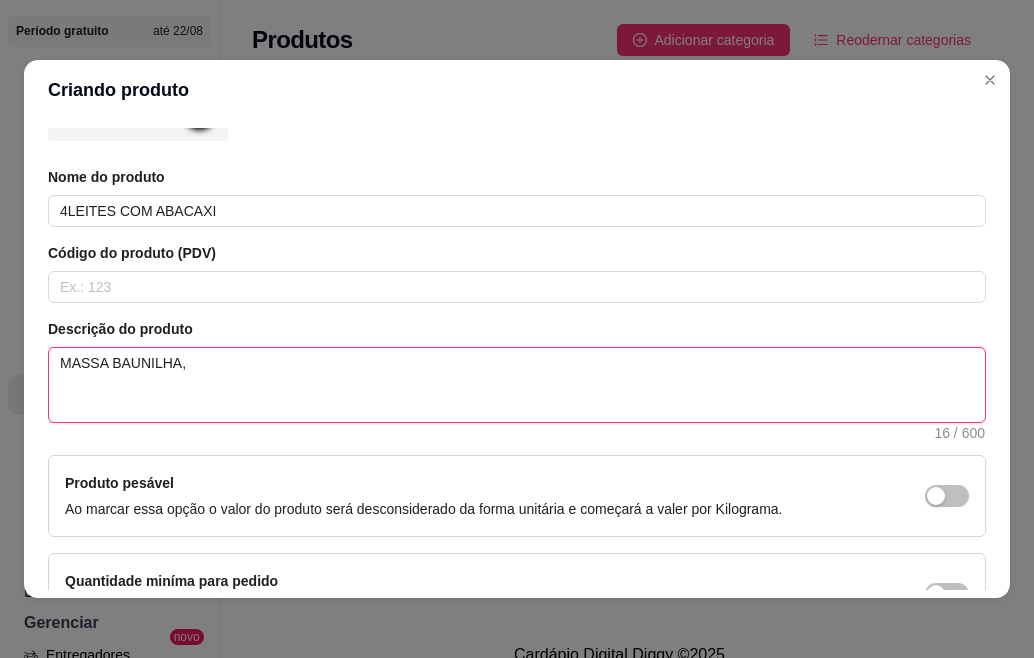 type 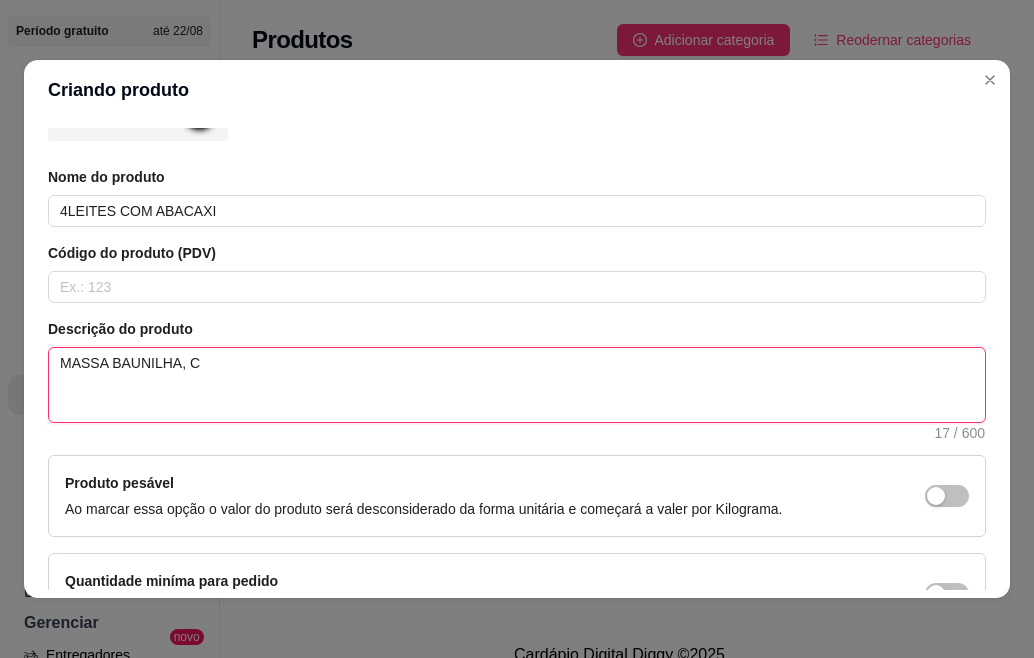 type 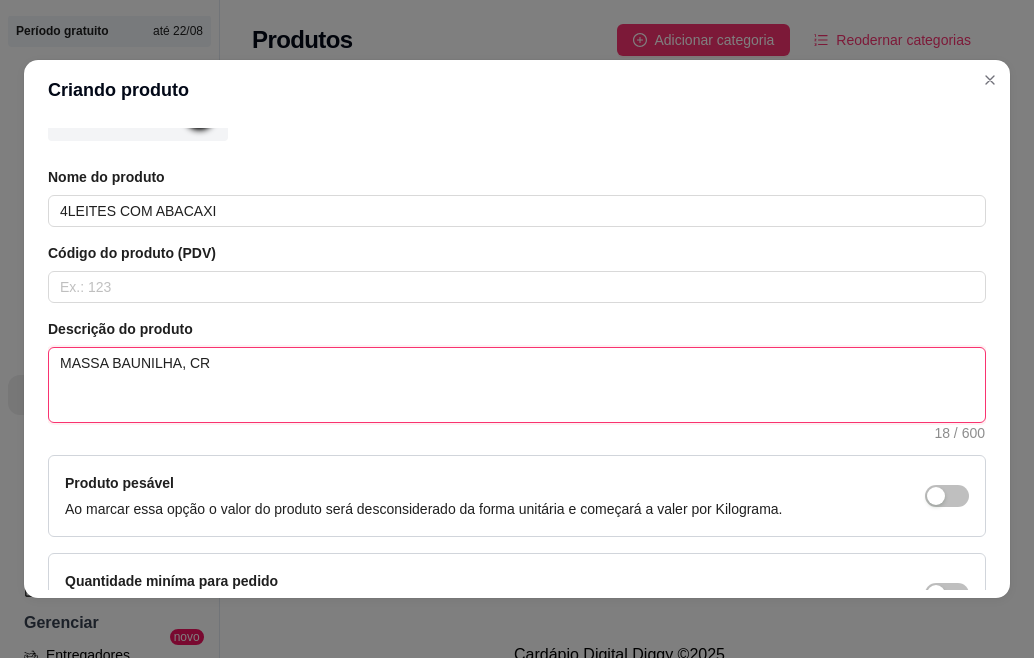 type 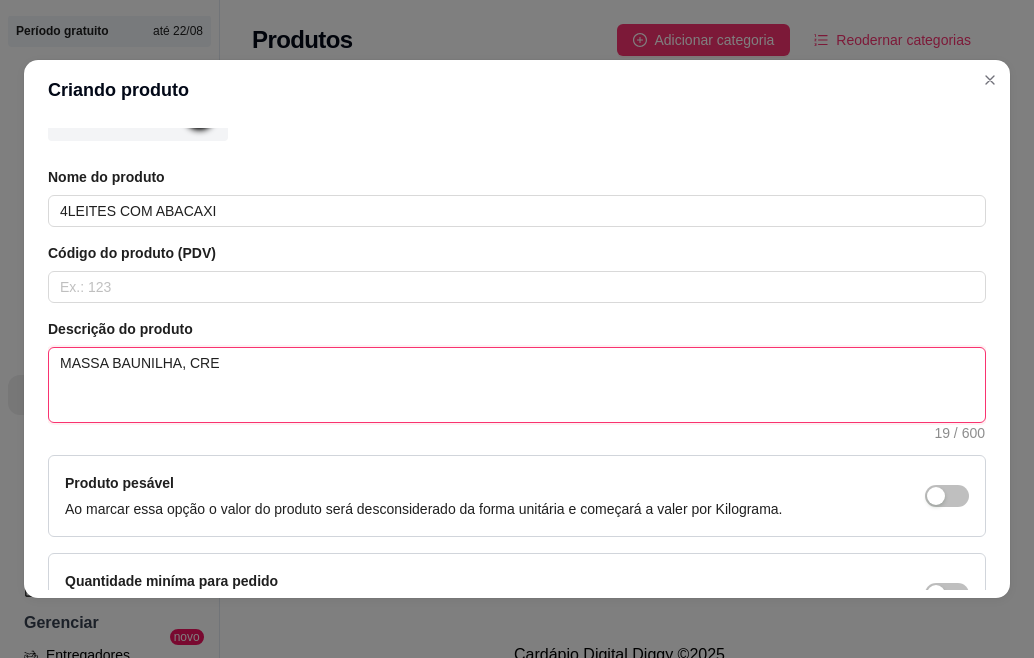 type 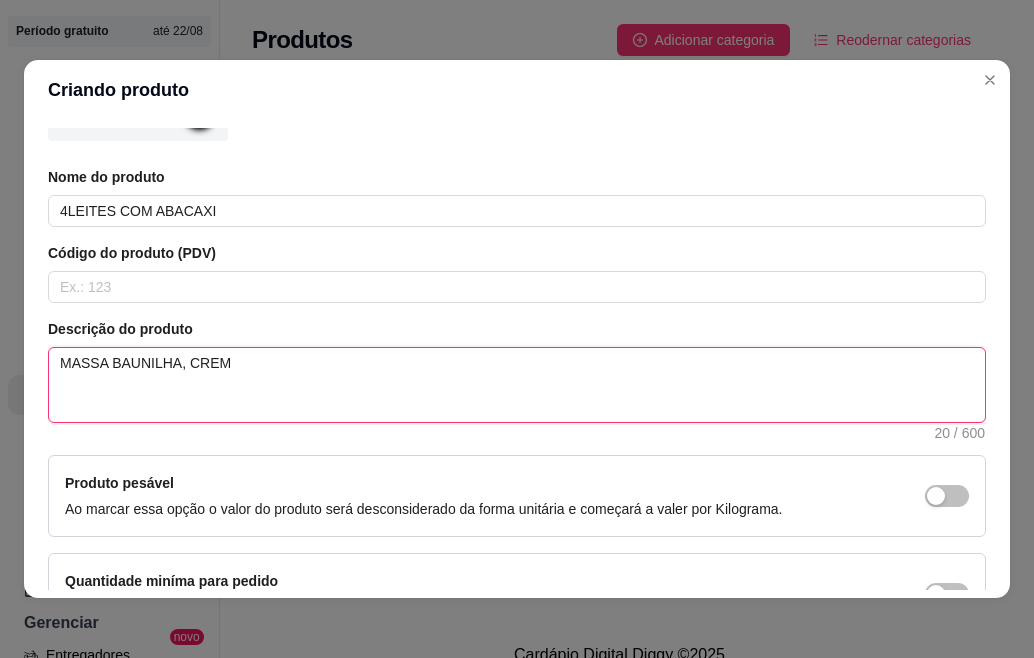 type 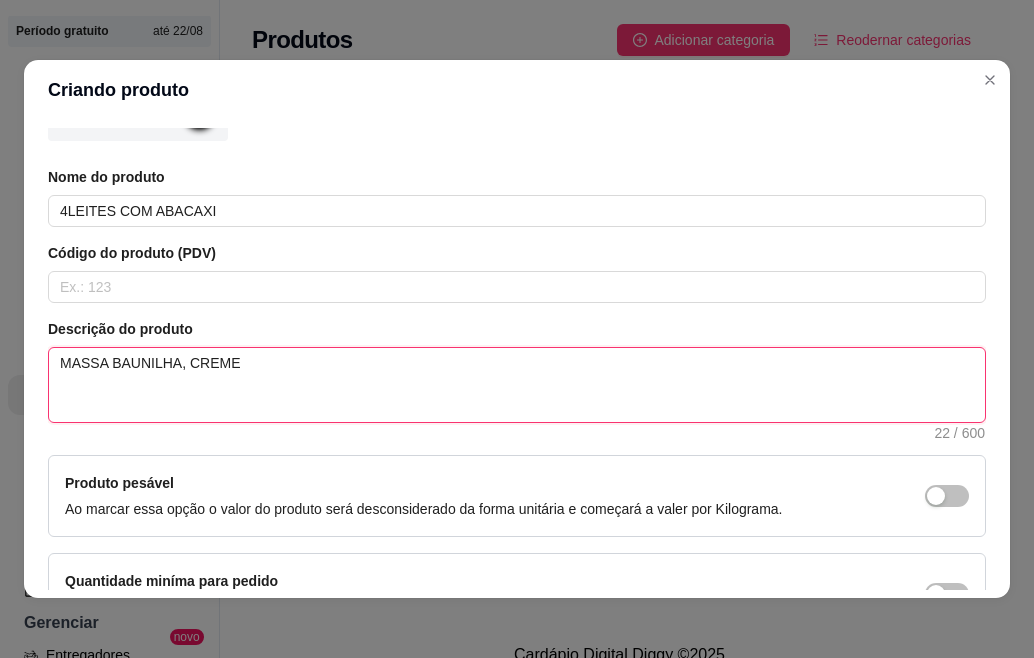 type 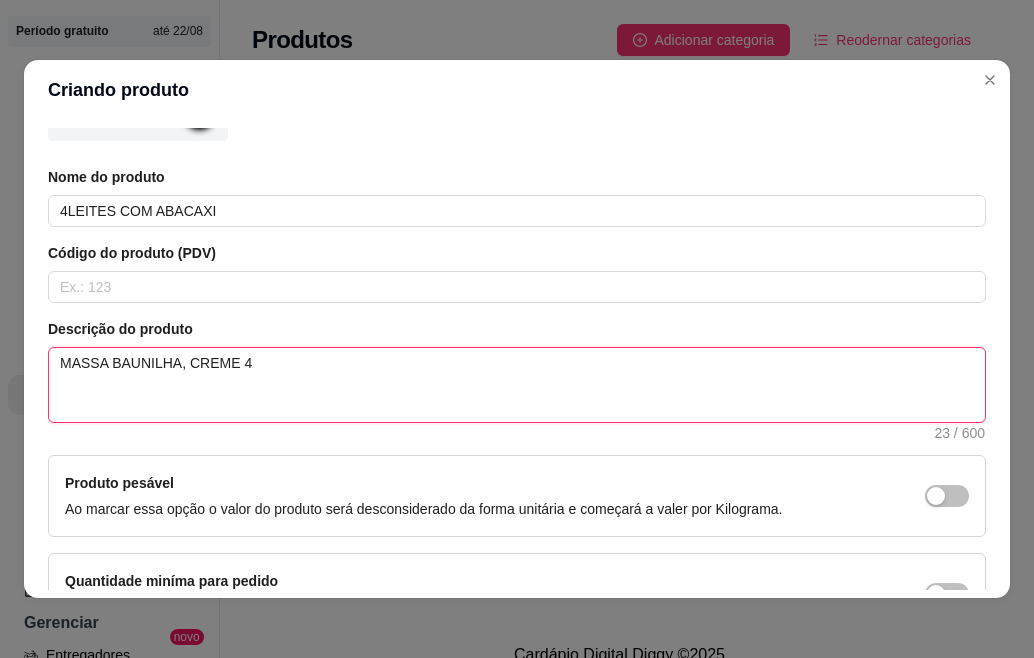 type 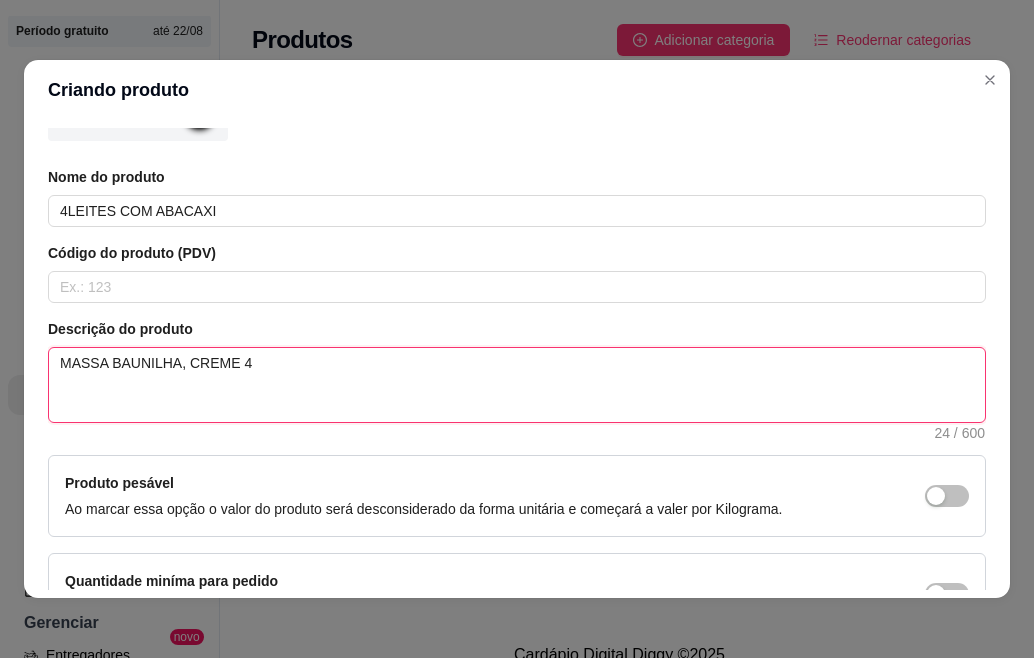 type 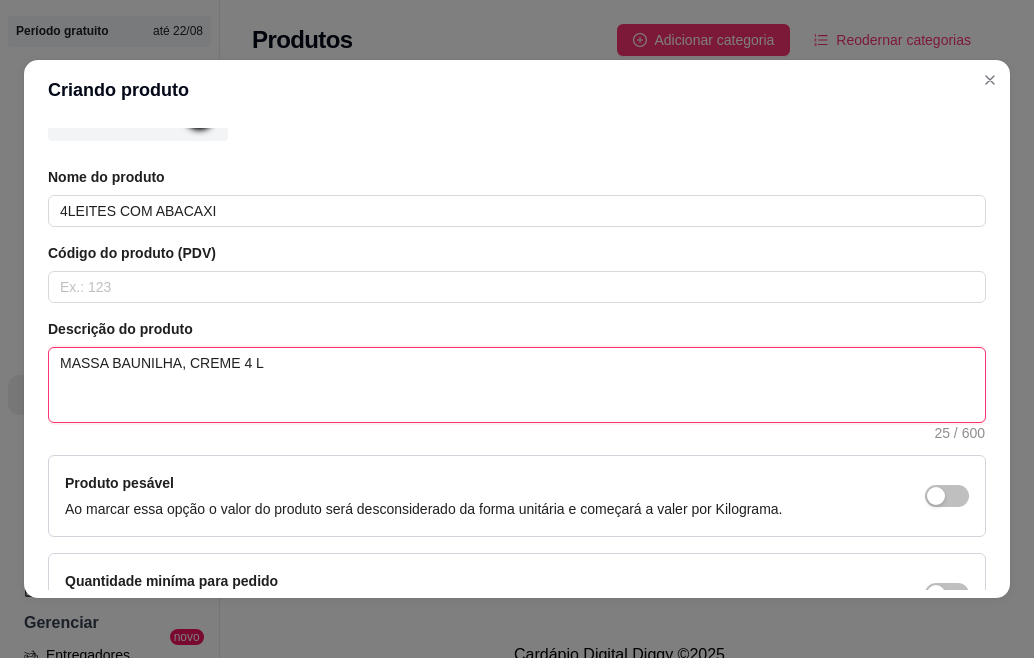 type 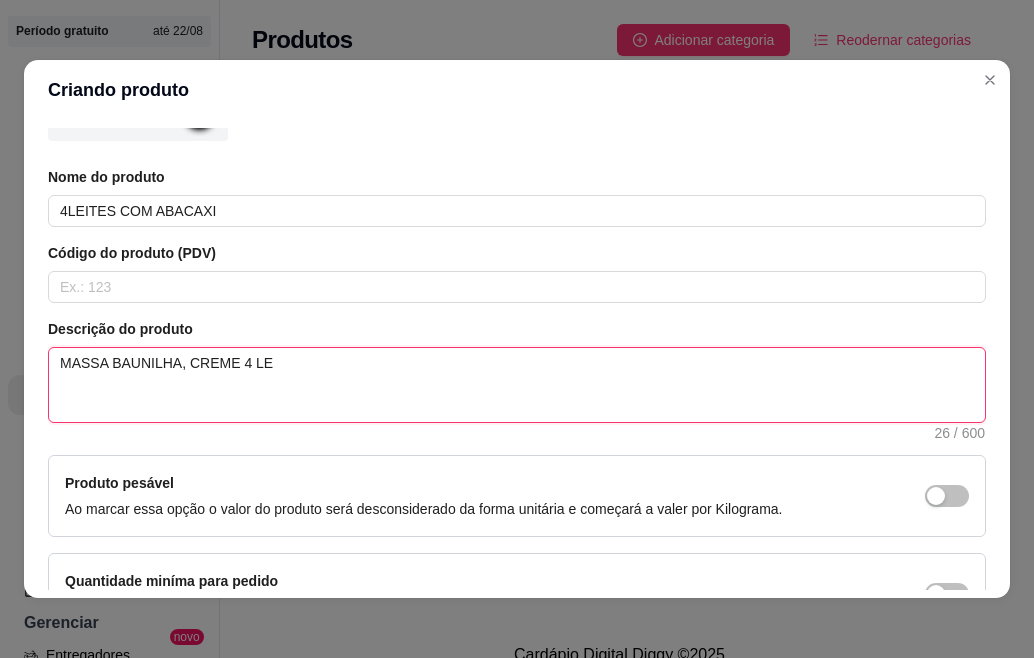 type 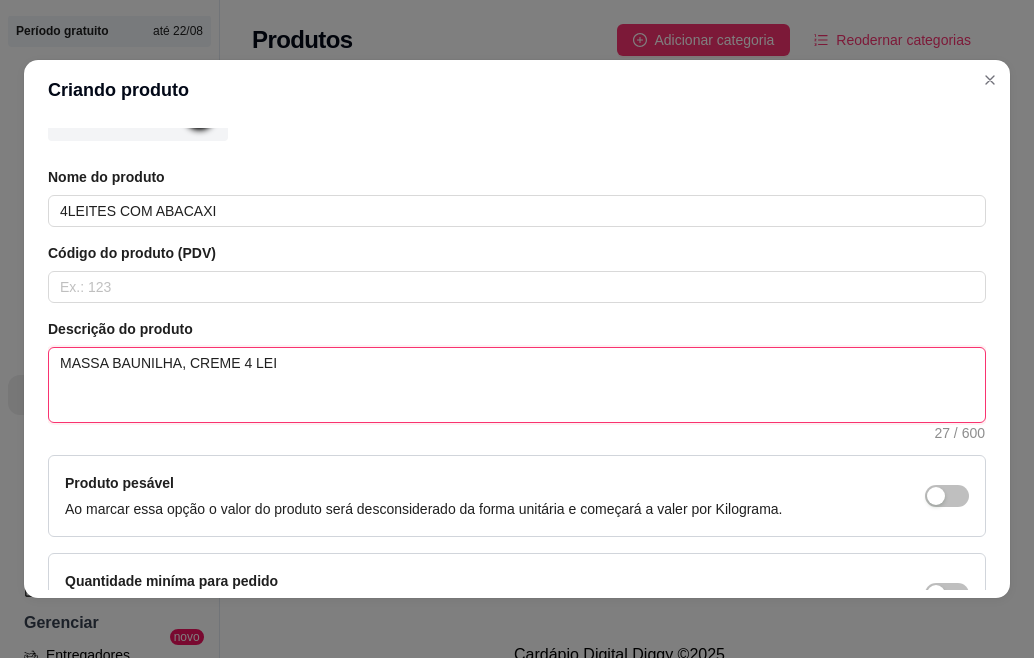 type 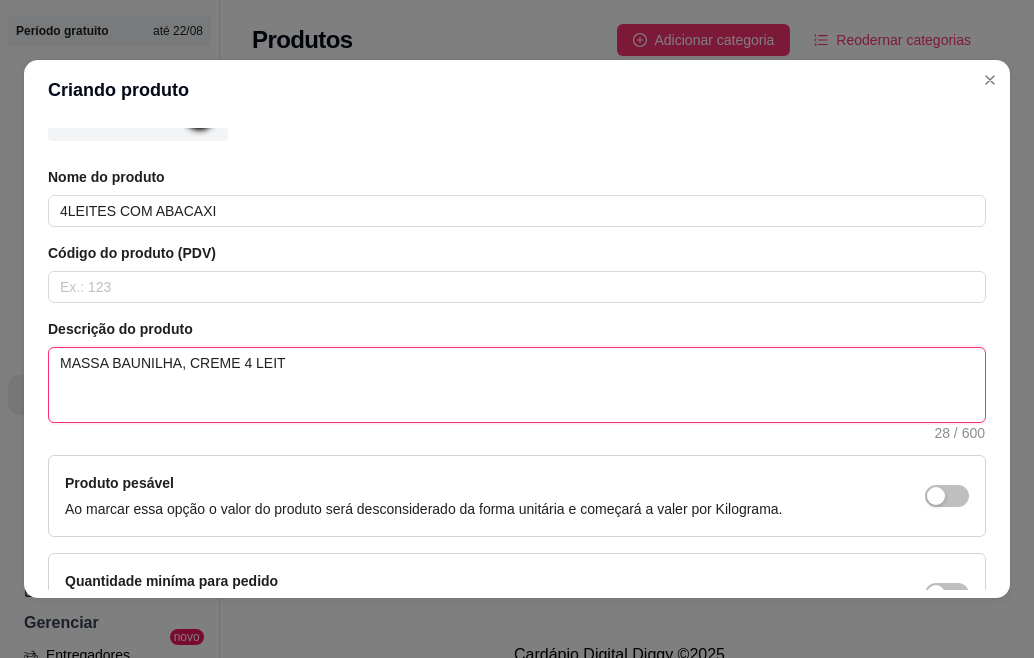 type 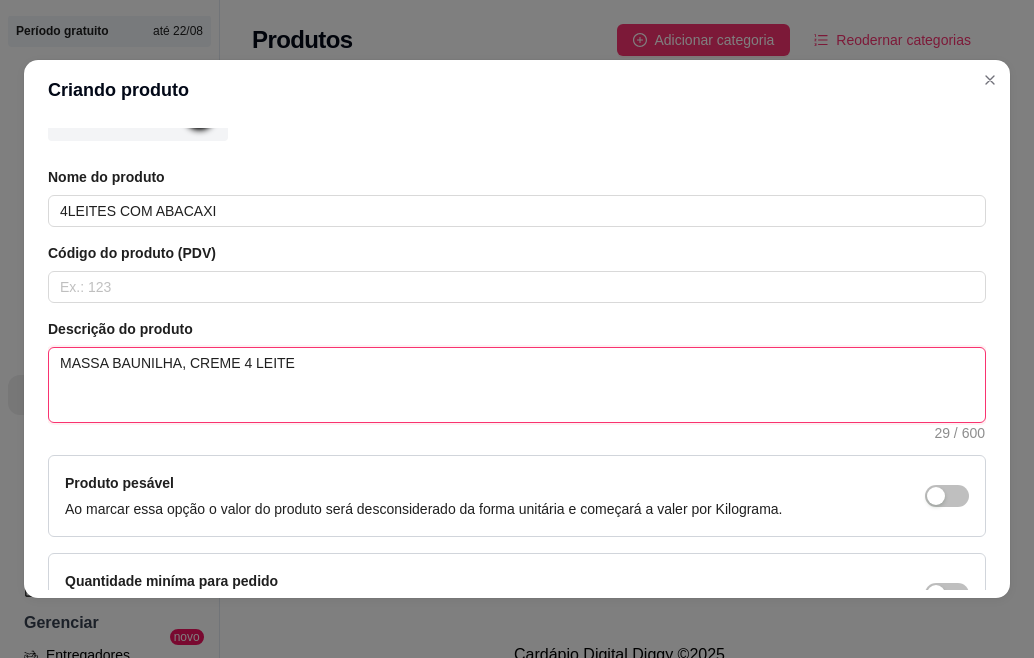 type 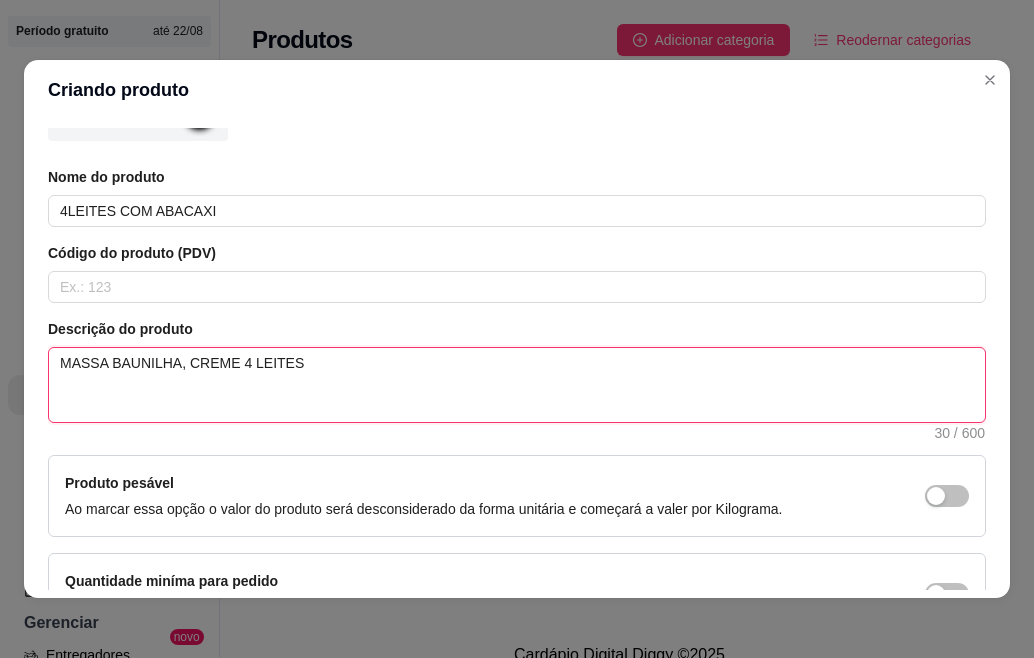 type 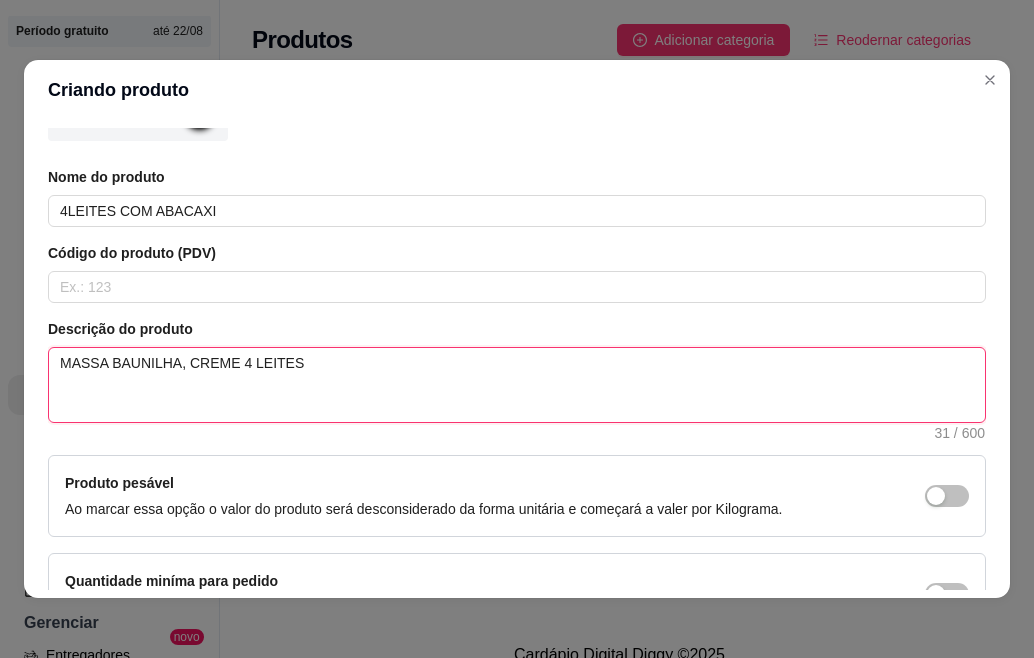 type 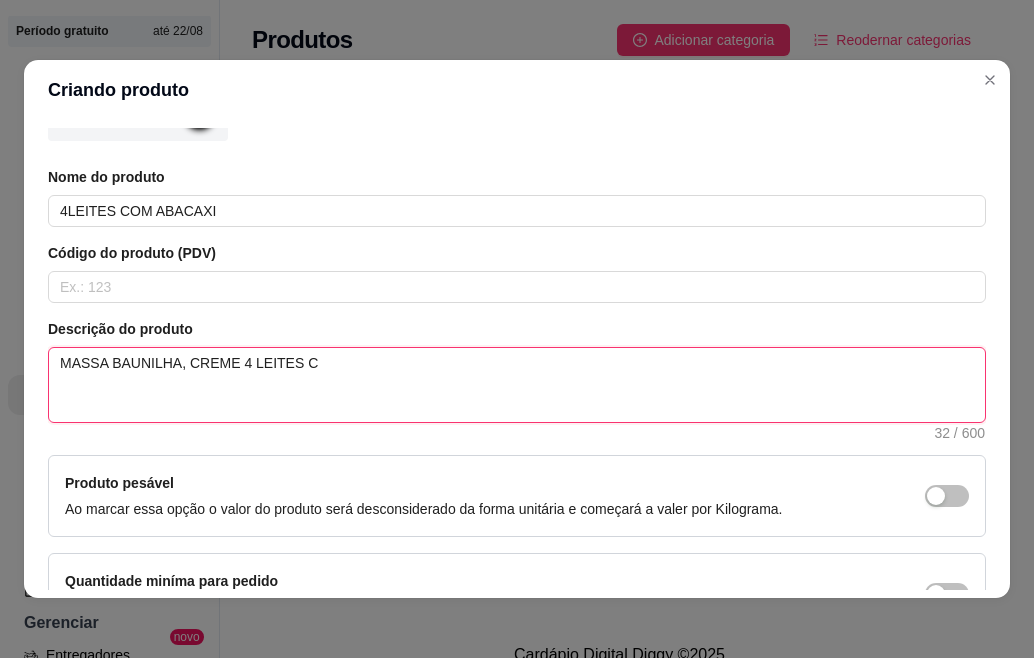 type 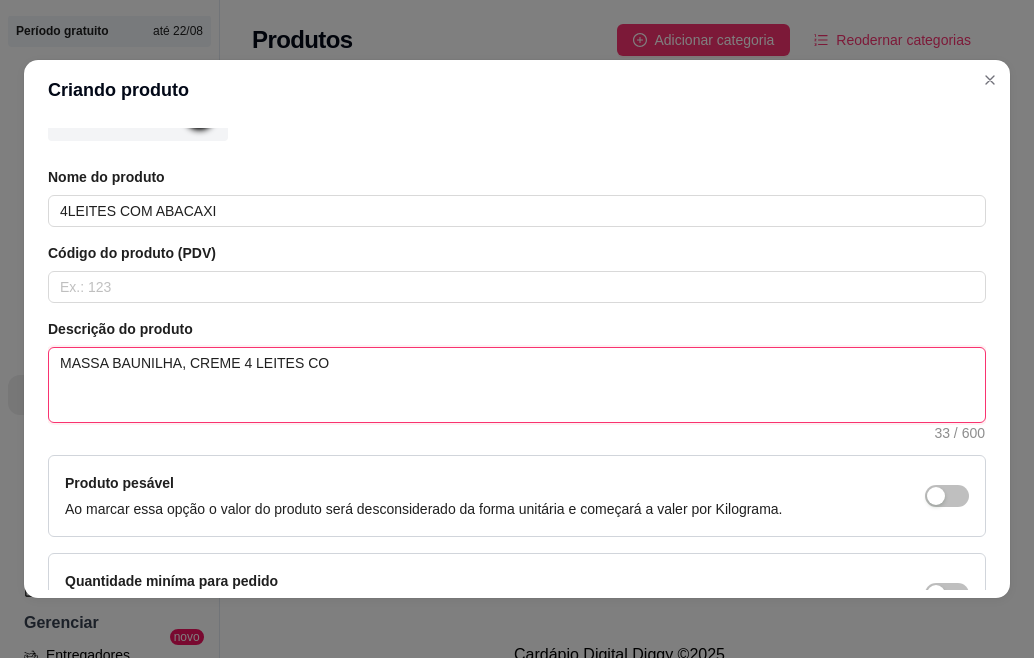 type 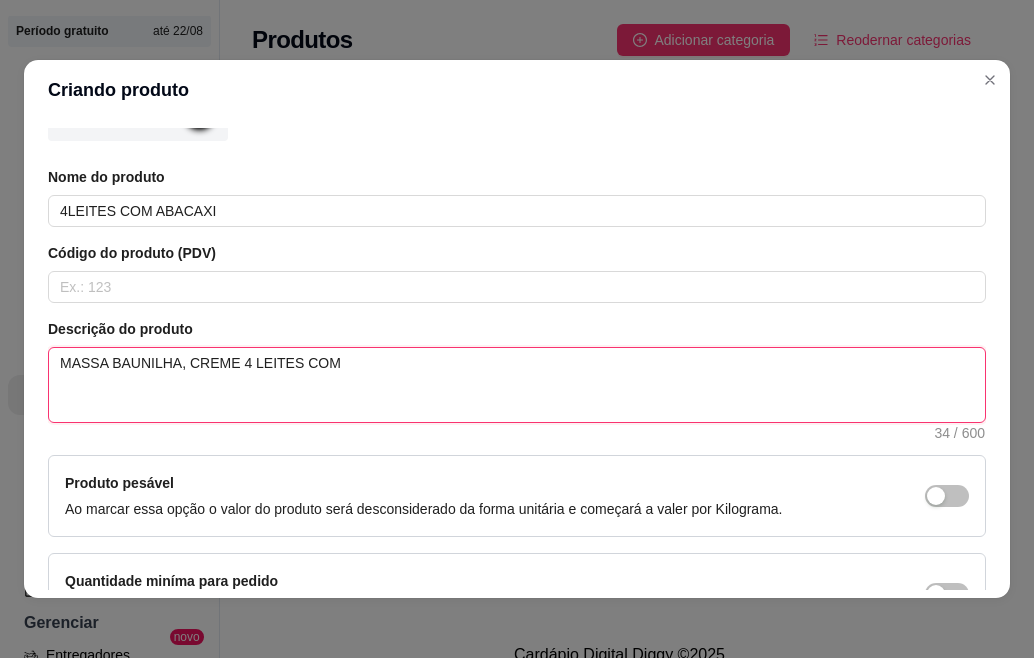 type 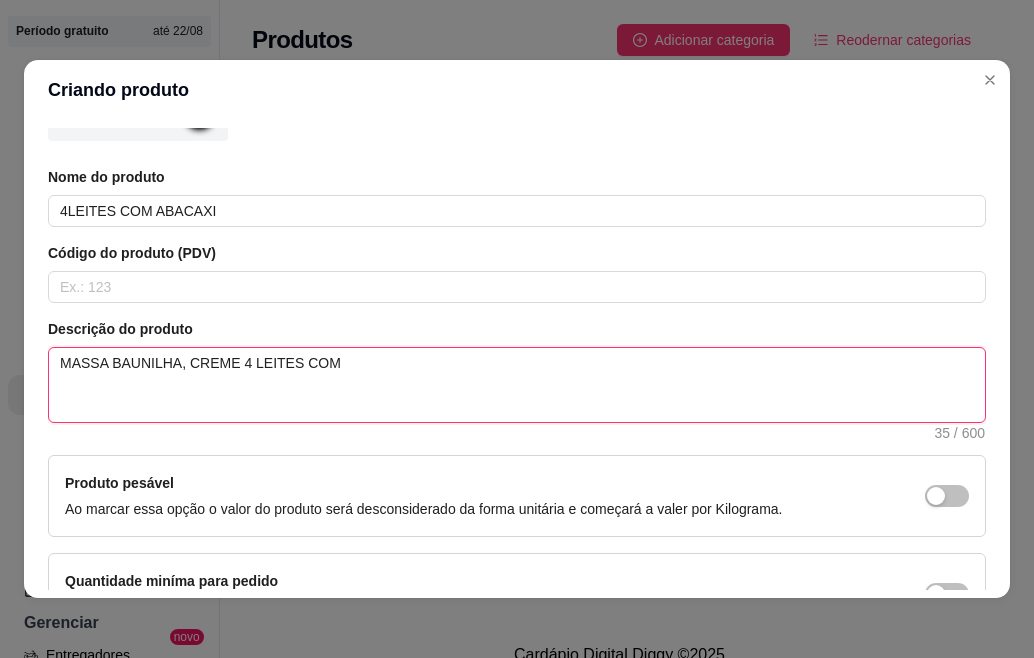 type 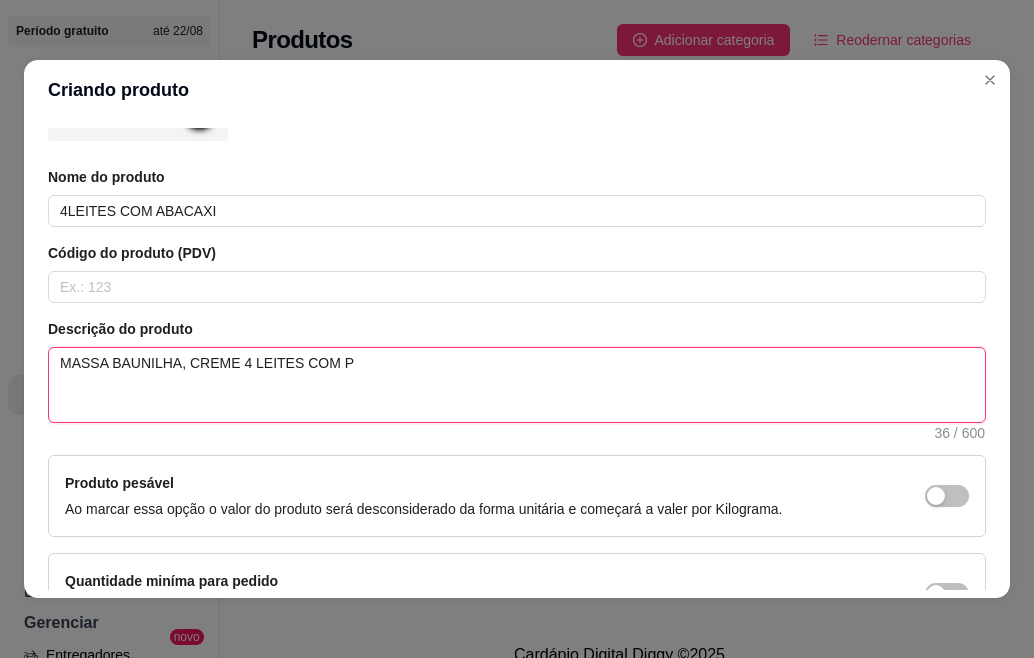 type 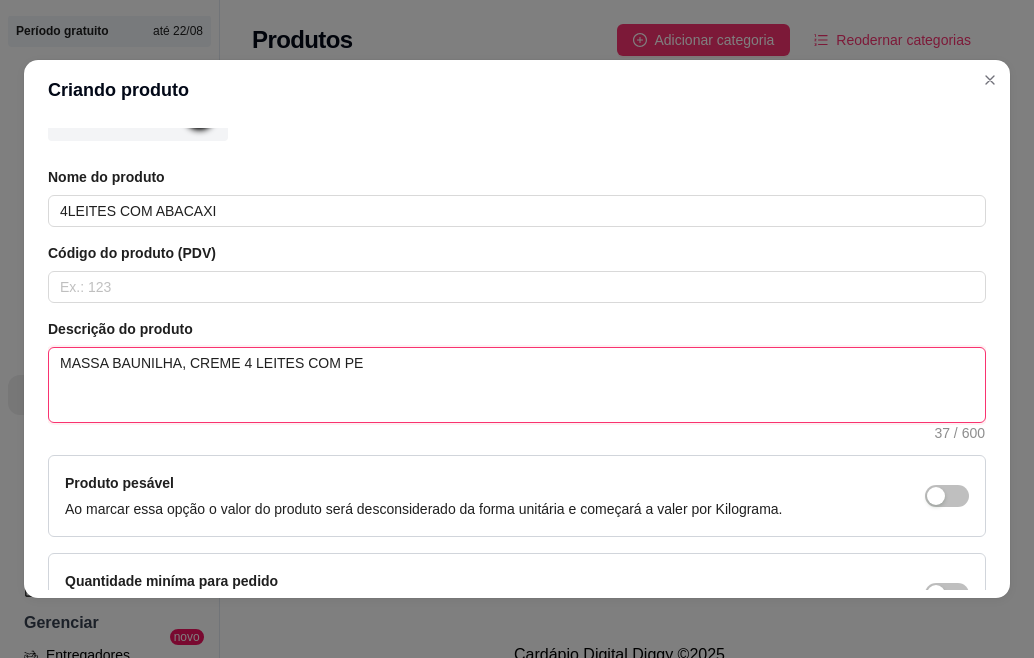 type 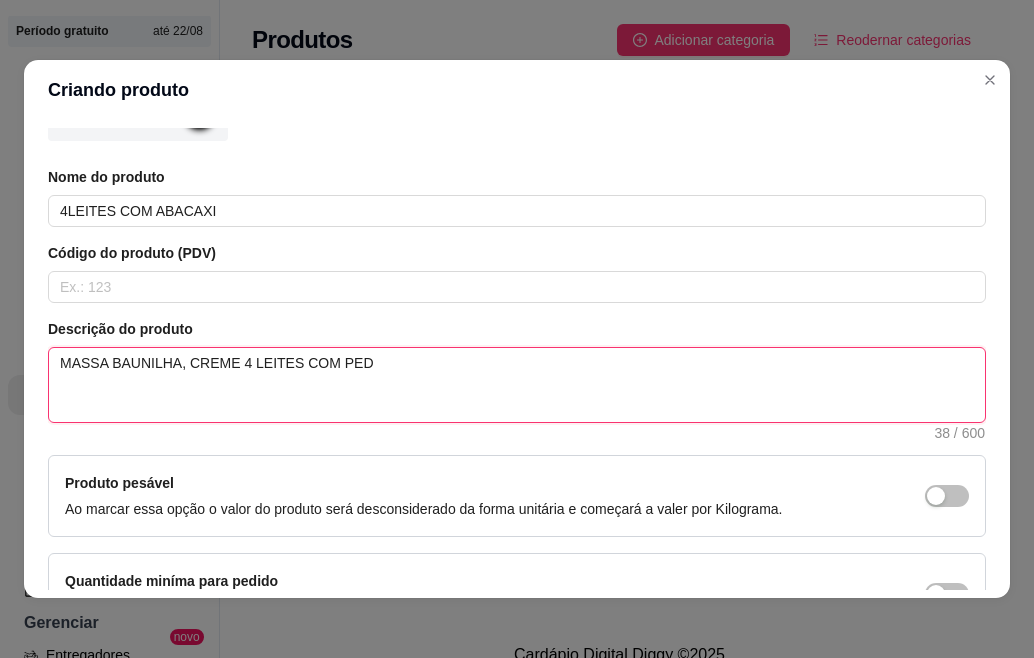 type 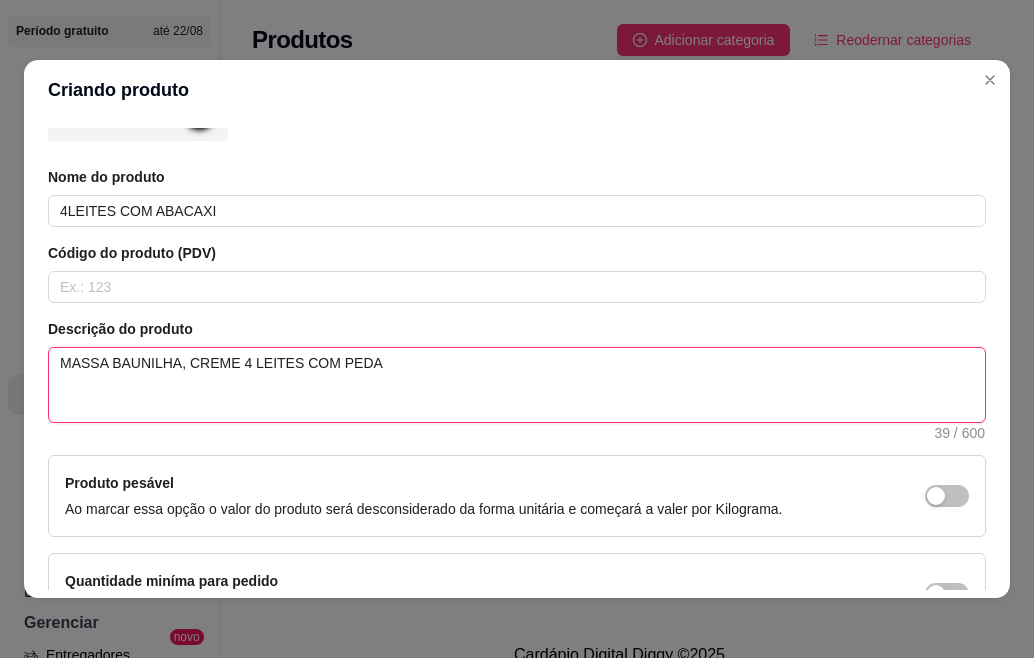 type 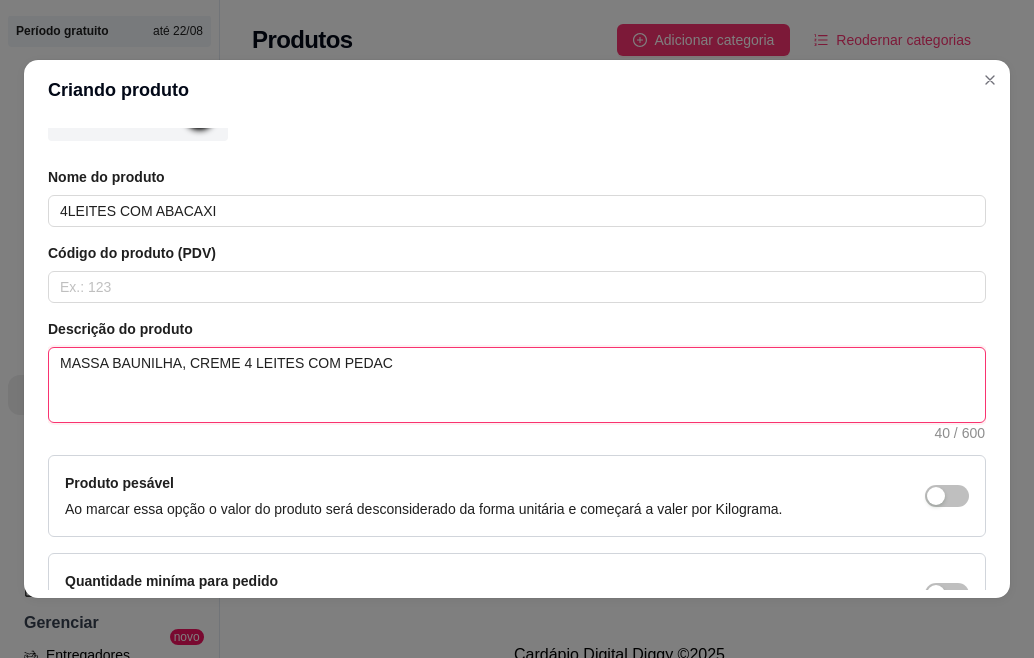type 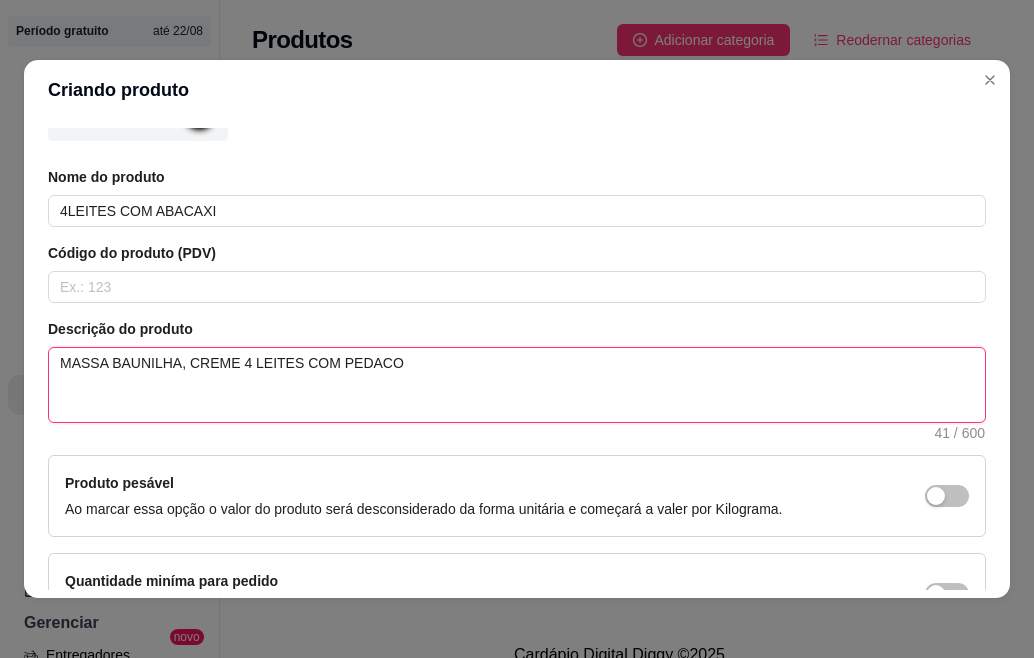 type 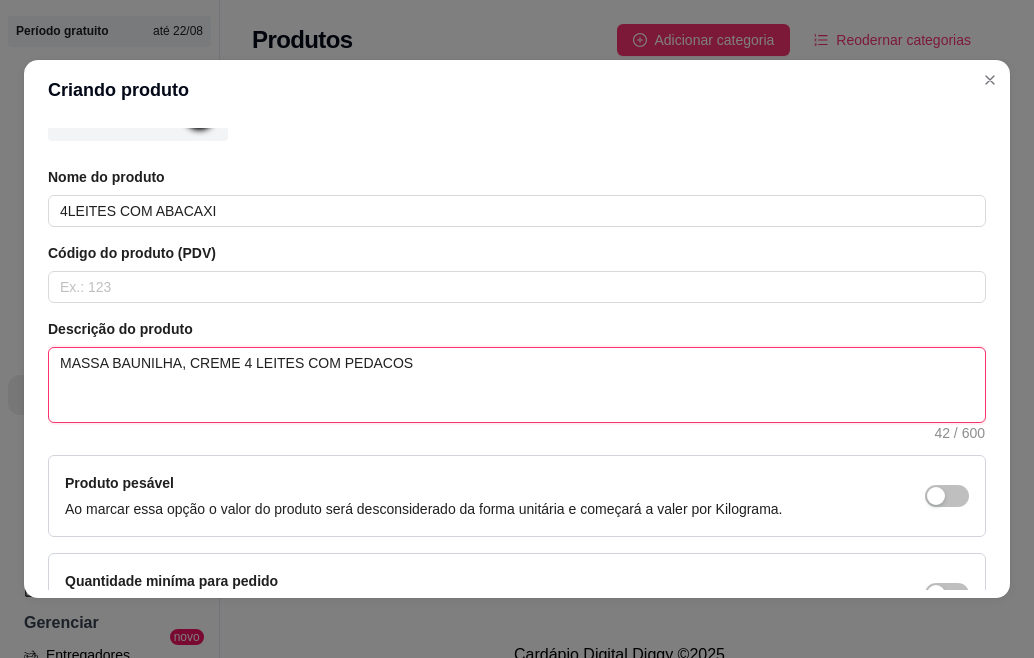 type 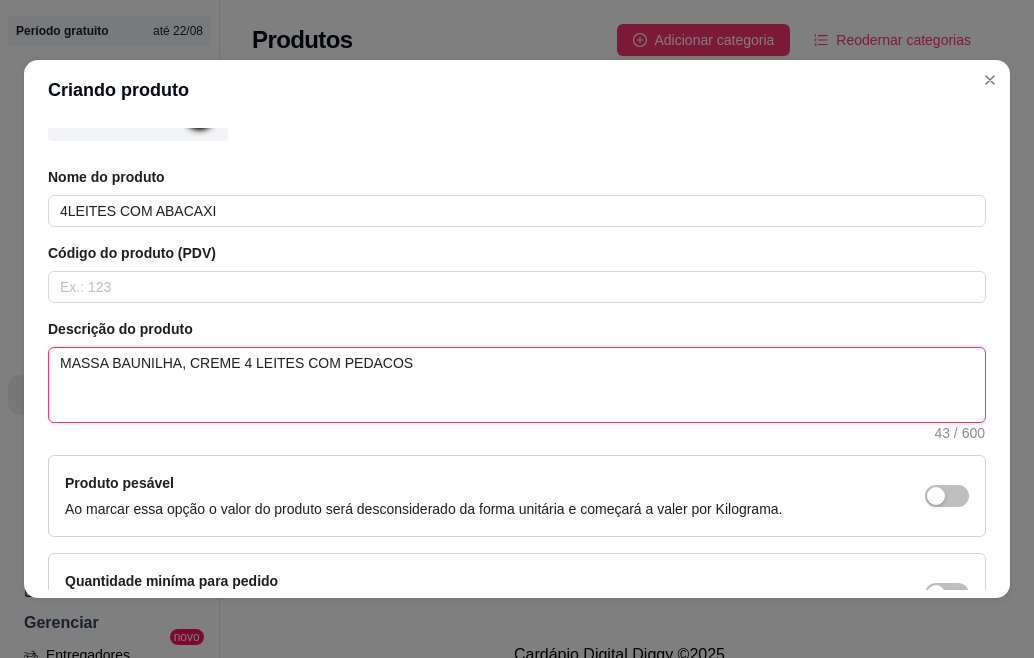 type 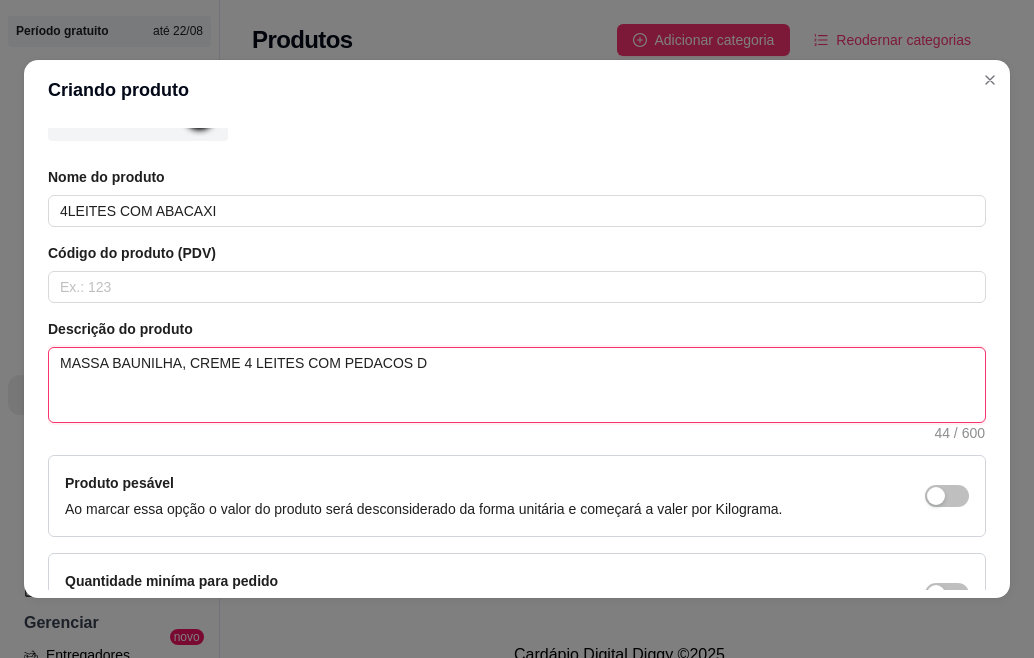 type 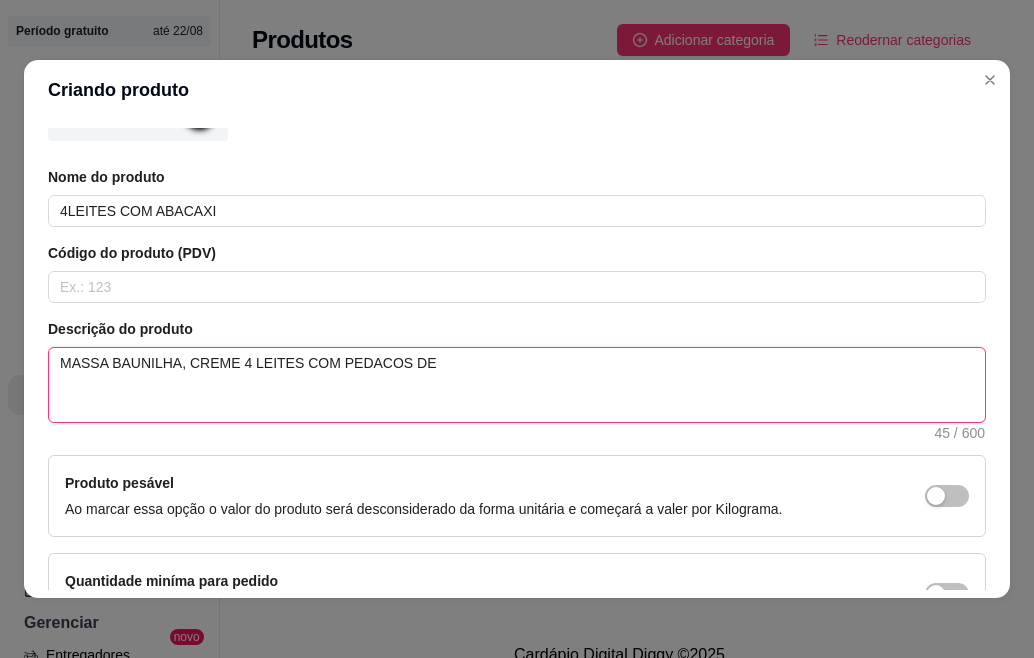 type 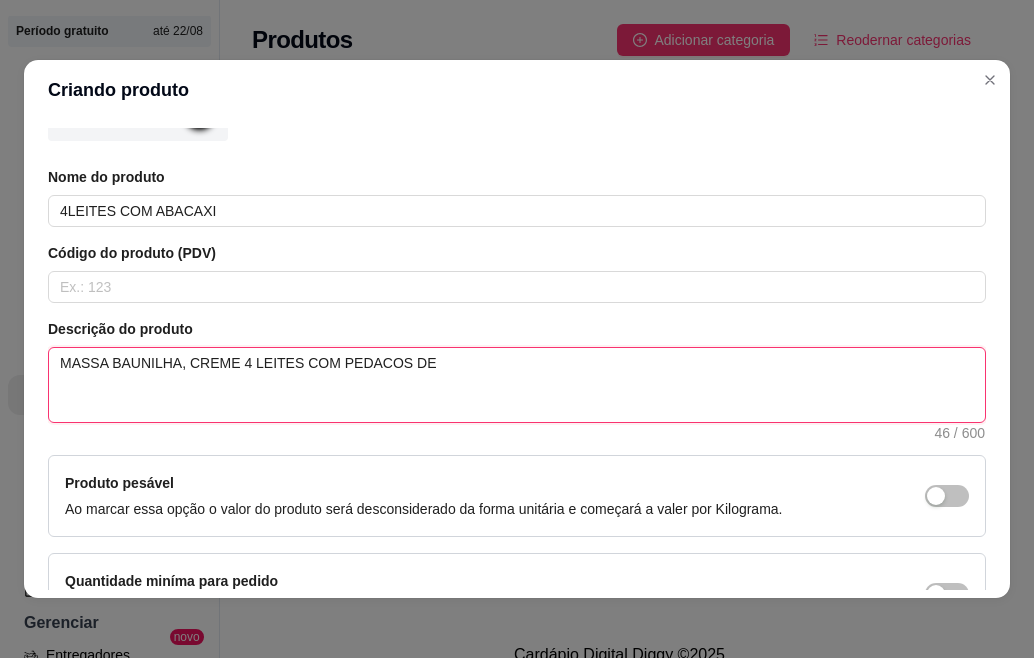 type 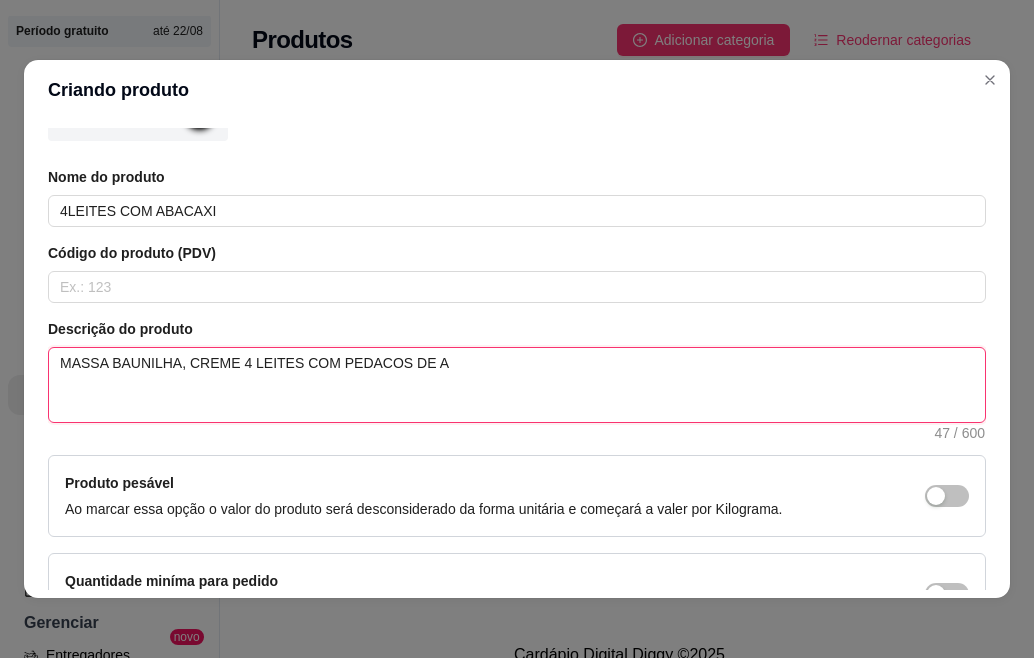 type 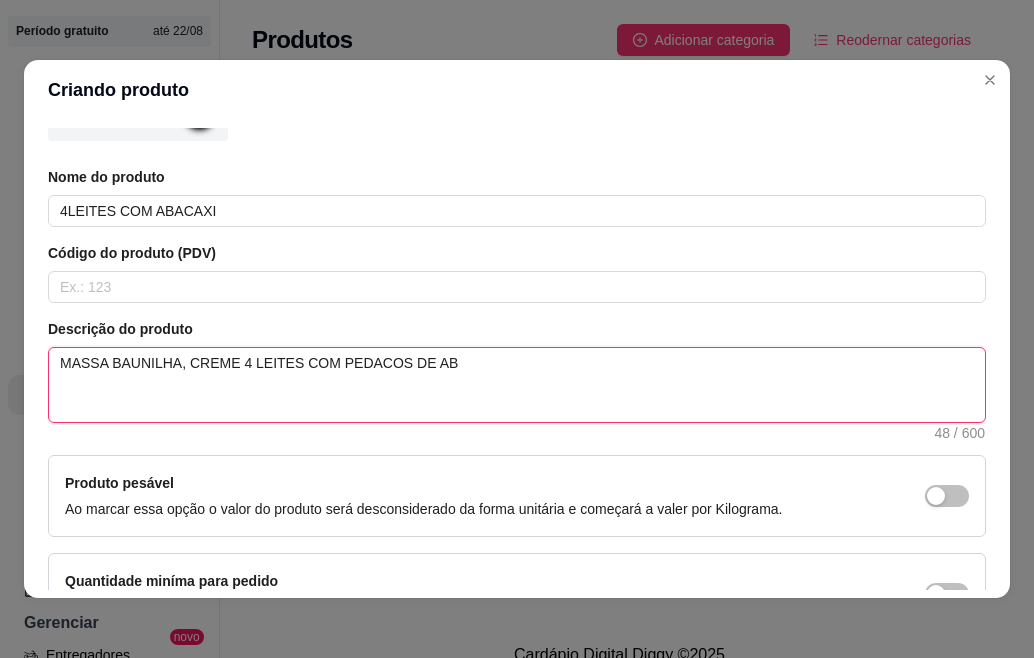 type 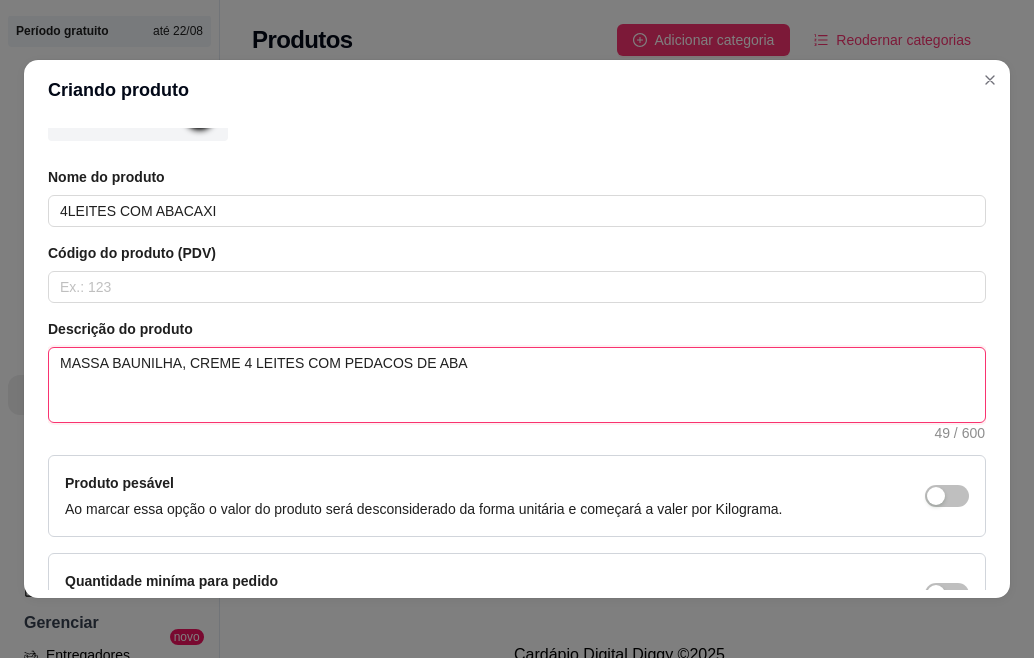 type 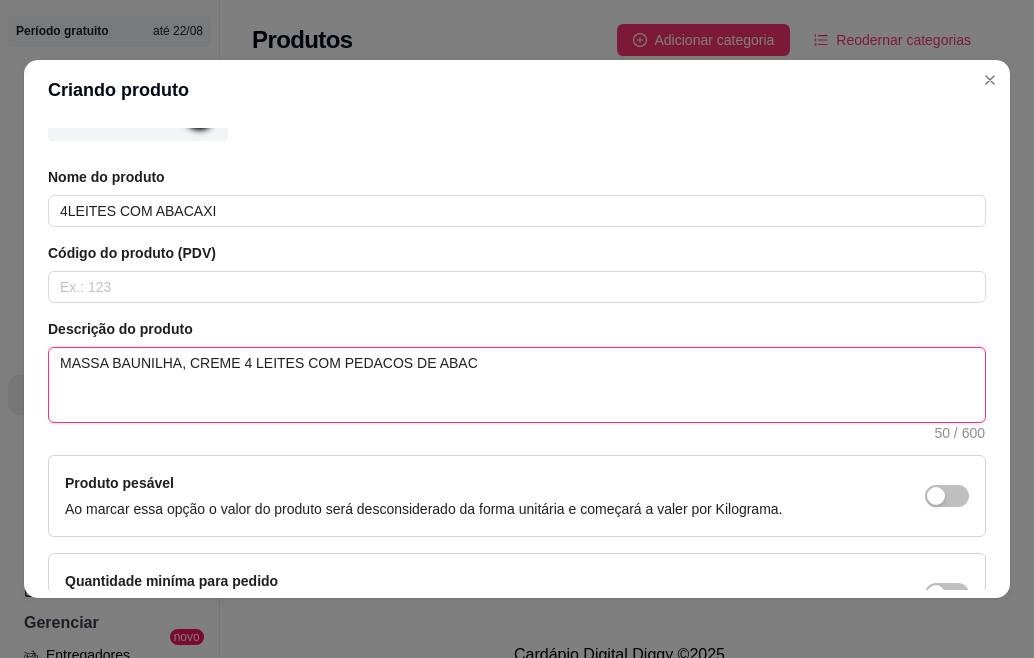 type 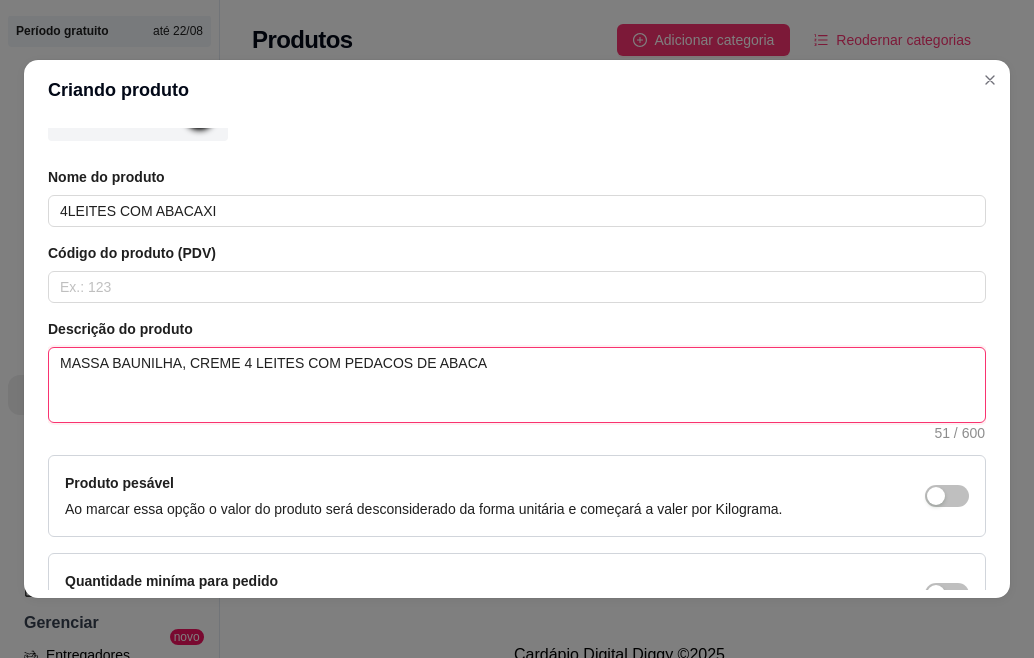 type 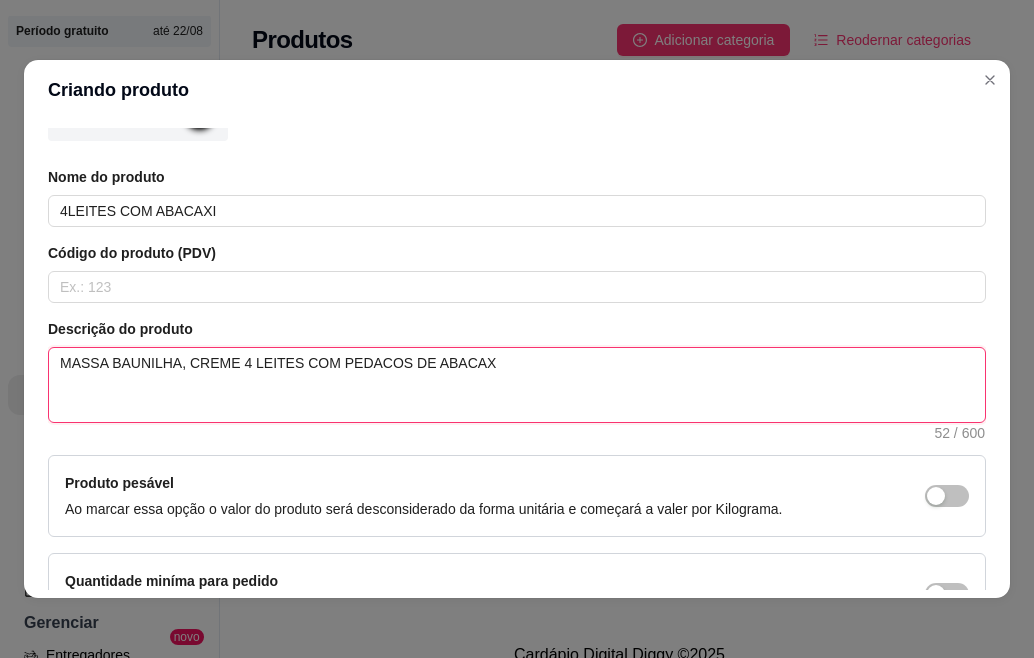 type 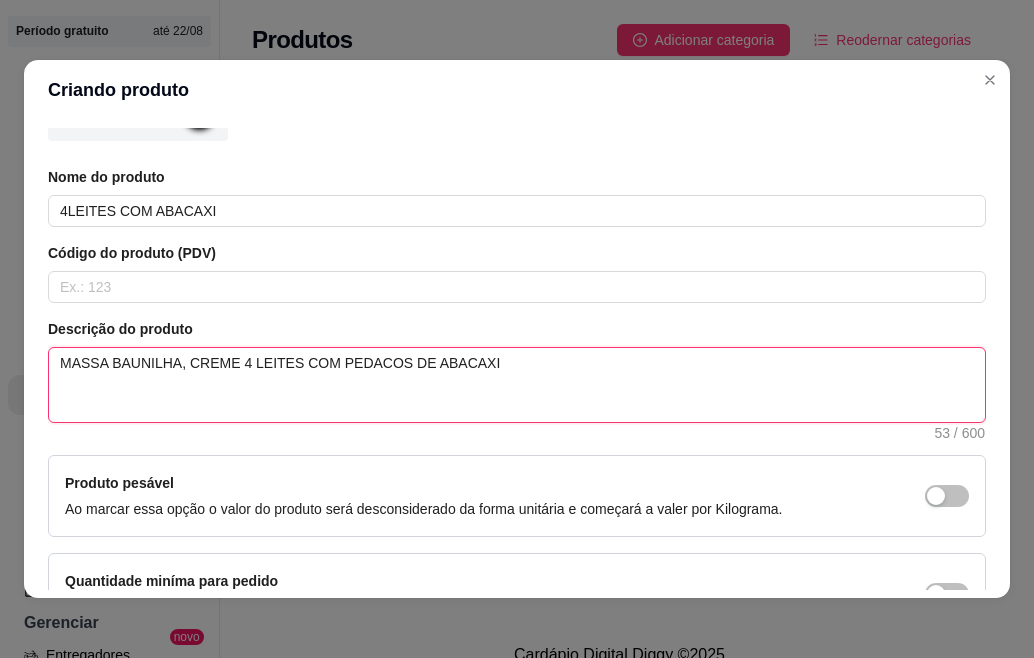 type on "MASSA BAUNILHA, CREME 4 LEITES COM PEDACOS DE ABACAXI" 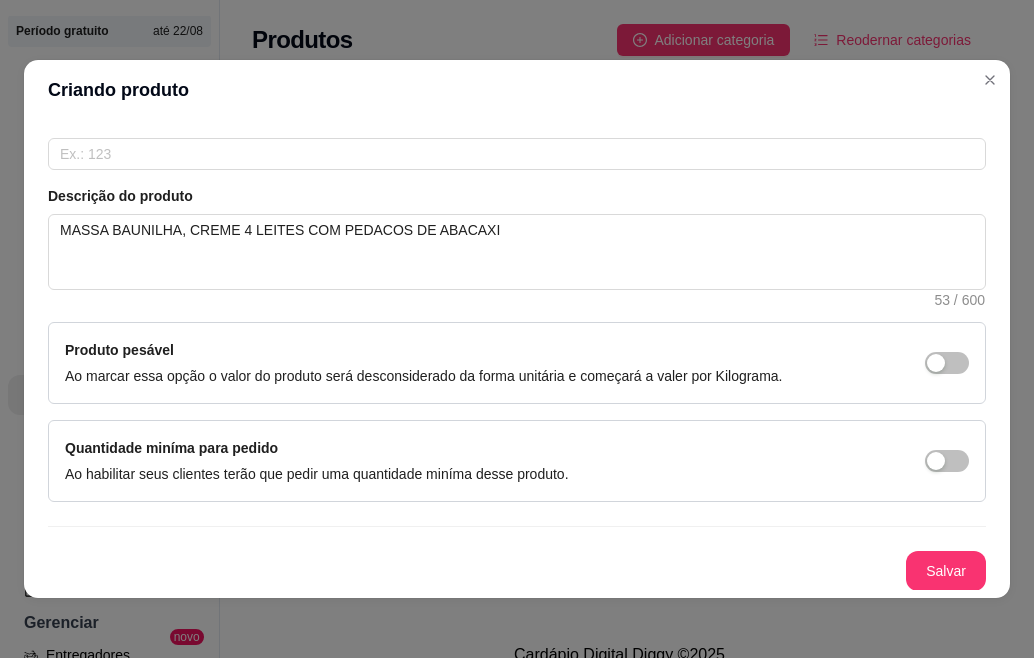 scroll, scrollTop: 374, scrollLeft: 0, axis: vertical 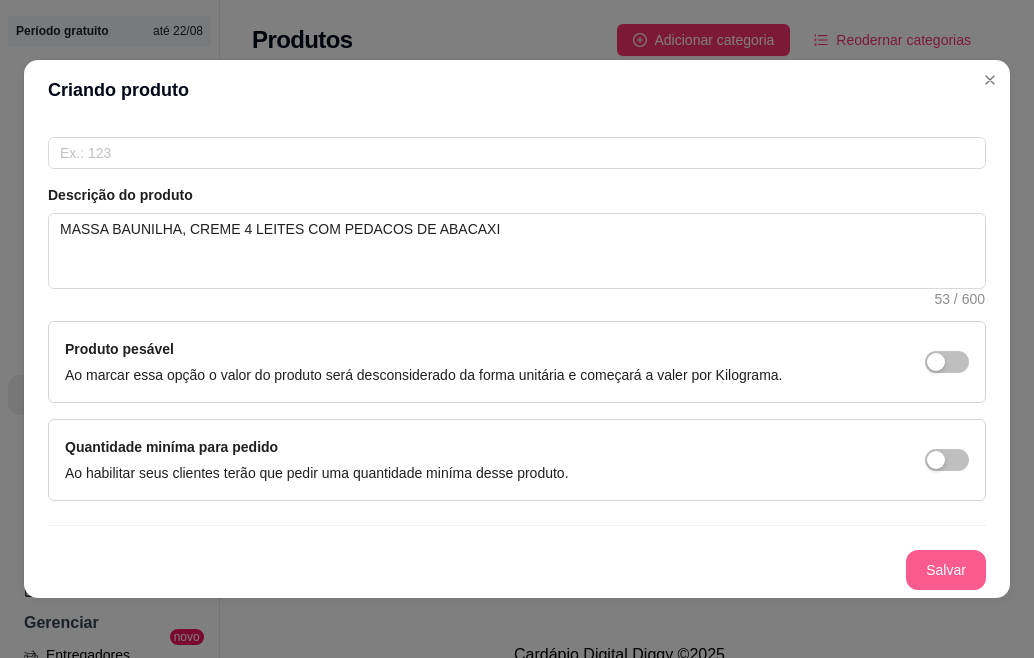click on "Salvar" at bounding box center (946, 570) 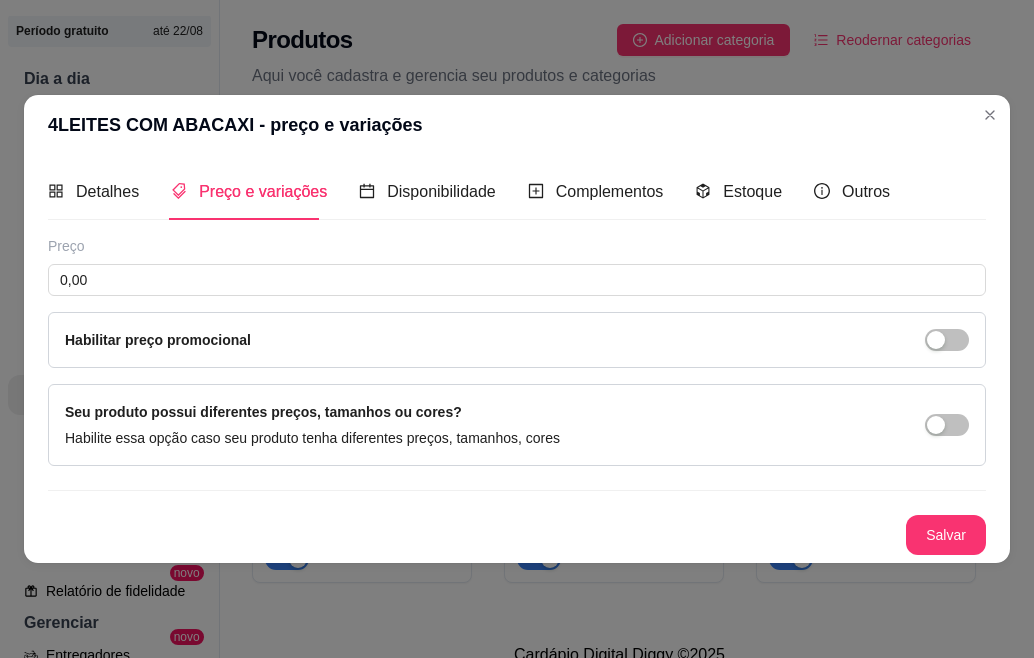 type 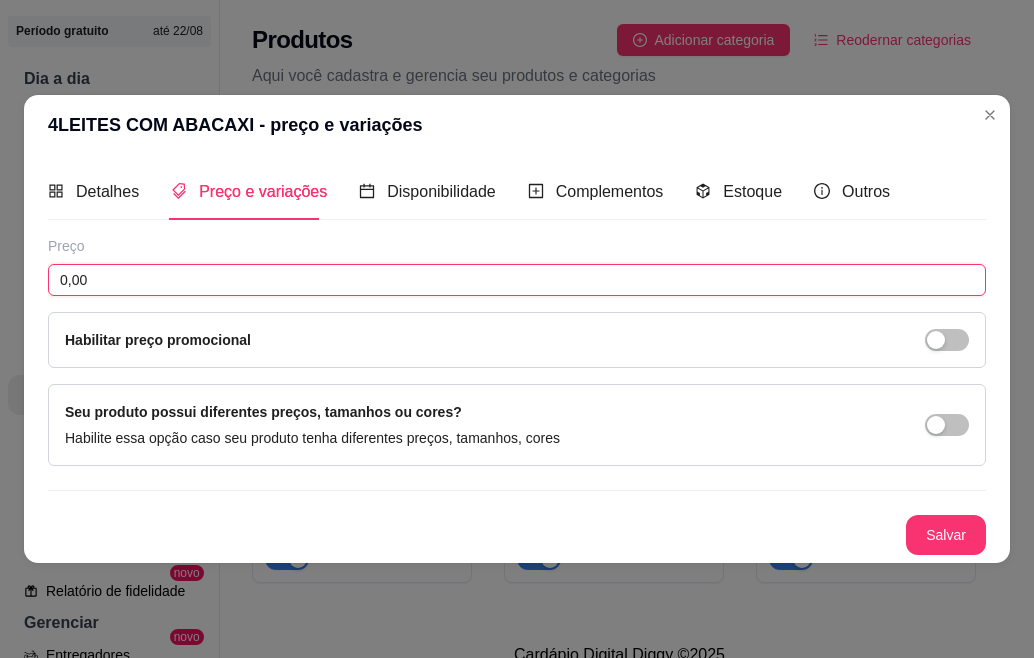 click on "0,00" at bounding box center [517, 280] 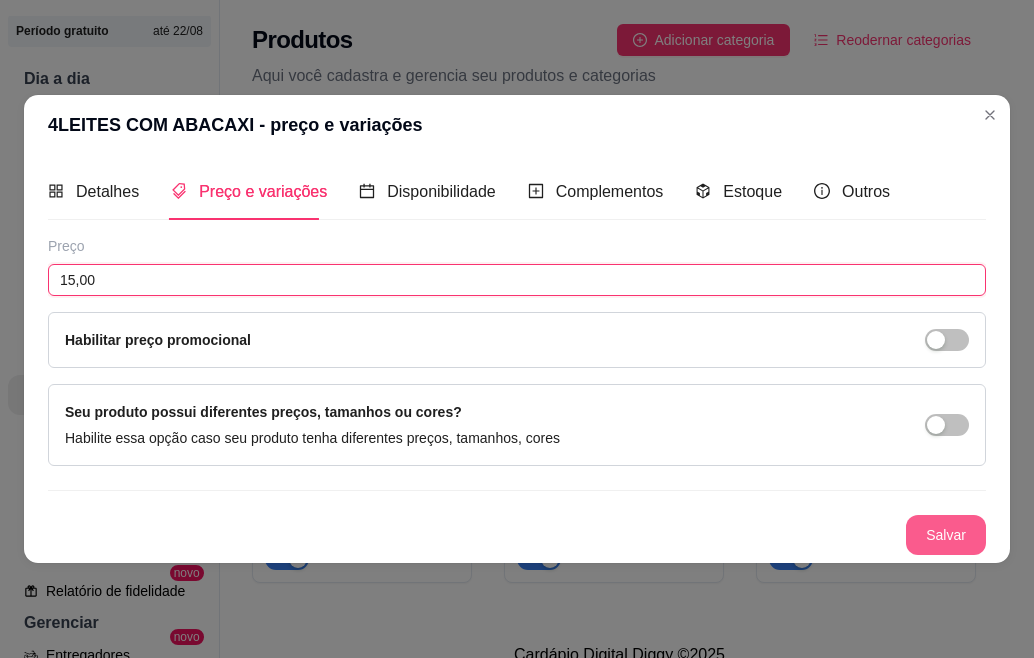 type on "15,00" 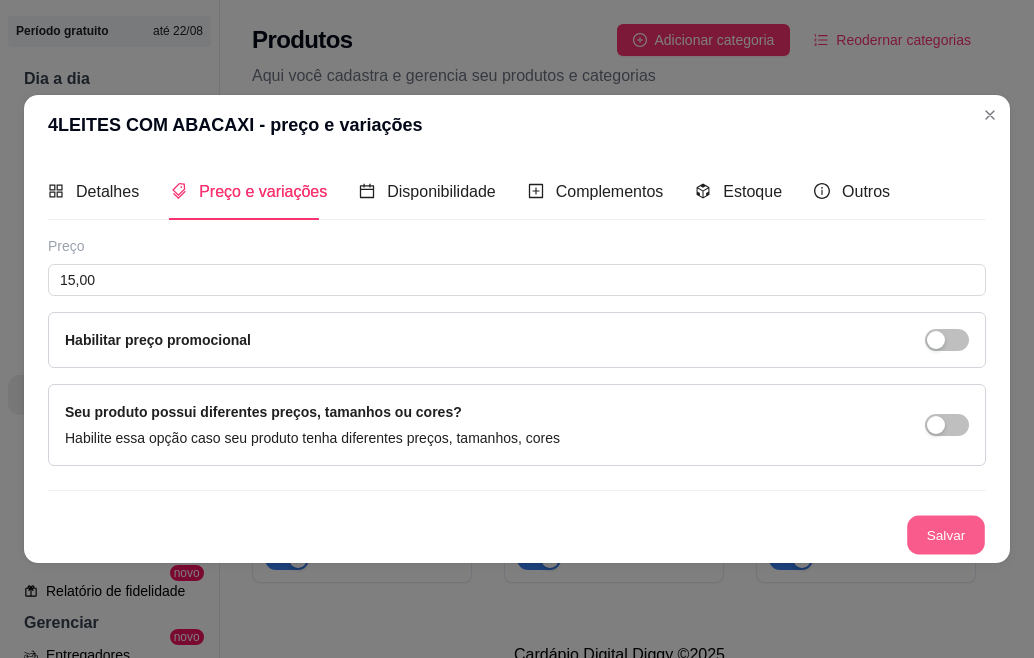click on "Salvar" at bounding box center [946, 535] 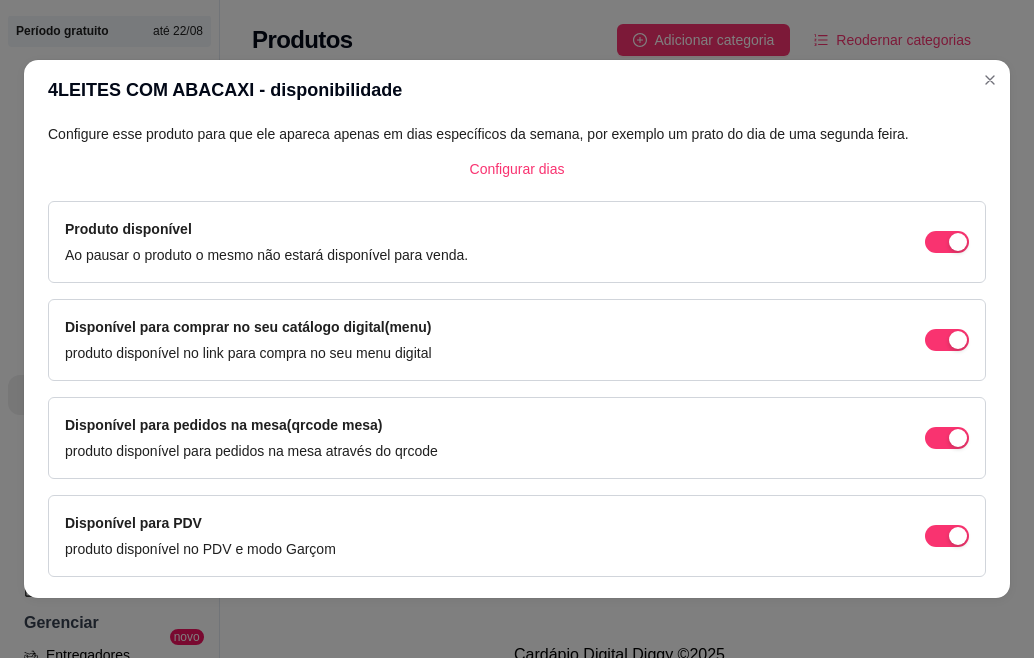 scroll, scrollTop: 160, scrollLeft: 0, axis: vertical 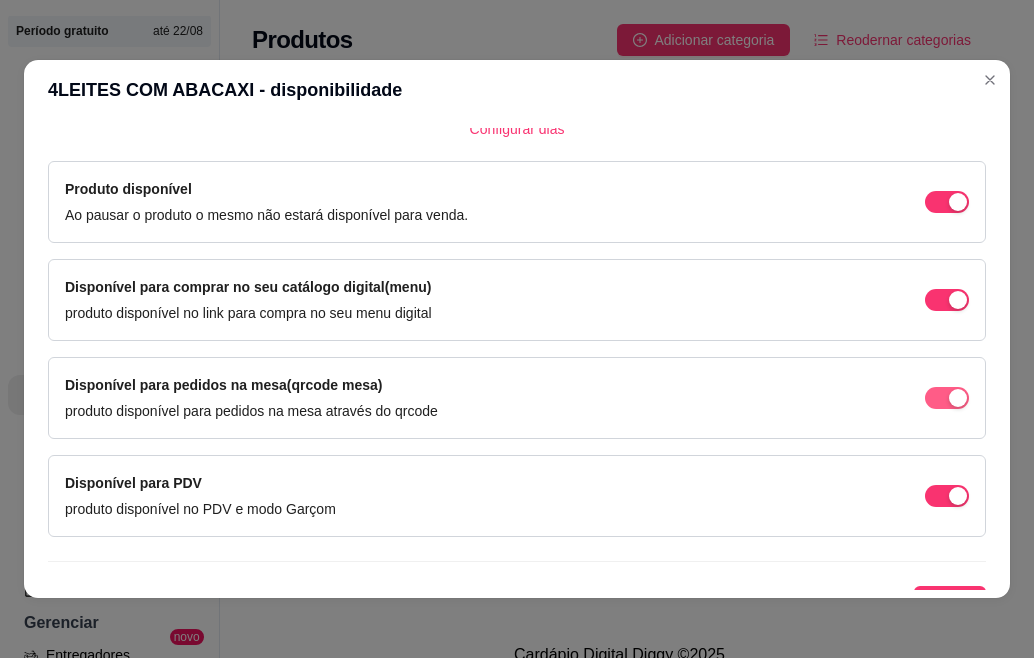 click at bounding box center (947, 202) 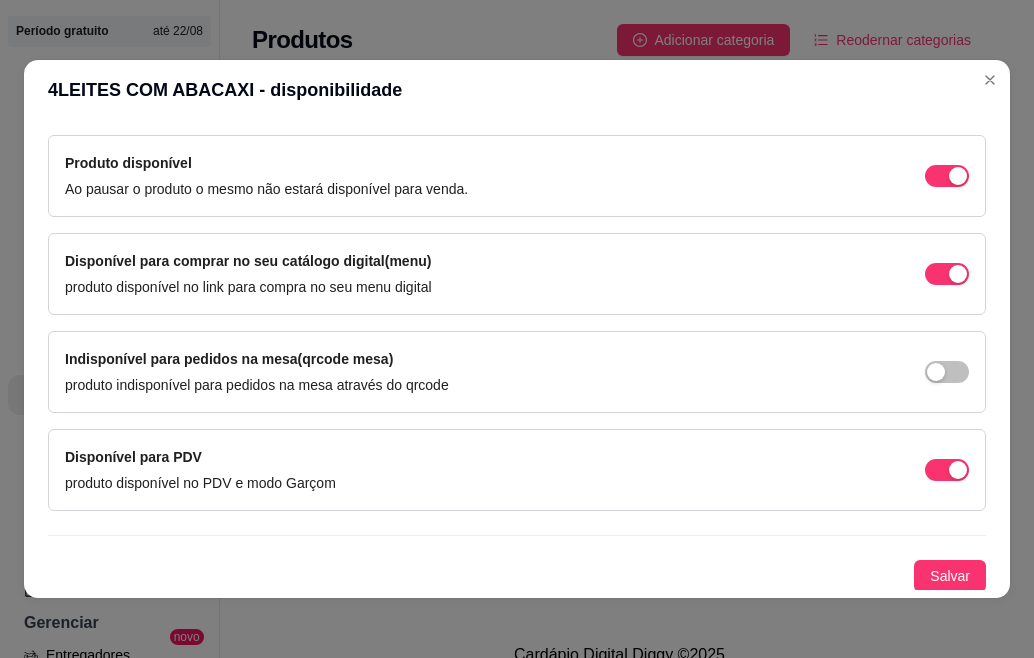 scroll, scrollTop: 188, scrollLeft: 0, axis: vertical 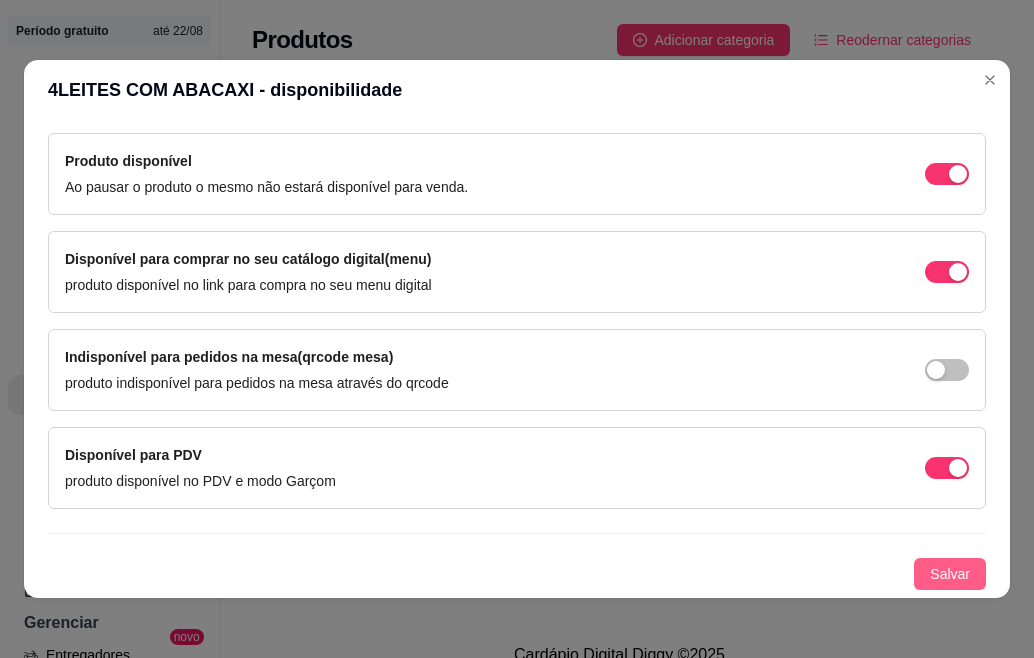 click on "Salvar" at bounding box center (950, 574) 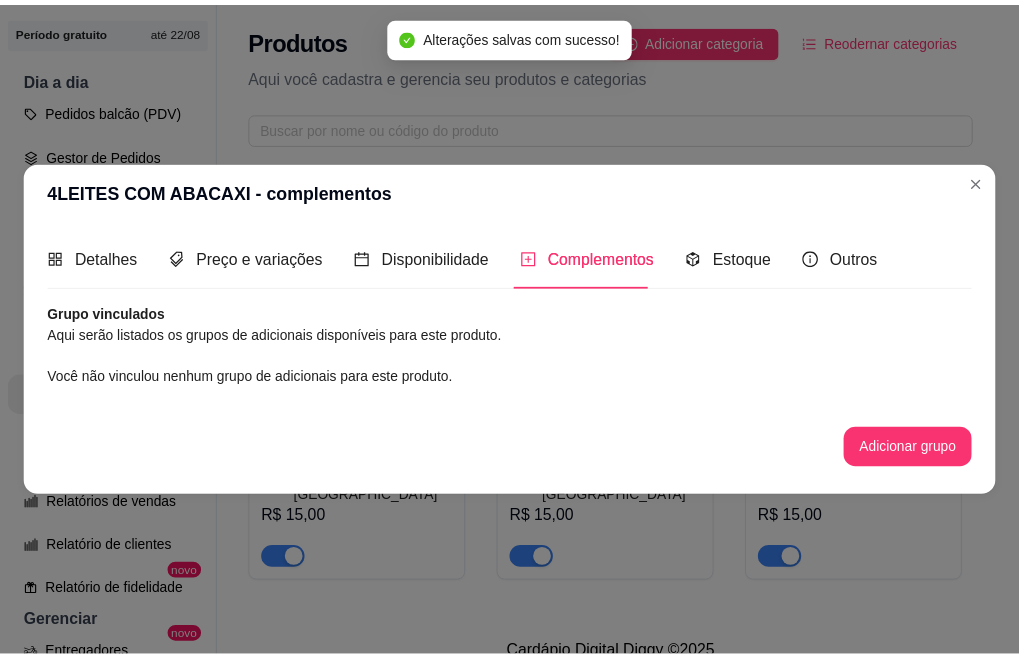 scroll, scrollTop: 0, scrollLeft: 0, axis: both 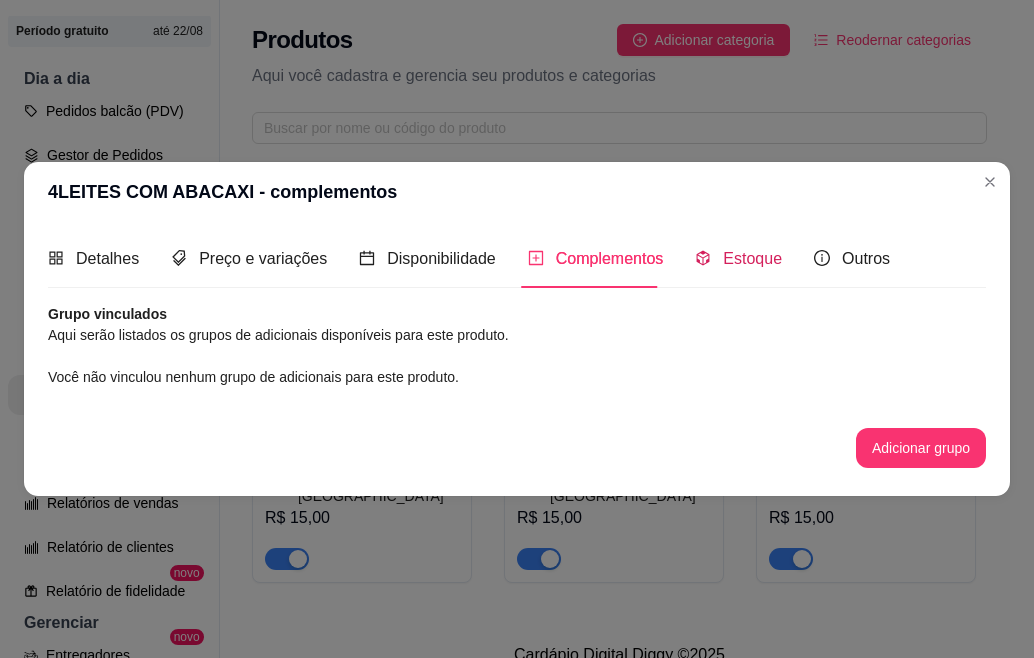 click on "Estoque" at bounding box center [752, 258] 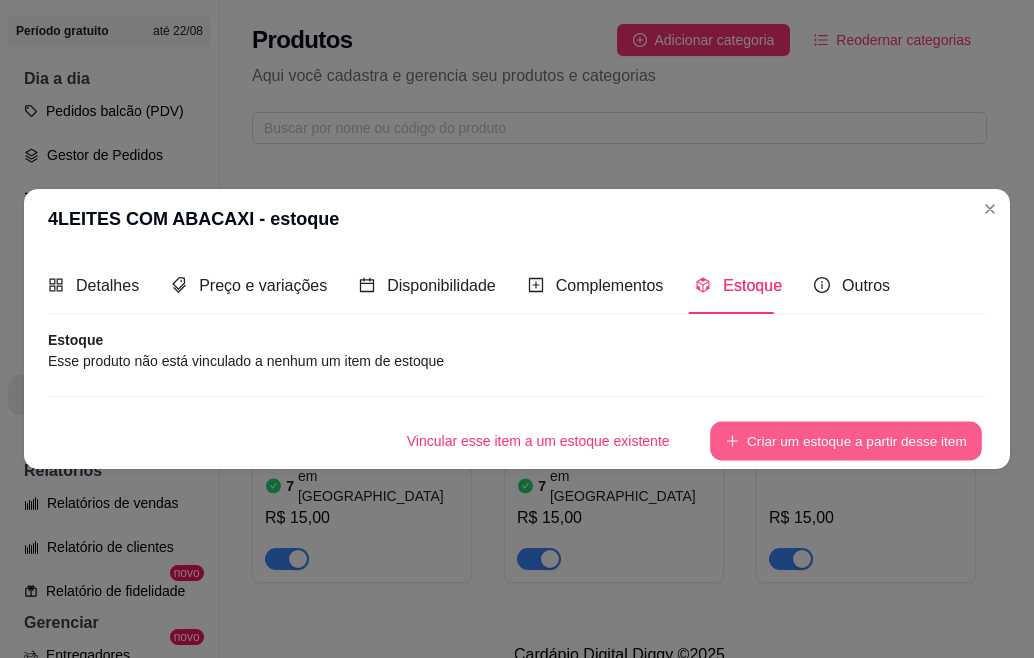 click on "Criar um estoque a partir desse item" at bounding box center [846, 441] 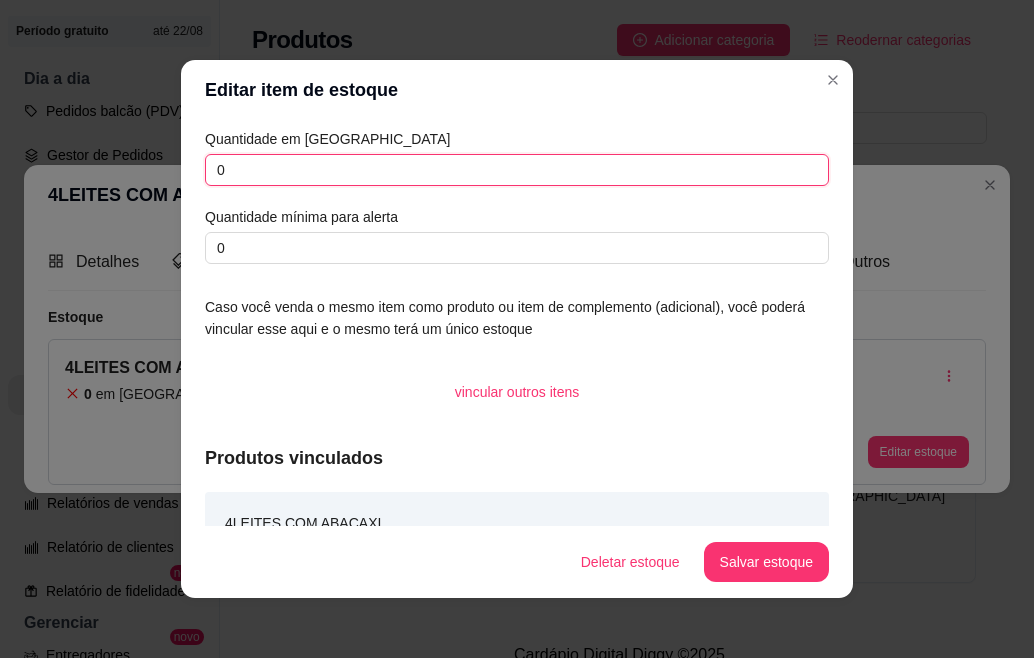 click on "0" at bounding box center (517, 170) 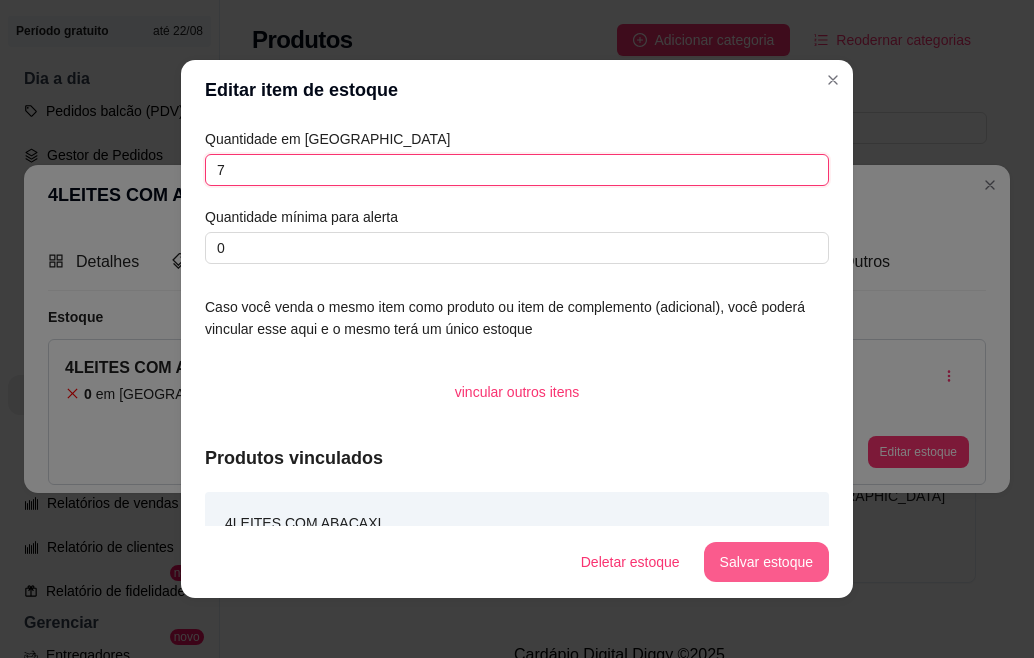 type on "7" 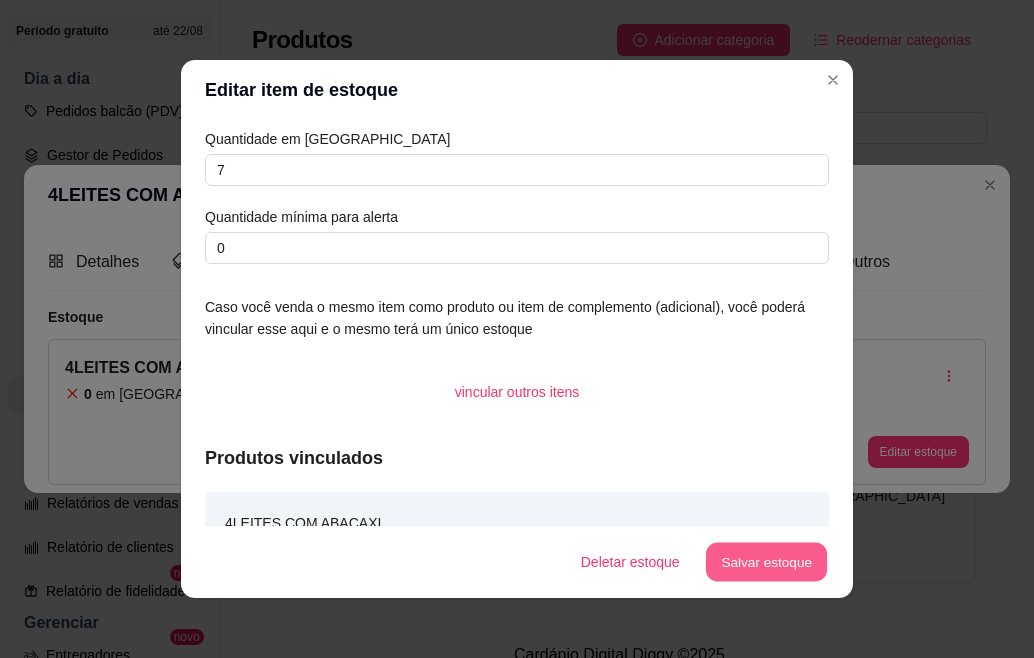 click on "Salvar estoque" at bounding box center (766, 562) 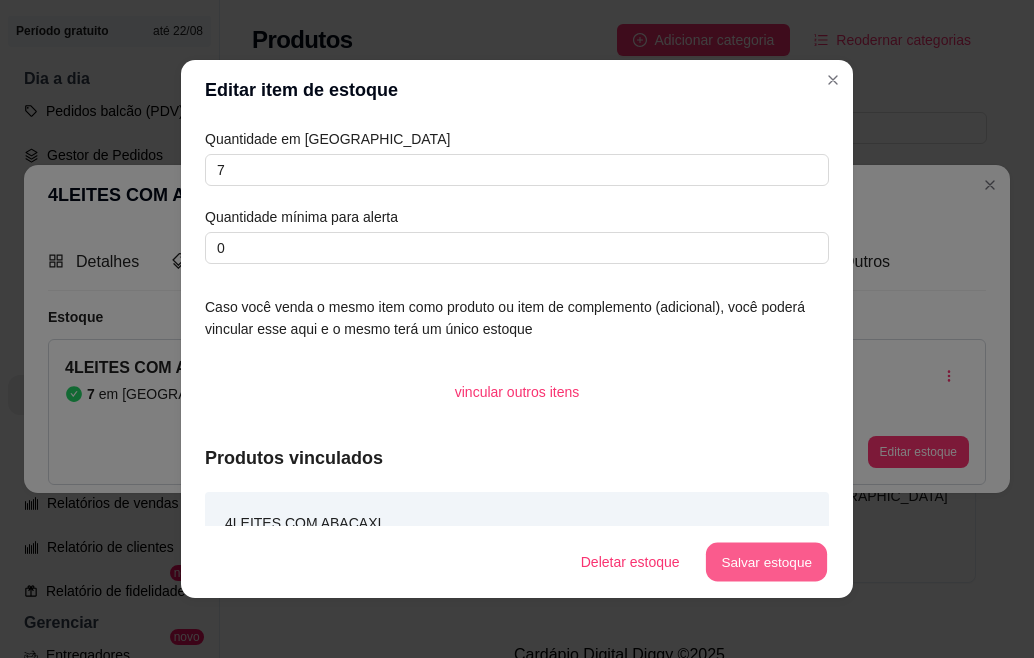 click on "Salvar estoque" at bounding box center (766, 562) 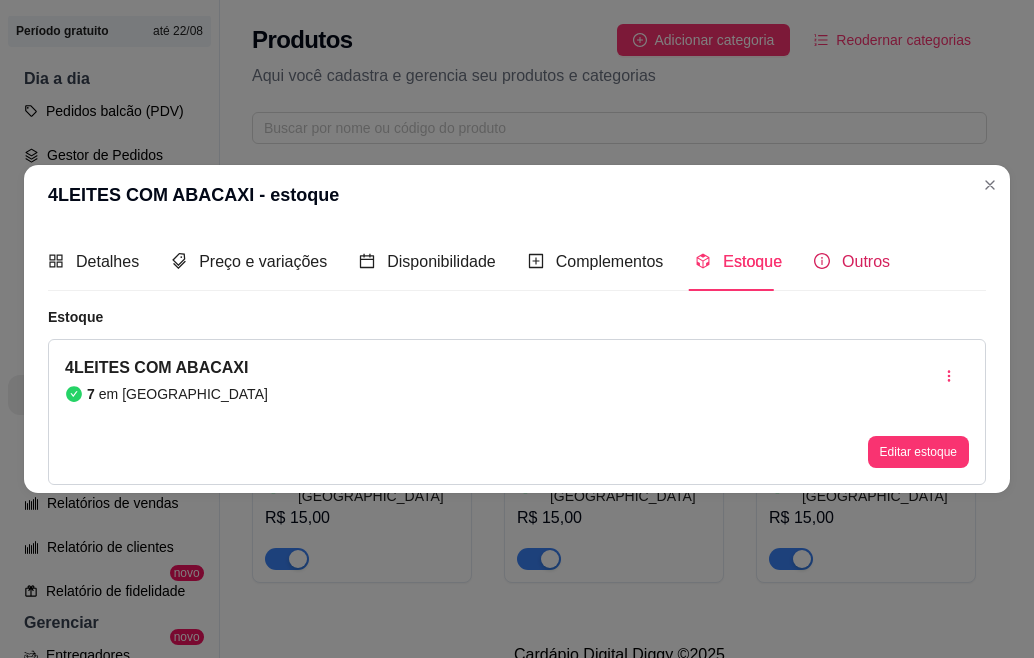 click on "Outros" at bounding box center [866, 261] 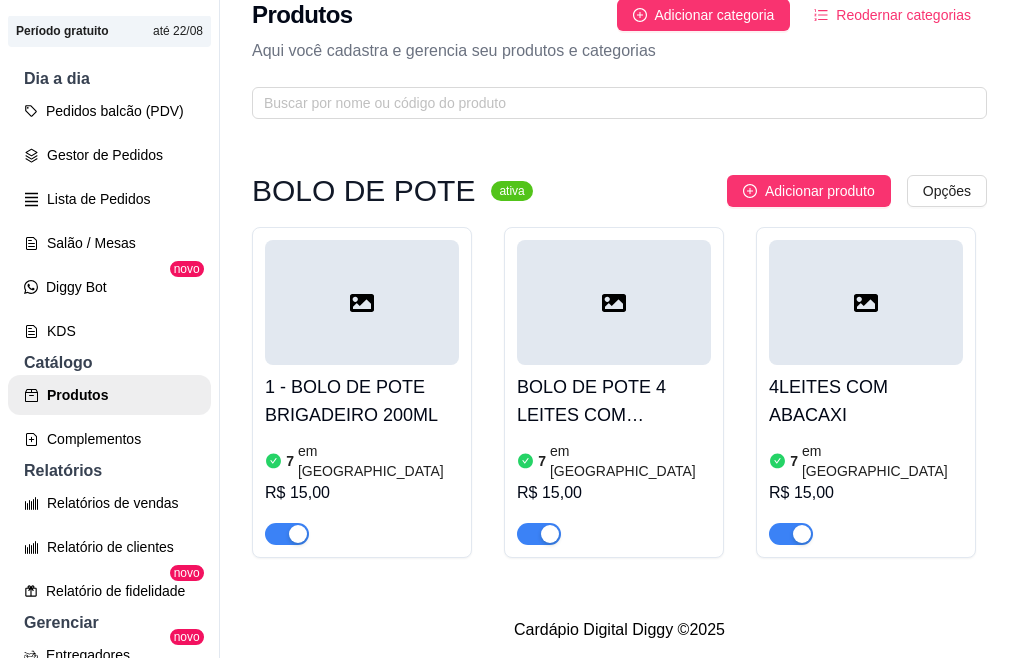 scroll, scrollTop: 240, scrollLeft: 0, axis: vertical 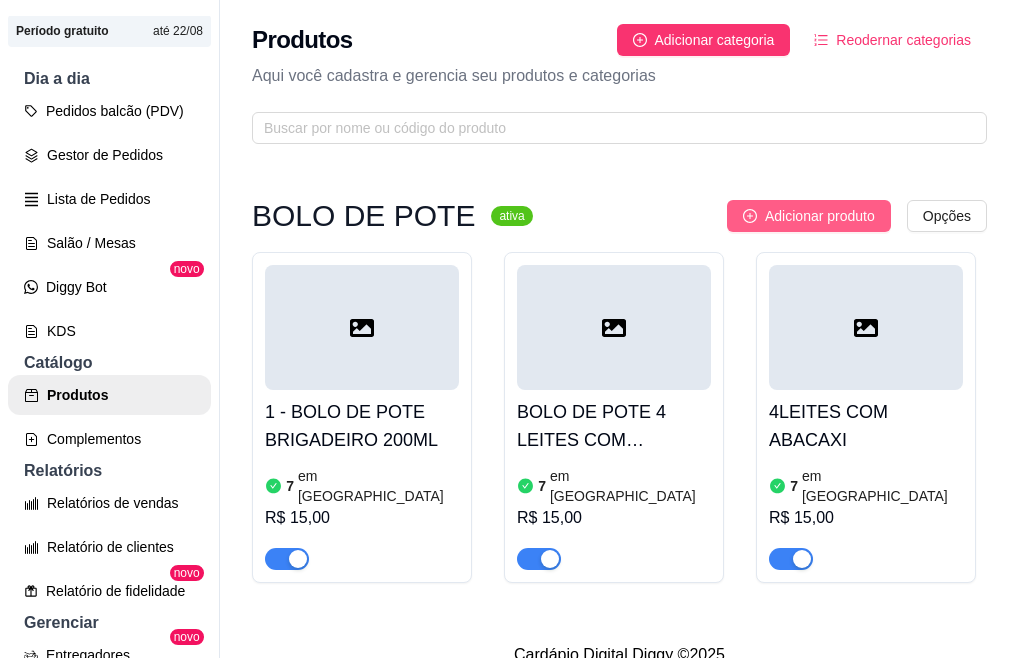 click on "Adicionar produto" at bounding box center [820, 216] 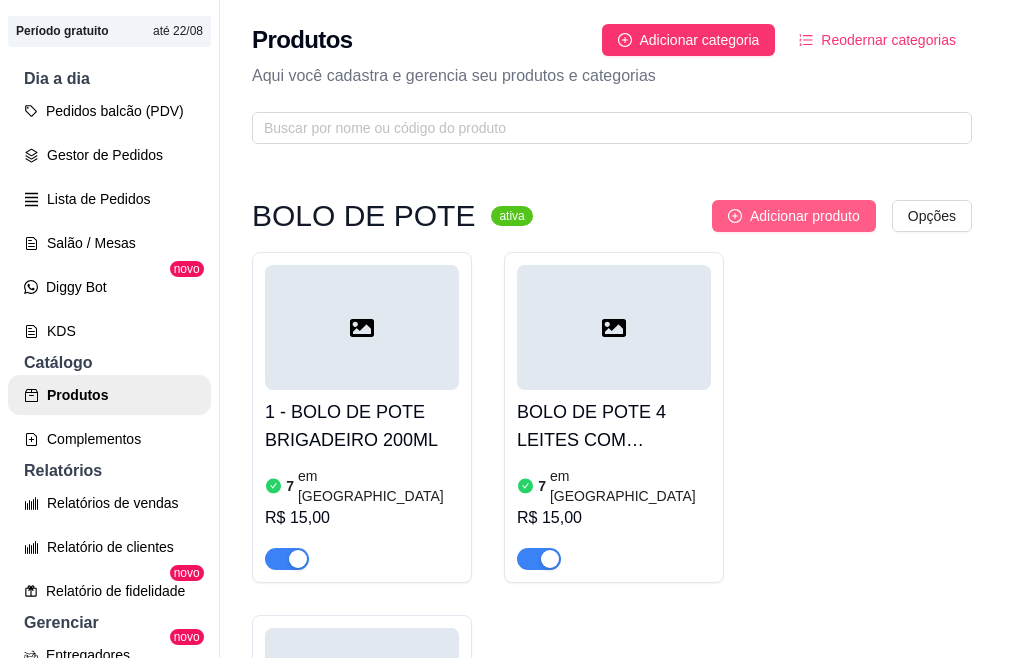 type 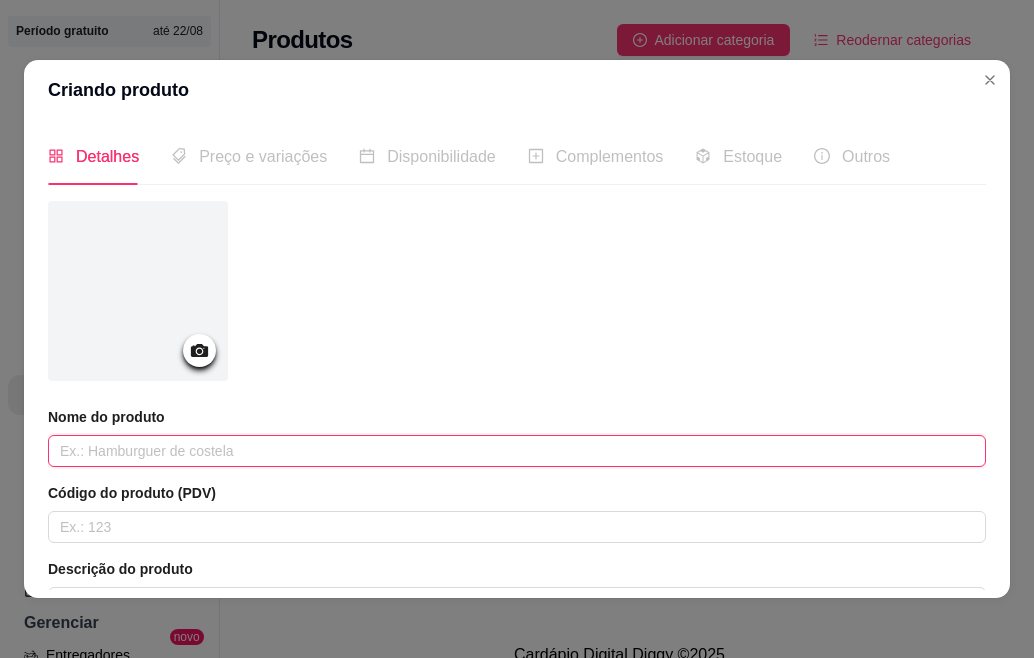 click at bounding box center (517, 451) 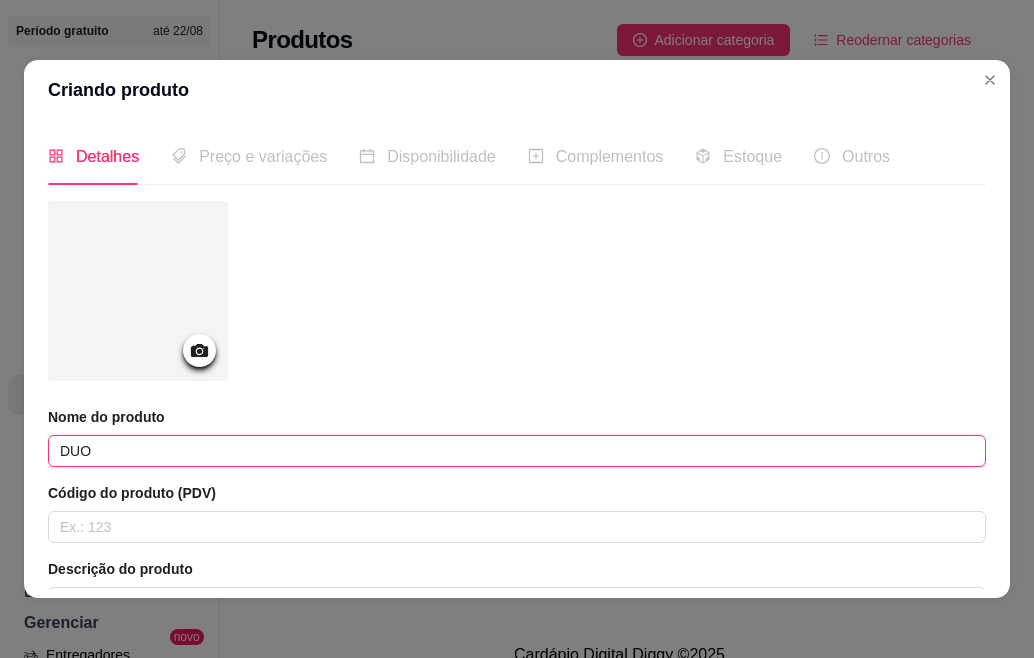 type on "DUO" 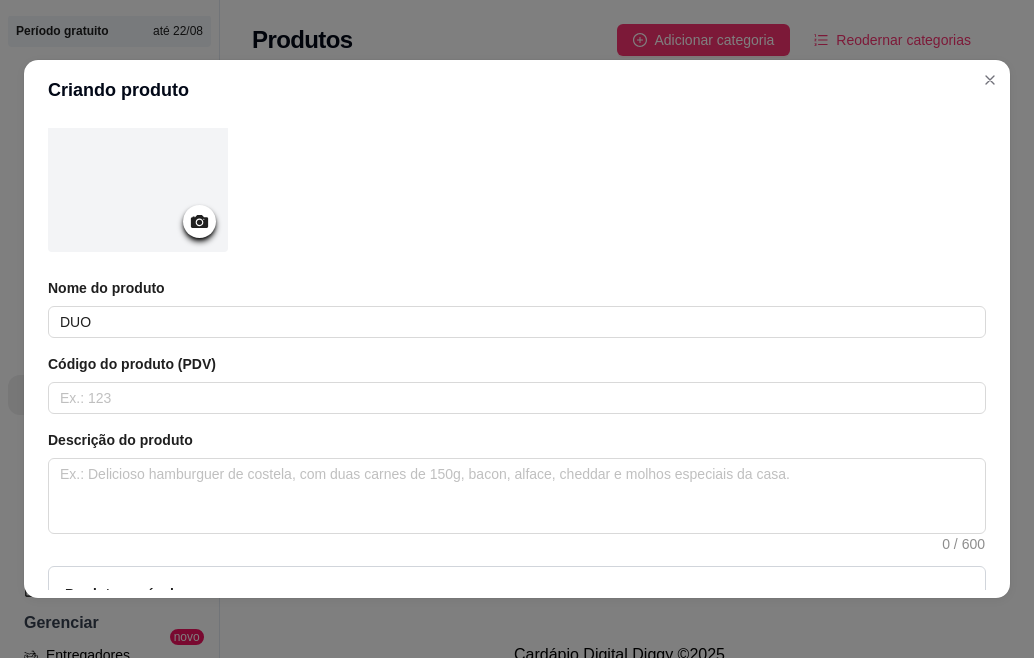 scroll, scrollTop: 160, scrollLeft: 0, axis: vertical 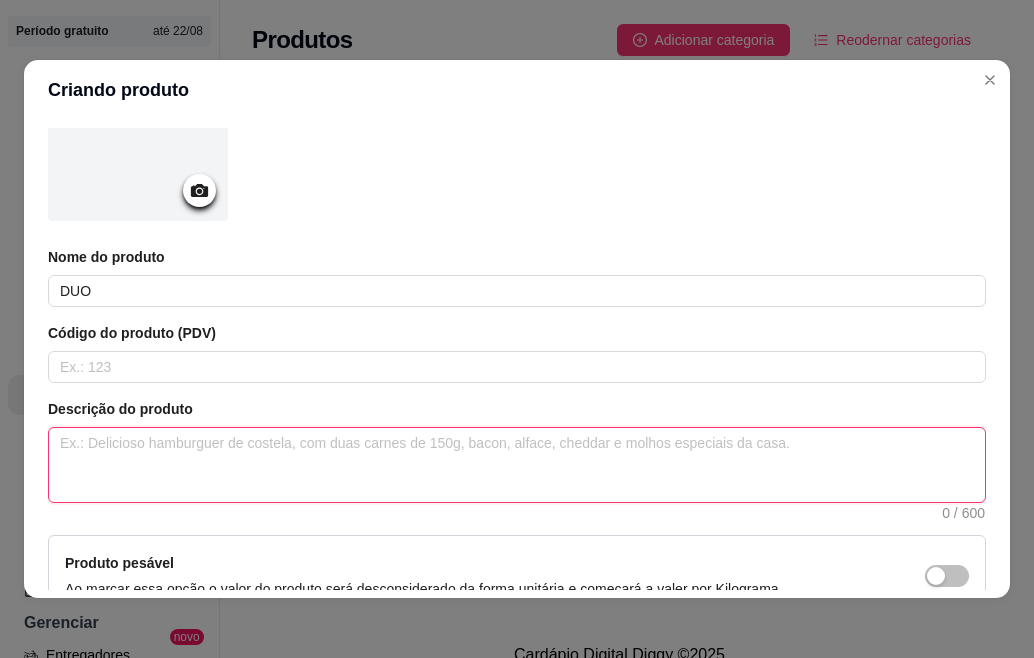 click at bounding box center [517, 465] 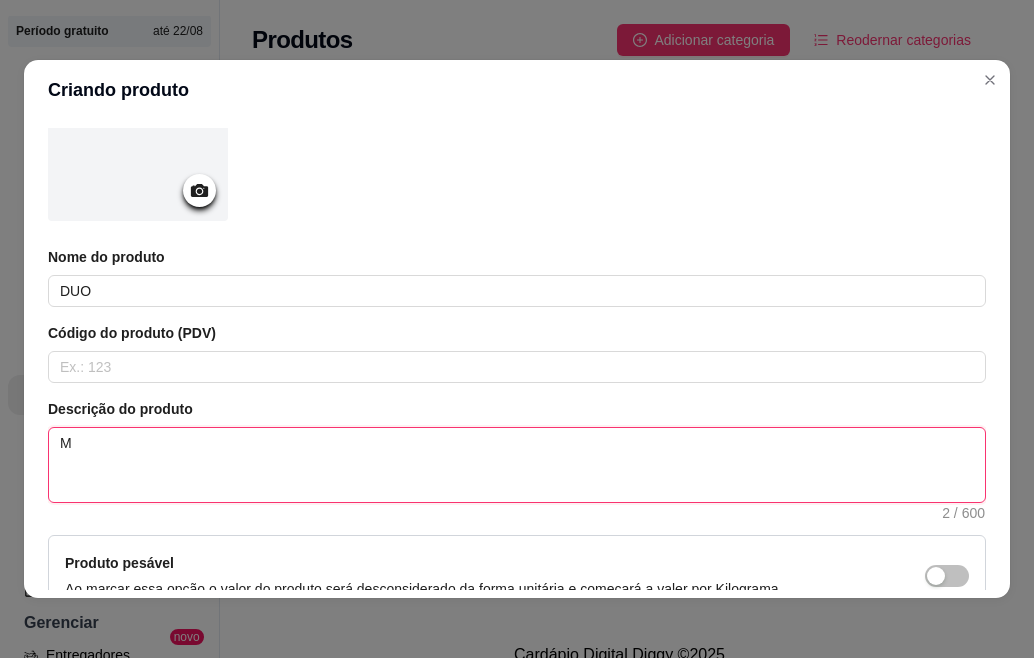 type 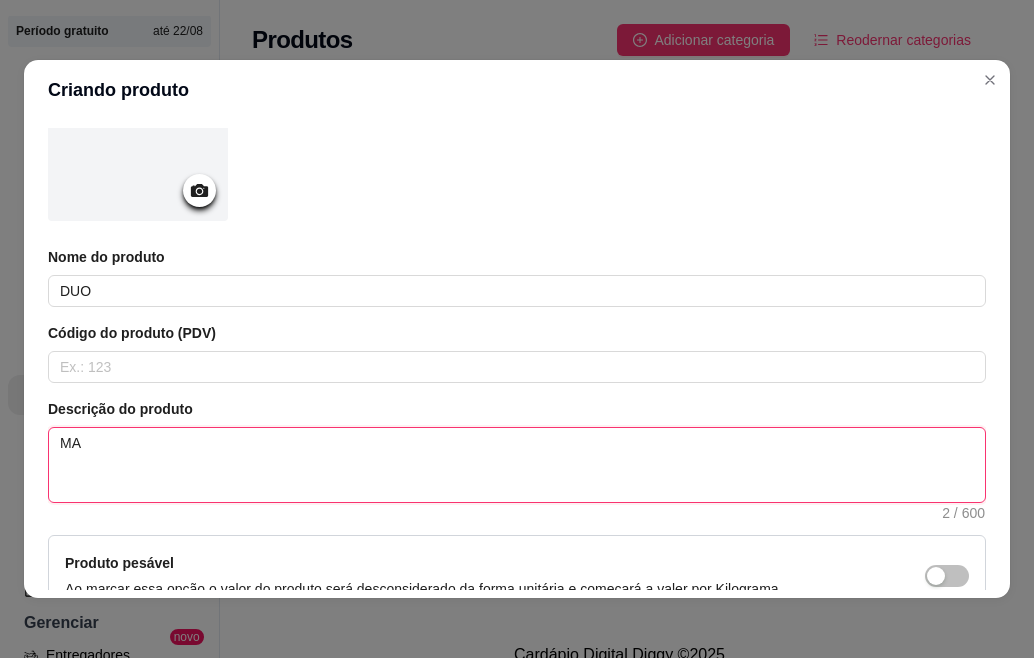 type 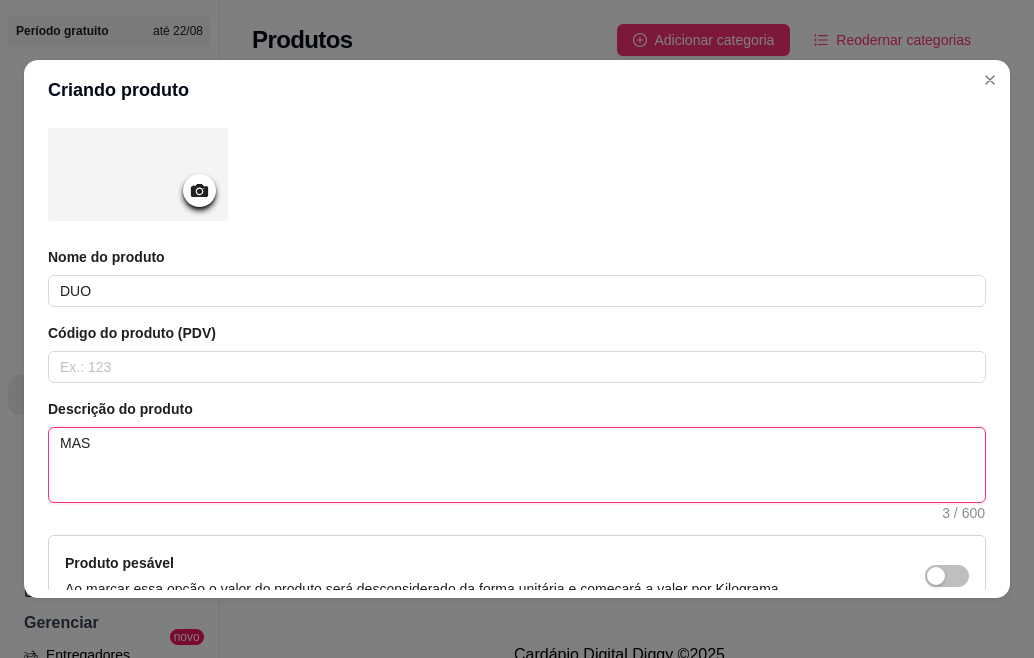type 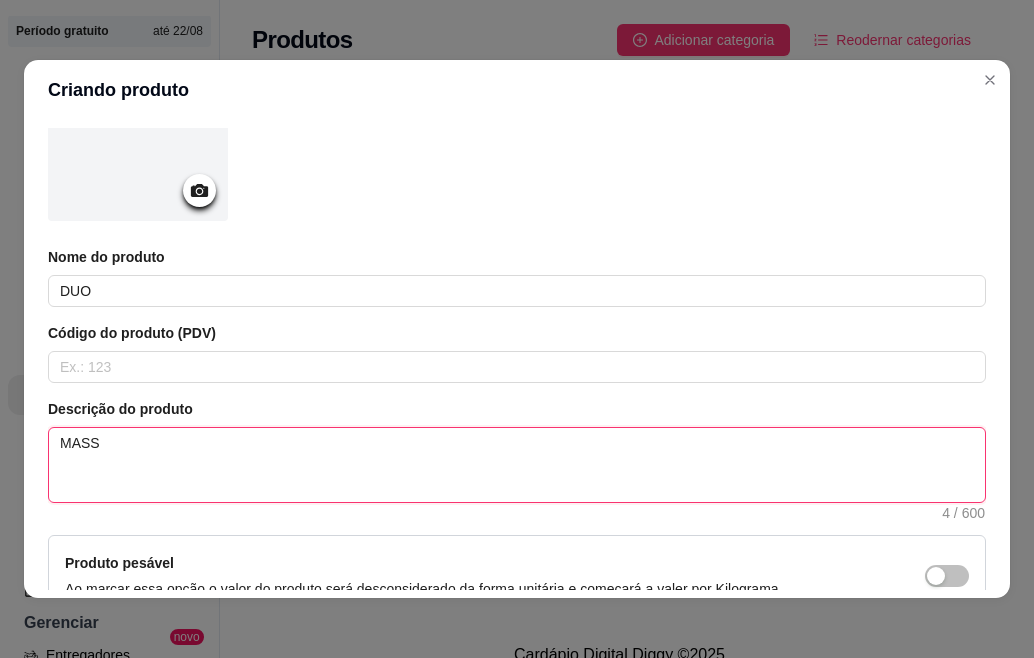 type 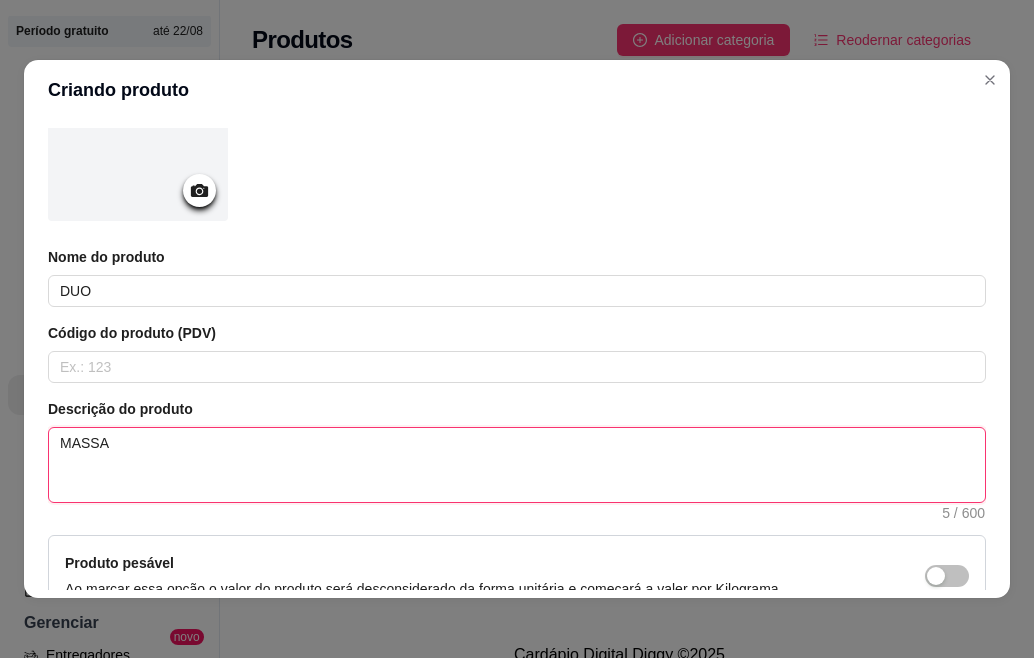 type 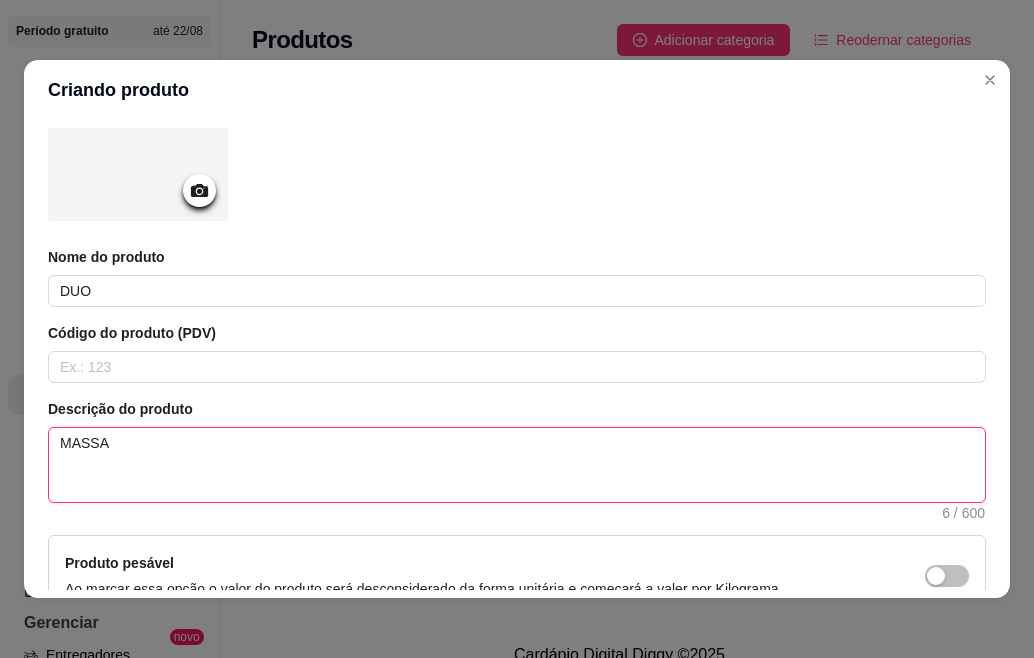 type 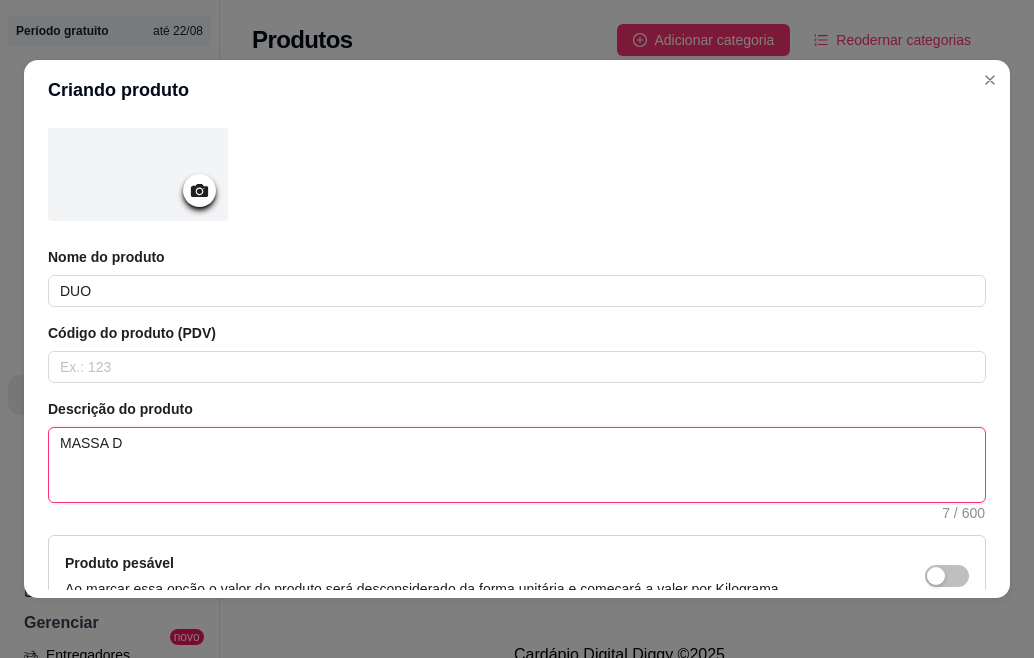 type 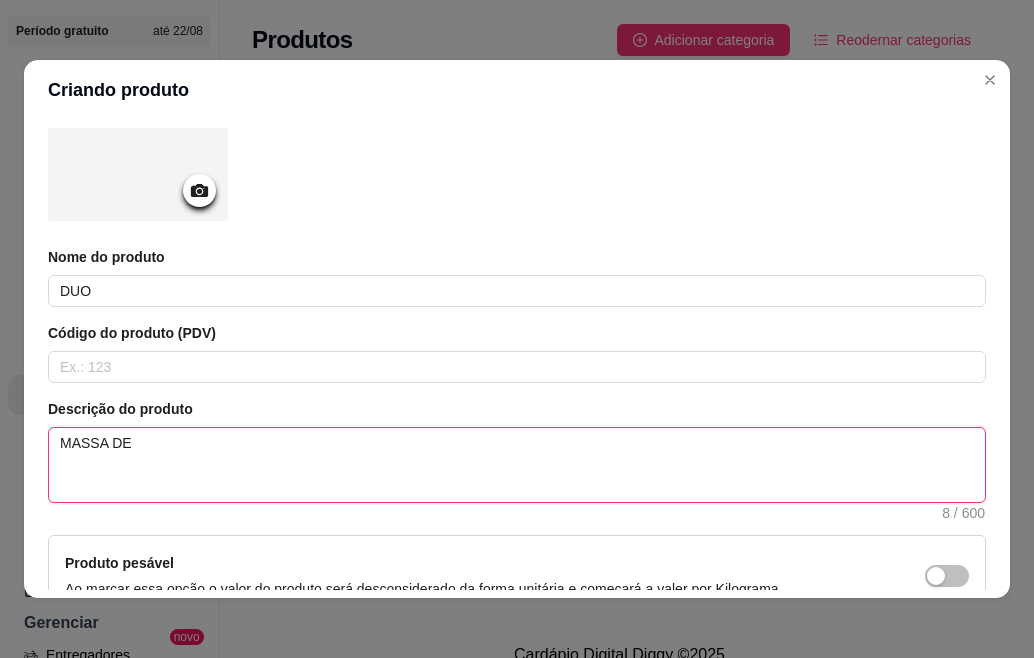 type 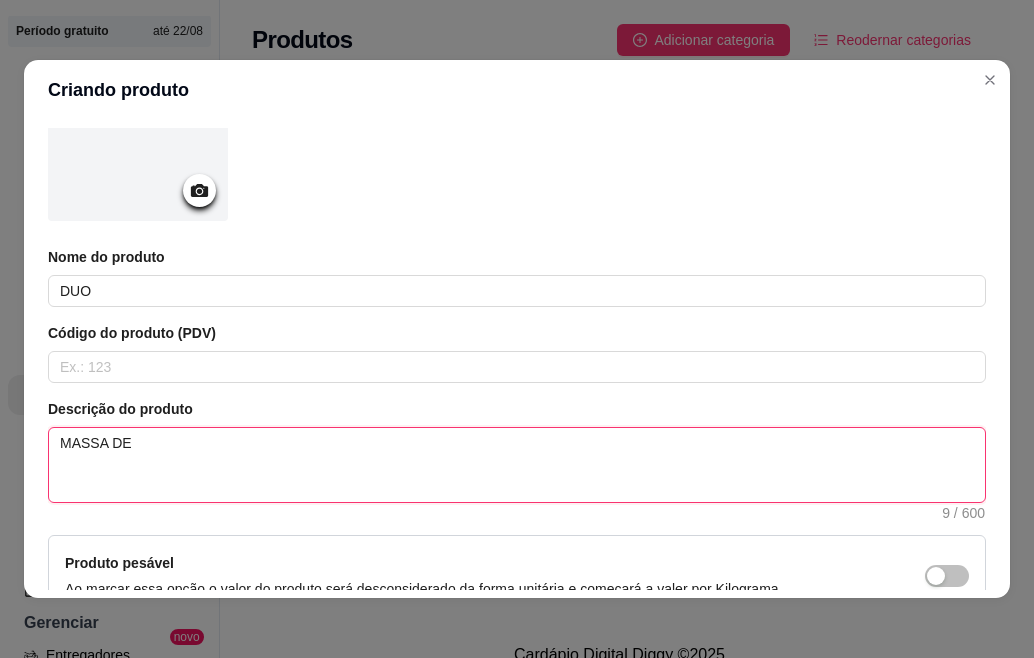 type 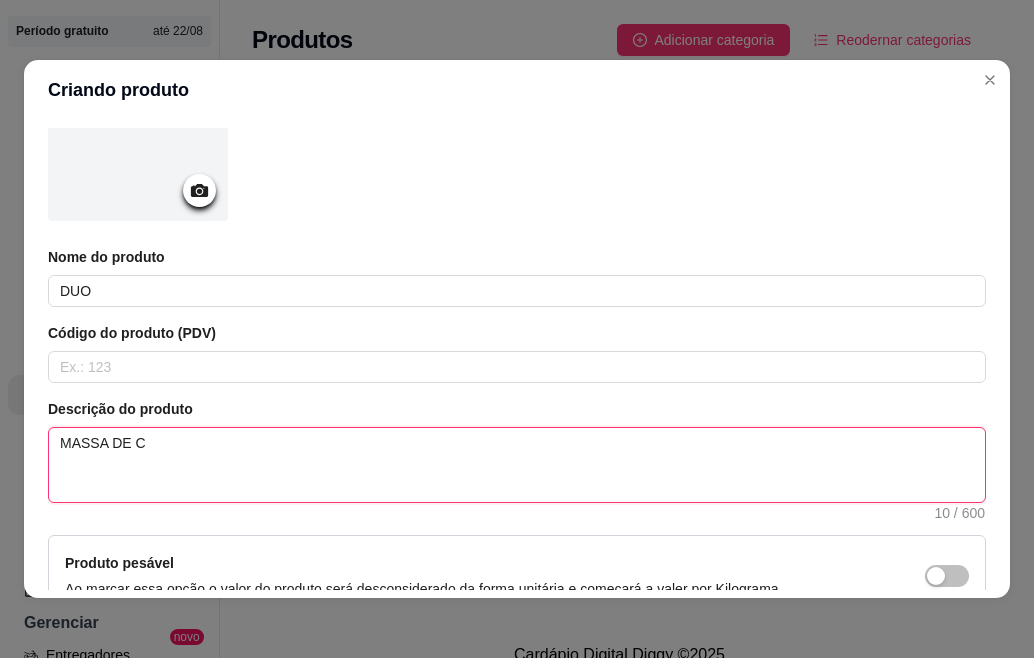 type on "MASSA DE CH" 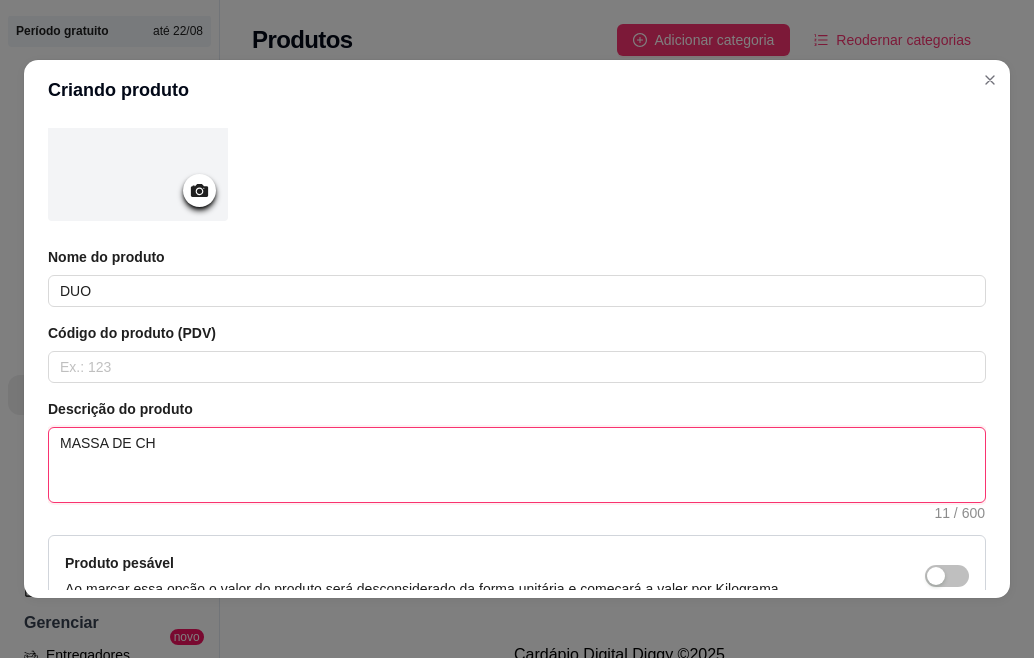 type 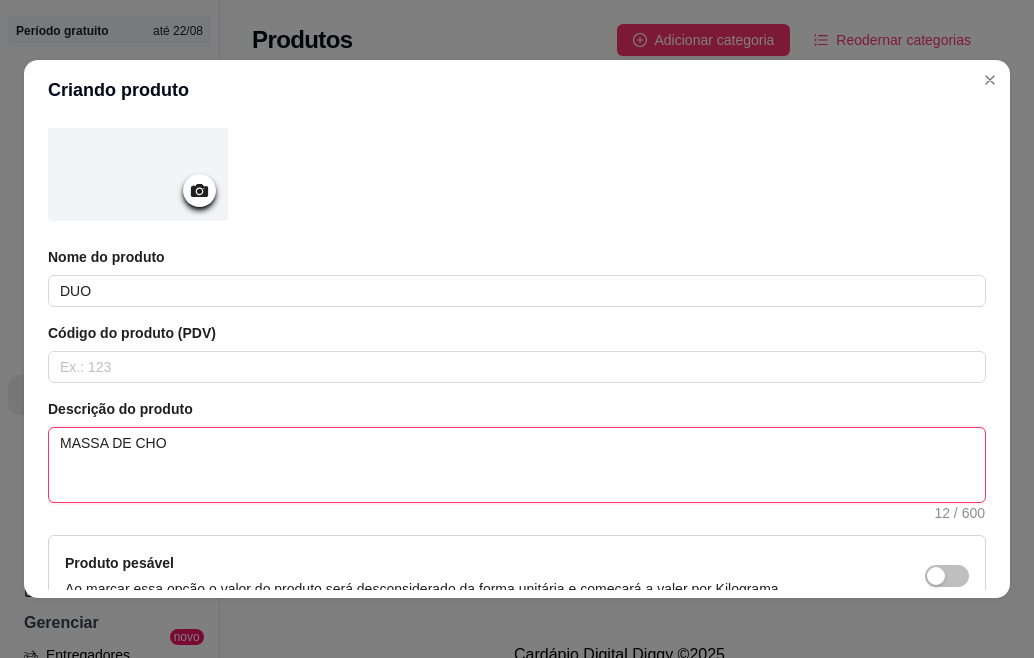 type 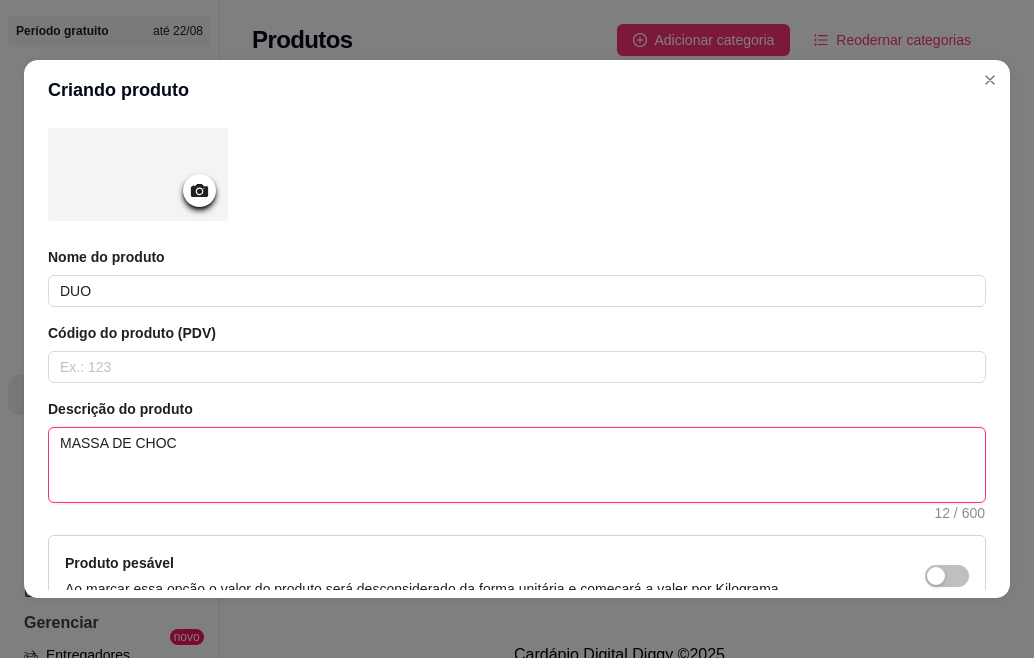 type on "MASSA DE CHOCO" 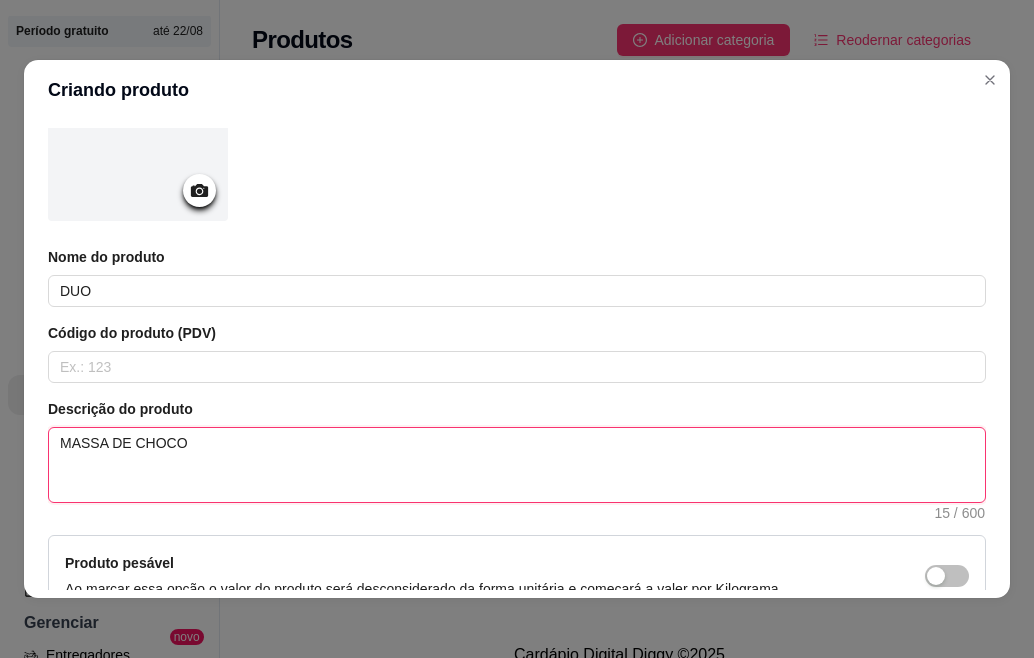 type 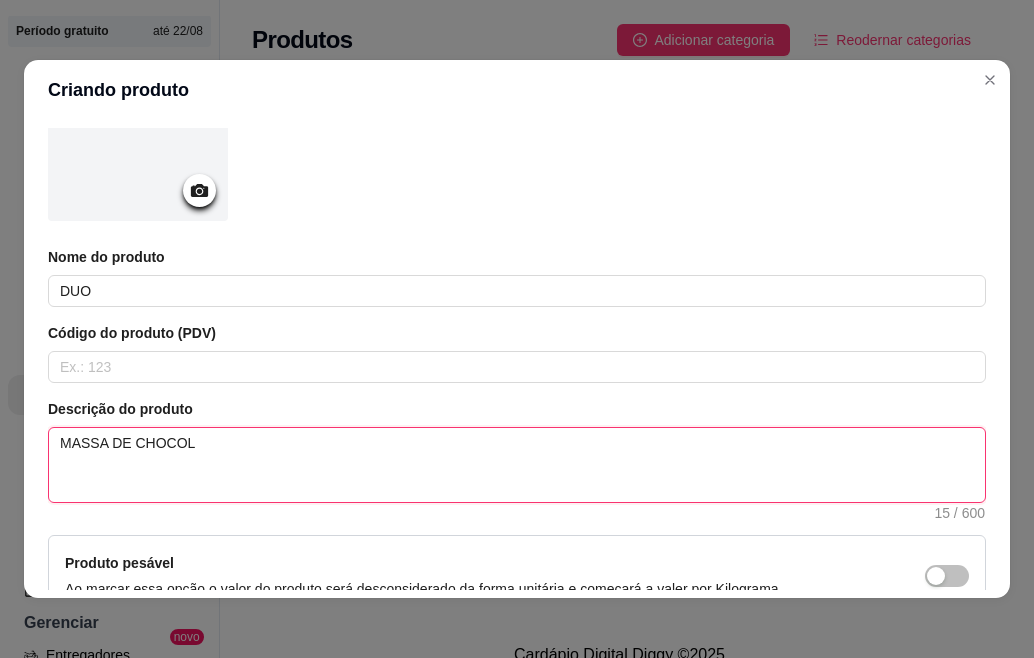 type 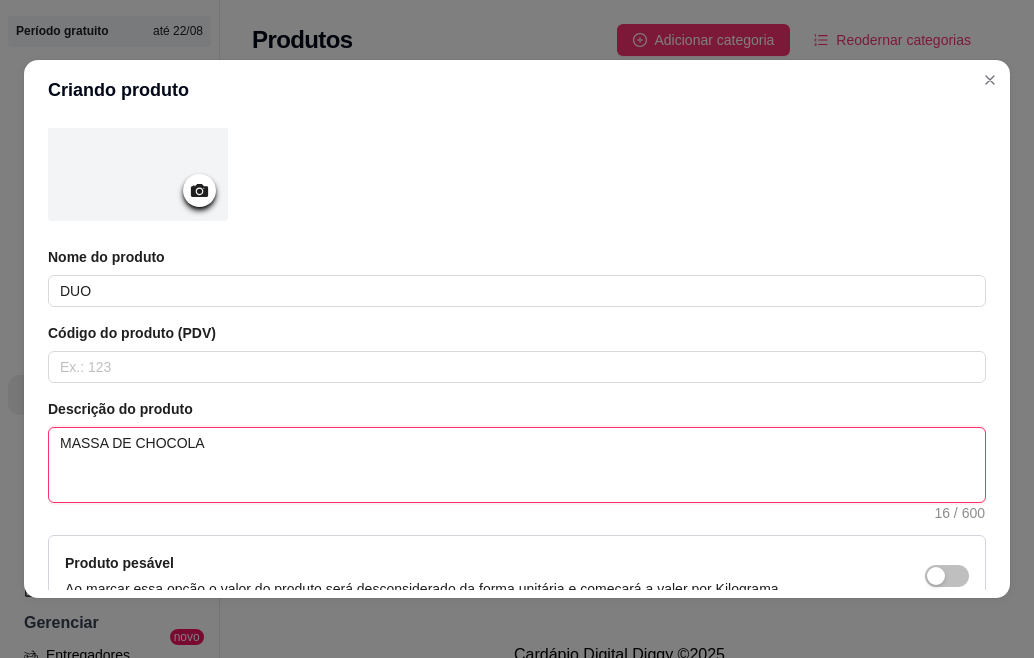 type 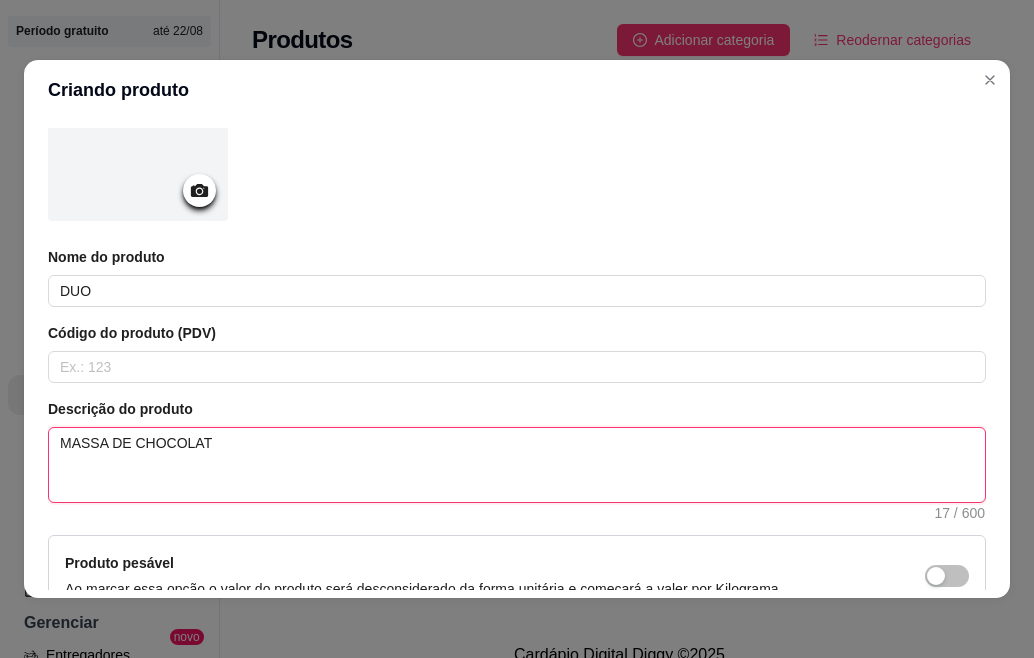 type 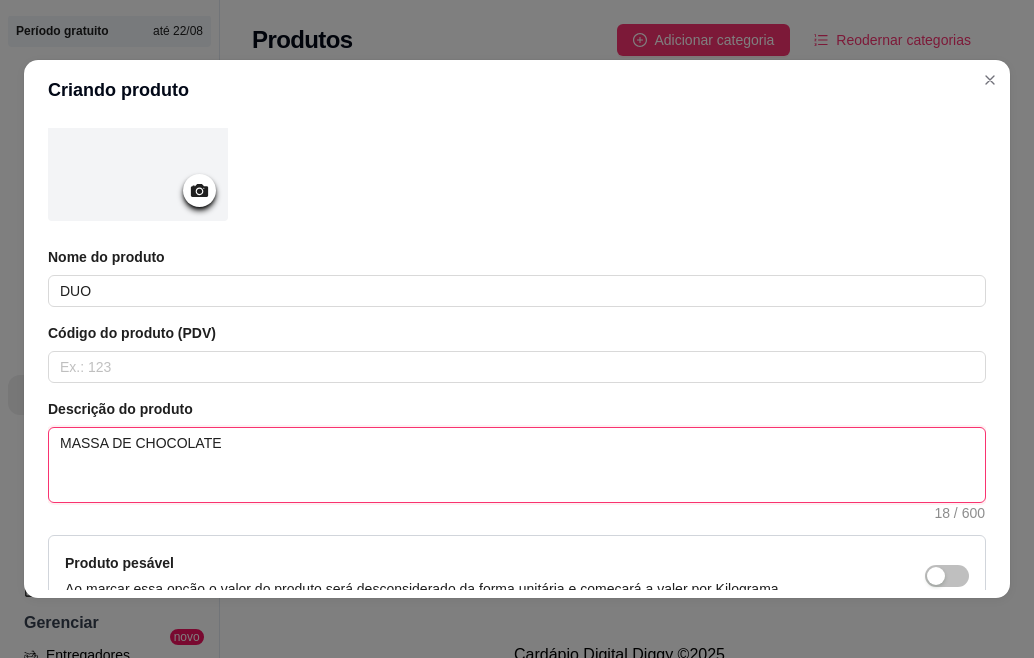 type 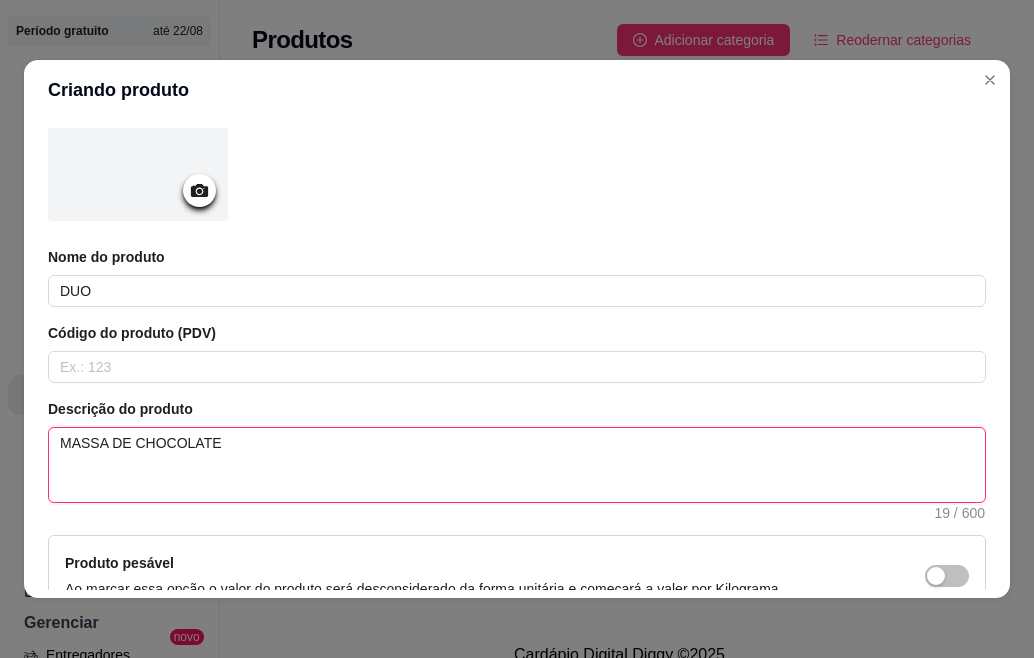 type 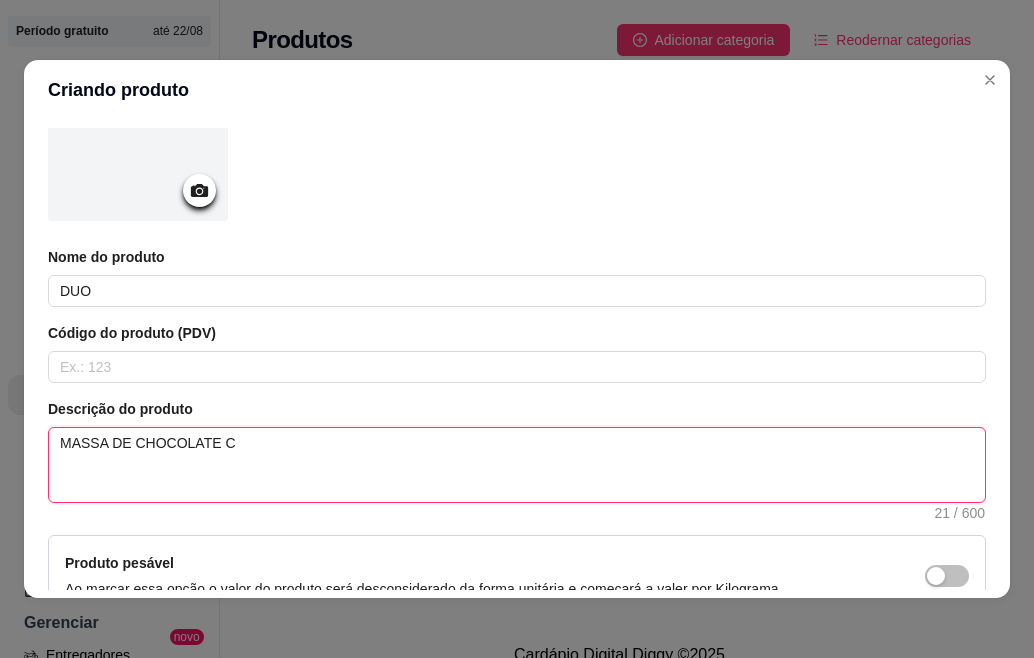 type 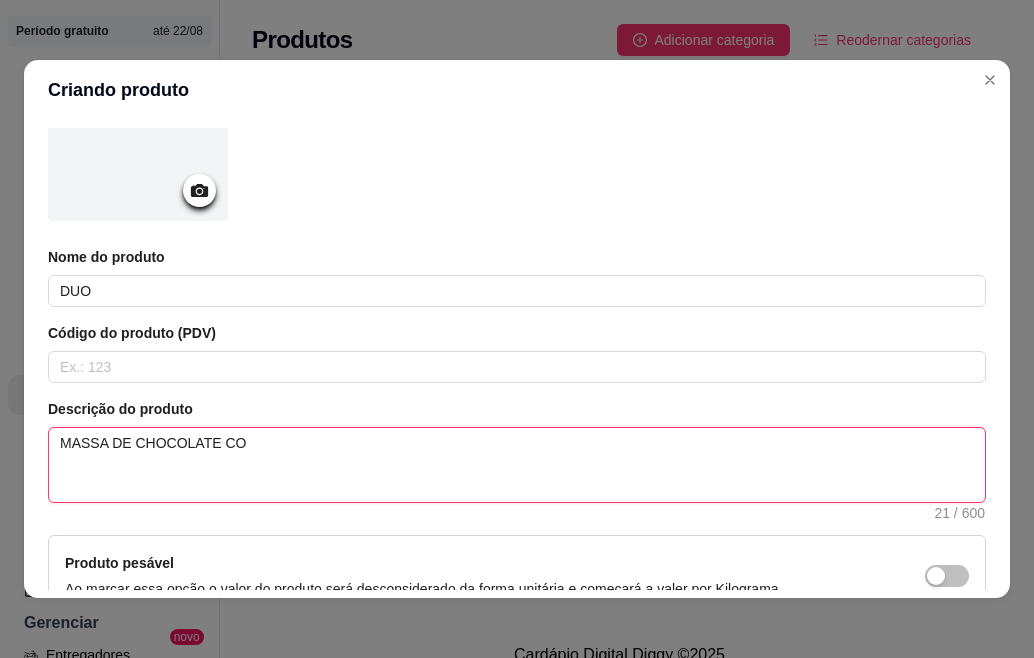 type 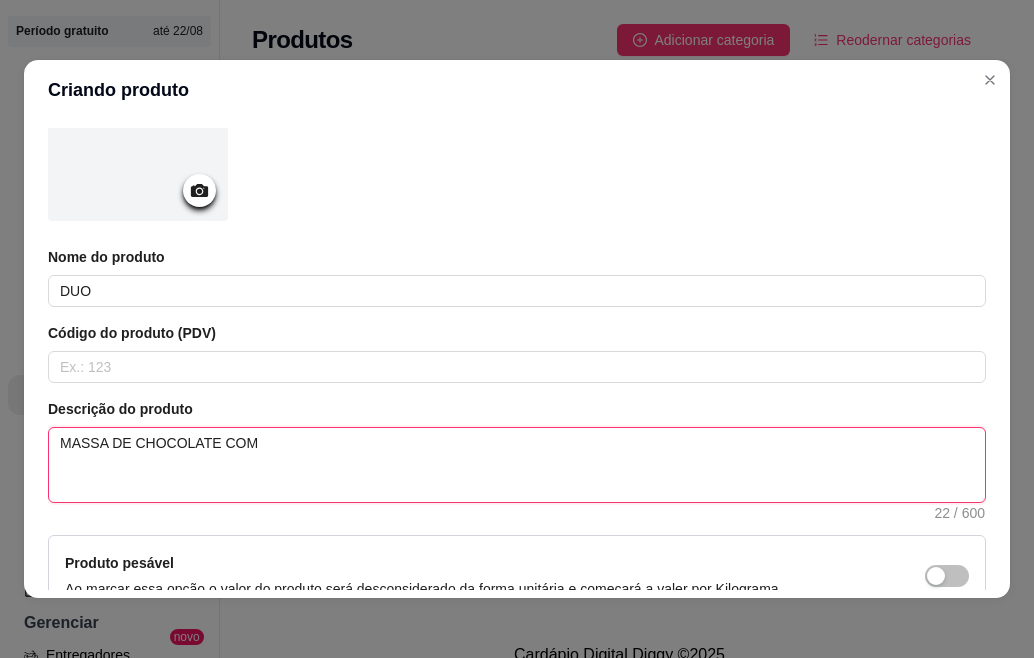 type 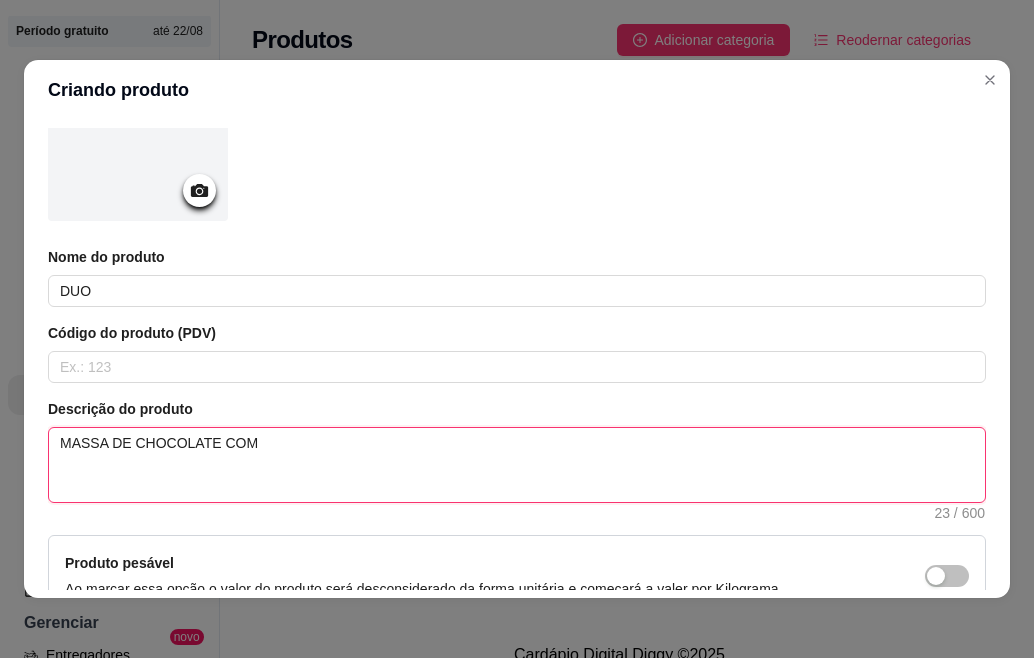 type 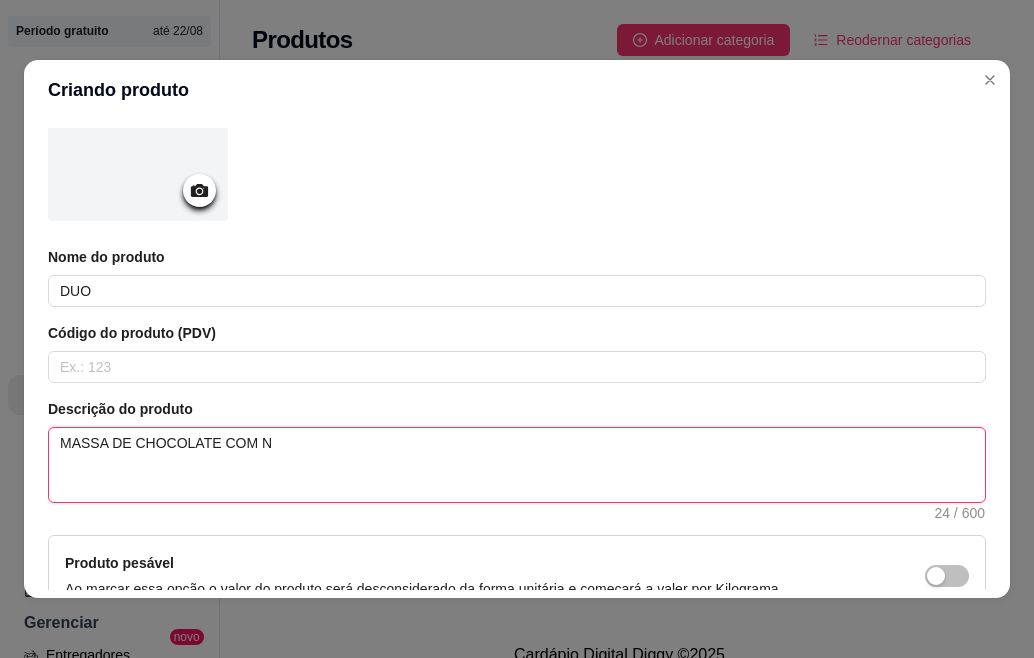 type 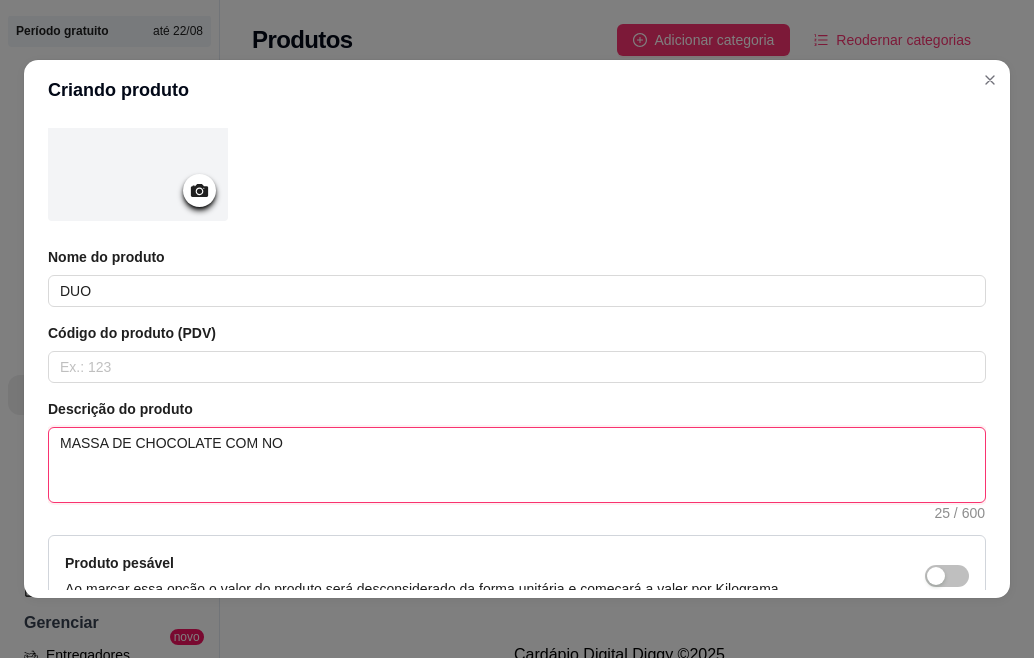 type 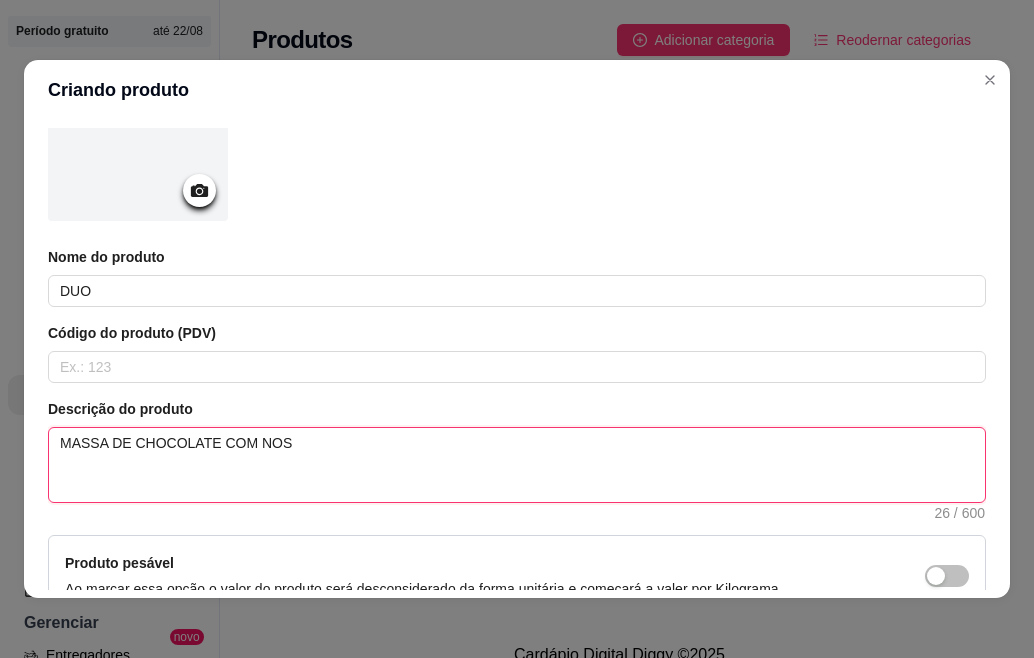 type 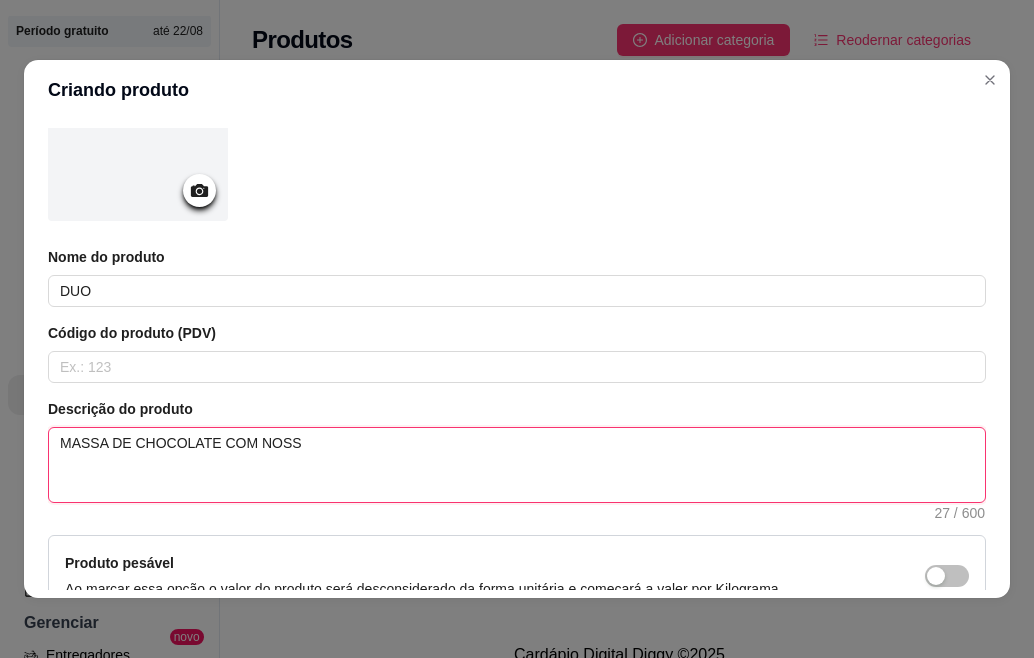 type 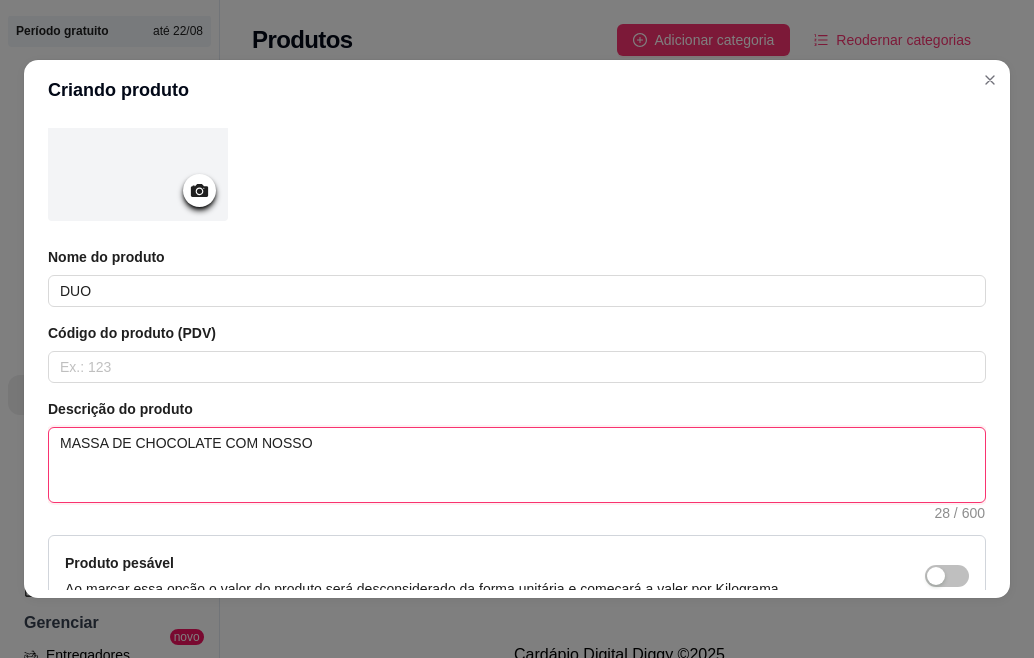 type 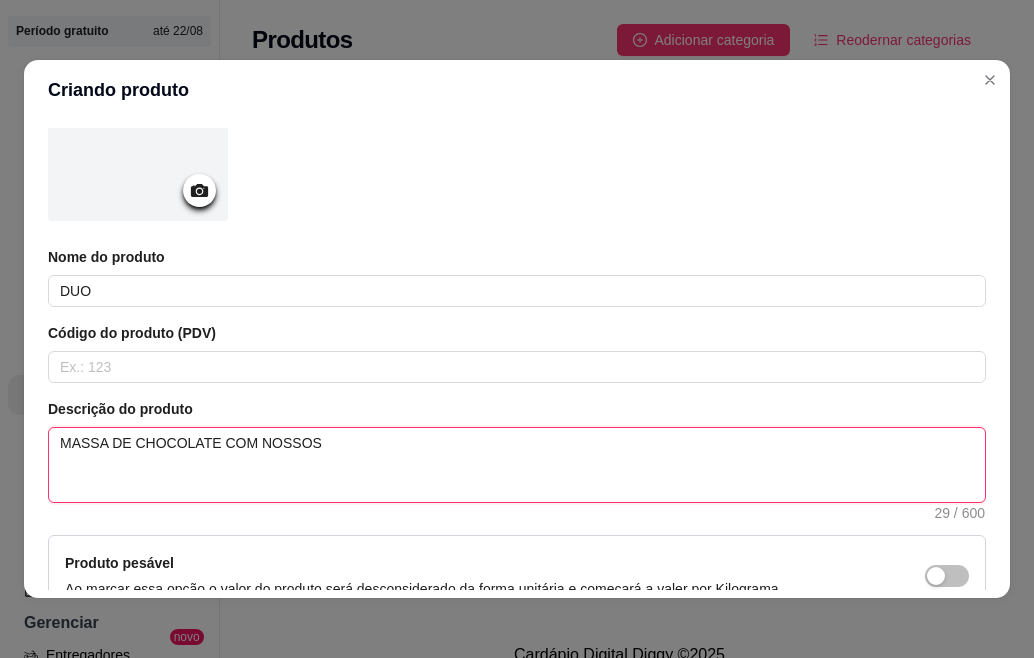 type 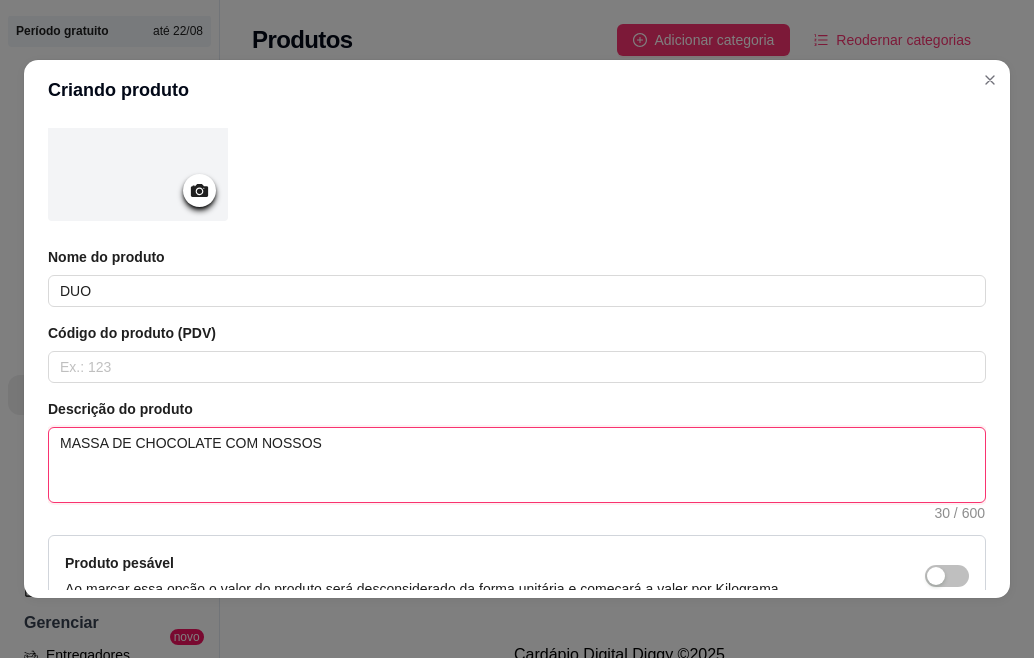 type 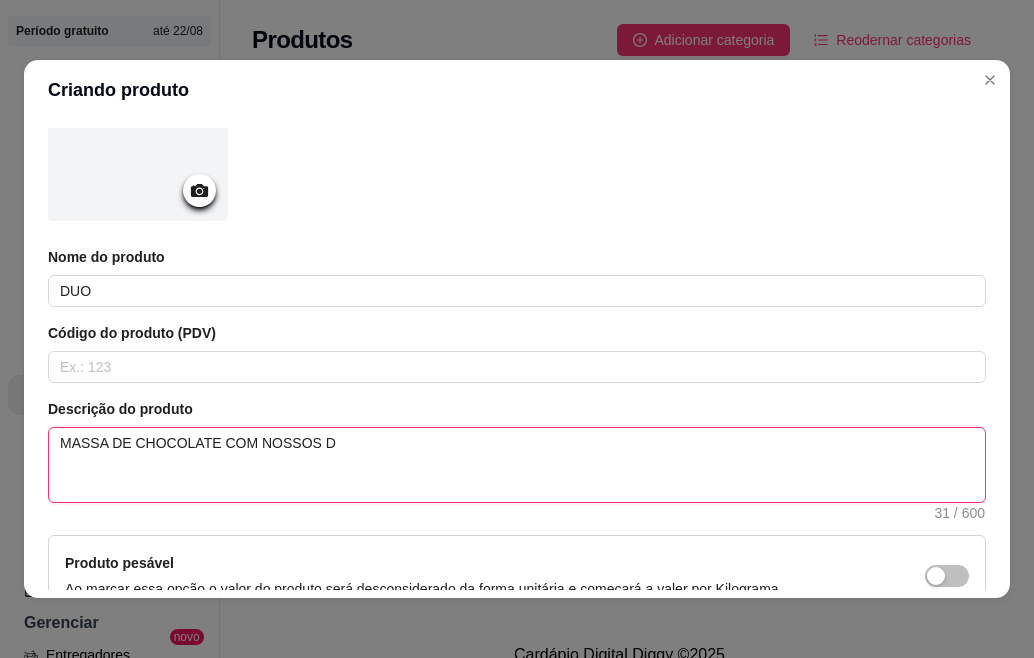 type 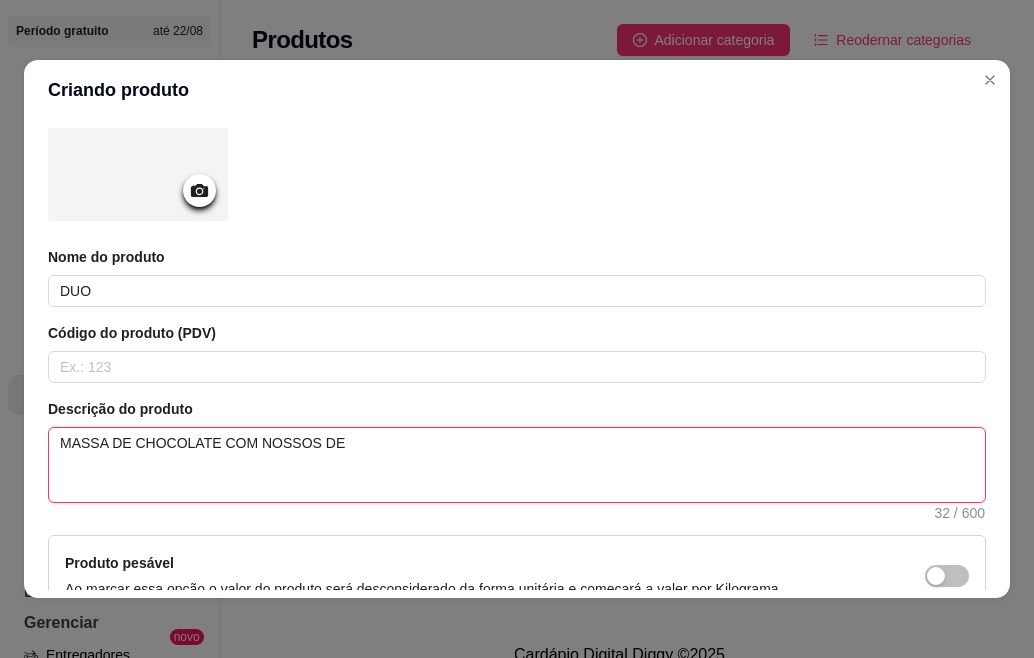 type 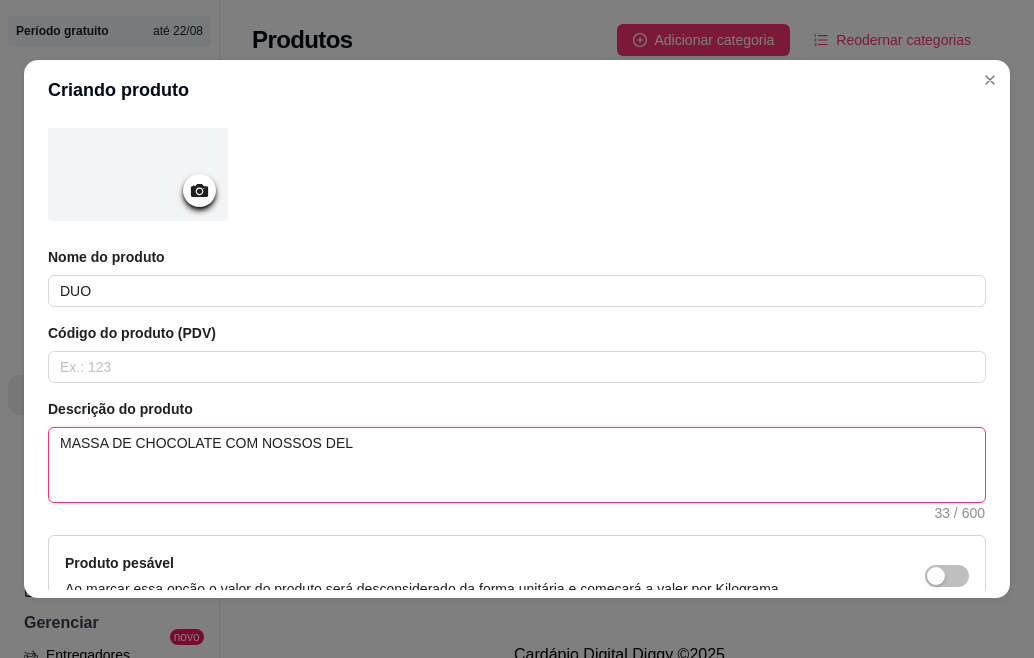 type 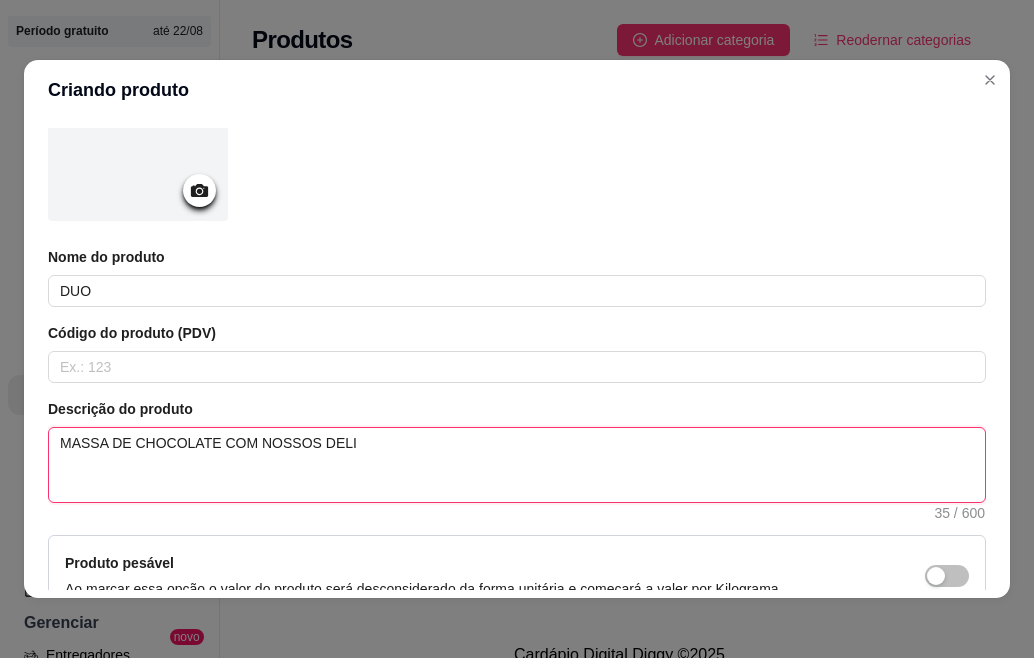 type 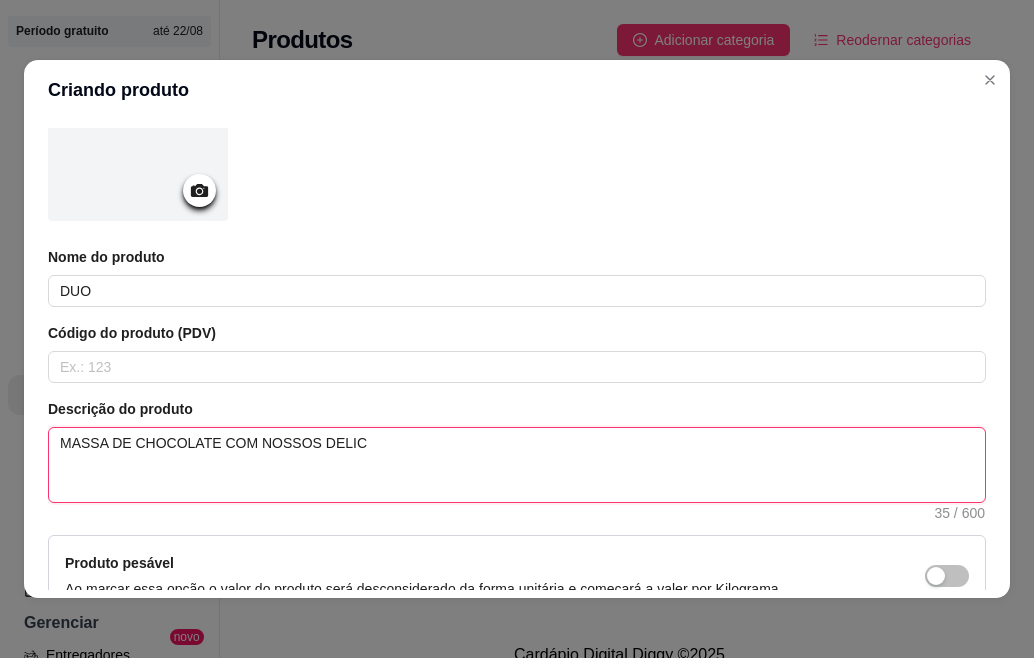 type 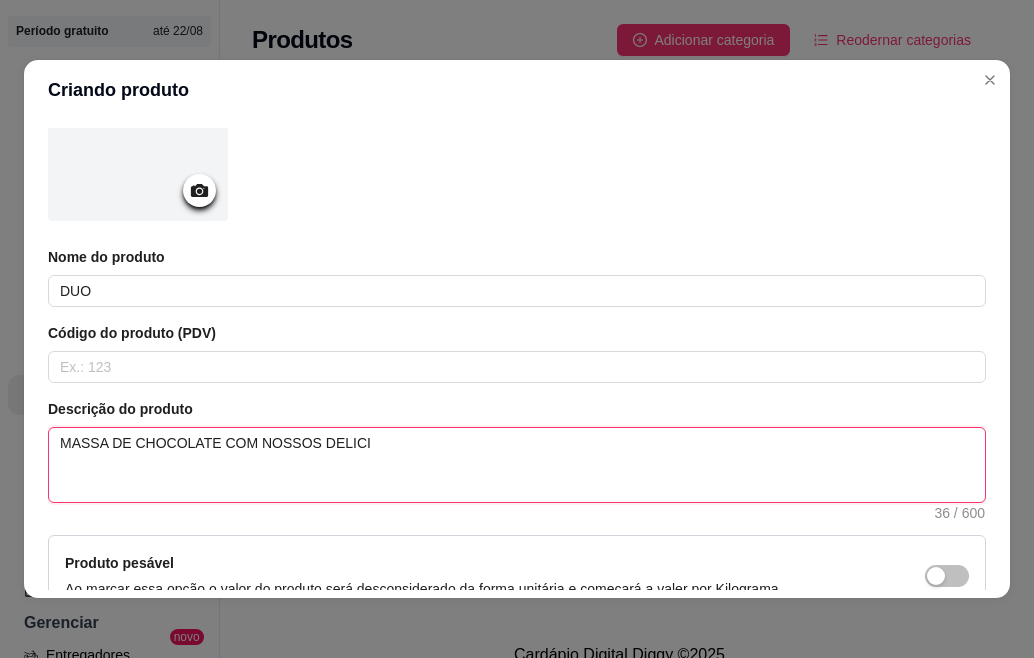 type 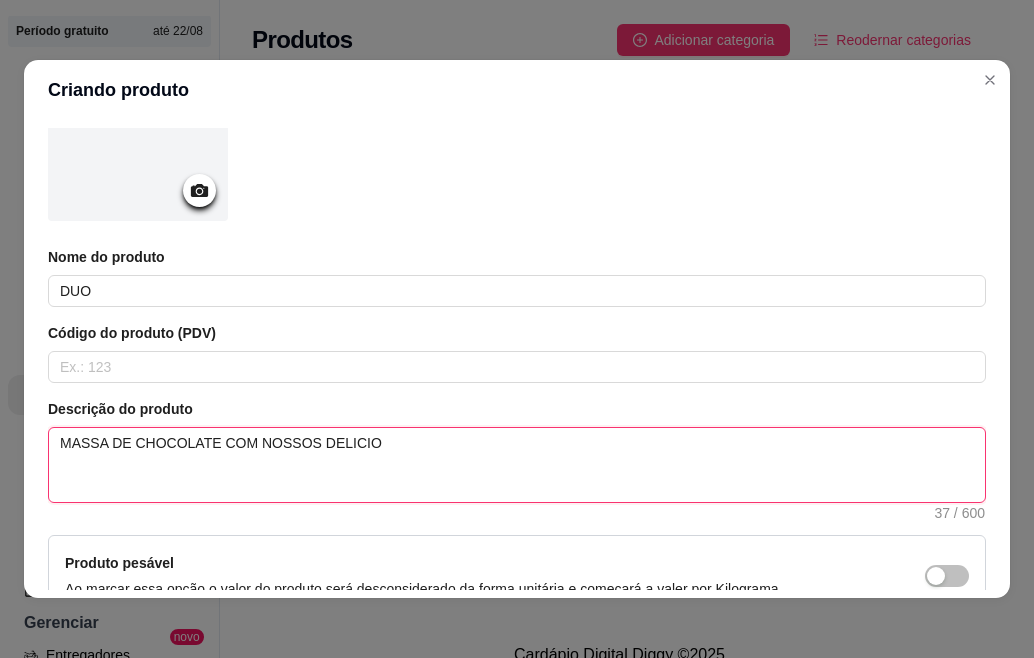 type 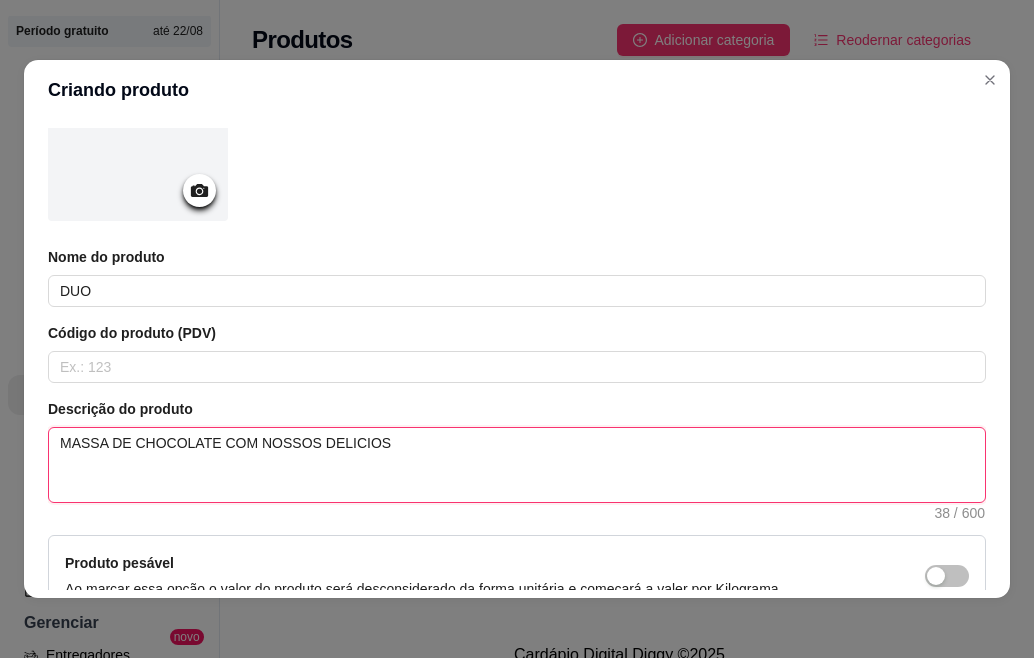 type 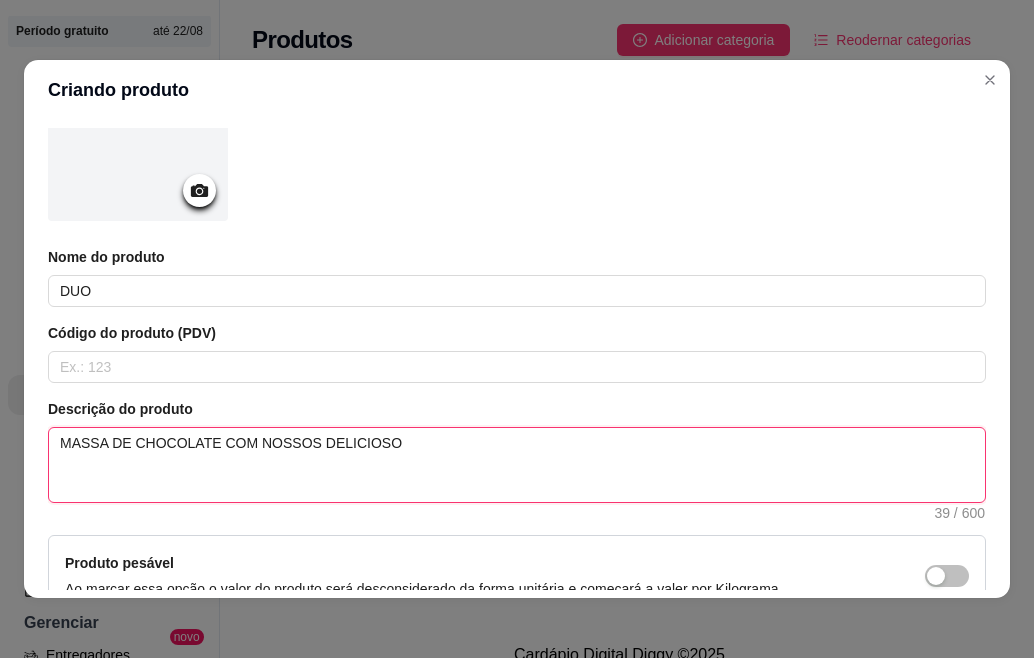 type 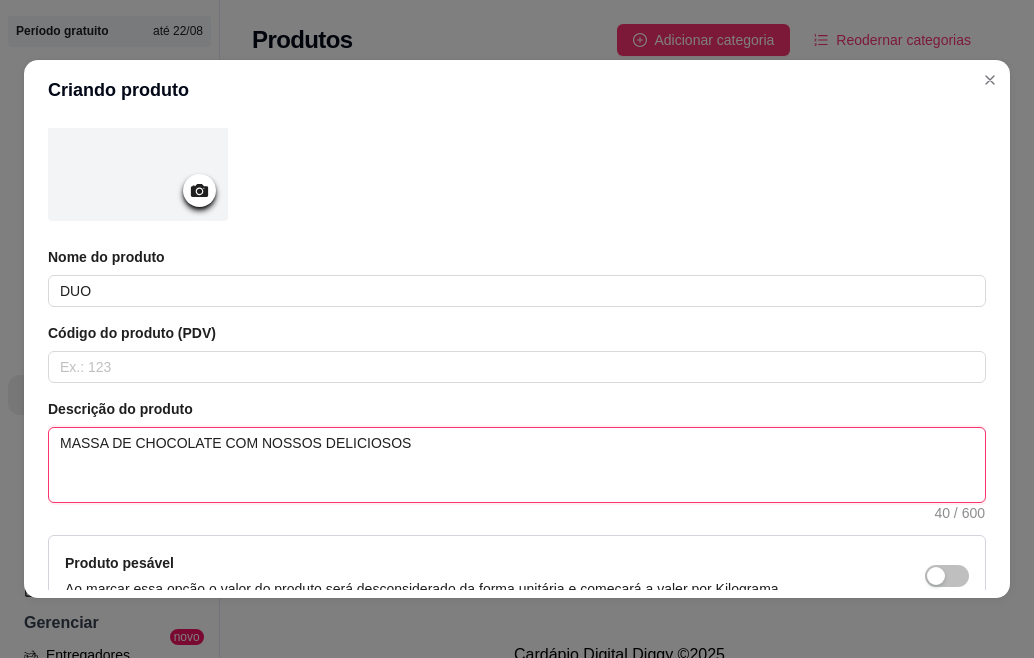 type 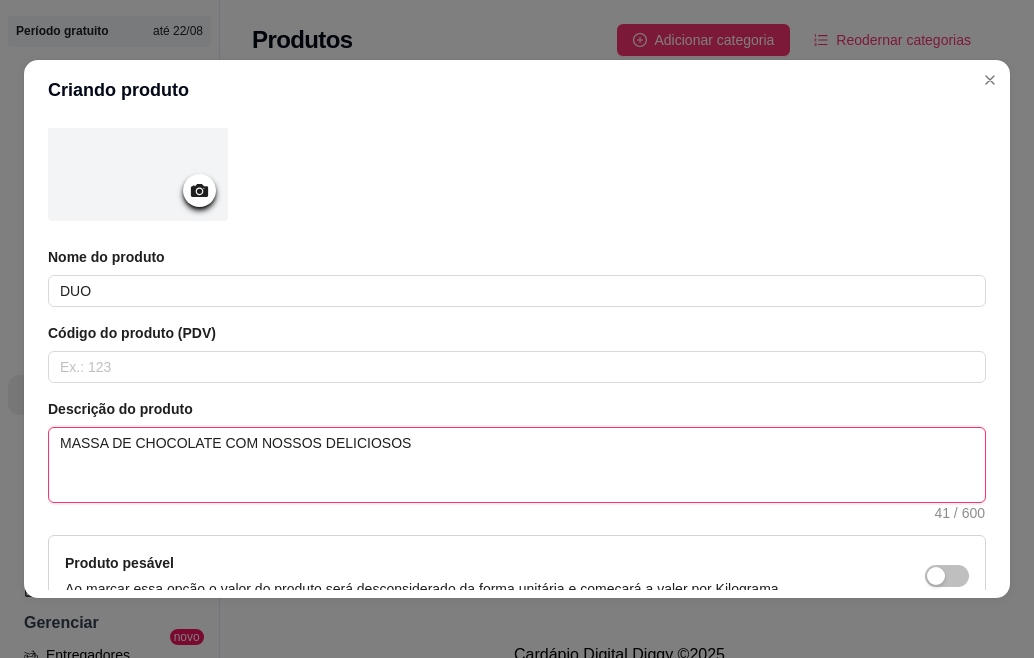 type 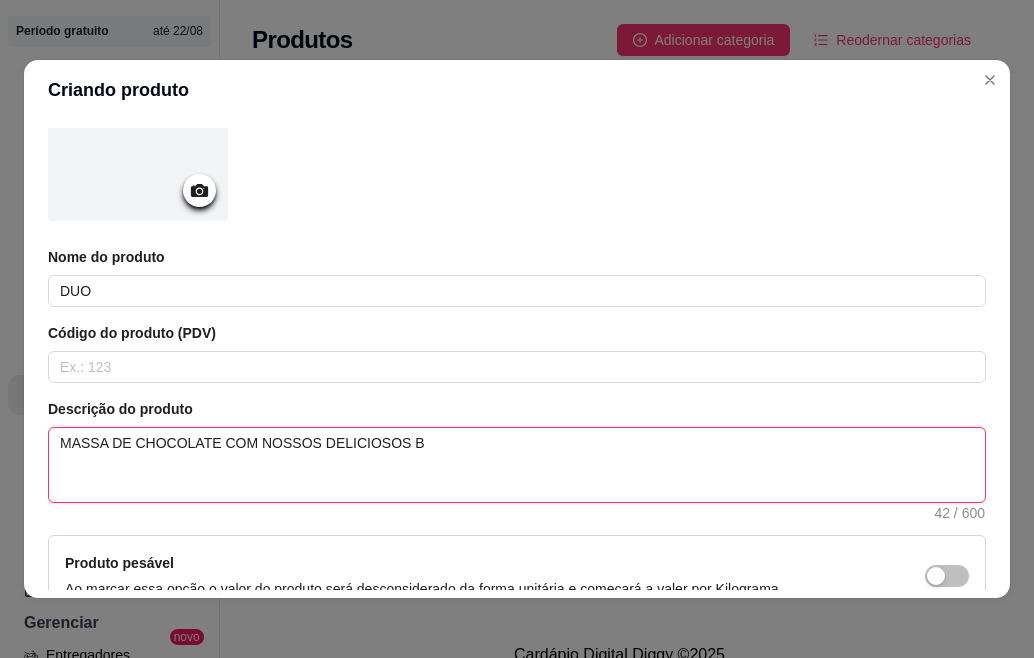 type 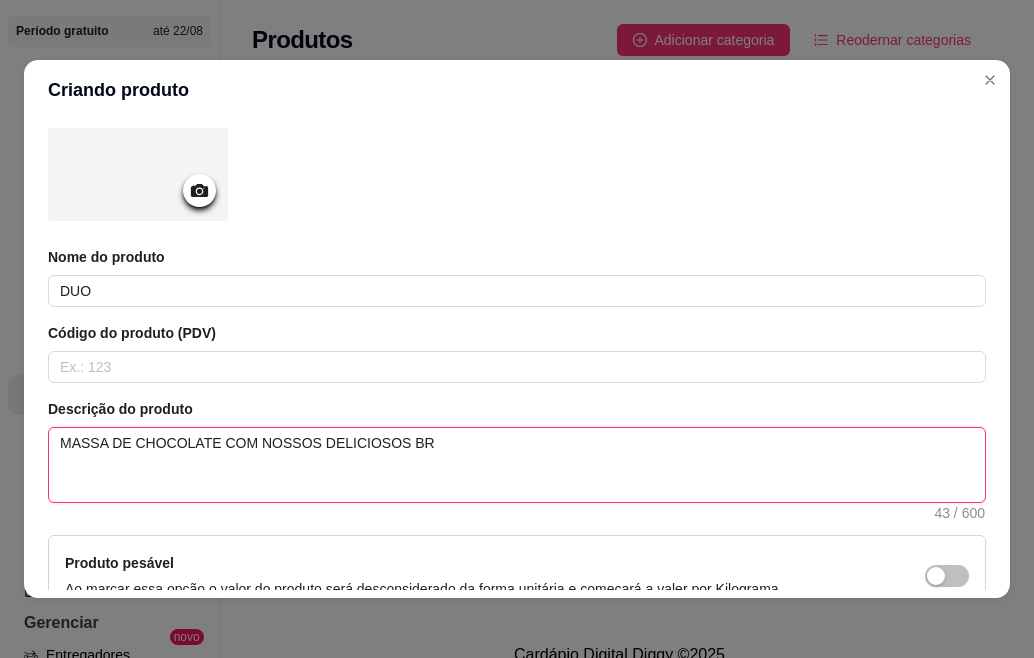 type 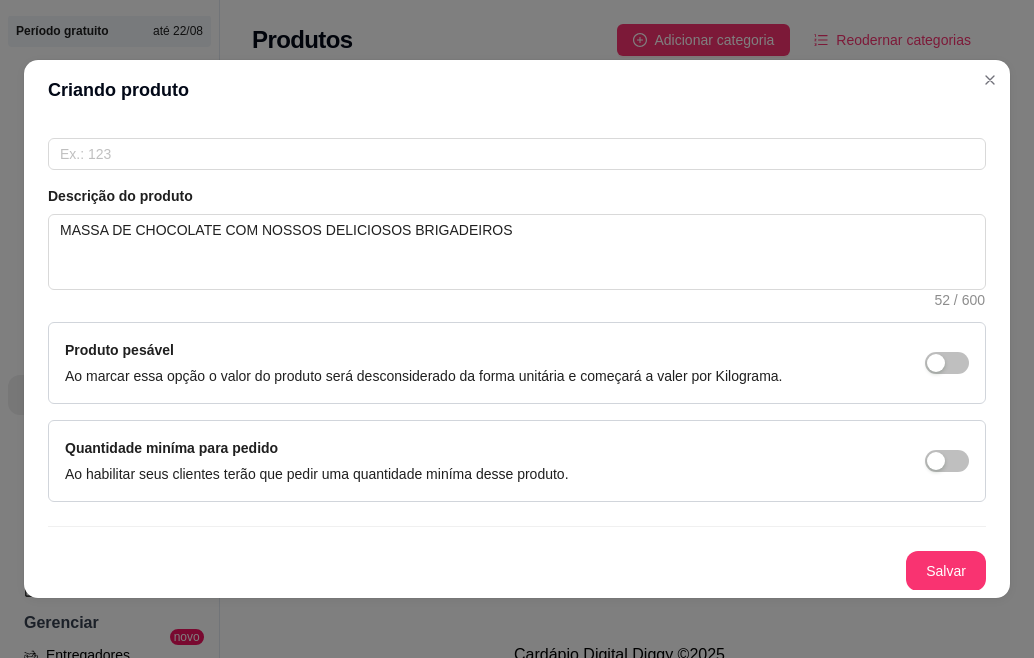 scroll, scrollTop: 374, scrollLeft: 0, axis: vertical 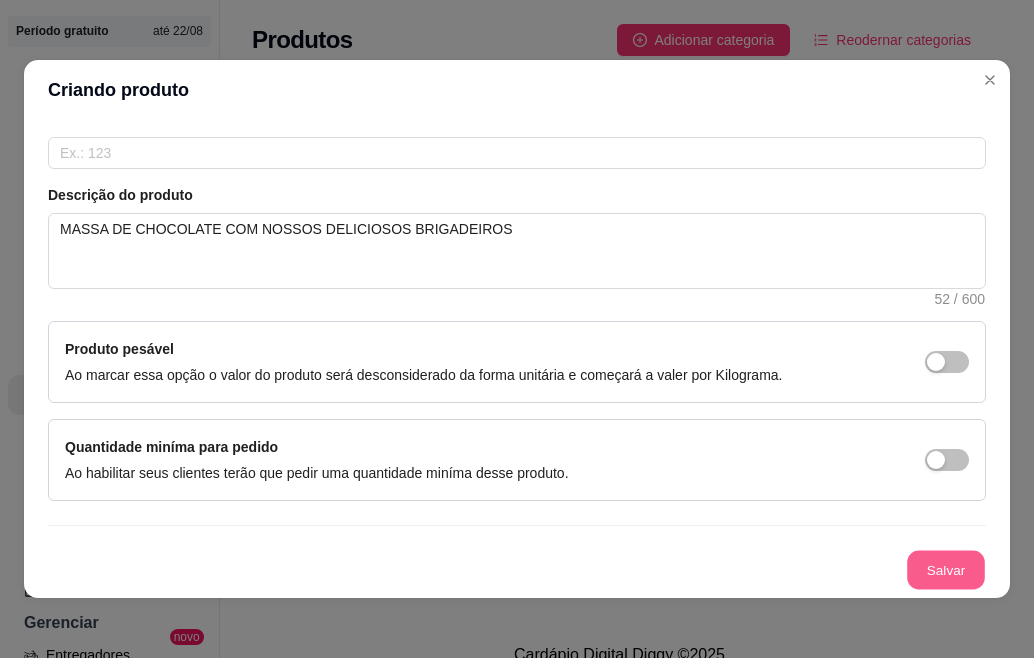 click on "Salvar" at bounding box center [946, 570] 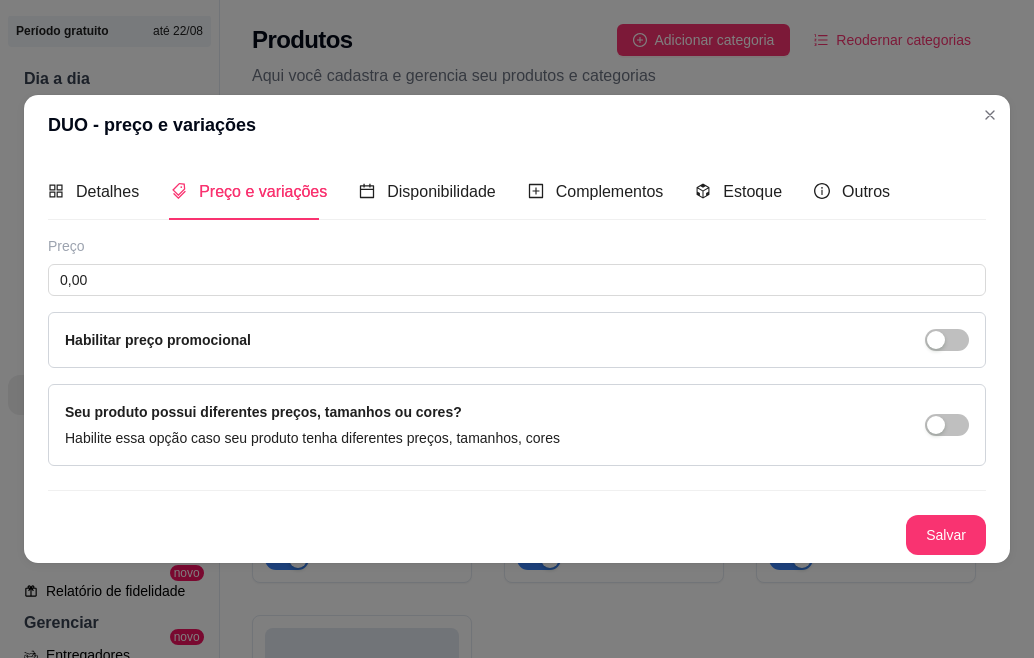 scroll, scrollTop: 0, scrollLeft: 0, axis: both 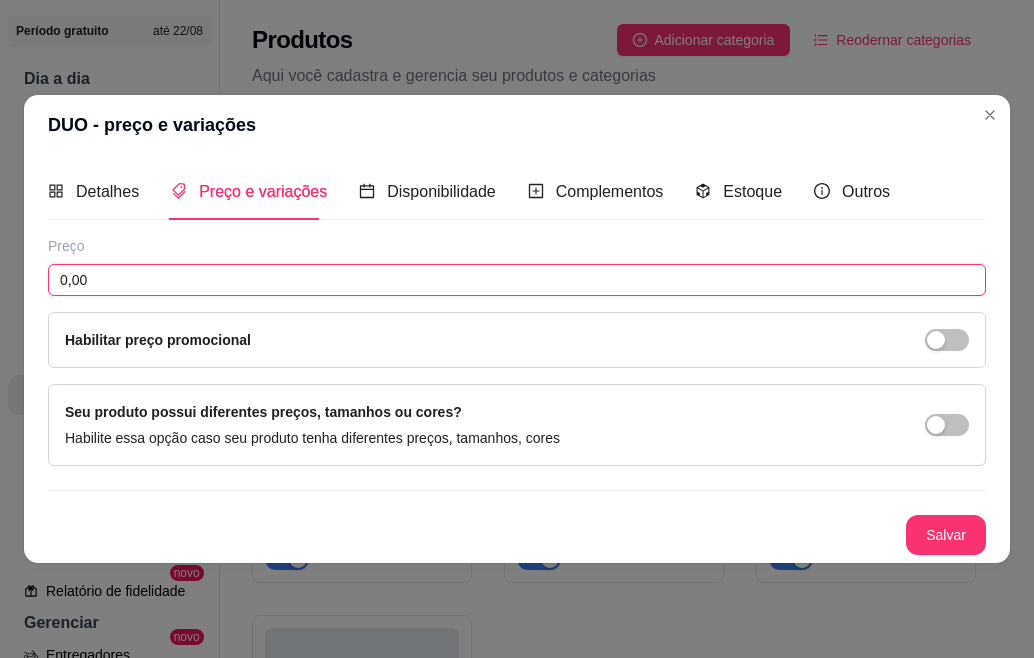 click on "0,00" at bounding box center [517, 280] 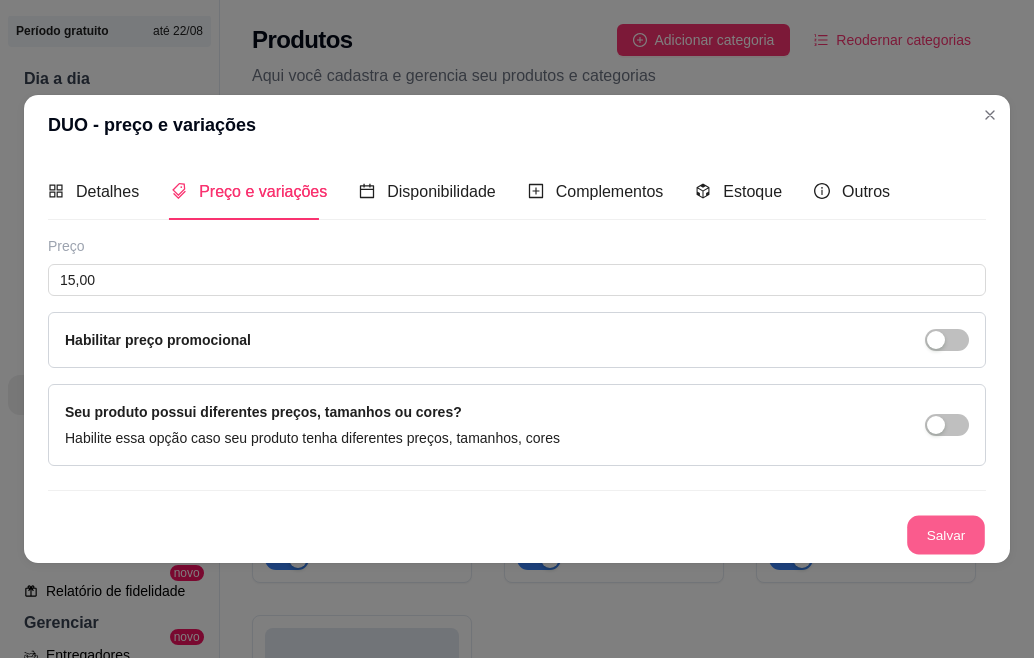 click on "Salvar" at bounding box center [946, 535] 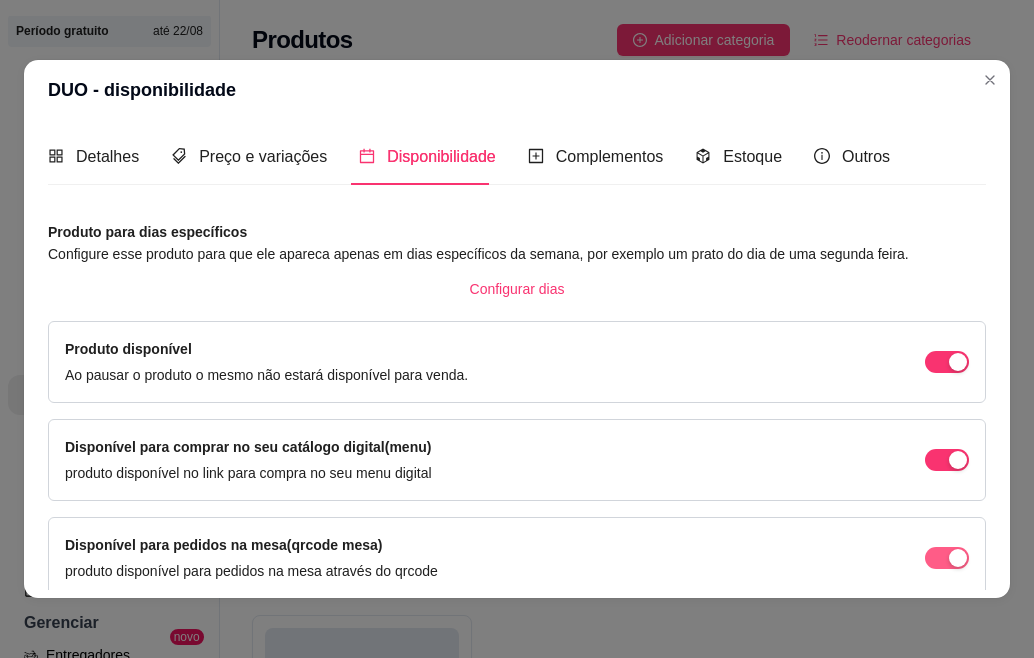click at bounding box center (958, 362) 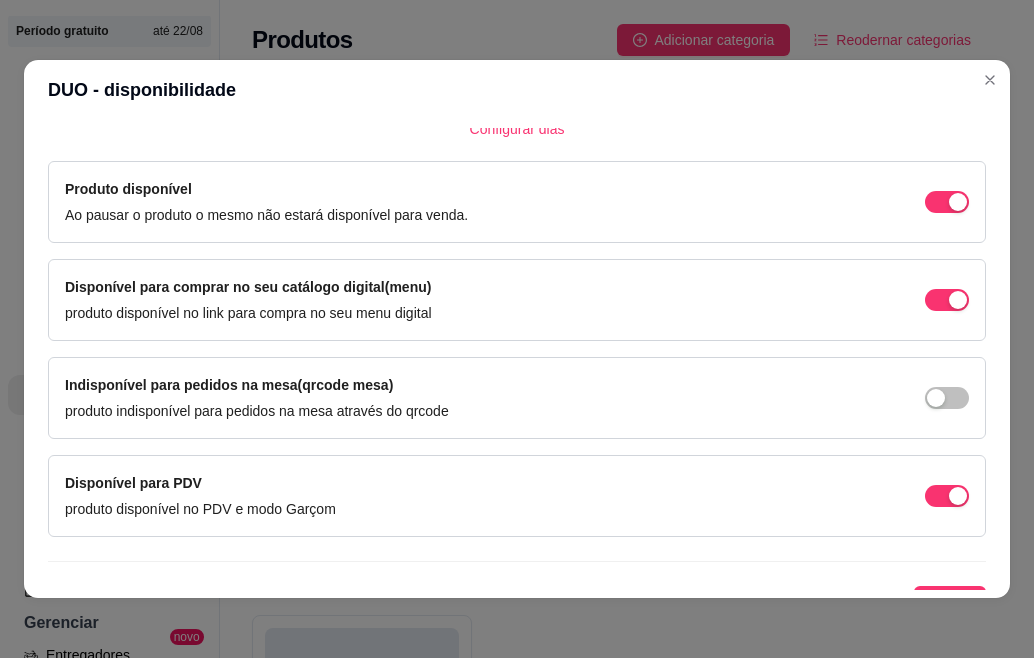 scroll, scrollTop: 188, scrollLeft: 0, axis: vertical 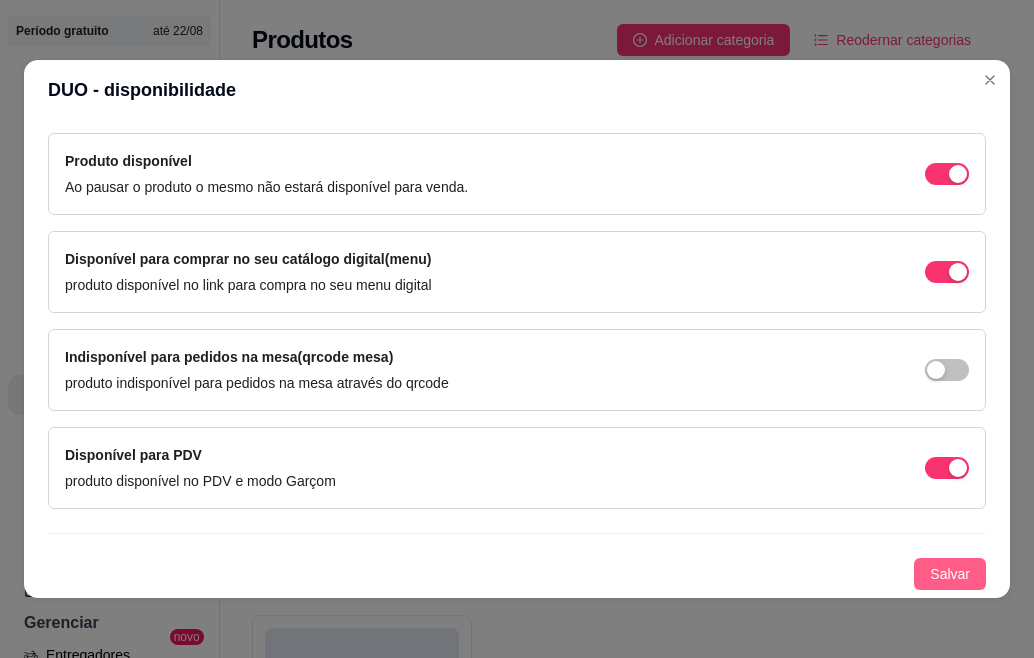 click on "Salvar" at bounding box center [950, 574] 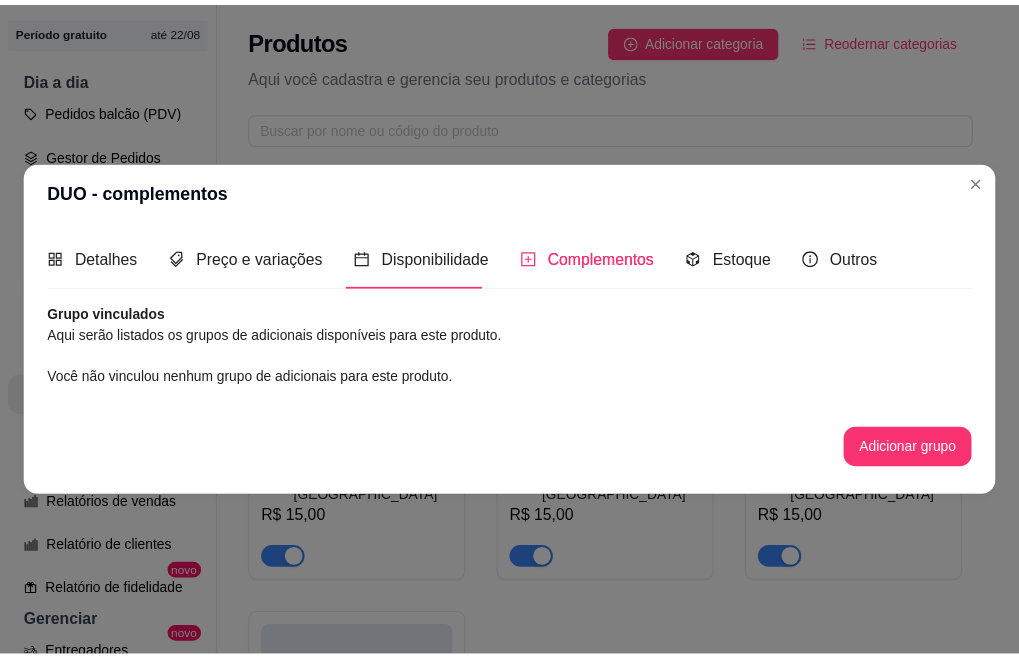 scroll, scrollTop: 0, scrollLeft: 0, axis: both 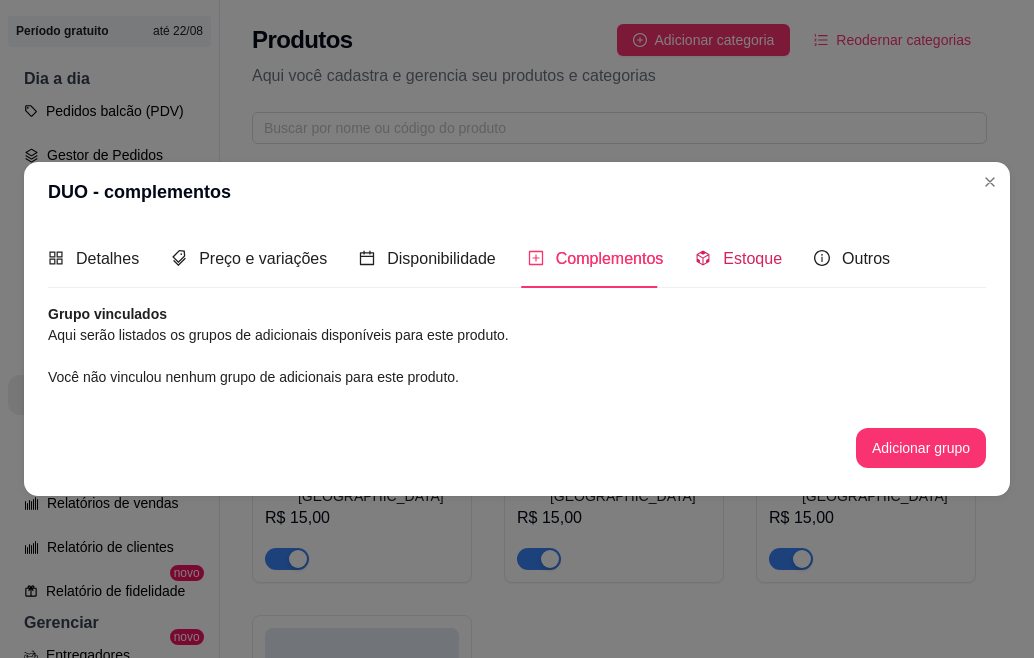 click on "Estoque" at bounding box center [752, 258] 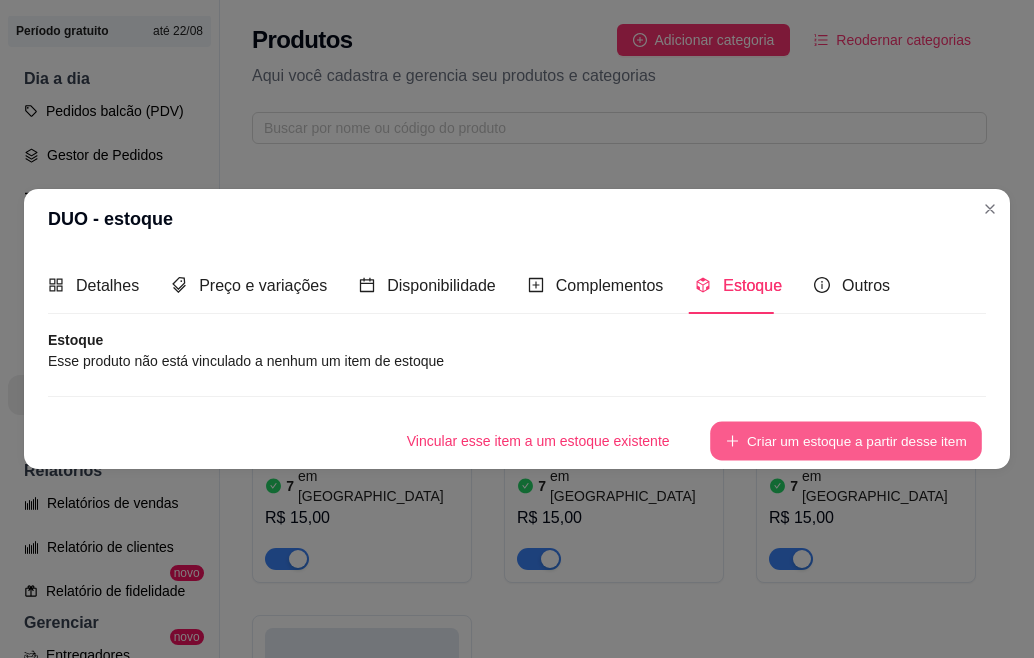 click on "Criar um estoque a partir desse item" at bounding box center [846, 441] 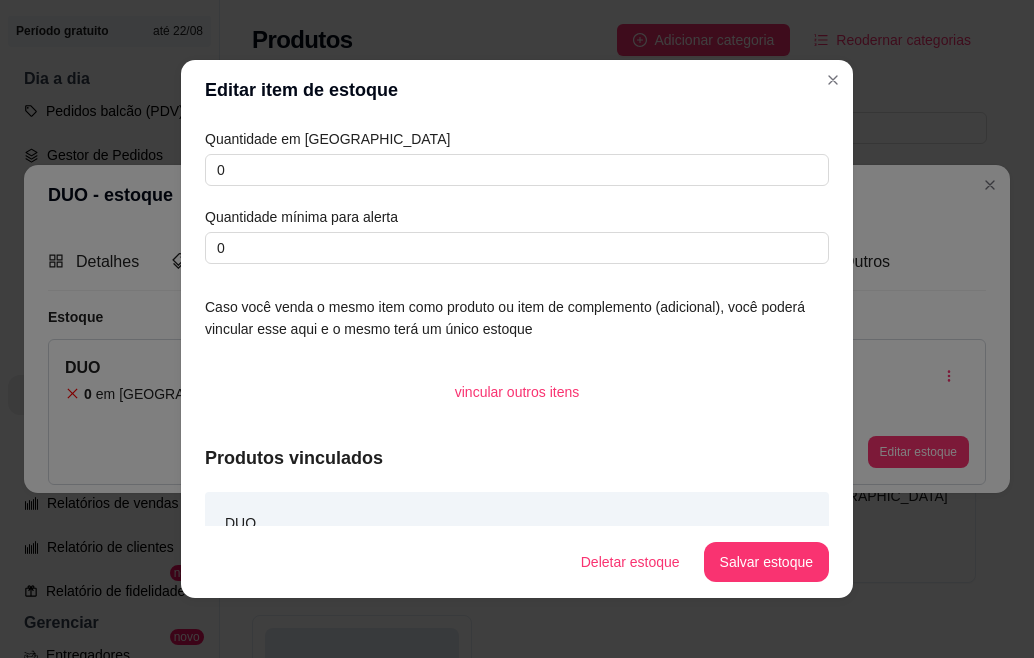 click on "Produtos vinculados" at bounding box center (517, 458) 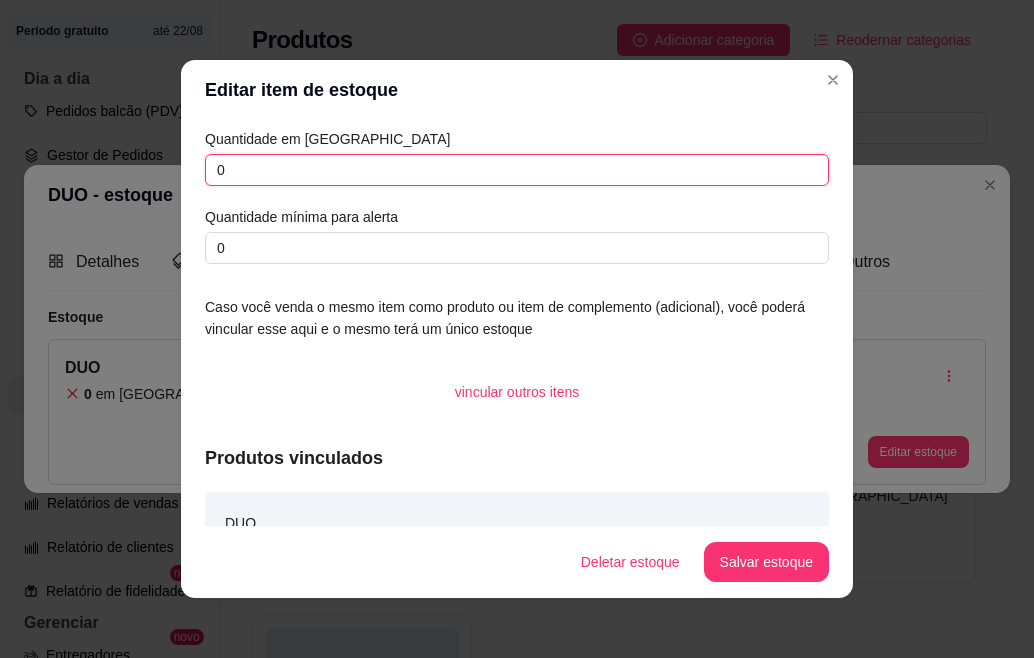 click on "0" at bounding box center (517, 170) 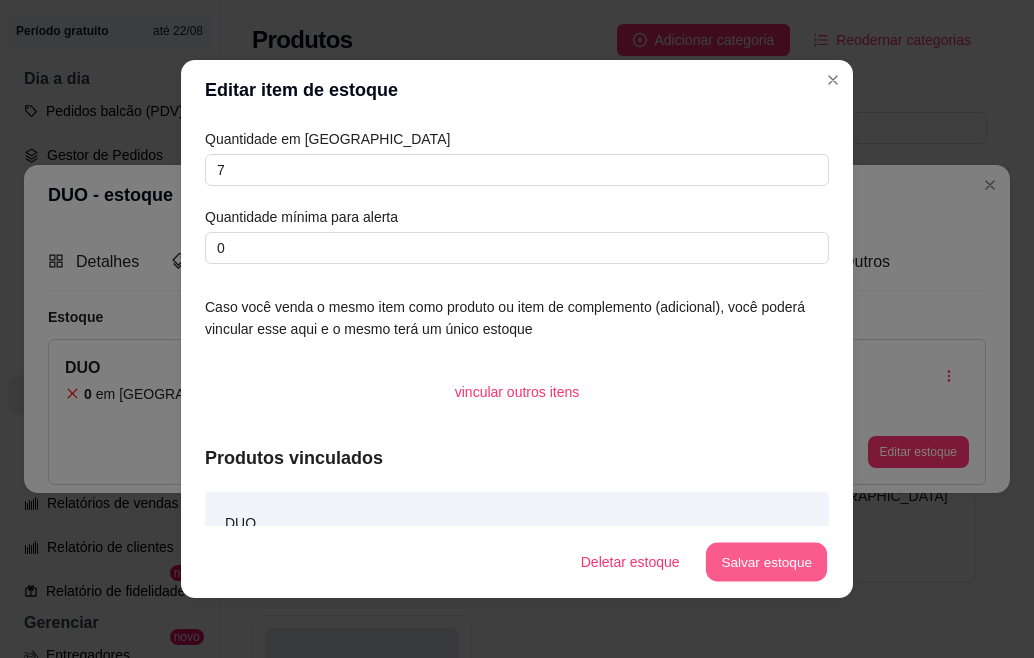 click on "Salvar estoque" at bounding box center (766, 562) 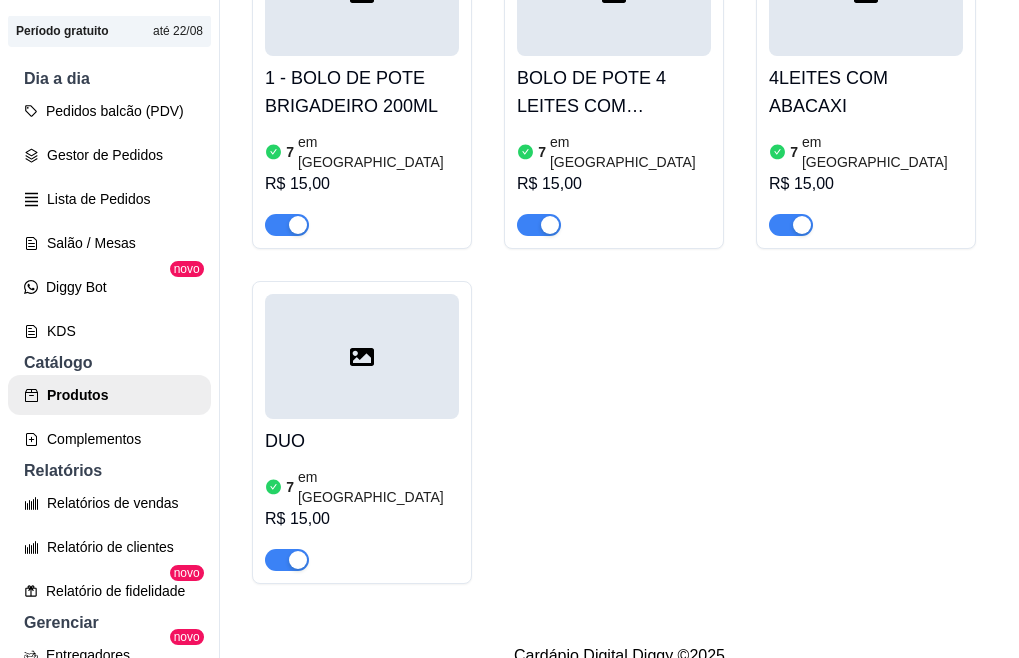 scroll, scrollTop: 337, scrollLeft: 0, axis: vertical 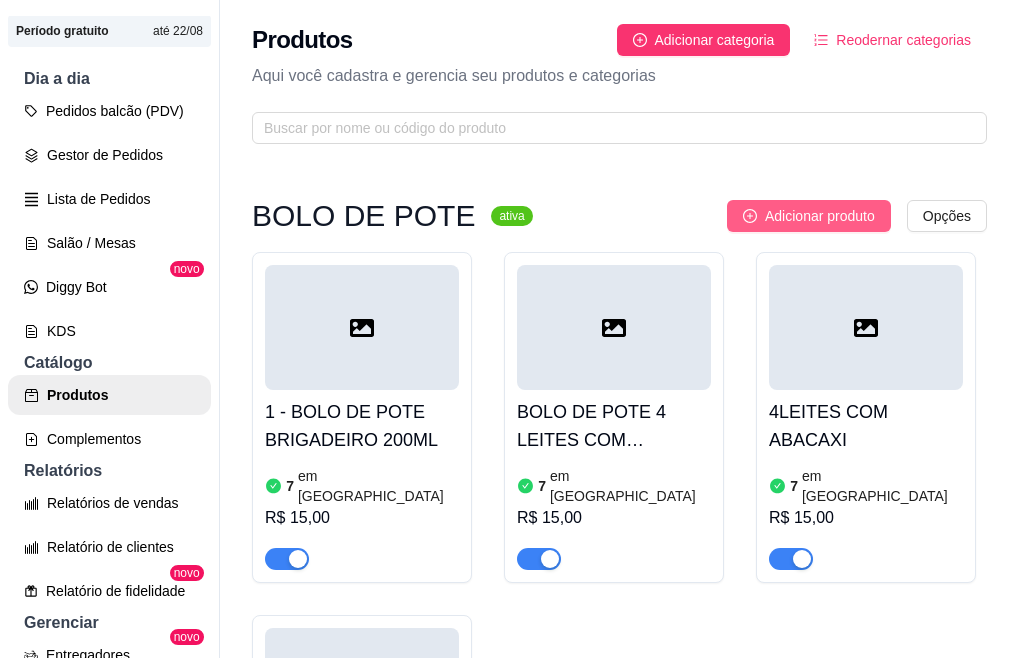 click on "Adicionar produto" at bounding box center (820, 216) 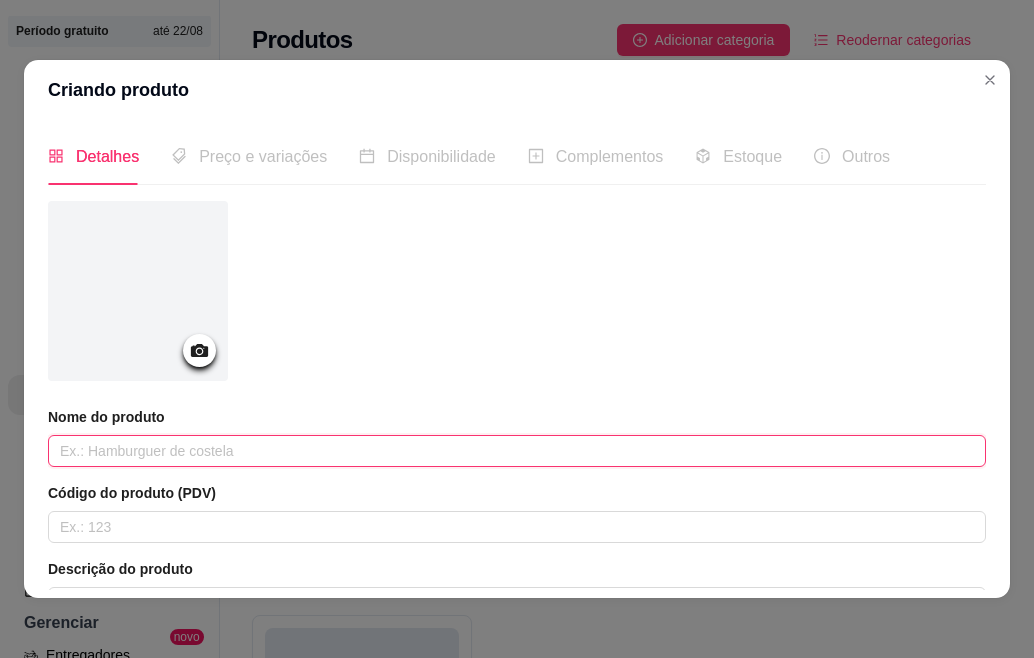 click at bounding box center [517, 451] 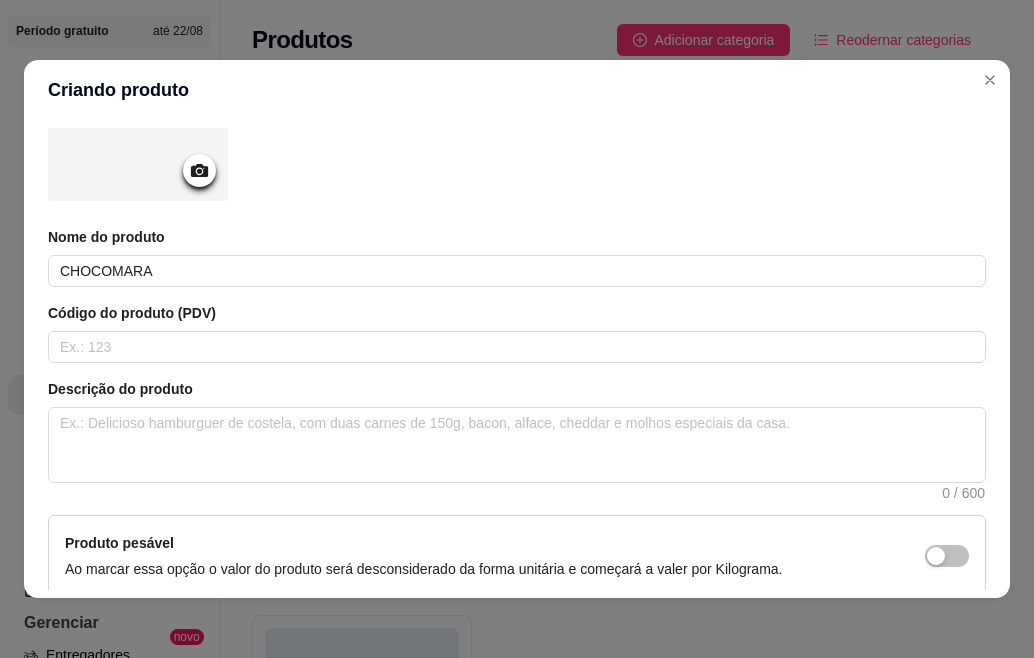 scroll, scrollTop: 200, scrollLeft: 0, axis: vertical 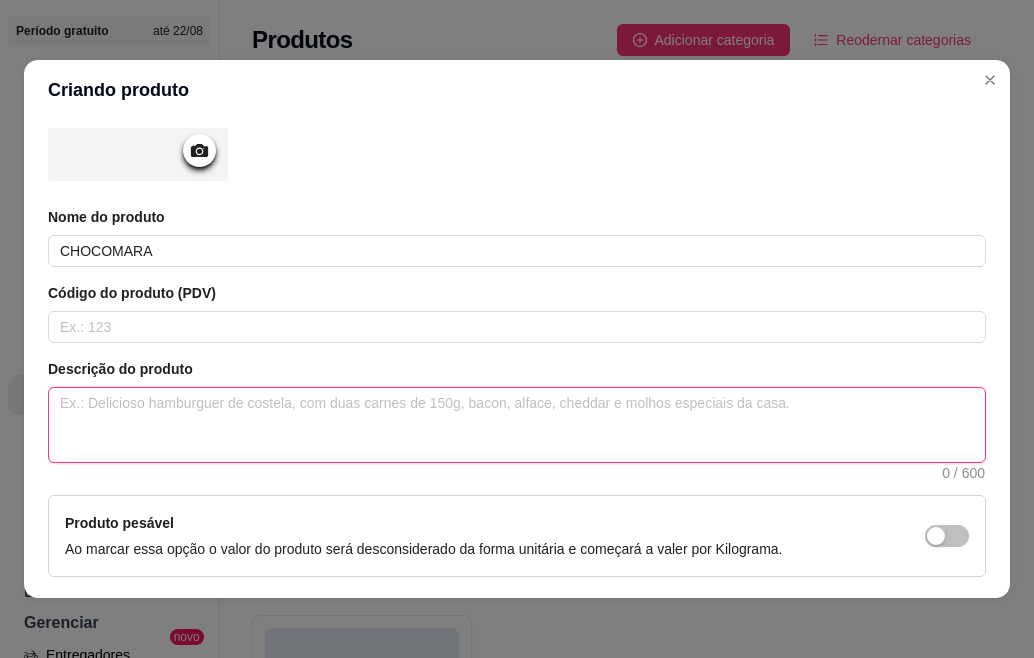 click at bounding box center [517, 425] 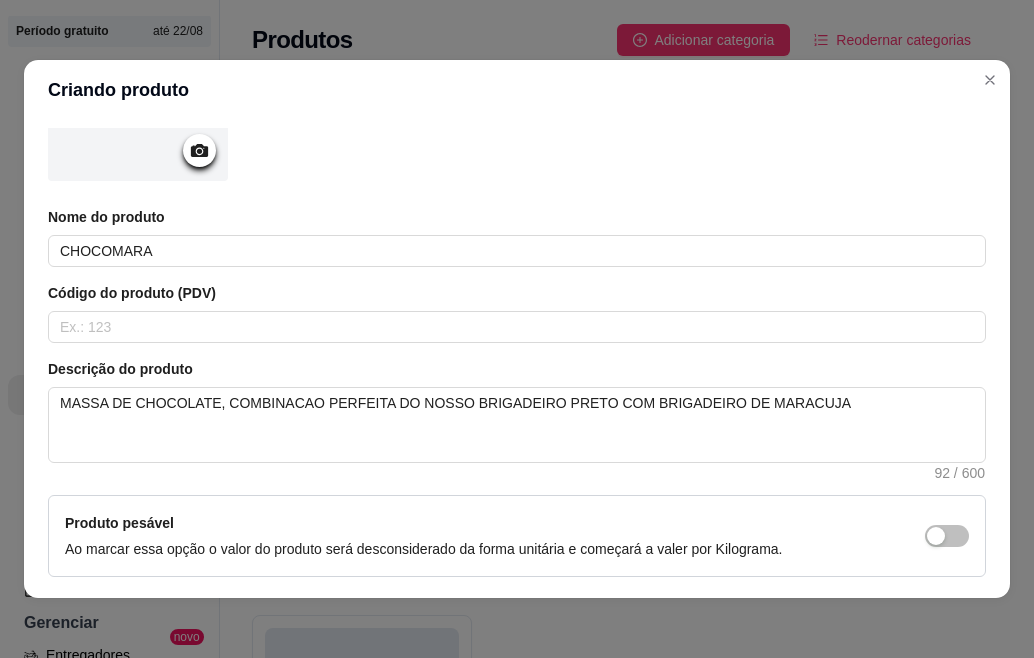 click on "Produto pesável Ao marcar essa opção o valor do produto será desconsiderado da forma unitária e começará a valer por Kilograma." at bounding box center (517, 536) 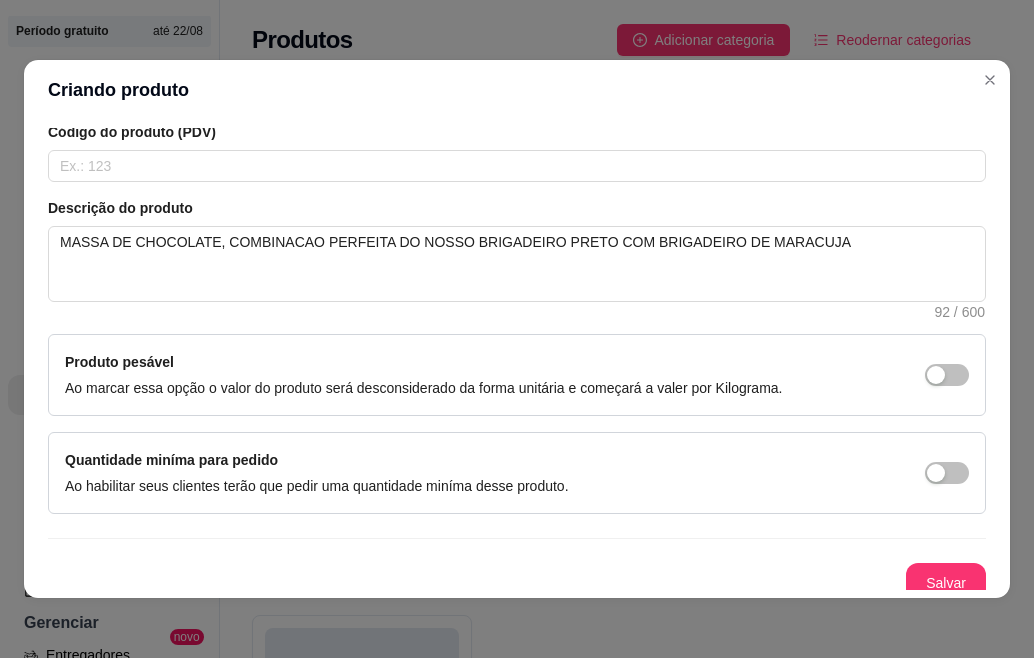 scroll, scrollTop: 374, scrollLeft: 0, axis: vertical 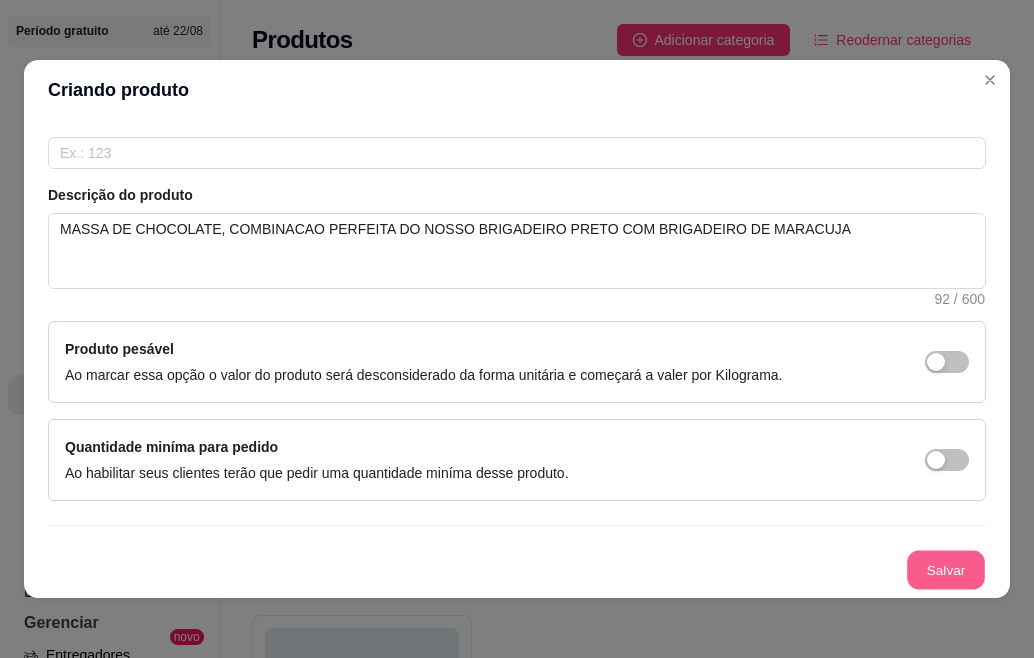 click on "Salvar" at bounding box center (946, 570) 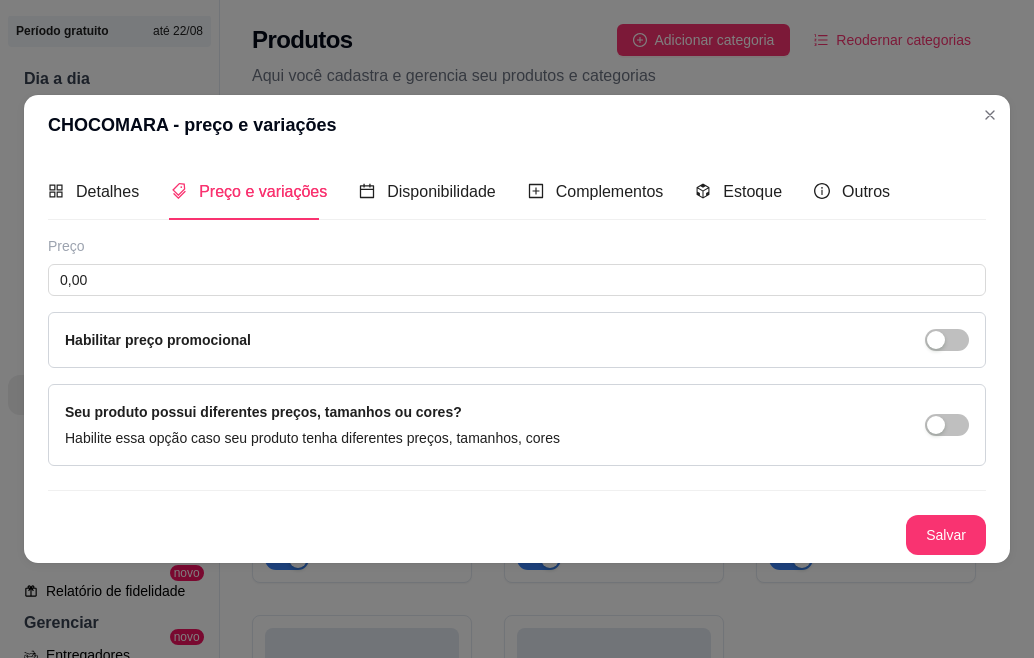 scroll, scrollTop: 0, scrollLeft: 0, axis: both 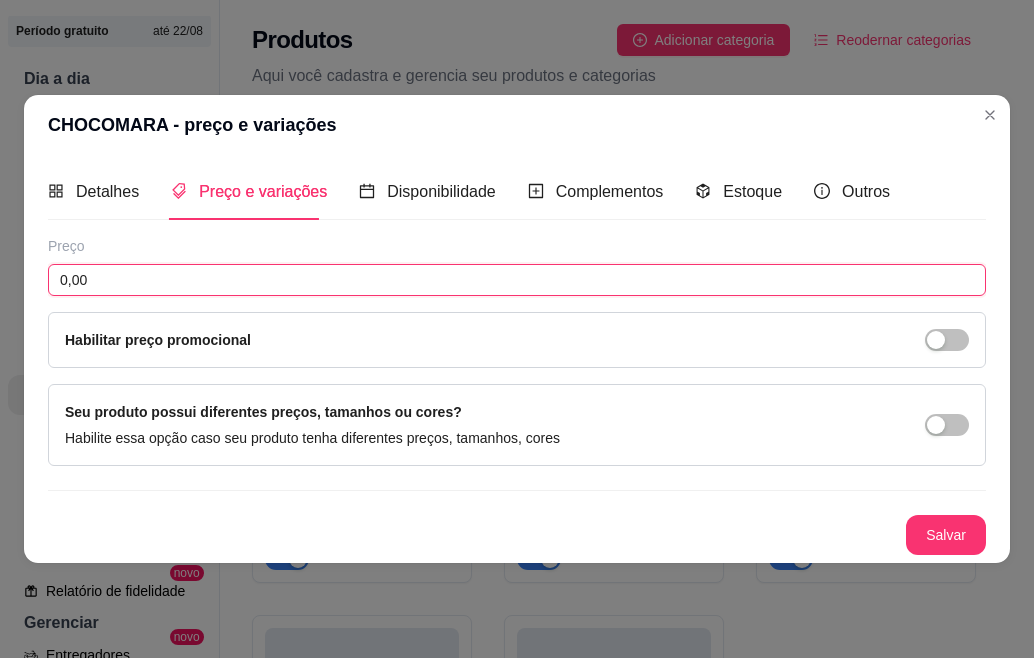 click on "0,00" at bounding box center [517, 280] 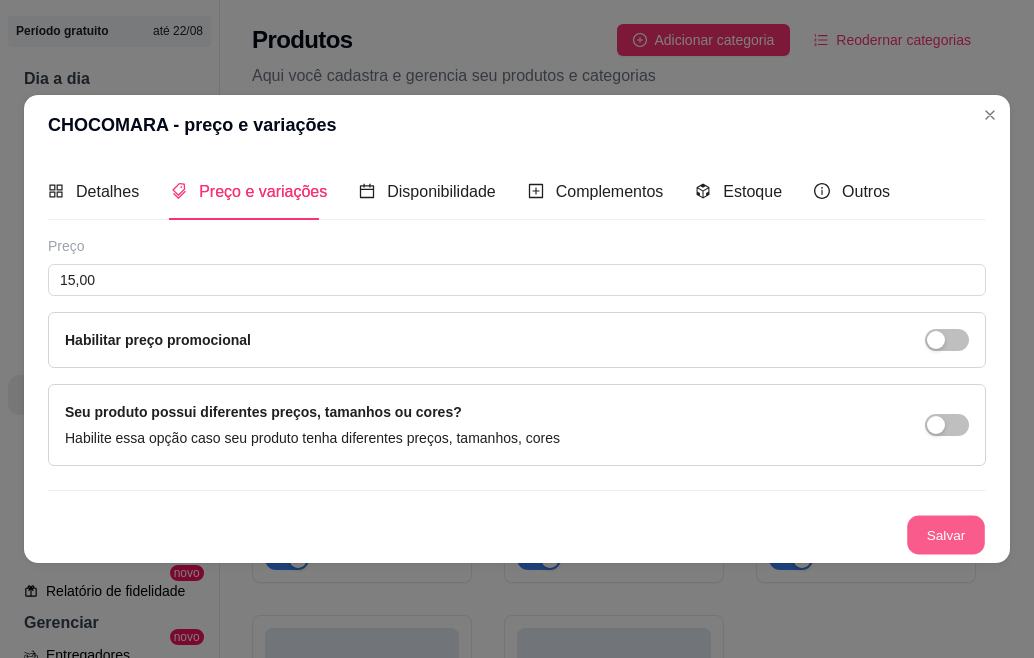 click on "Salvar" at bounding box center [946, 535] 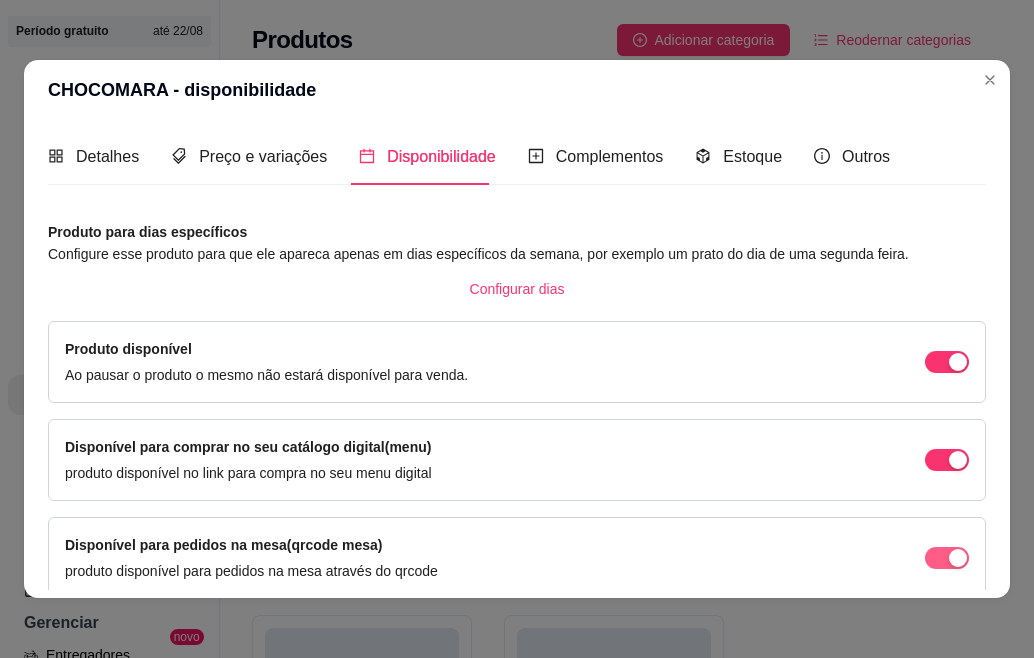 click at bounding box center [958, 362] 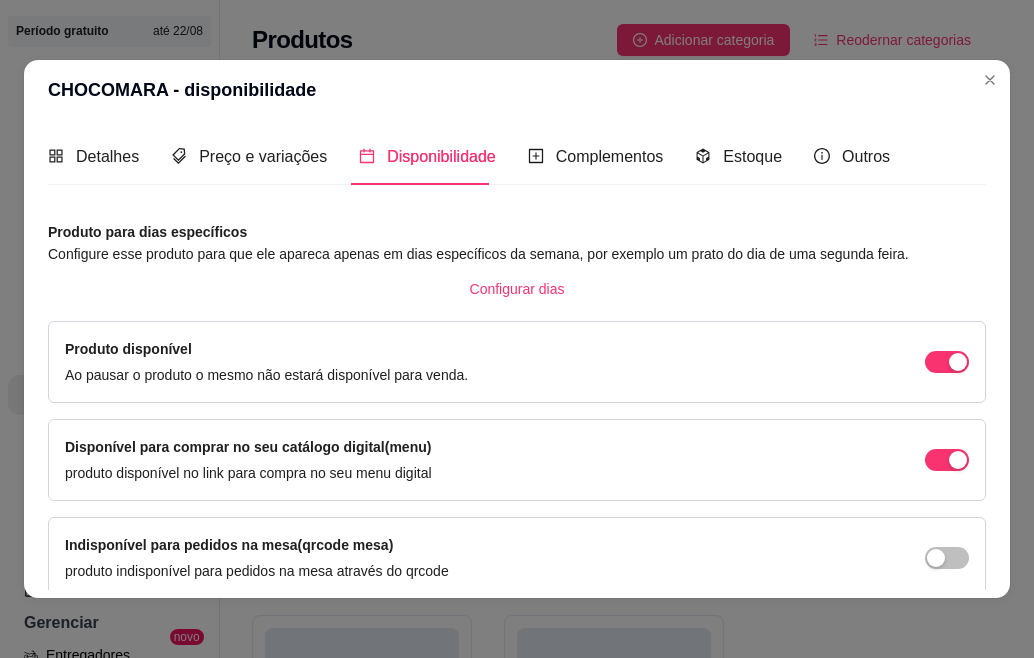 click on "Detalhes Preço e variações Disponibilidade Complementos Estoque Outros Nome do produto CHOCOMARA Código do produto (PDV) Descrição do produto MASSA DE CHOCOLATE, COMBINACAO PERFEITA DO NOSSO BRIGADEIRO PRETO COM BRIGADEIRO DE MARACUJA 92 / 600 Produto pesável Ao marcar essa opção o valor do produto será desconsiderado da forma unitária e começará a valer por Kilograma. Quantidade miníma para pedido Ao habilitar seus clientes terão que pedir uma quantidade miníma desse produto. Copiar link do produto Deletar produto Salvar Preço  15,00 Habilitar preço promocional Seu produto possui diferentes preços, tamanhos ou cores? Habilite essa opção caso seu produto tenha diferentes preços, tamanhos, cores Salvar Produto para dias específicos Configure esse produto para que ele apareca apenas em dias específicos da semana, por exemplo um prato do dia de uma segunda feira. Configurar dias Produto disponível Ao pausar o produto o mesmo não estará disponível para venda. Disponível para PDV" at bounding box center [517, 359] 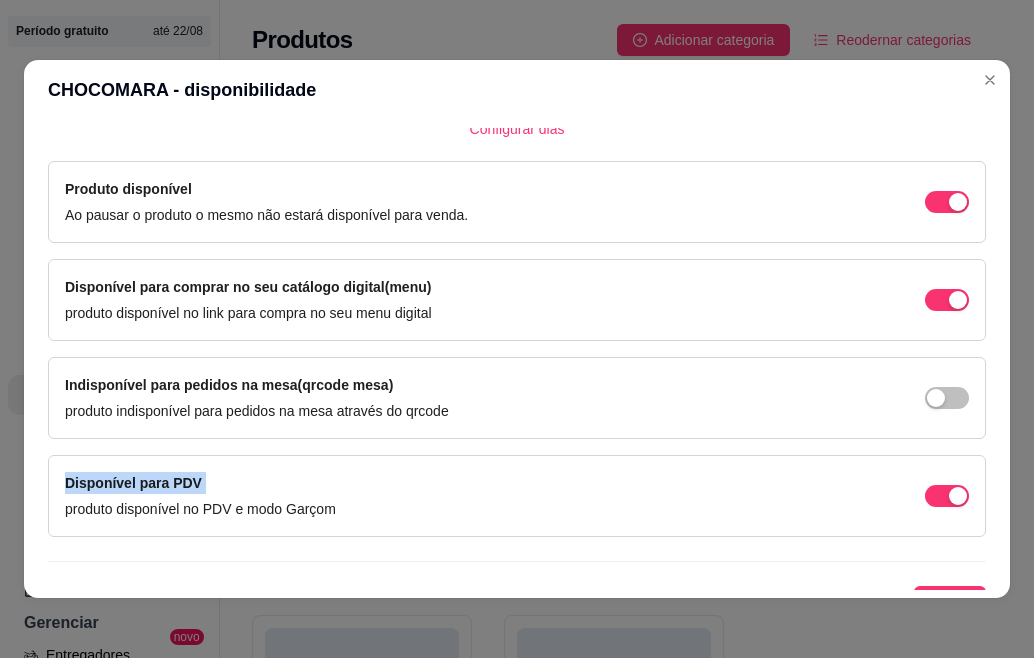 scroll, scrollTop: 188, scrollLeft: 0, axis: vertical 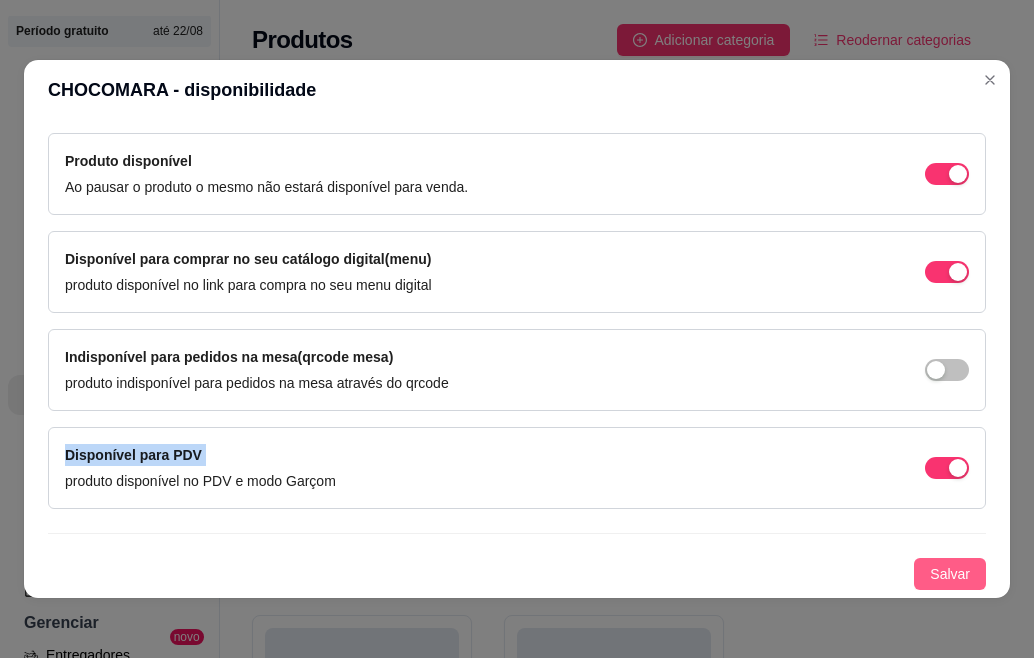 click on "Salvar" at bounding box center [950, 574] 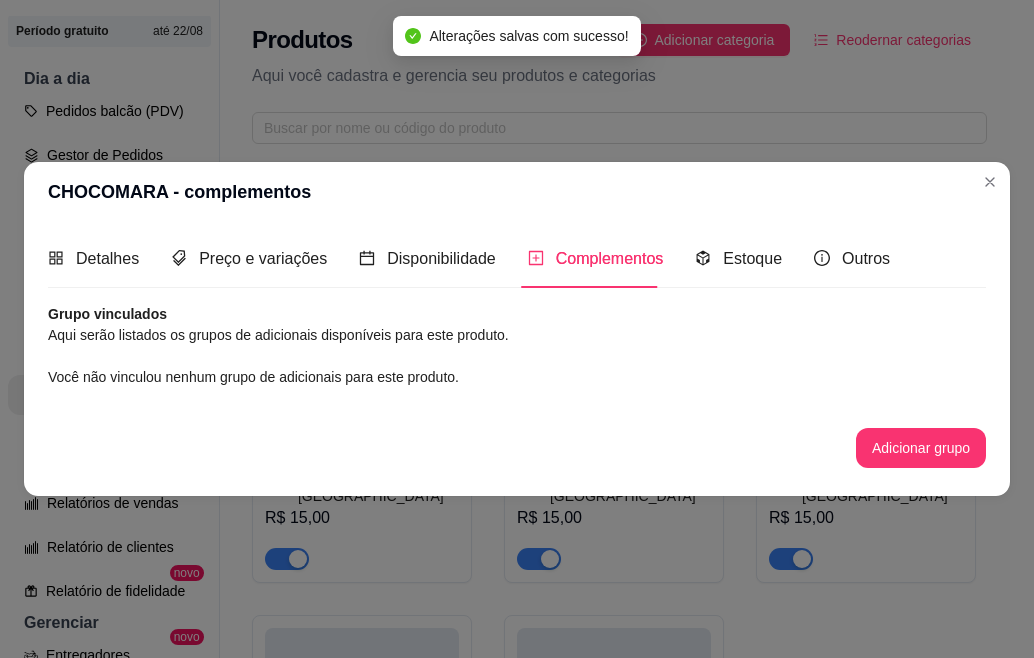 scroll, scrollTop: 0, scrollLeft: 0, axis: both 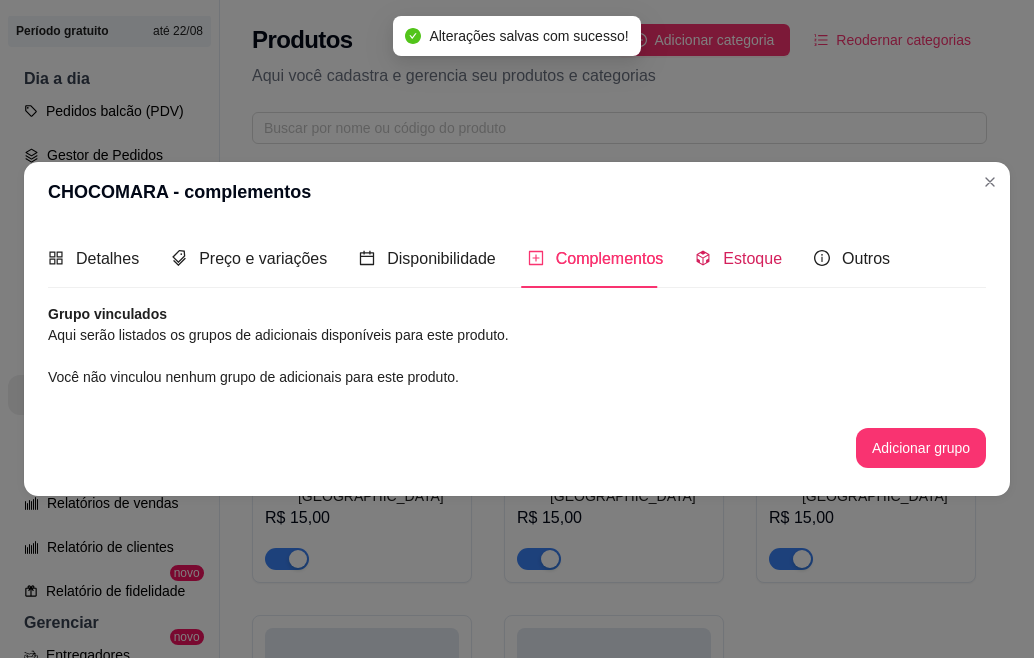 click on "Estoque" at bounding box center (752, 258) 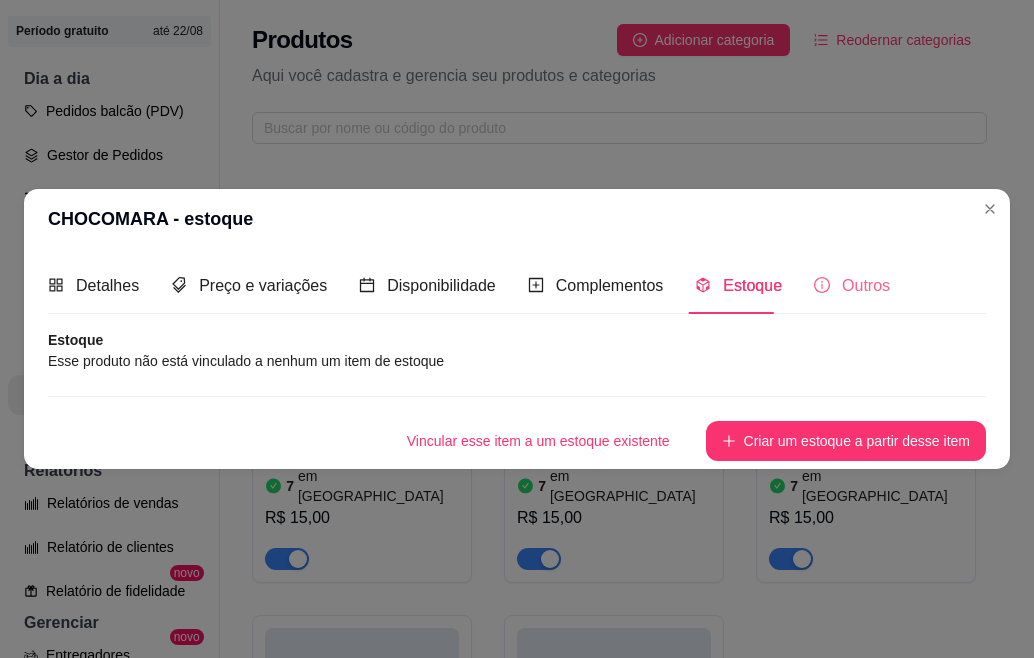 click on "Outros" at bounding box center [852, 285] 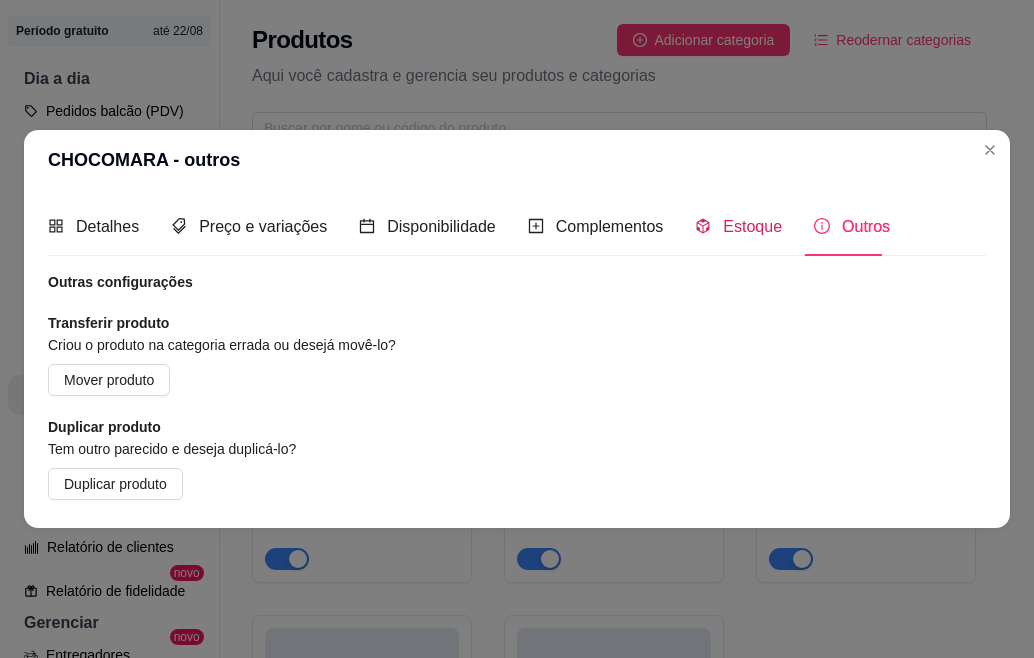 click on "Estoque" at bounding box center [752, 226] 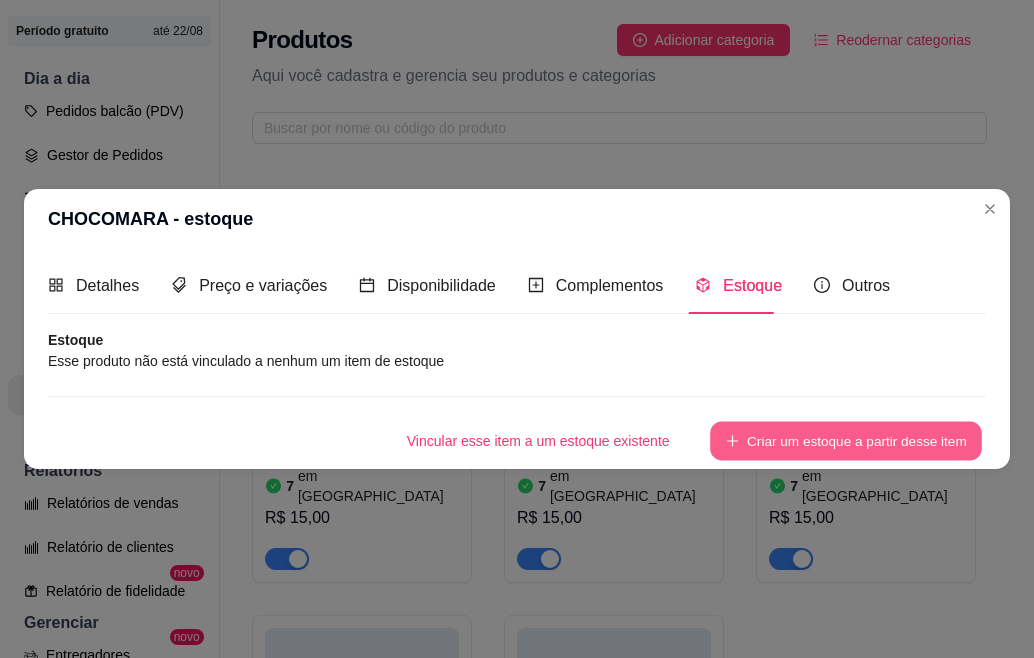 click on "Criar um estoque a partir desse item" at bounding box center (846, 441) 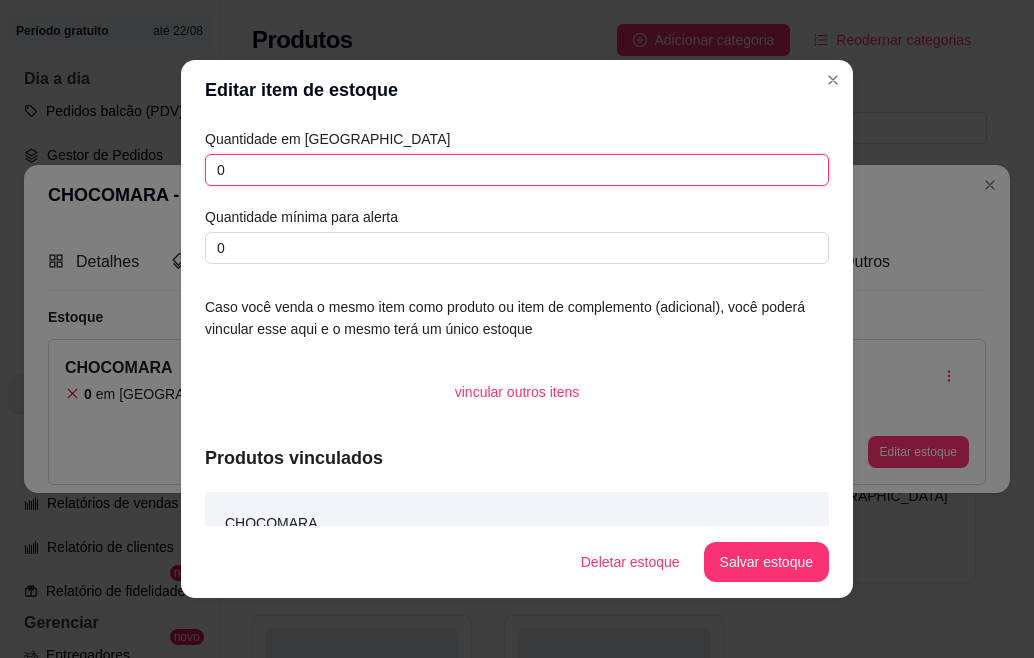 click on "0" at bounding box center [517, 170] 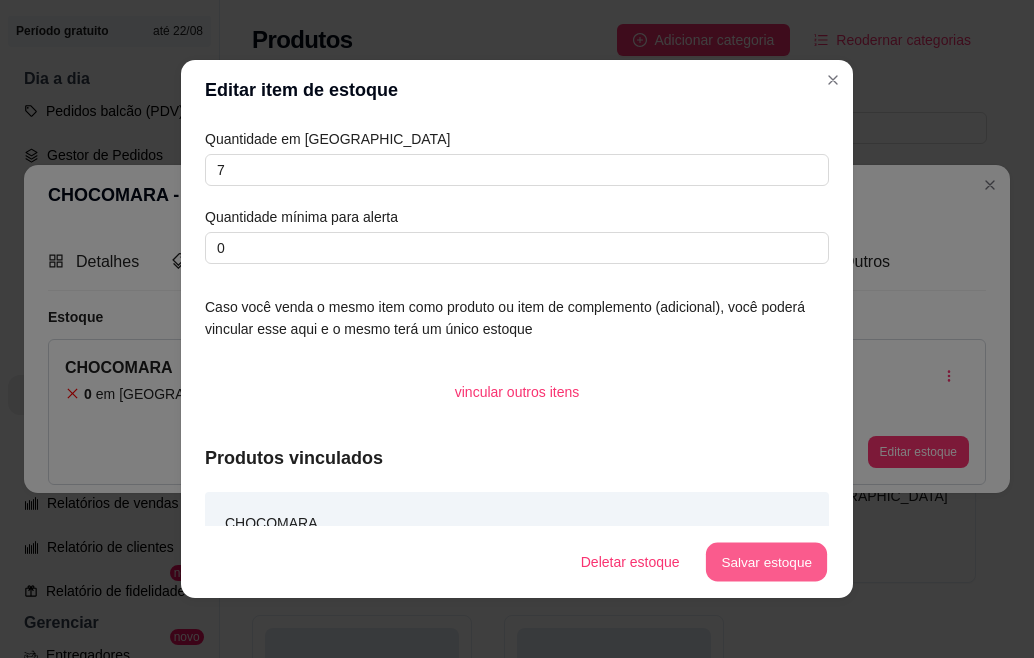 click on "Salvar estoque" at bounding box center (766, 562) 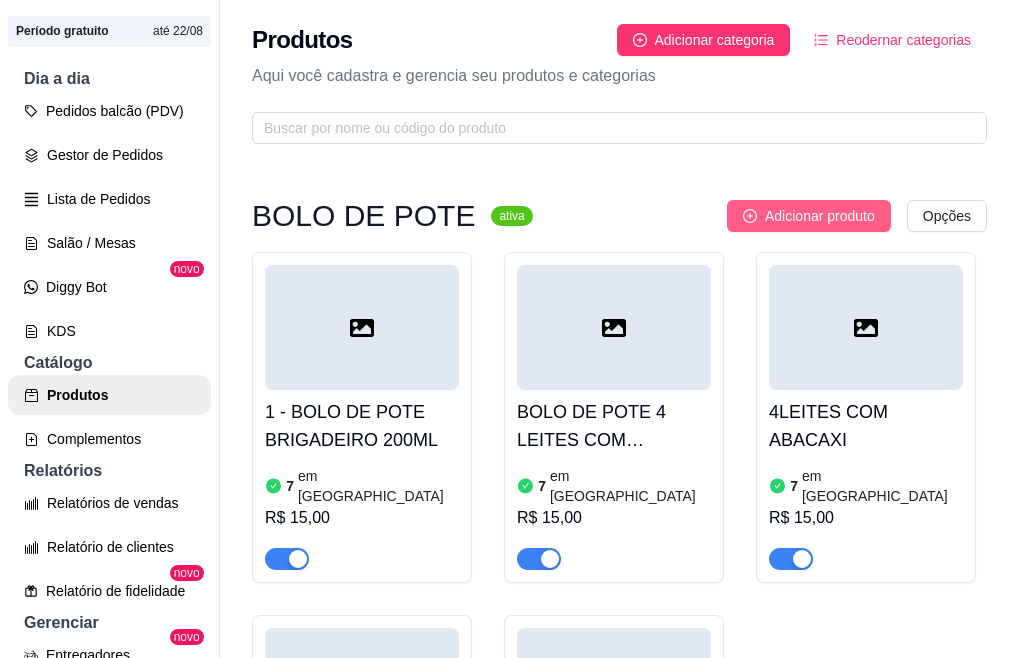 click on "Adicionar produto" at bounding box center [809, 216] 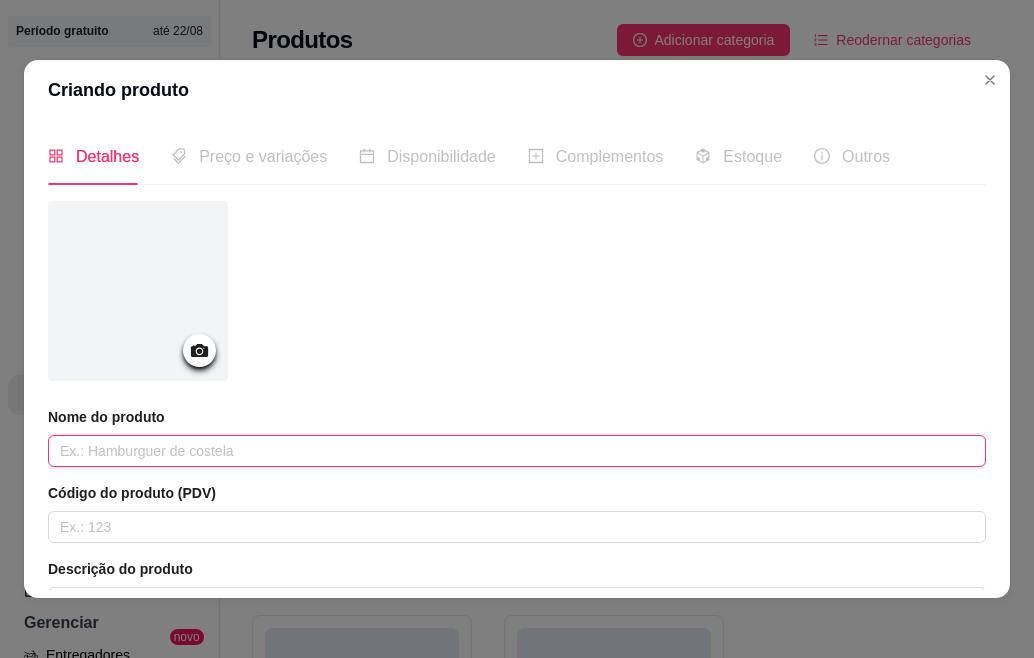click at bounding box center (517, 451) 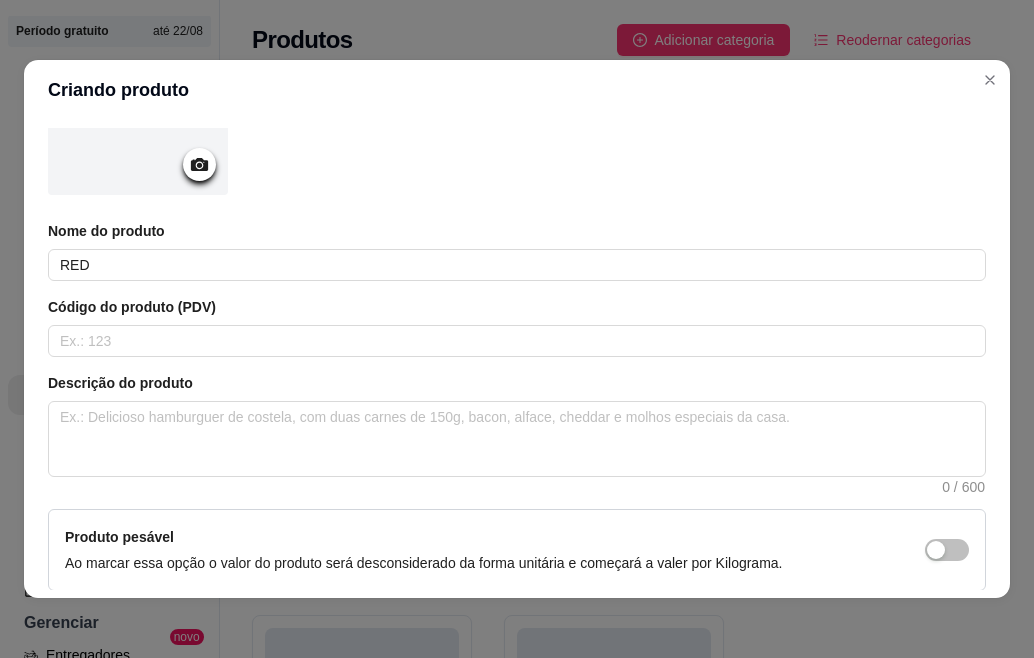 scroll, scrollTop: 200, scrollLeft: 0, axis: vertical 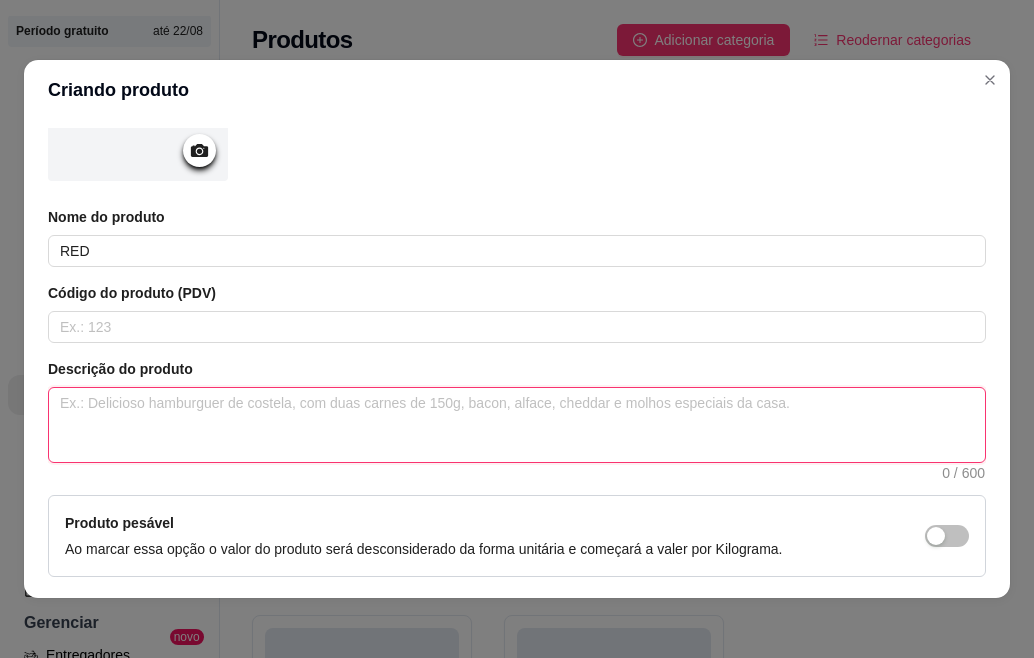 click at bounding box center (517, 425) 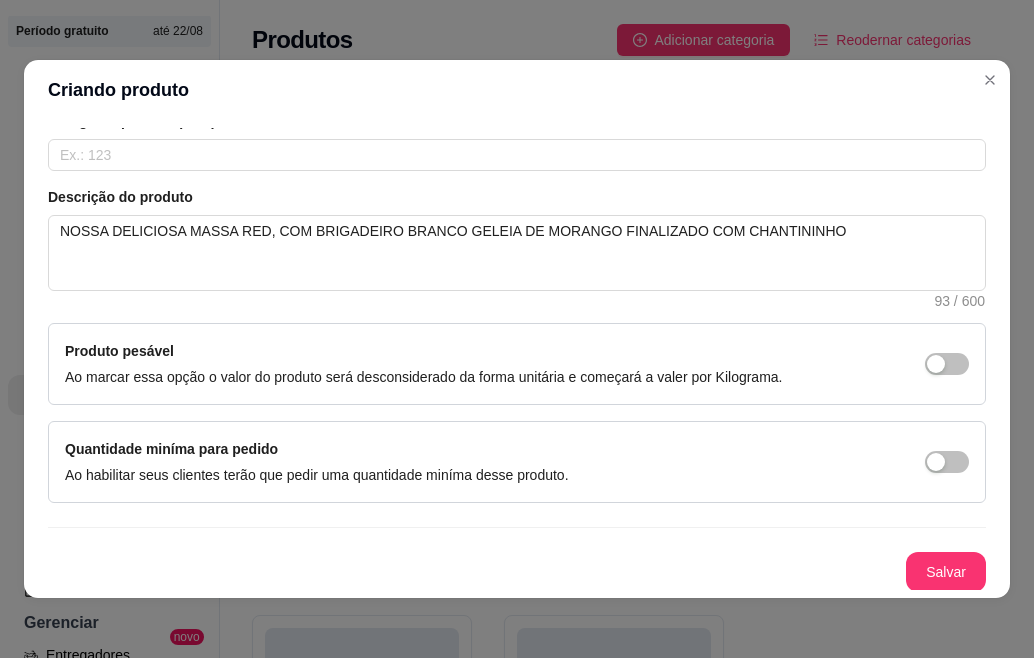 scroll, scrollTop: 374, scrollLeft: 0, axis: vertical 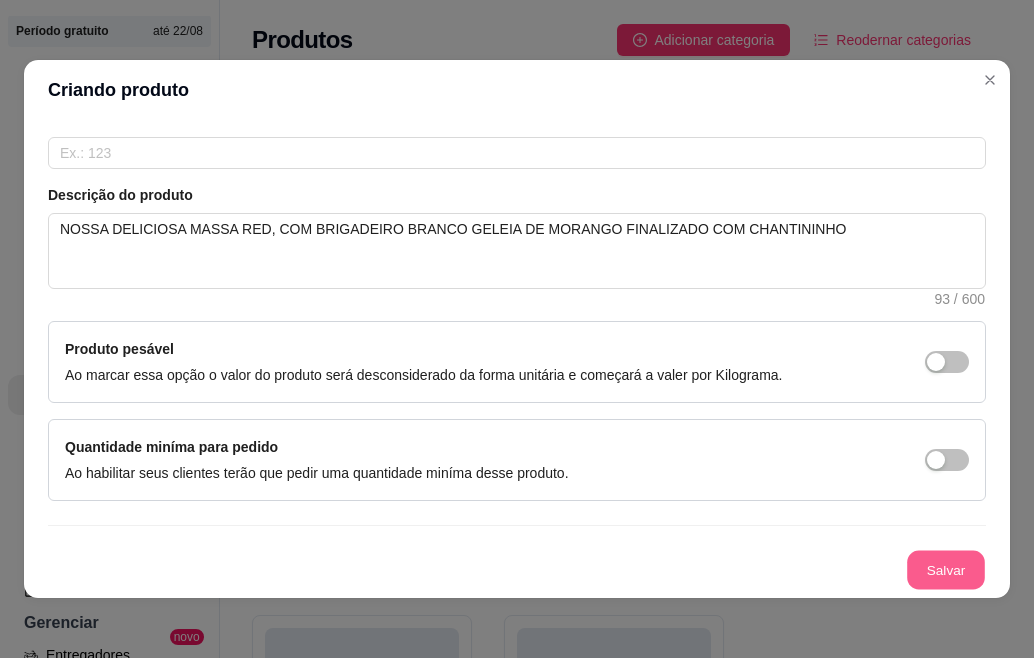 click on "Salvar" at bounding box center [946, 570] 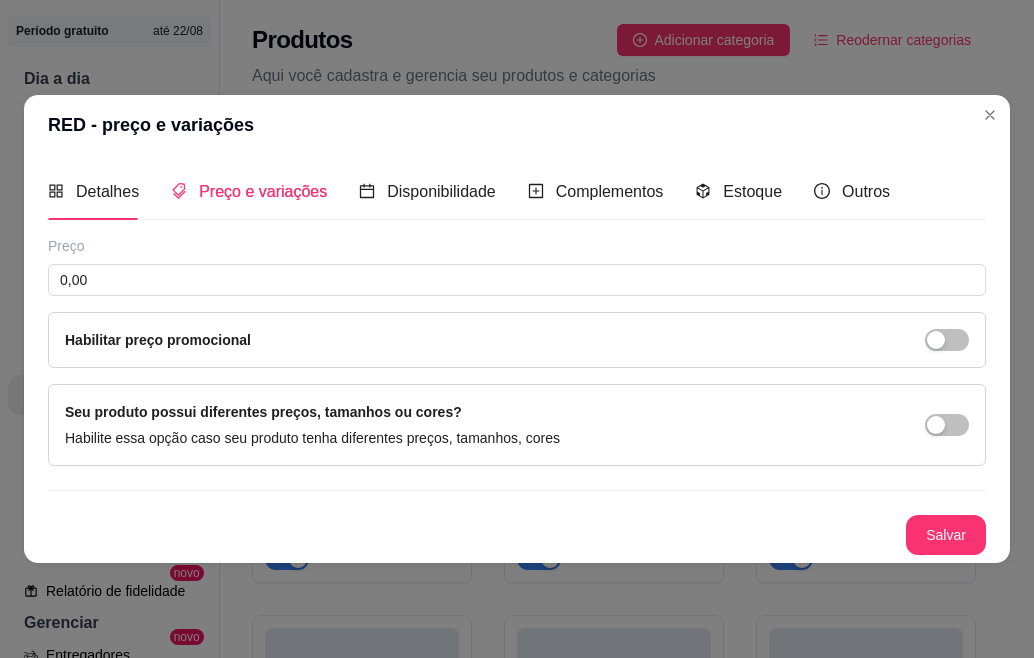 scroll, scrollTop: 0, scrollLeft: 0, axis: both 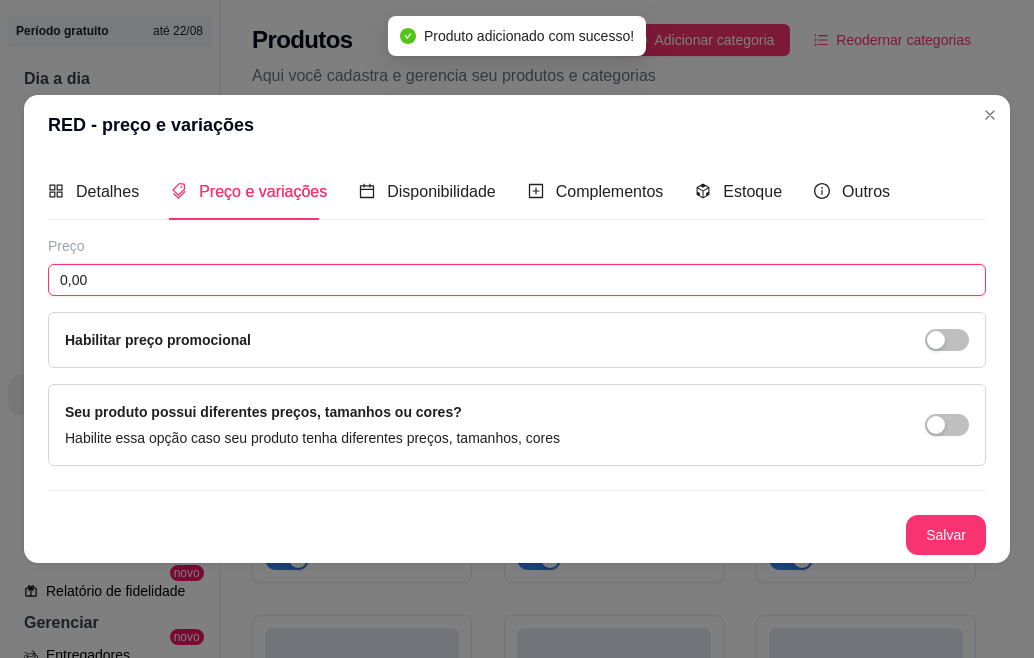click on "0,00" at bounding box center (517, 280) 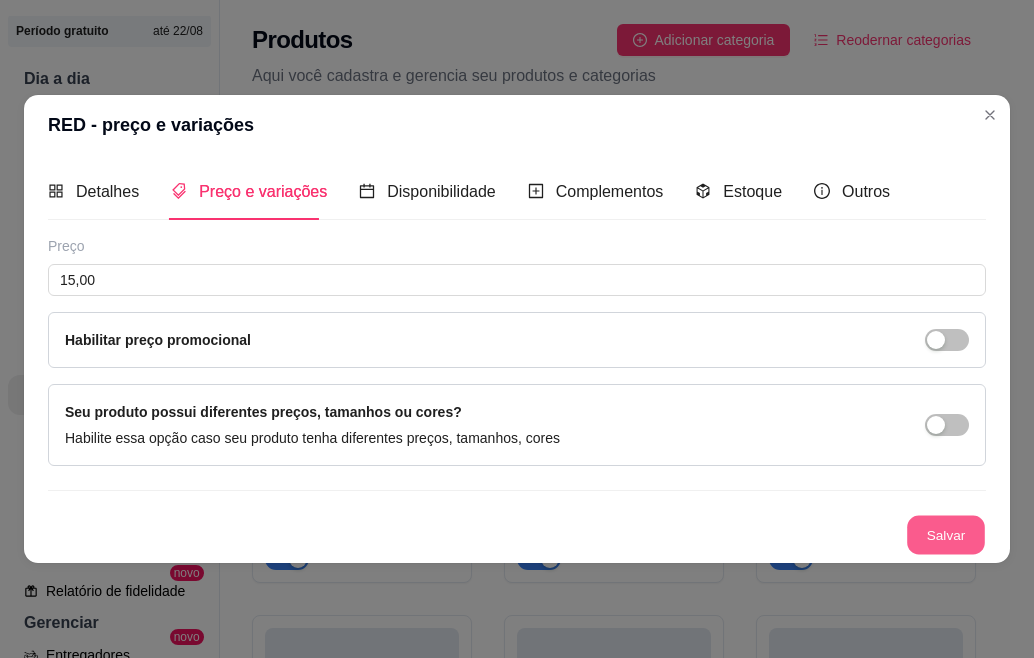 click on "Salvar" at bounding box center (946, 535) 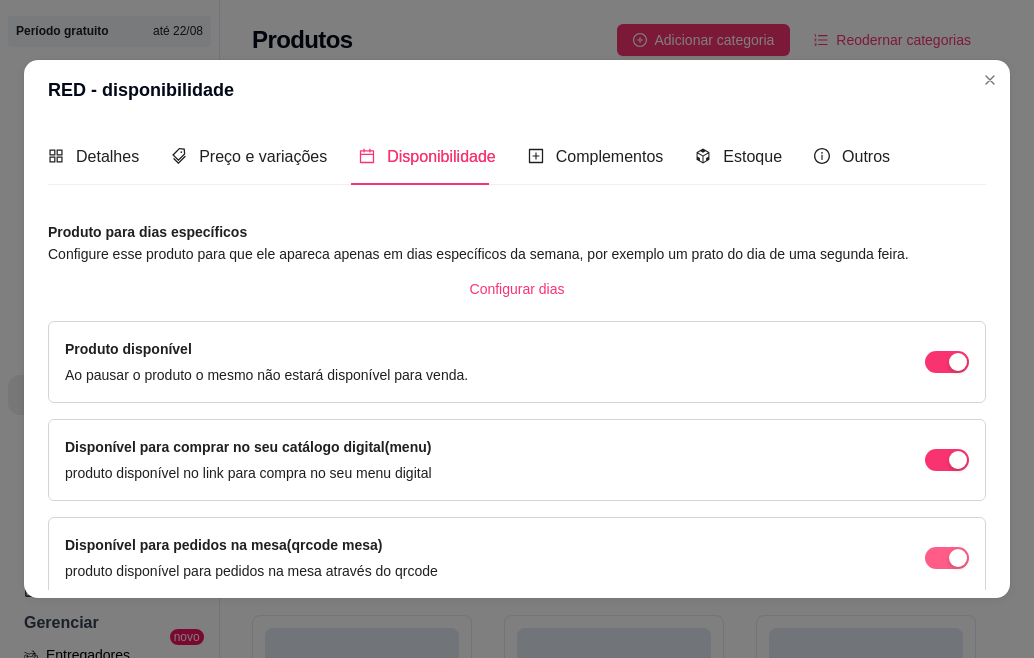click at bounding box center [958, 362] 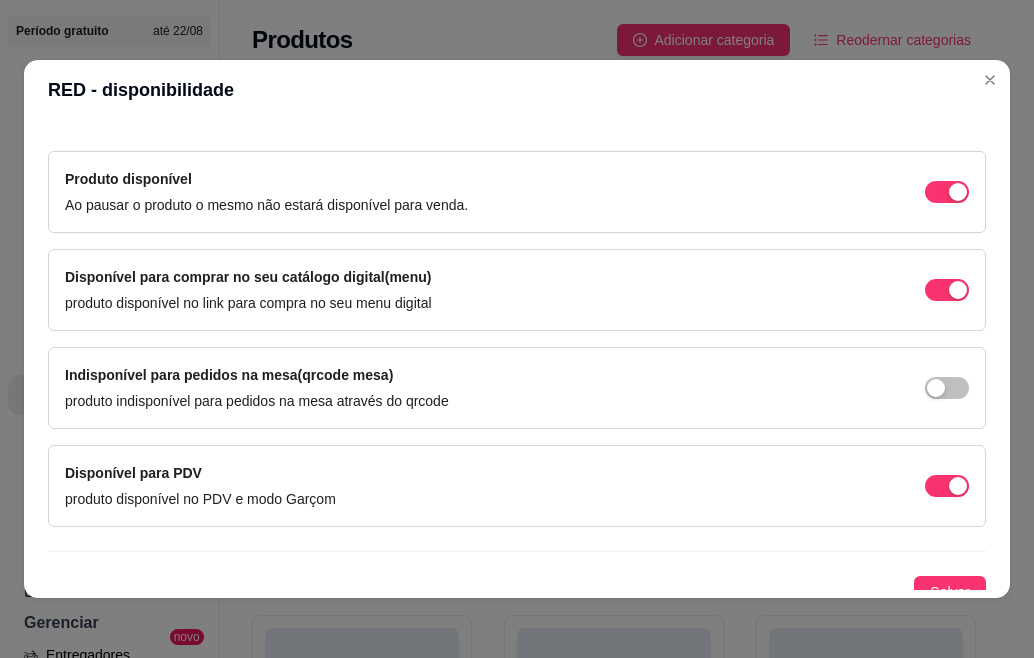 scroll, scrollTop: 188, scrollLeft: 0, axis: vertical 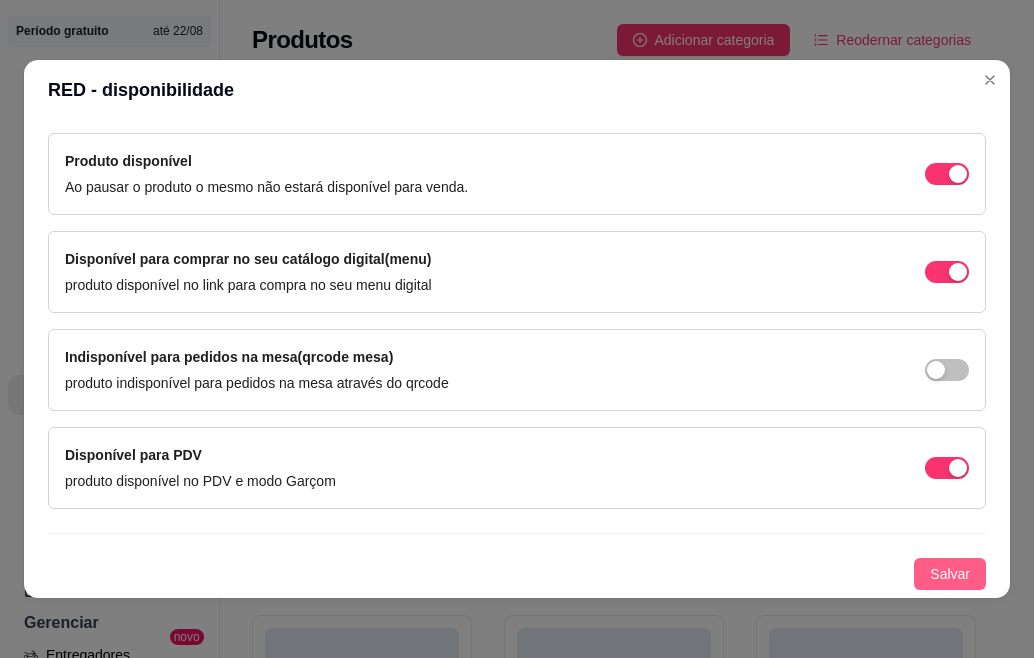 click on "Salvar" at bounding box center [950, 574] 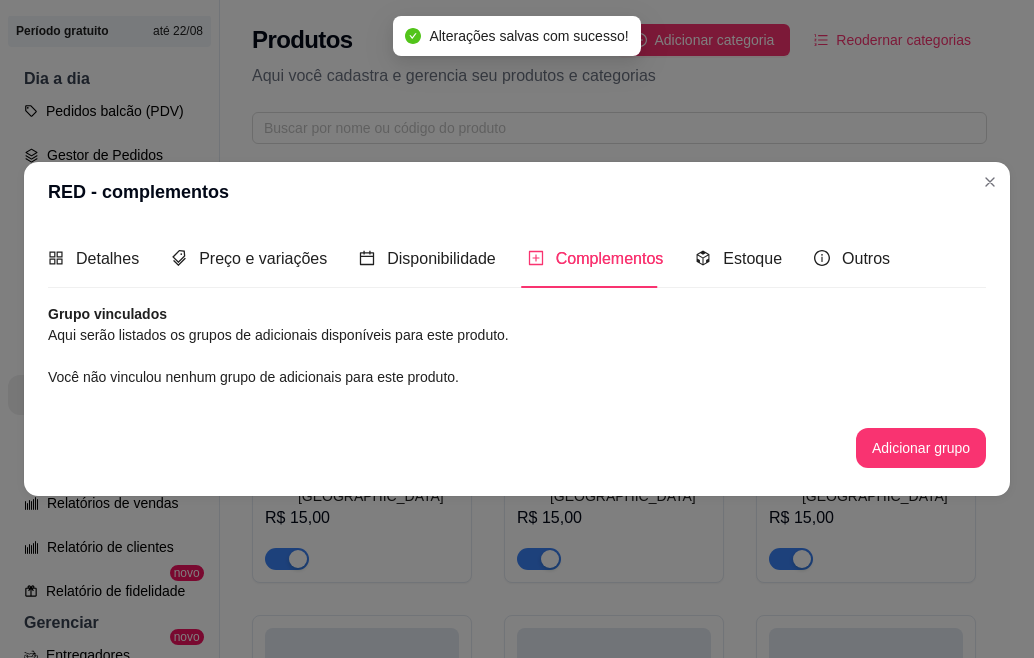 scroll, scrollTop: 0, scrollLeft: 0, axis: both 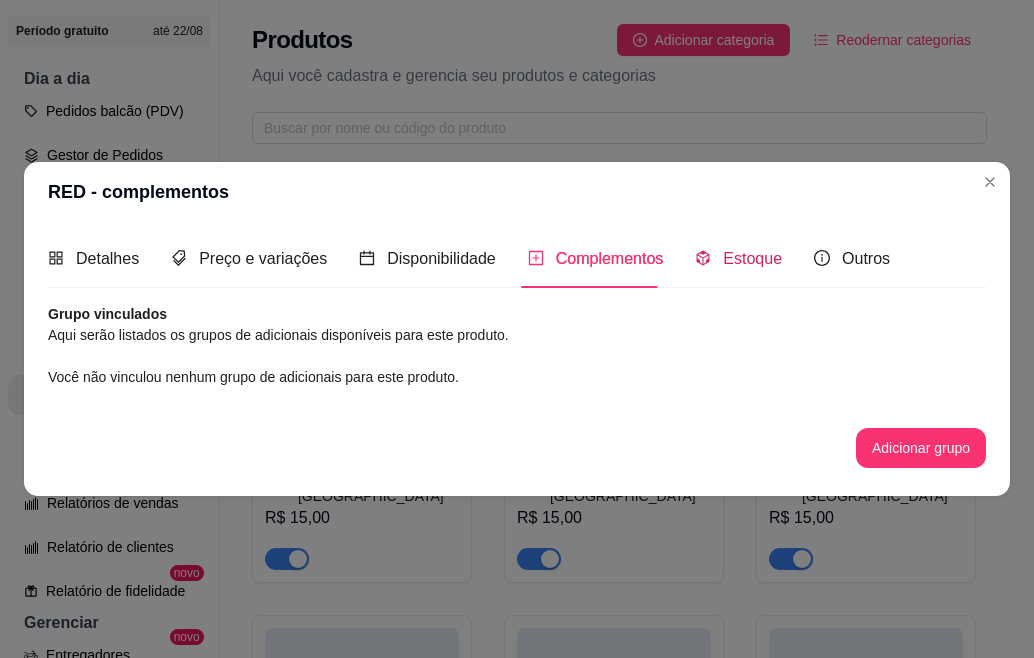 click on "Estoque" at bounding box center [752, 258] 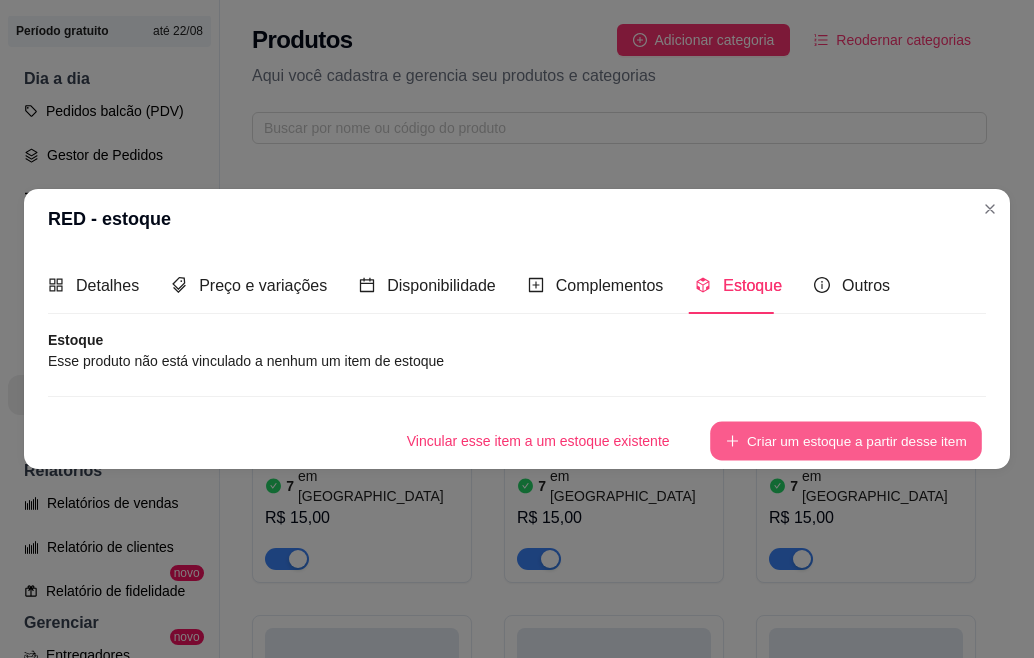click on "Criar um estoque a partir desse item" at bounding box center (846, 441) 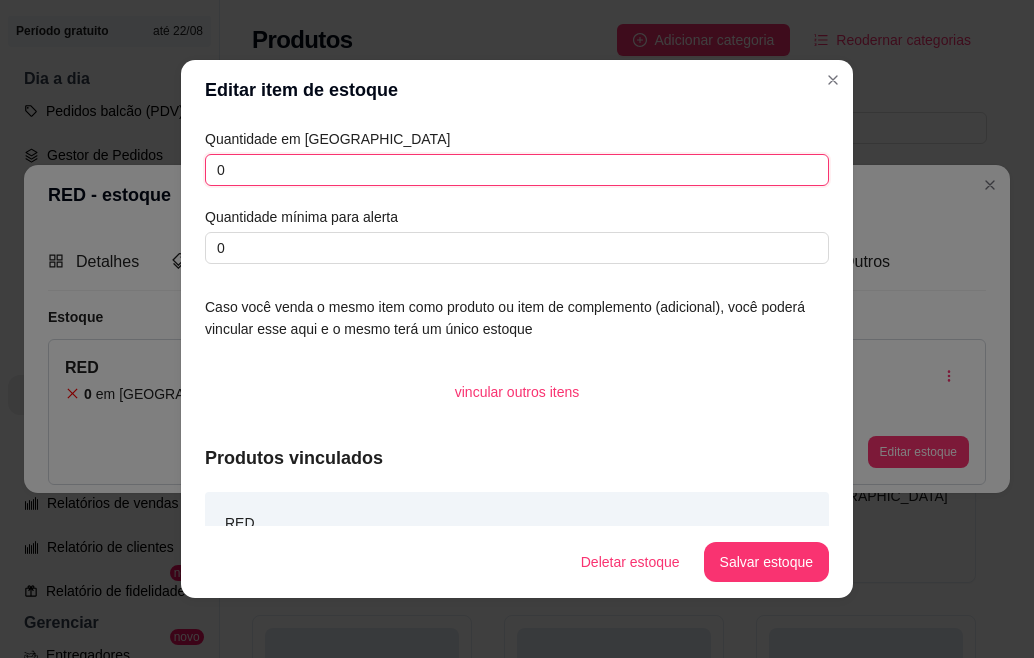 click on "0" at bounding box center [517, 170] 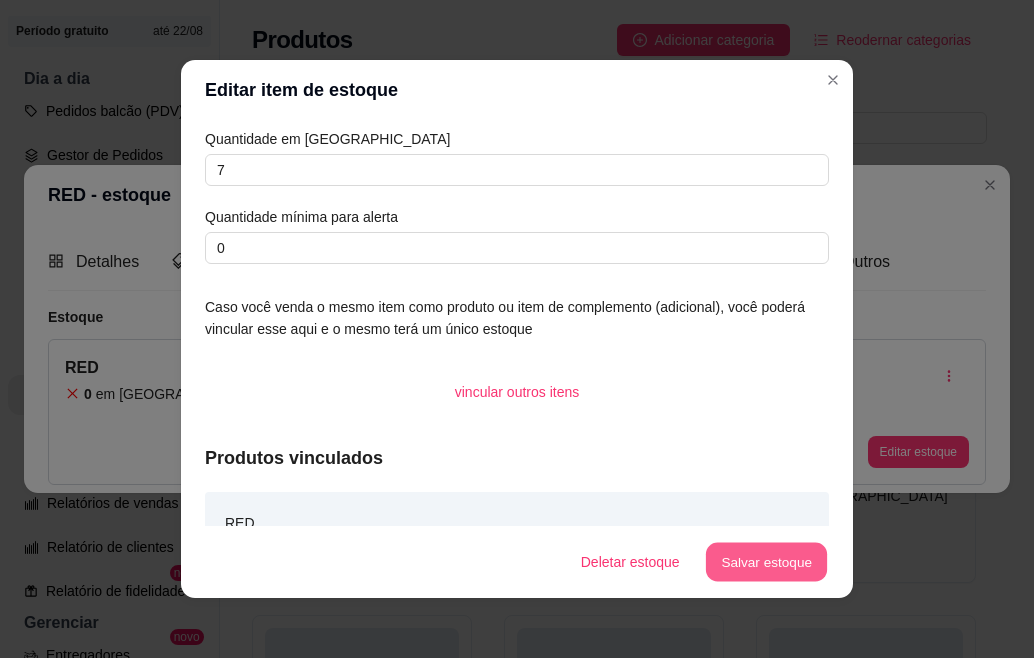 click on "Salvar estoque" at bounding box center [766, 562] 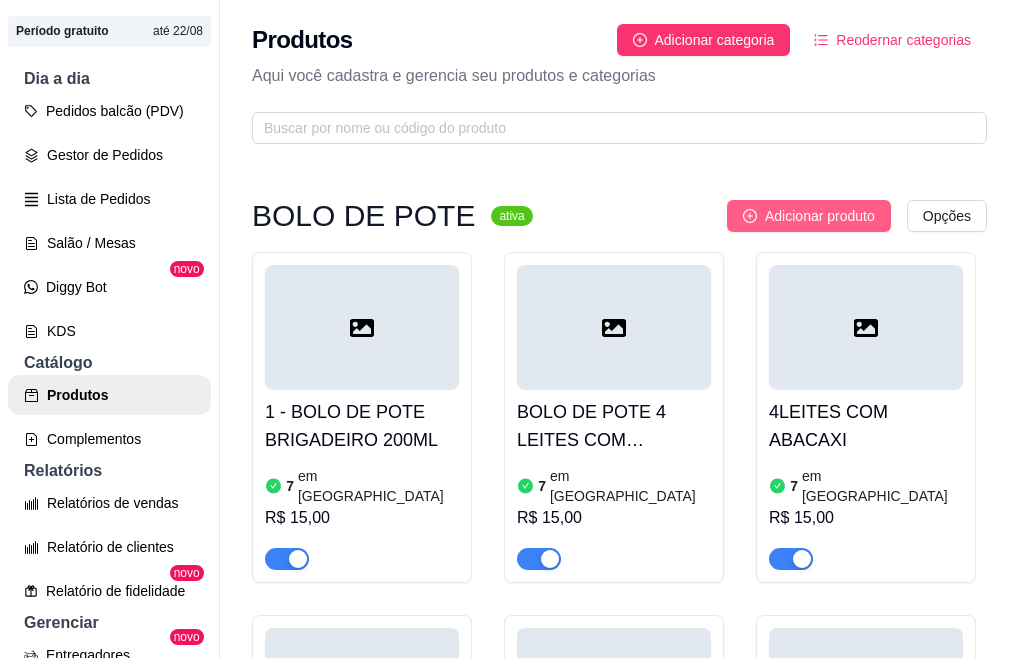 click on "Adicionar produto" at bounding box center (820, 216) 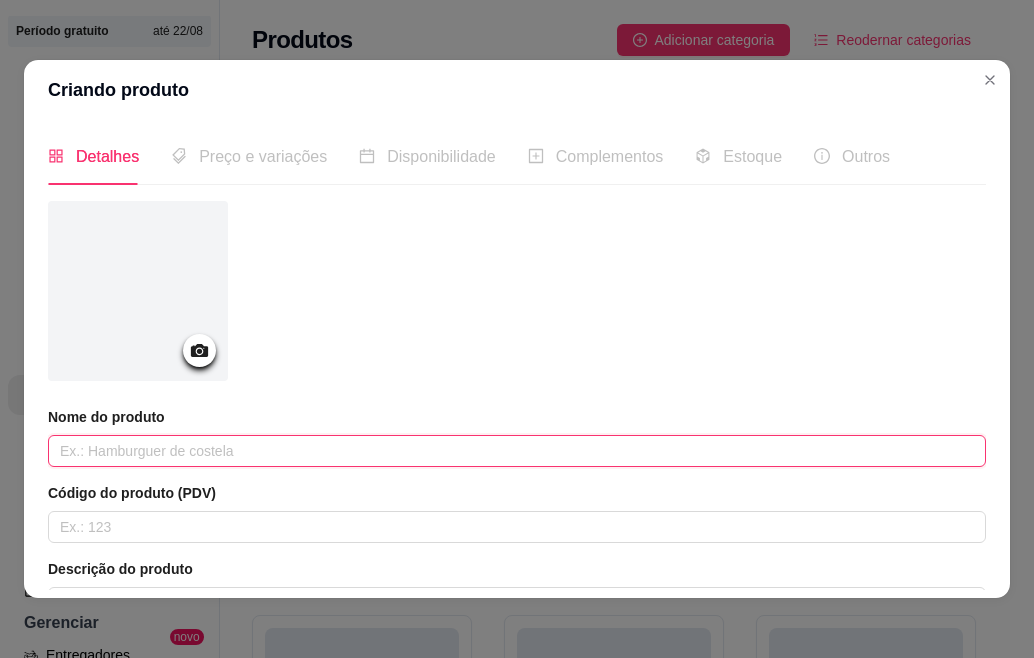 click at bounding box center (517, 451) 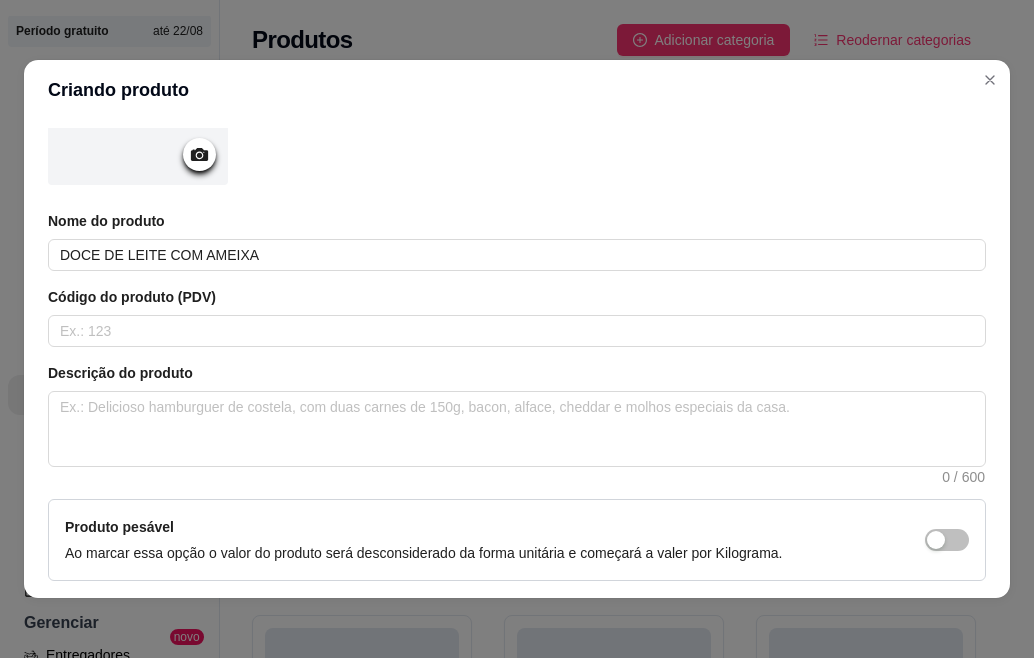 scroll, scrollTop: 200, scrollLeft: 0, axis: vertical 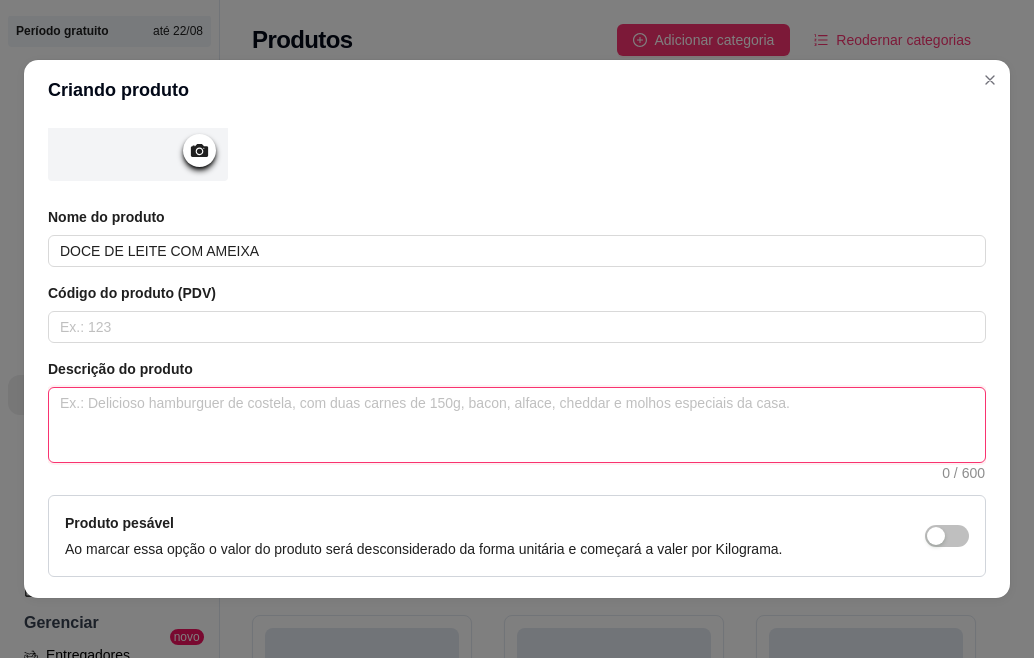 click at bounding box center [517, 425] 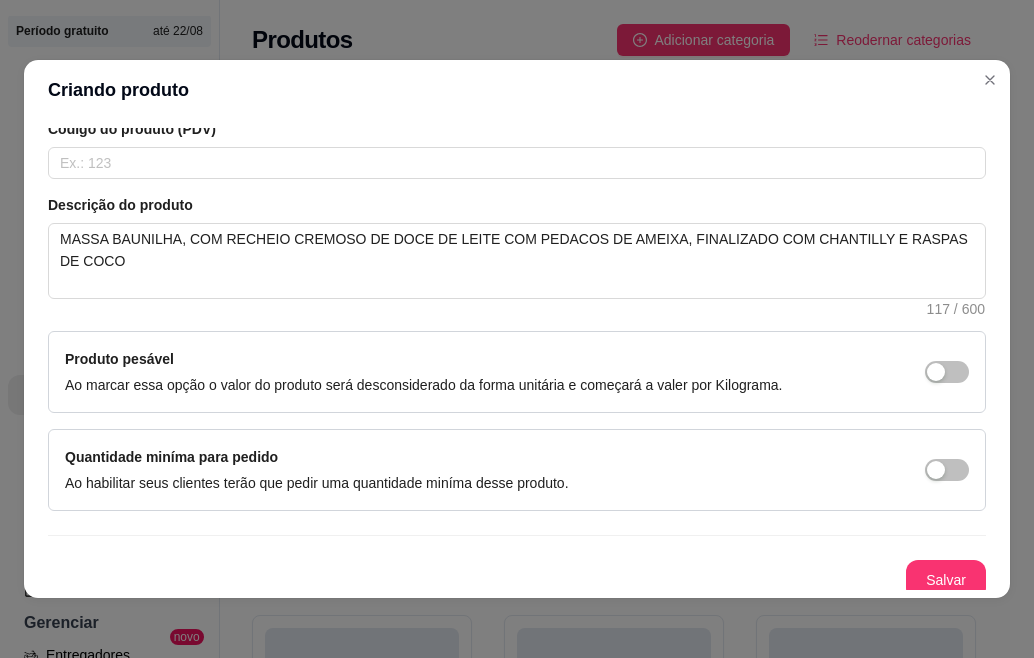 scroll, scrollTop: 374, scrollLeft: 0, axis: vertical 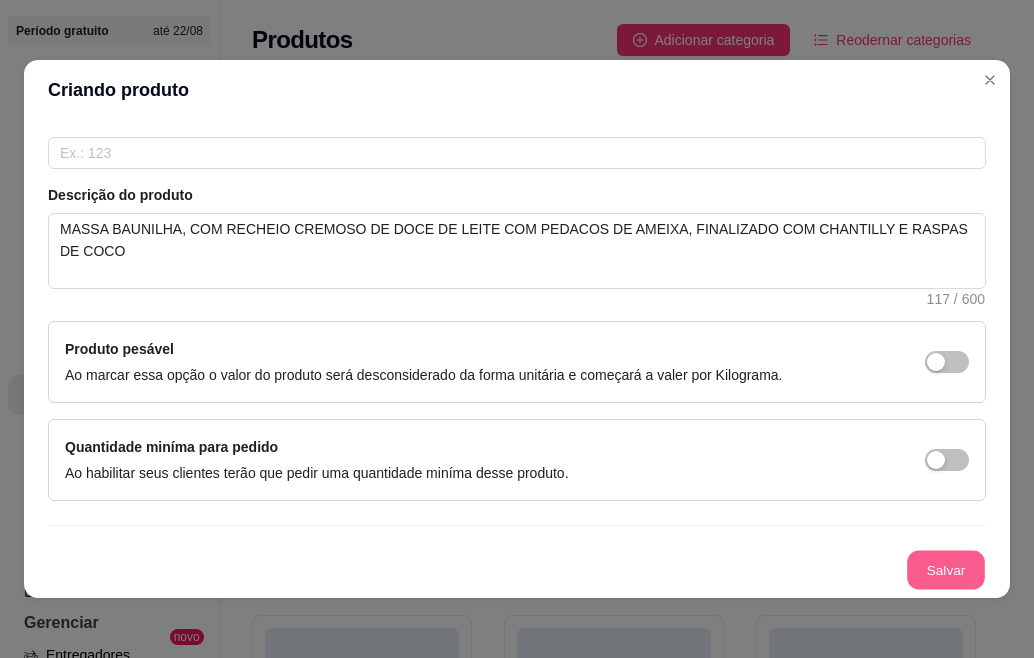 click on "Salvar" at bounding box center [946, 570] 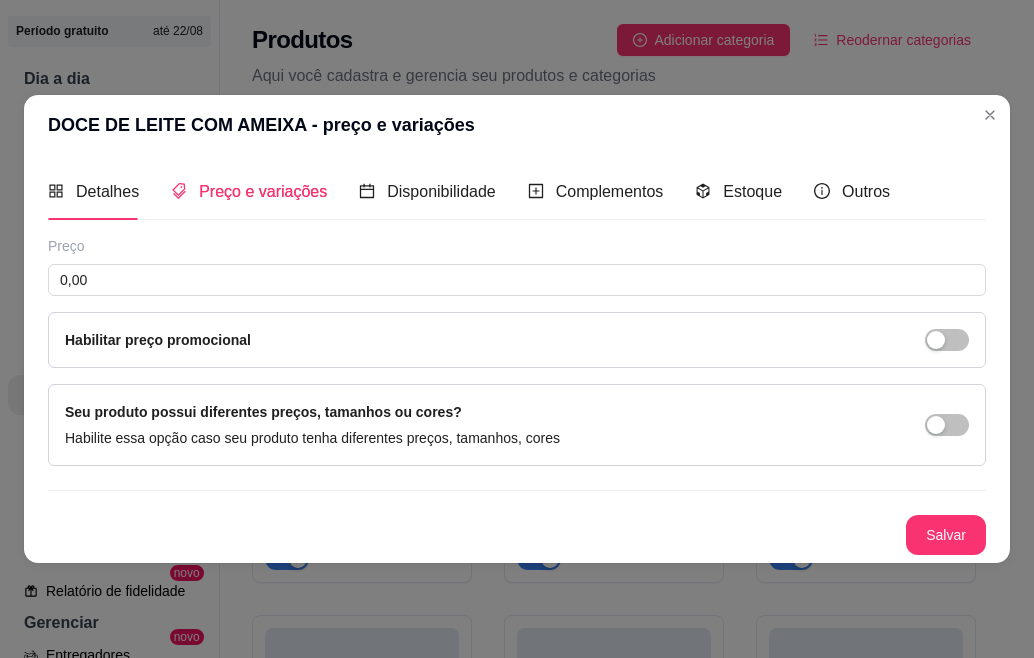 scroll, scrollTop: 0, scrollLeft: 0, axis: both 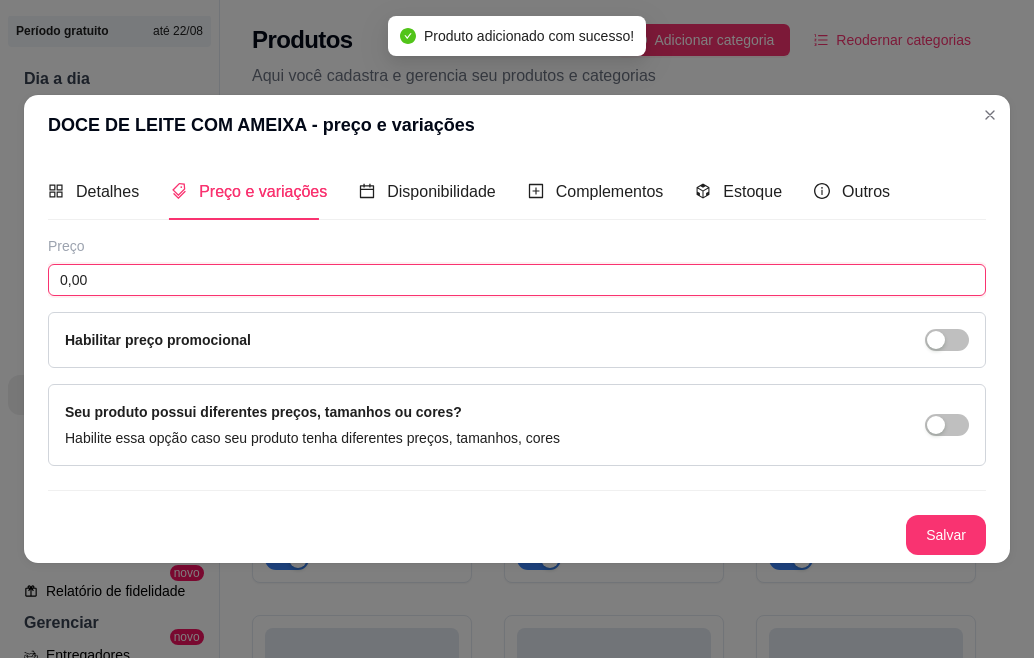 click on "0,00" at bounding box center [517, 280] 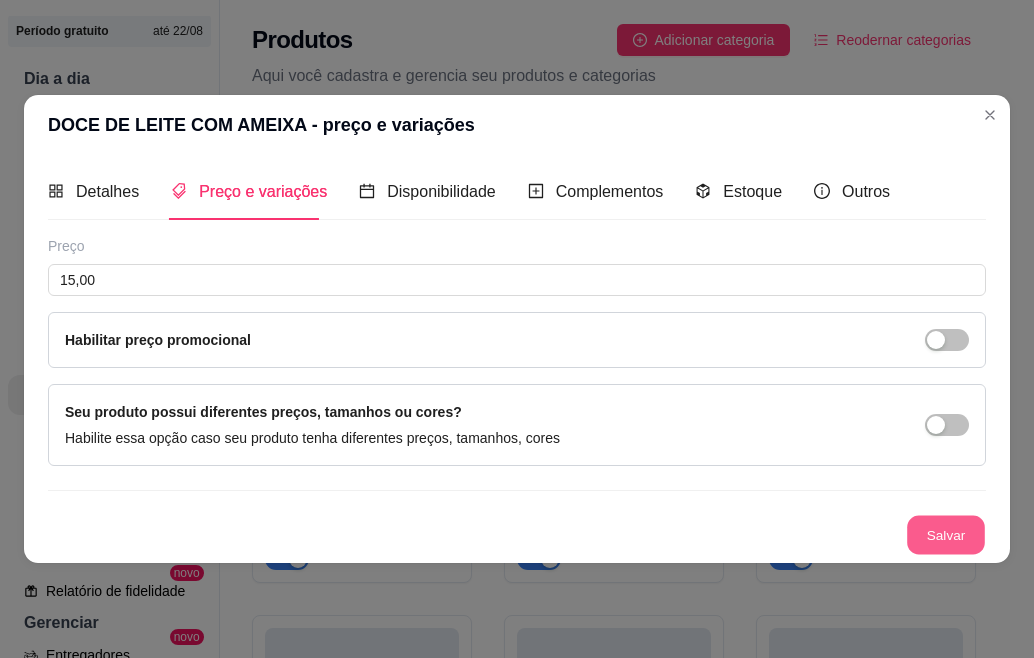 click on "Salvar" at bounding box center [946, 535] 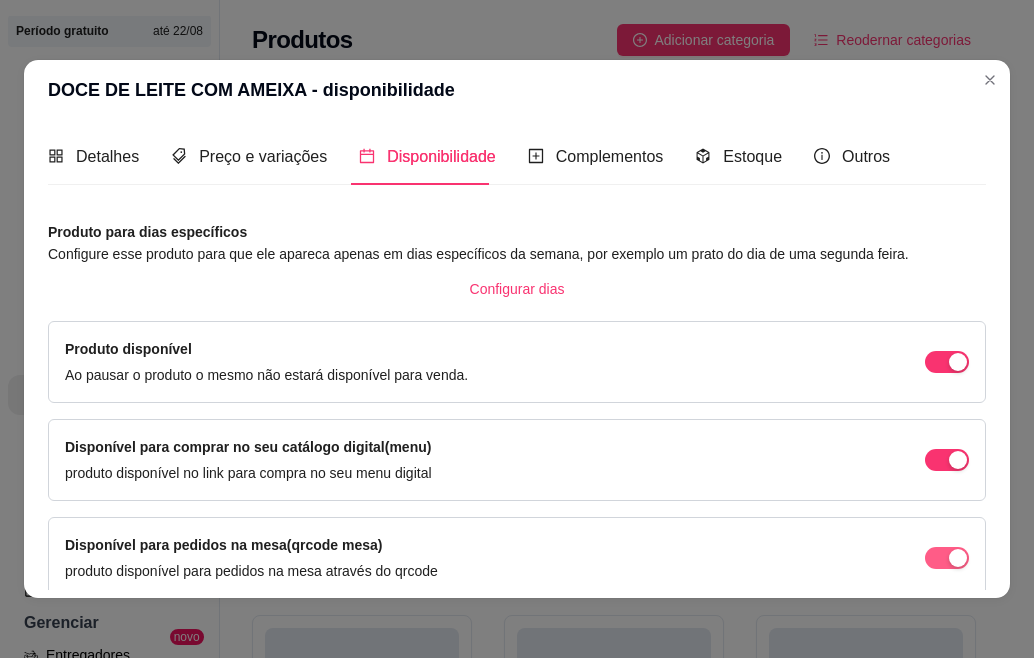 click at bounding box center (947, 362) 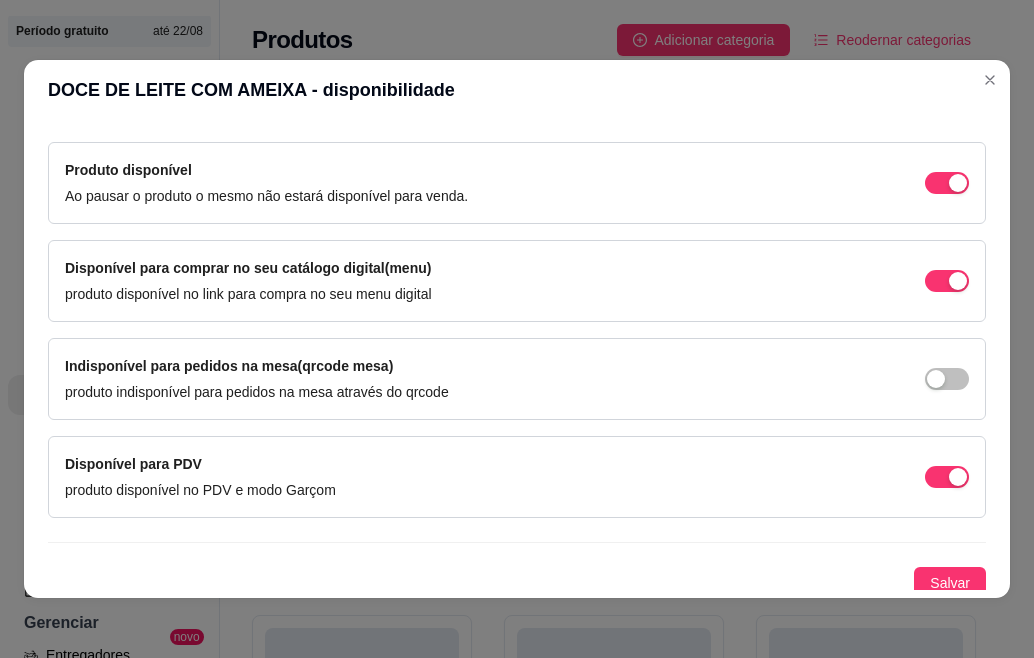 scroll, scrollTop: 188, scrollLeft: 0, axis: vertical 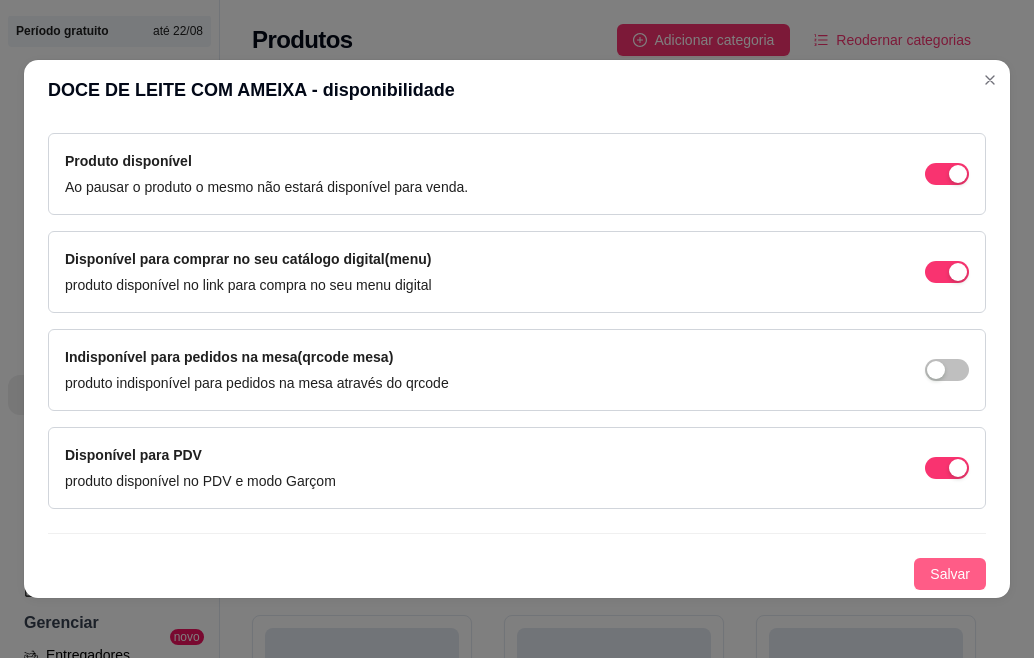 click on "Salvar" at bounding box center [950, 574] 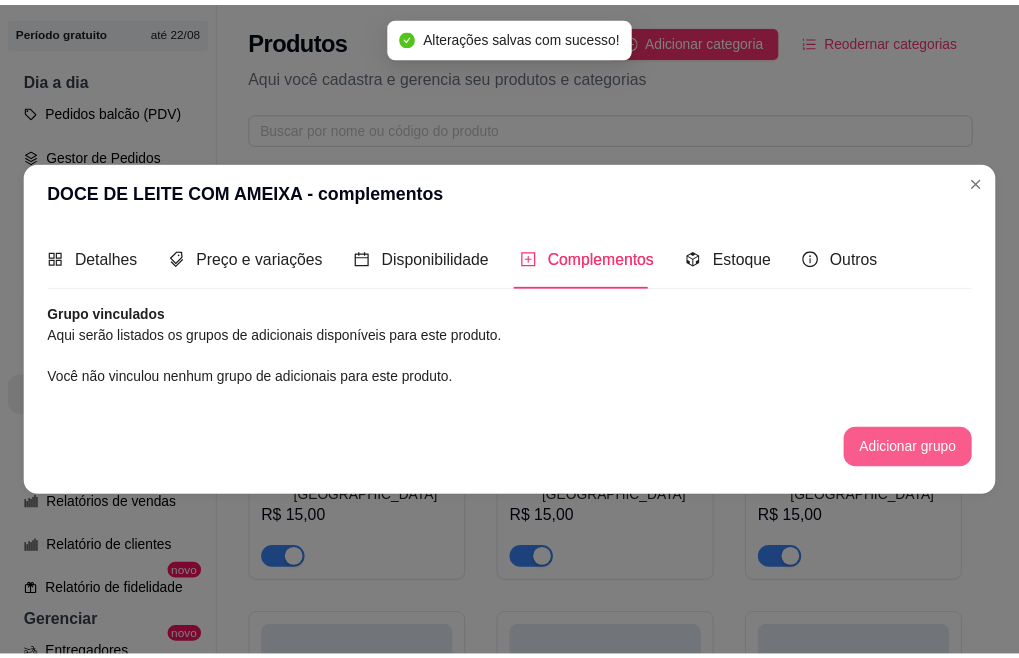 scroll, scrollTop: 0, scrollLeft: 0, axis: both 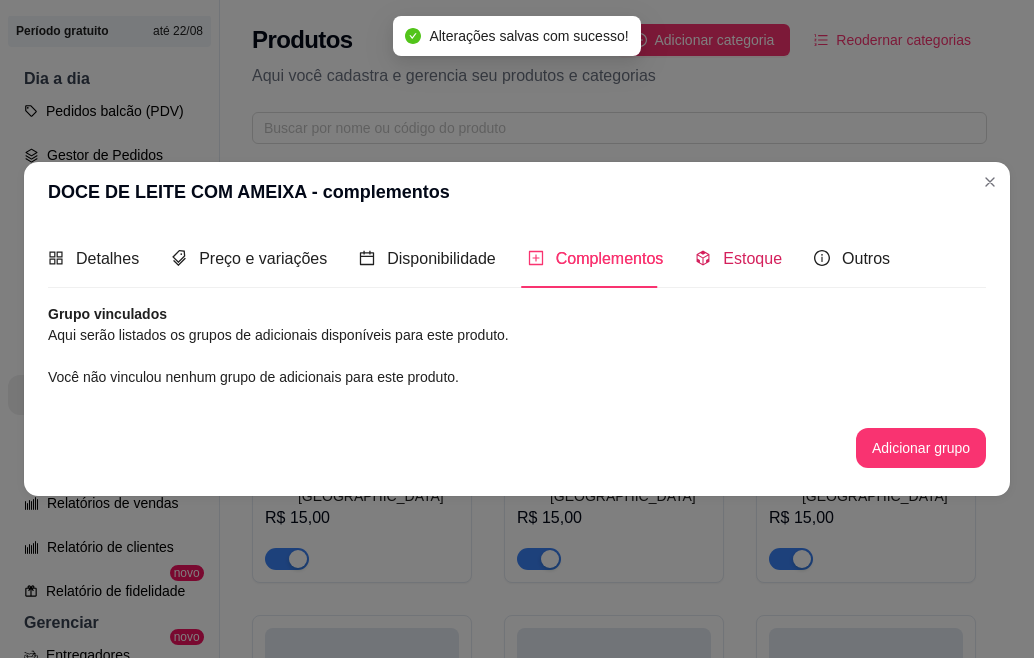 click on "Estoque" at bounding box center (752, 258) 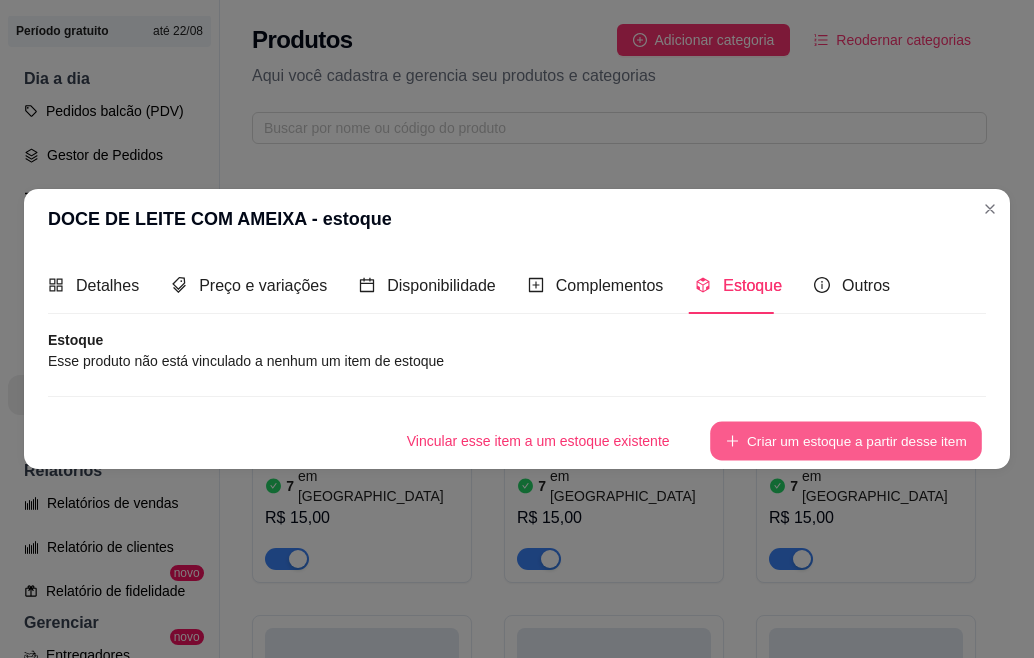 click on "Criar um estoque a partir desse item" at bounding box center [846, 441] 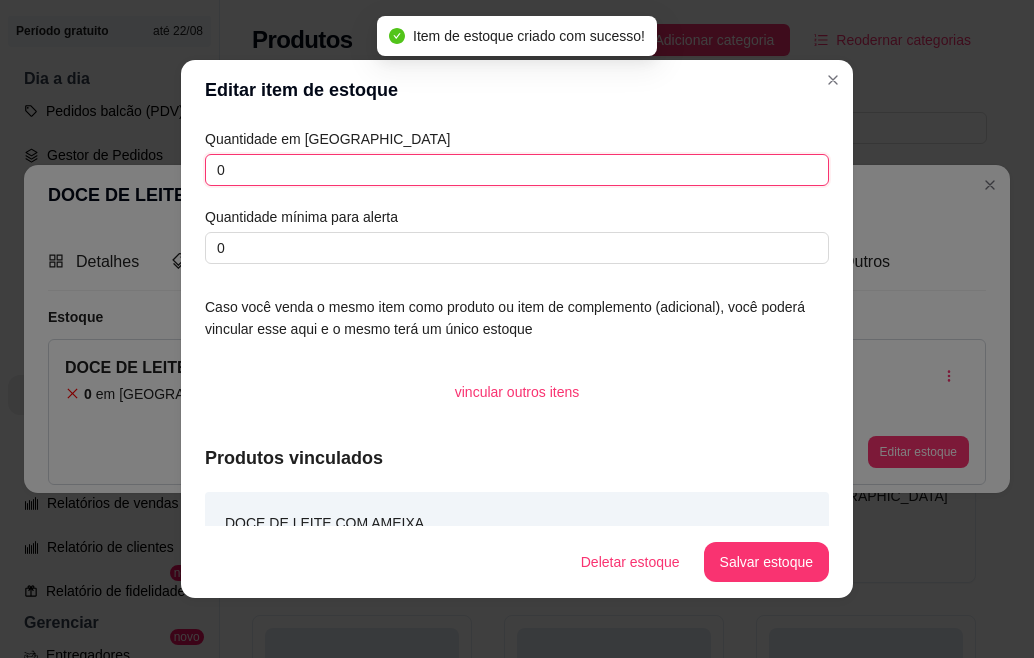 click on "0" at bounding box center (517, 170) 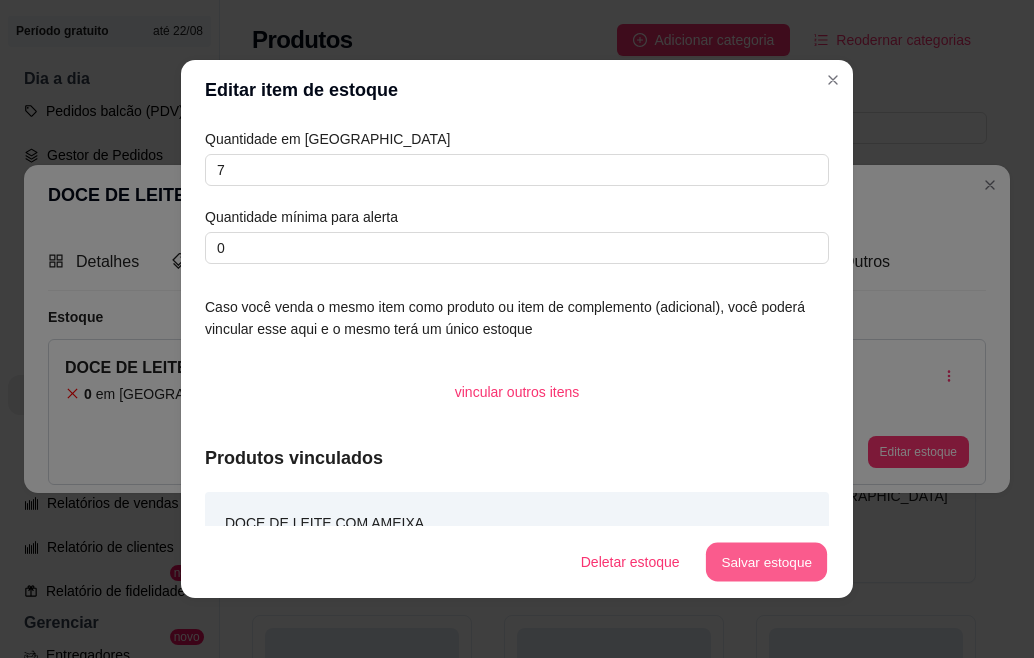 click on "Salvar estoque" at bounding box center (766, 562) 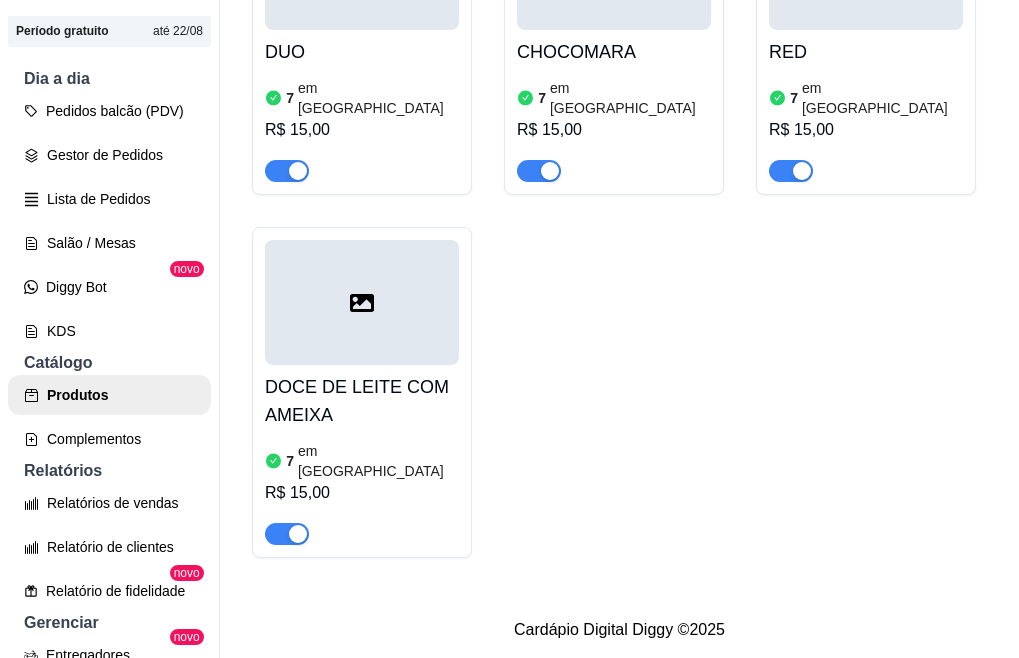 scroll, scrollTop: 997, scrollLeft: 0, axis: vertical 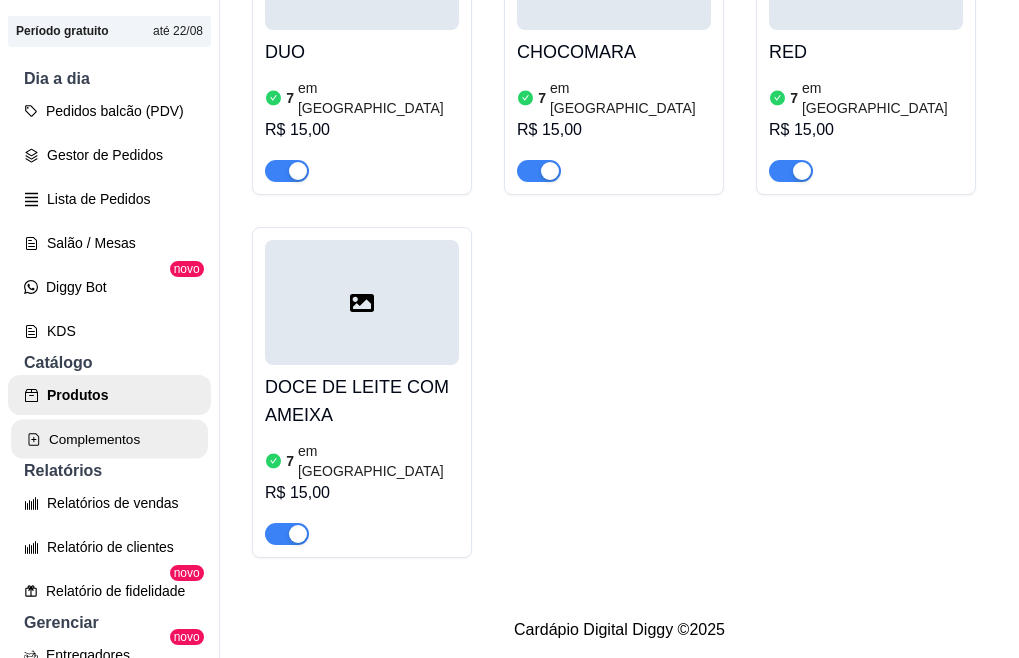 click on "Complementos" at bounding box center (109, 439) 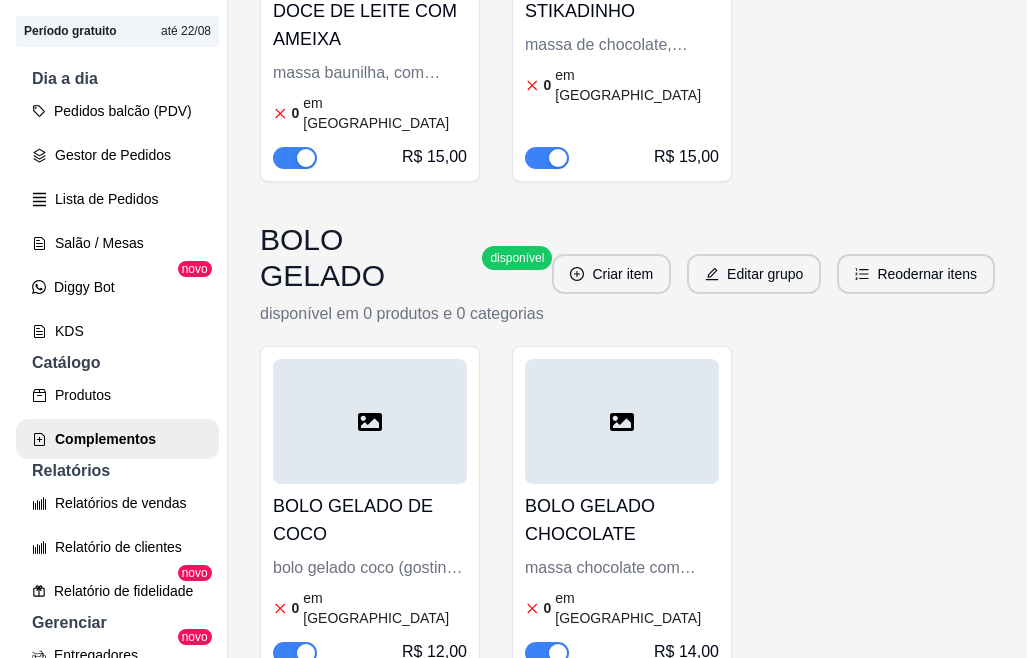 scroll, scrollTop: 1280, scrollLeft: 0, axis: vertical 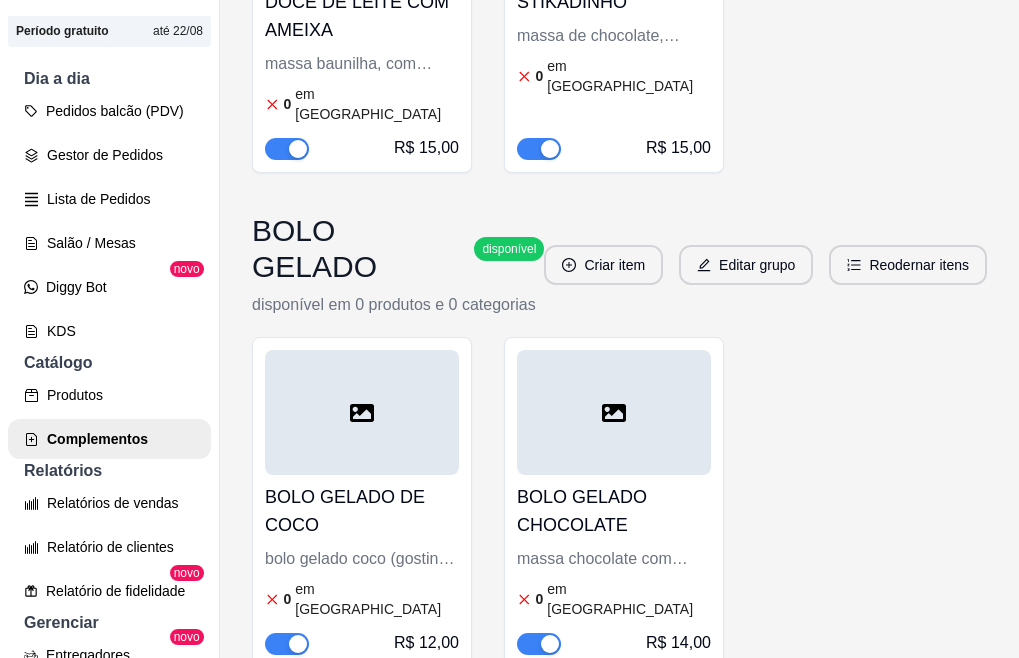 click on "massa de chocolate, brigadeiro, musse de morango, finalizado com pedacos de chocolate stikadinho" at bounding box center (614, 36) 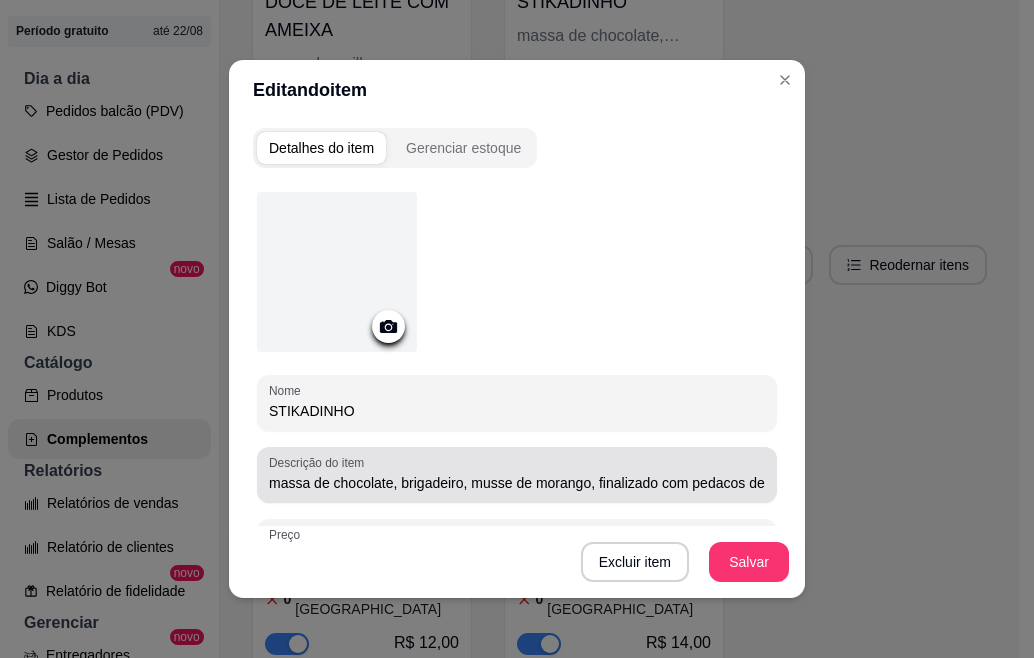 click on "Descrição do item massa de chocolate, brigadeiro, musse de morango, finalizado com pedacos de chocolate stikadinho" at bounding box center [517, 475] 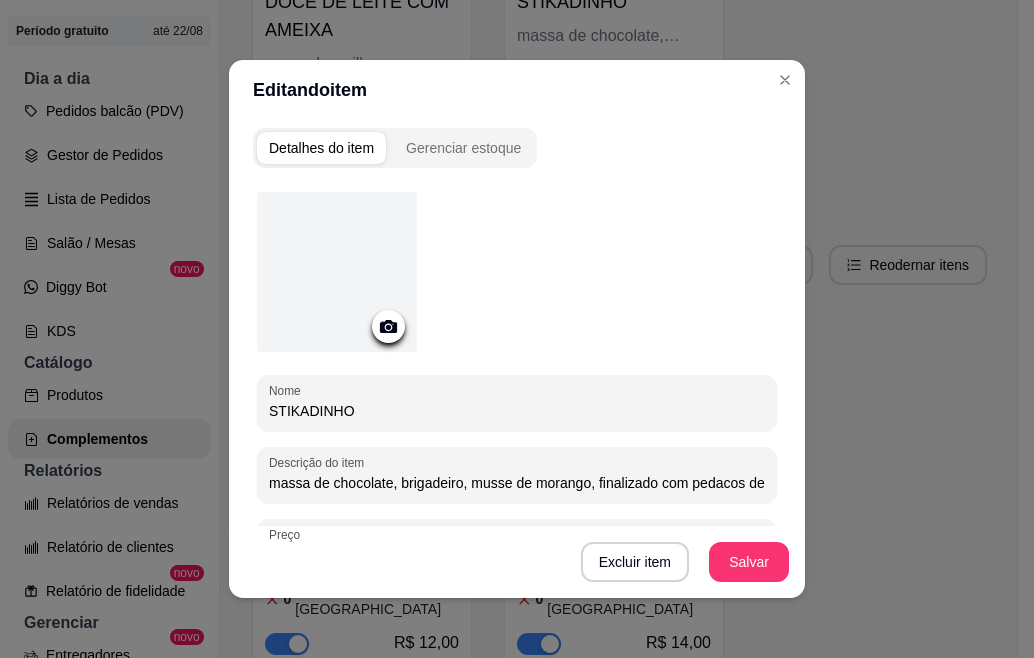 scroll, scrollTop: 0, scrollLeft: 140, axis: horizontal 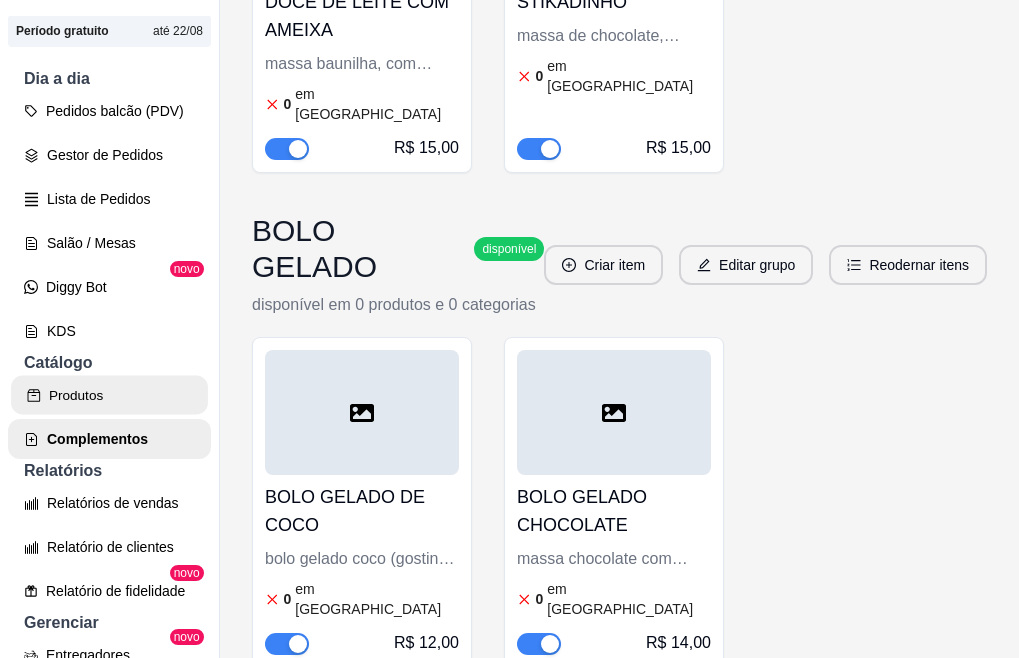 click on "Produtos" at bounding box center [109, 395] 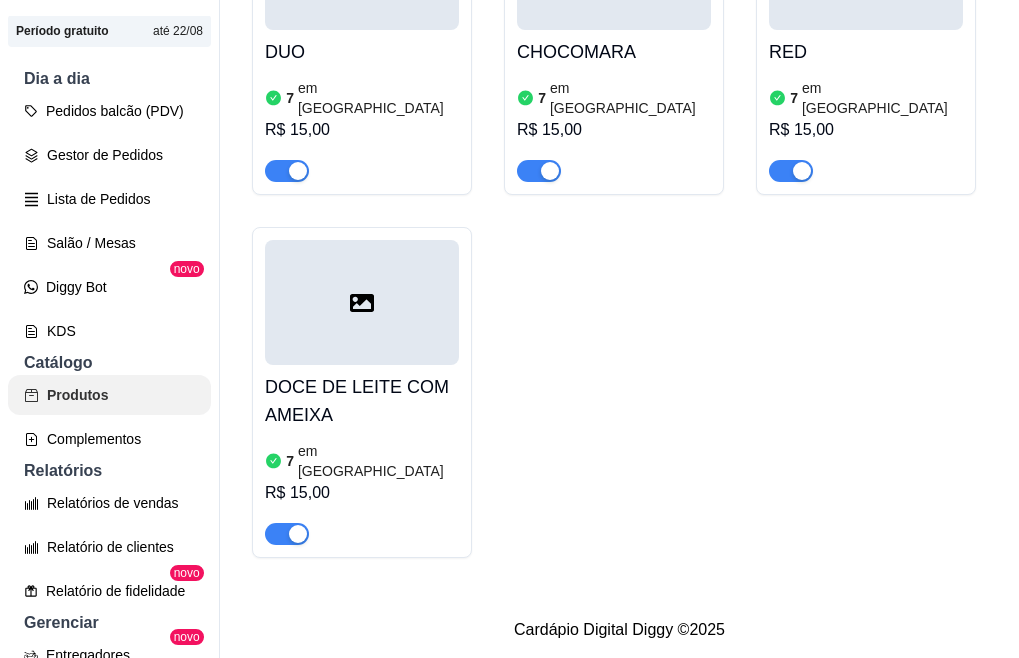 scroll, scrollTop: 0, scrollLeft: 0, axis: both 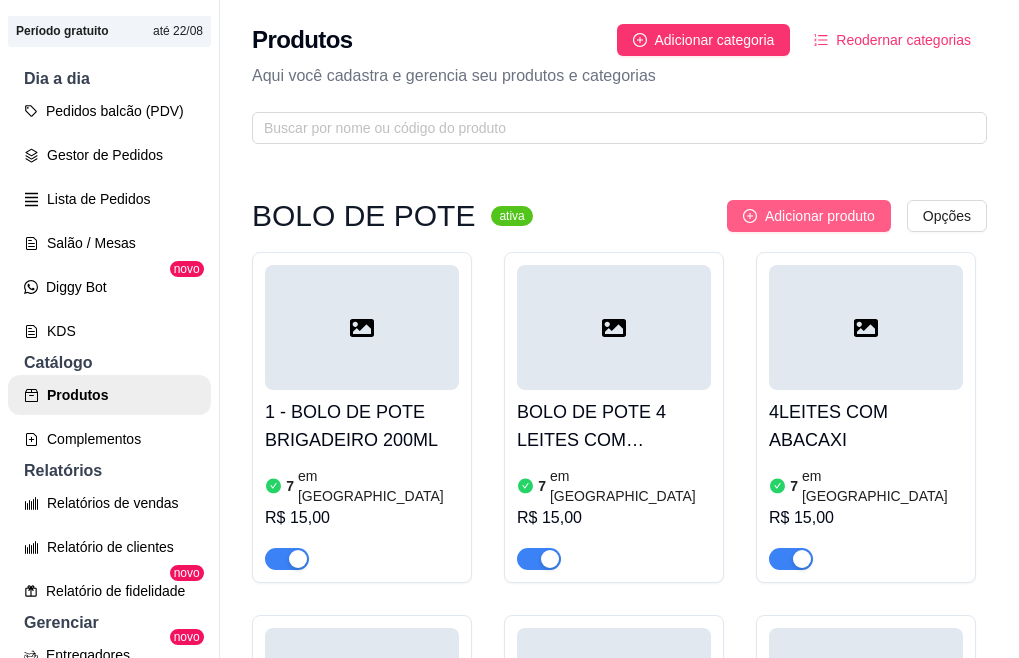 click on "Adicionar produto" at bounding box center [820, 216] 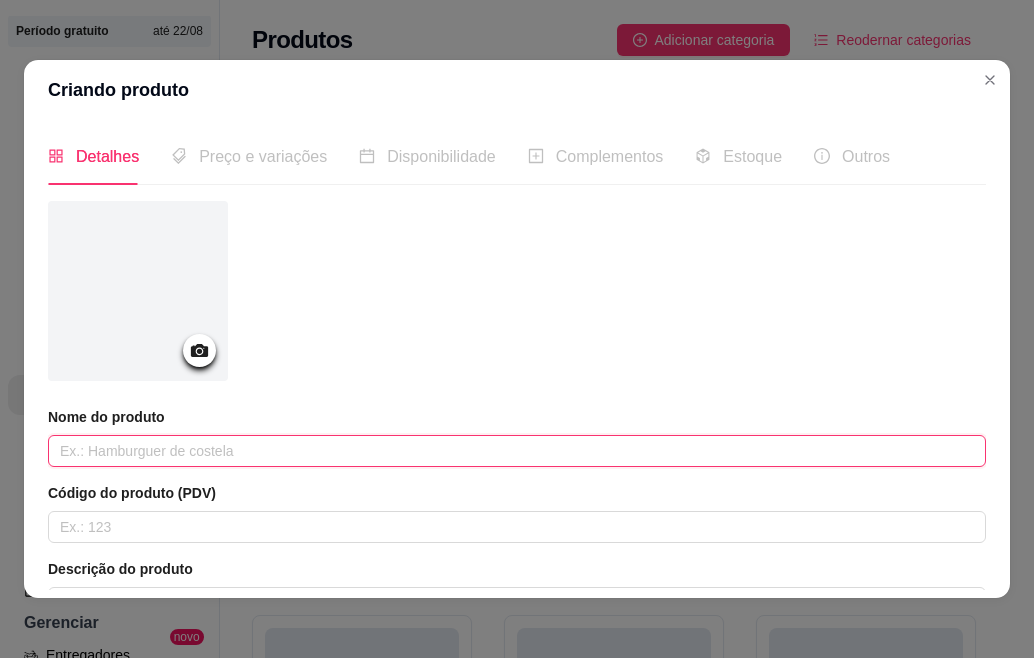 click at bounding box center [517, 451] 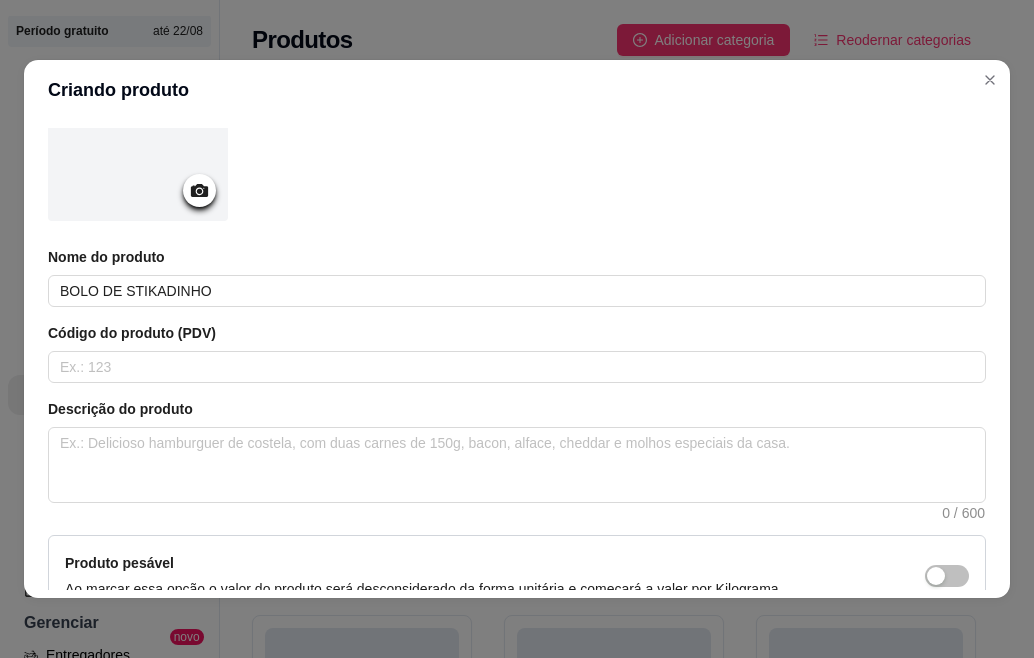 scroll, scrollTop: 200, scrollLeft: 0, axis: vertical 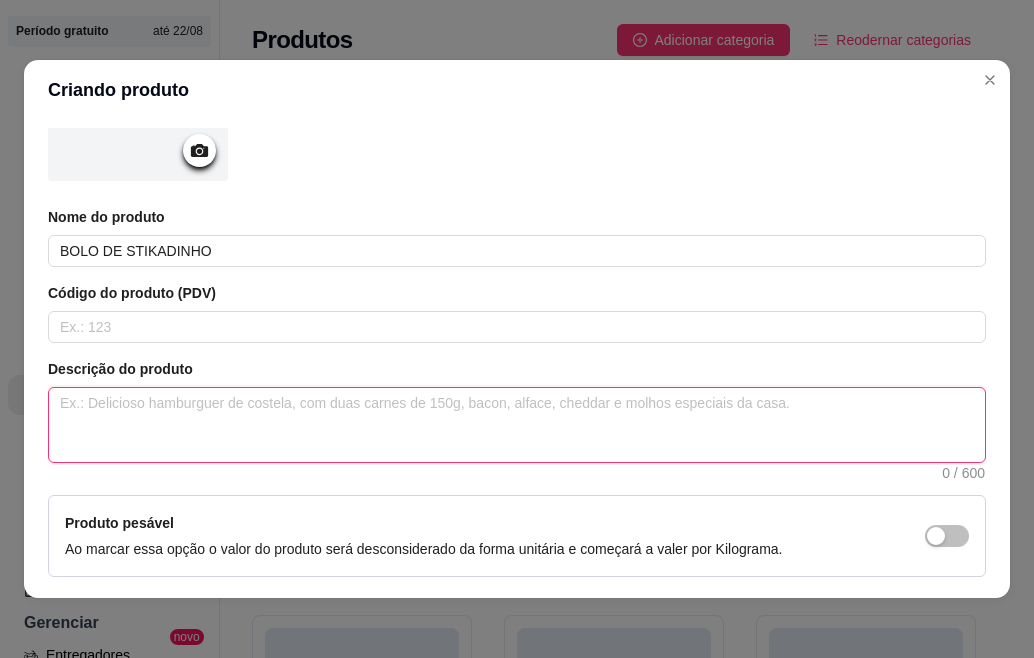 click at bounding box center (517, 425) 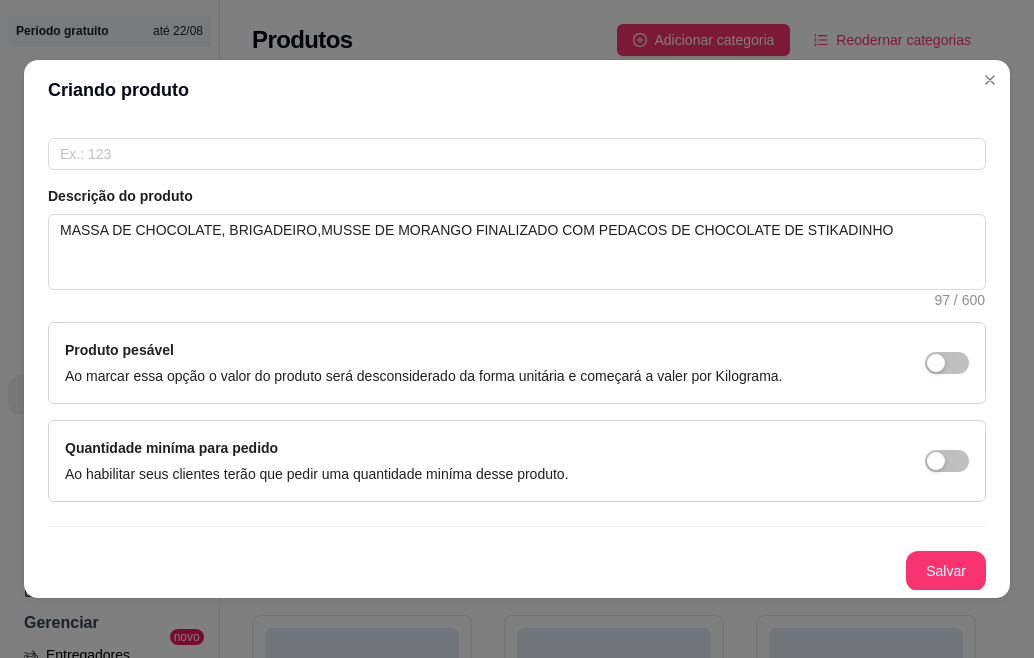 scroll, scrollTop: 374, scrollLeft: 0, axis: vertical 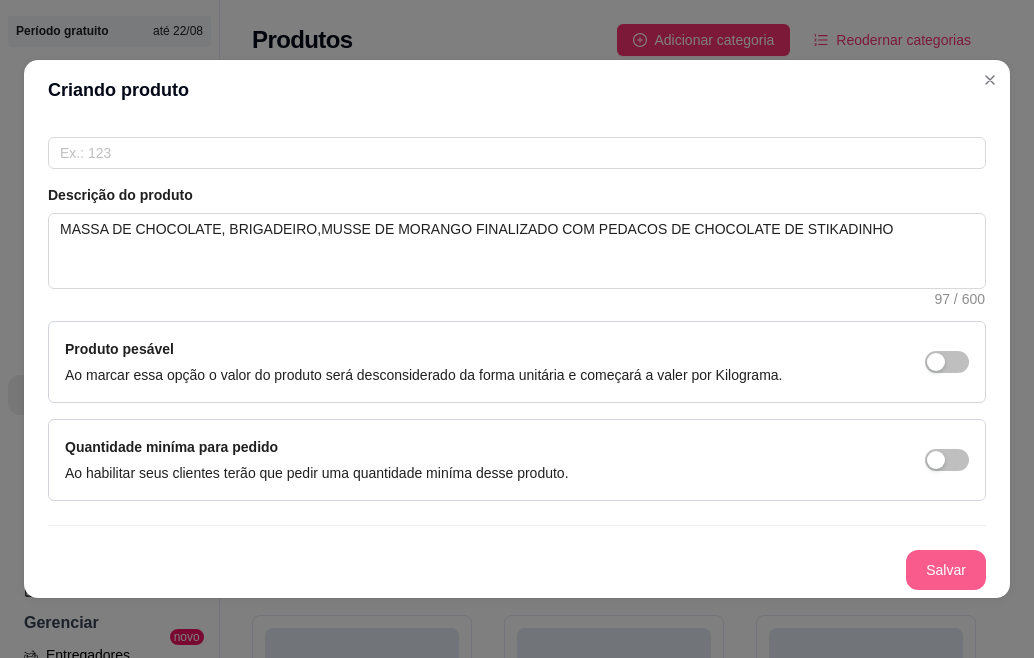 click on "Salvar" at bounding box center [946, 570] 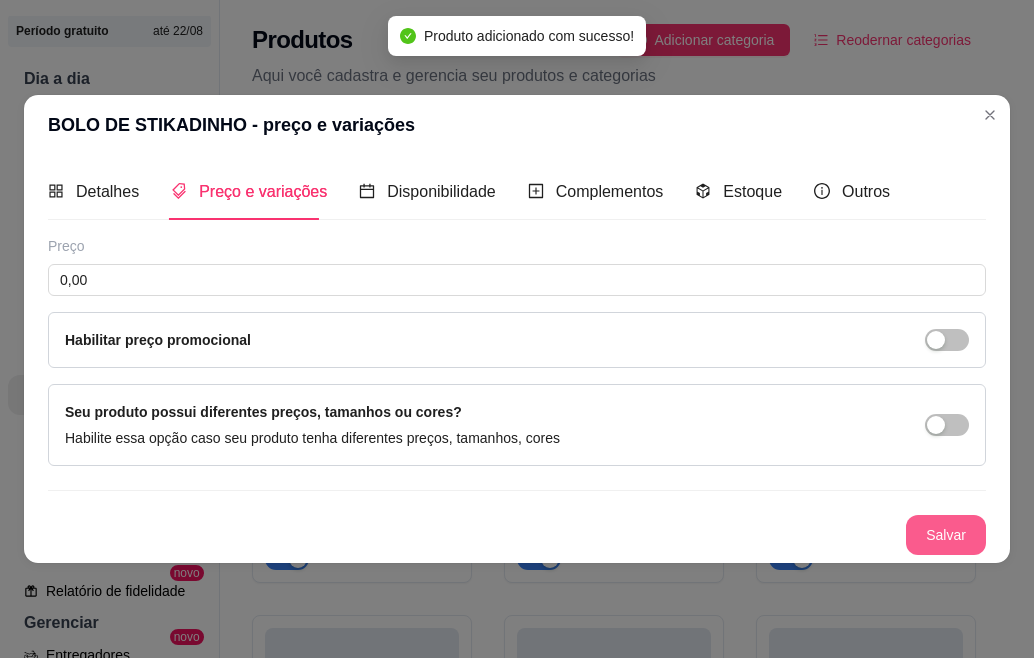 scroll, scrollTop: 0, scrollLeft: 0, axis: both 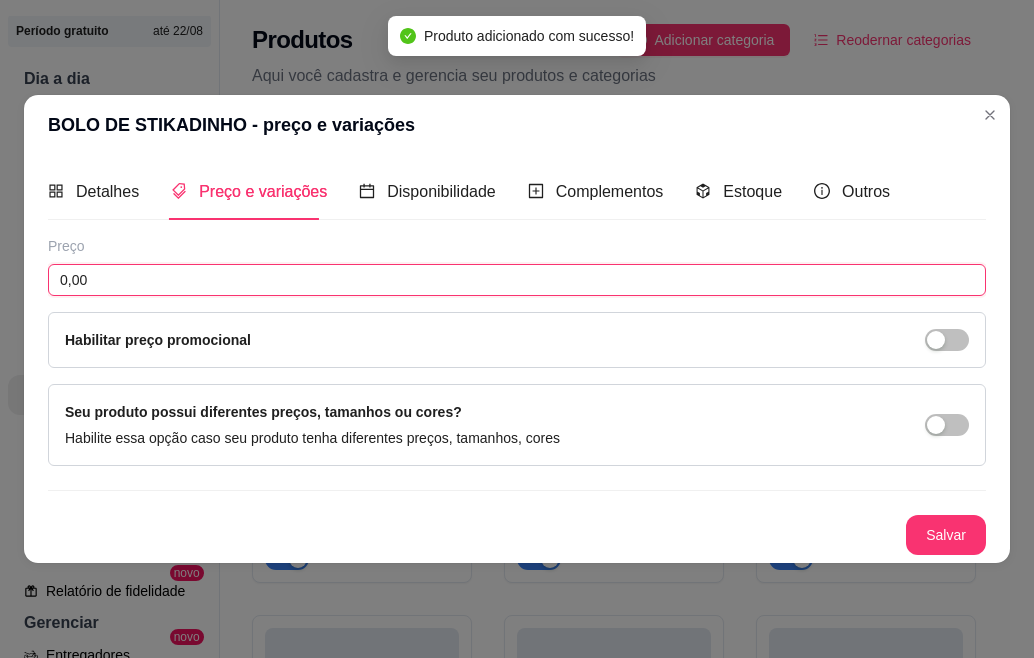 click on "0,00" at bounding box center (517, 280) 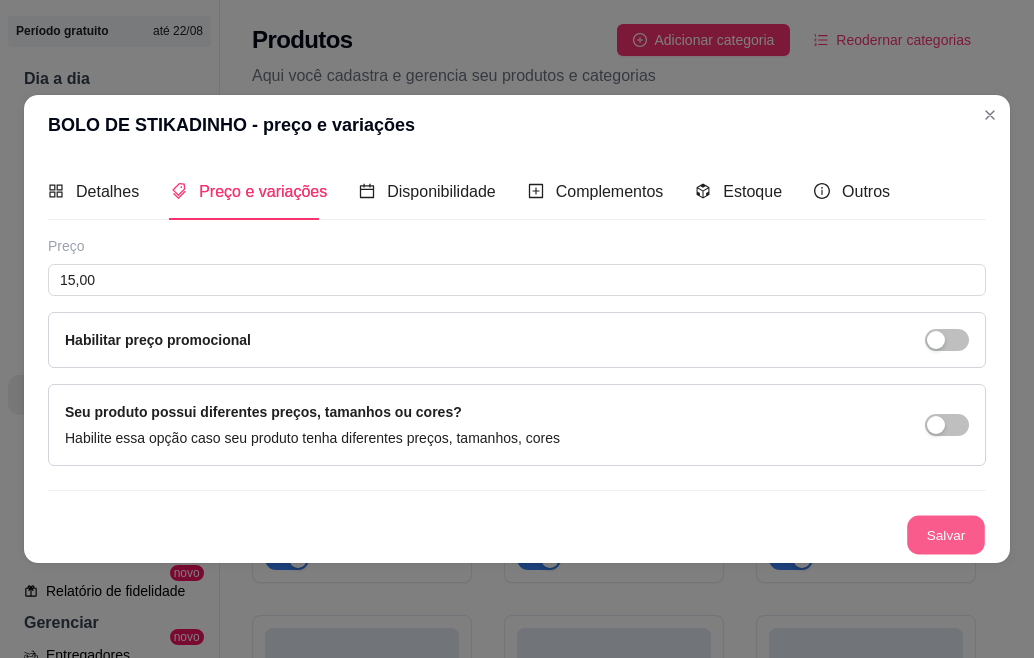 click on "Salvar" at bounding box center (946, 535) 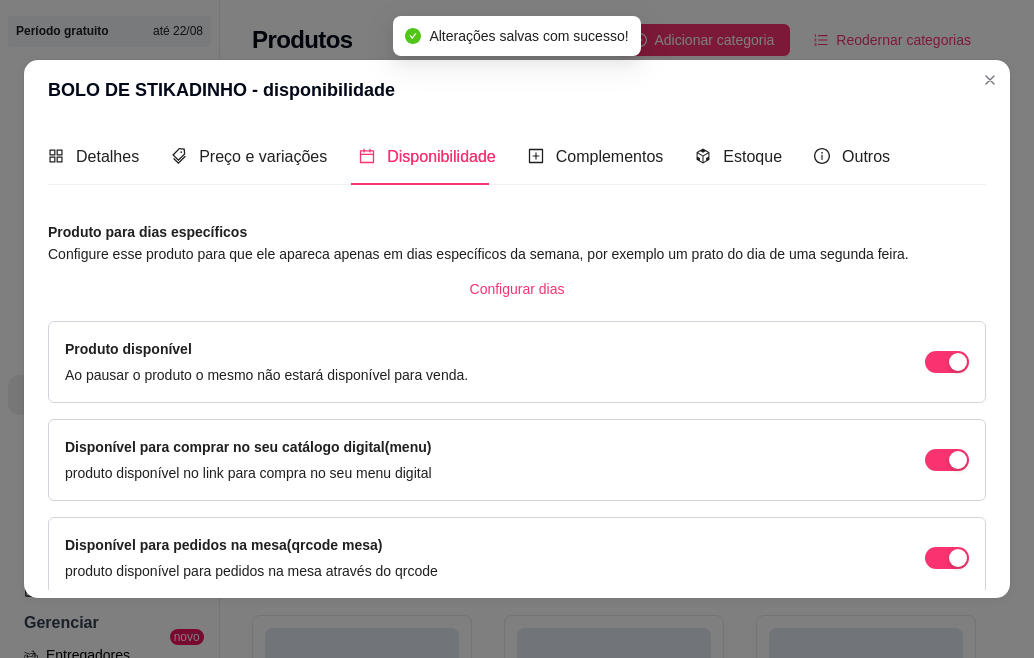 click on "Disponível para pedidos na mesa(qrcode mesa) produto disponível para pedidos na mesa através do qrcode" at bounding box center [517, 558] 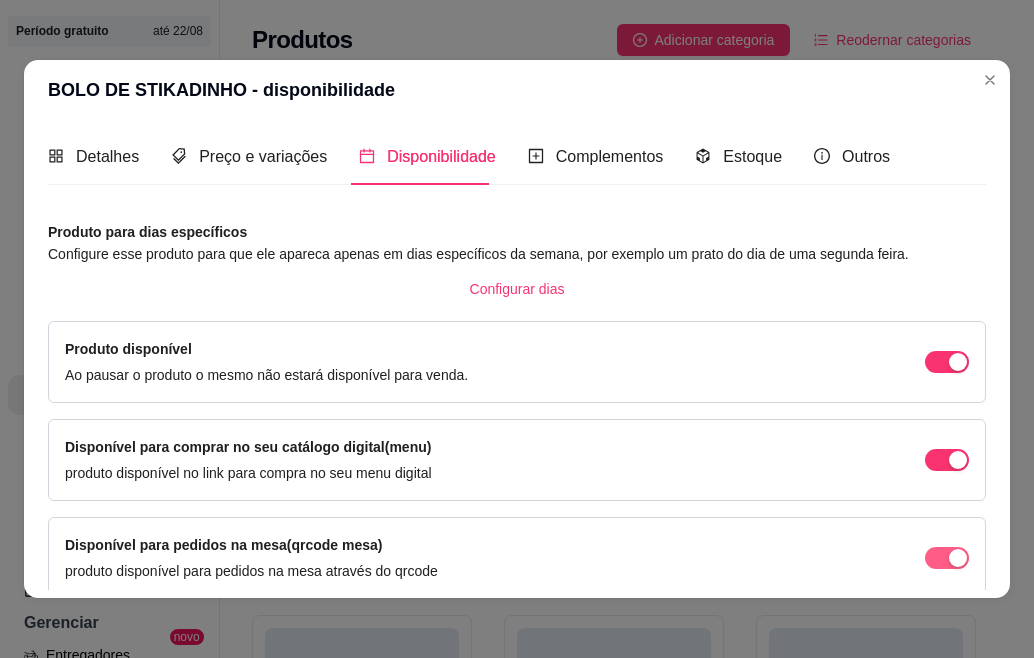 click at bounding box center (947, 362) 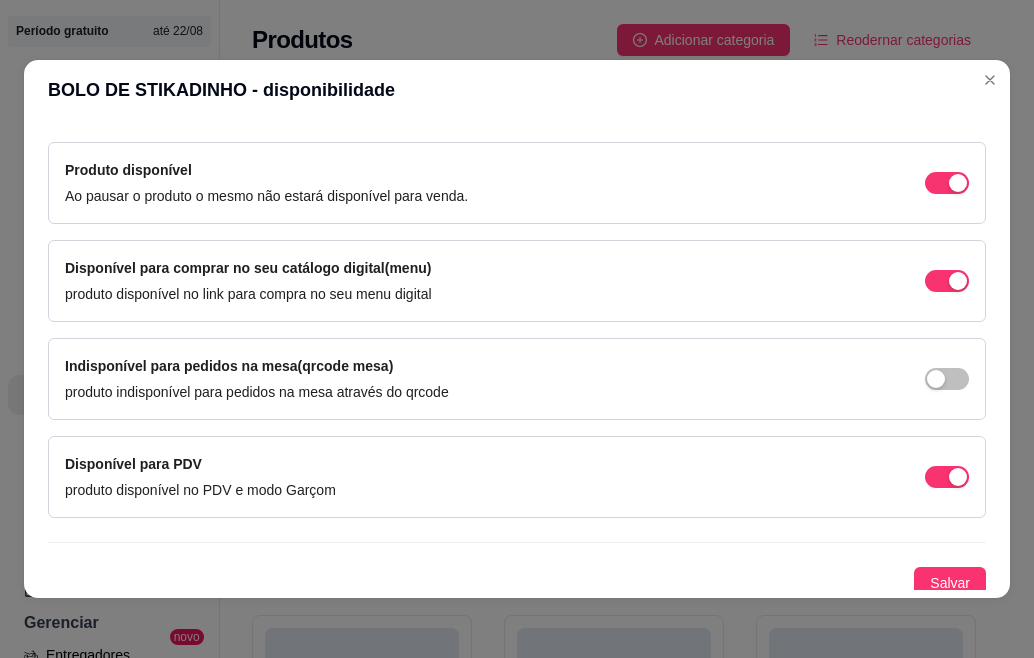 scroll, scrollTop: 188, scrollLeft: 0, axis: vertical 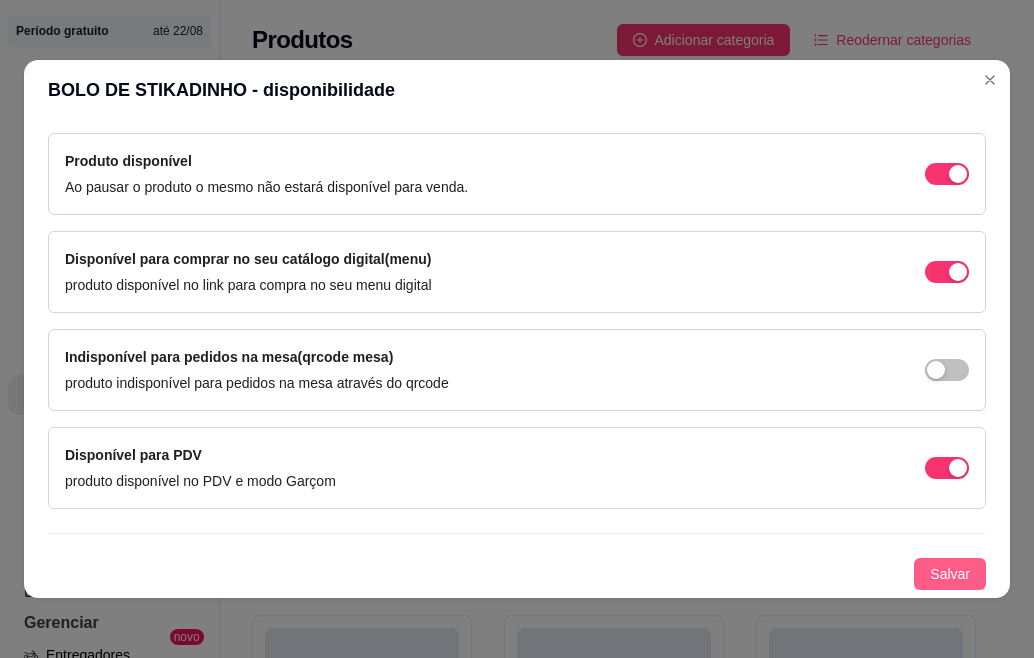 click on "Salvar" at bounding box center (950, 574) 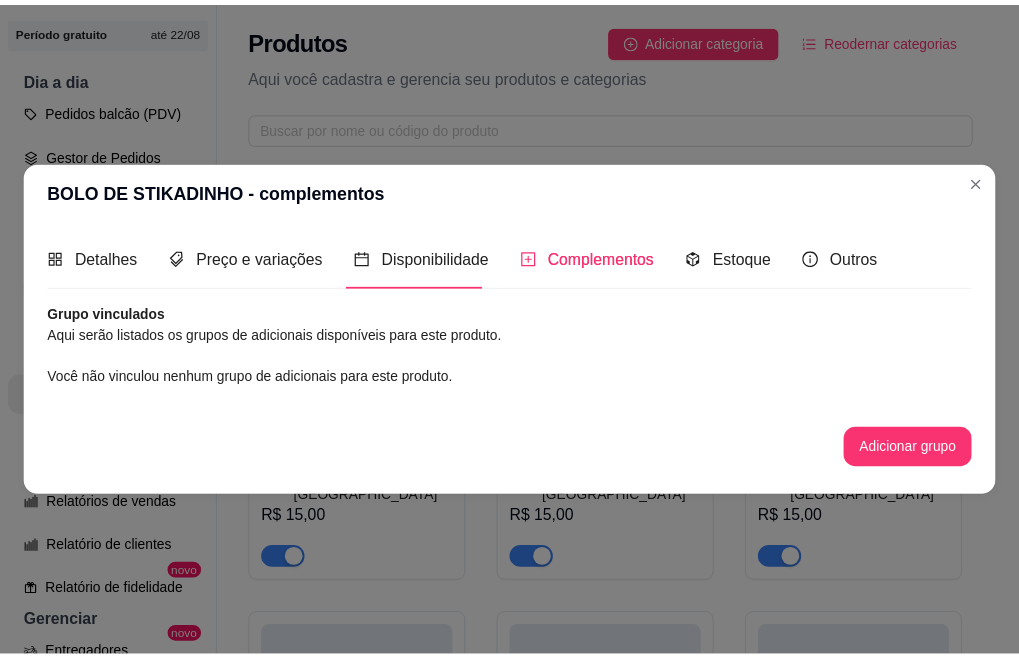 scroll, scrollTop: 0, scrollLeft: 0, axis: both 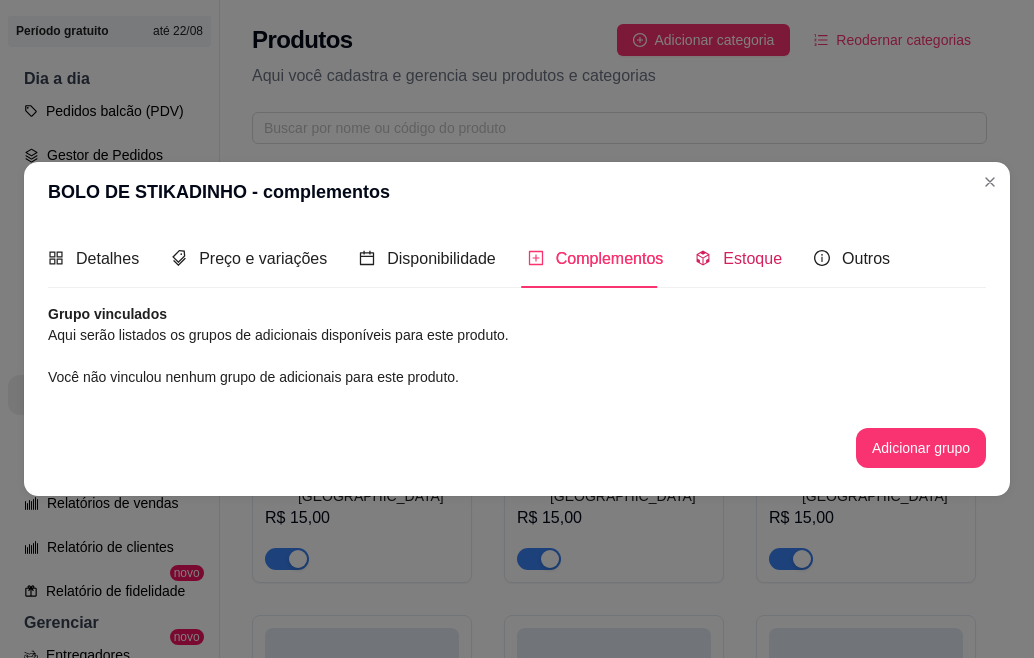 click on "Estoque" at bounding box center [752, 258] 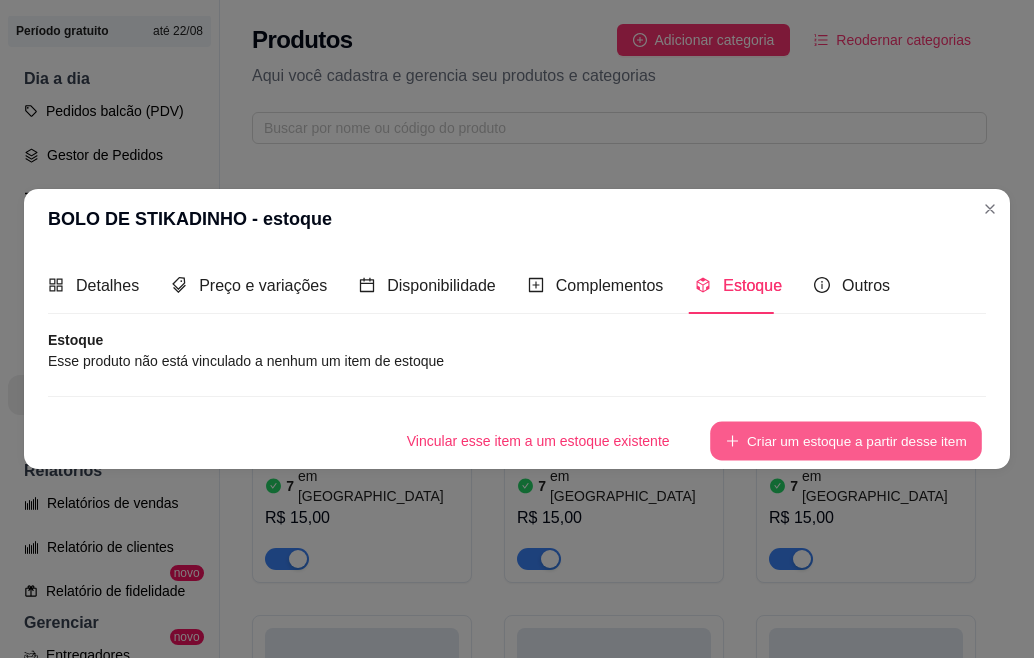 click on "Criar um estoque a partir desse item" at bounding box center [846, 441] 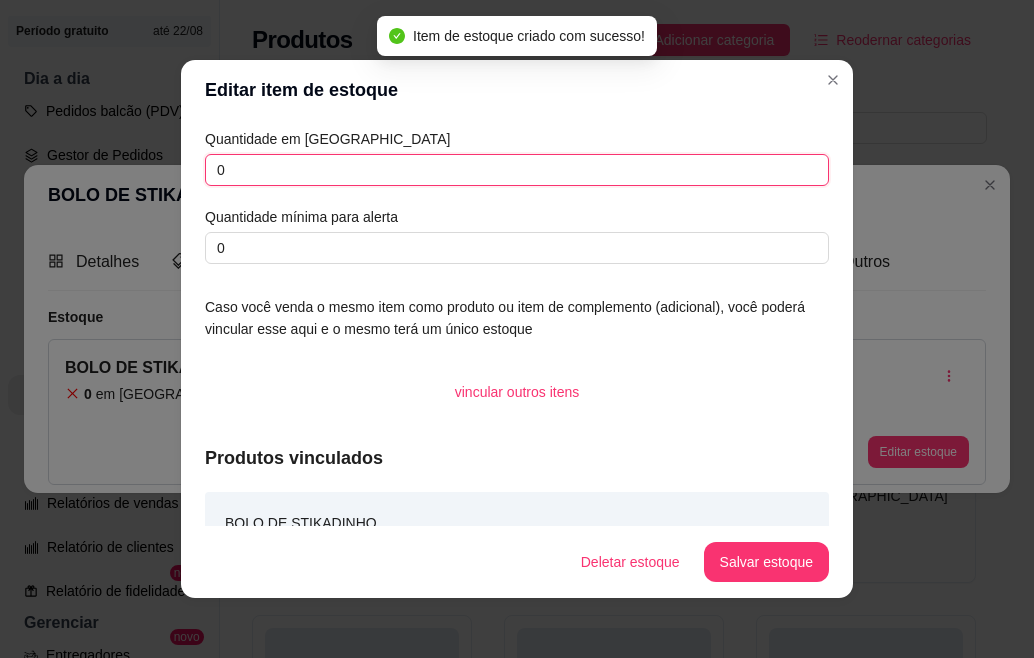 click on "0" at bounding box center [517, 170] 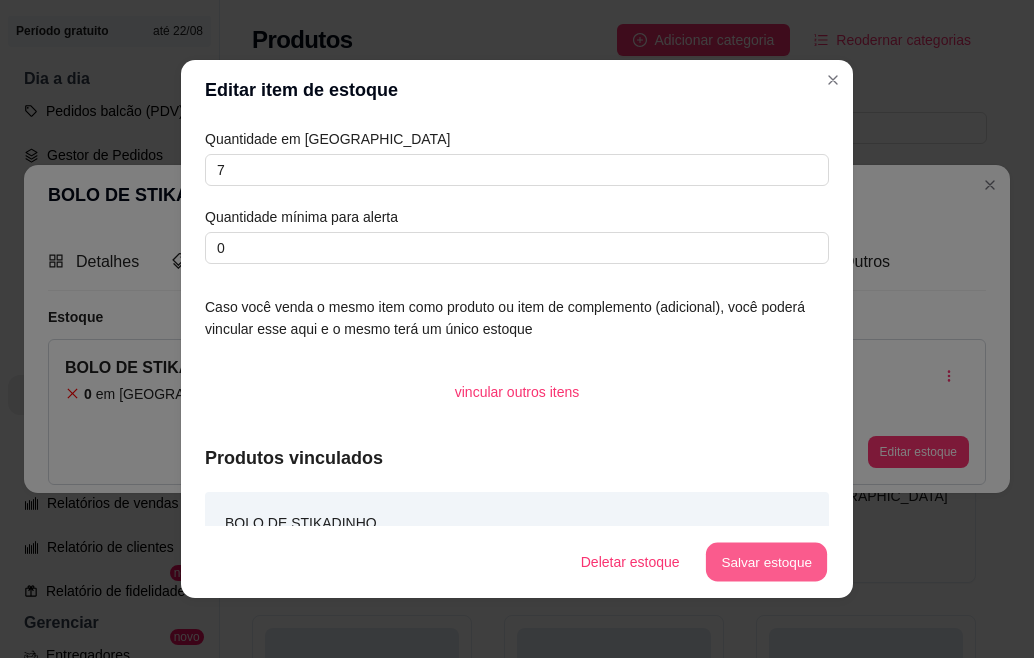 click on "Salvar estoque" at bounding box center (766, 562) 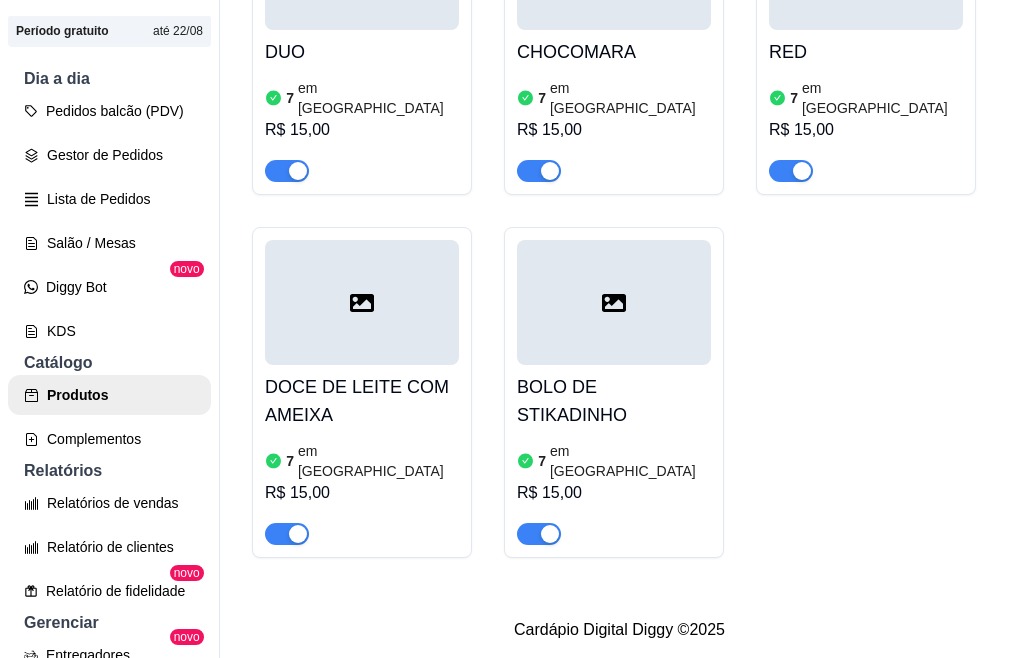 scroll, scrollTop: 997, scrollLeft: 0, axis: vertical 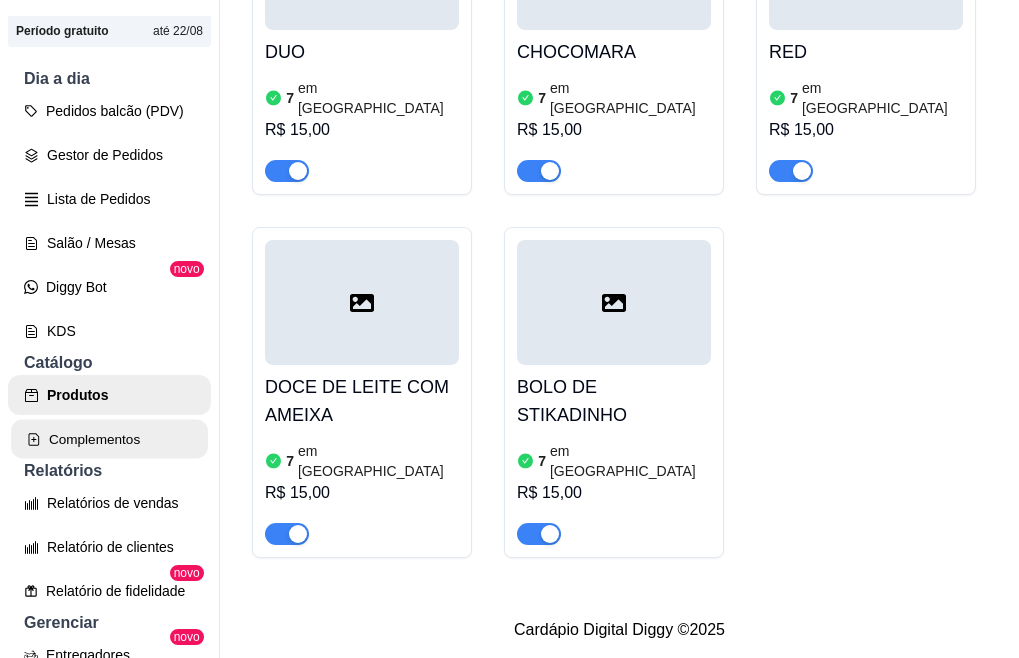 click on "Complementos" at bounding box center (109, 439) 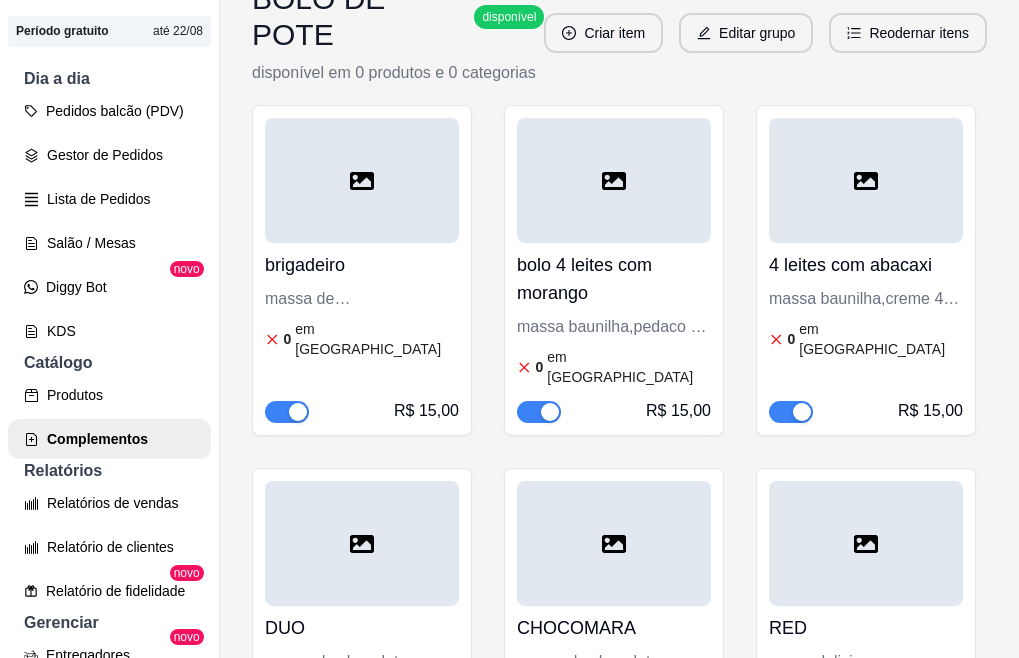 scroll, scrollTop: 320, scrollLeft: 0, axis: vertical 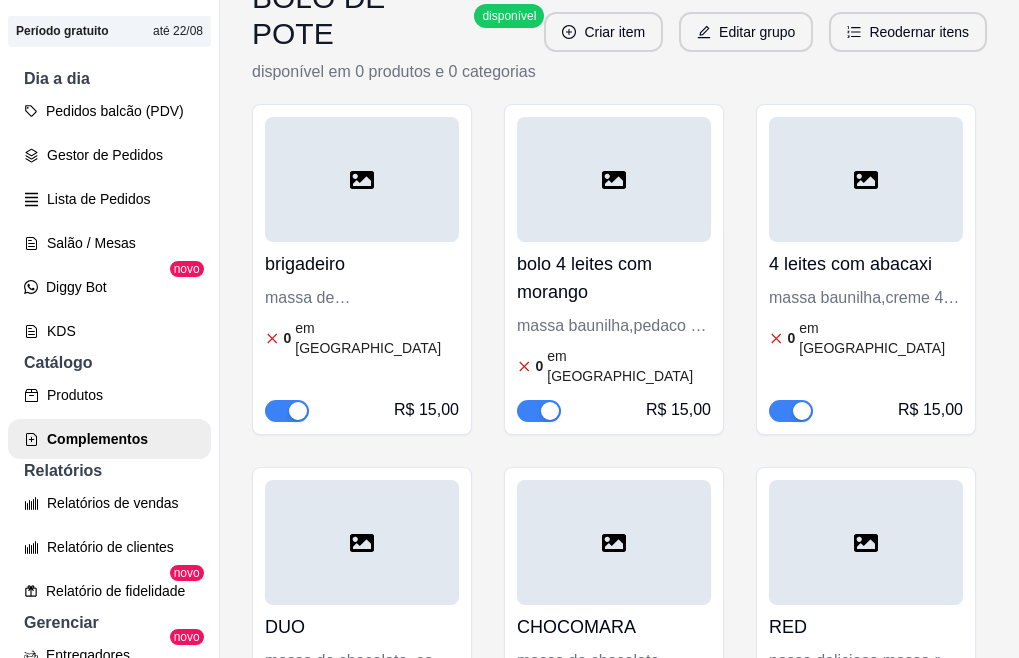 click on "massa de chocolate,brigadeiro cremoso" at bounding box center (362, 298) 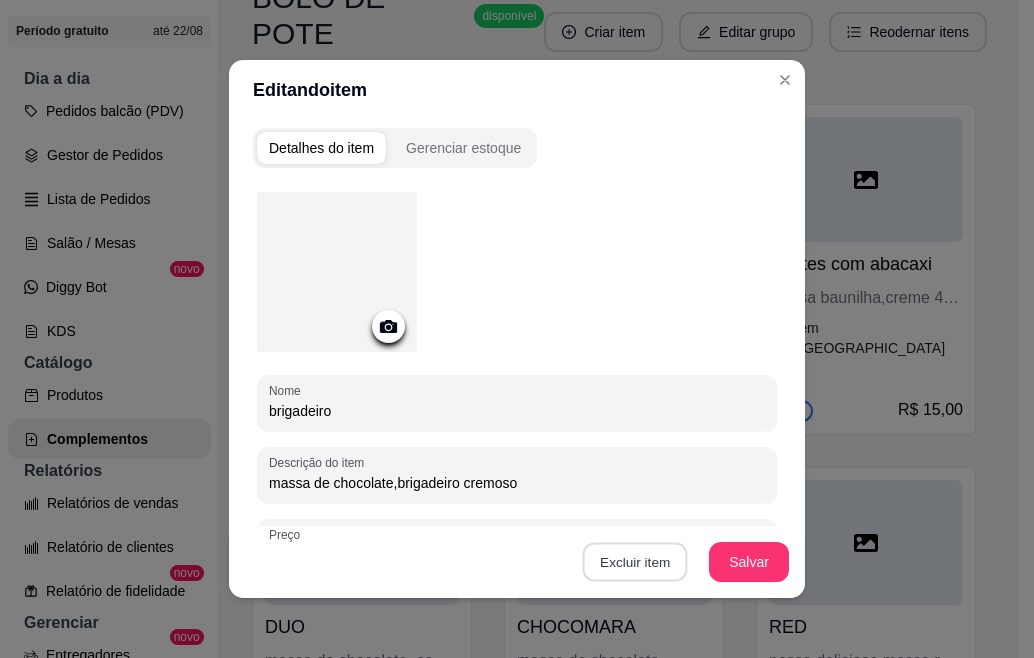 click on "Excluir item" at bounding box center [634, 562] 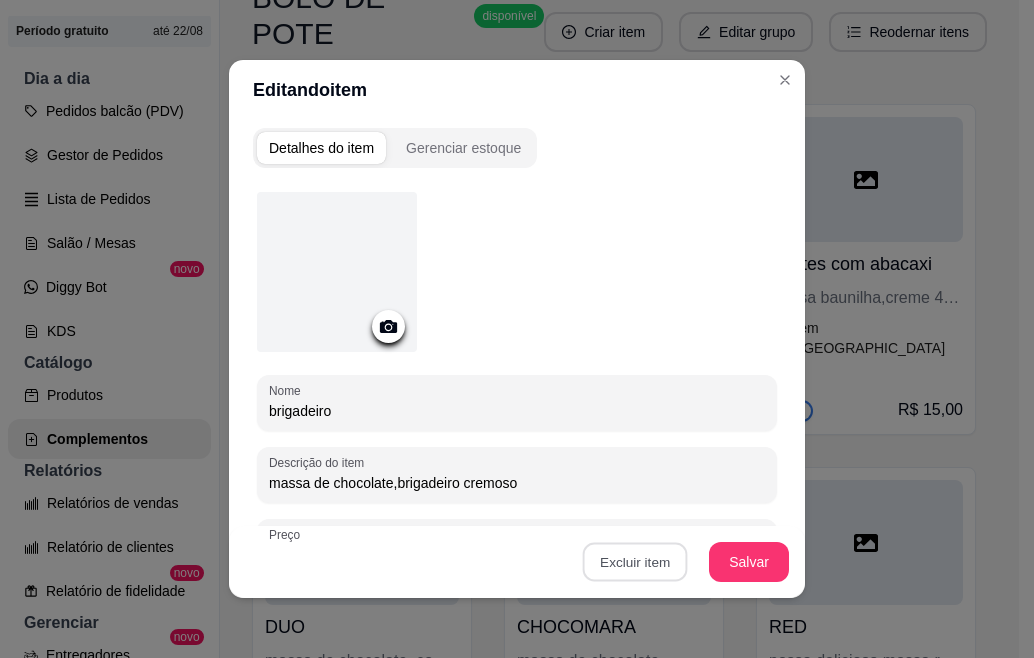 click on "Sim" at bounding box center (709, 517) 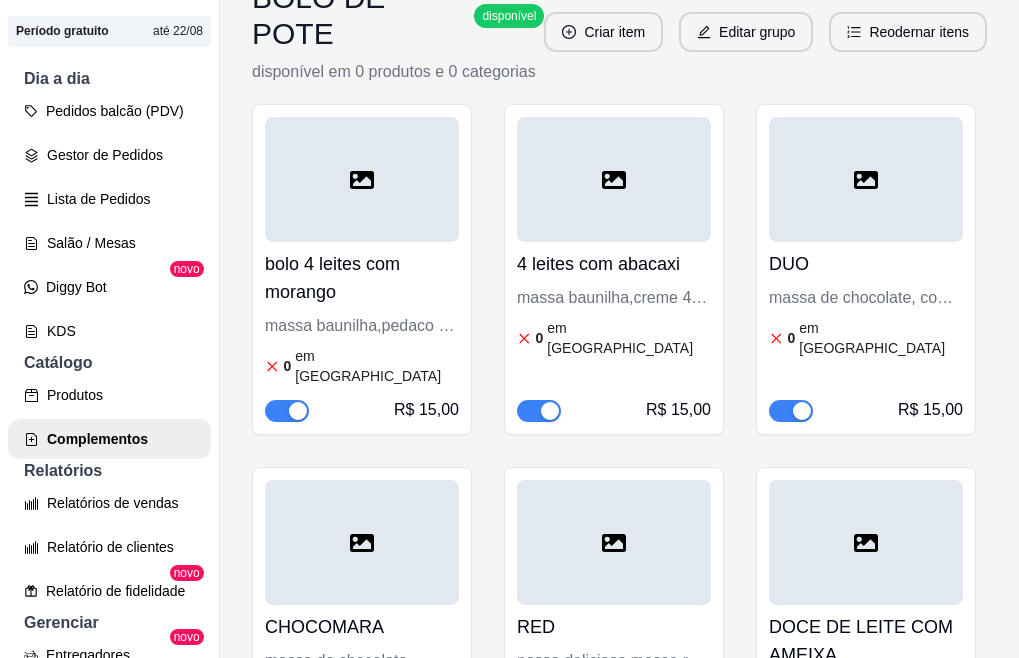 click on "massa baunilha,pedaco de morango com creme 4 leites" at bounding box center [362, 326] 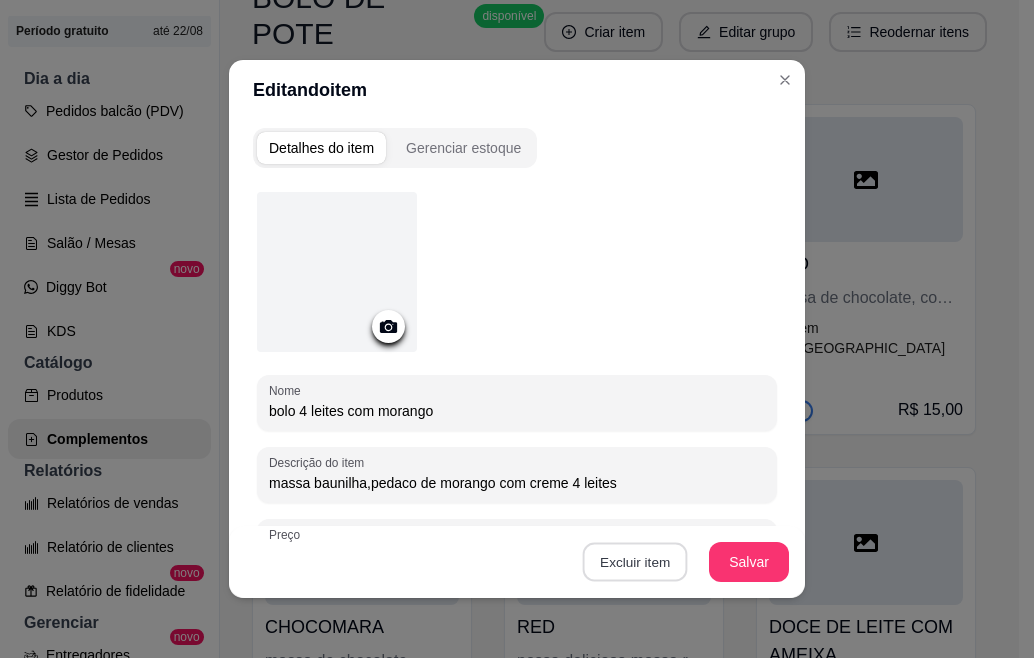 click on "Excluir item" at bounding box center [634, 562] 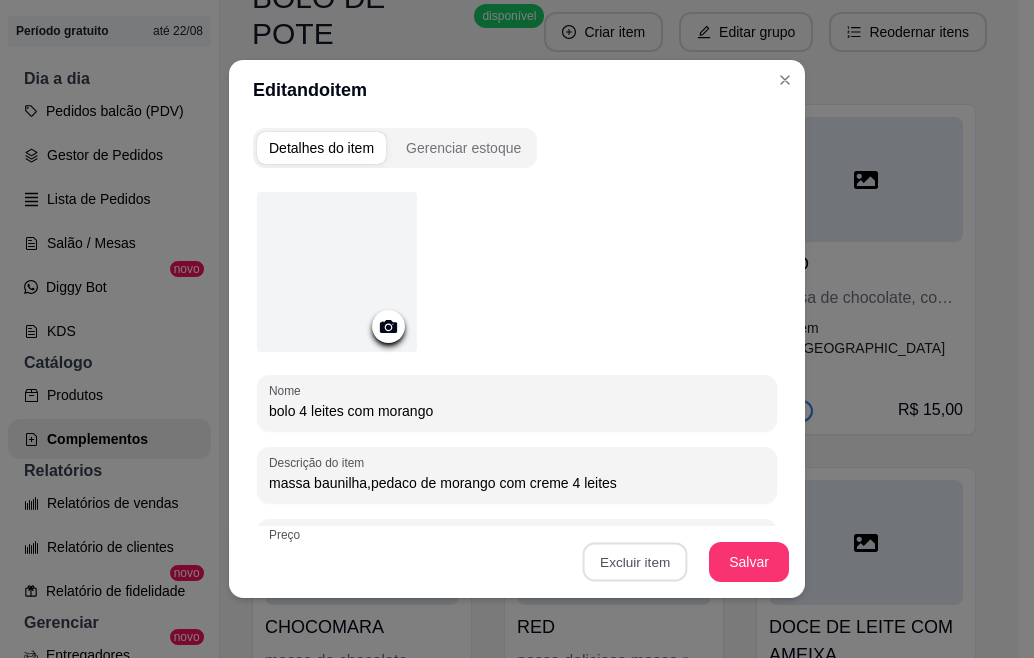 click on "Sim" at bounding box center [709, 517] 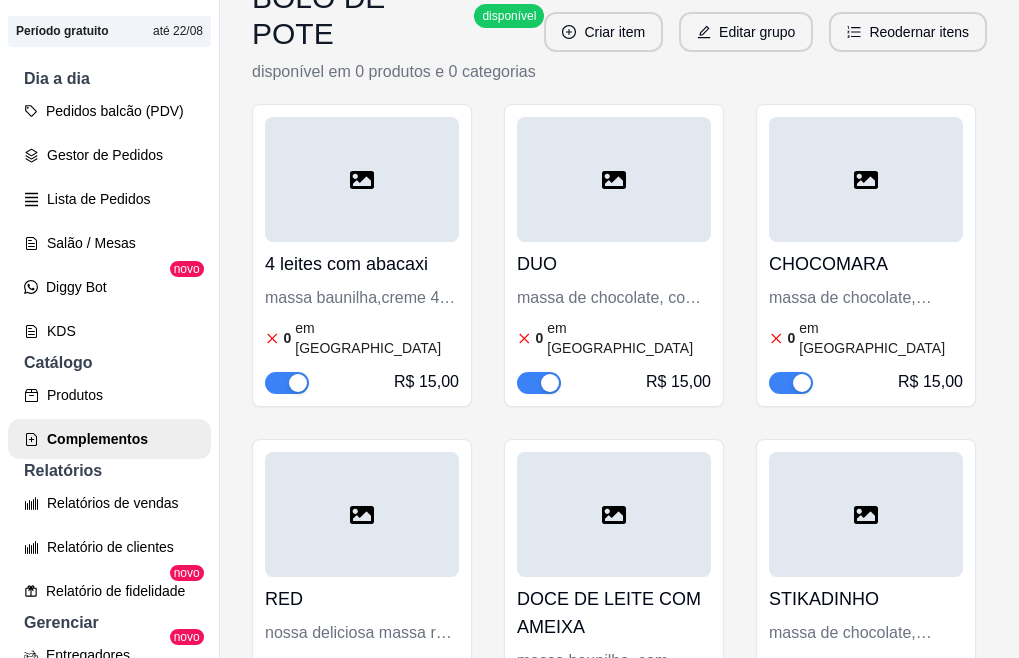 click on "massa baunilha,creme 4 leites,com pedacos de abacaxi" at bounding box center [362, 298] 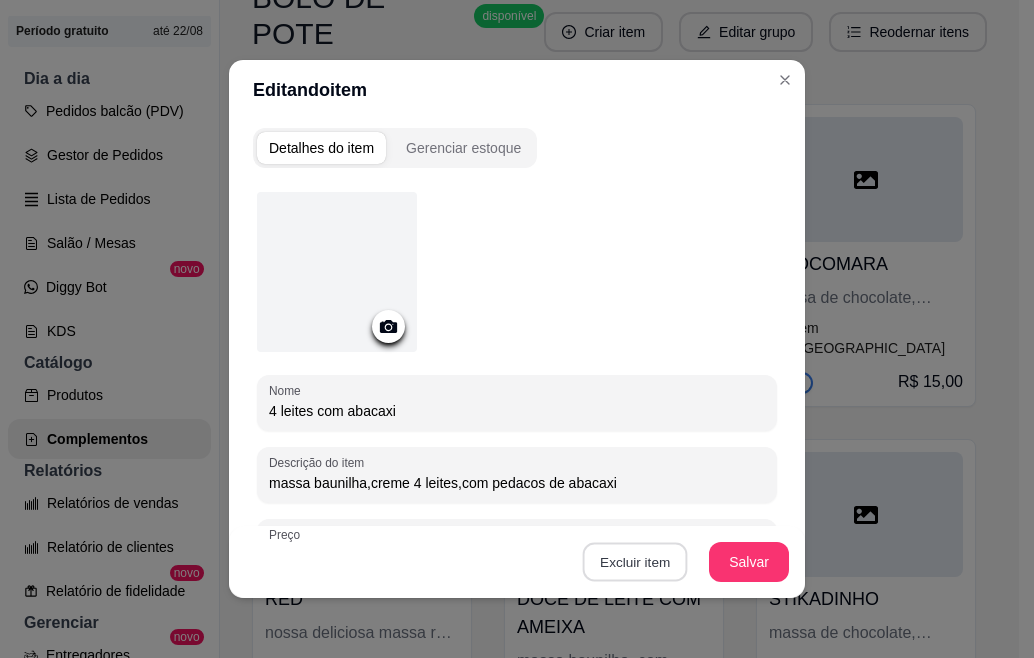 click on "Excluir item" at bounding box center [634, 562] 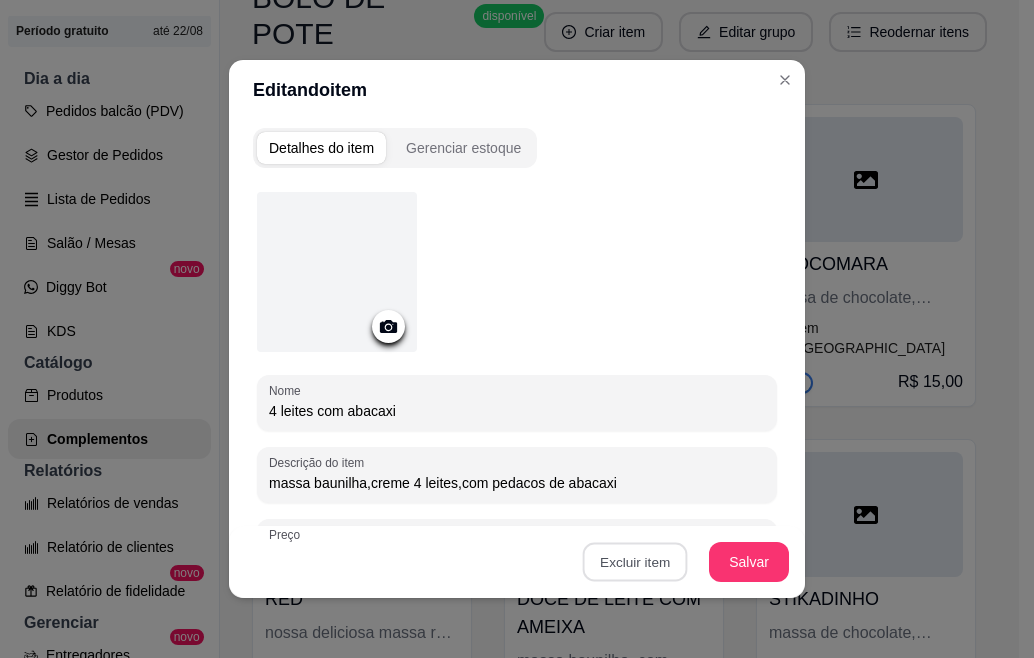 click on "Sim" at bounding box center [709, 517] 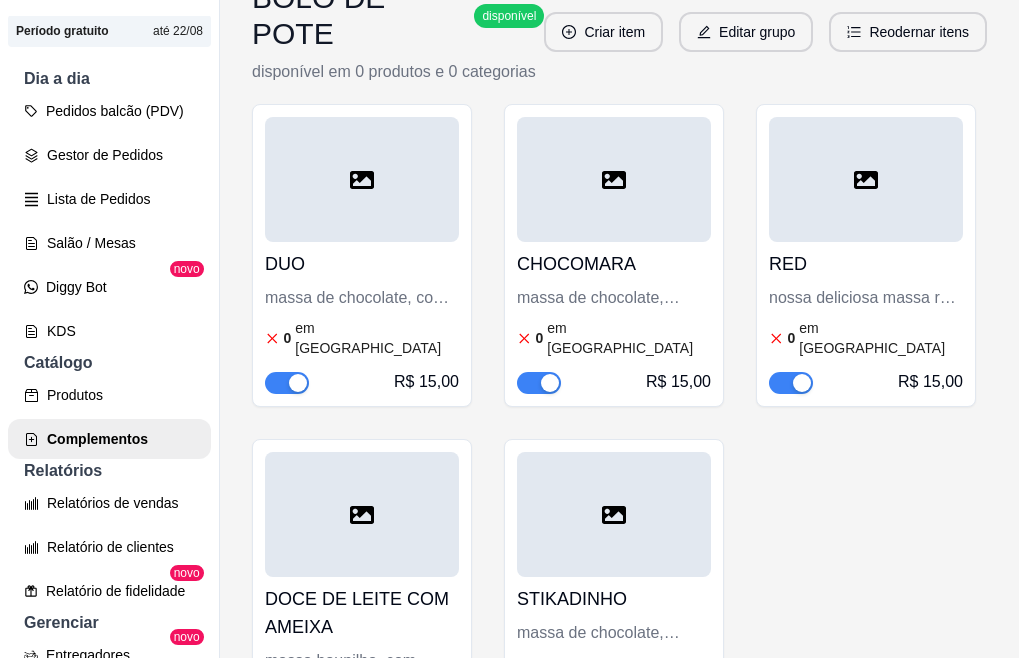 click on "massa de chocolate, com nossos deliciosos brigadeiros, brigadeiro branco, brigadeiro preto" at bounding box center (362, 298) 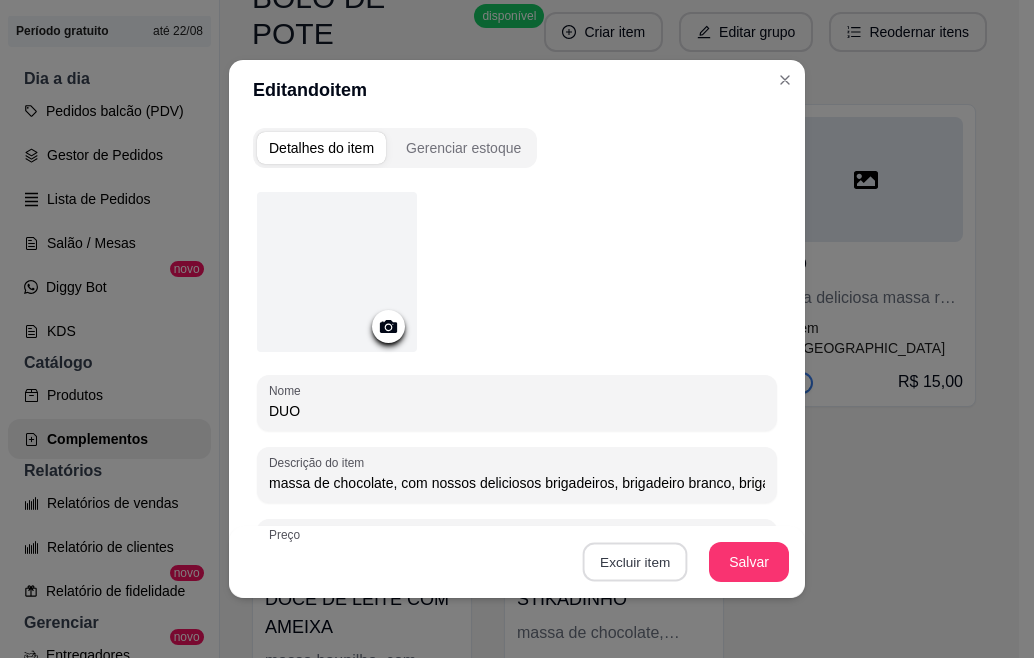 click on "Excluir item" at bounding box center (634, 562) 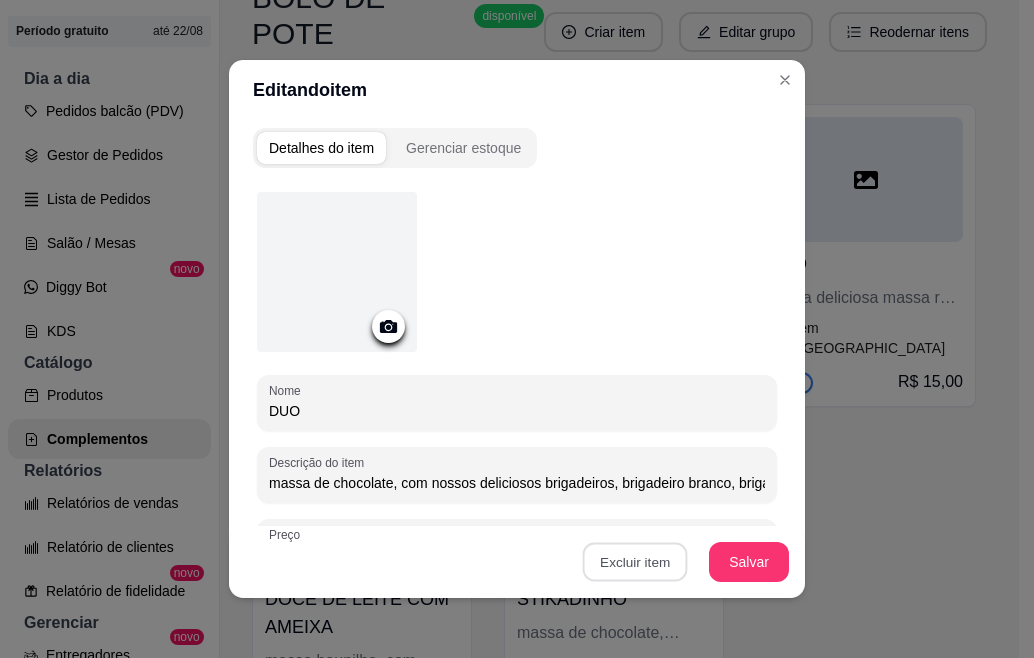 click on "Sim" at bounding box center (709, 517) 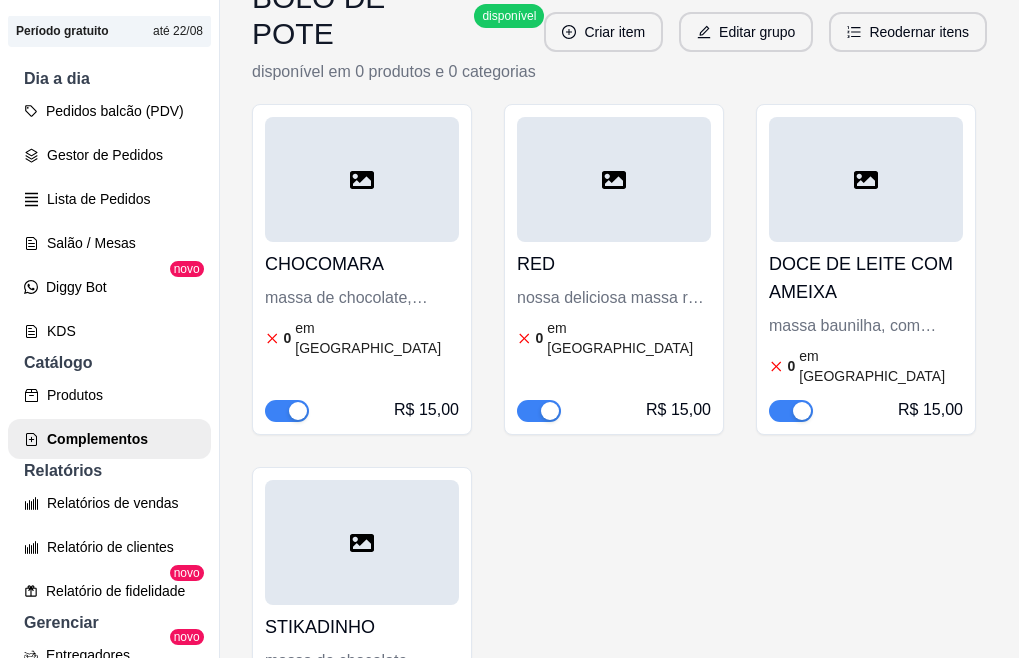 click on "massa de chocolate, combinacao perfeita do nosso brigadeiro preto com brigadeiro de maracuja" at bounding box center [362, 298] 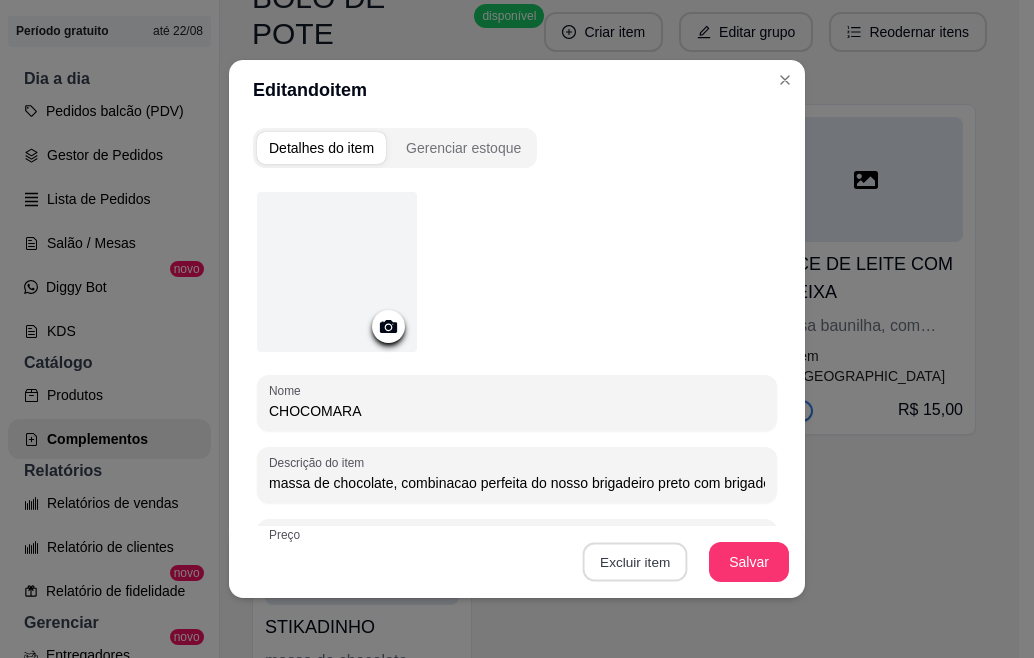 click on "Excluir item" at bounding box center [634, 562] 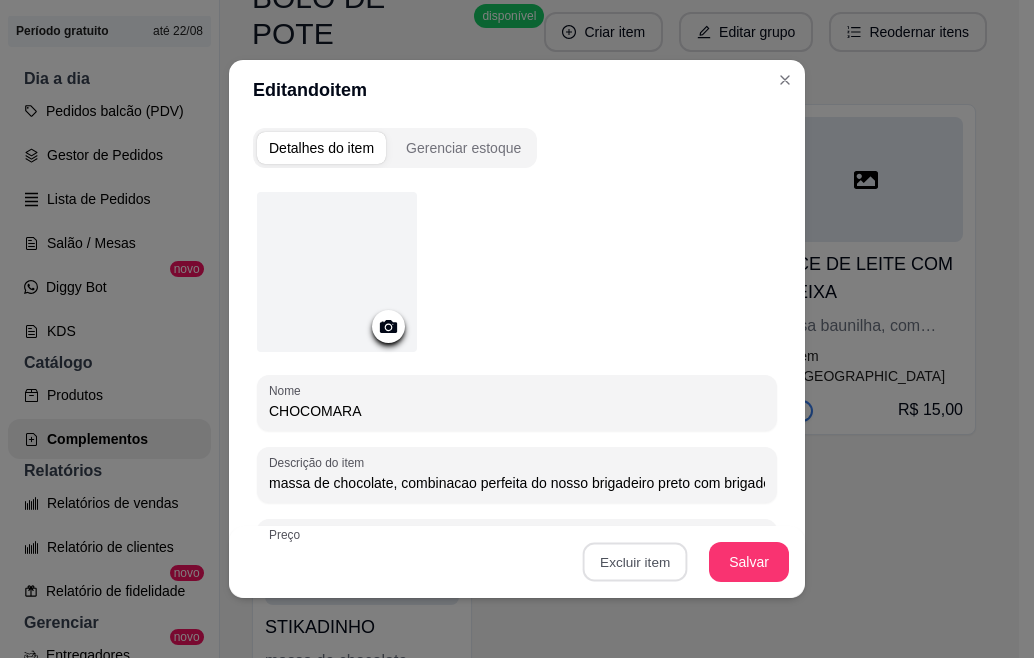 click on "Sim" at bounding box center (709, 517) 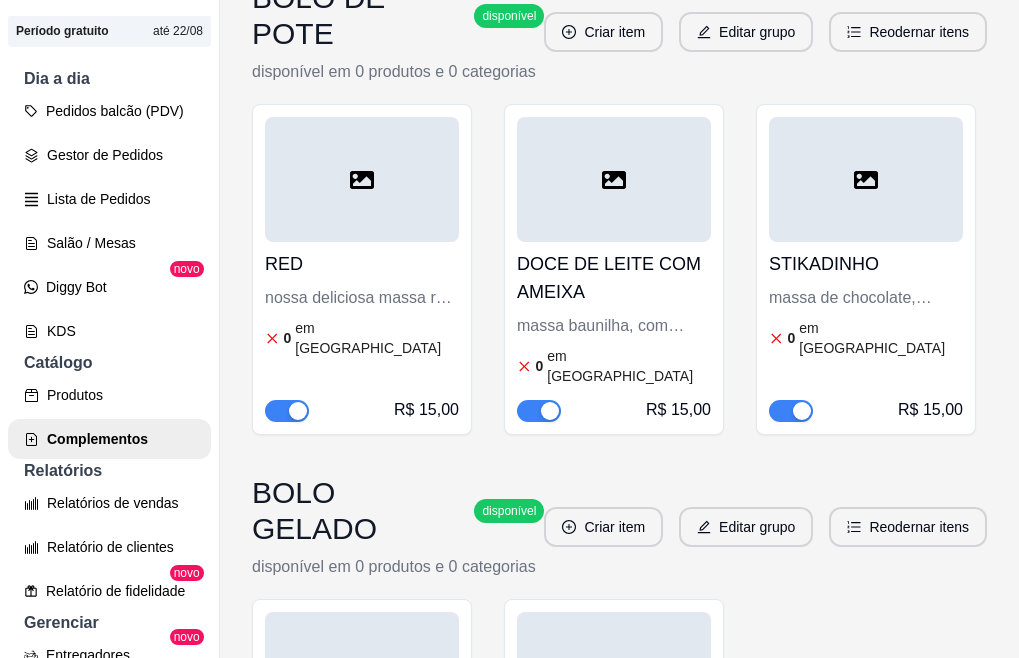 click on "nossa deliciosa massa red com brigadeiro branco, geleia de morango, finalizado com chantininho" at bounding box center (362, 298) 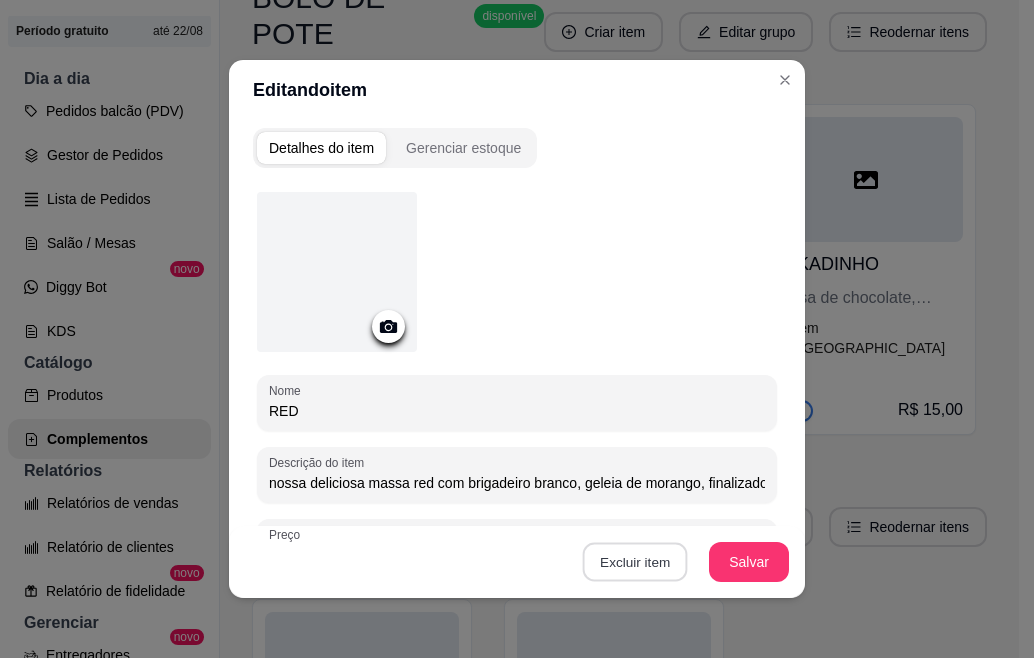 click on "Excluir item" at bounding box center (634, 562) 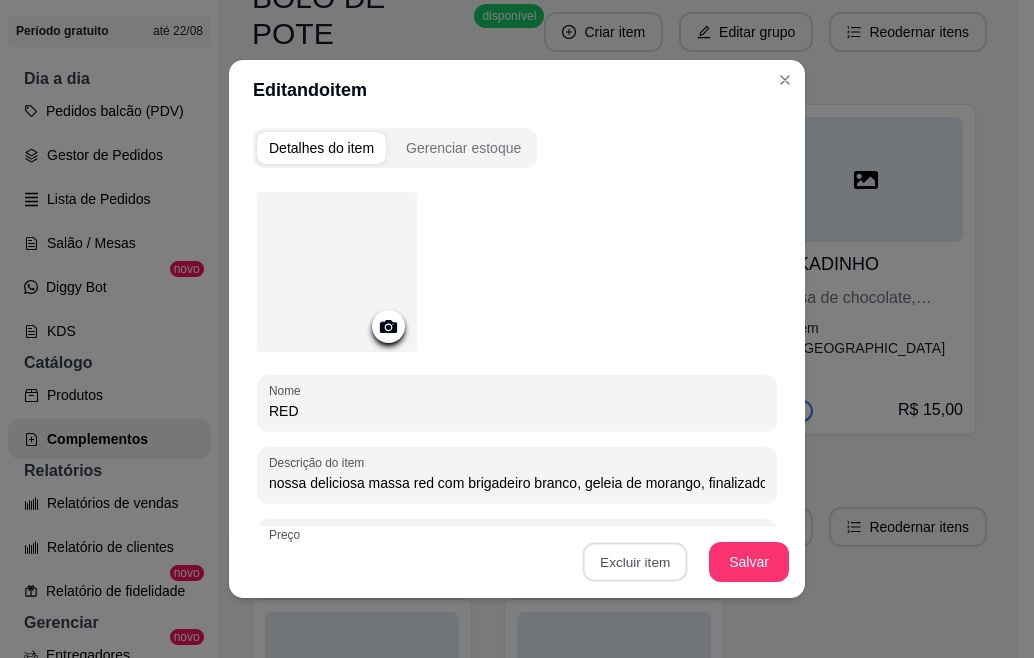 click on "Sim" at bounding box center [709, 517] 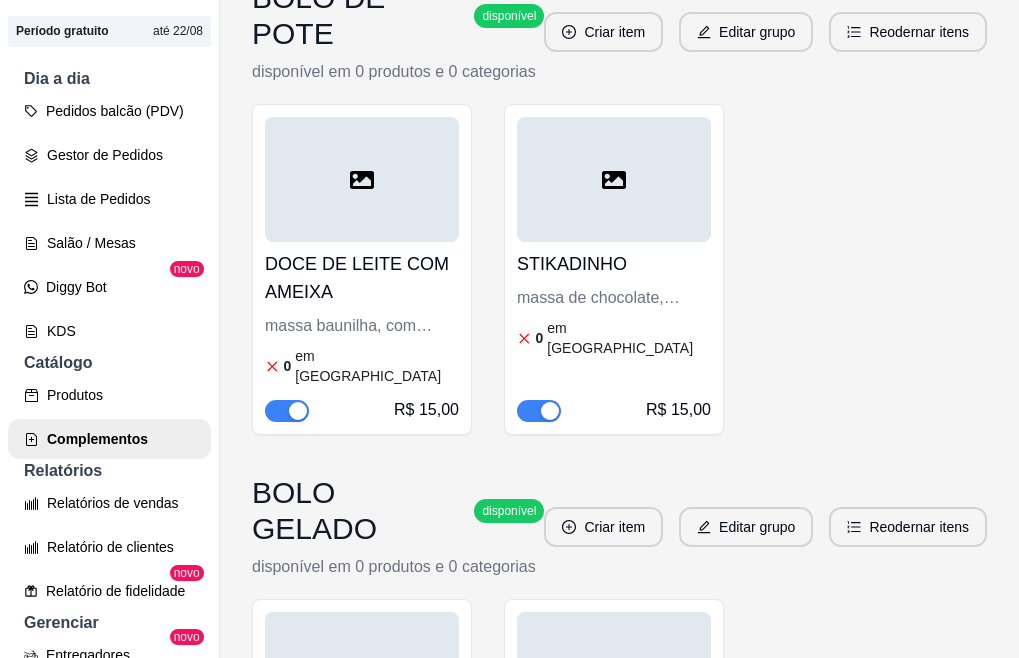 click on "DOCE DE LEITE COM AMEIXA massa baunilha, com recheio cremoso de doce de leite com pedacos de ameixa, finalizado com chantilly e raspas de coco 0 em estoque R$ 15,00" at bounding box center (362, 332) 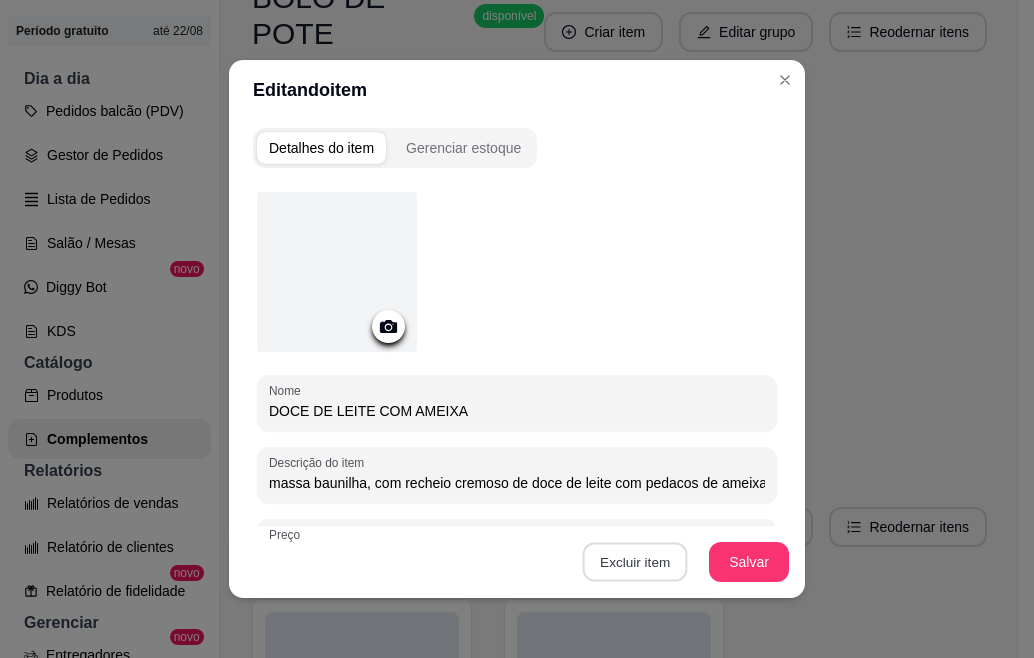 click on "Excluir item" at bounding box center (634, 562) 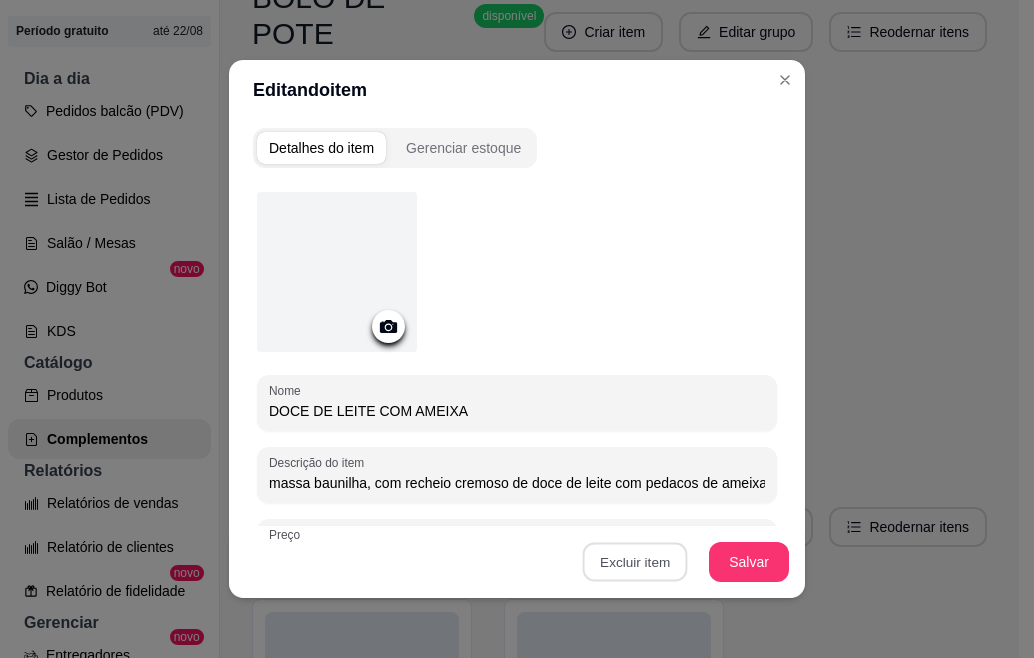 click on "Sim" at bounding box center [709, 517] 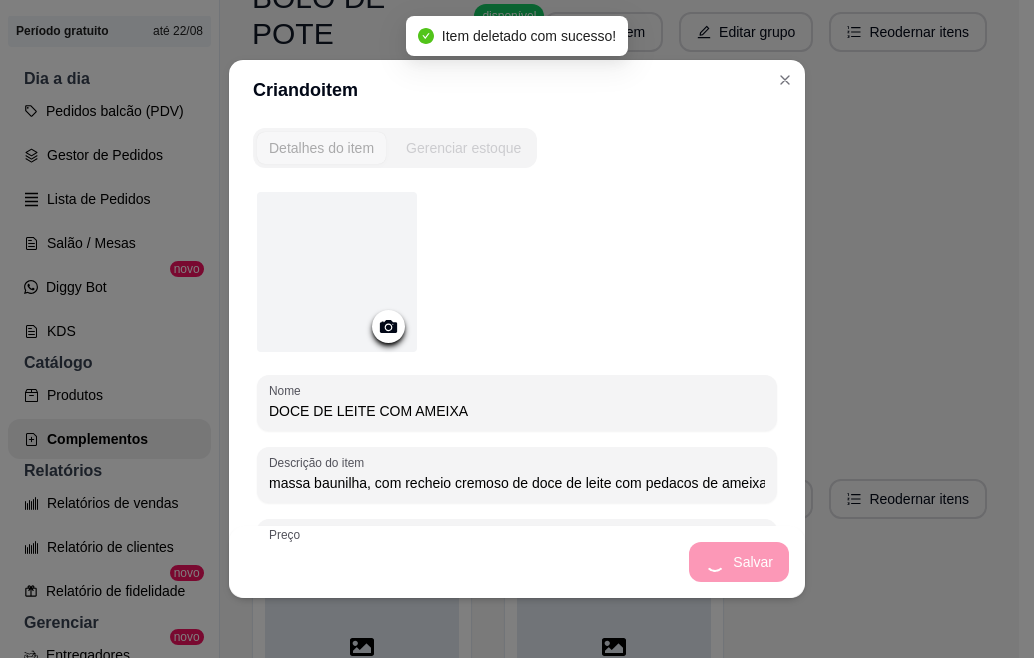 click on "Nome DOCE DE LEITE COM AMEIXA Descrição do item massa baunilha, com recheio cremoso de doce de leite com pedacos de ameixa, finalizado com chantilly e raspas de coco Preço 15,00 Pode repetir esse item Habilitado: o cliente poderá selecionar até o máximo configurado na quantidade do grupo." at bounding box center [517, 446] 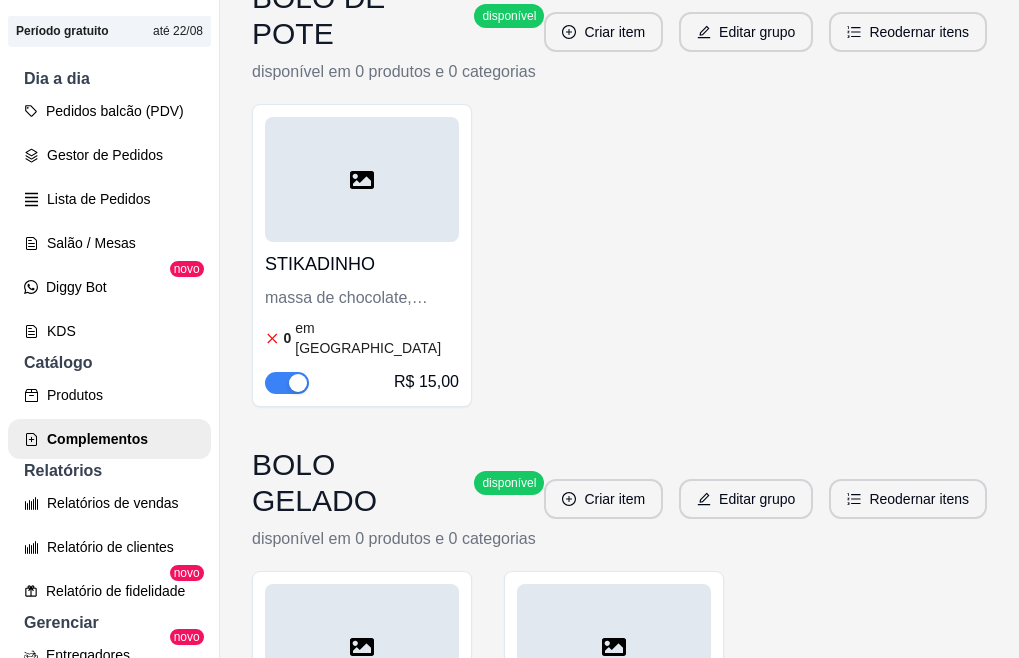 click on "STIKADINHO" at bounding box center [362, 264] 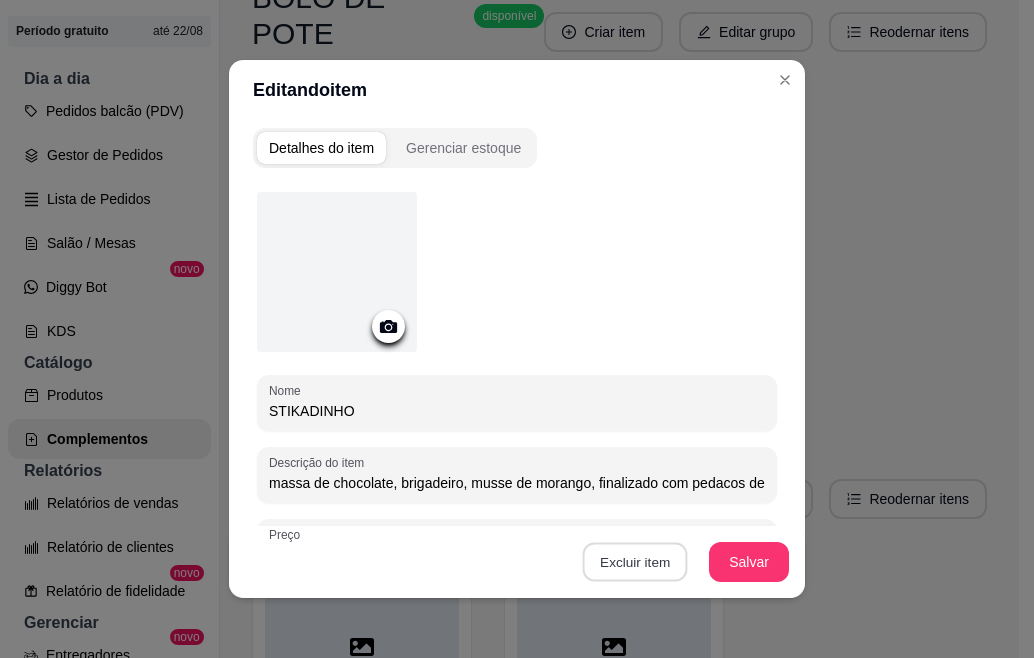 click on "Excluir item" at bounding box center [634, 562] 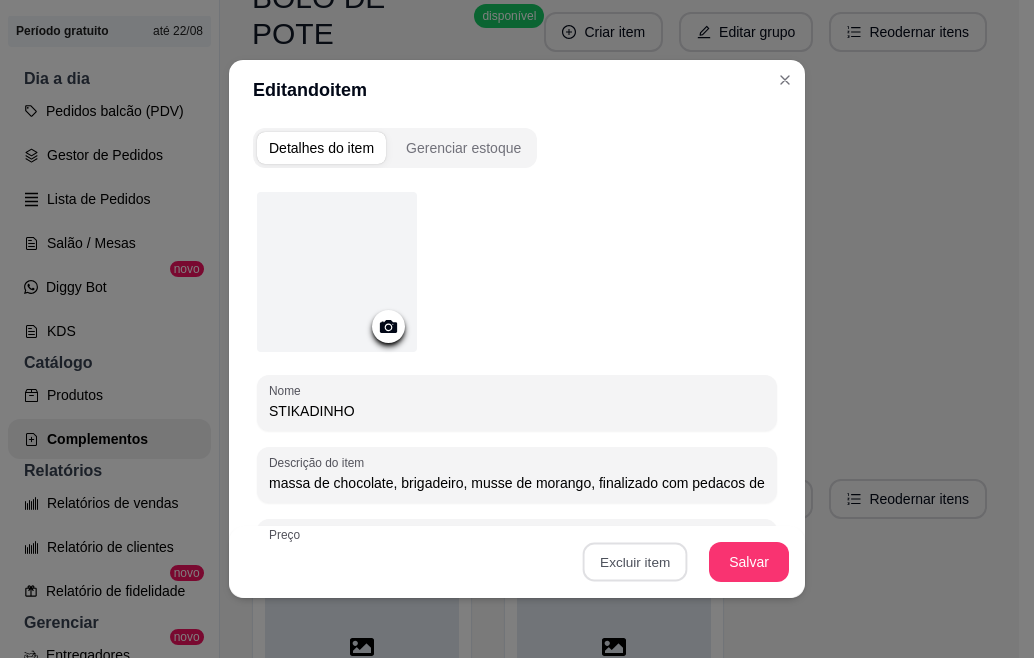 click on "Sim" at bounding box center (709, 517) 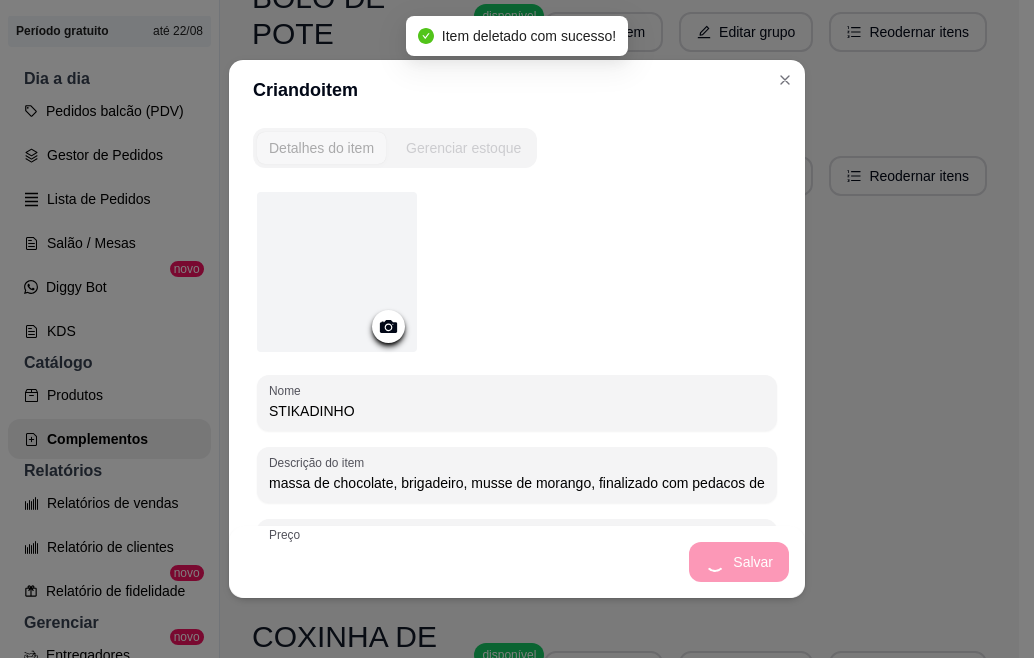 click on "Nome STIKADINHO Descrição do item massa de chocolate, brigadeiro, musse de morango, finalizado com pedacos de chocolate stikadinho Preço 15,00 Pode repetir esse item Habilitado: o cliente poderá selecionar até o máximo configurado na quantidade do grupo." at bounding box center (517, 446) 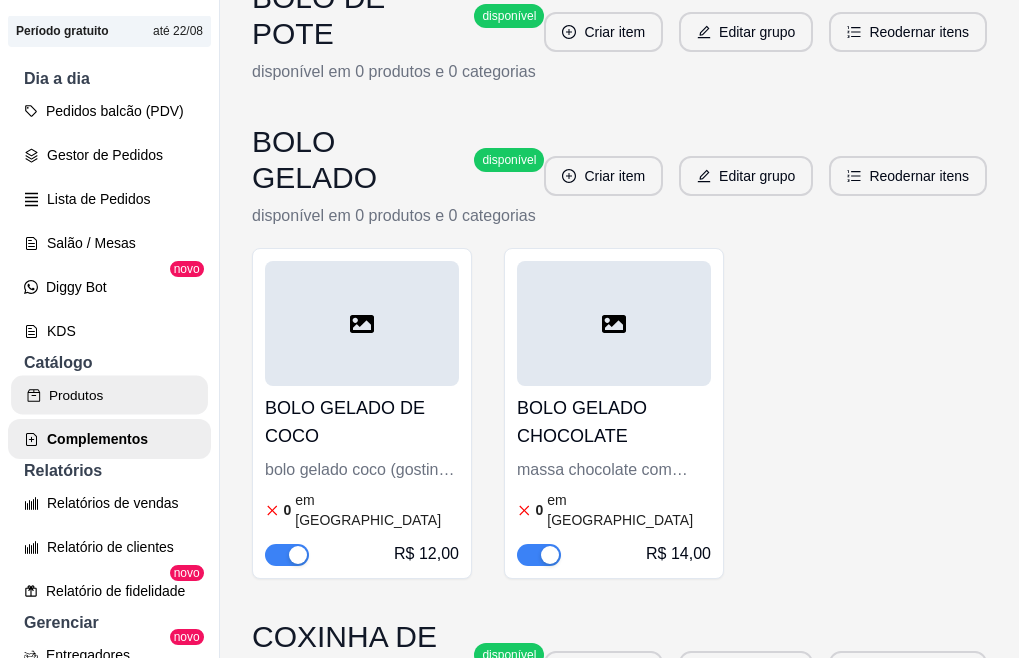 click on "Produtos" at bounding box center (109, 395) 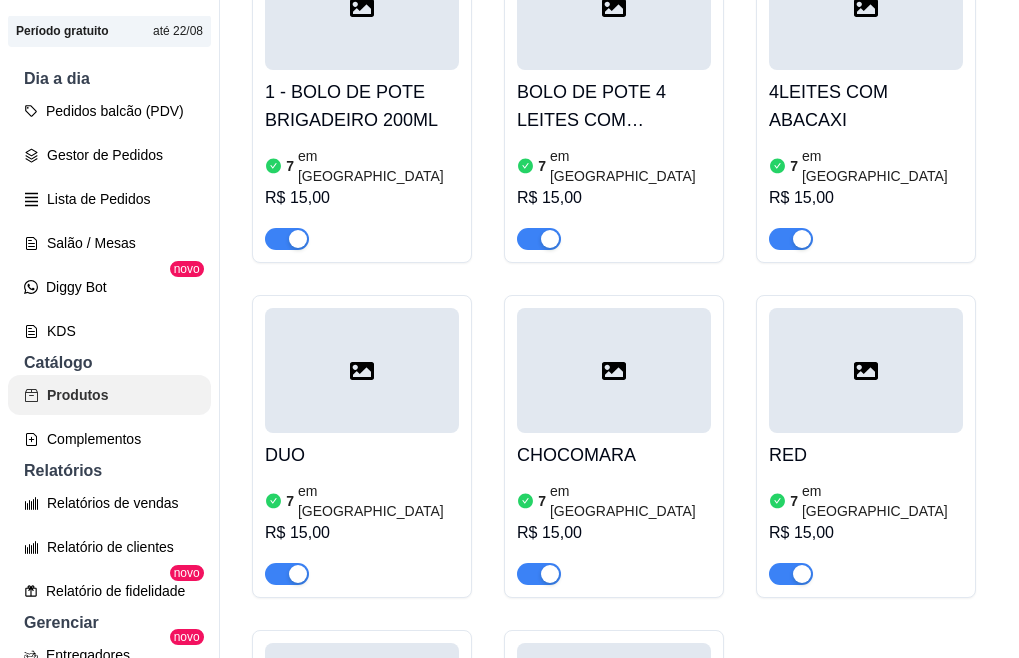 scroll, scrollTop: 0, scrollLeft: 0, axis: both 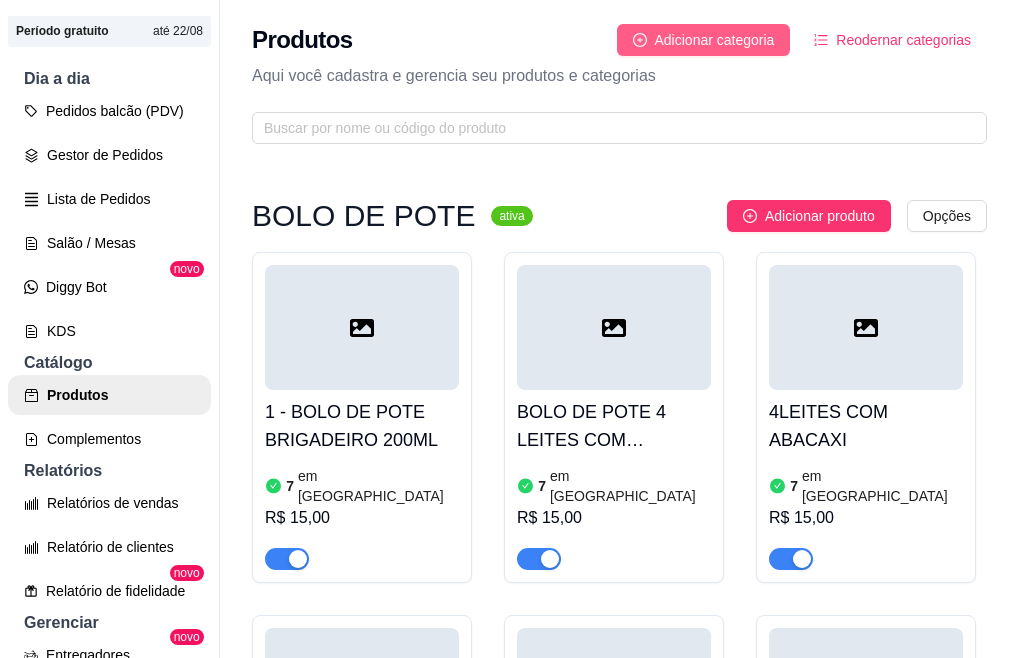 click on "Adicionar categoria" at bounding box center [715, 40] 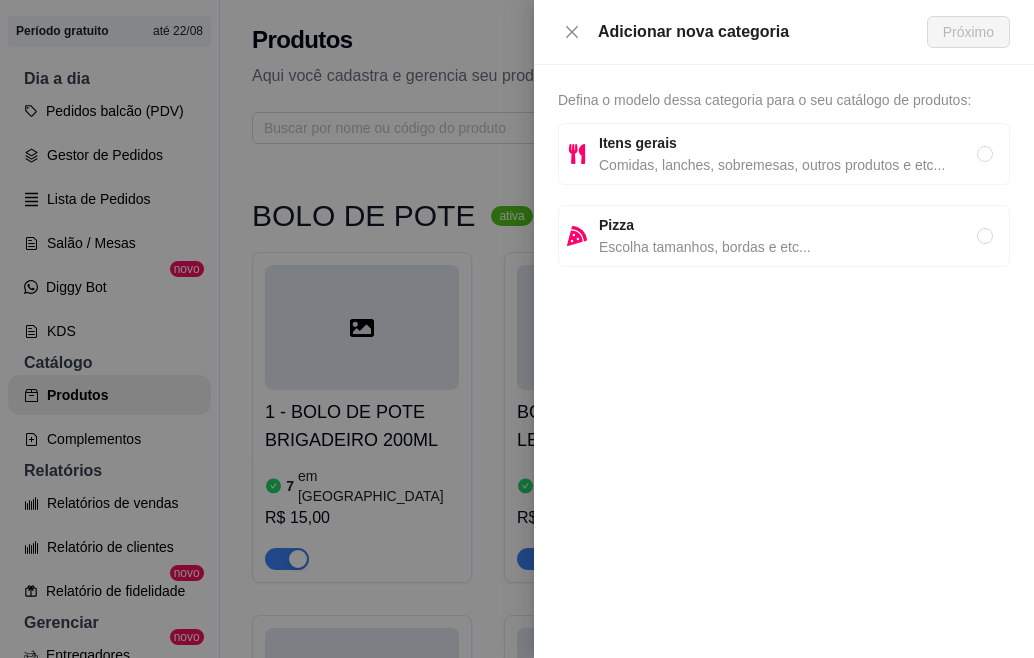 click on "Comidas, lanches, sobremesas, outros produtos e etc..." at bounding box center [788, 165] 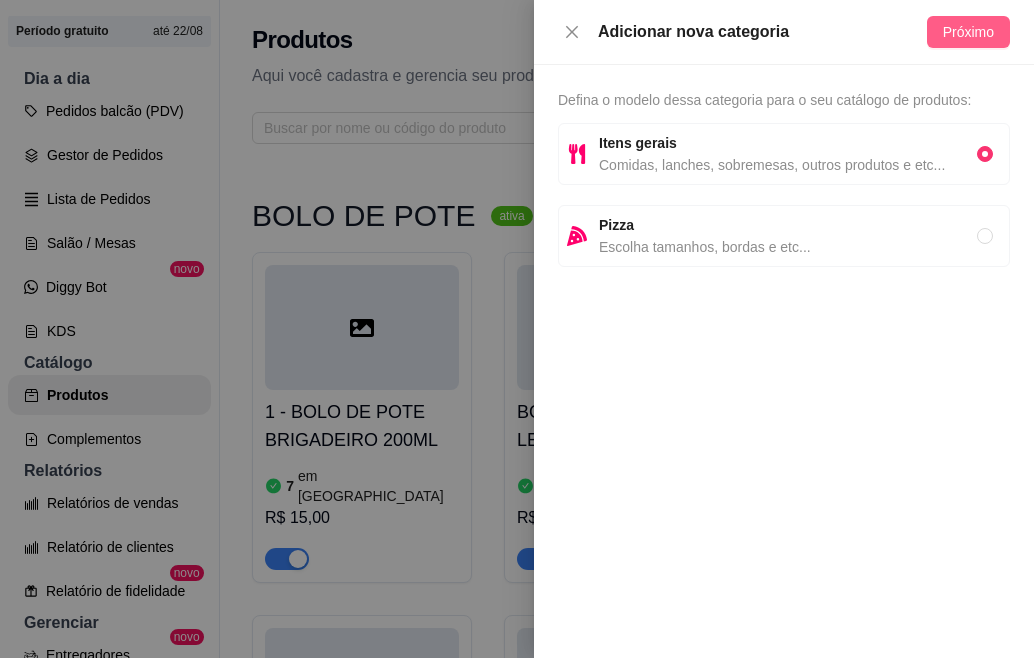 click on "Próximo" at bounding box center [968, 32] 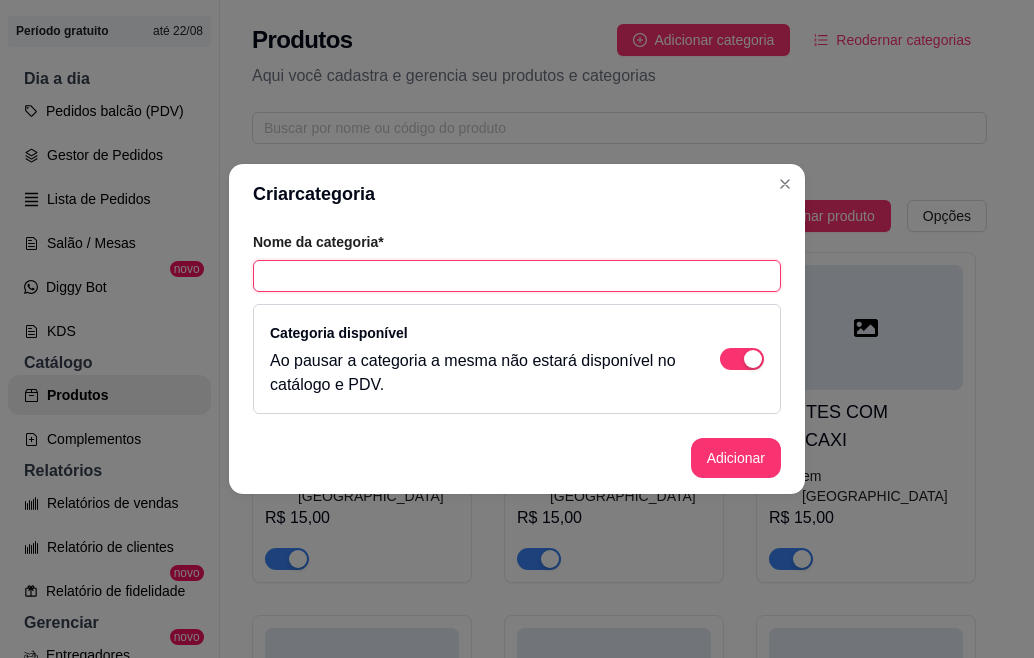 click at bounding box center [517, 276] 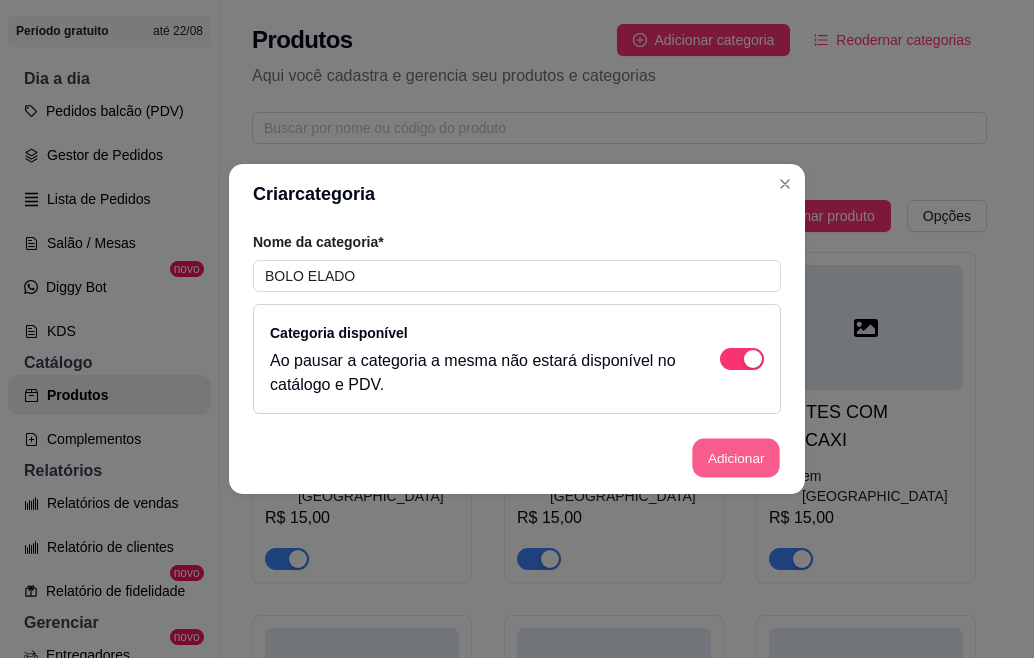 click on "Adicionar" at bounding box center [736, 458] 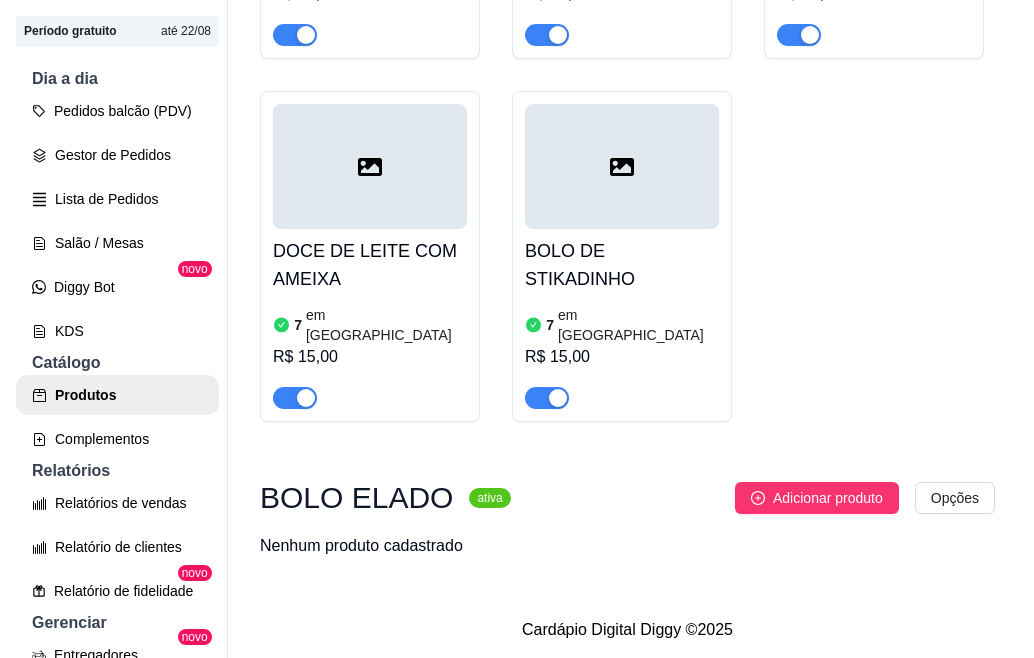 scroll, scrollTop: 1133, scrollLeft: 0, axis: vertical 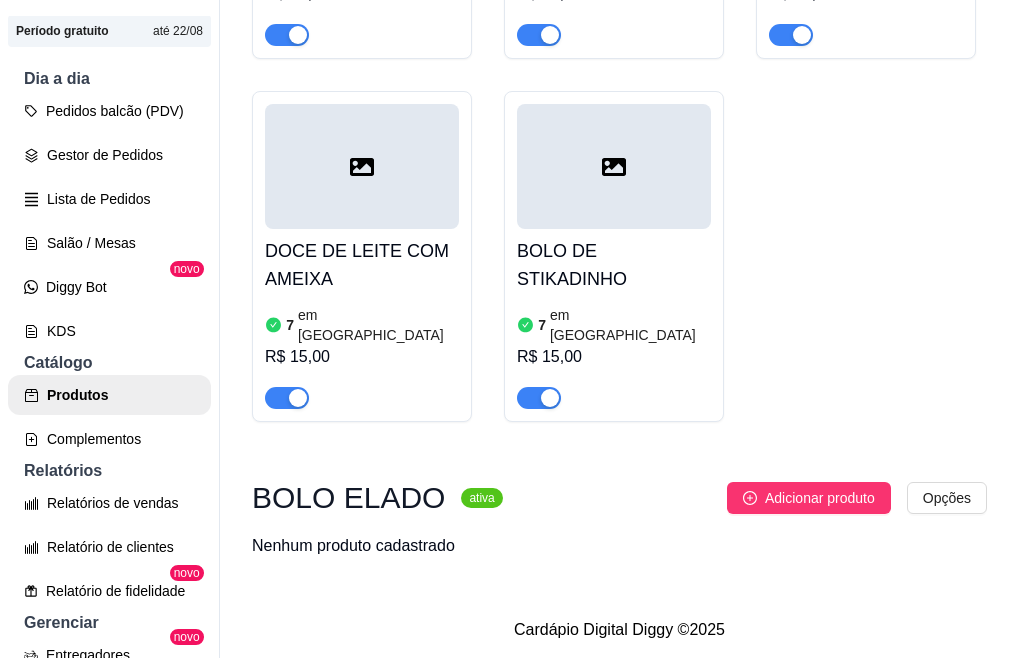 click on "BOLO ELADO" at bounding box center [348, 498] 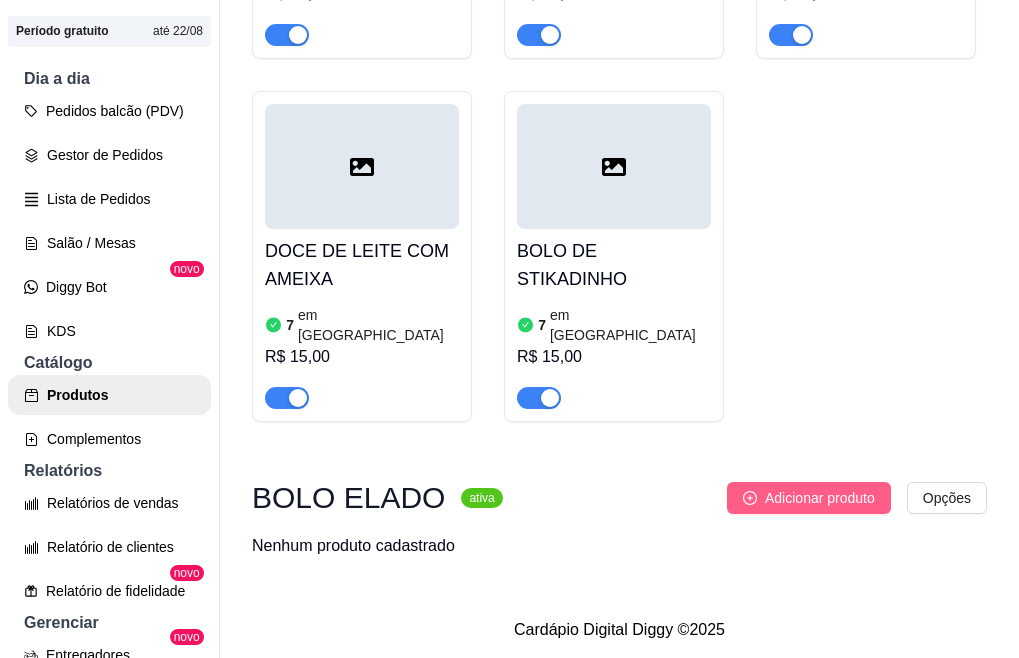 click on "Adicionar produto" at bounding box center [809, 498] 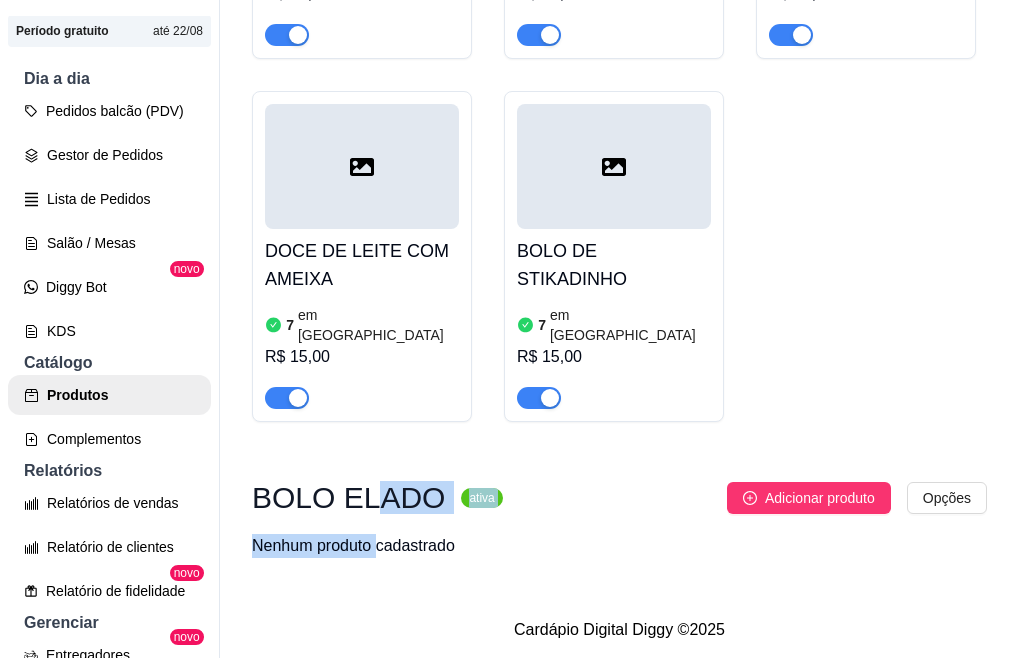 drag, startPoint x: 378, startPoint y: 505, endPoint x: 359, endPoint y: 490, distance: 24.207438 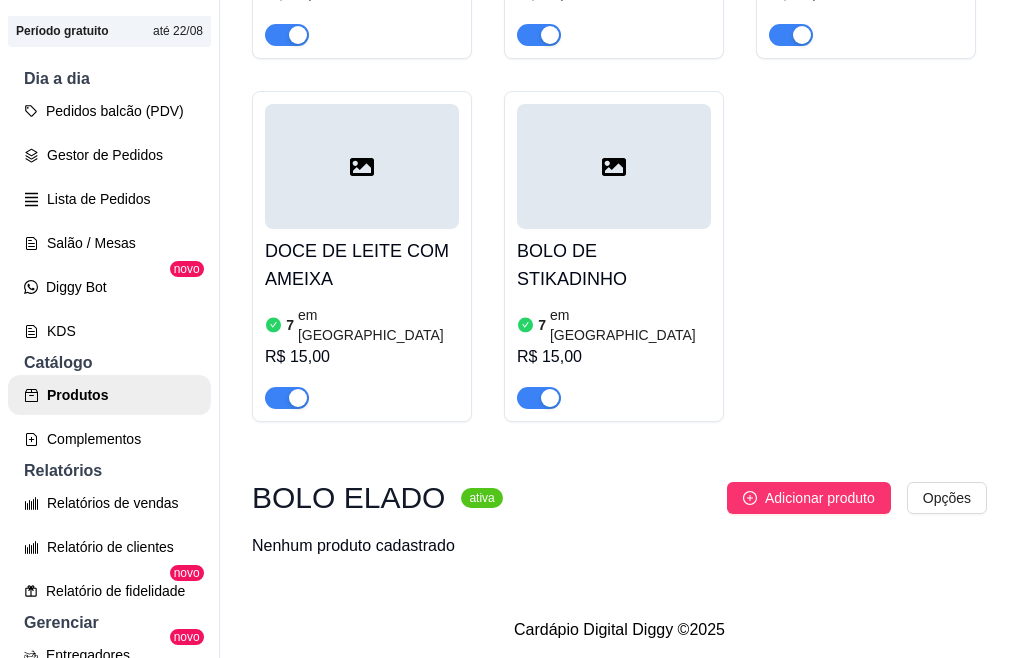 click on "BOLO ELADO" at bounding box center [348, 498] 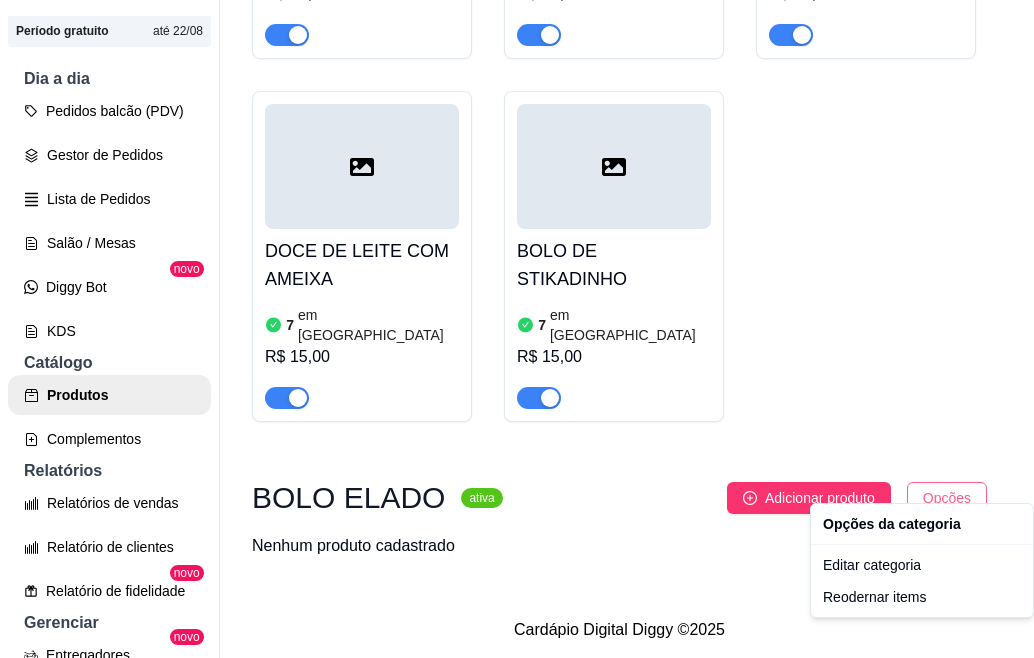 click on "B biadoces ... Loja Aberta Loja Período gratuito até 22/08   Dia a dia Pedidos balcão (PDV) Gestor de Pedidos Lista de Pedidos Salão / Mesas Diggy Bot novo KDS Catálogo Produtos Complementos Relatórios Relatórios de vendas Relatório de clientes Relatório de fidelidade novo Gerenciar Entregadores novo Nota Fiscal (NFC-e) Controle de caixa Controle de fiado Cupons Clientes Estoque Configurações Diggy Planos Precisa de ajuda? Sair Produtos Adicionar categoria Reodernar categorias Aqui você cadastra e gerencia seu produtos e categorias BOLO DE POTE  ativa Adicionar produto Opções 1 - BOLO DE POTE BRIGADEIRO 200ML   7 em estoque R$ 15,00 BOLO DE POTE 4 LEITES COM MORANGO   7 em estoque R$ 15,00 4LEITES COM ABACAXI    7 em estoque R$ 15,00 DUO   7 em estoque R$ 15,00 CHOCOMARA    7 em estoque R$ 15,00 RED   7 em estoque R$ 15,00 DOCE DE LEITE COM AMEIXA   7 em estoque R$ 15,00 BOLO DE STIKADINHO   7 em estoque R$ 15,00 BOLO ELADO ativa Adicionar produto Opções Nenhum produto cadastrado 2025" at bounding box center [517, 329] 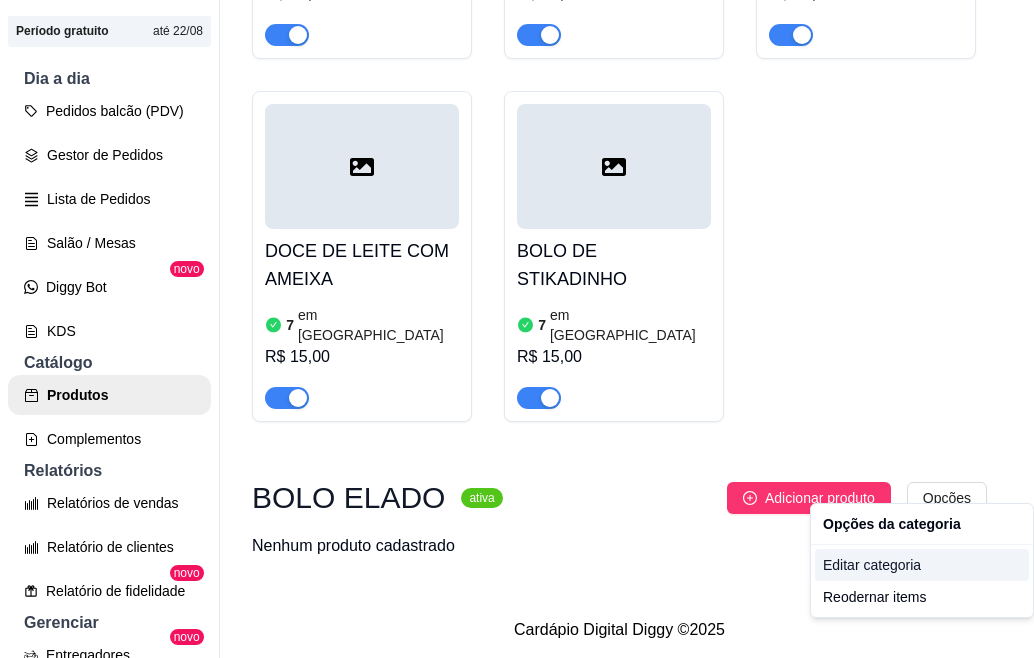 click on "Editar categoria" at bounding box center [922, 565] 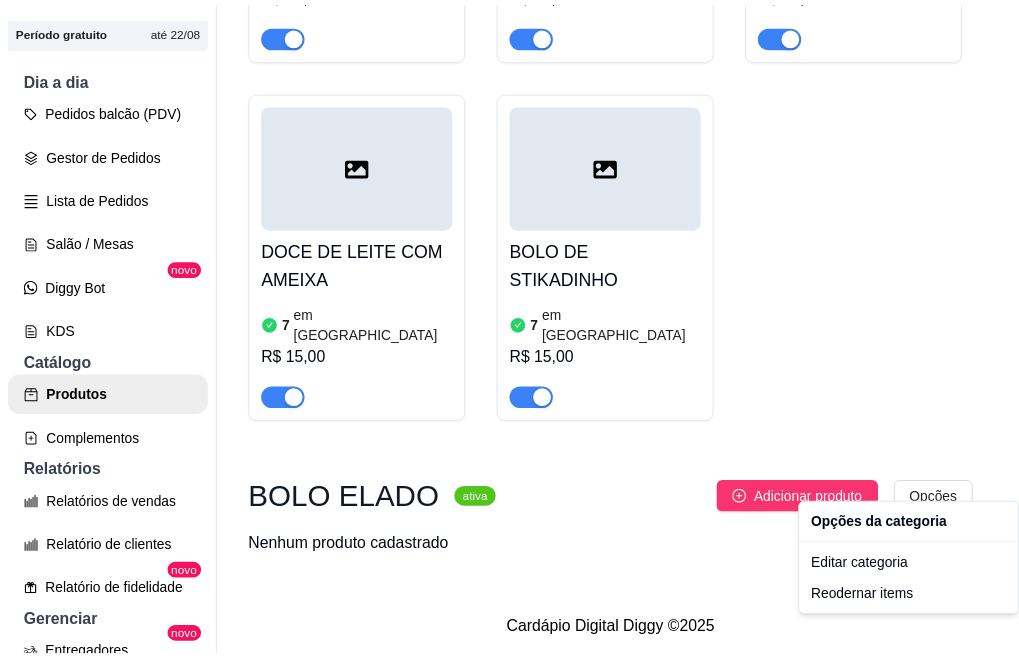 scroll, scrollTop: 817, scrollLeft: 0, axis: vertical 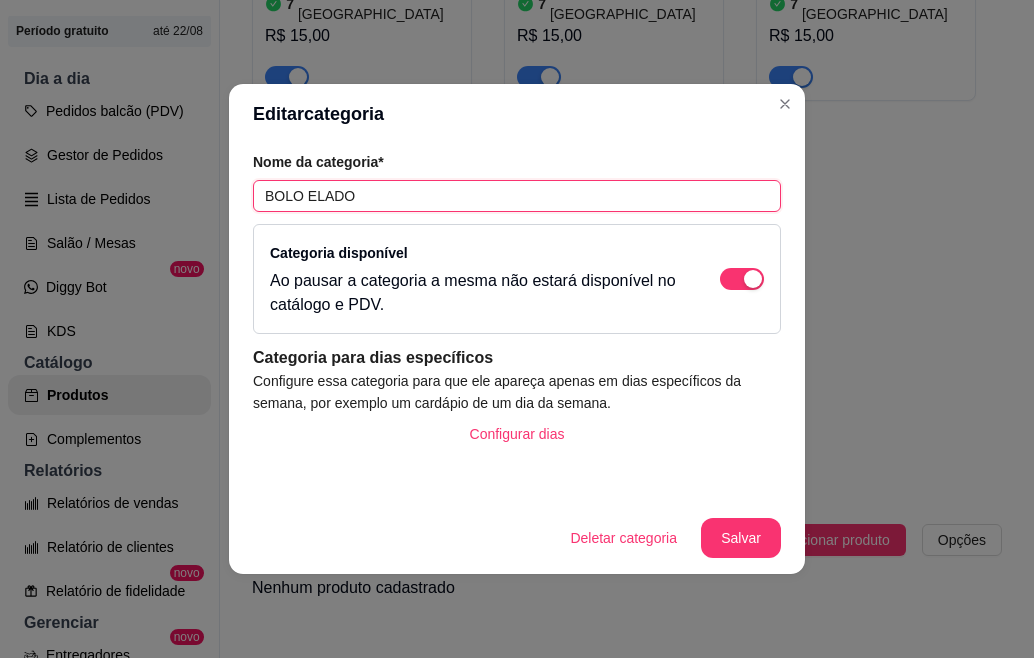click on "BOLO ELADO" at bounding box center (517, 196) 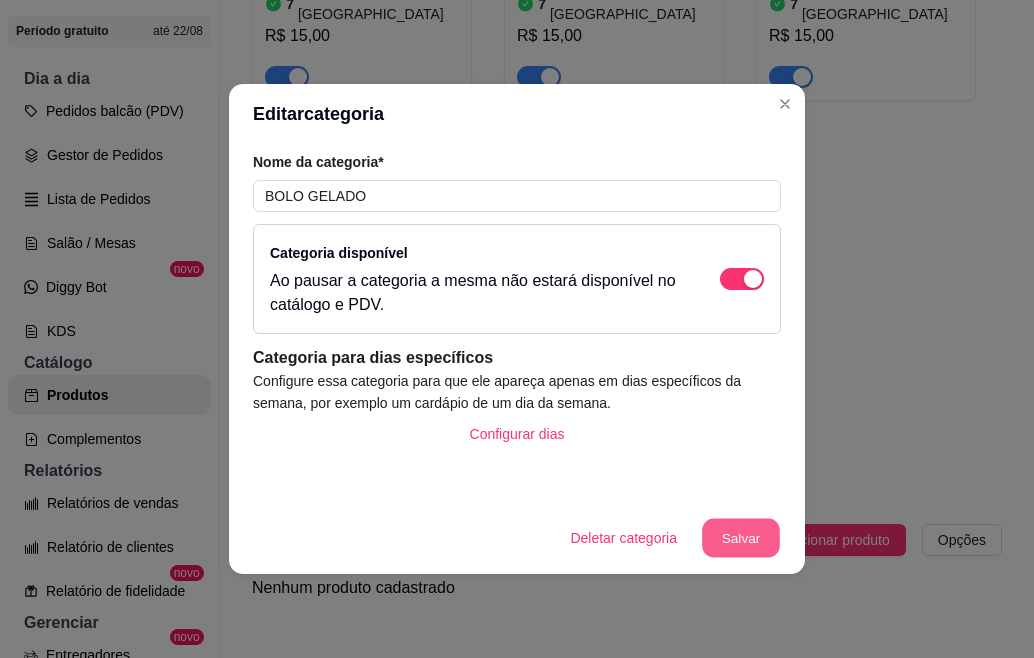 click on "Salvar" at bounding box center (741, 538) 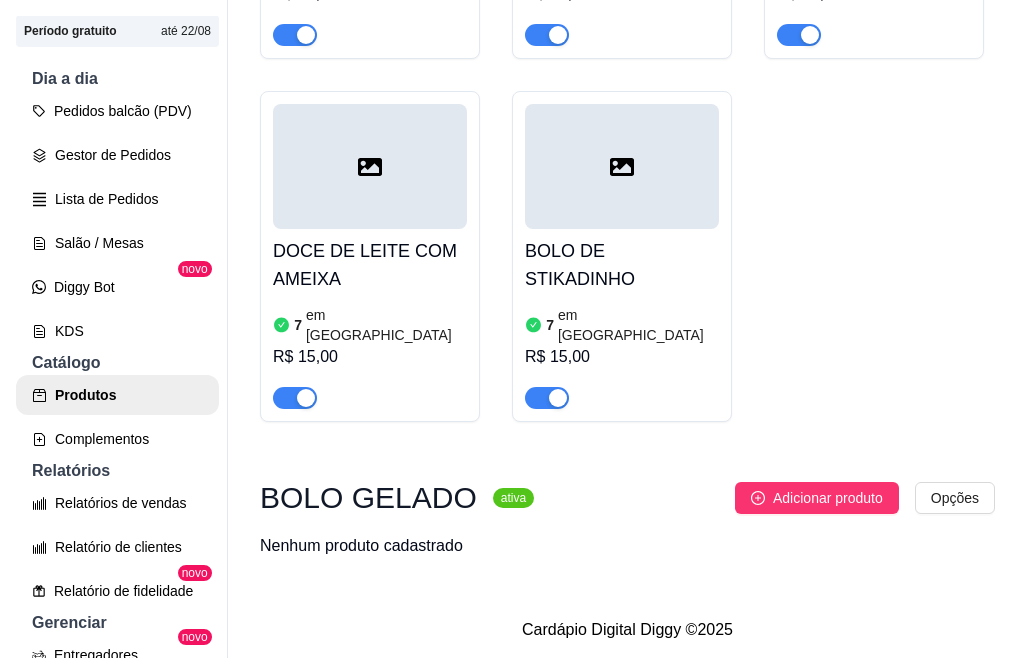 scroll, scrollTop: 1133, scrollLeft: 0, axis: vertical 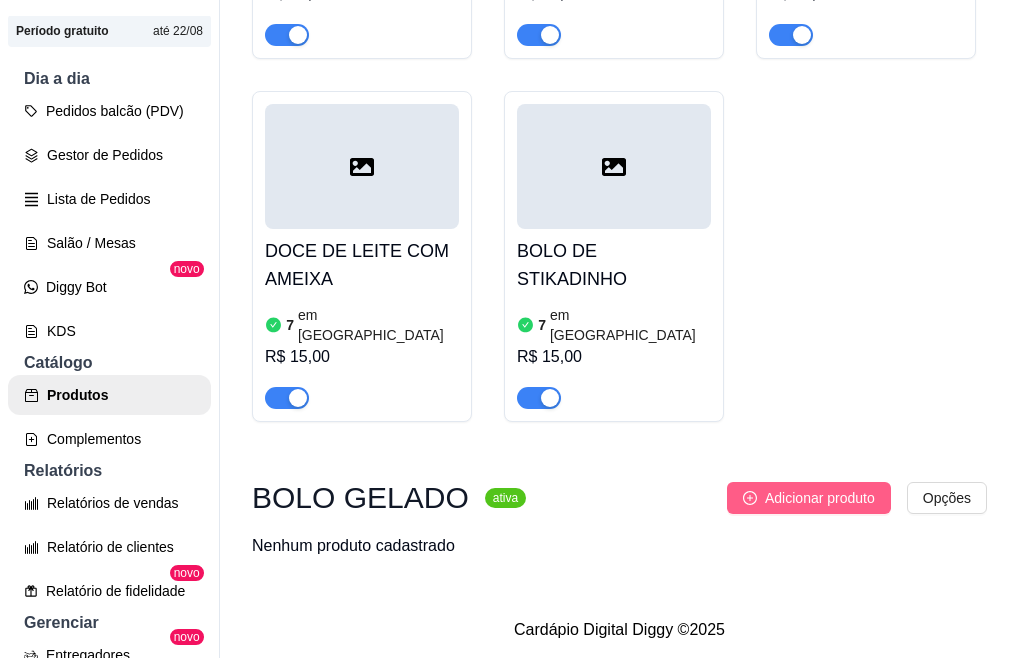 click on "Adicionar produto" at bounding box center [820, 498] 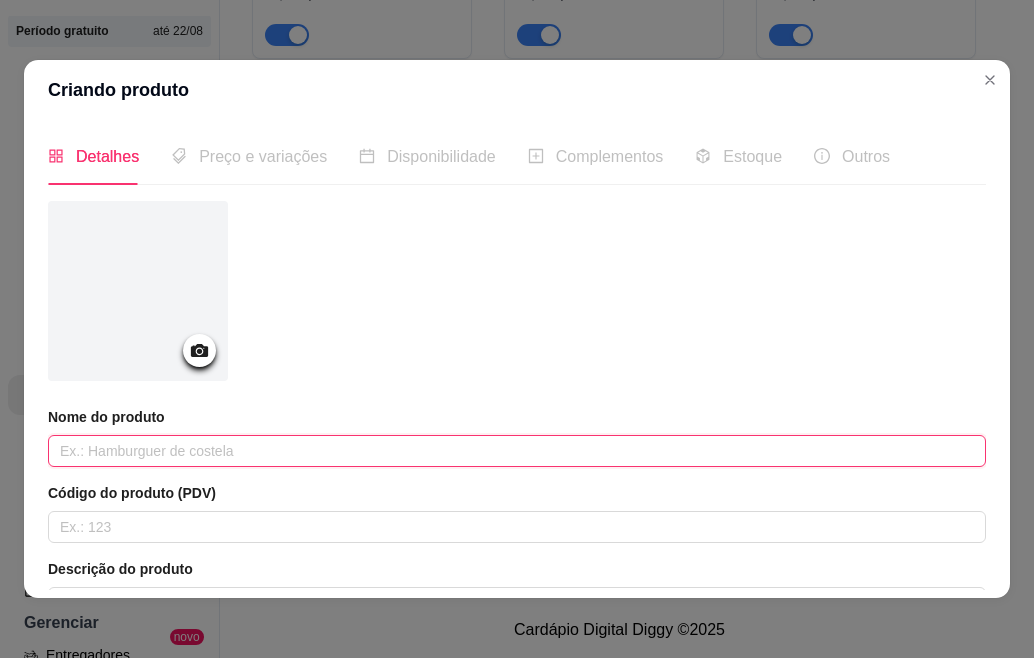 click at bounding box center (517, 451) 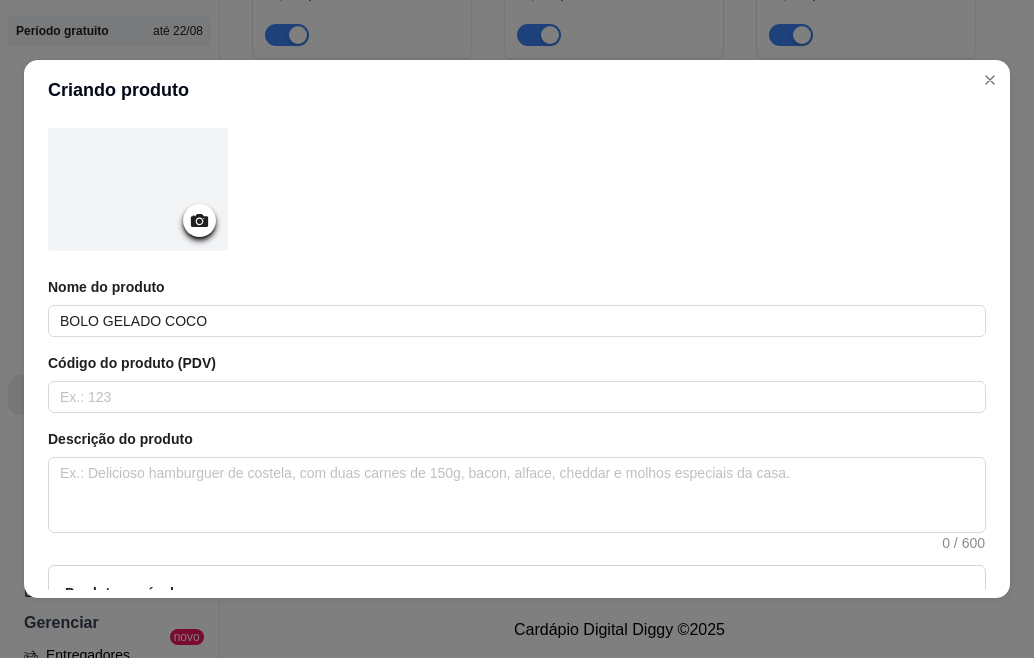 scroll, scrollTop: 160, scrollLeft: 0, axis: vertical 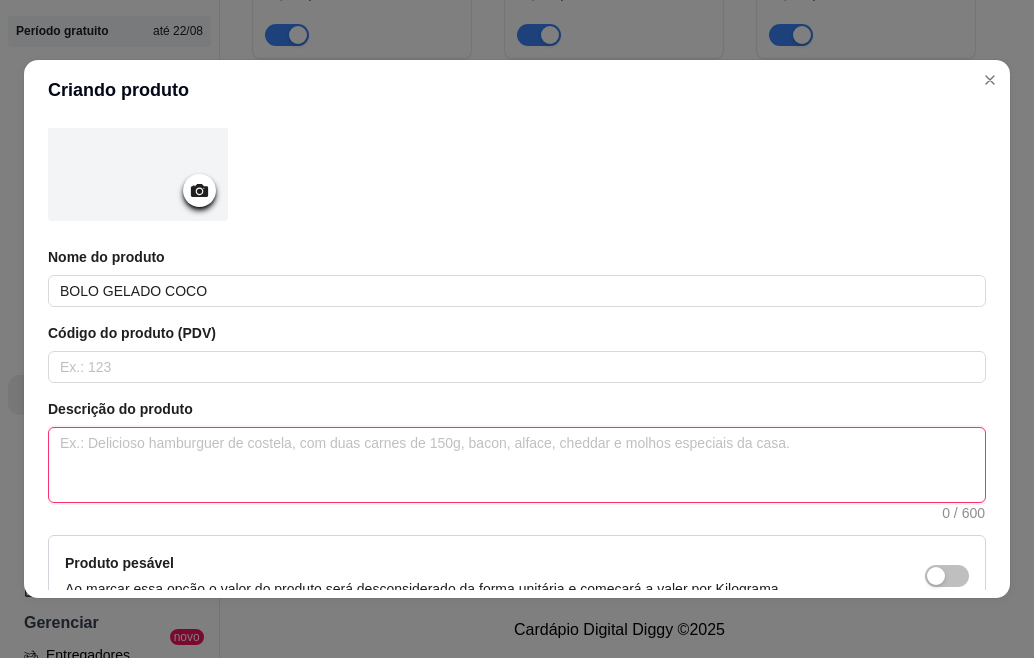 click at bounding box center (517, 465) 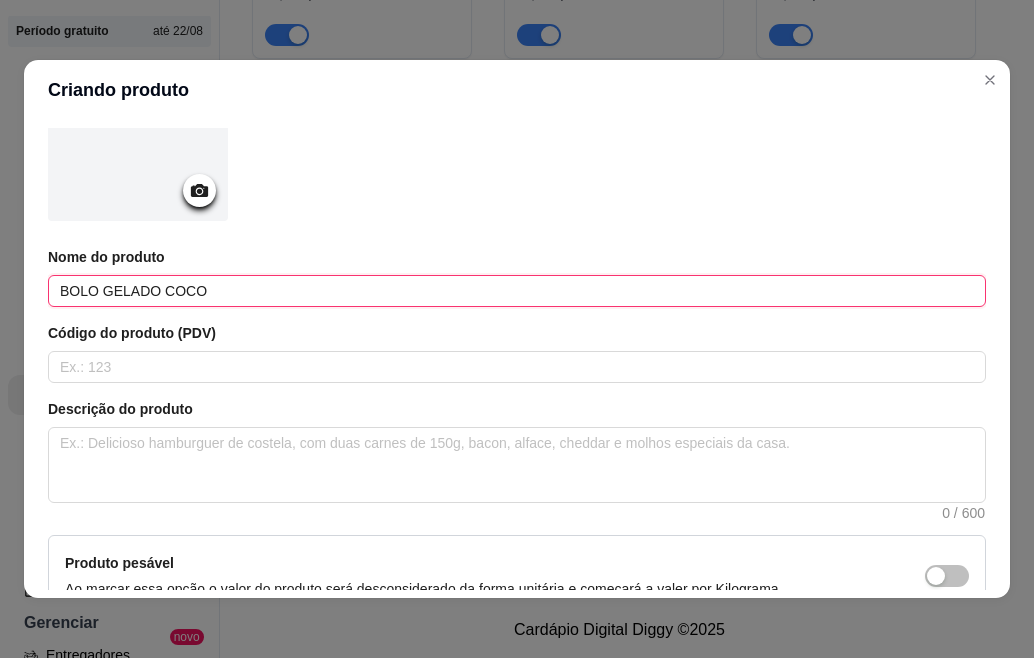 click on "BOLO GELADO COCO" at bounding box center (517, 291) 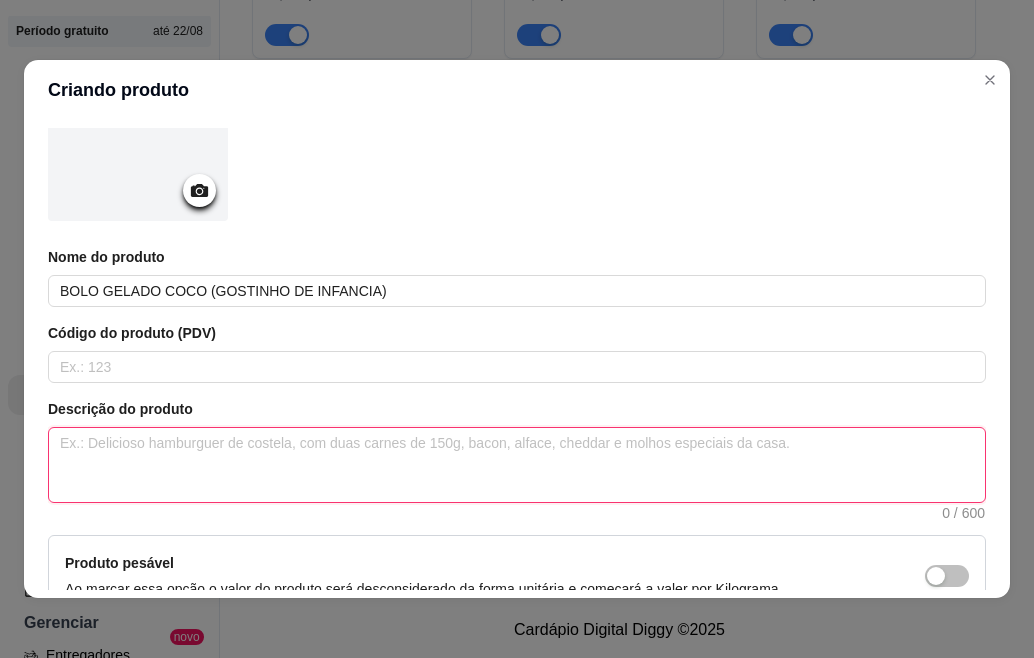 click at bounding box center [517, 465] 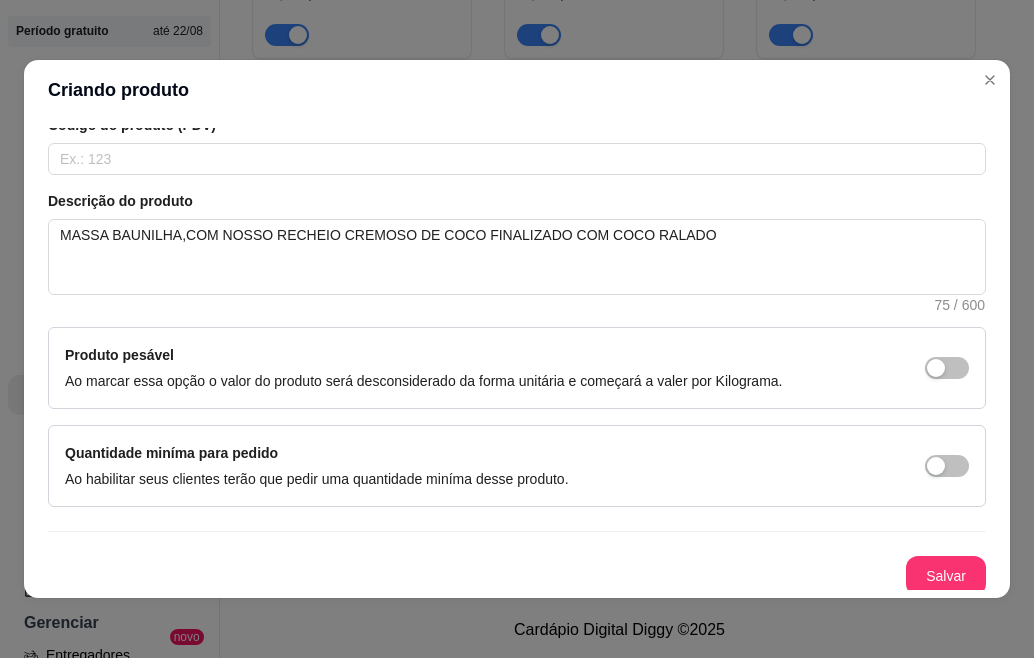 scroll, scrollTop: 374, scrollLeft: 0, axis: vertical 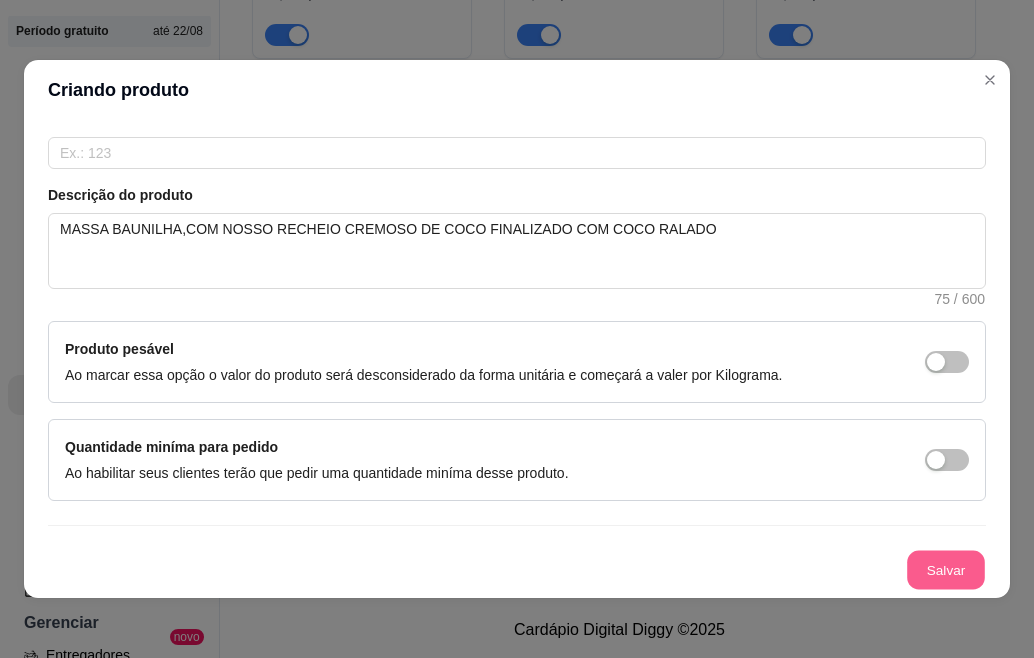 click on "Salvar" at bounding box center (946, 570) 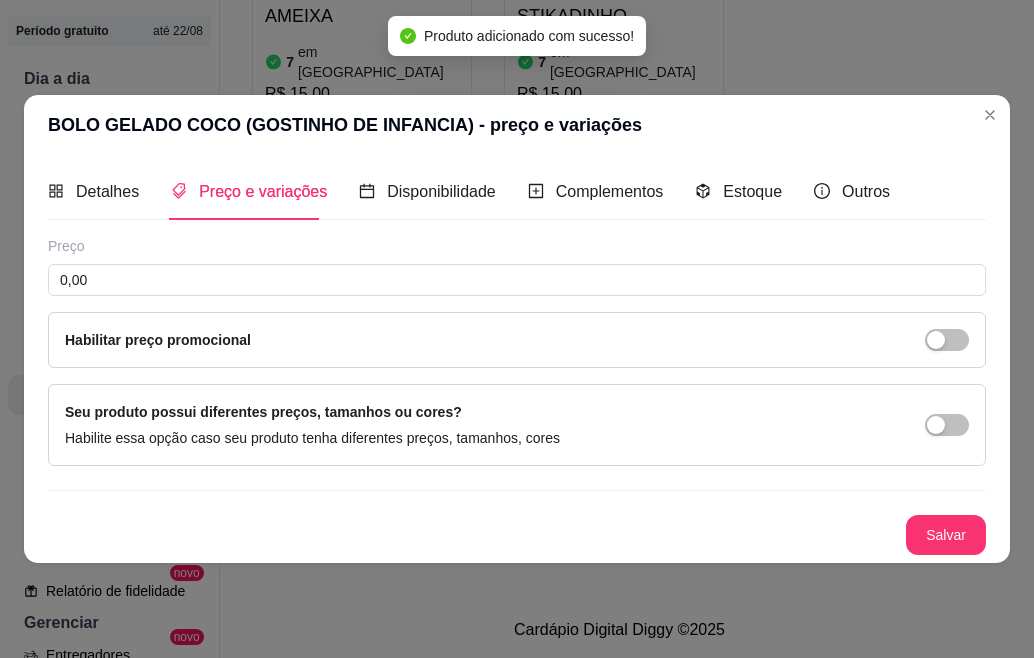 scroll, scrollTop: 0, scrollLeft: 0, axis: both 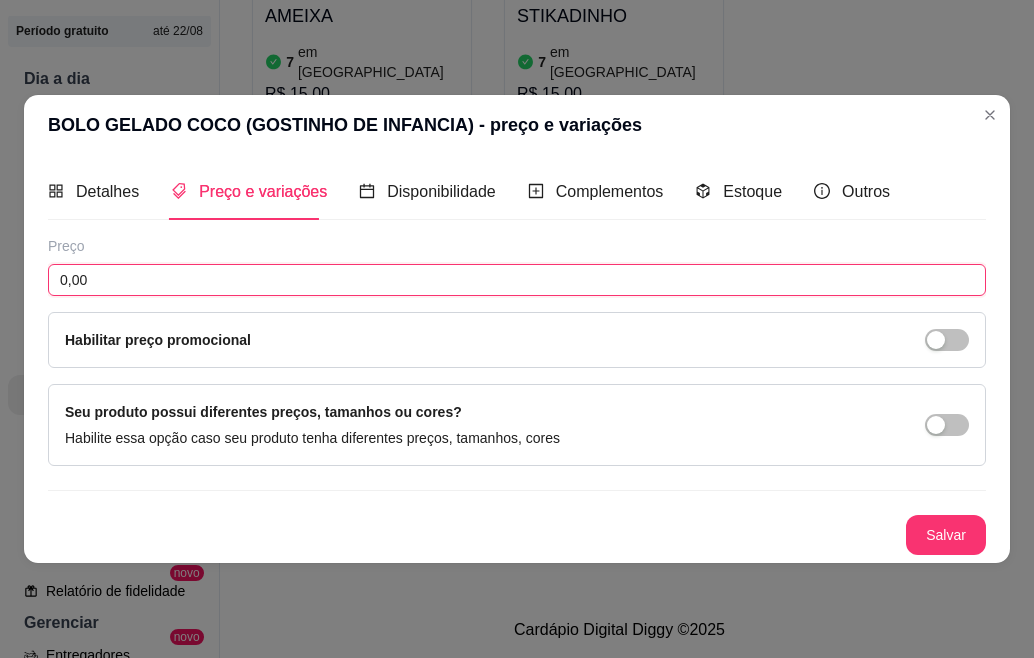 click on "0,00" at bounding box center [517, 280] 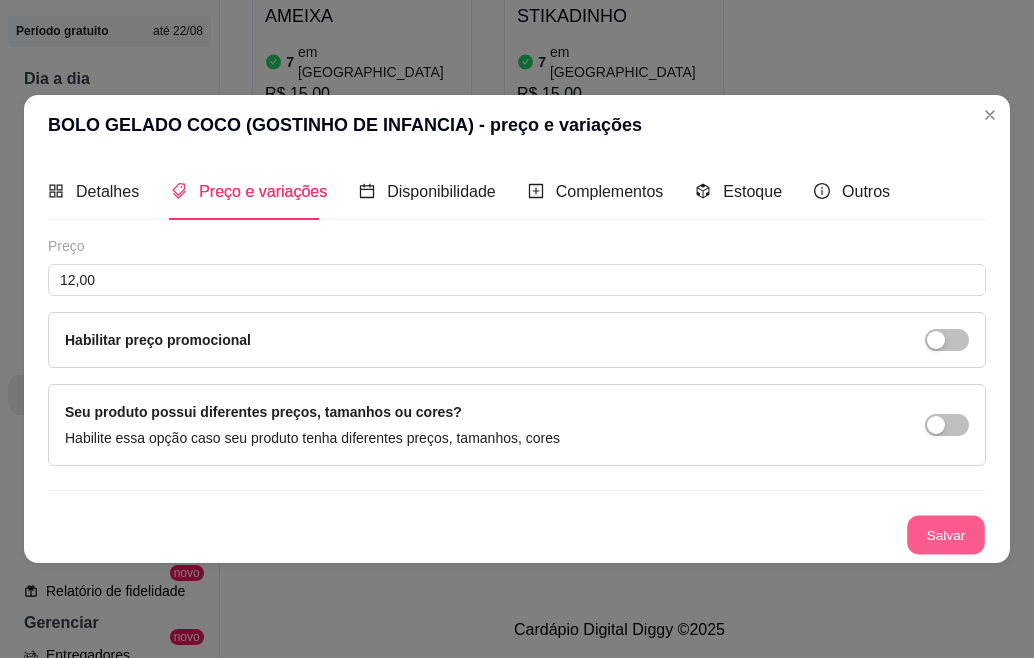click on "Salvar" at bounding box center [946, 535] 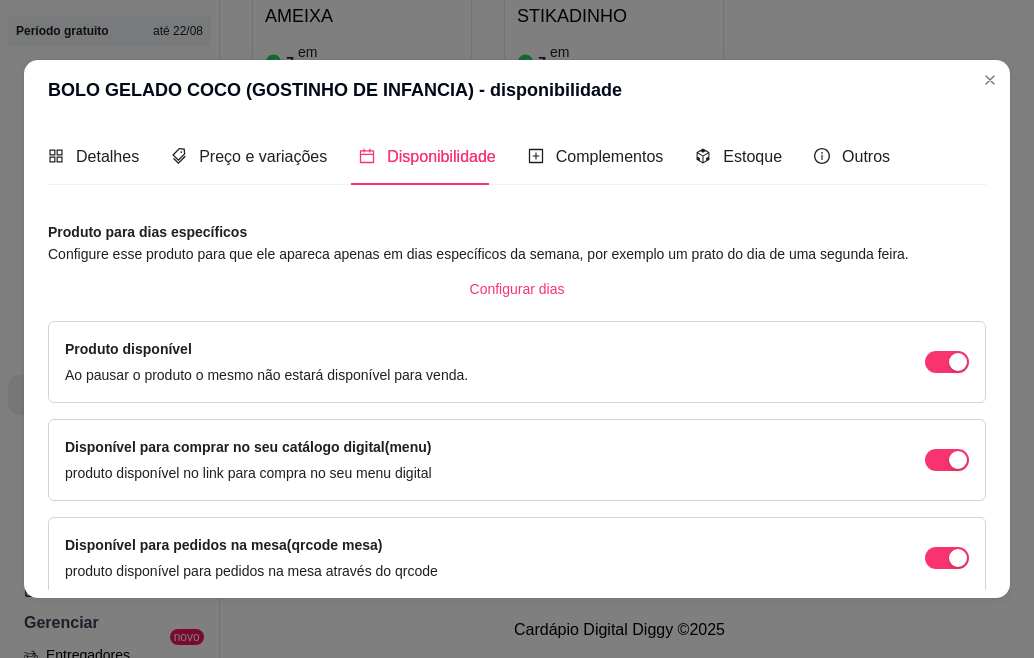 click on "Disponível para pedidos na mesa(qrcode mesa) produto disponível para pedidos na mesa através do qrcode" at bounding box center [517, 558] 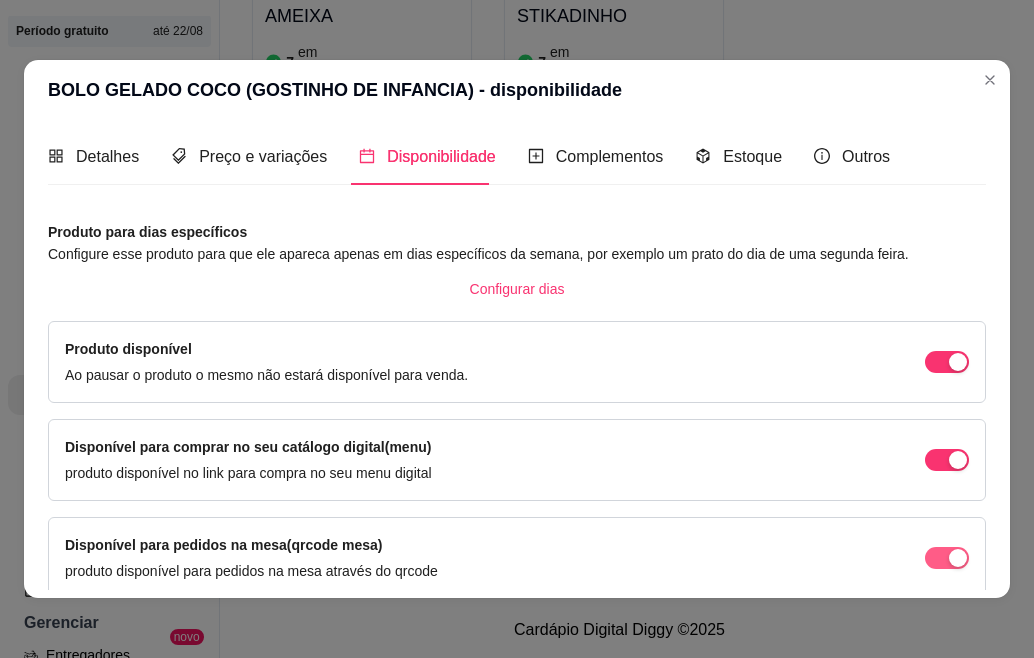 click at bounding box center (947, 362) 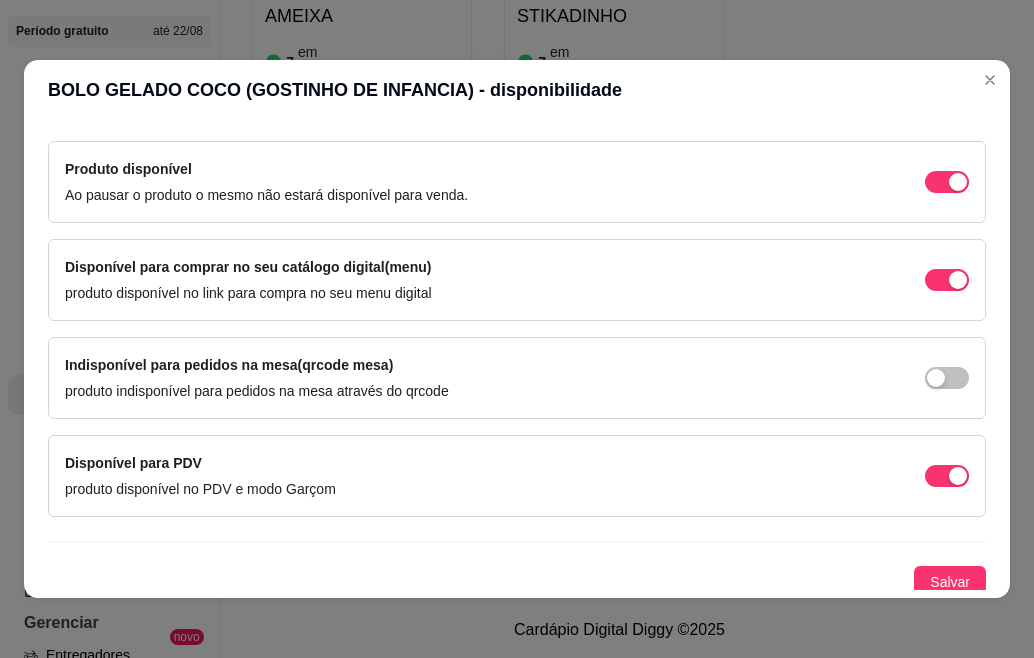 scroll, scrollTop: 188, scrollLeft: 0, axis: vertical 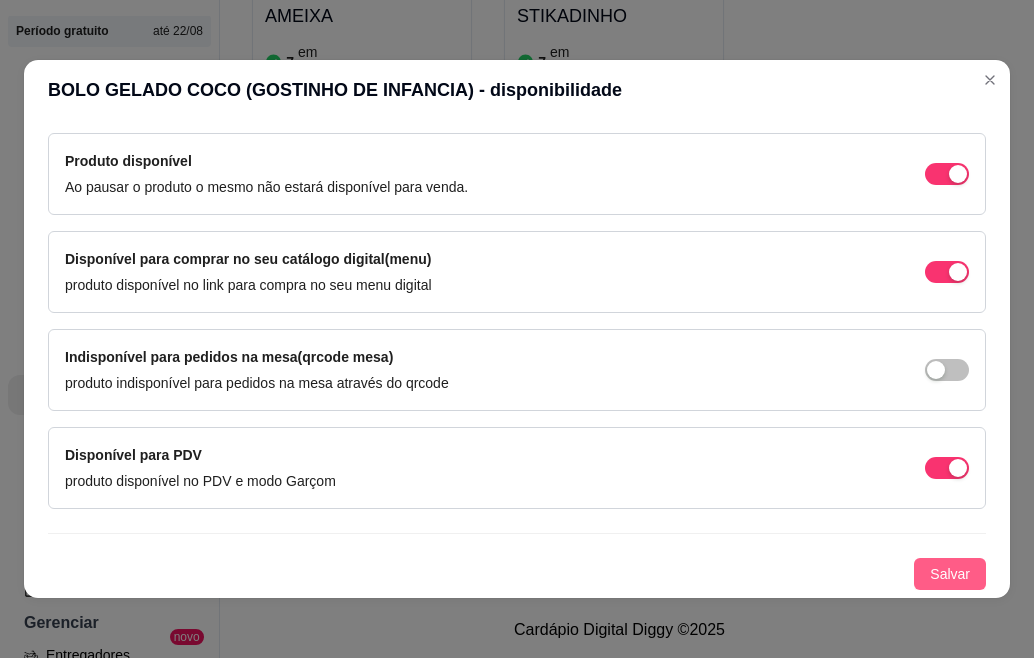 click on "Salvar" at bounding box center [950, 574] 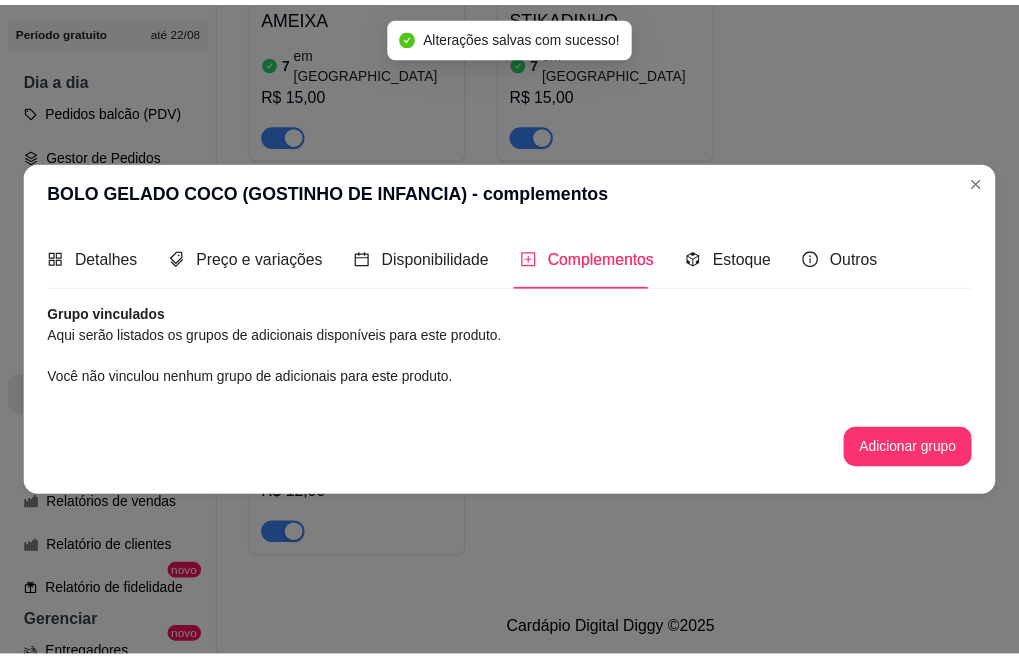 scroll, scrollTop: 0, scrollLeft: 0, axis: both 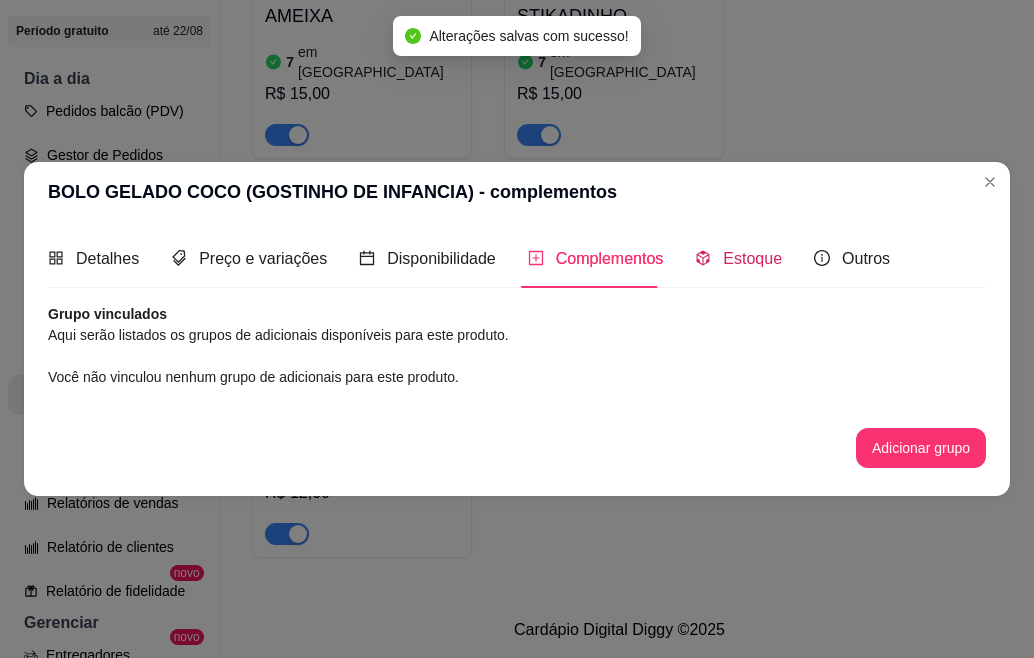 click on "Estoque" at bounding box center [752, 258] 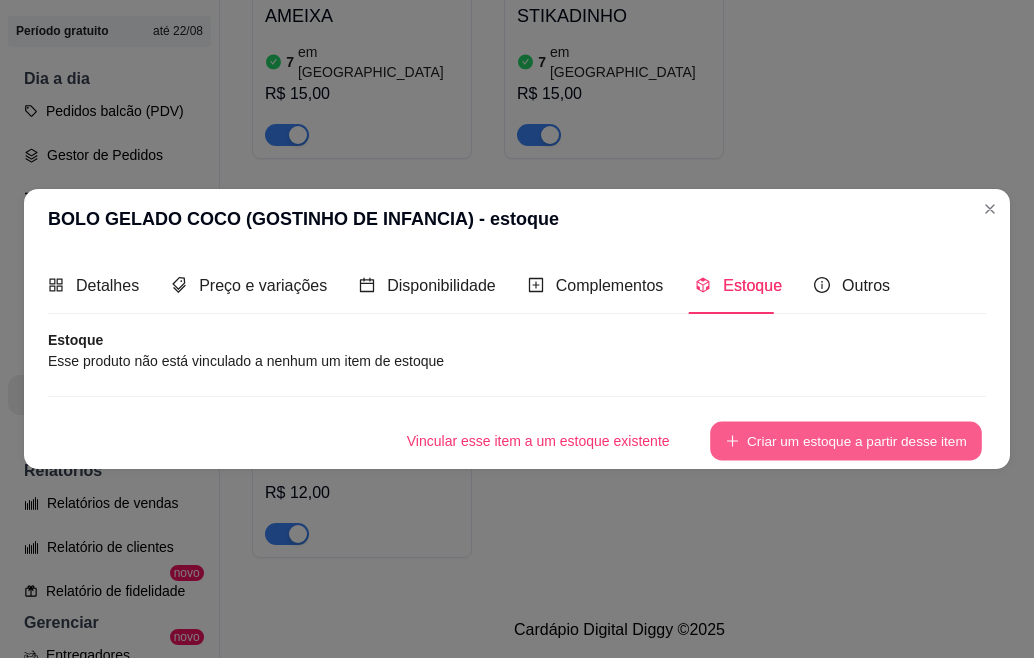 click on "Criar um estoque a partir desse item" at bounding box center [846, 441] 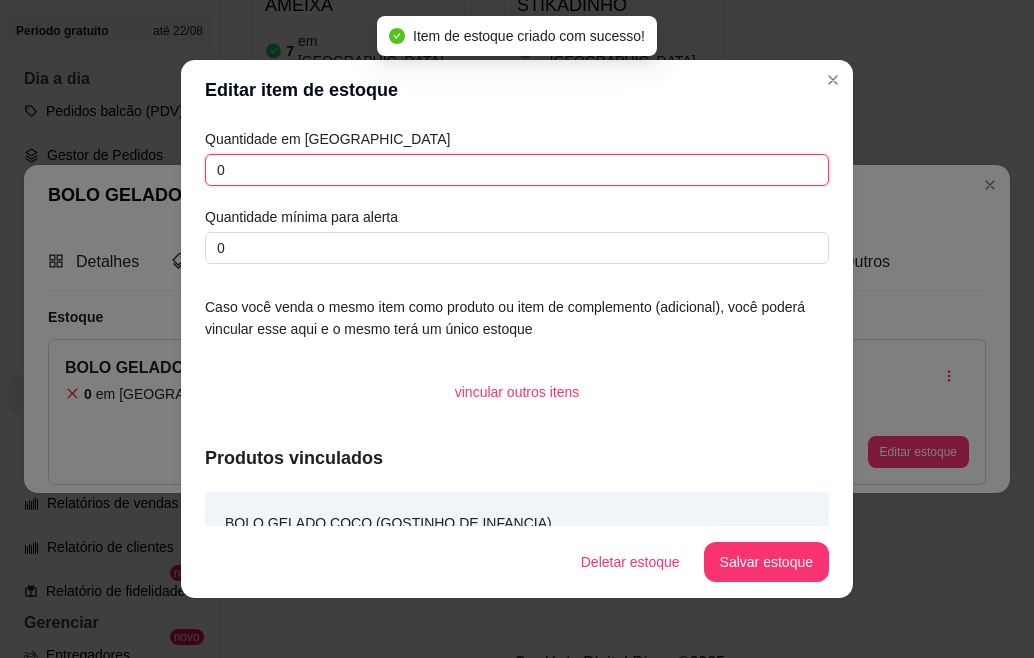 click on "0" at bounding box center (517, 170) 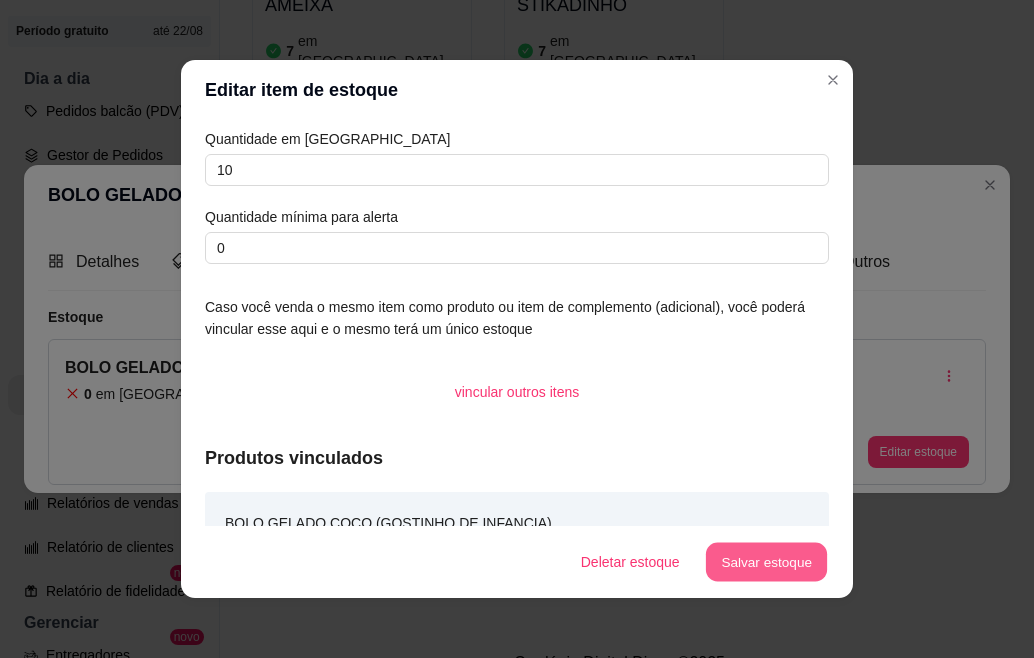 click on "Salvar estoque" at bounding box center [766, 562] 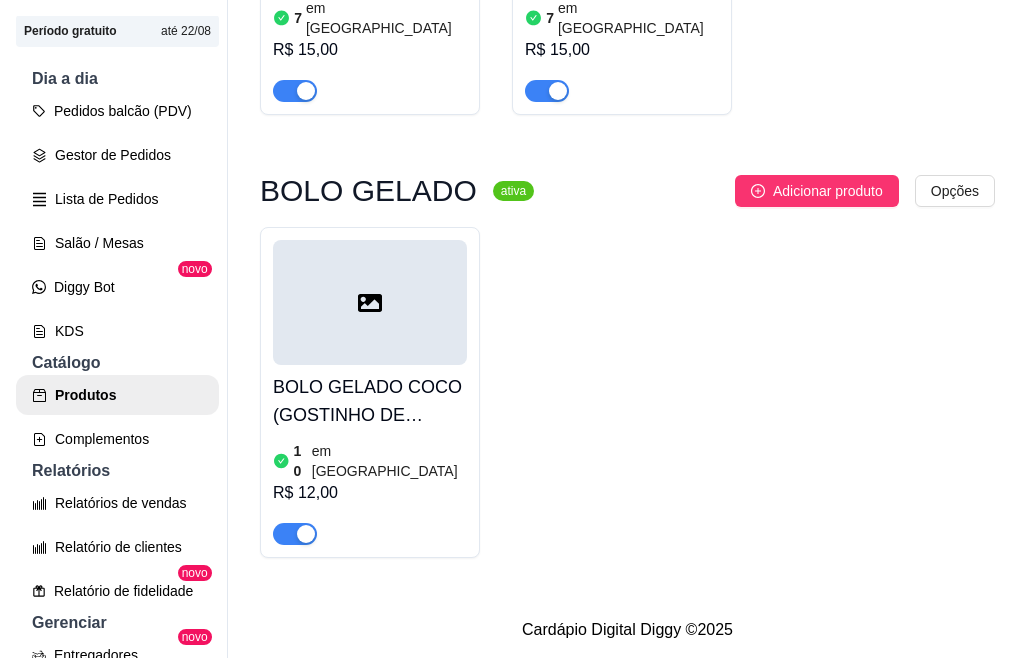 scroll, scrollTop: 1413, scrollLeft: 0, axis: vertical 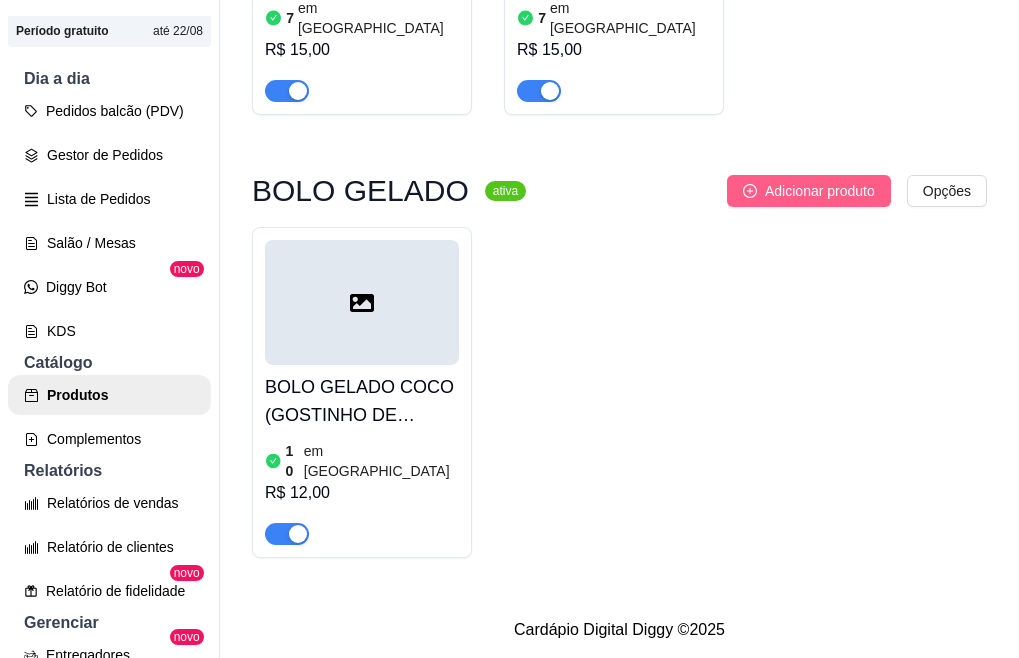 click on "Adicionar produto" at bounding box center [820, 191] 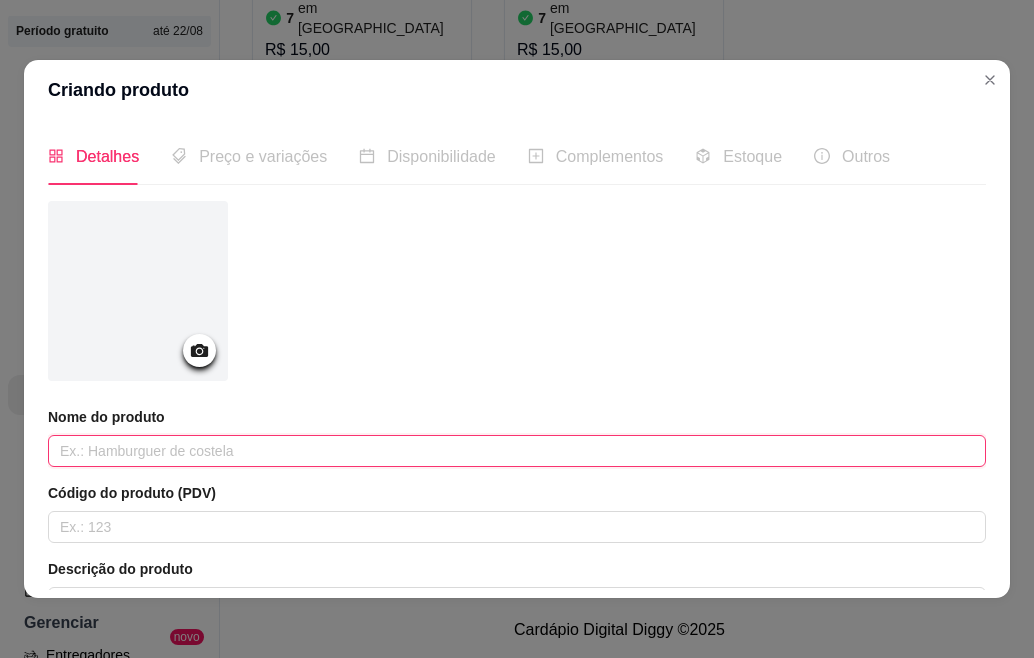click at bounding box center (517, 451) 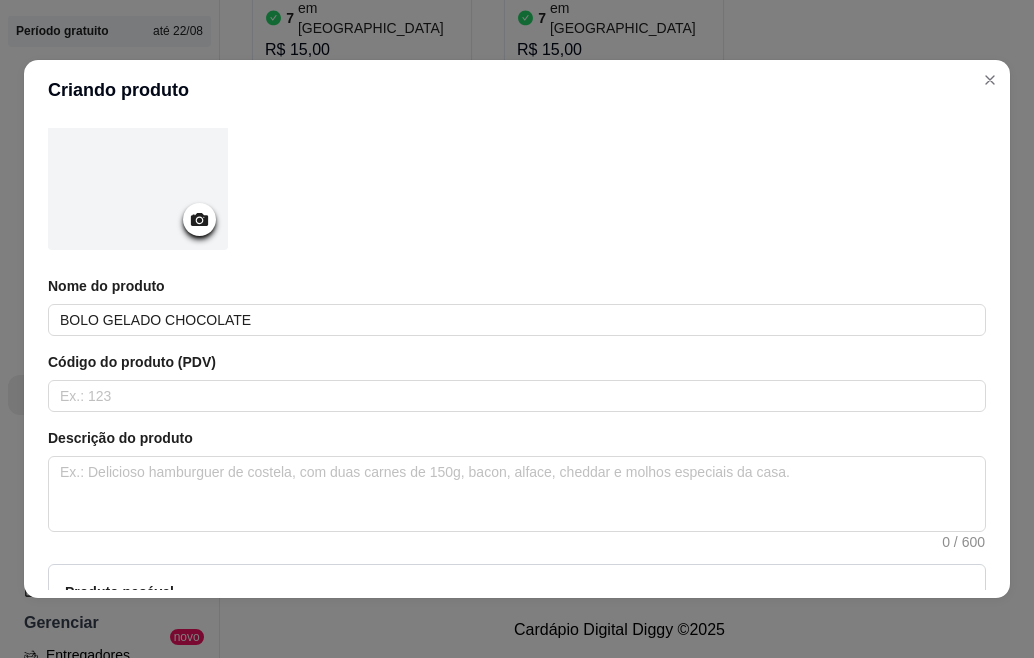scroll, scrollTop: 160, scrollLeft: 0, axis: vertical 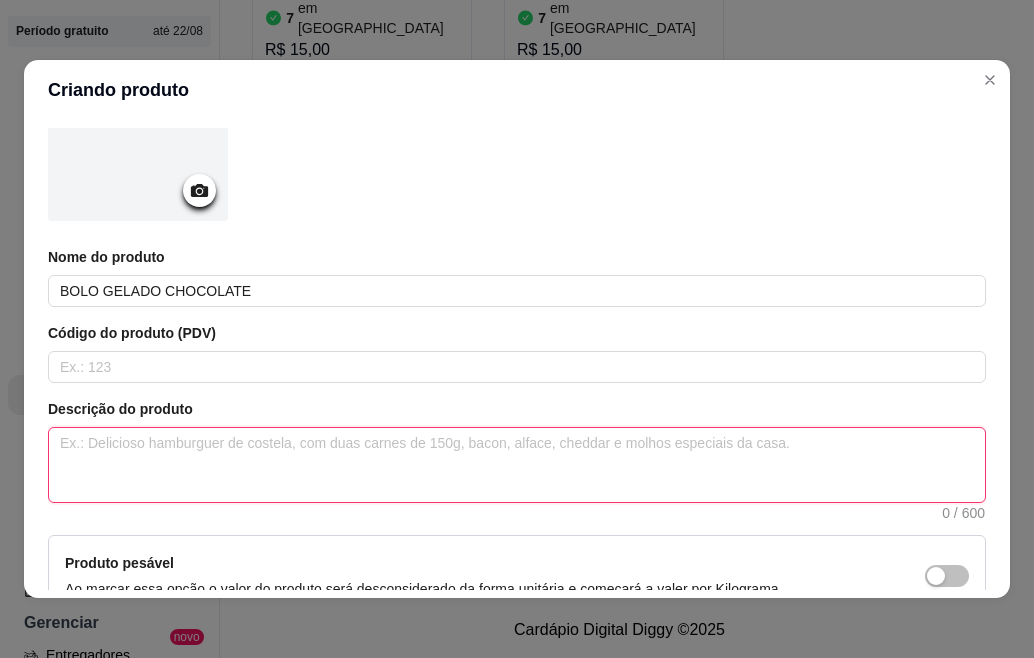 click at bounding box center [517, 465] 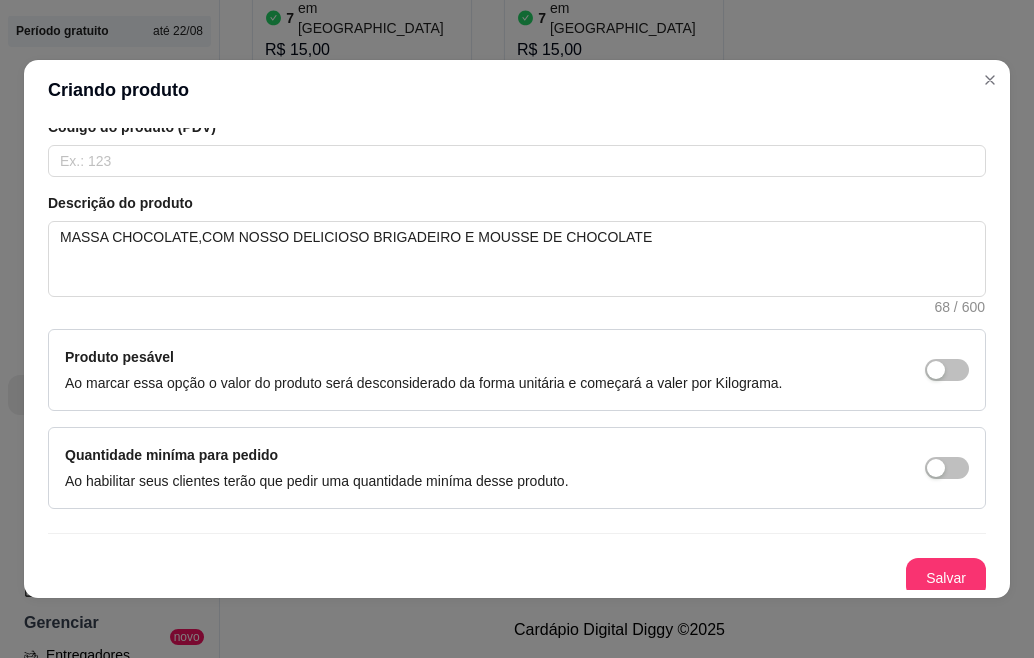 scroll, scrollTop: 374, scrollLeft: 0, axis: vertical 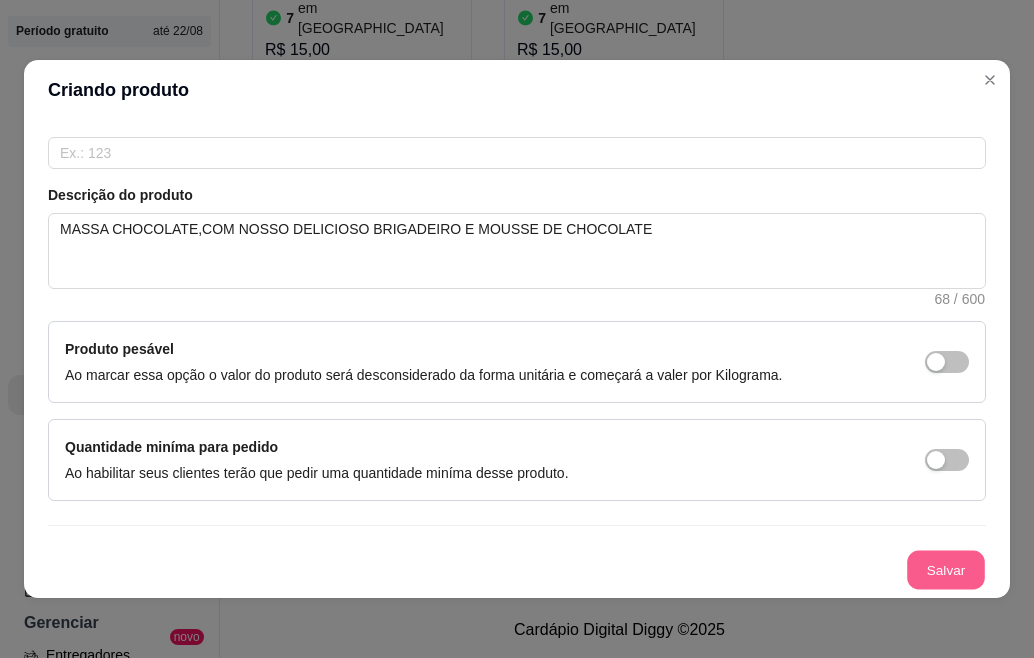 click on "Salvar" at bounding box center (946, 570) 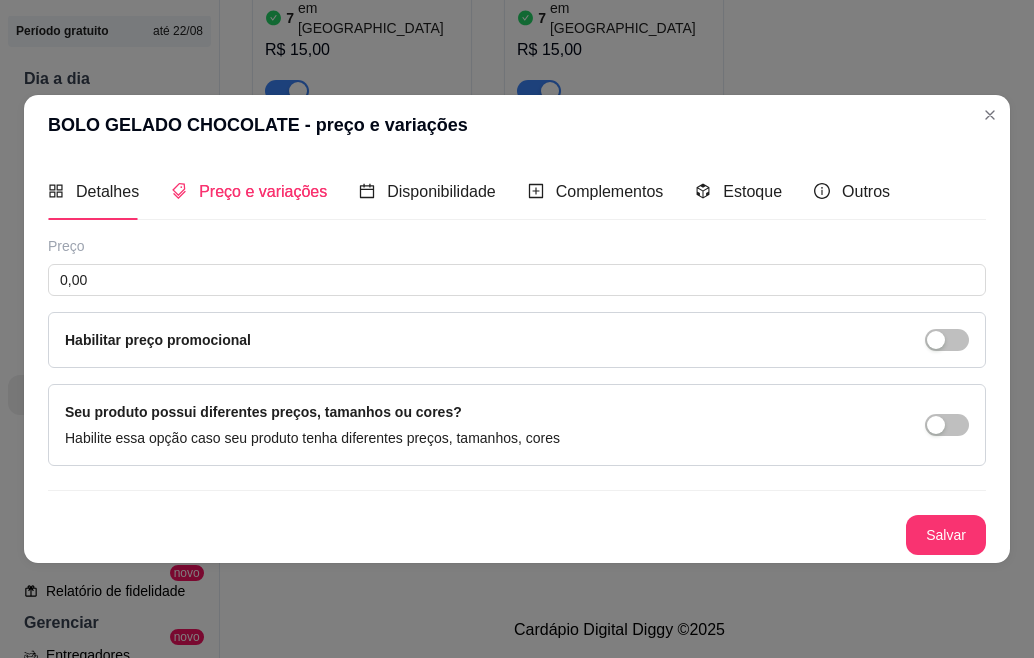 scroll, scrollTop: 0, scrollLeft: 0, axis: both 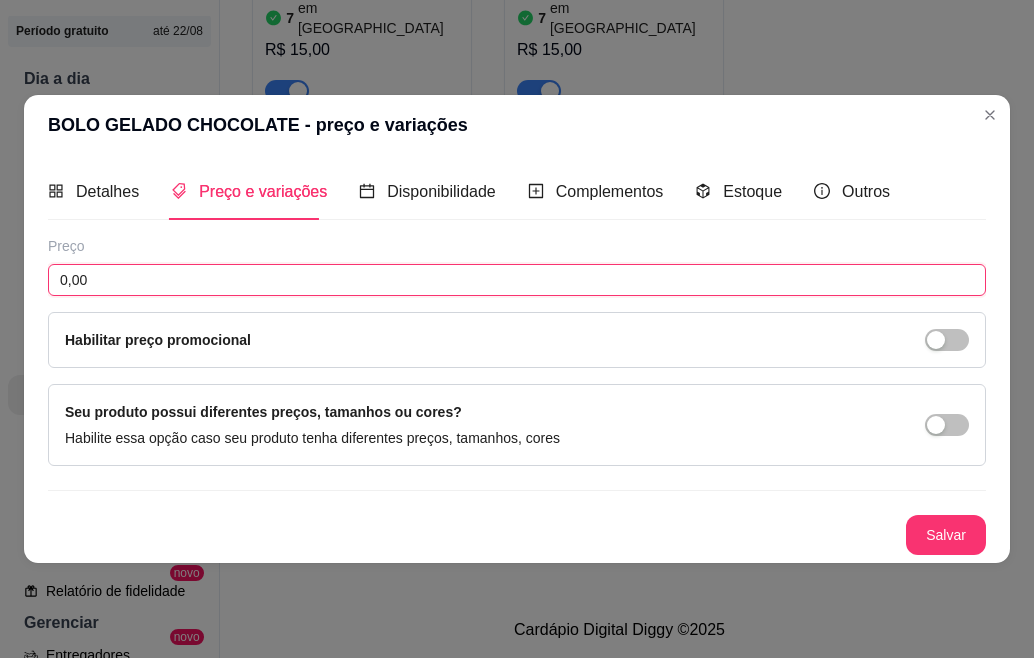 click on "0,00" at bounding box center [517, 280] 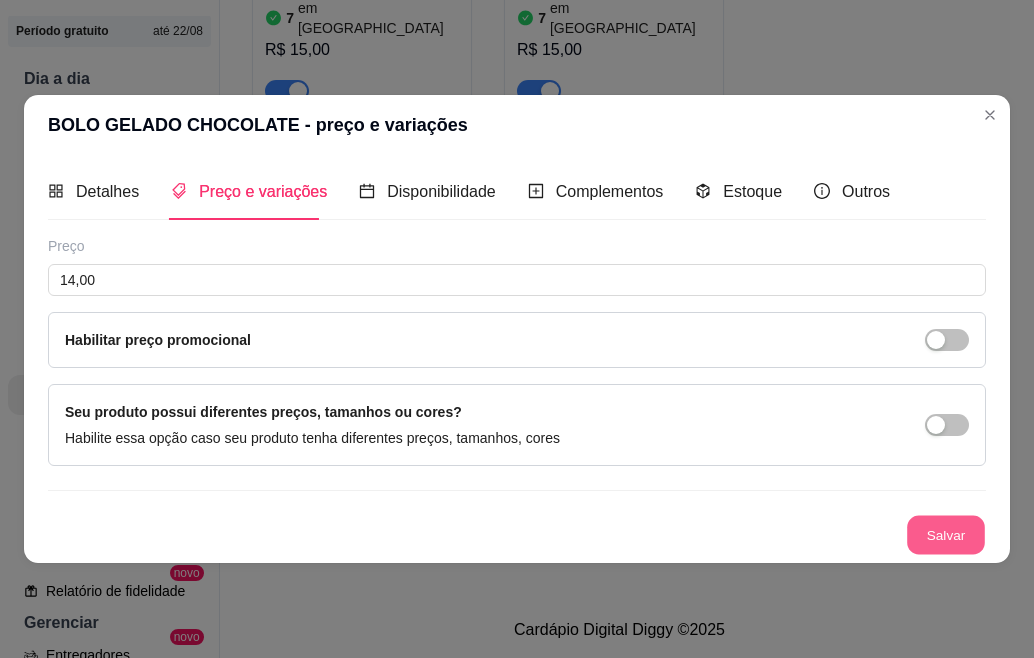 click on "Salvar" at bounding box center (946, 535) 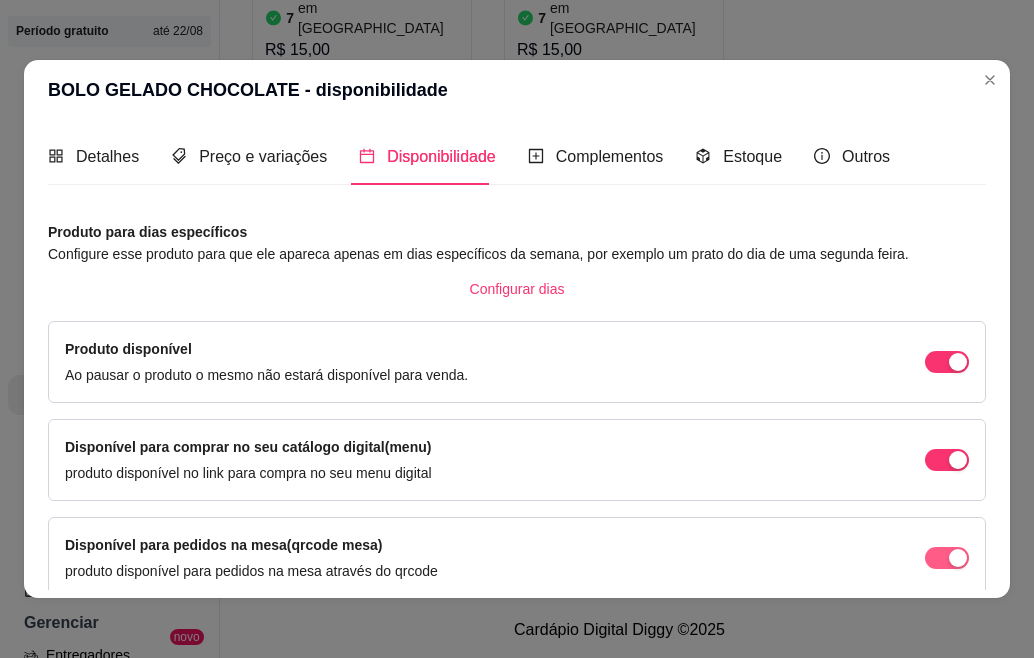 drag, startPoint x: 946, startPoint y: 534, endPoint x: 916, endPoint y: 554, distance: 36.05551 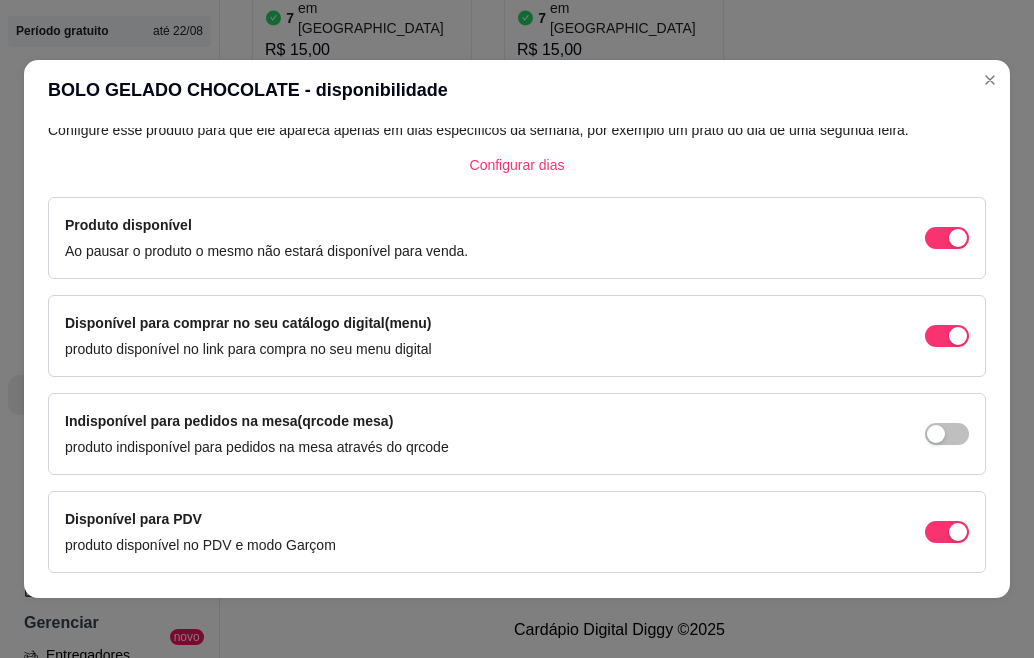 scroll, scrollTop: 188, scrollLeft: 0, axis: vertical 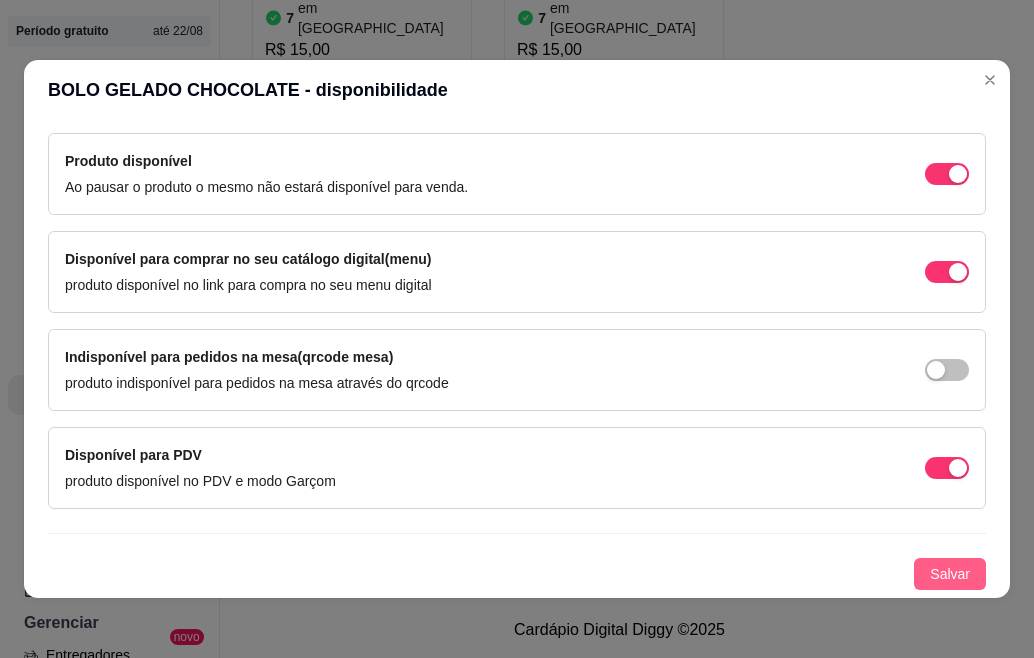 click on "Salvar" at bounding box center (950, 574) 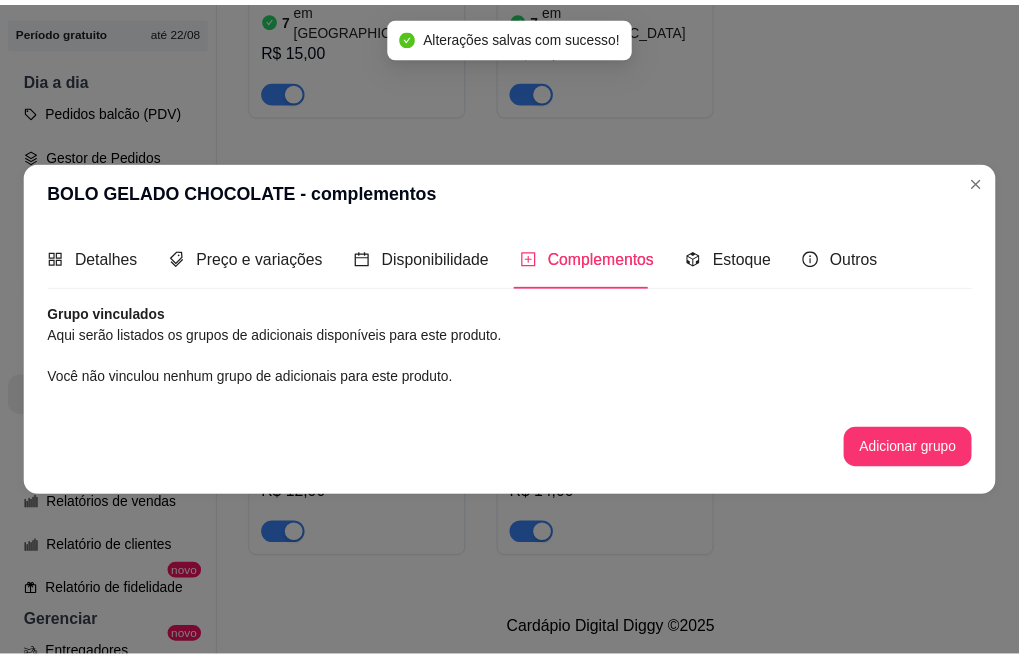 scroll, scrollTop: 0, scrollLeft: 0, axis: both 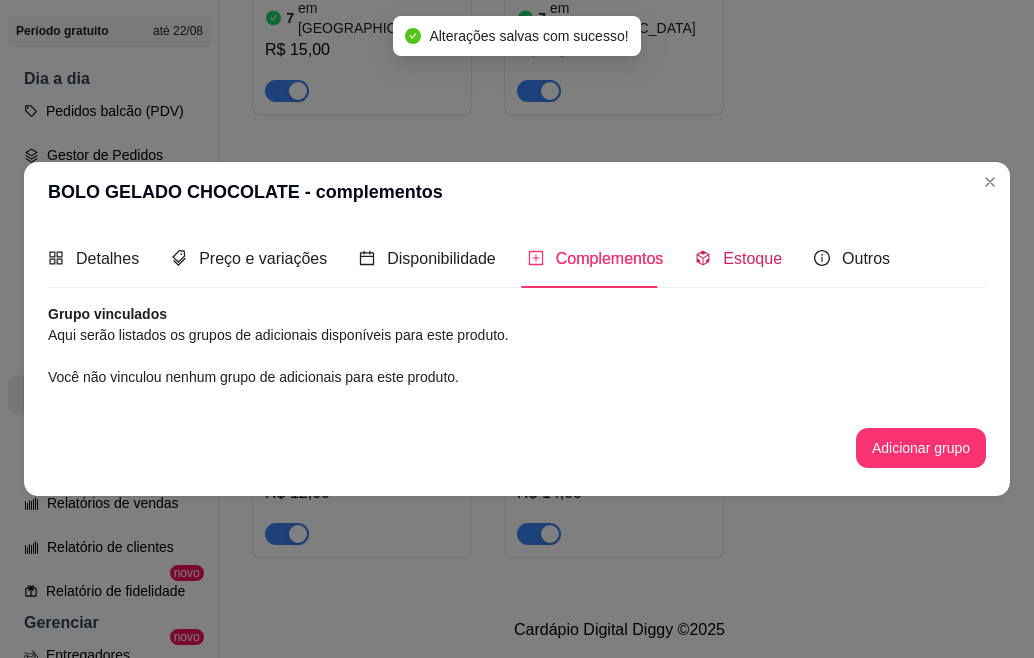 click on "Estoque" at bounding box center (752, 258) 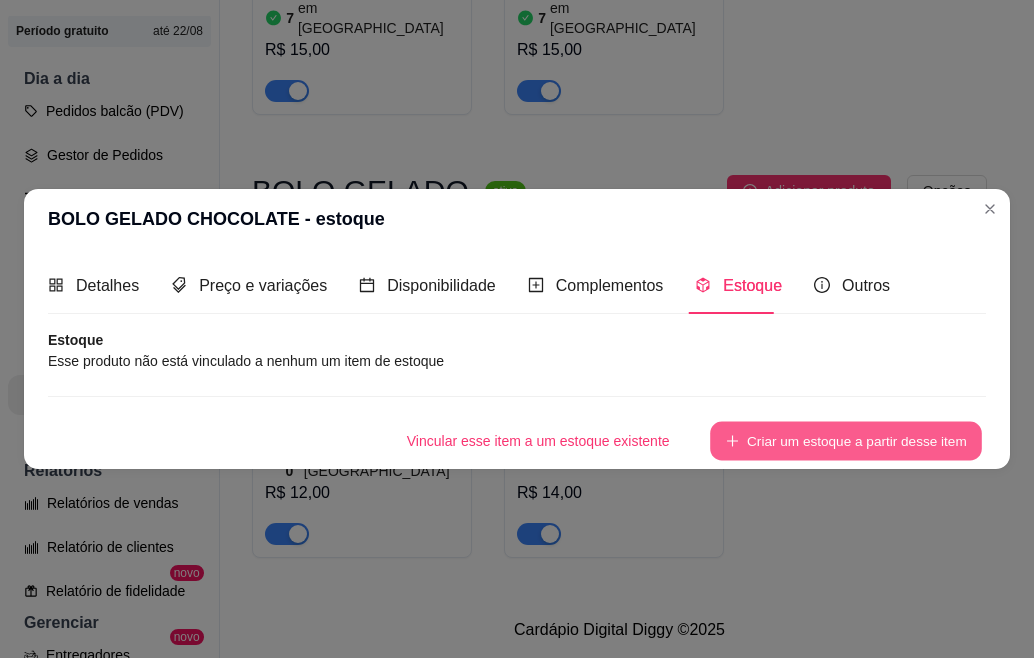 click on "Criar um estoque a partir desse item" at bounding box center (846, 441) 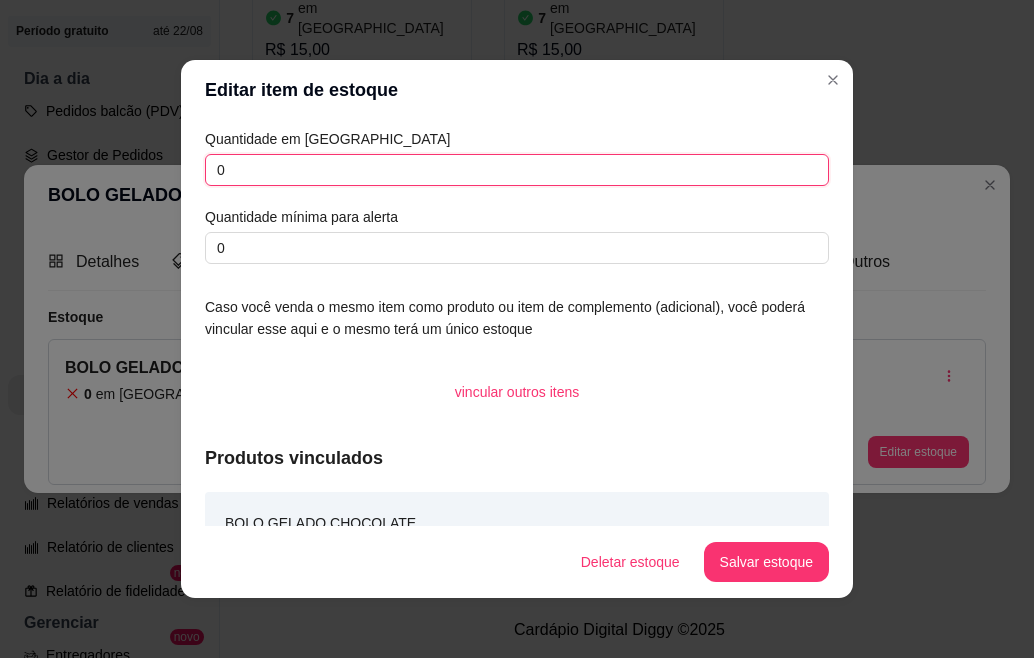 click on "0" at bounding box center [517, 170] 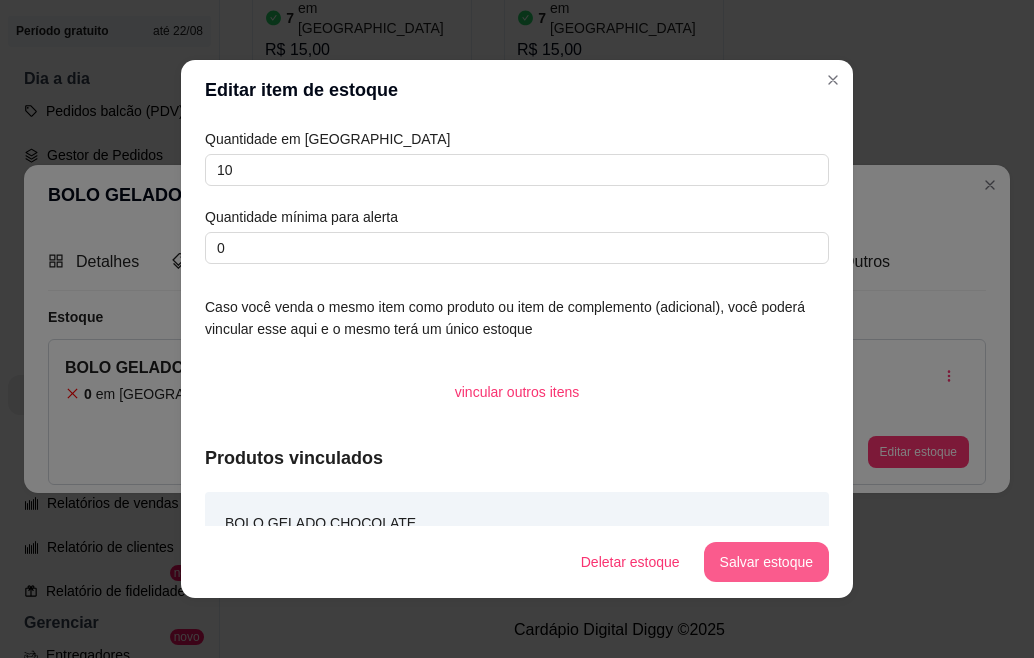 click on "Salvar estoque" at bounding box center [766, 562] 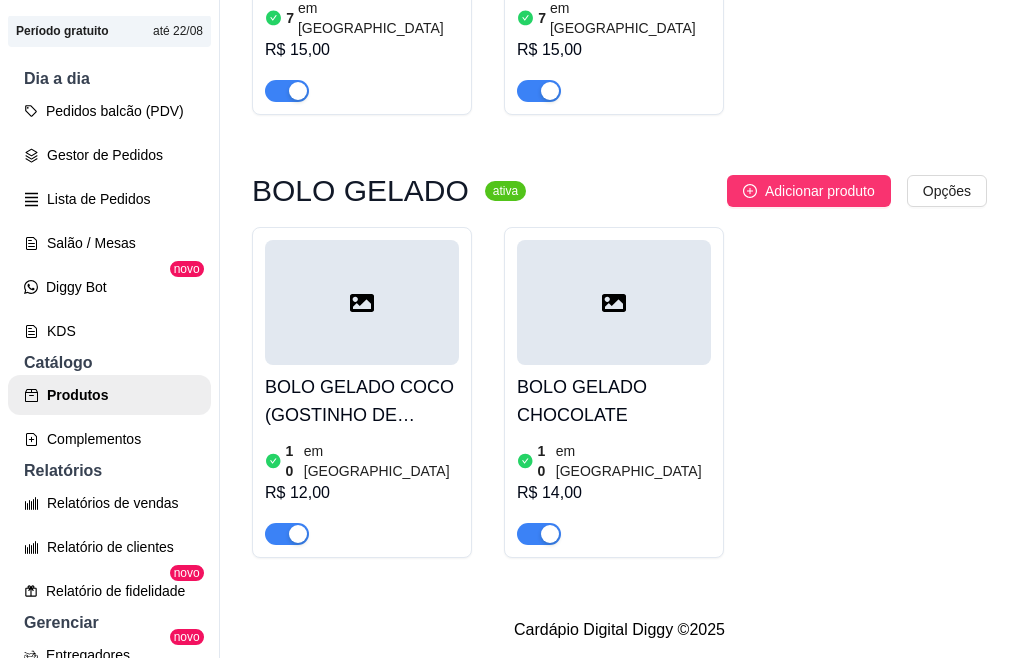 scroll, scrollTop: 1293, scrollLeft: 0, axis: vertical 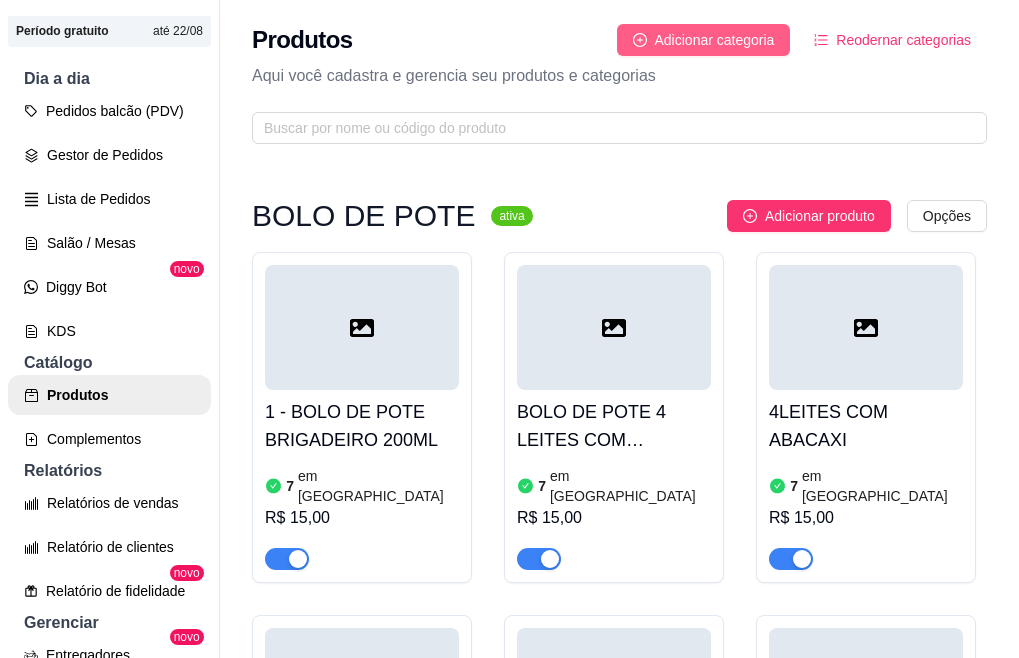 click on "Adicionar categoria" at bounding box center (715, 40) 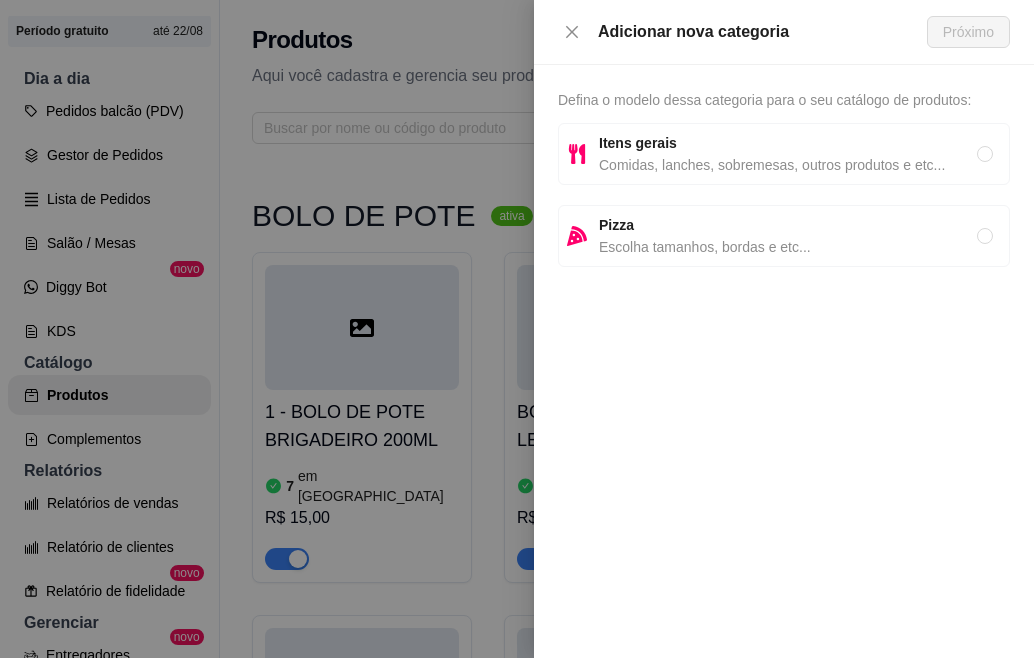 click on "Itens gerais" at bounding box center (788, 143) 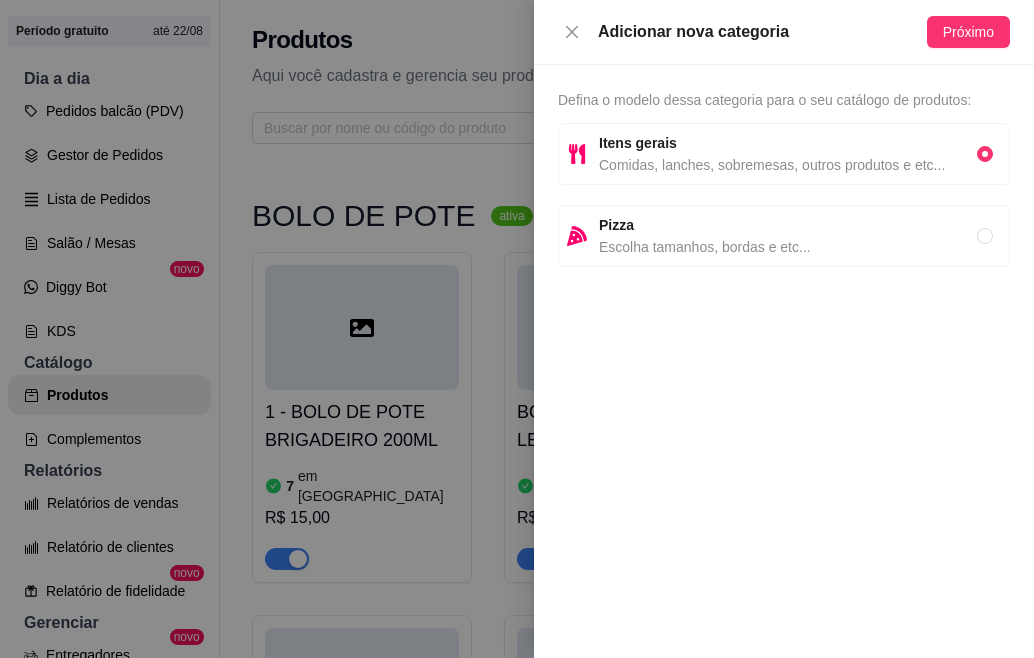 click on "Comidas, lanches, sobremesas, outros produtos e etc..." at bounding box center (788, 165) 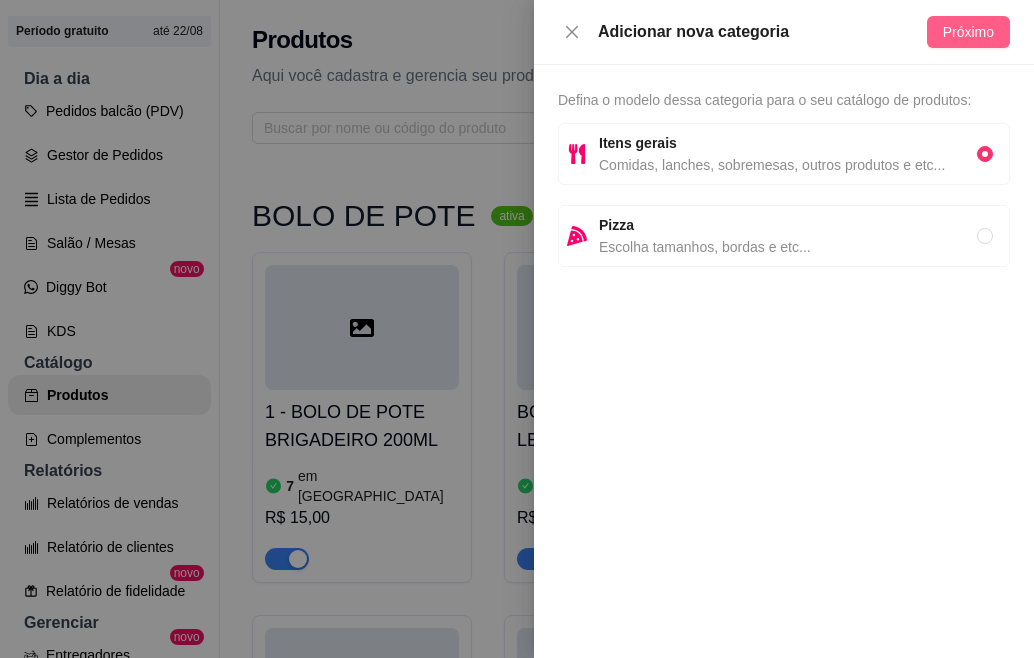 click on "Próximo" at bounding box center [968, 32] 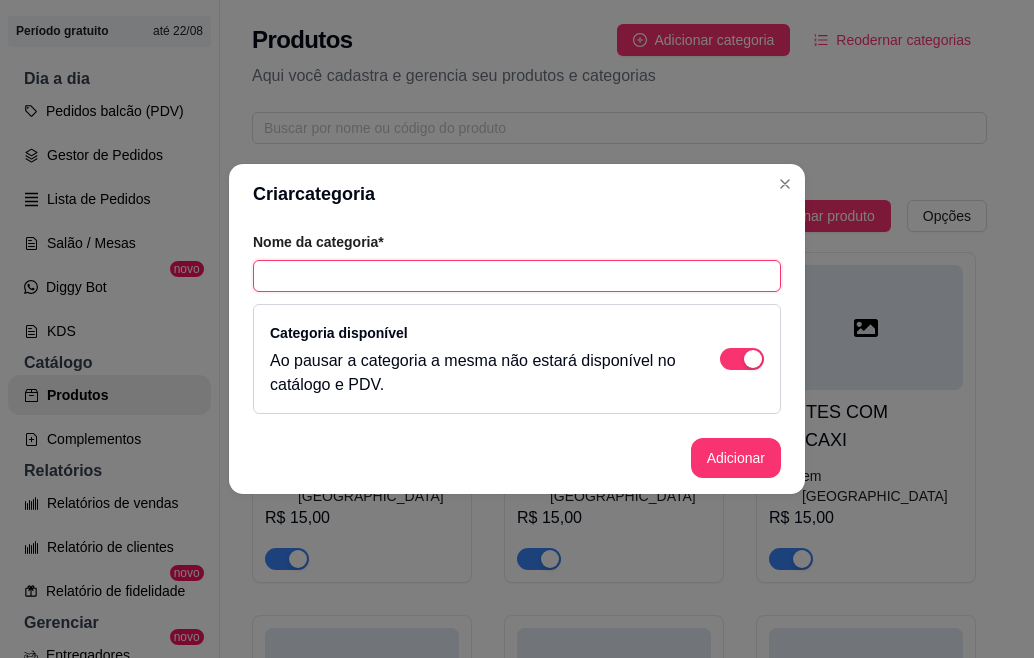 click at bounding box center (517, 276) 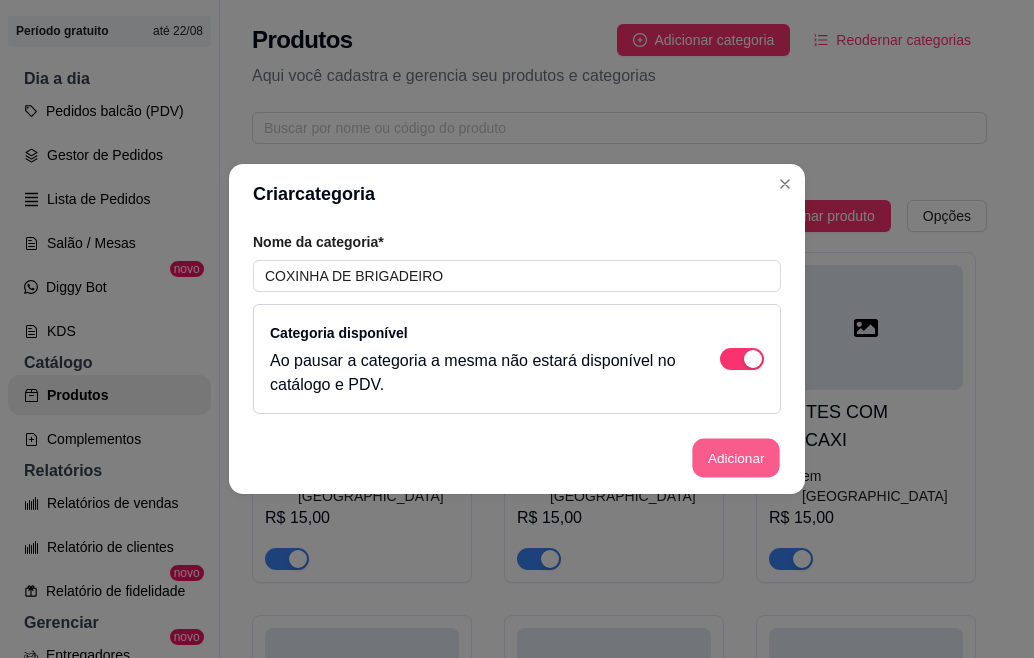 click on "Adicionar" at bounding box center [736, 458] 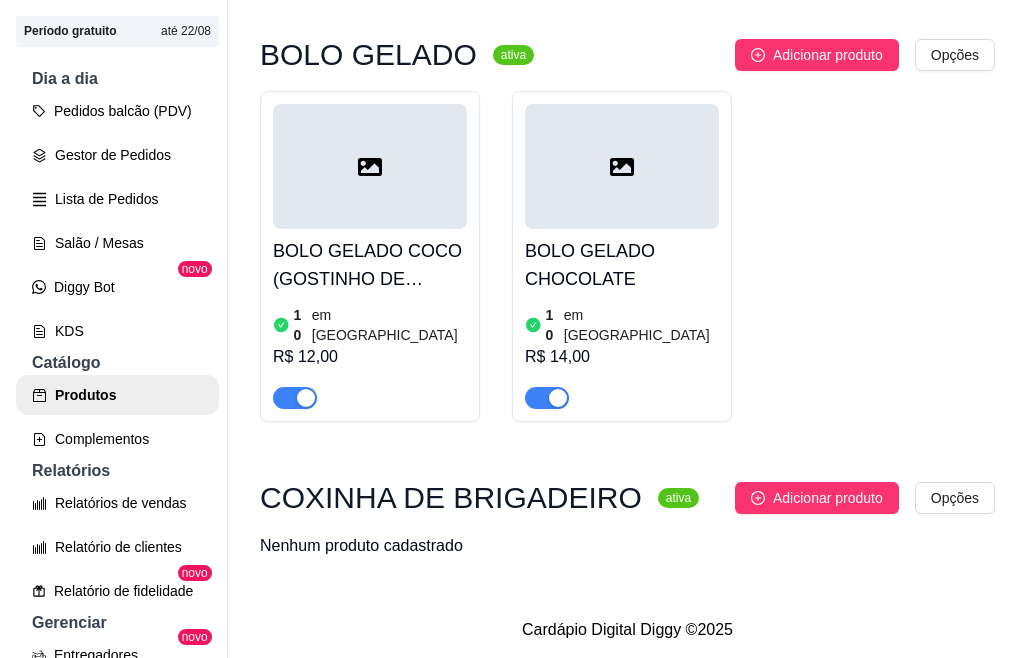 scroll, scrollTop: 1557, scrollLeft: 0, axis: vertical 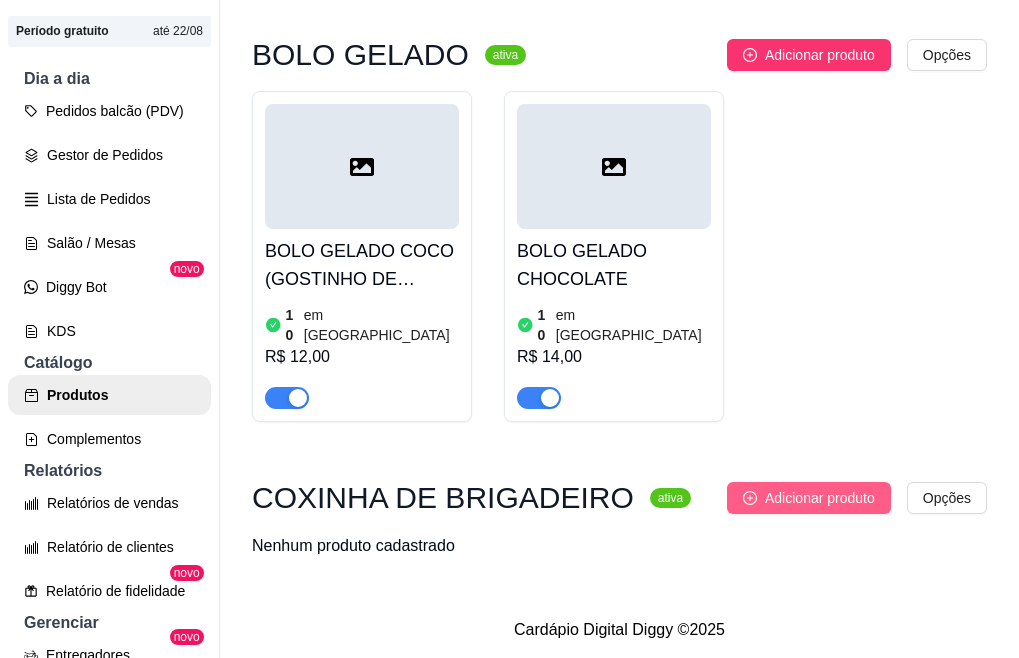 click on "Adicionar produto" at bounding box center [820, 498] 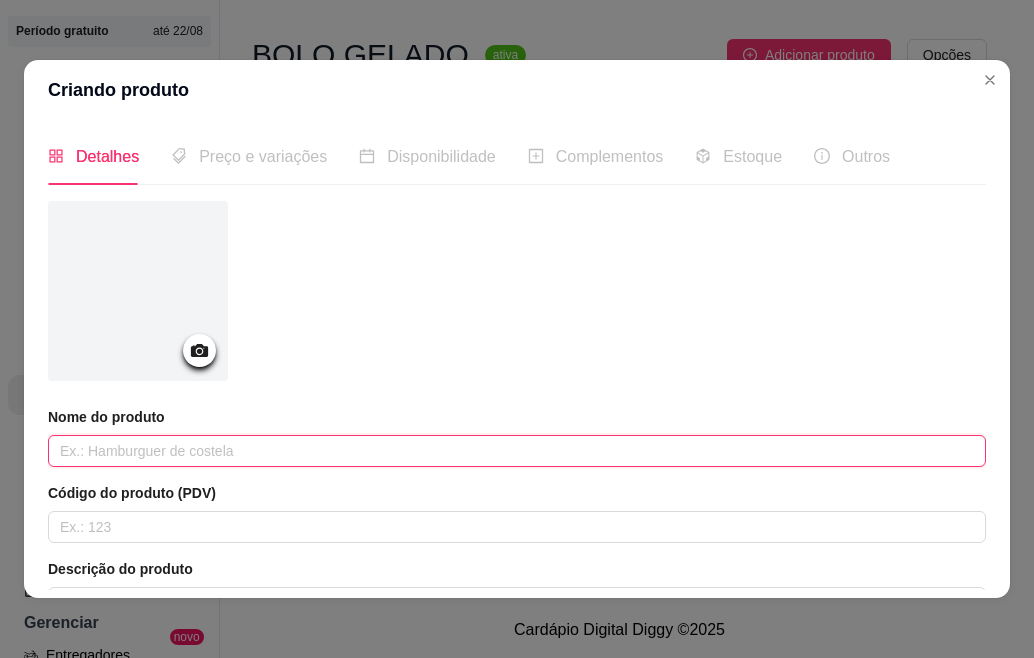 click at bounding box center [517, 451] 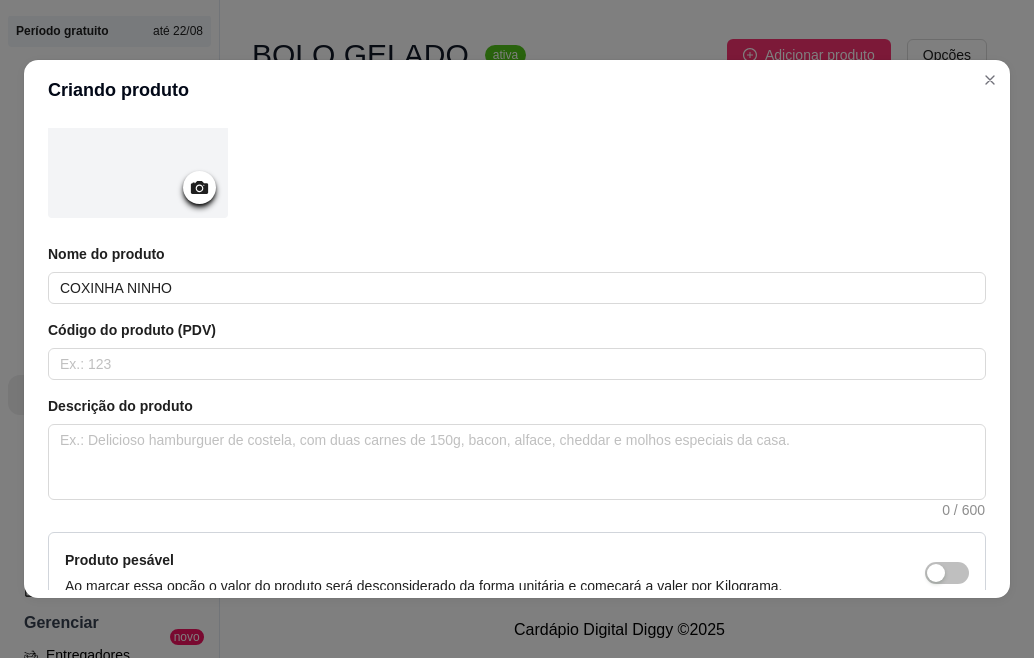 scroll, scrollTop: 200, scrollLeft: 0, axis: vertical 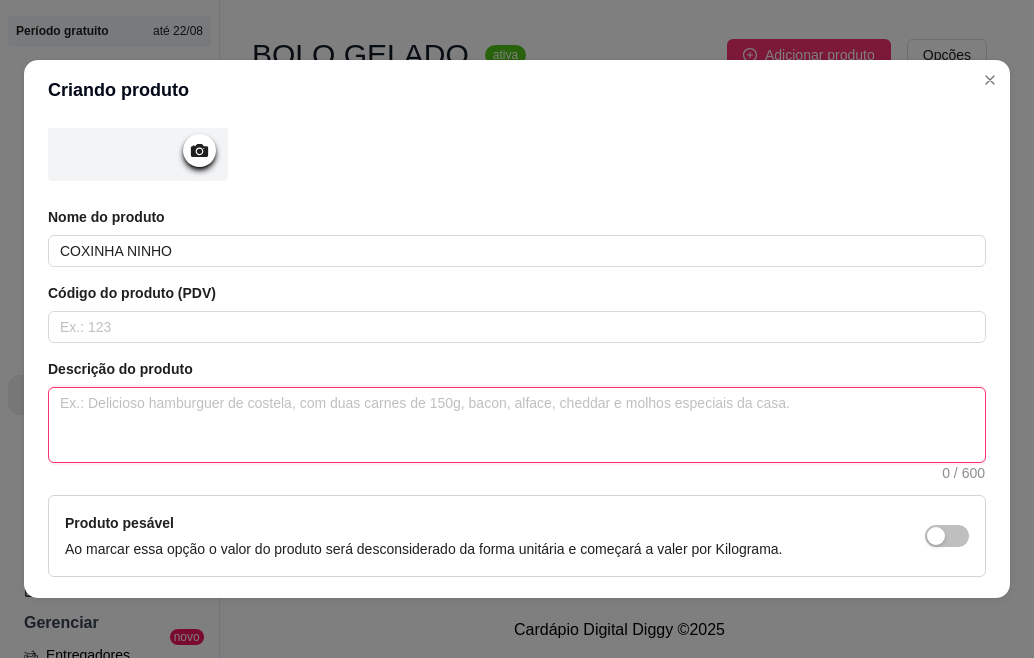 click at bounding box center [517, 425] 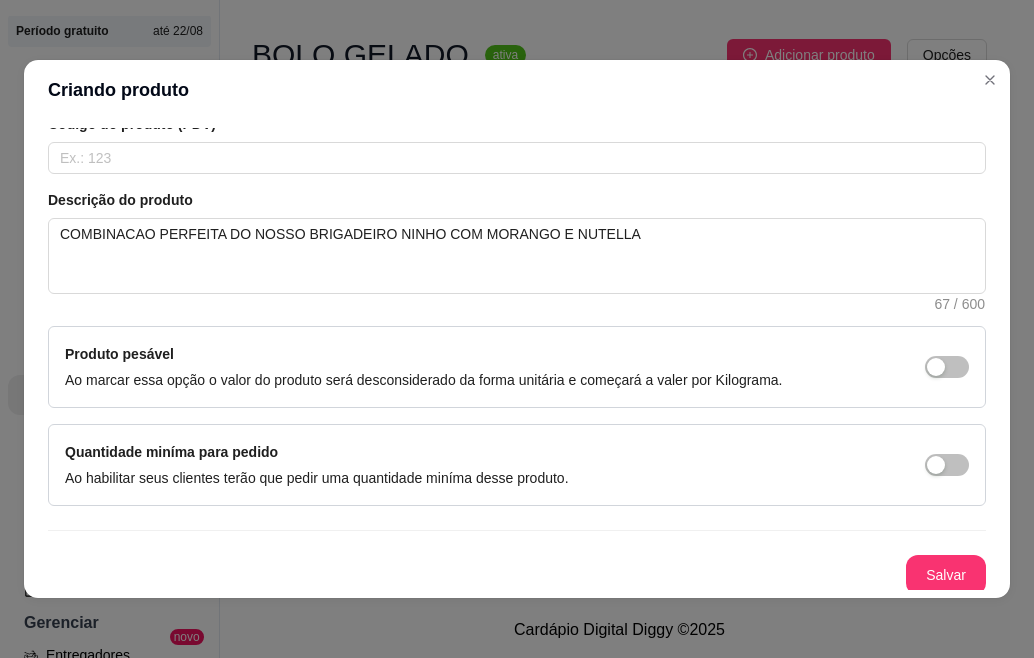 scroll, scrollTop: 374, scrollLeft: 0, axis: vertical 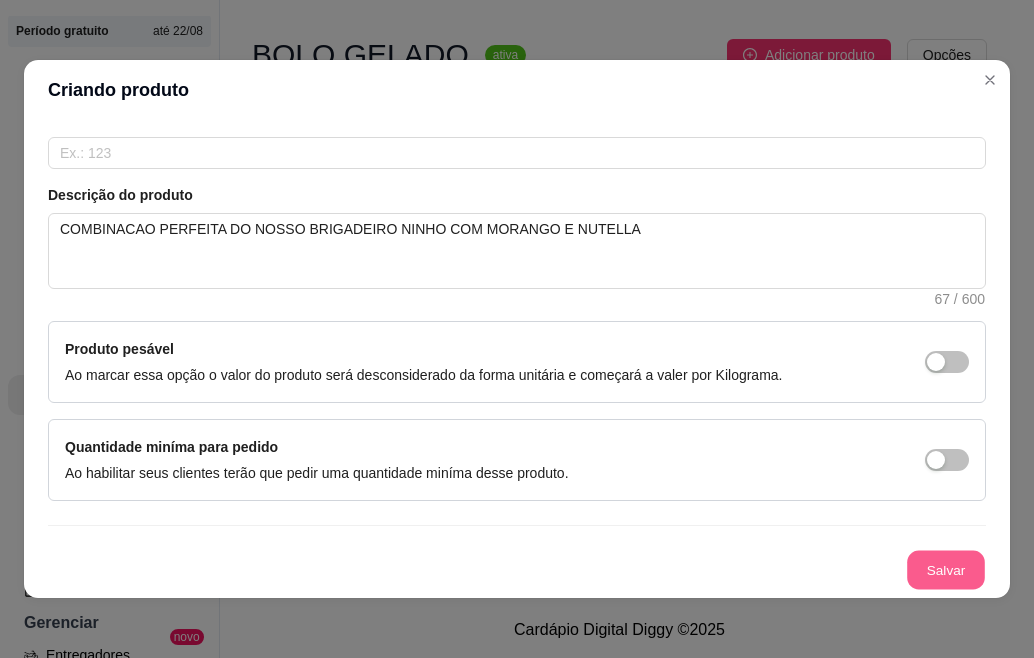 click on "Salvar" at bounding box center (946, 570) 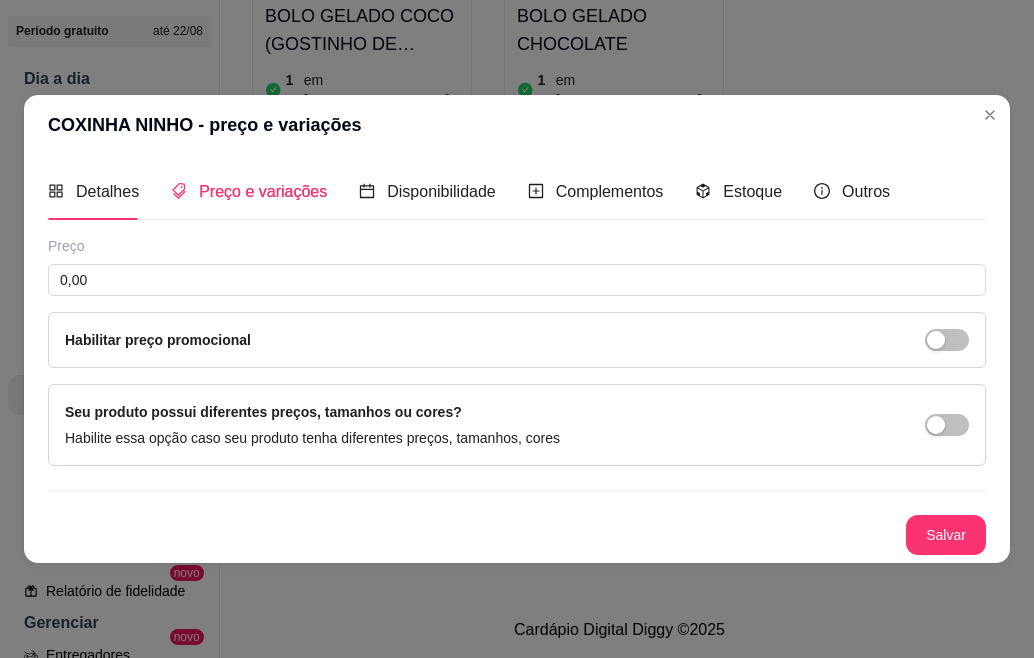 scroll, scrollTop: 0, scrollLeft: 0, axis: both 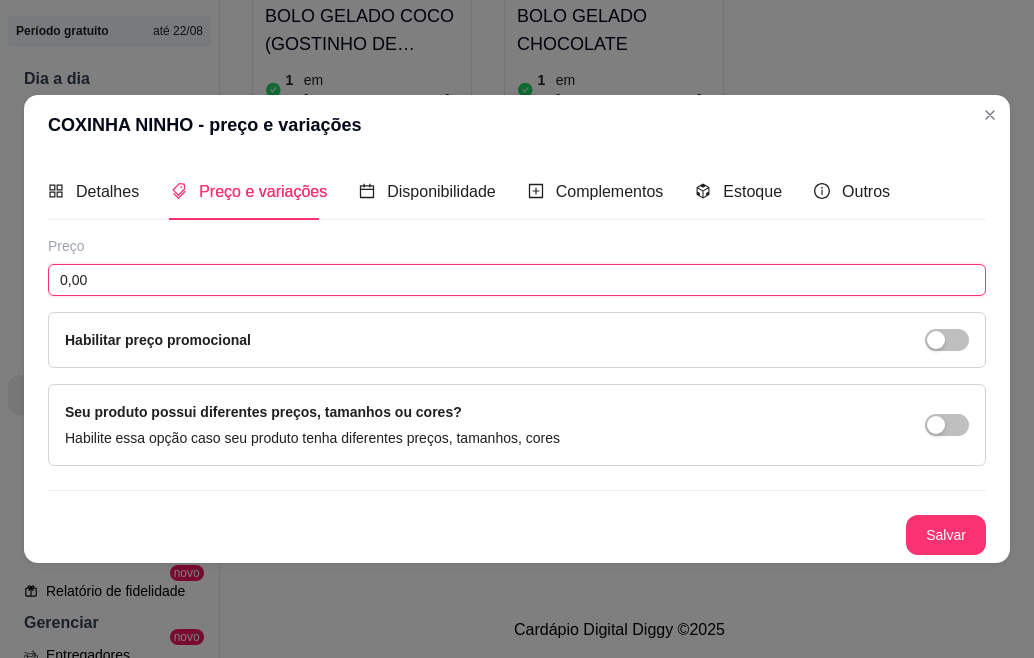 click on "0,00" at bounding box center (517, 280) 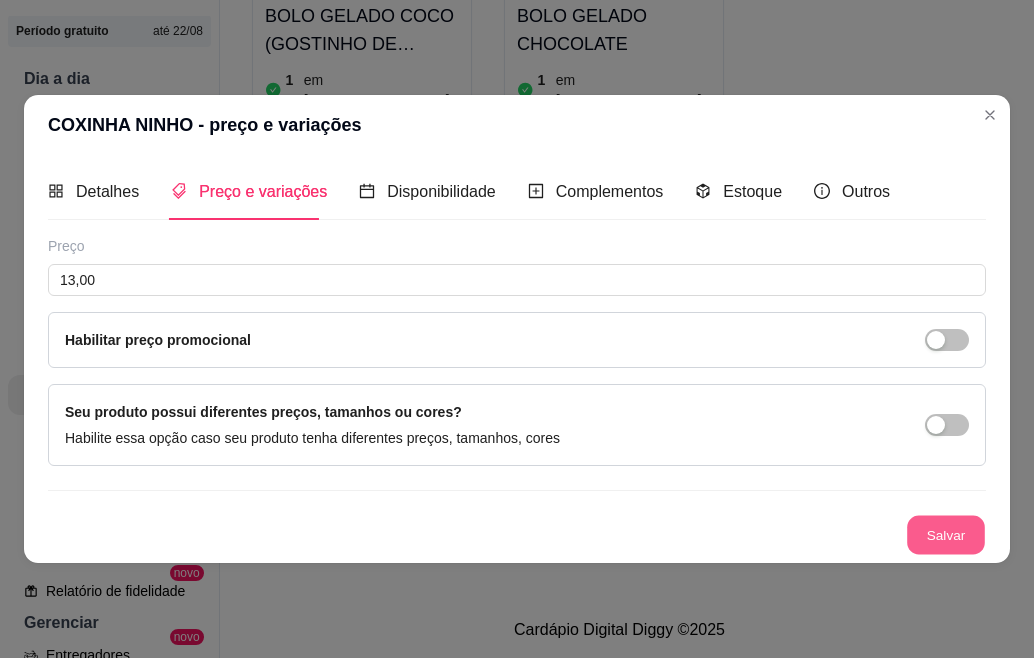 click on "Salvar" at bounding box center [946, 535] 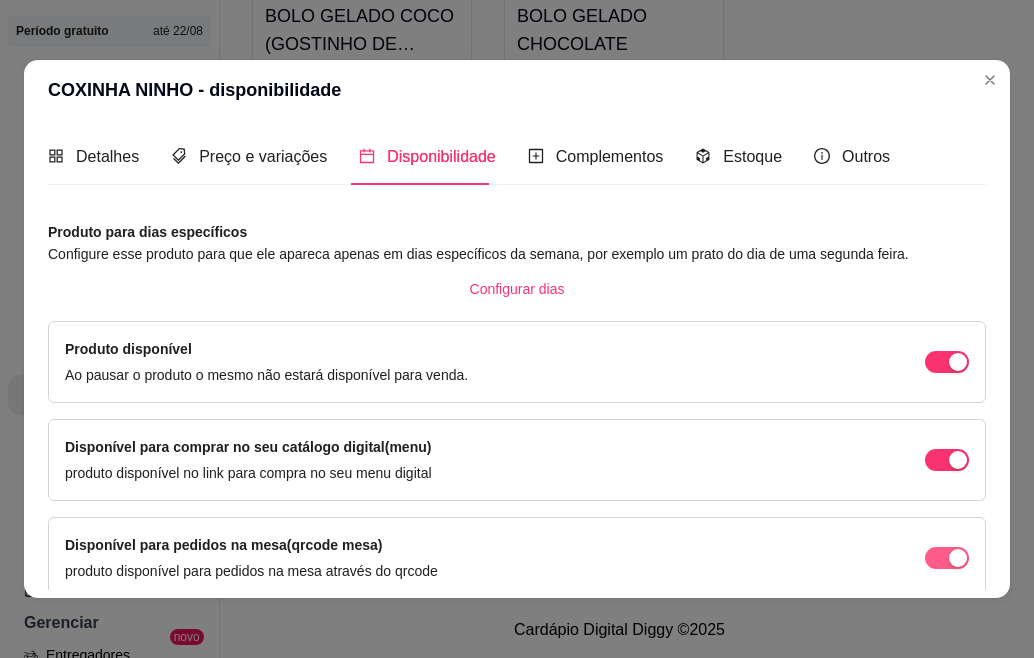 click at bounding box center [958, 362] 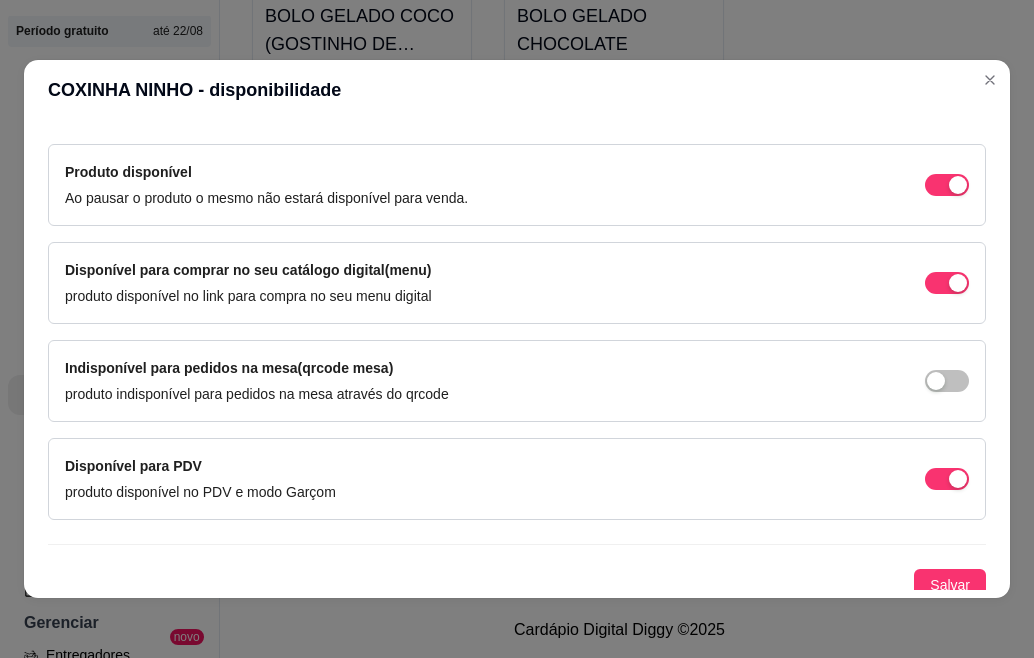 scroll, scrollTop: 188, scrollLeft: 0, axis: vertical 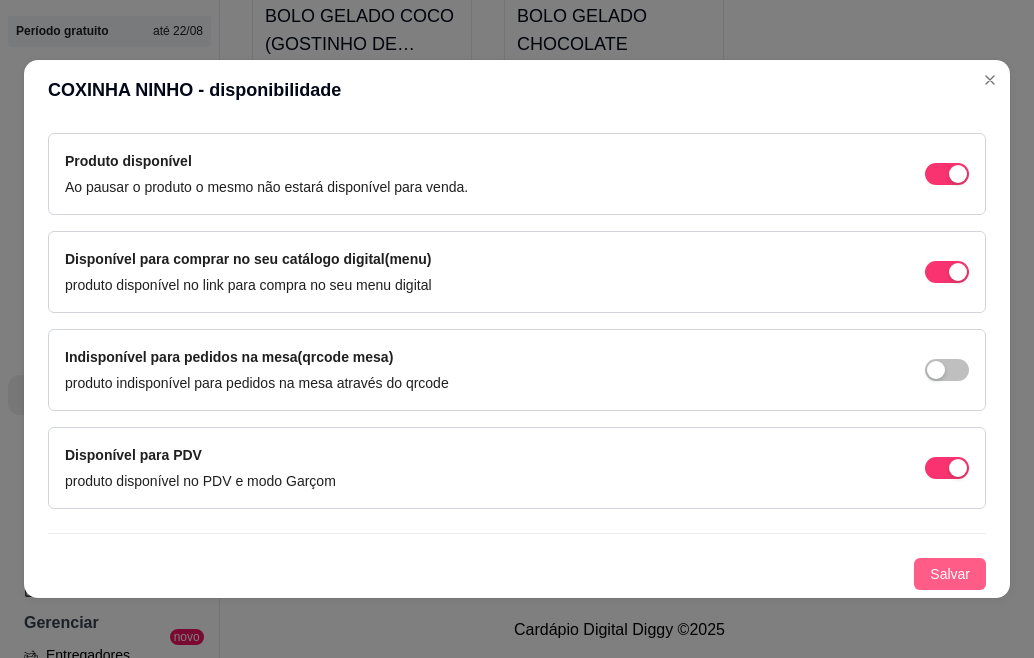 click on "Salvar" at bounding box center [950, 574] 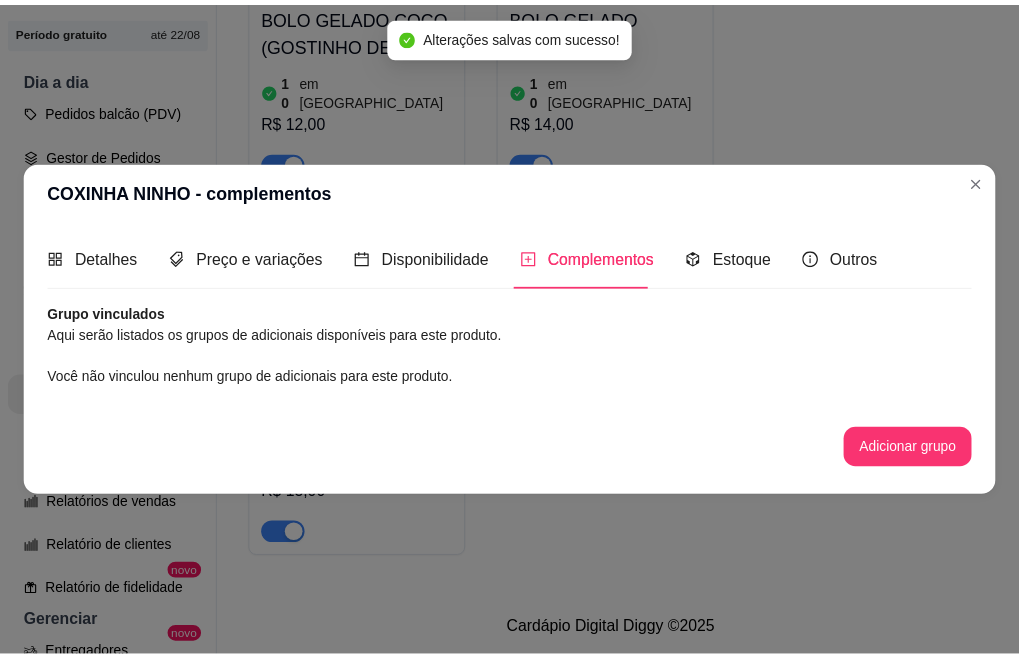 scroll, scrollTop: 0, scrollLeft: 0, axis: both 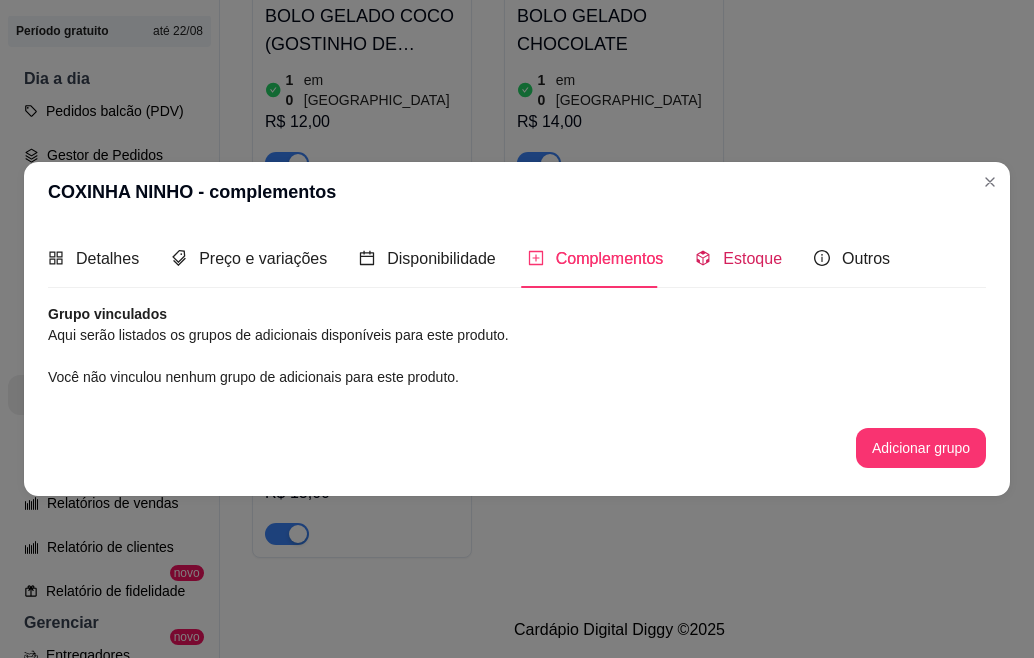 click on "Estoque" at bounding box center (752, 258) 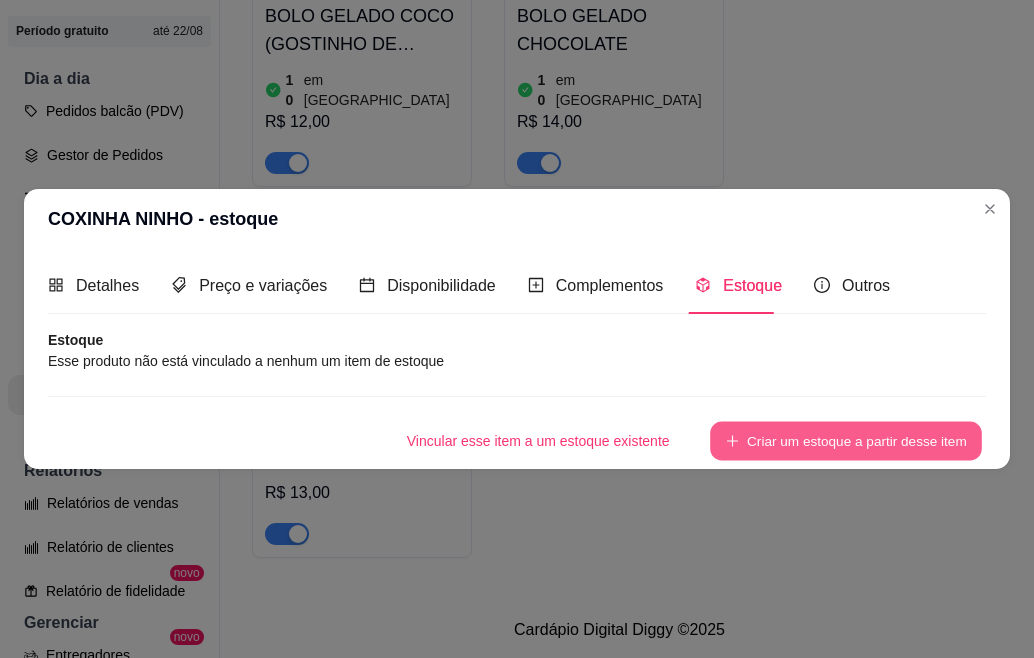 click on "Criar um estoque a partir desse item" at bounding box center [846, 441] 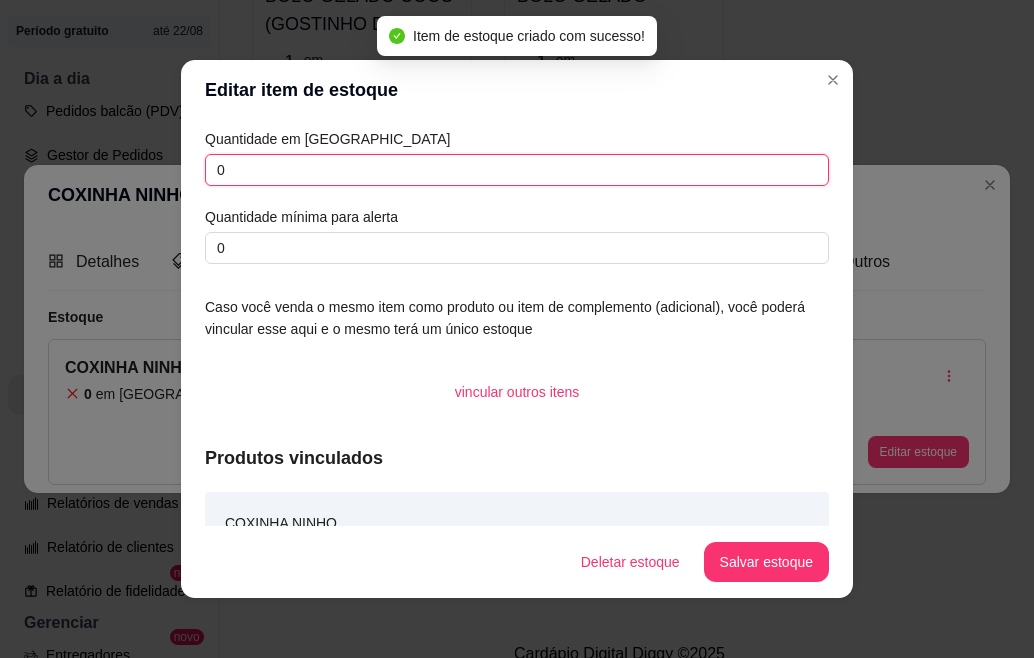 click on "0" at bounding box center (517, 170) 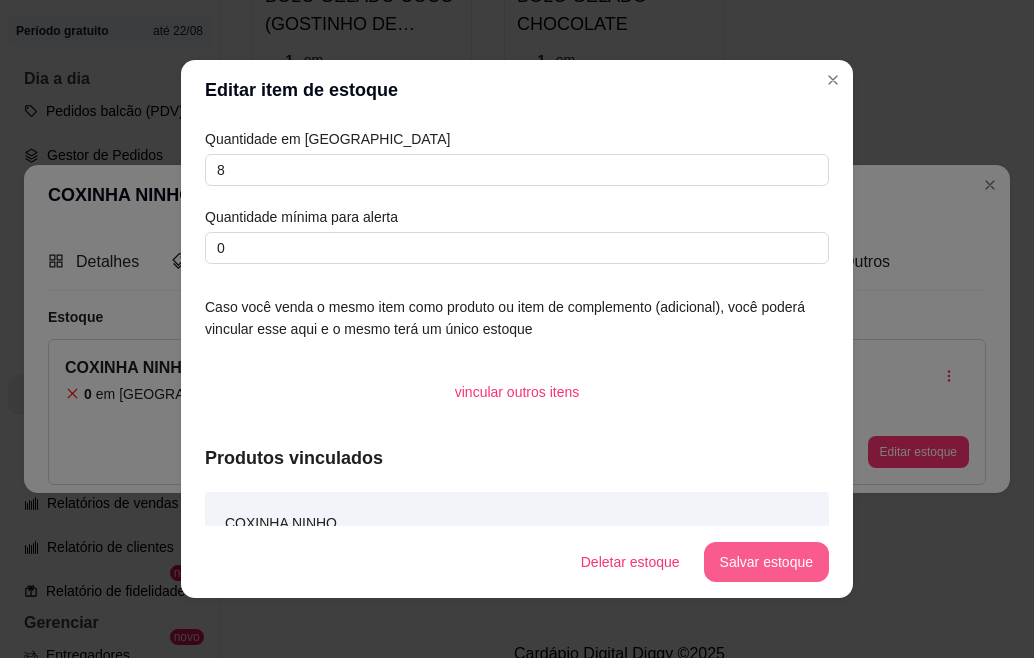 click on "Salvar estoque" at bounding box center [766, 562] 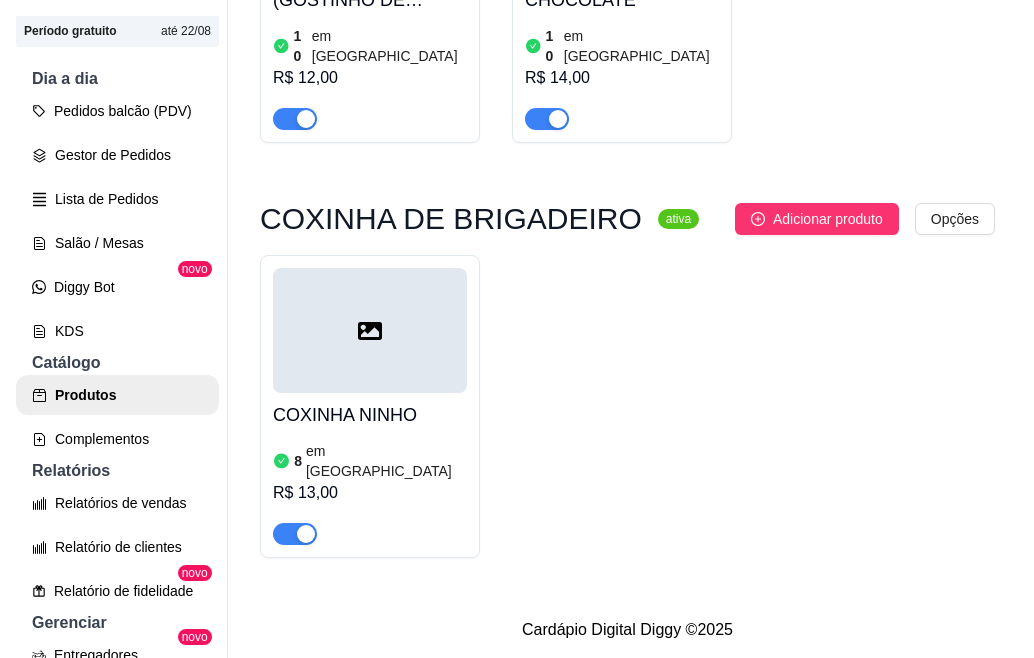 scroll, scrollTop: 1817, scrollLeft: 0, axis: vertical 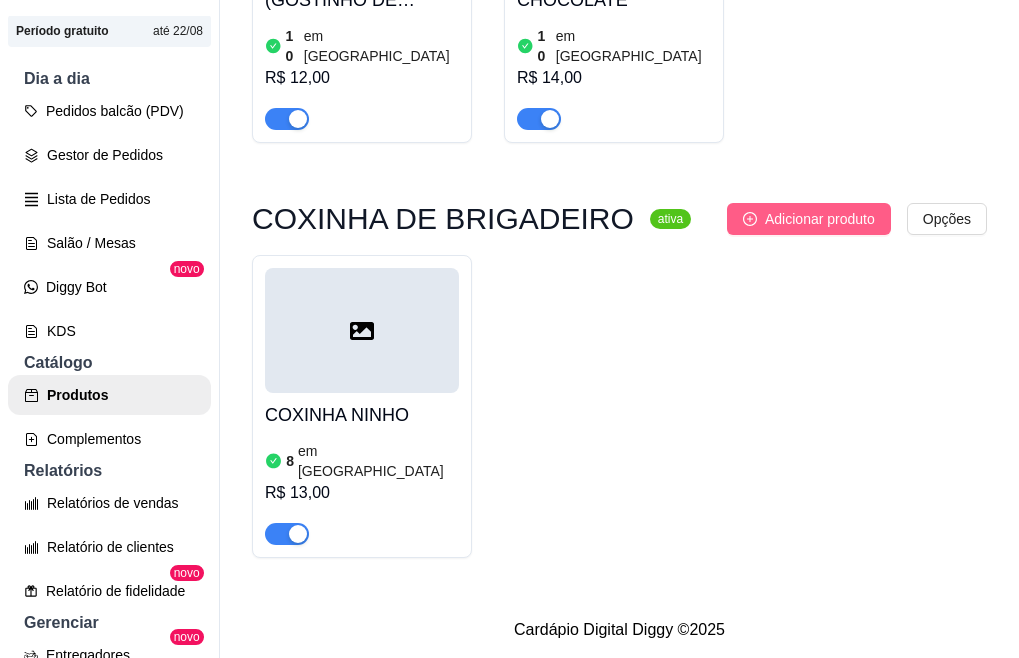 click on "Adicionar produto" at bounding box center [820, 219] 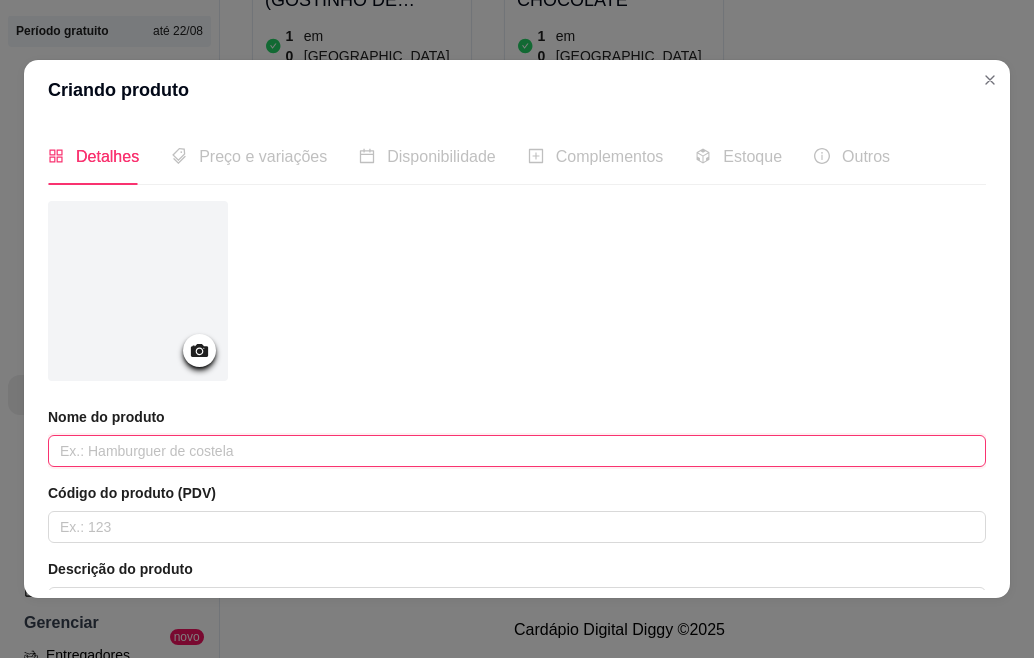 click at bounding box center (517, 451) 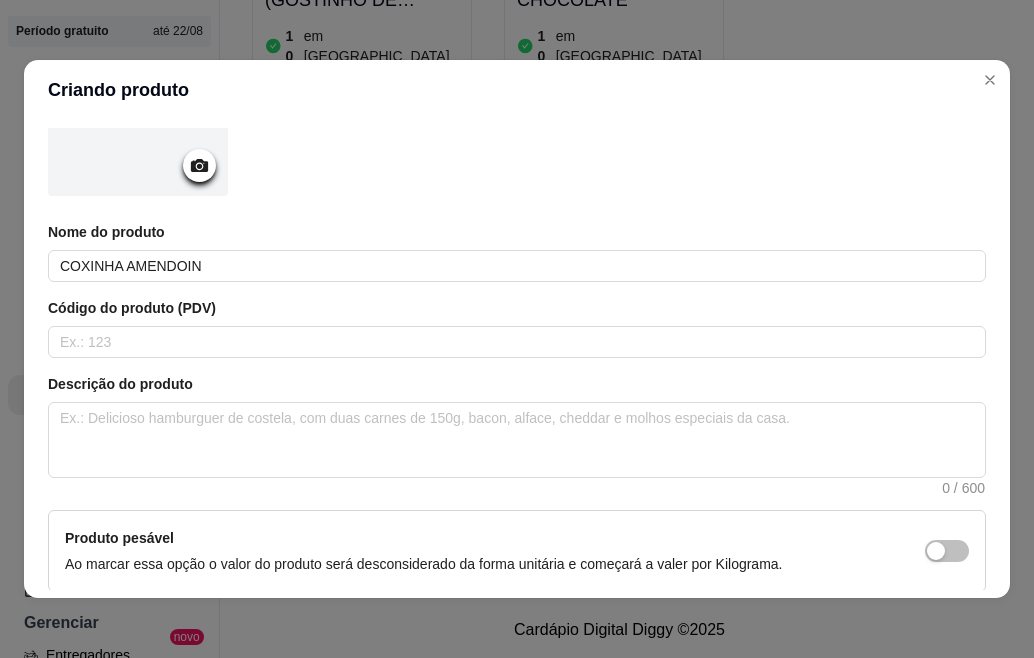 scroll, scrollTop: 200, scrollLeft: 0, axis: vertical 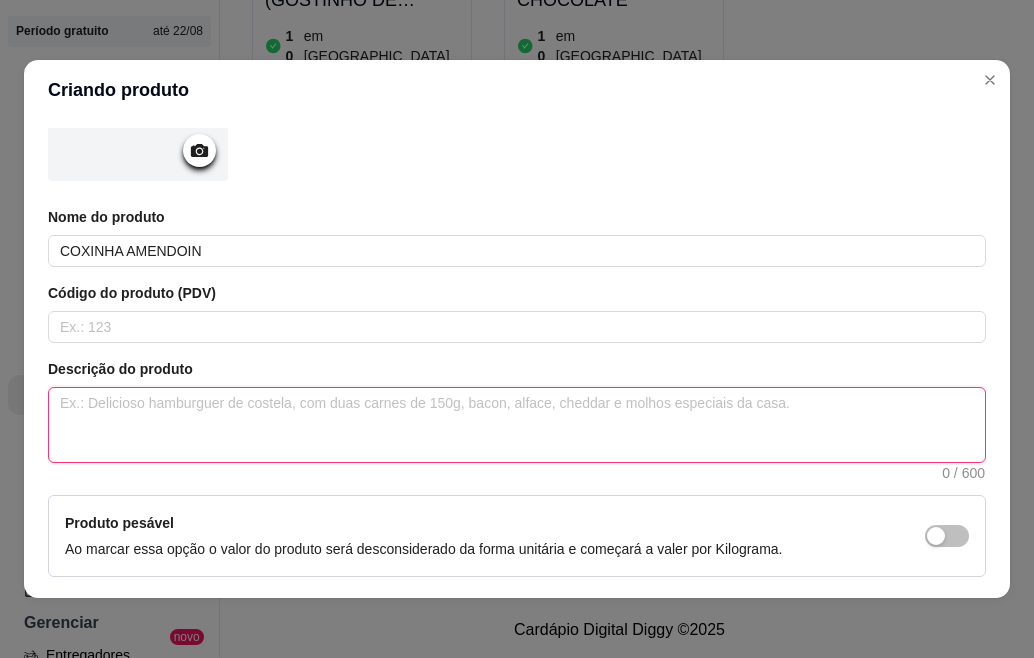 click at bounding box center (517, 425) 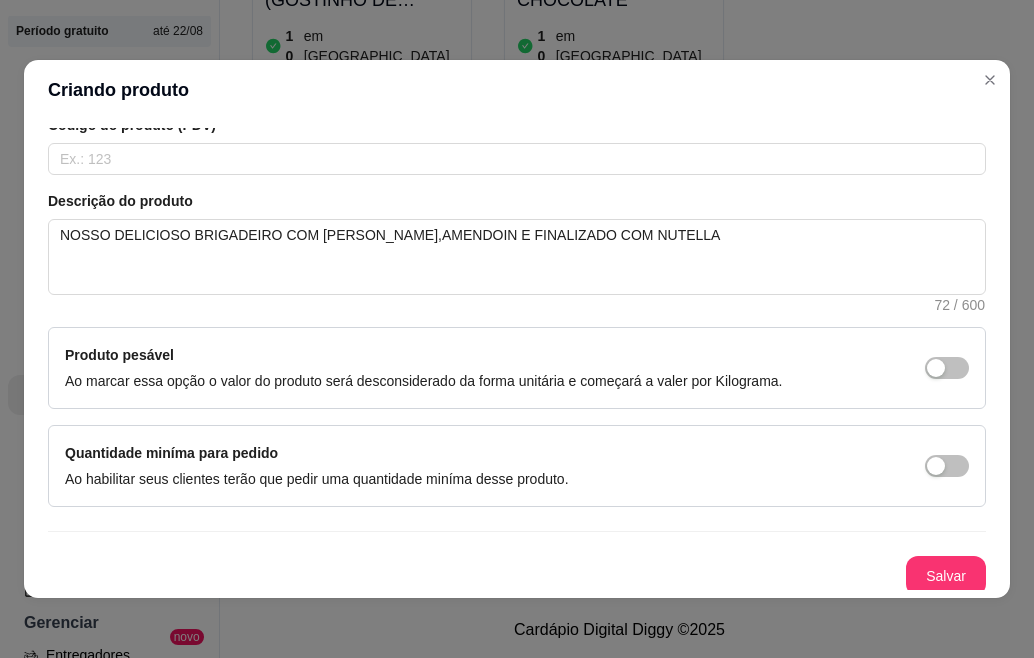 scroll, scrollTop: 374, scrollLeft: 0, axis: vertical 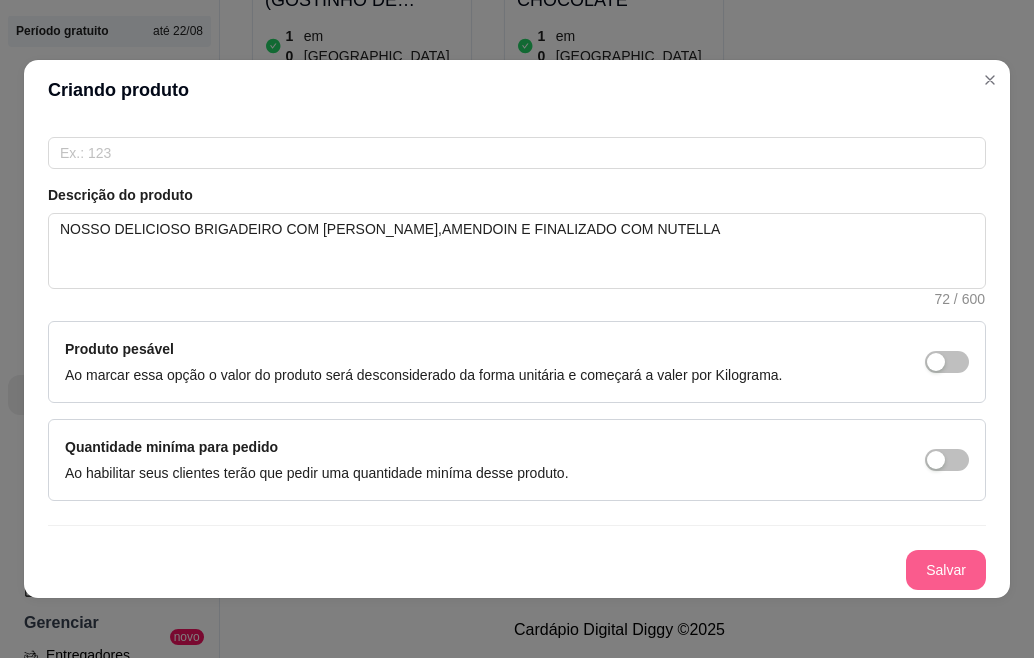 click on "Salvar" at bounding box center (946, 570) 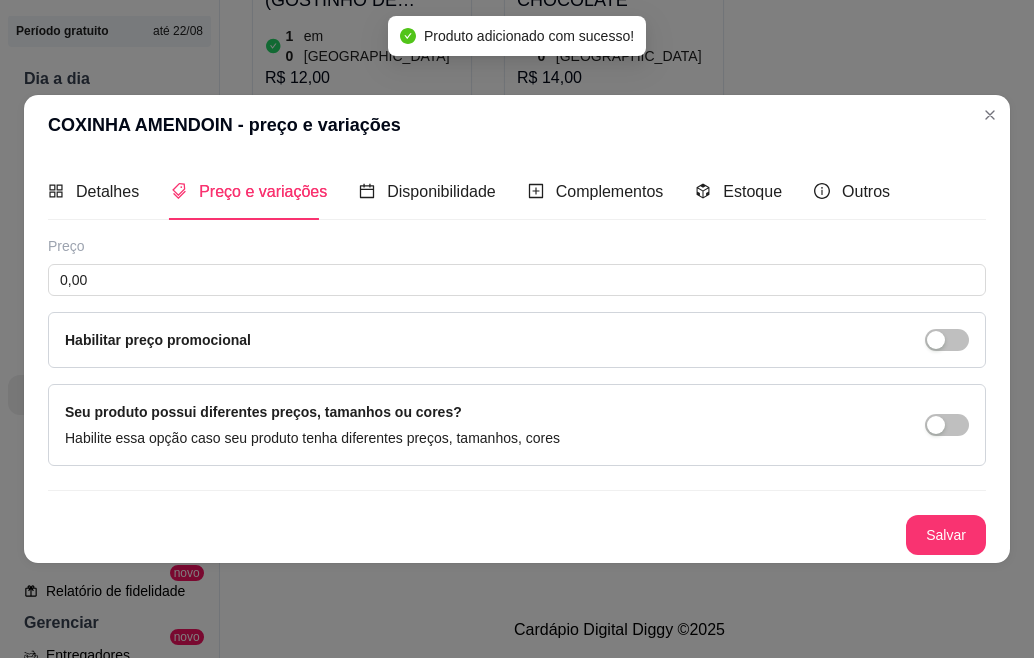 scroll, scrollTop: 0, scrollLeft: 0, axis: both 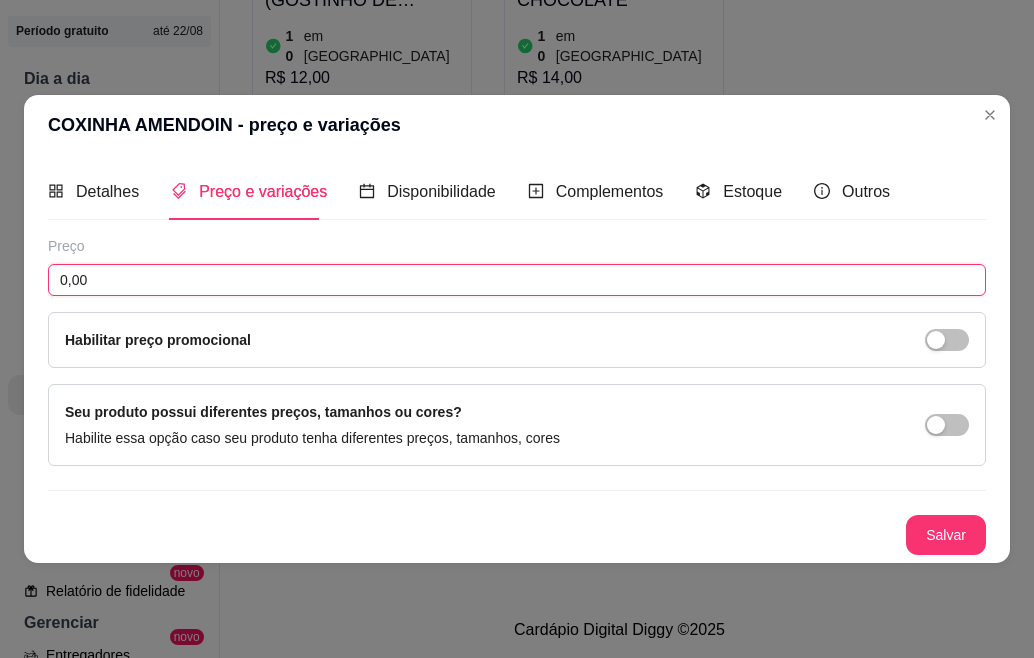click on "0,00" at bounding box center [517, 280] 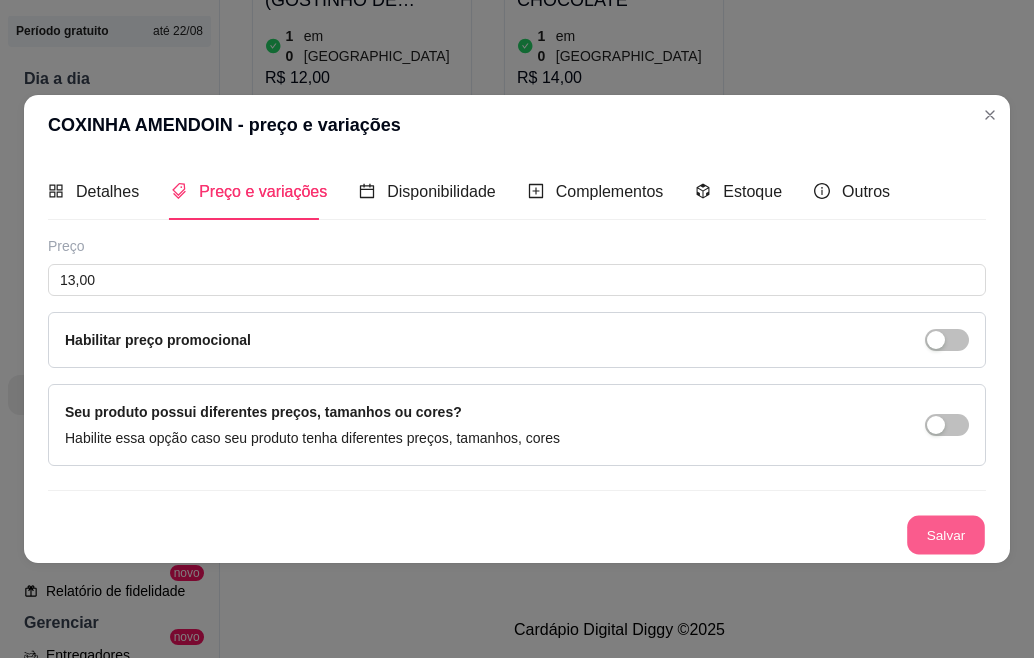 click on "Salvar" at bounding box center [946, 535] 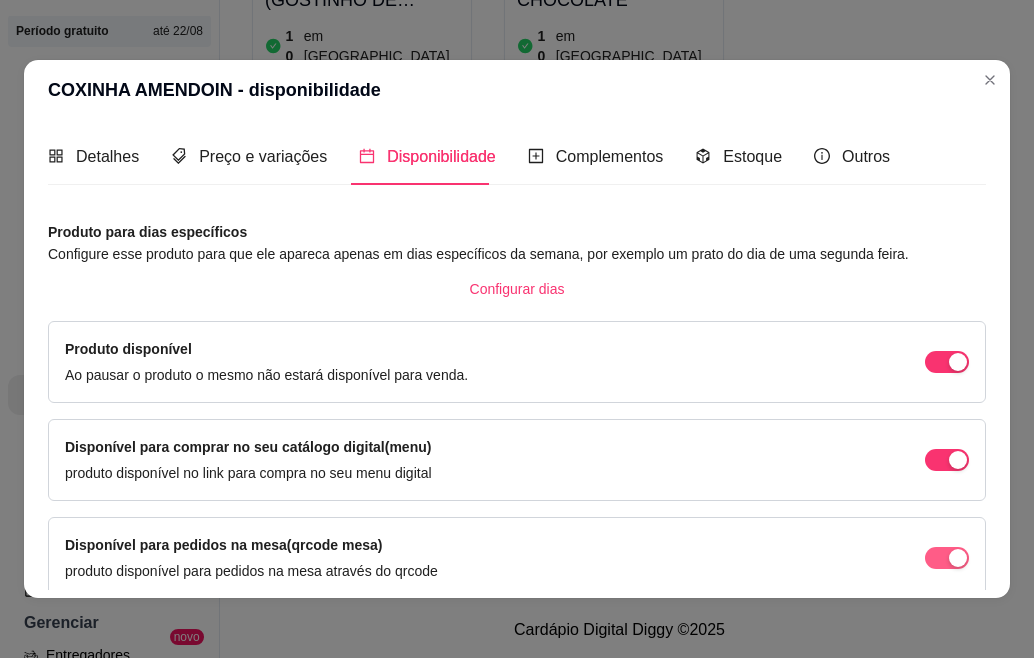 click at bounding box center (958, 362) 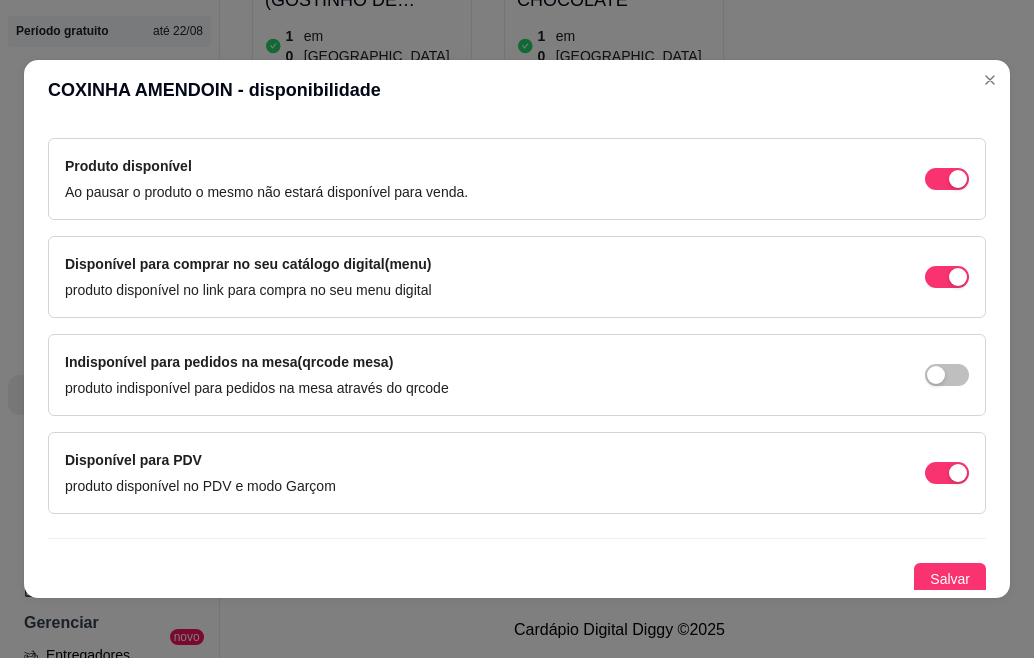 scroll, scrollTop: 188, scrollLeft: 0, axis: vertical 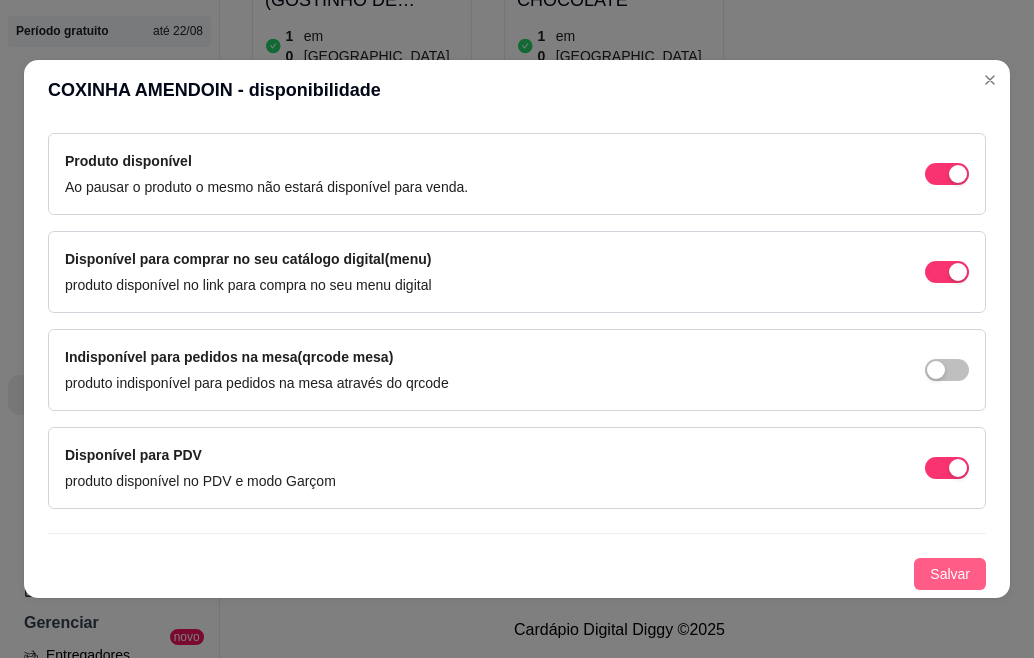 click on "Salvar" at bounding box center [950, 574] 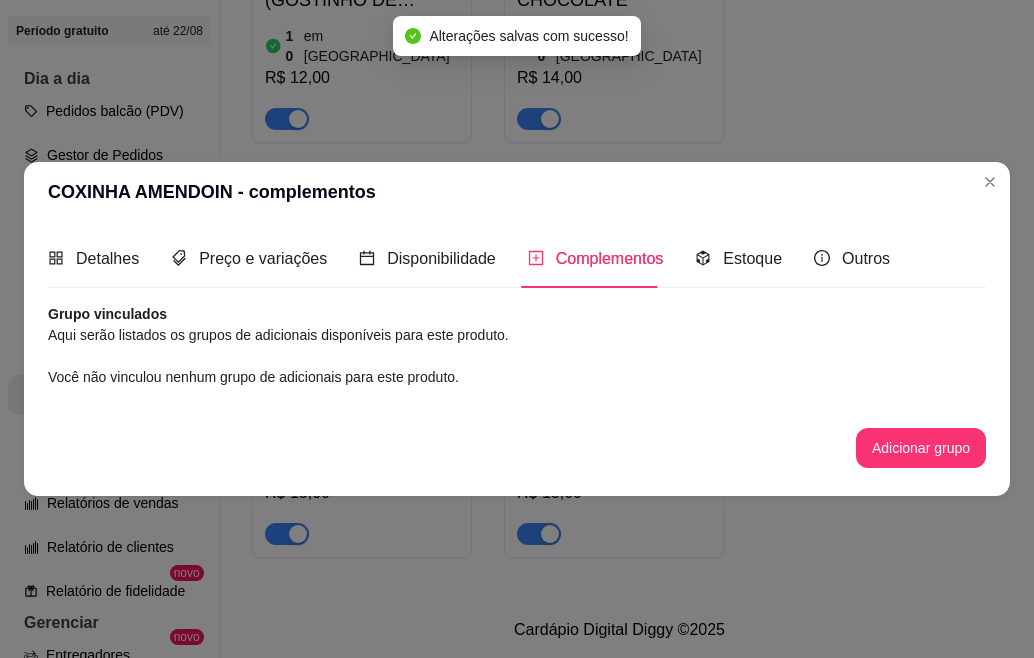 scroll, scrollTop: 0, scrollLeft: 0, axis: both 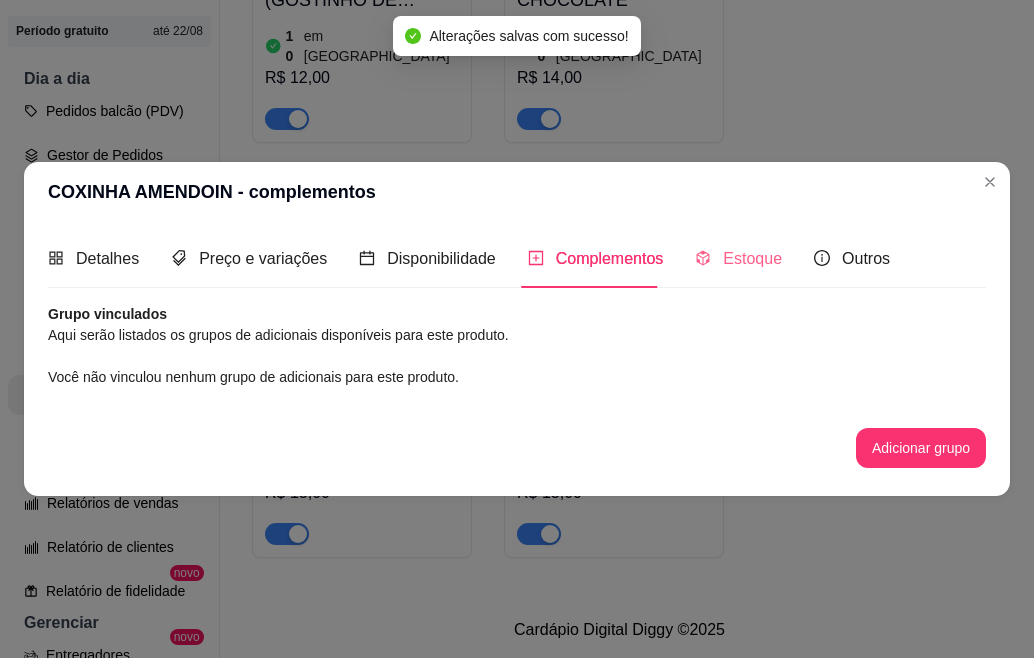 click on "Estoque" at bounding box center (738, 258) 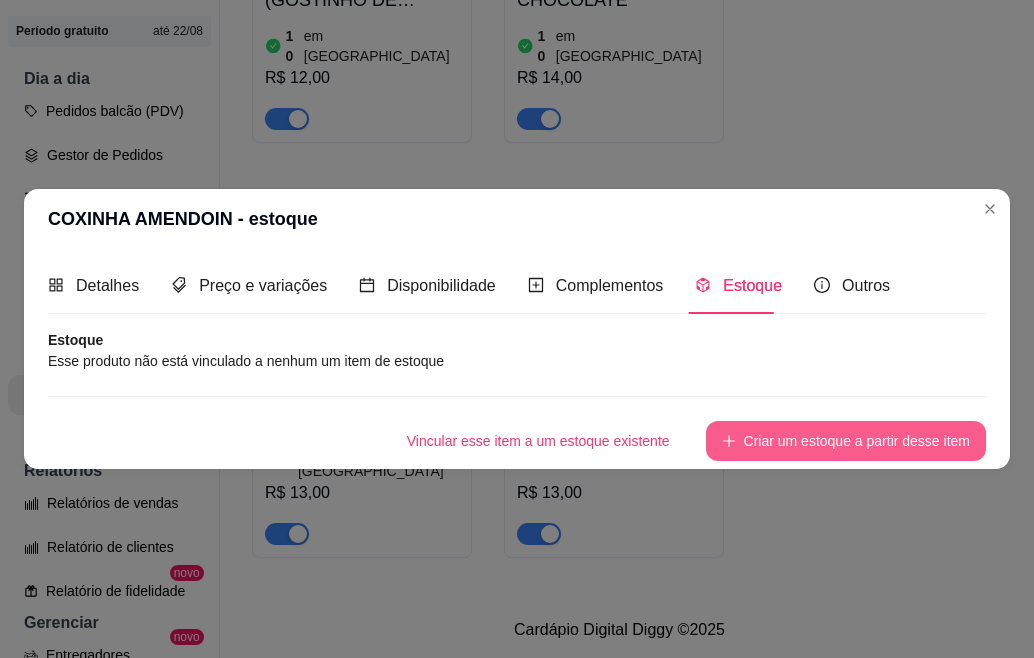 click on "Criar um estoque a partir desse item" at bounding box center (846, 441) 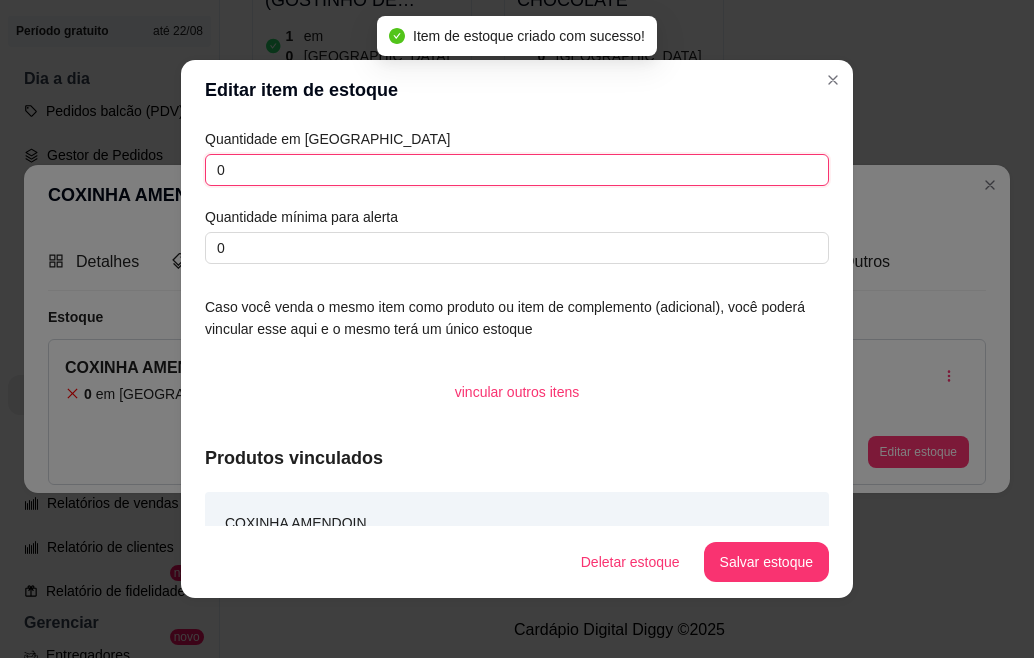 click on "0" at bounding box center (517, 170) 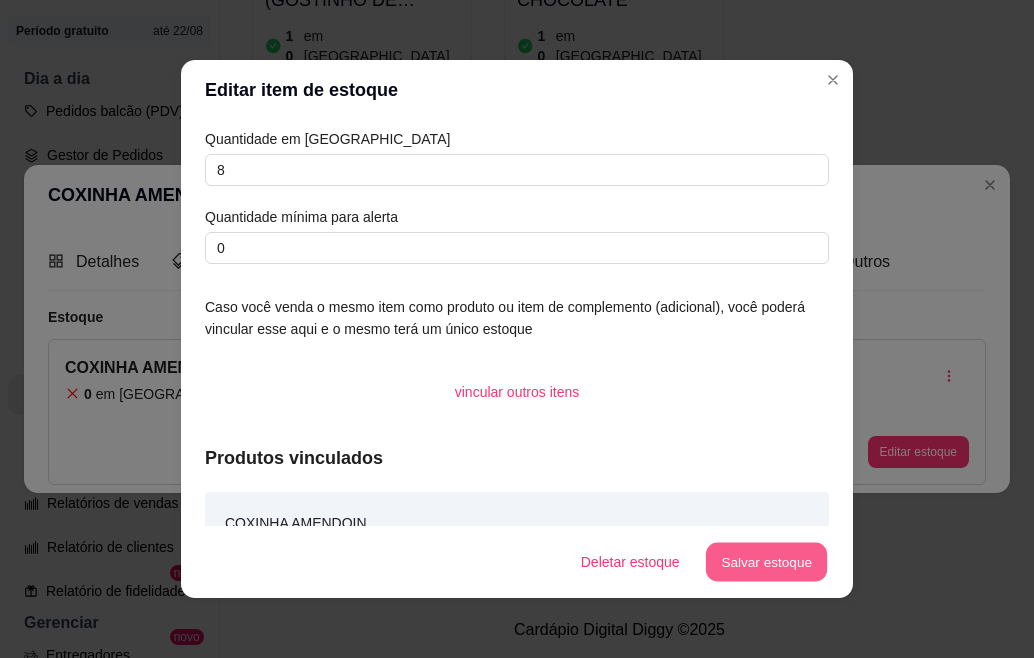 click on "Salvar estoque" at bounding box center (766, 562) 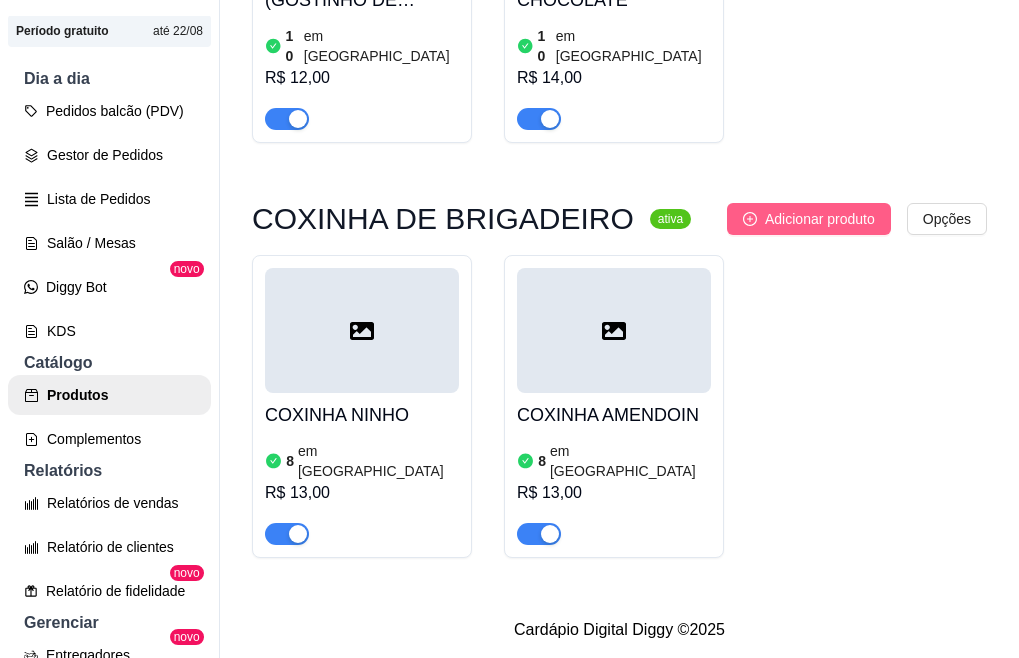 click on "Adicionar produto" at bounding box center (820, 219) 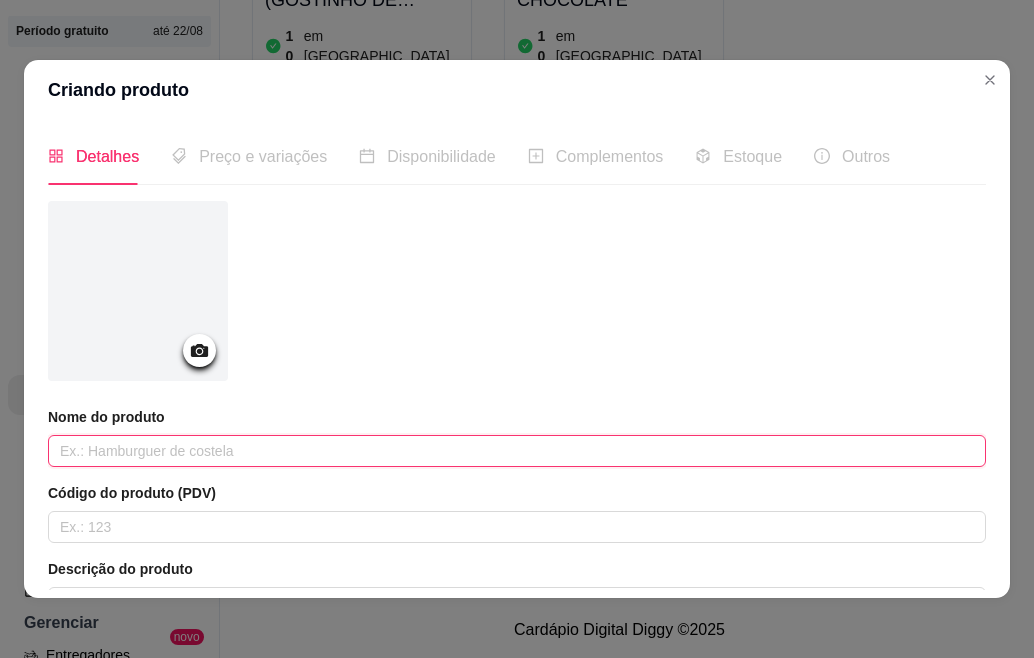 click at bounding box center [517, 451] 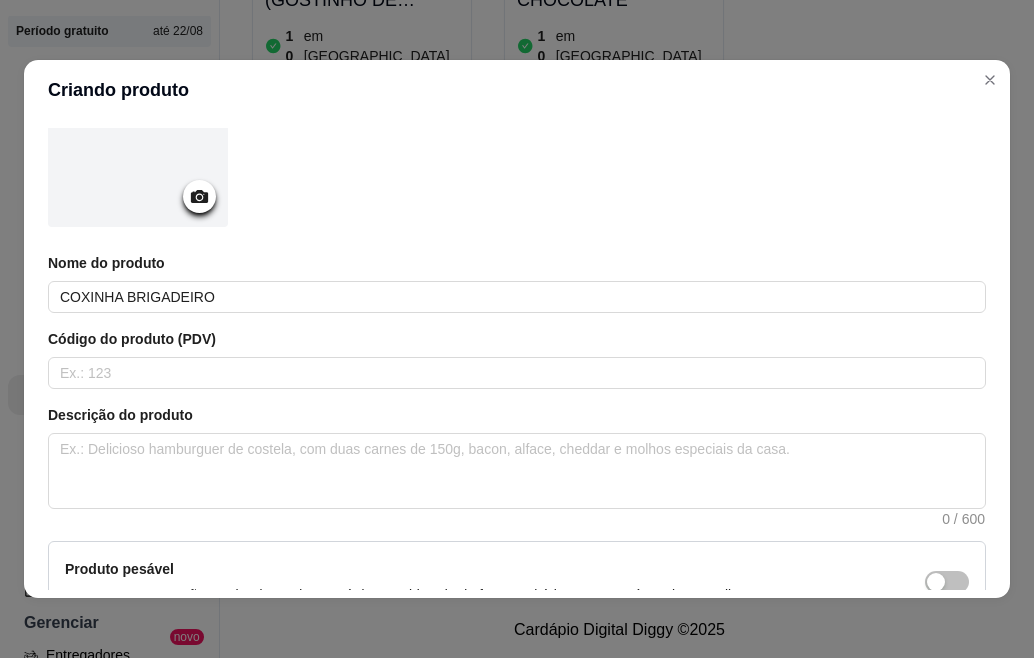 scroll, scrollTop: 160, scrollLeft: 0, axis: vertical 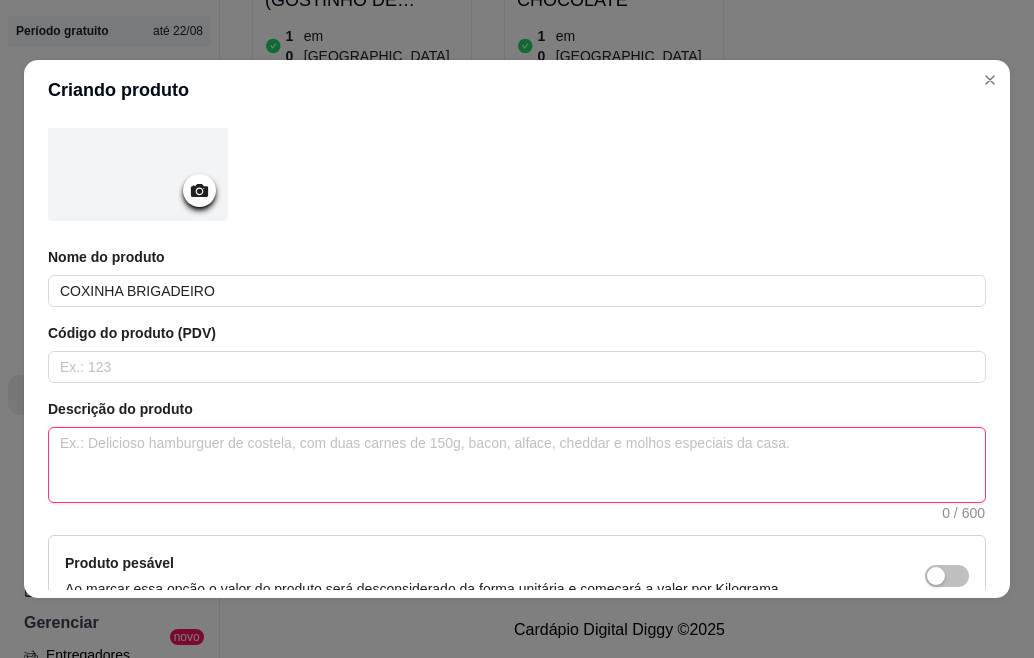 click at bounding box center [517, 465] 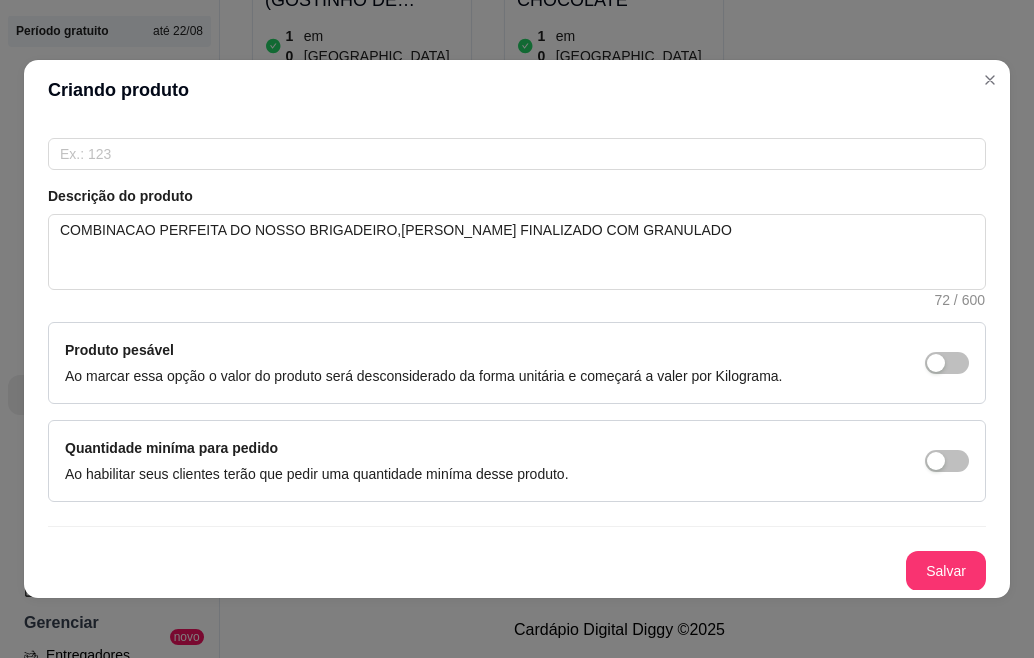 scroll, scrollTop: 374, scrollLeft: 0, axis: vertical 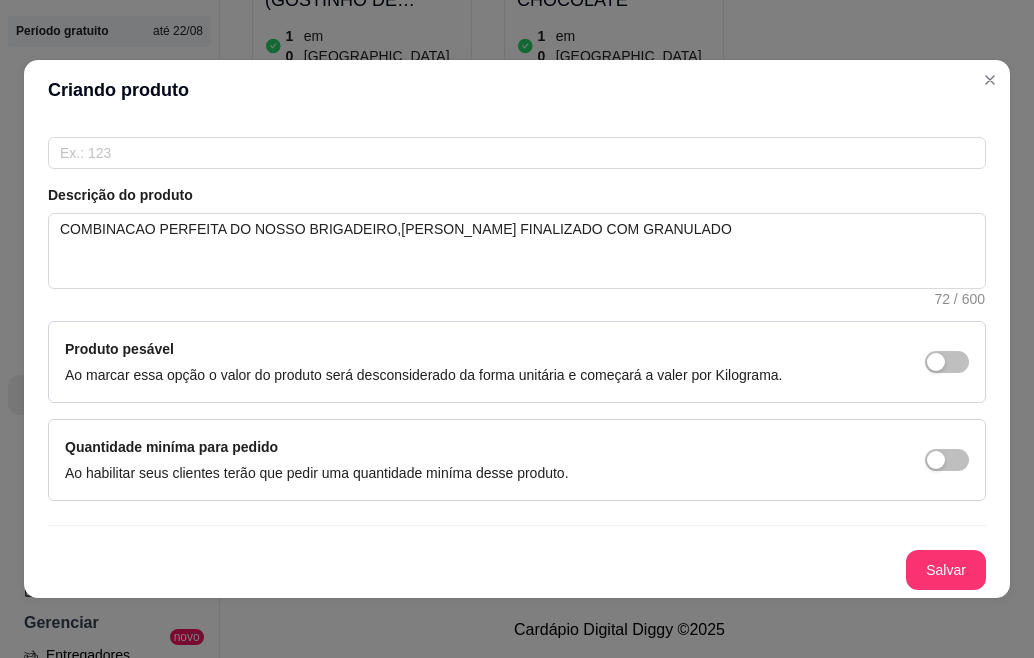 click on "Detalhes Preço e variações Disponibilidade Complementos Estoque Outros Nome do produto COXINHA BRIGADEIRO Código do produto (PDV) Descrição do produto COMBINACAO PERFEITA DO NOSSO BRIGADEIRO,MORANGO FINALIZADO COM GRANULADO 72 / 600 Produto pesável Ao marcar essa opção o valor do produto será desconsiderado da forma unitária e começará a valer por Kilograma. Quantidade miníma para pedido Ao habilitar seus clientes terão que pedir uma quantidade miníma desse produto. [GEOGRAPHIC_DATA]" at bounding box center (517, 359) 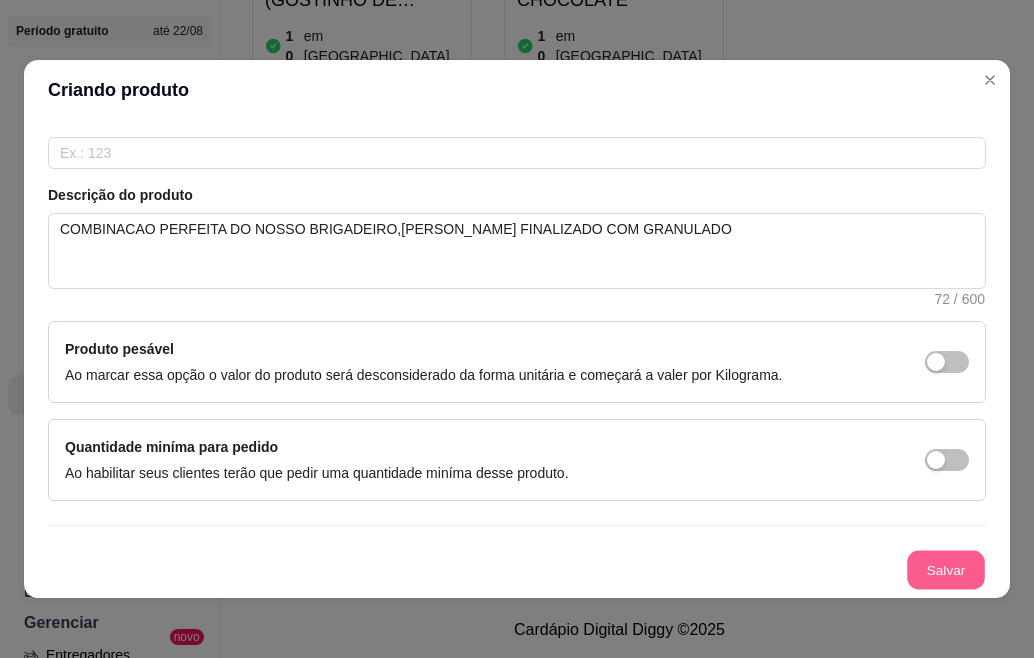 click on "Salvar" at bounding box center (946, 570) 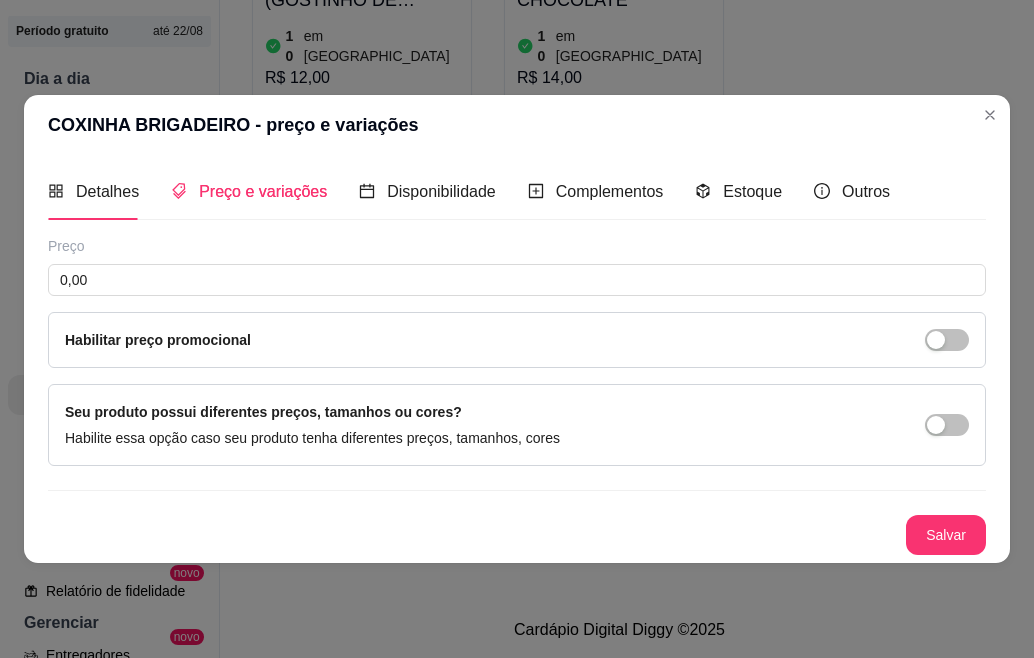 scroll, scrollTop: 0, scrollLeft: 0, axis: both 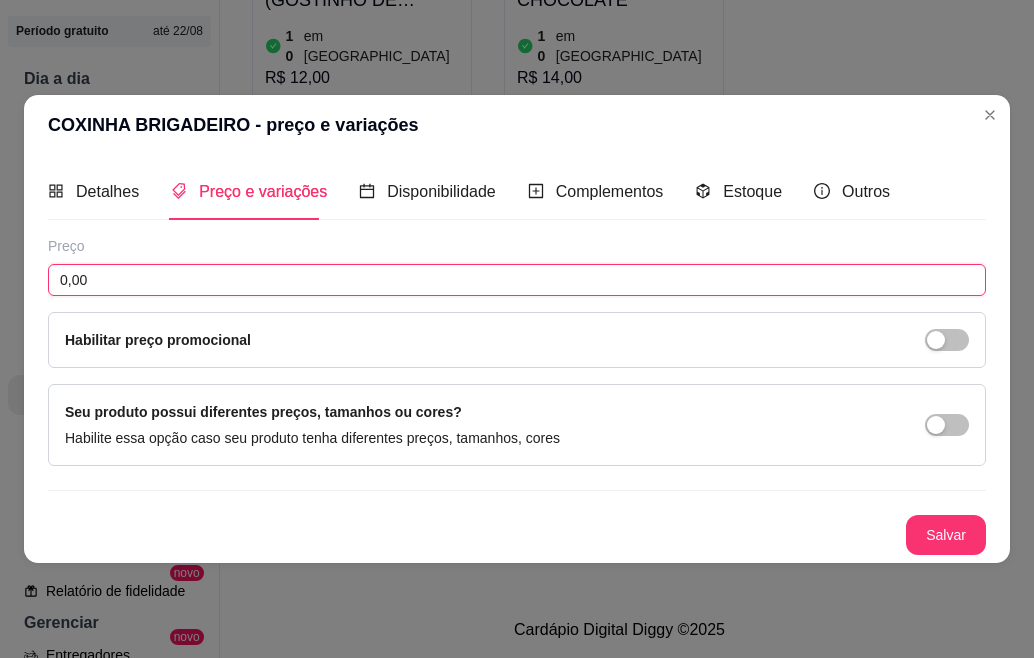 click on "0,00" at bounding box center [517, 280] 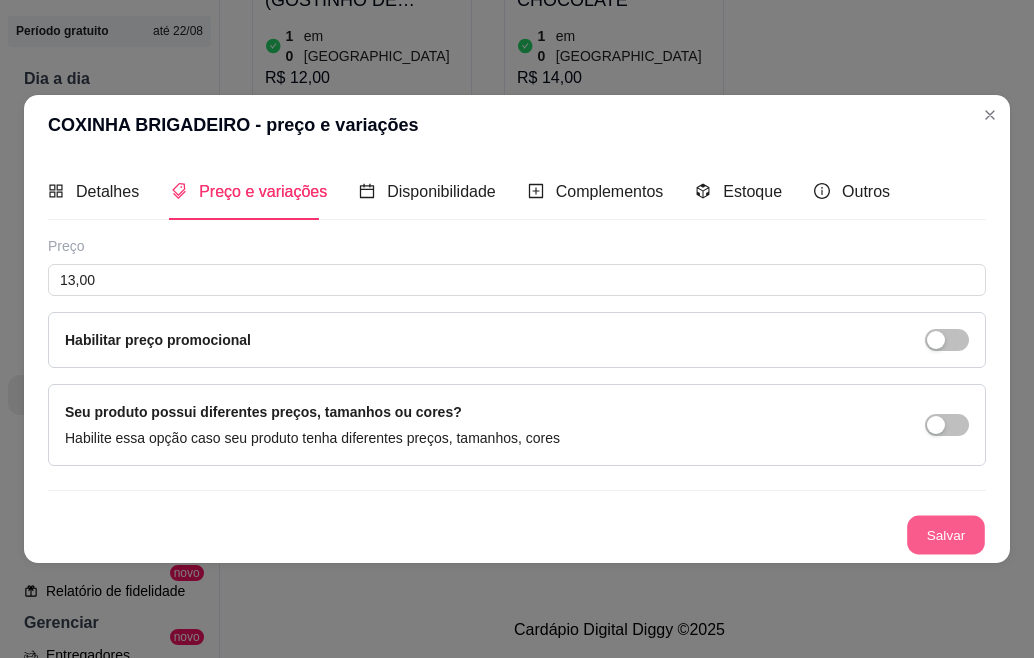 click on "Salvar" at bounding box center [946, 535] 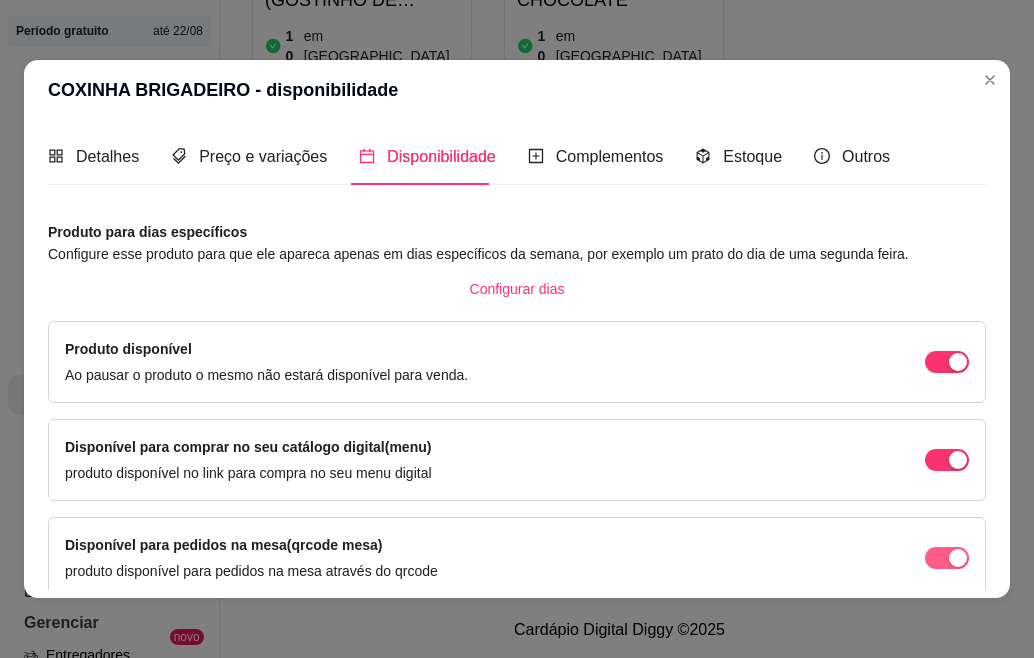 click at bounding box center (947, 362) 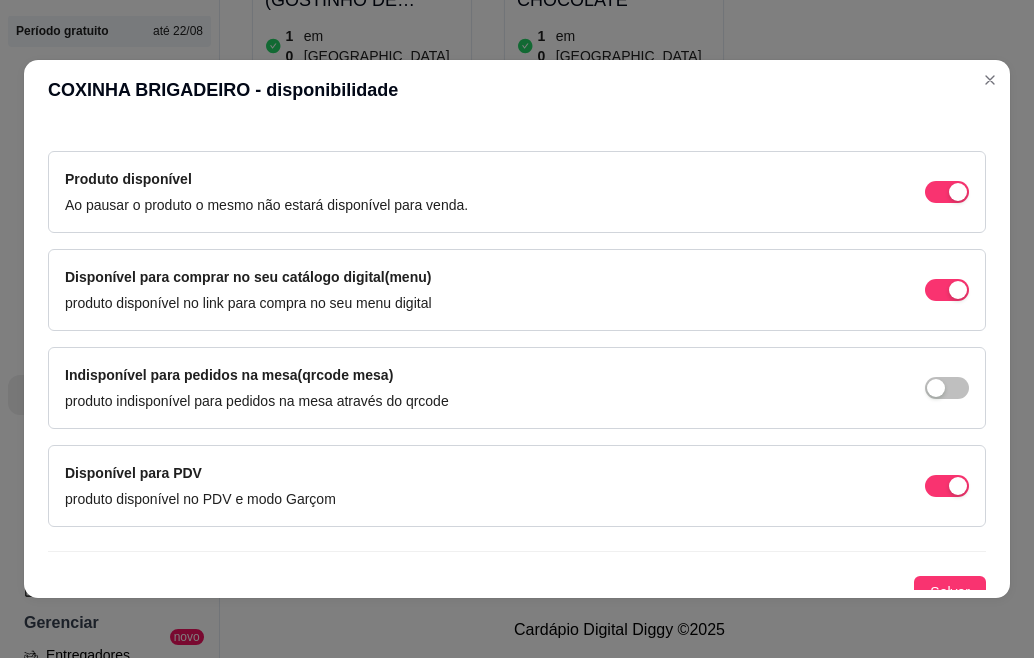scroll, scrollTop: 188, scrollLeft: 0, axis: vertical 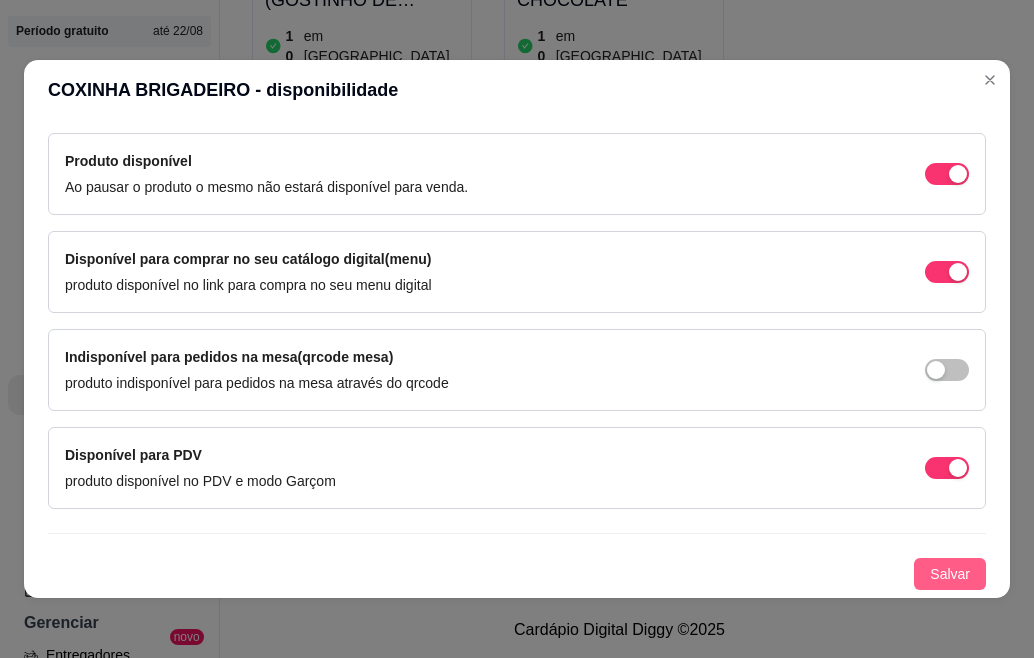 click on "Salvar" at bounding box center (950, 574) 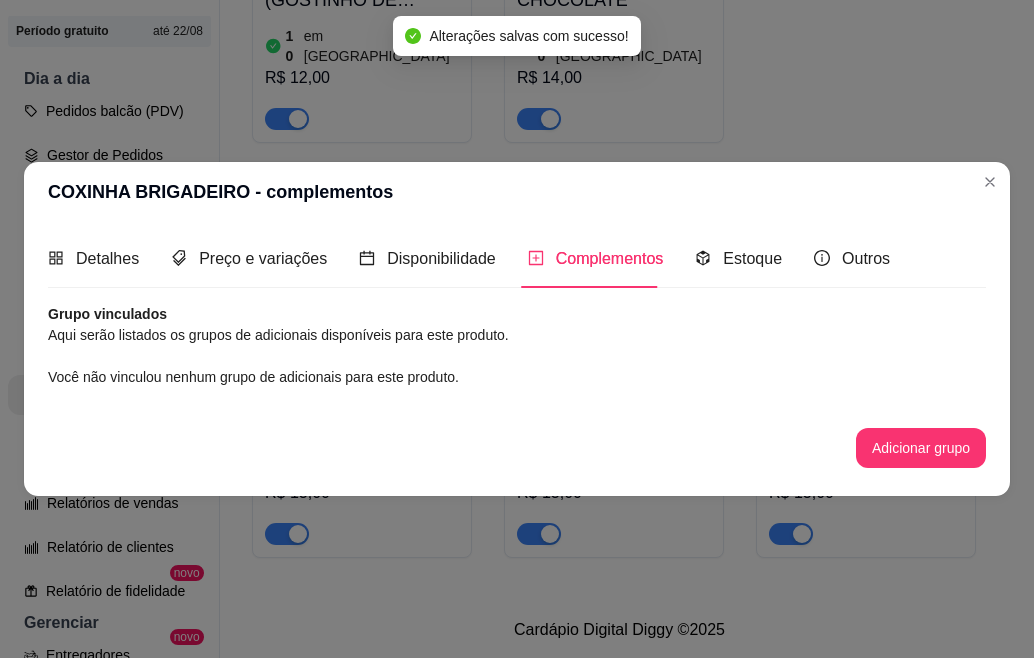 scroll, scrollTop: 0, scrollLeft: 0, axis: both 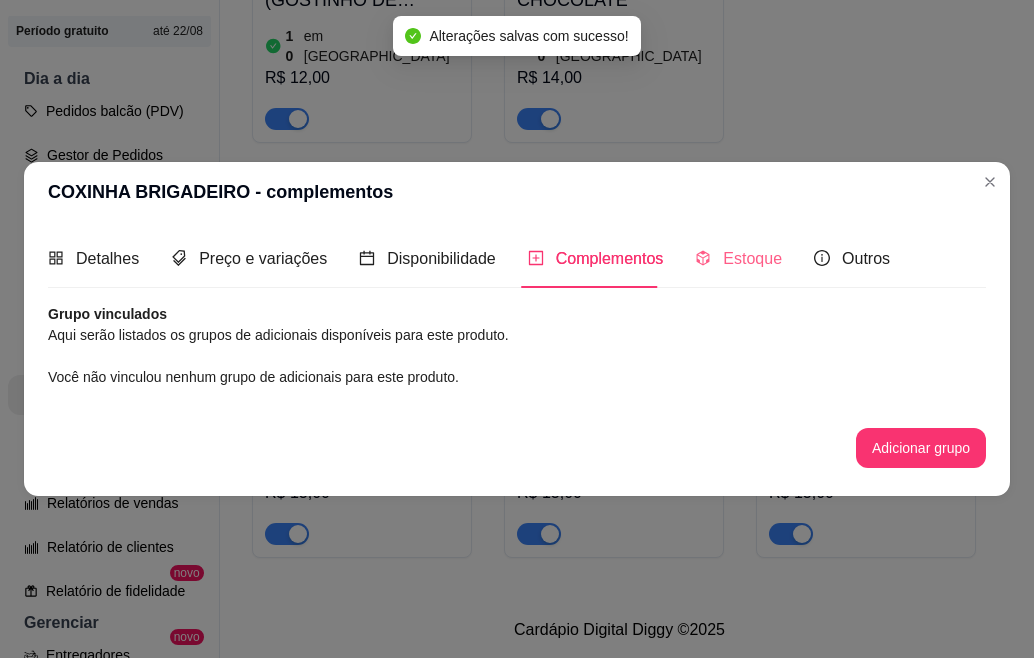 click on "Estoque" at bounding box center [738, 258] 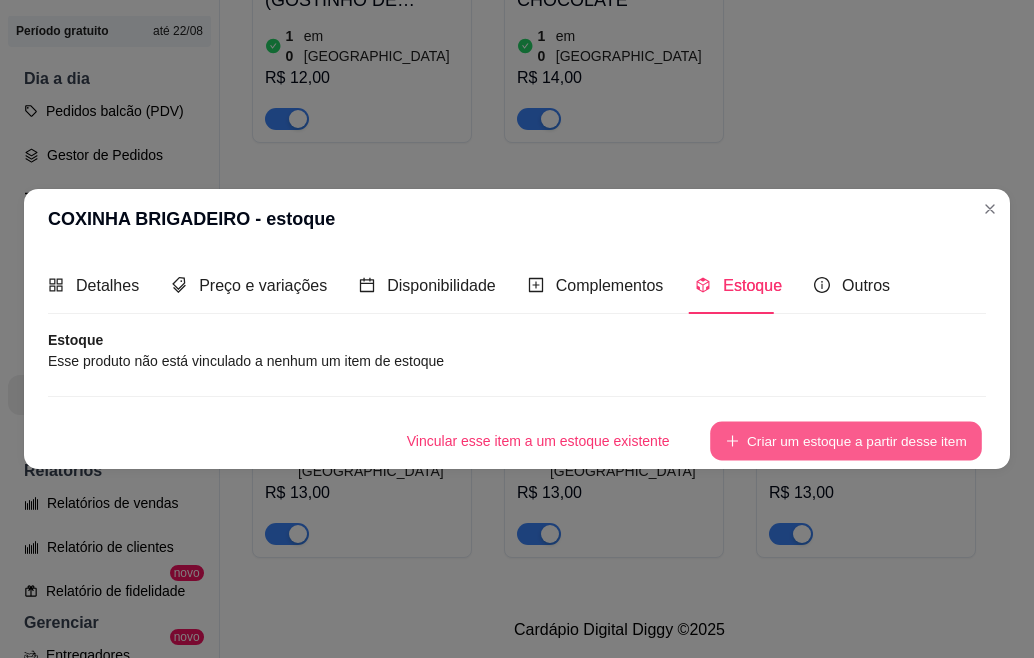 click on "Criar um estoque a partir desse item" at bounding box center (846, 441) 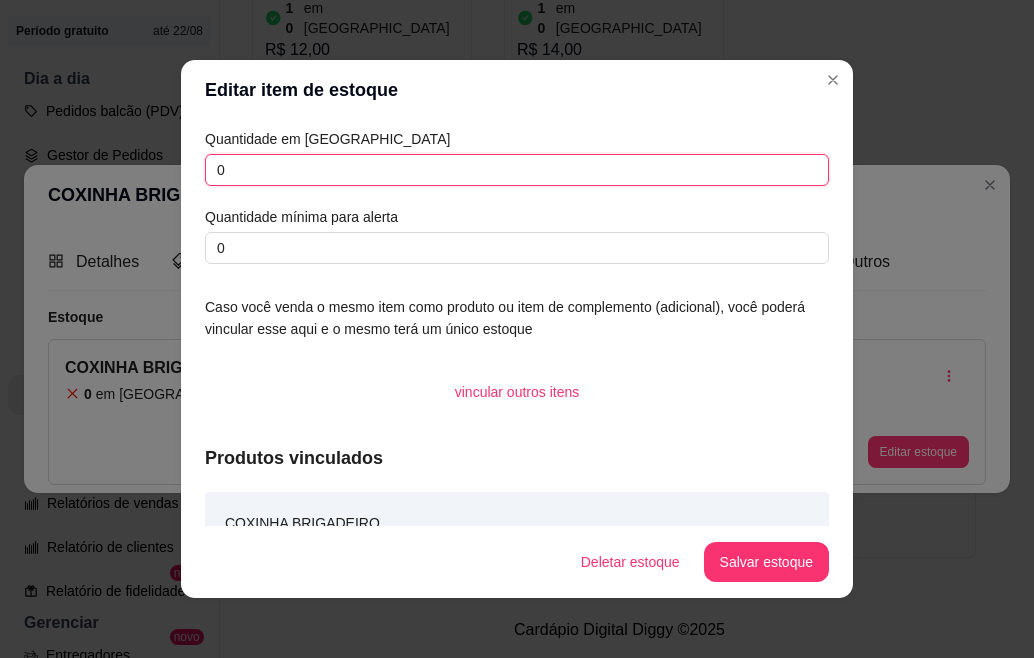 click on "0" at bounding box center (517, 170) 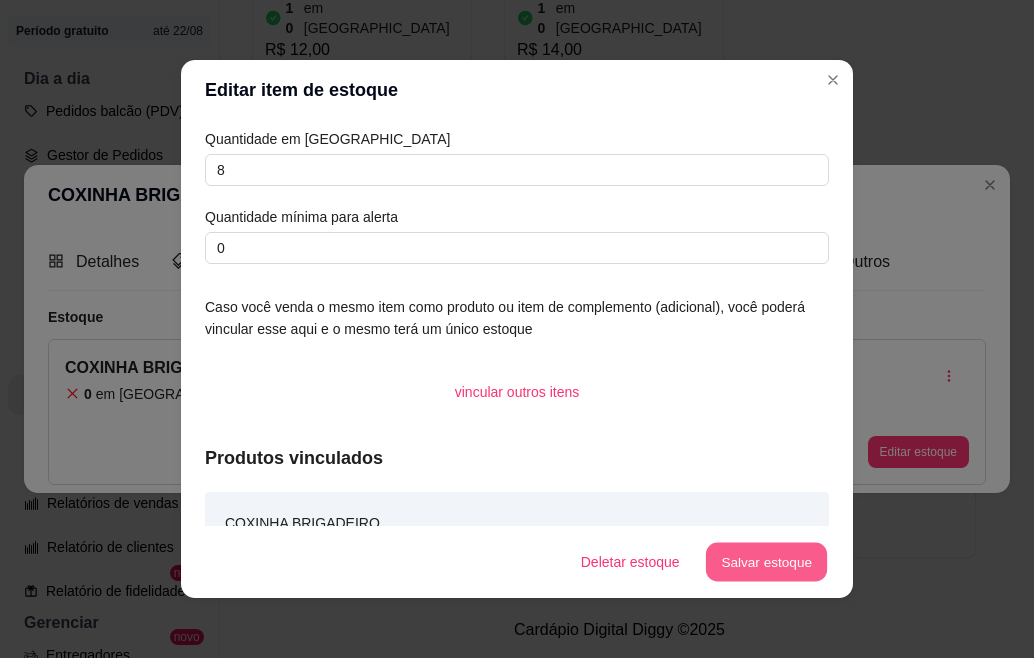 click on "Salvar estoque" at bounding box center [766, 562] 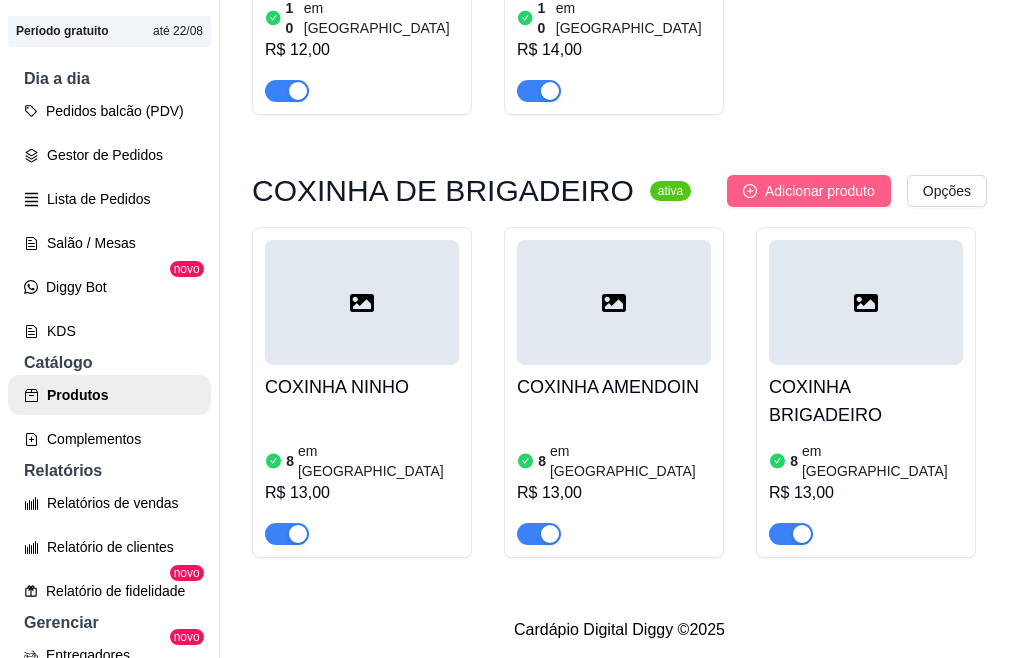 click on "Adicionar produto" at bounding box center (820, 191) 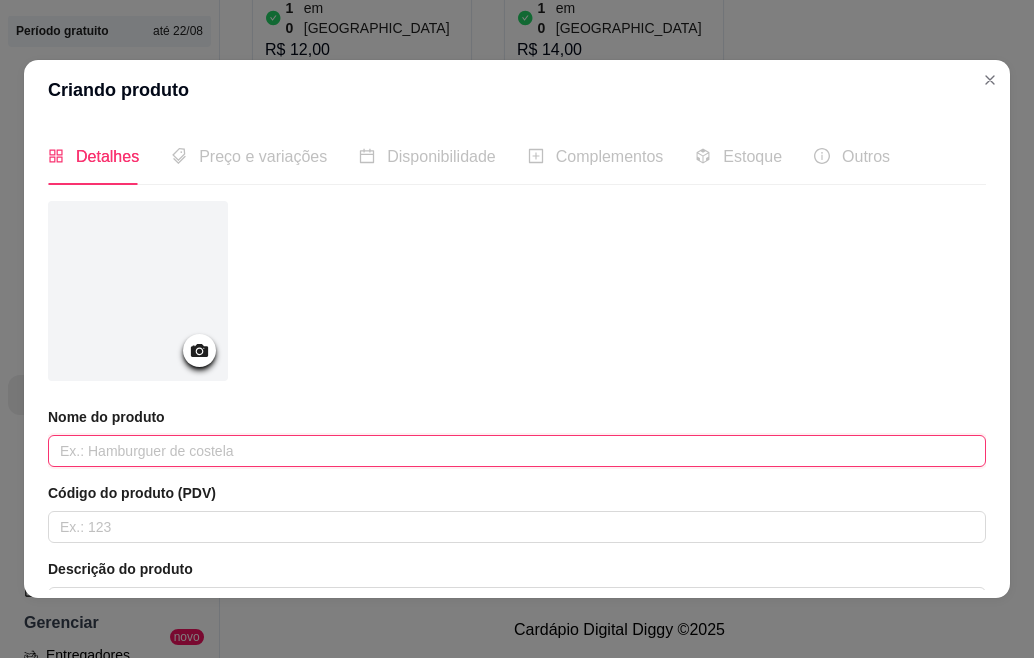 click at bounding box center (517, 451) 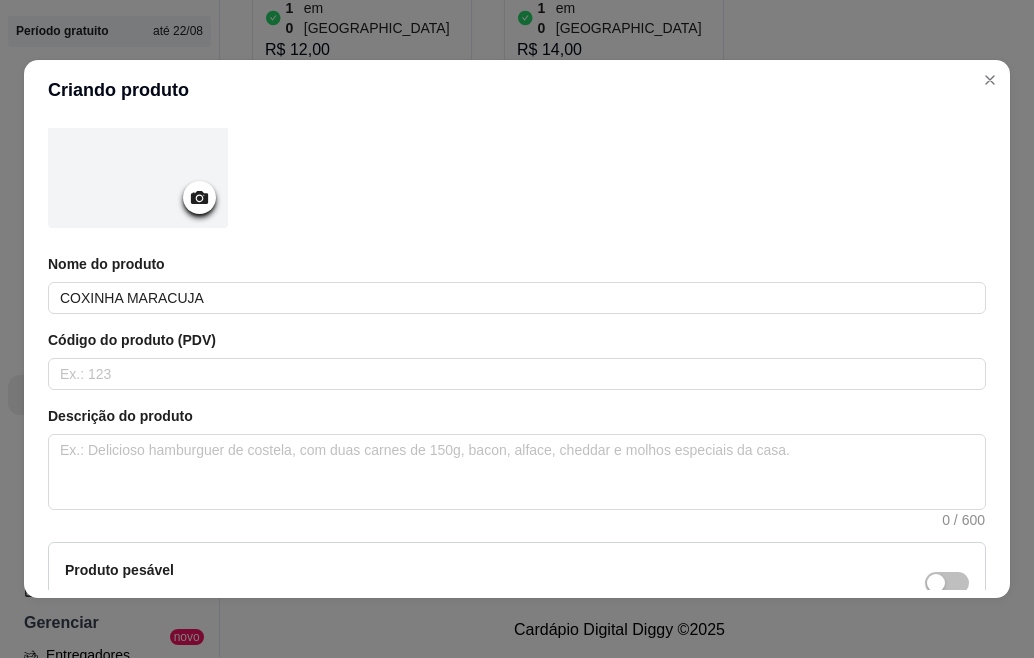scroll, scrollTop: 160, scrollLeft: 0, axis: vertical 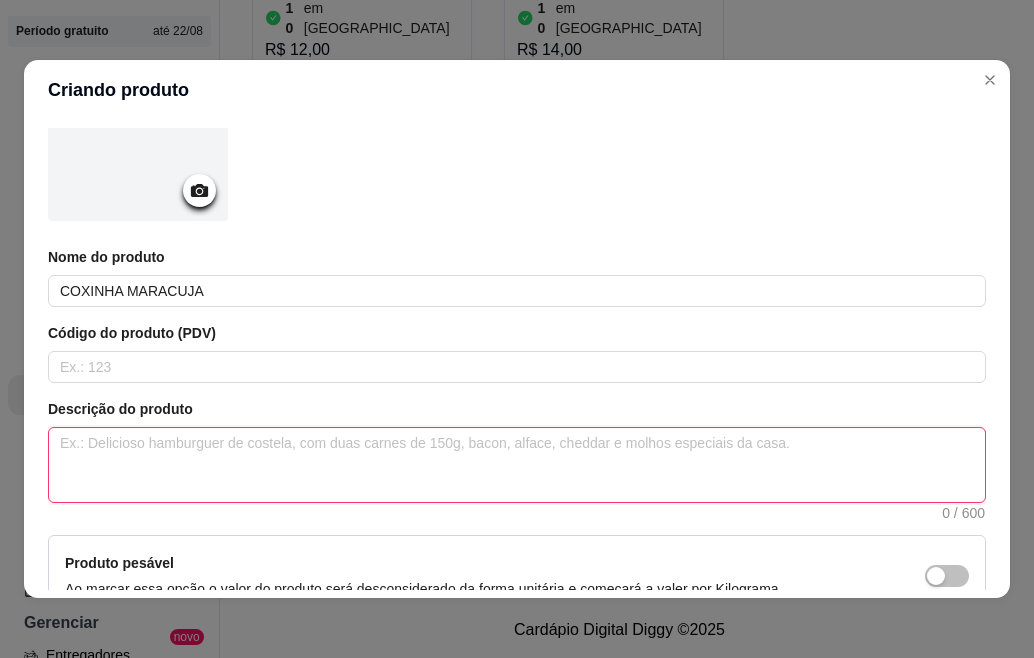 click at bounding box center [517, 465] 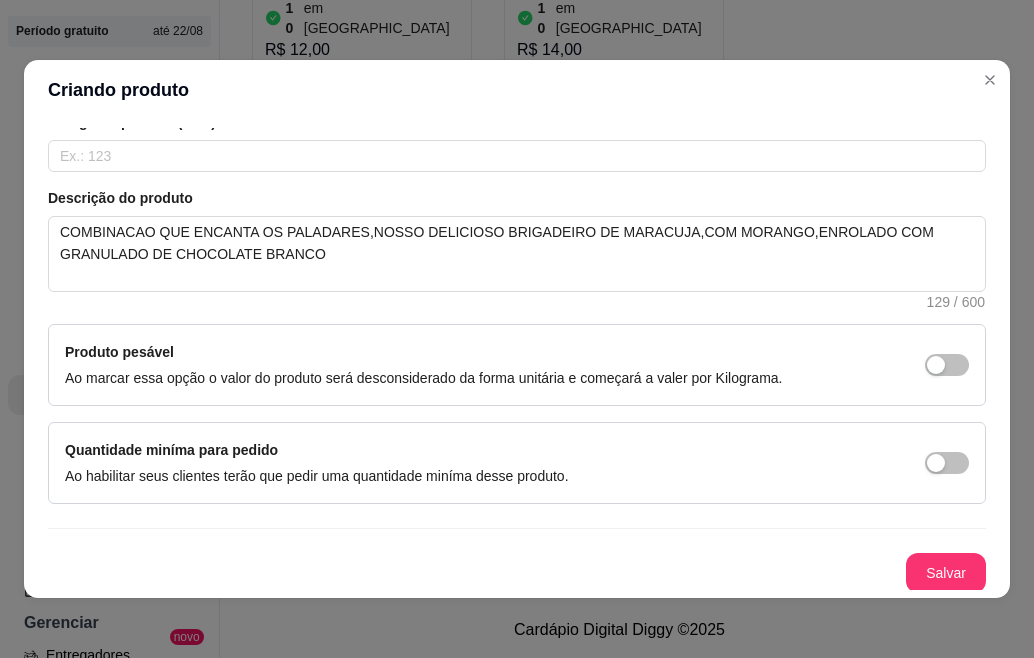 scroll, scrollTop: 374, scrollLeft: 0, axis: vertical 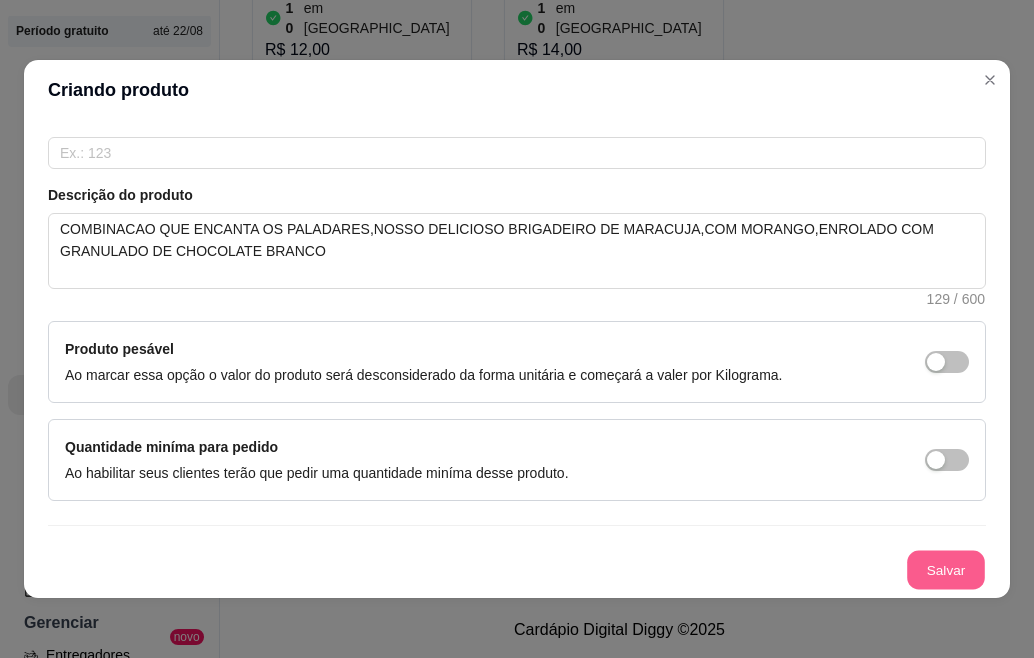 click on "Salvar" at bounding box center (946, 570) 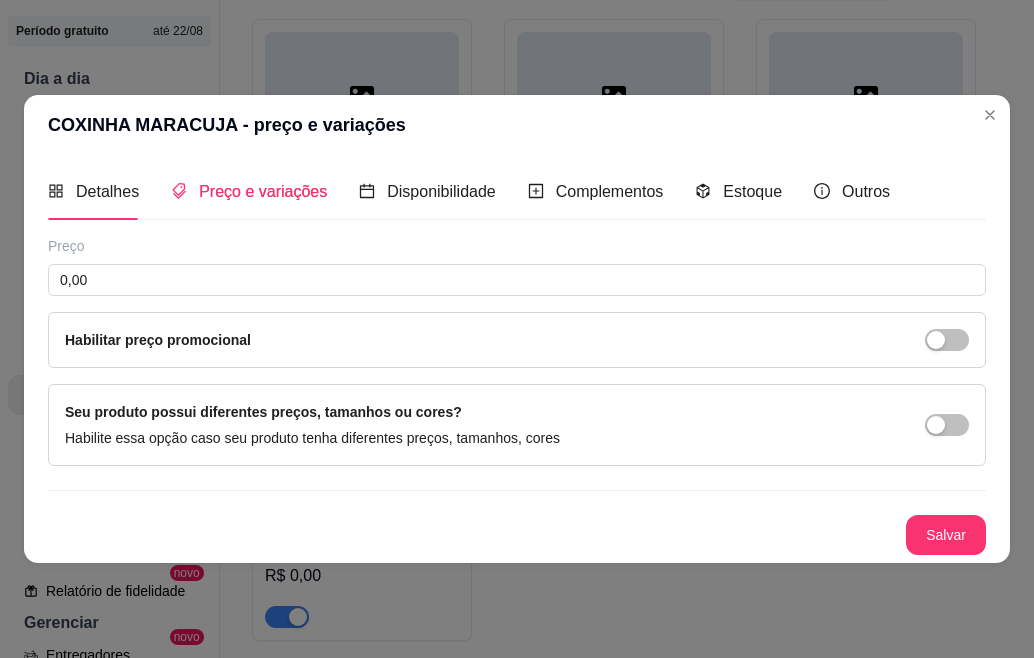 scroll, scrollTop: 0, scrollLeft: 0, axis: both 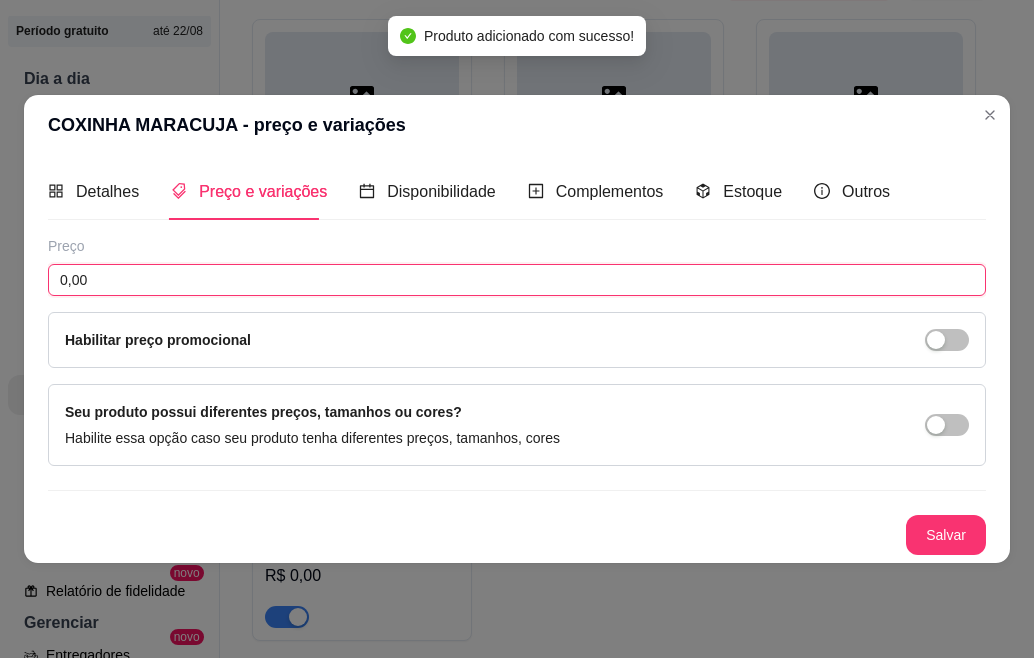 click on "0,00" at bounding box center [517, 280] 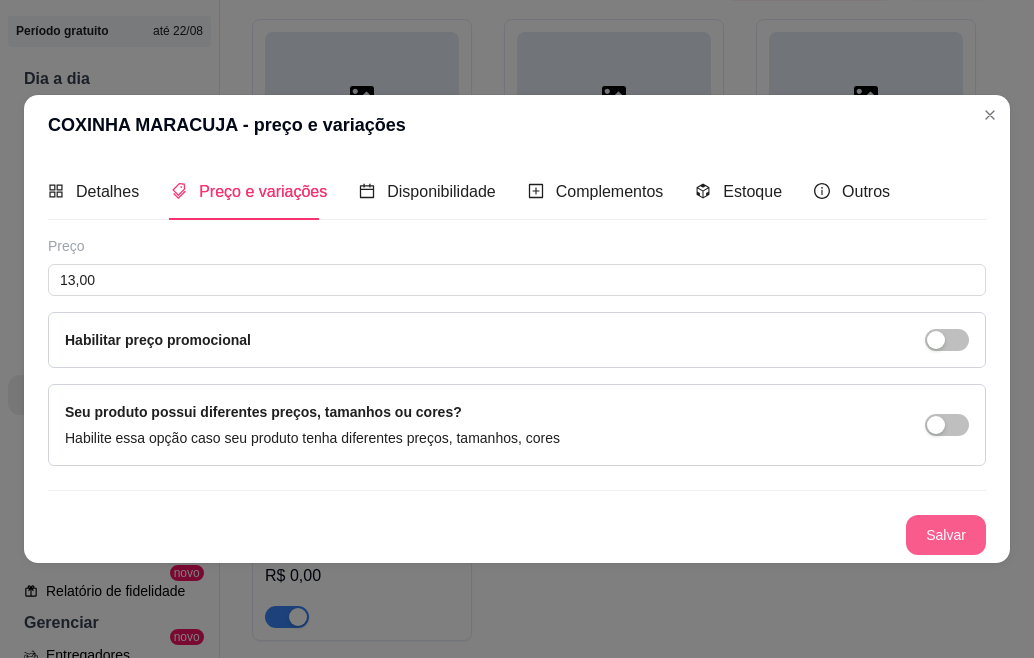 click on "Salvar" at bounding box center [946, 535] 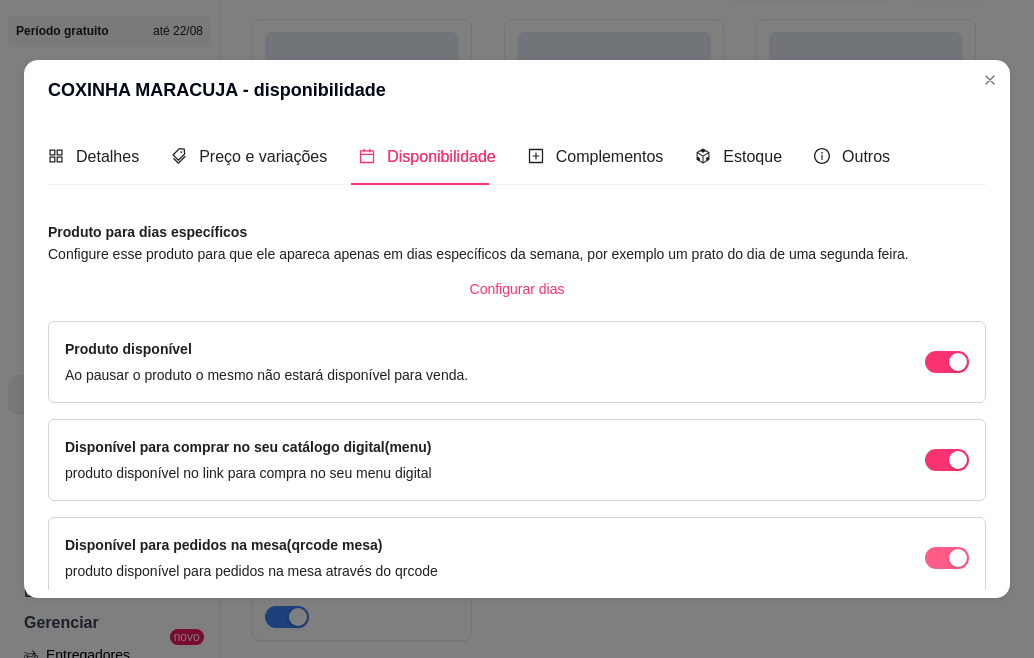 click at bounding box center (947, 362) 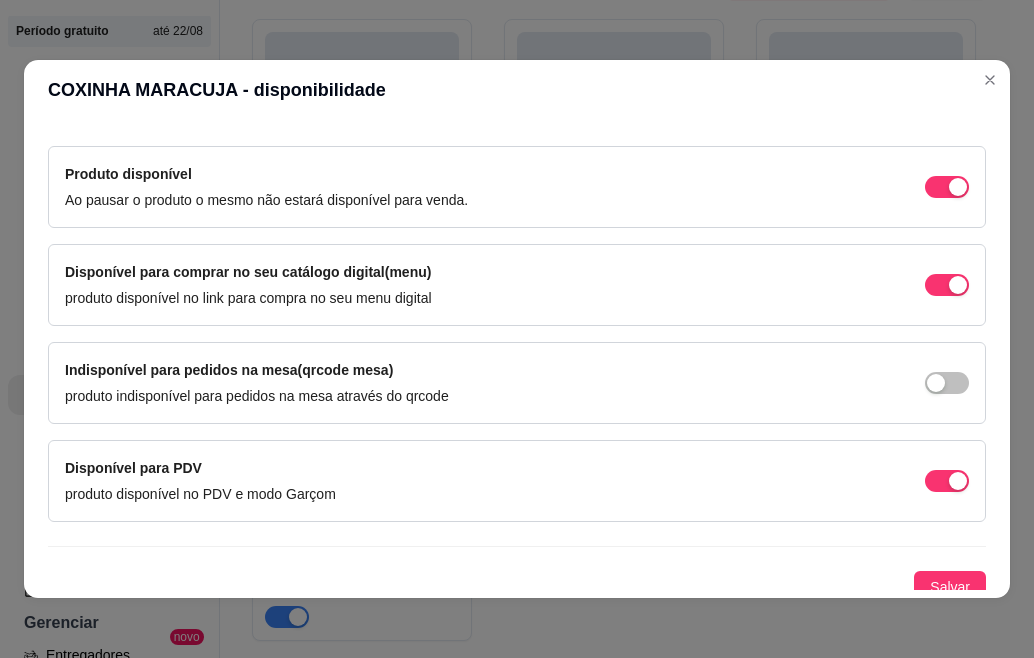 scroll, scrollTop: 188, scrollLeft: 0, axis: vertical 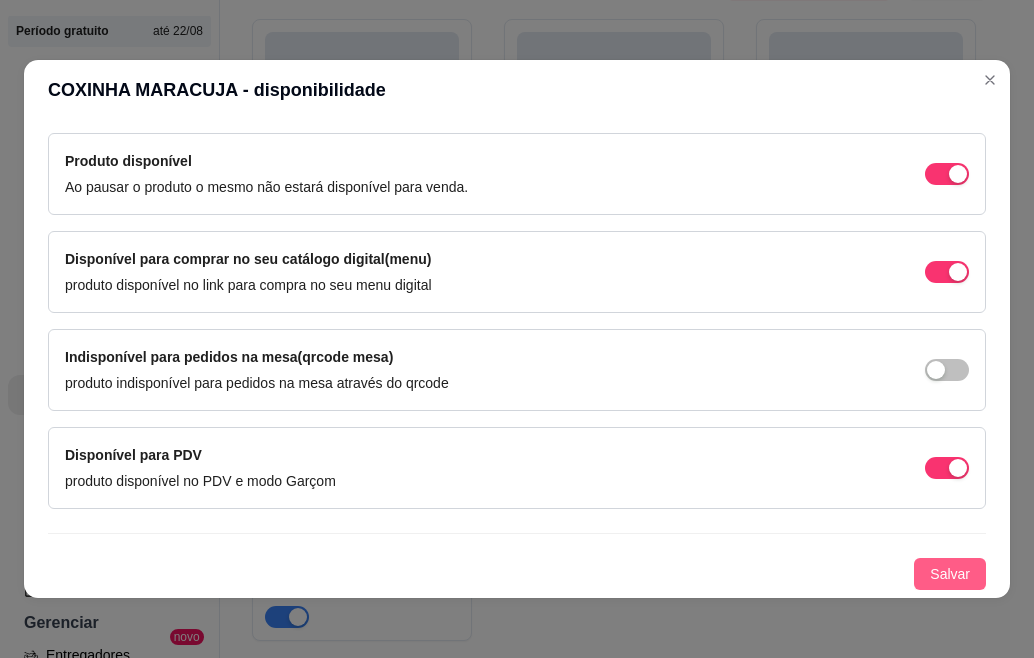 click on "Salvar" at bounding box center [950, 574] 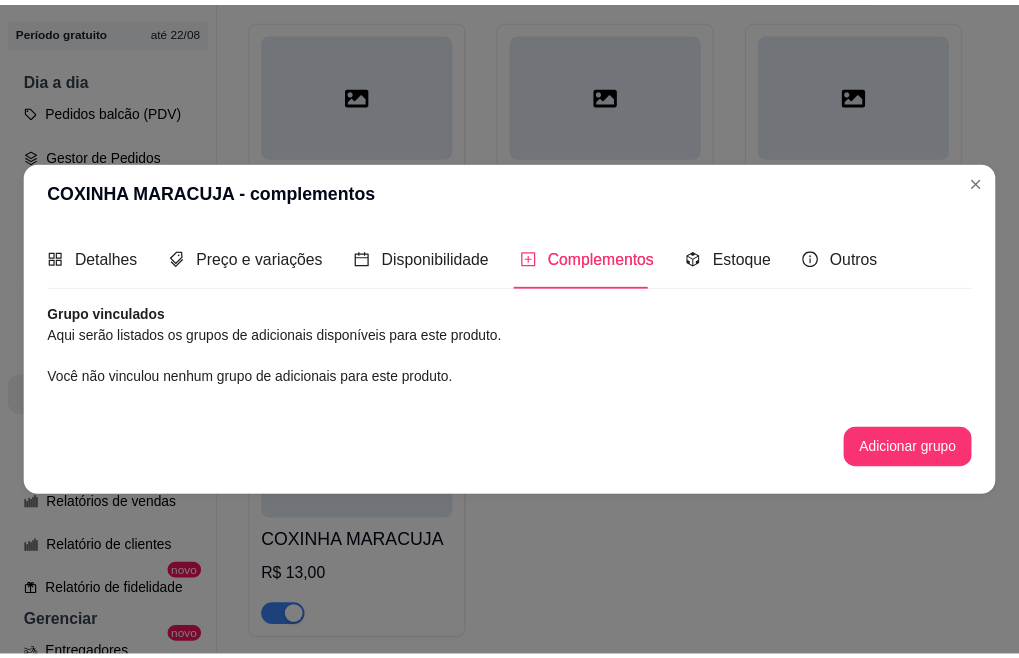 scroll, scrollTop: 0, scrollLeft: 0, axis: both 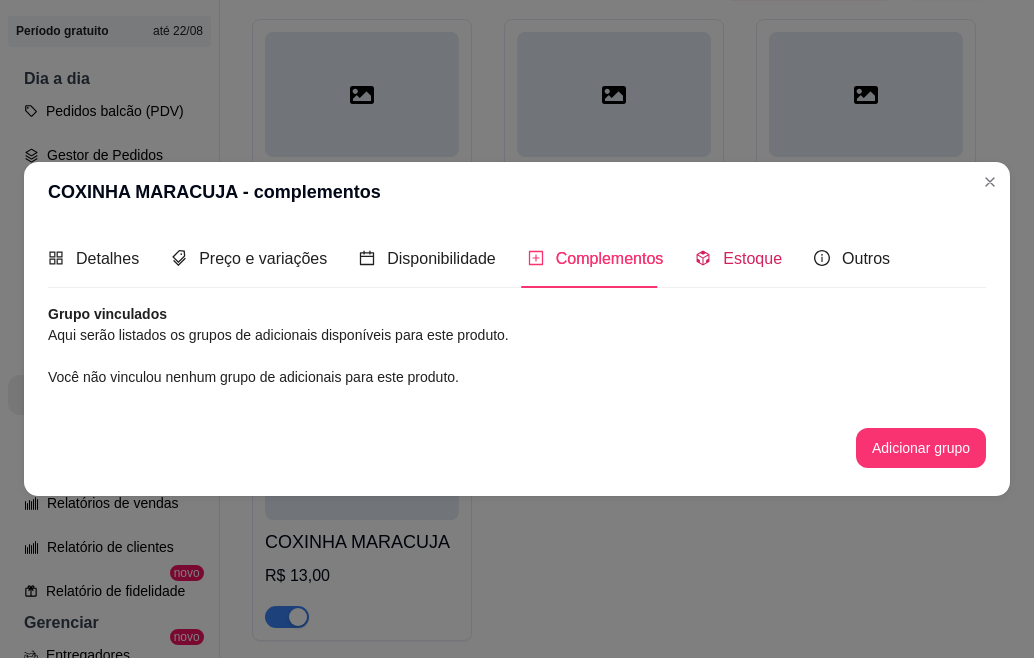 click on "Estoque" at bounding box center (752, 258) 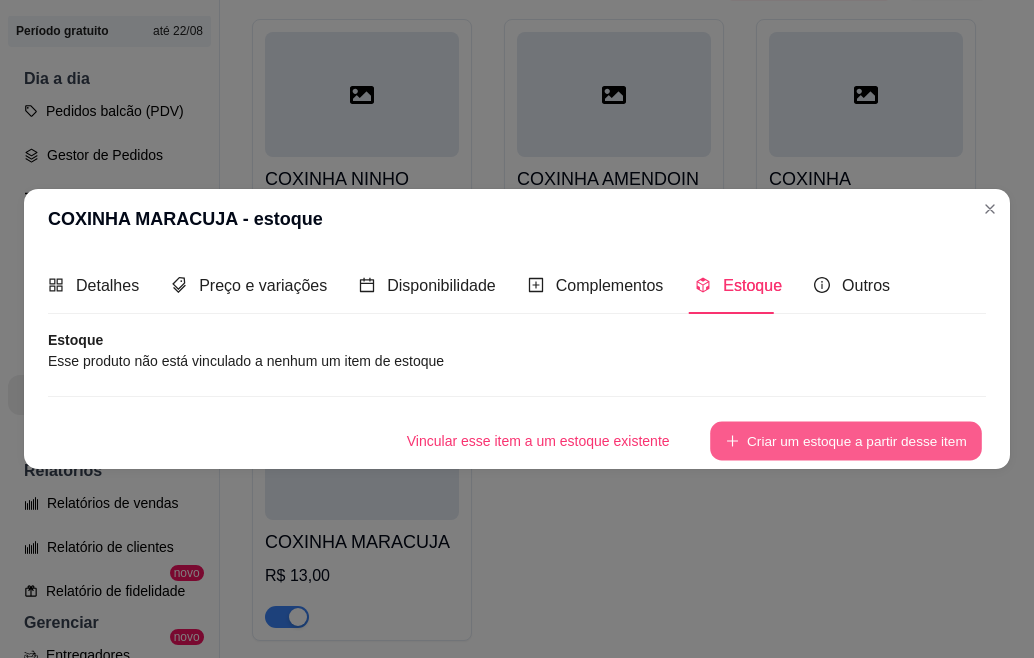 click on "Criar um estoque a partir desse item" at bounding box center (846, 441) 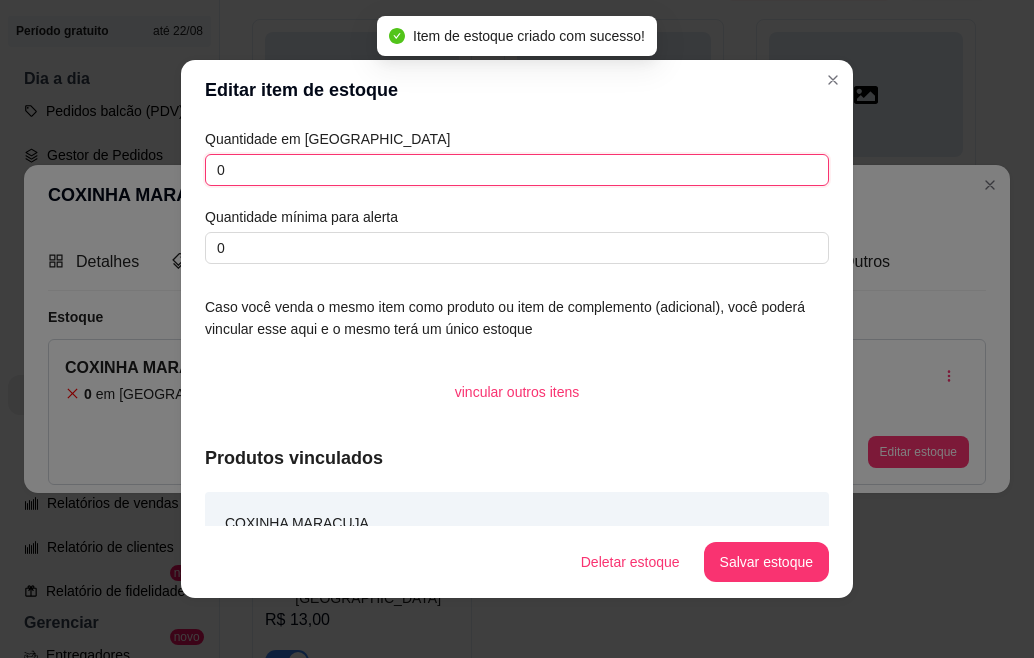 click on "0" at bounding box center (517, 170) 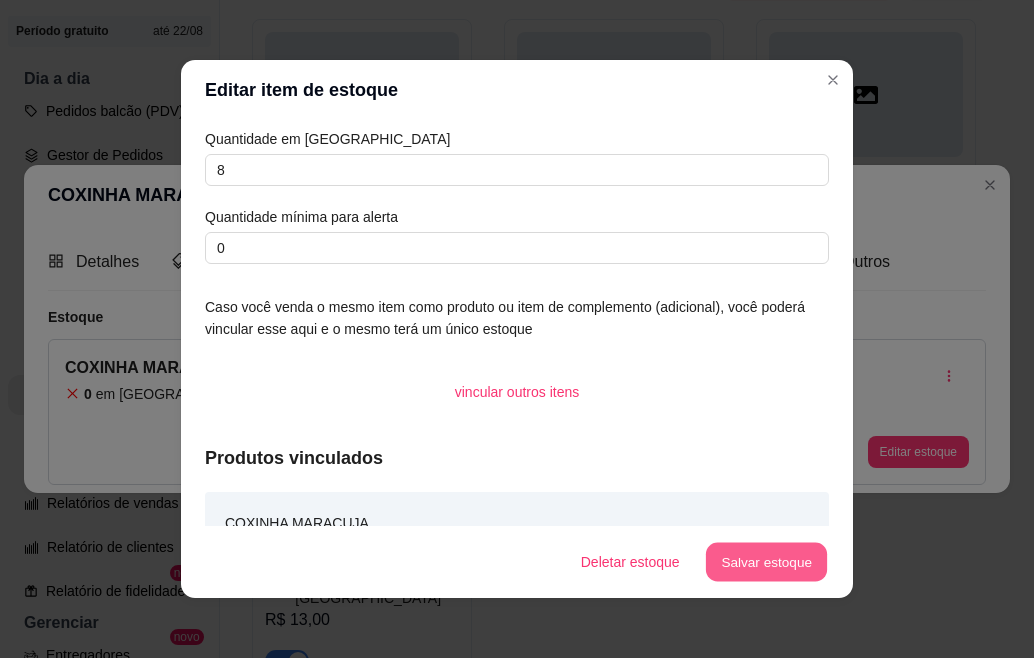 click on "Salvar estoque" at bounding box center (766, 562) 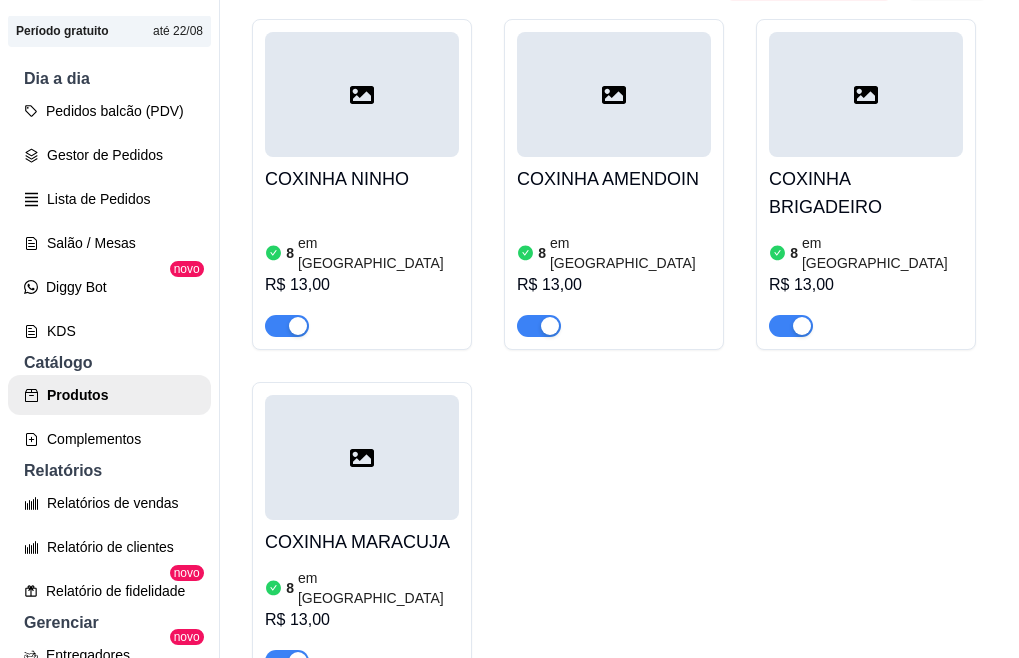 click on "BOLO DE POTE  ativa Adicionar produto Opções 1 - BOLO DE POTE BRIGADEIRO 200ML   7 em estoque R$ 15,00 BOLO DE POTE 4 LEITES COM MORANGO   7 em estoque R$ 15,00 4LEITES COM ABACAXI    7 em estoque R$ 15,00 DUO   7 em estoque R$ 15,00 CHOCOMARA    7 em estoque R$ 15,00 RED   7 em estoque R$ 15,00 DOCE DE LEITE COM AMEIXA   7 em estoque R$ 15,00 BOLO DE STIKADINHO   7 em estoque R$ 15,00 BOLO GELADO ativa Adicionar produto Opções BOLO GELADO COCO (GOSTINHO DE INFANCIA)   10 em estoque R$ 12,00 BOLO GELADO CHOCOLATE   10 em estoque R$ 14,00 COXINHA DE BRIGADEIRO ativa Adicionar produto Opções COXINHA NINHO   8 em estoque R$ 13,00 COXINHA AMENDOIN   8 em estoque R$ 13,00 COXINHA BRIGADEIRO   8 em estoque R$ 13,00 COXINHA MARACUJA   8 em estoque R$ 13,00" at bounding box center [619, -466] 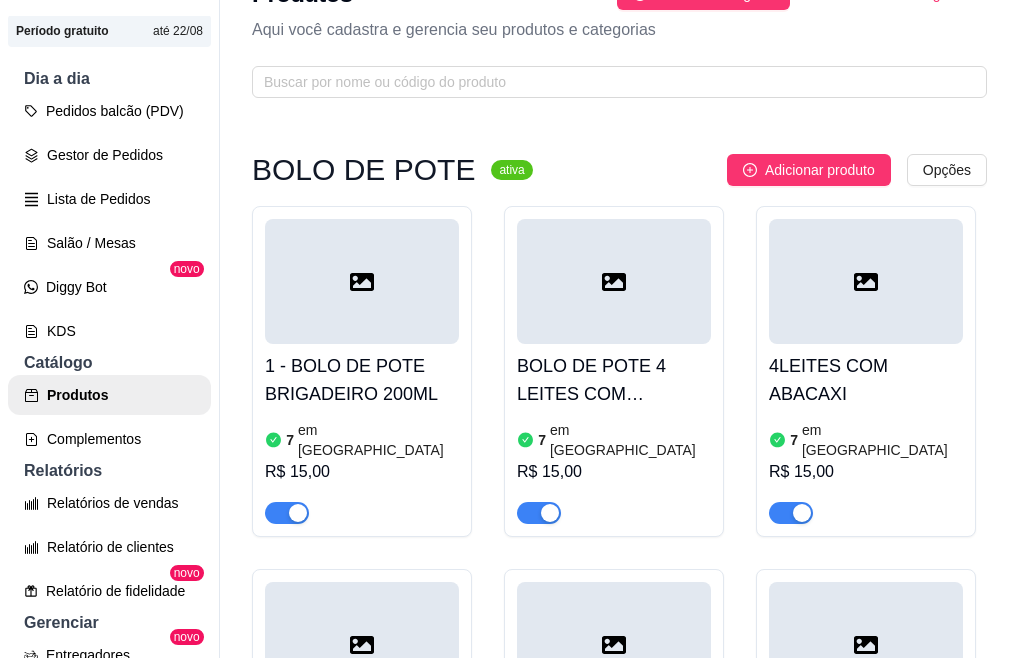 scroll, scrollTop: 0, scrollLeft: 0, axis: both 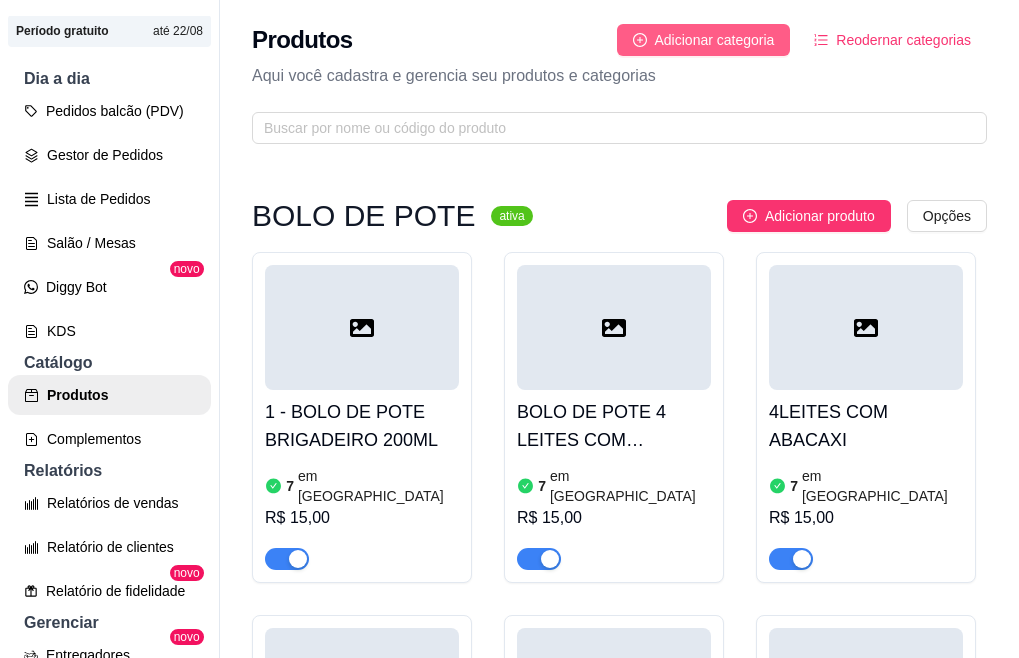 click on "Adicionar categoria" at bounding box center (715, 40) 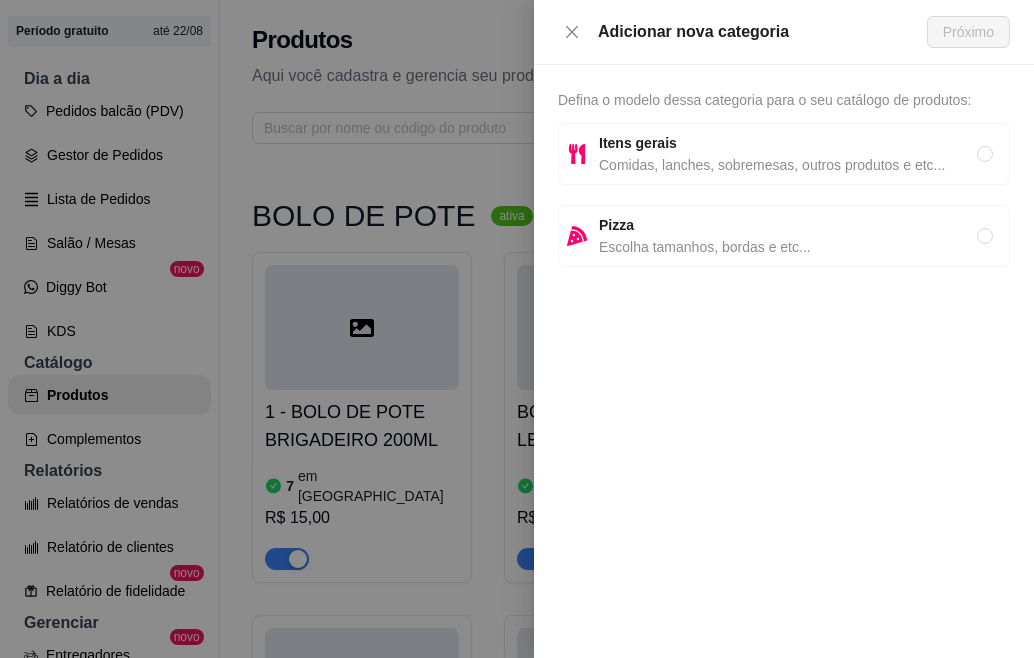 click on "Itens gerais" at bounding box center (788, 143) 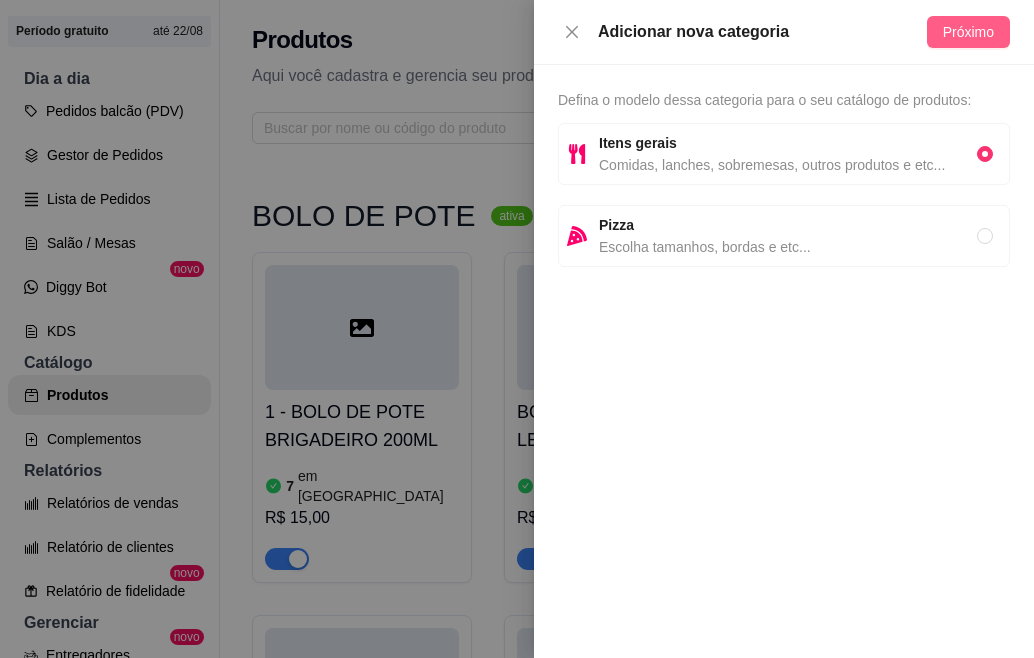 click on "Próximo" at bounding box center [968, 32] 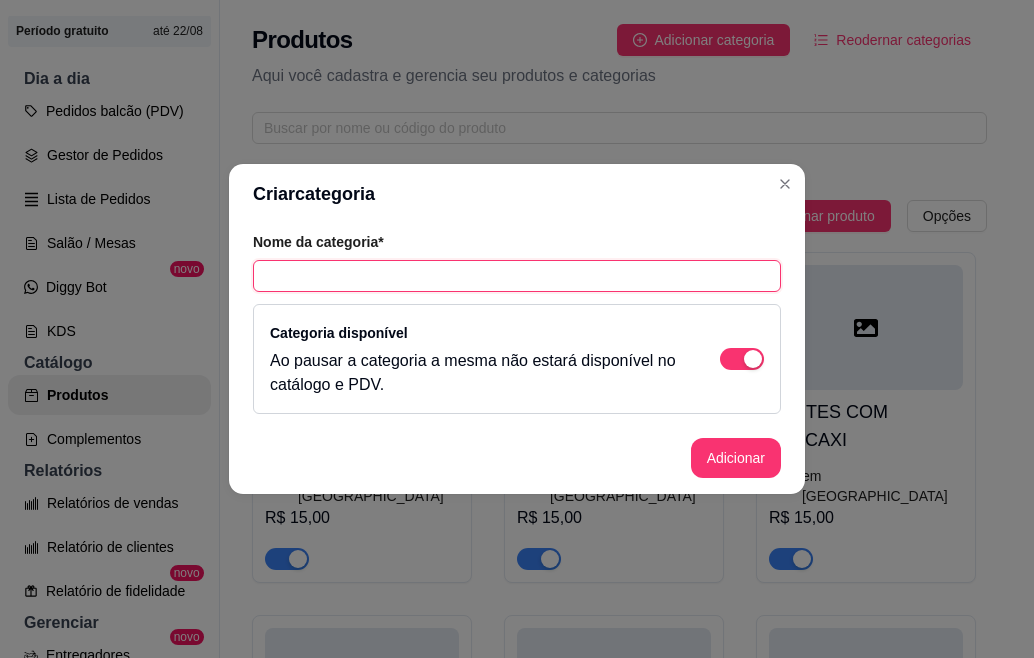 click at bounding box center [517, 276] 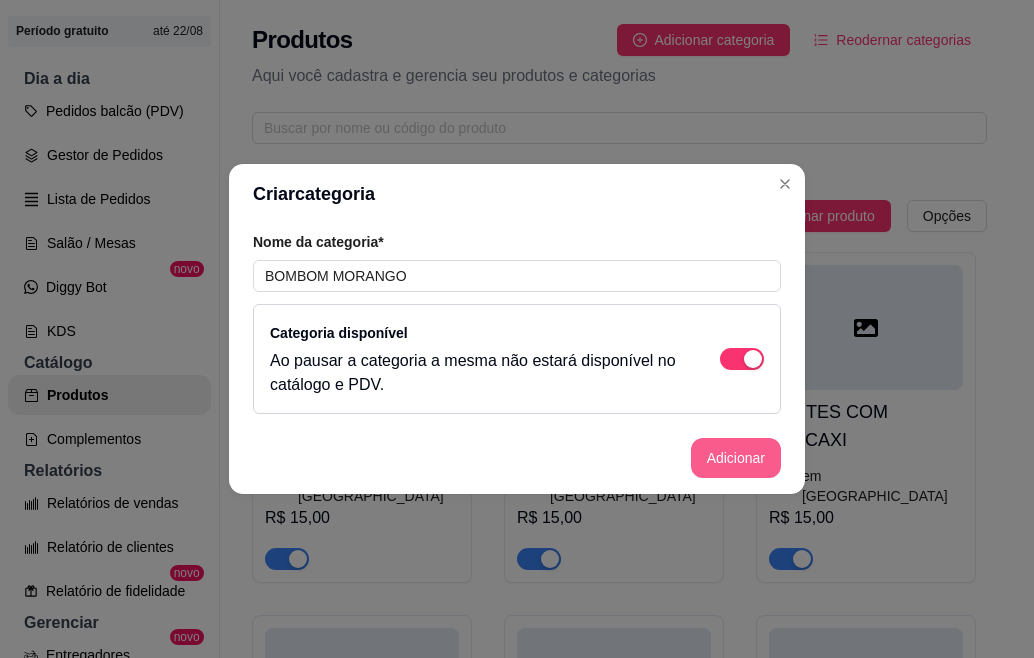 click on "Adicionar" at bounding box center [736, 458] 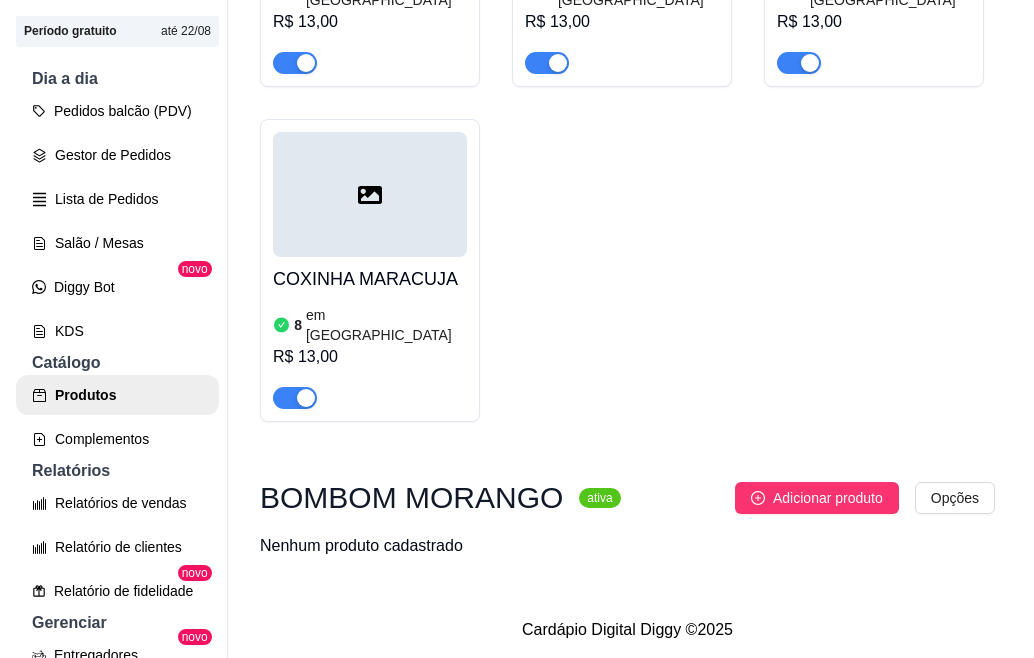 scroll, scrollTop: 2269, scrollLeft: 0, axis: vertical 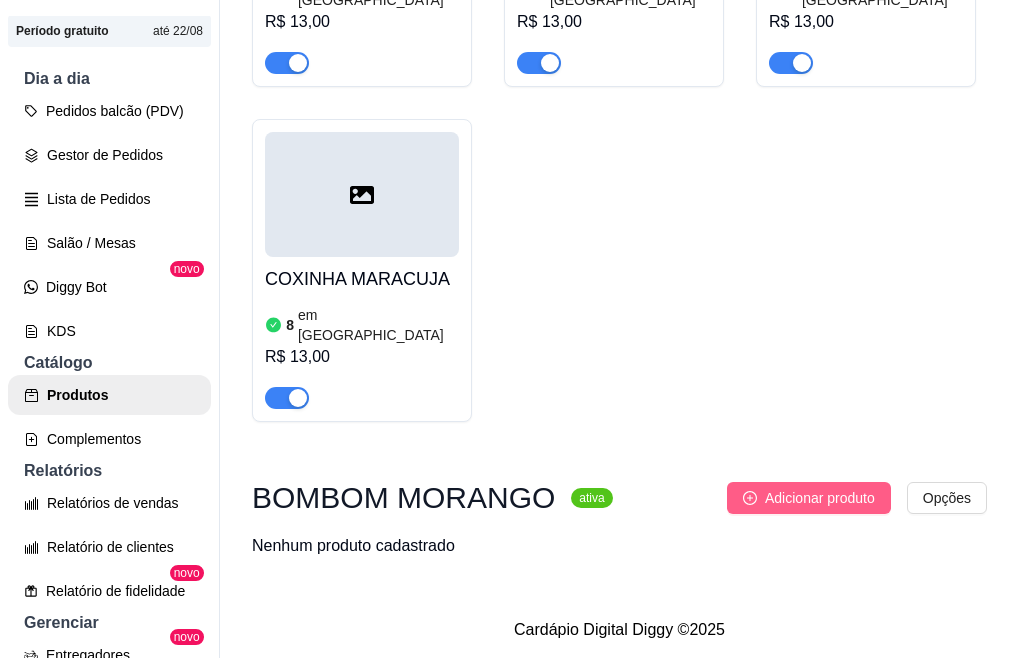 click on "Adicionar produto" at bounding box center (820, 498) 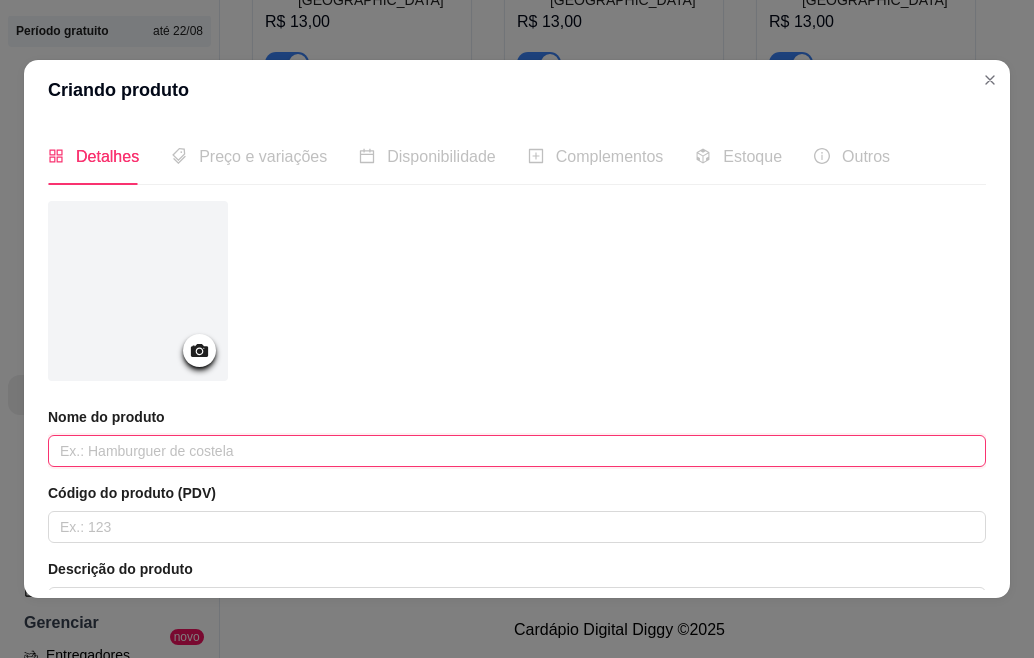 click at bounding box center (517, 451) 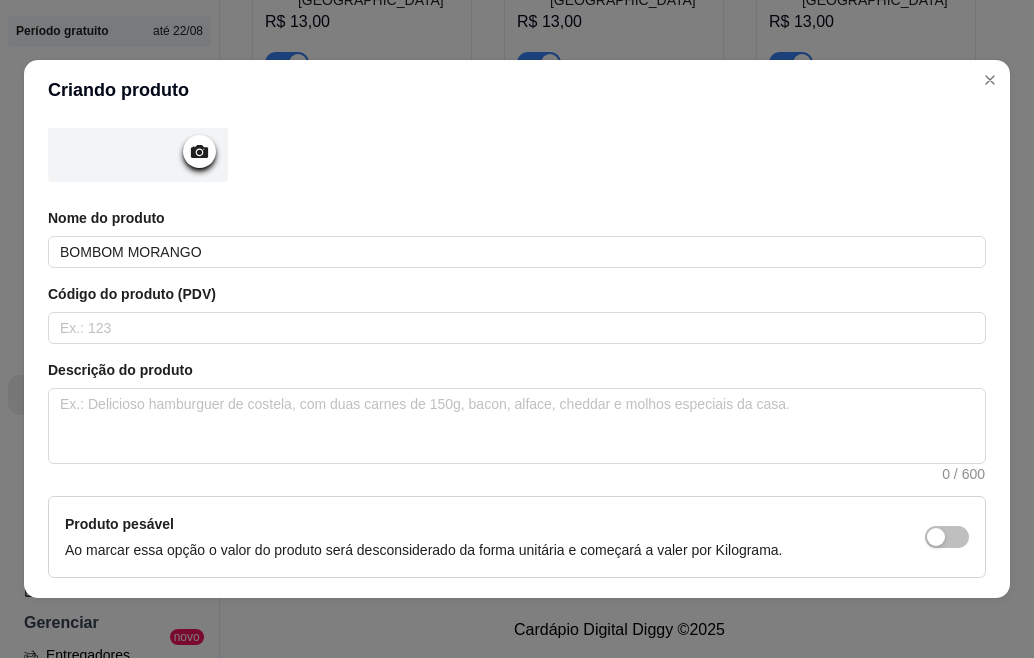 scroll, scrollTop: 200, scrollLeft: 0, axis: vertical 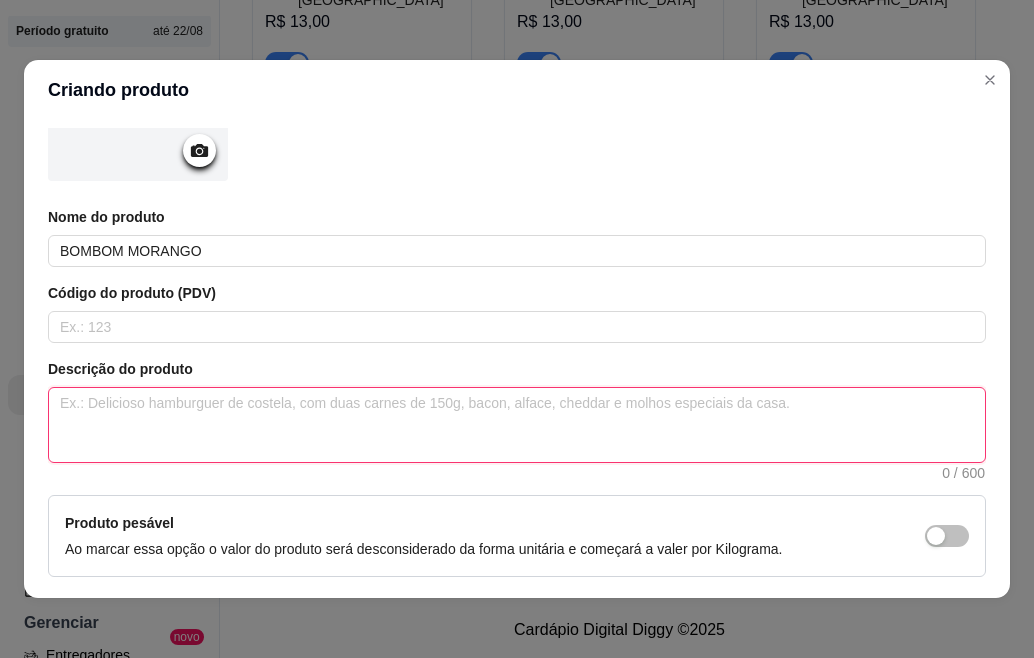 click at bounding box center (517, 425) 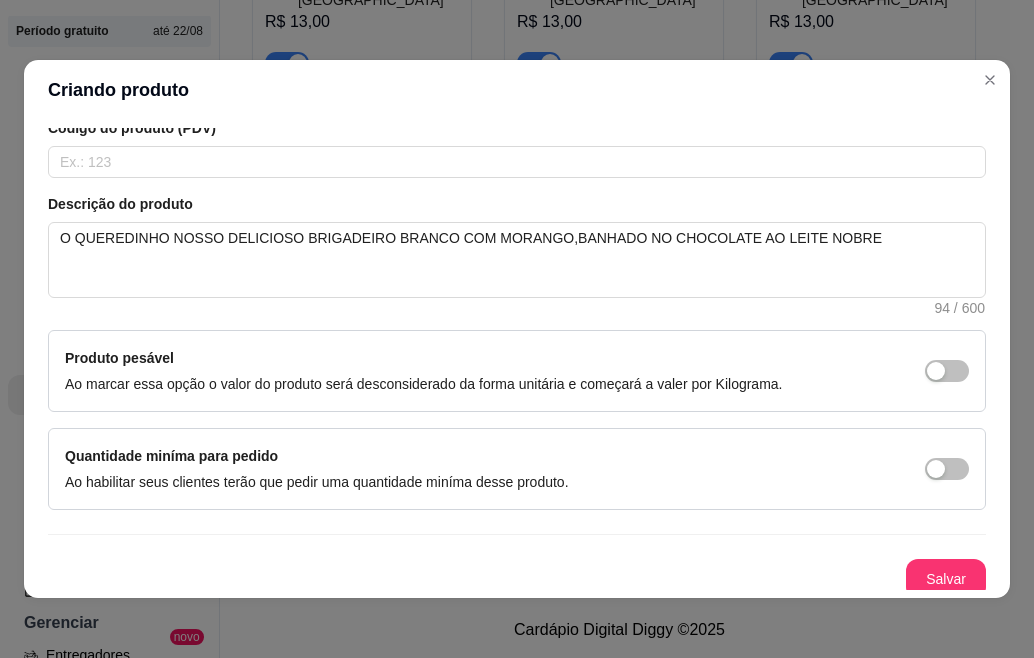 scroll, scrollTop: 374, scrollLeft: 0, axis: vertical 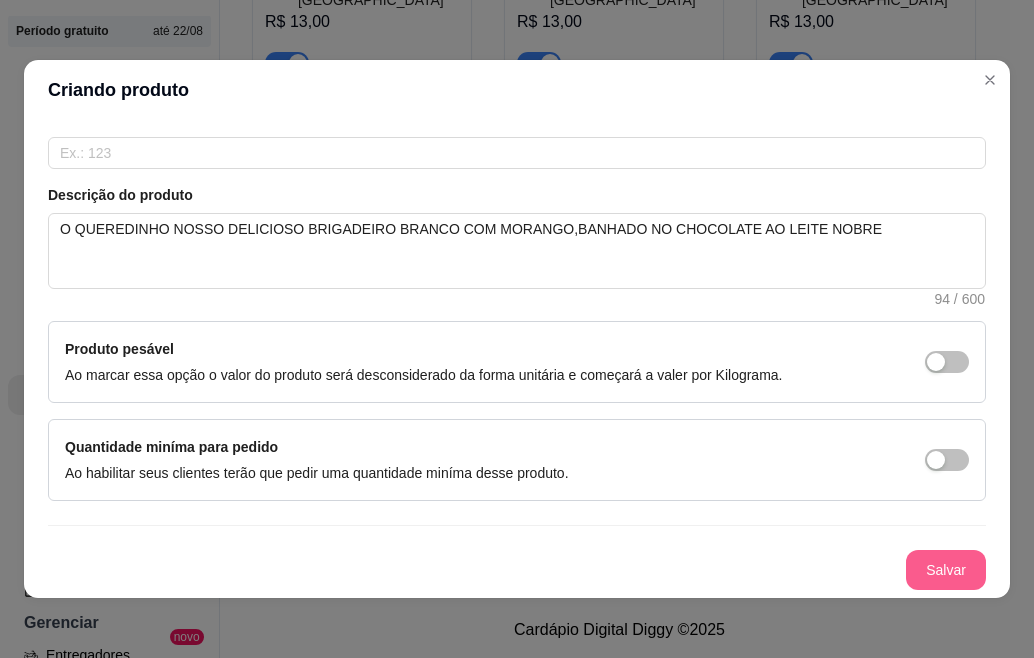 click on "Salvar" at bounding box center (946, 570) 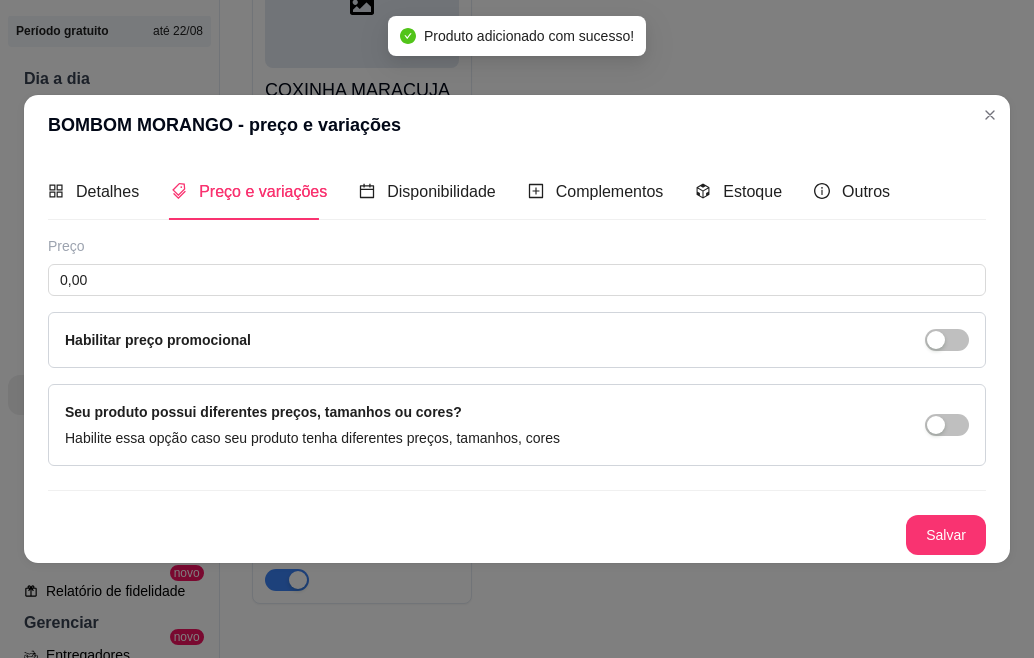 scroll, scrollTop: 0, scrollLeft: 0, axis: both 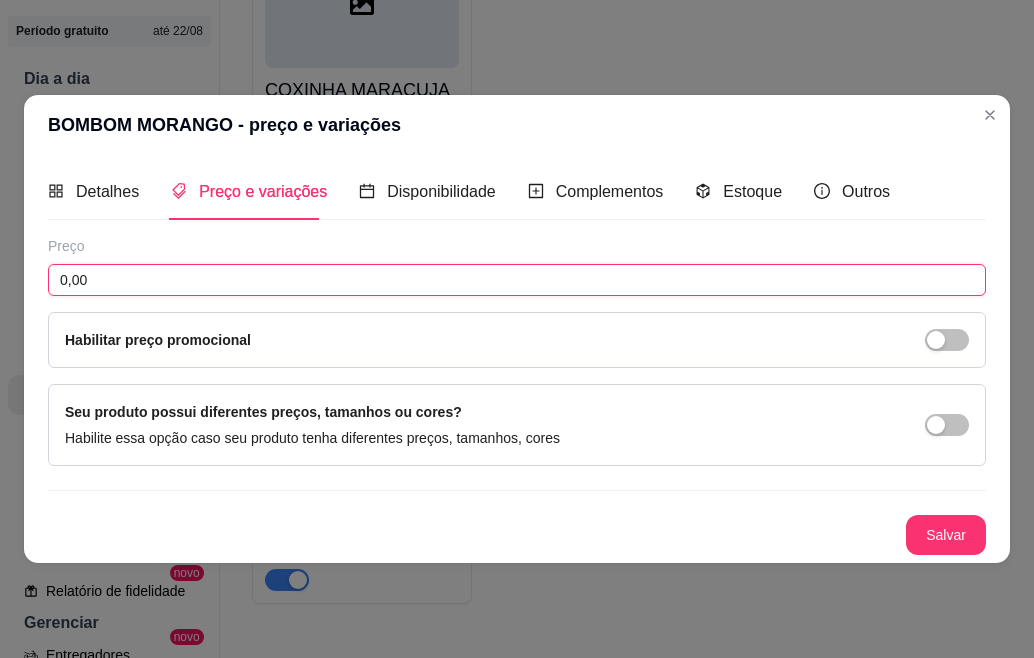 click on "0,00" at bounding box center [517, 280] 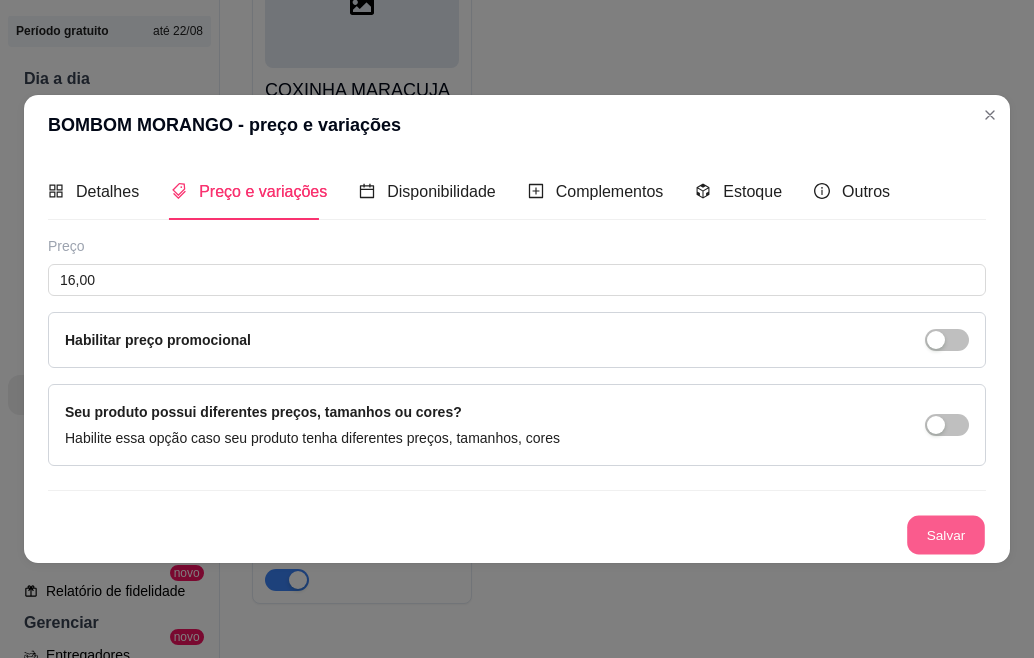 click on "Salvar" at bounding box center (946, 535) 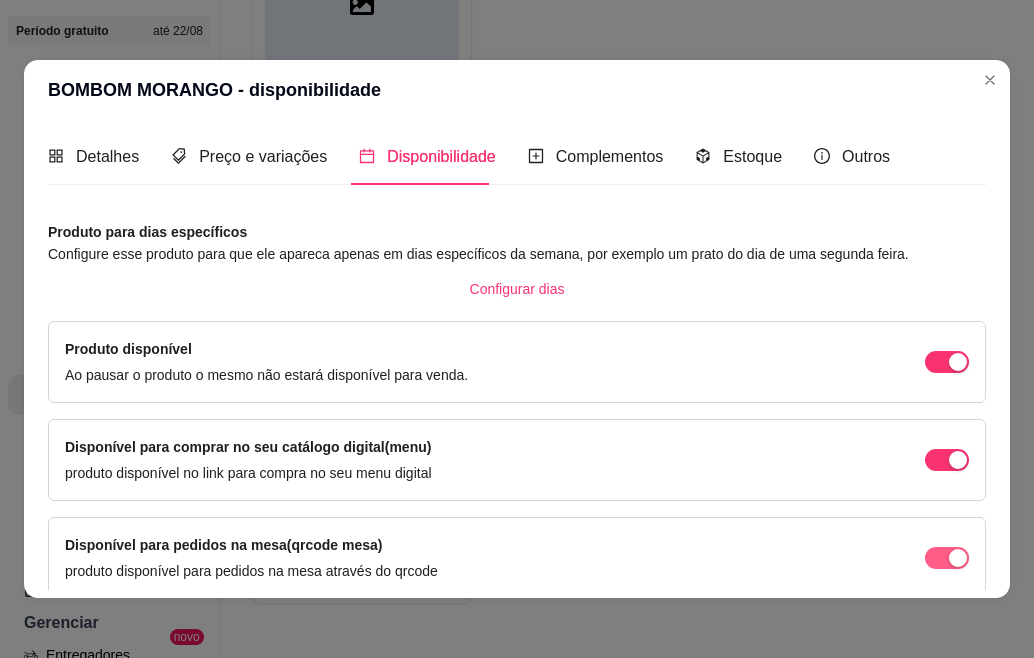 click at bounding box center [958, 362] 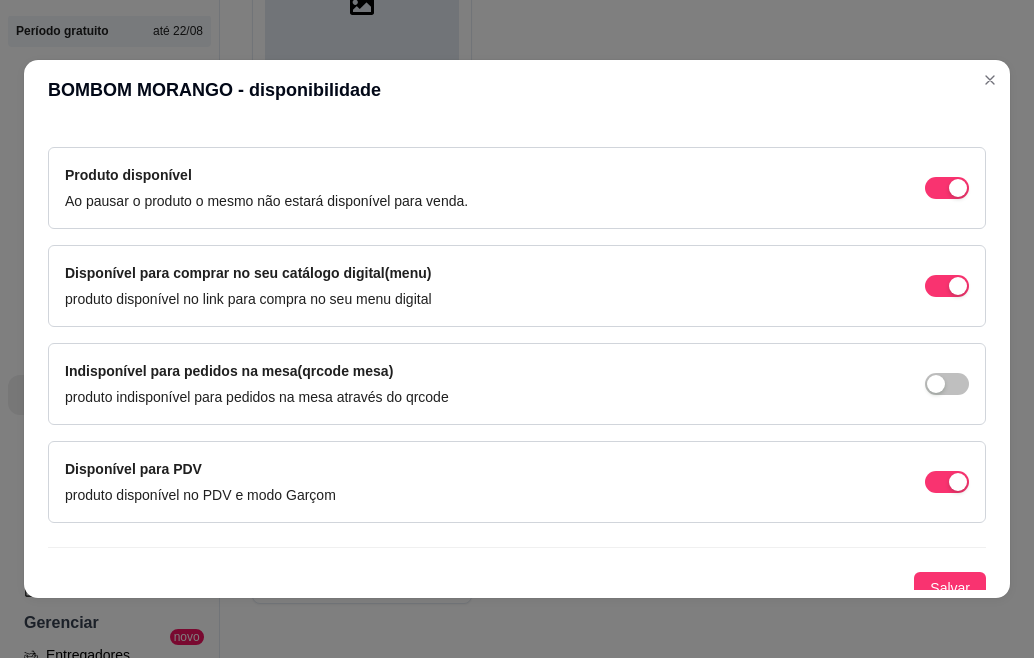 scroll, scrollTop: 188, scrollLeft: 0, axis: vertical 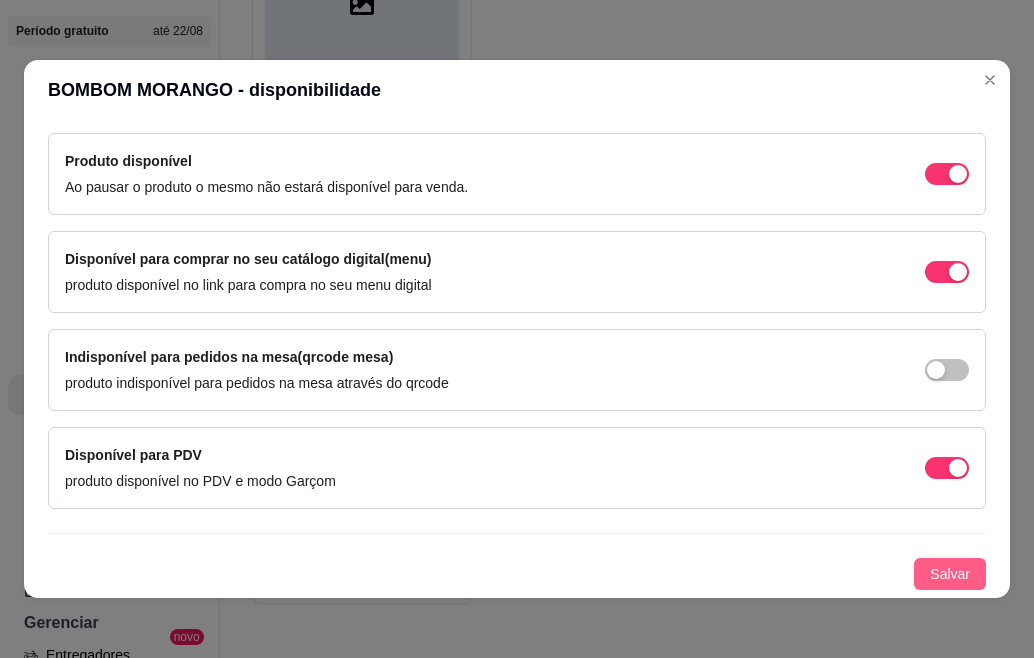 click on "Salvar" at bounding box center [950, 574] 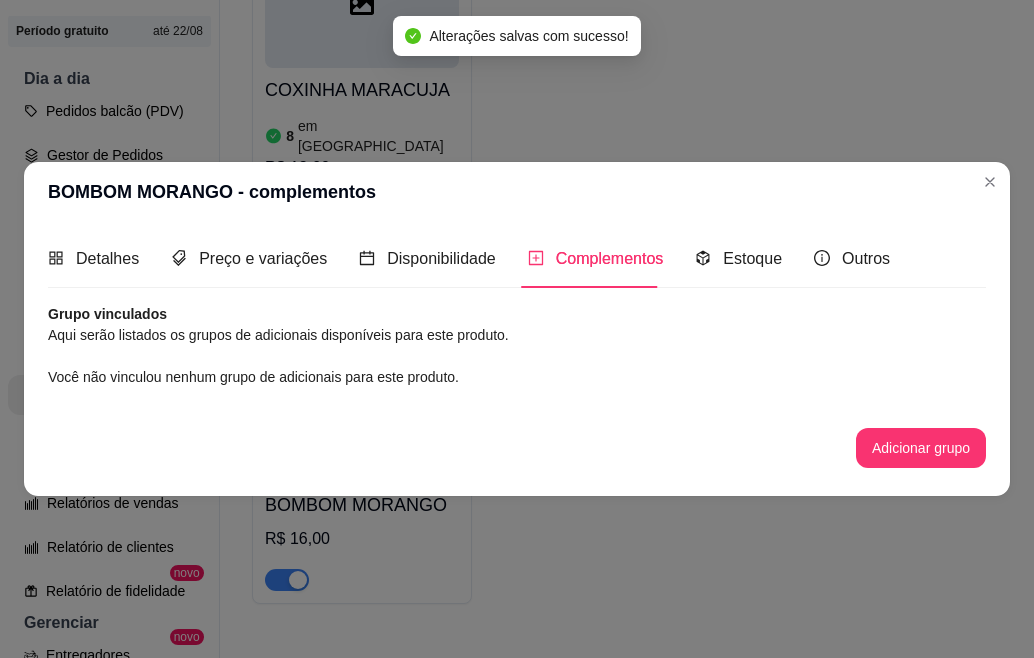 scroll, scrollTop: 0, scrollLeft: 0, axis: both 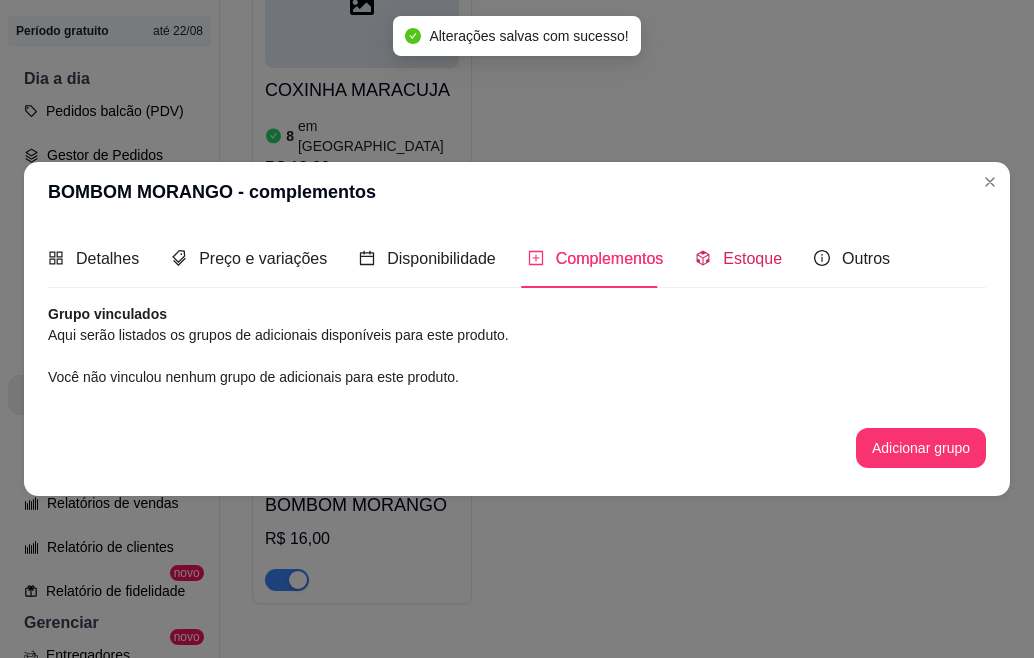 click on "Estoque" at bounding box center (752, 258) 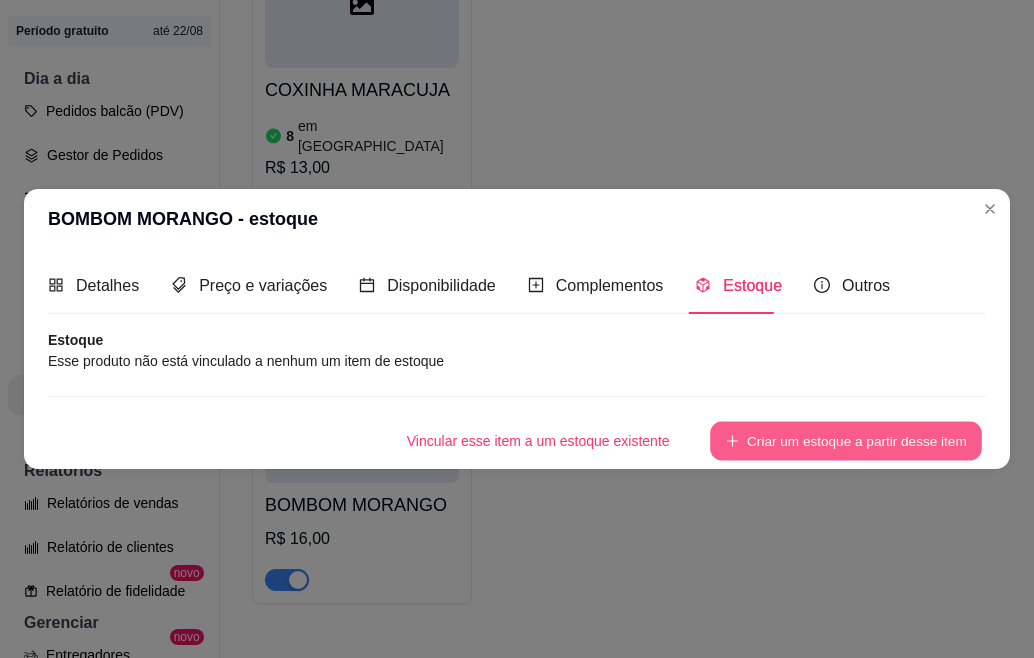 click on "Criar um estoque a partir desse item" at bounding box center [846, 441] 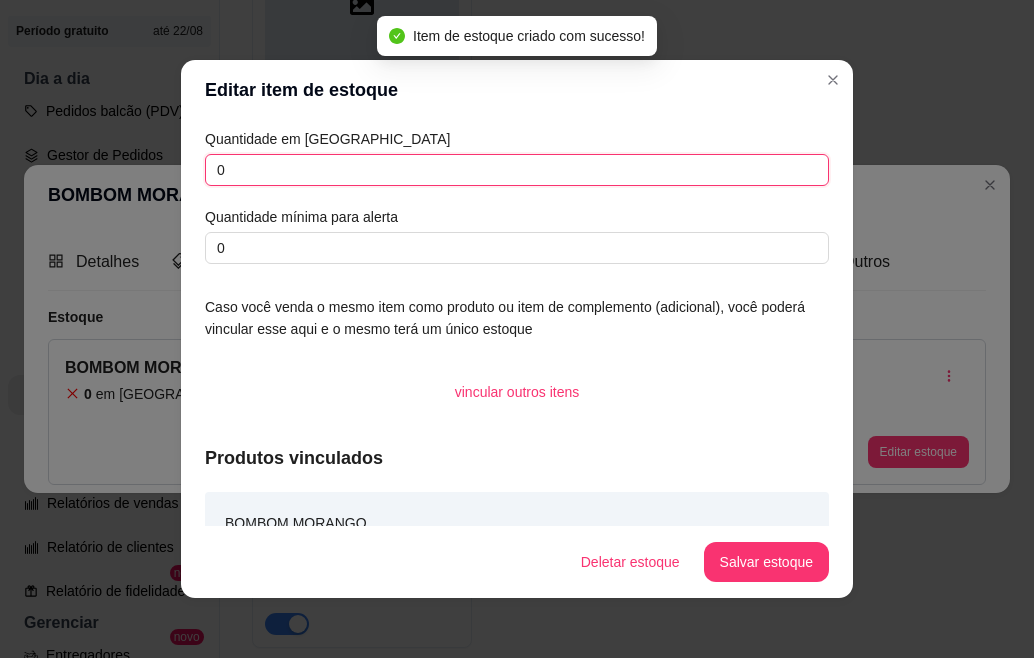 click on "0" at bounding box center (517, 170) 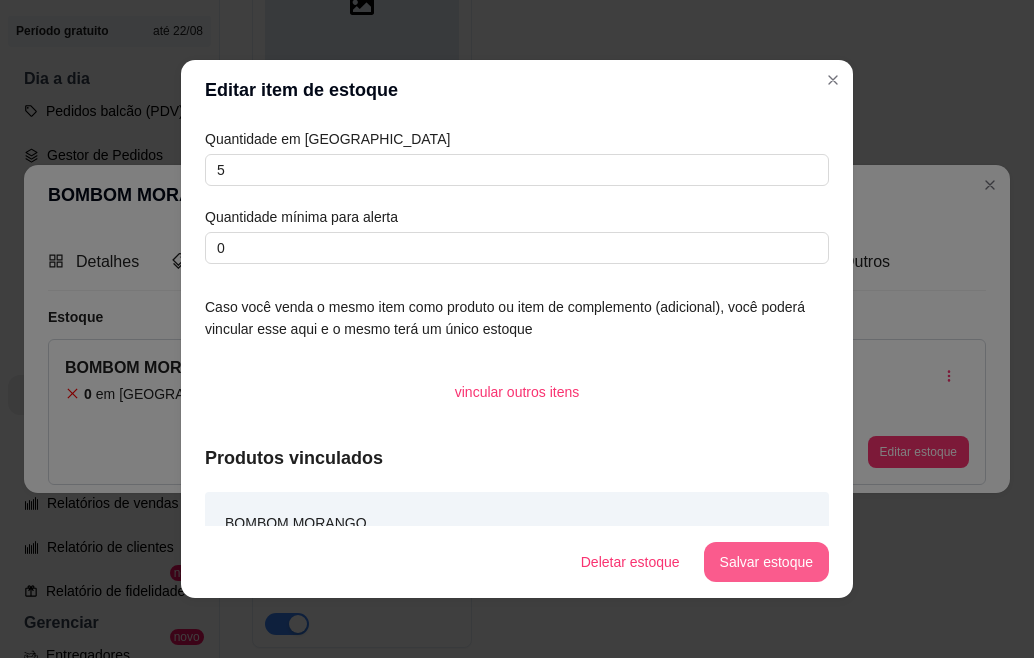 click on "Salvar estoque" at bounding box center [766, 562] 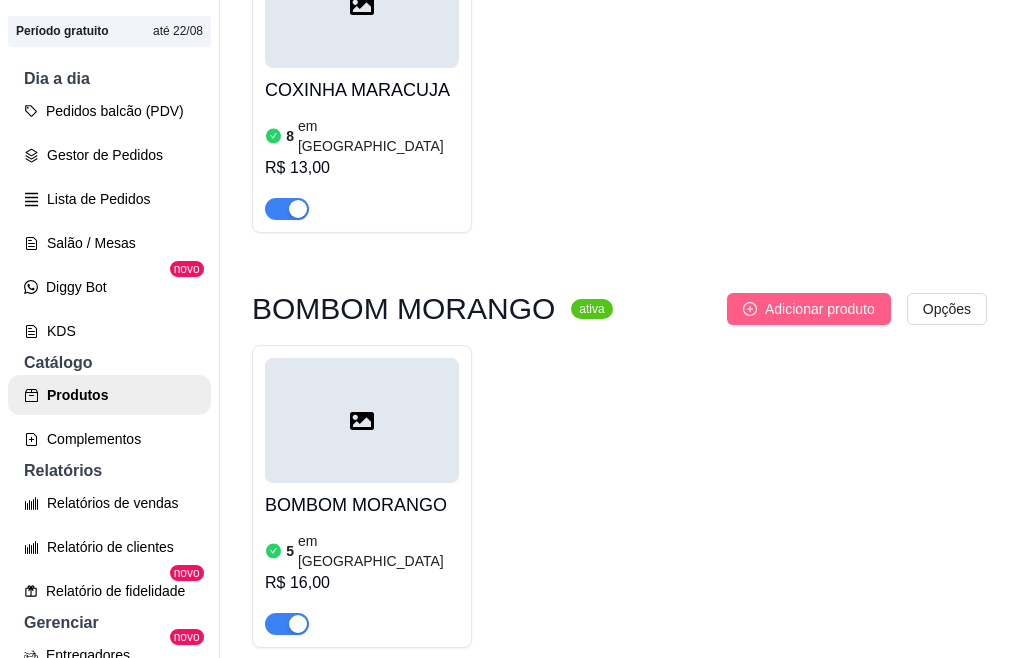 click on "Adicionar produto" at bounding box center (809, 309) 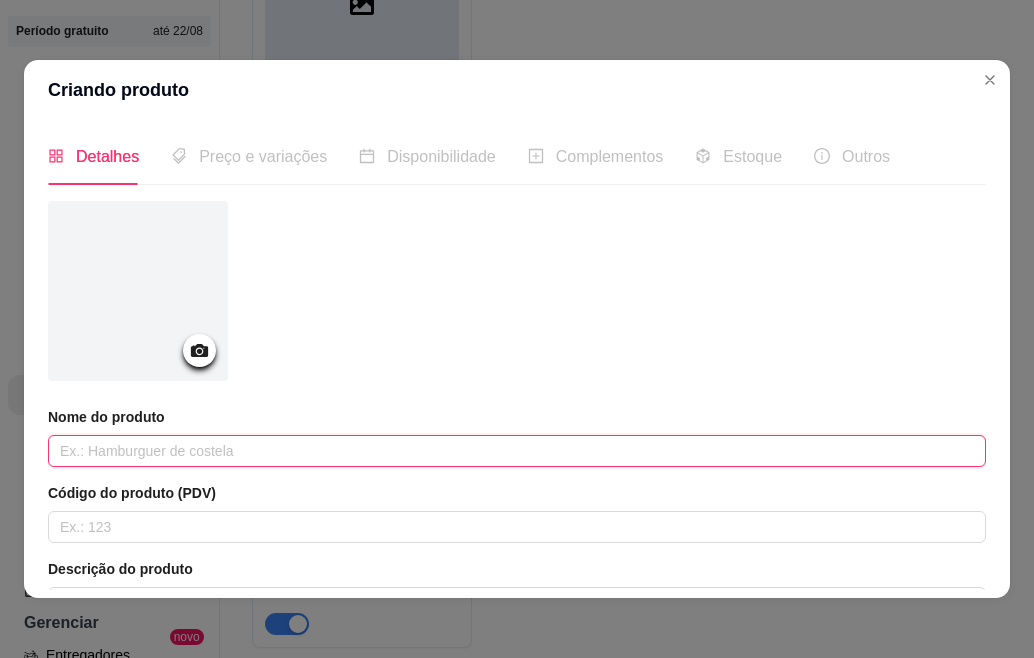click at bounding box center (517, 451) 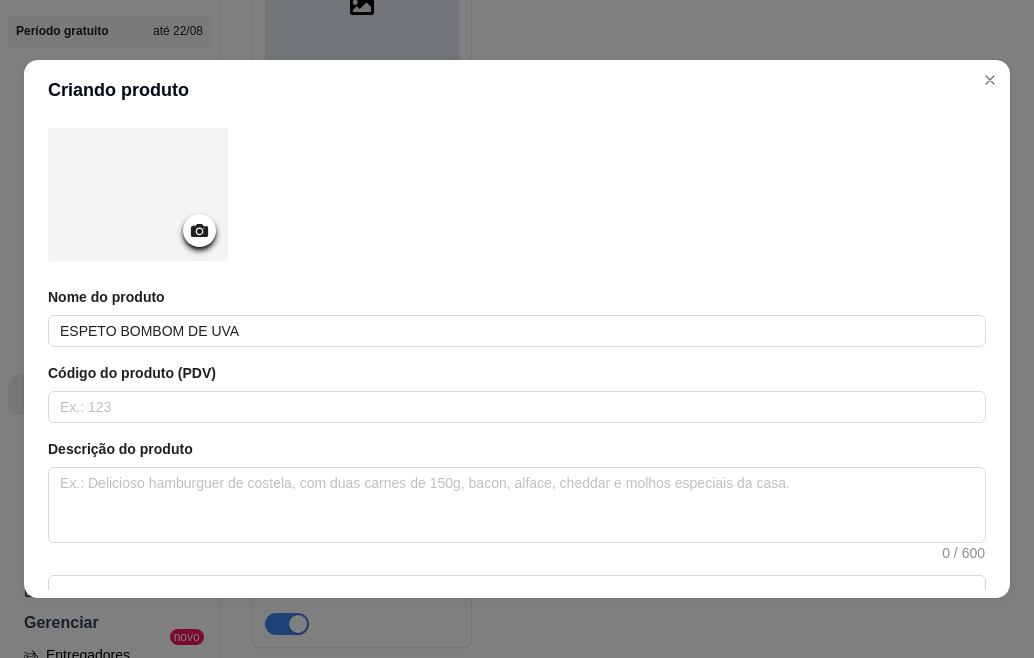 scroll, scrollTop: 160, scrollLeft: 0, axis: vertical 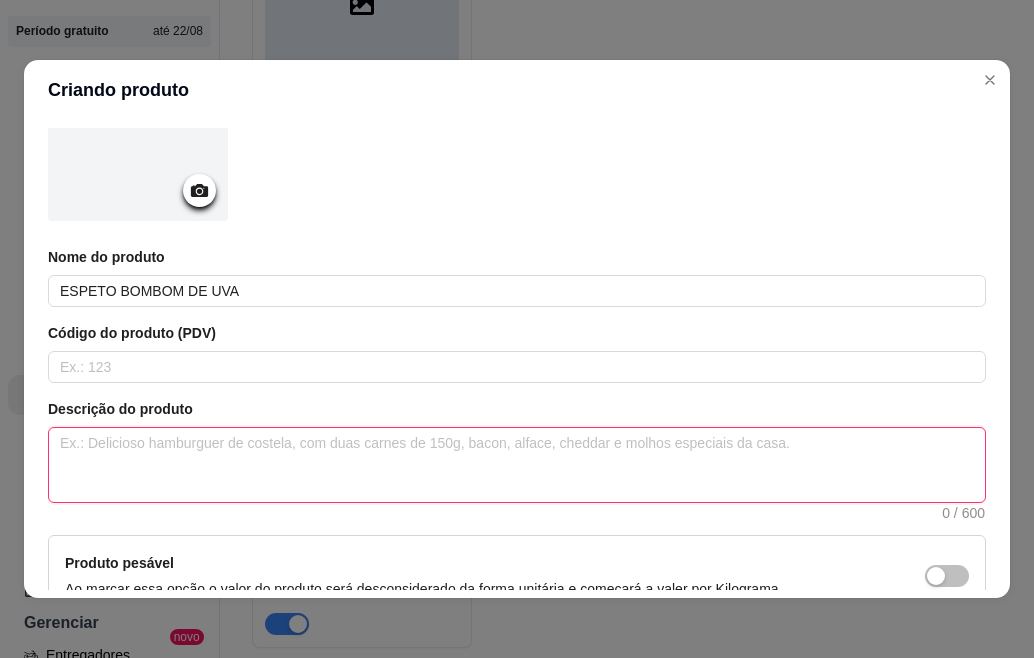 click at bounding box center (517, 465) 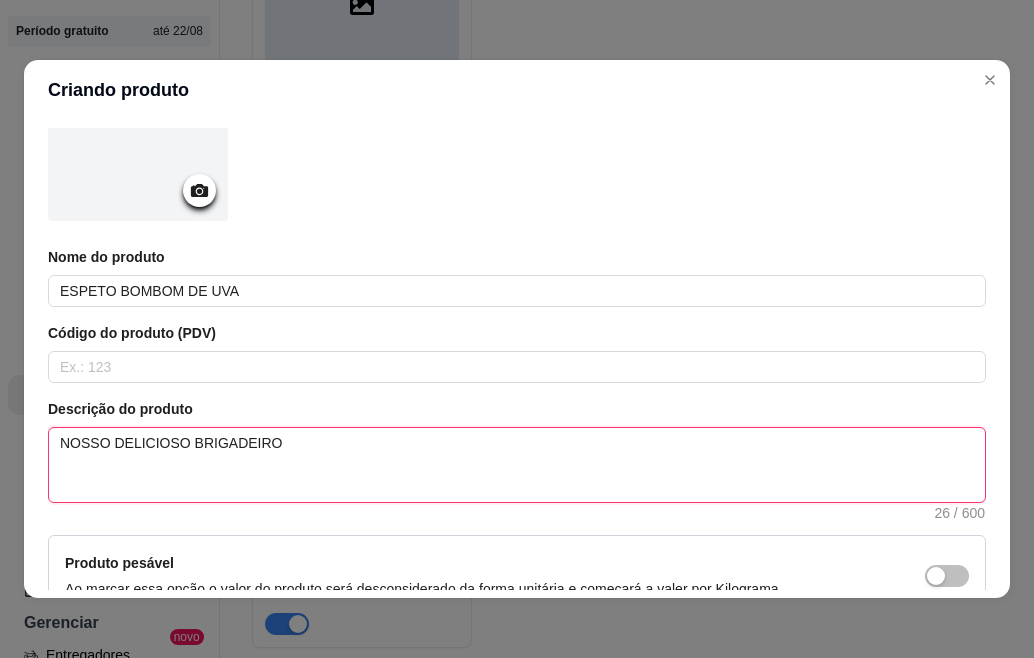click on "NOSSO DELICIOSO BRIGADEIRO" at bounding box center [517, 465] 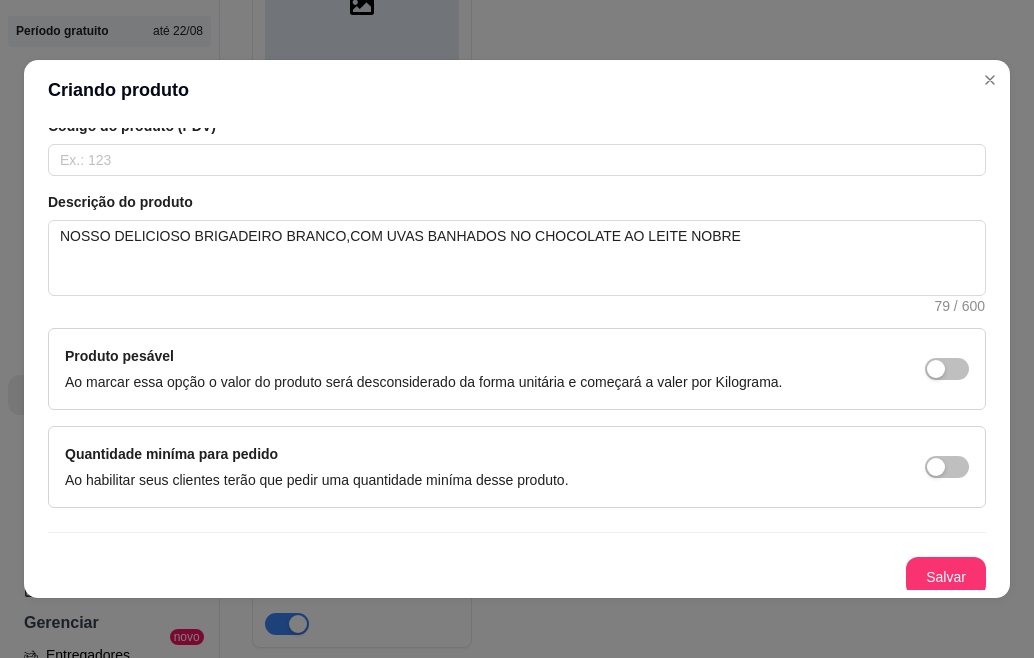scroll, scrollTop: 374, scrollLeft: 0, axis: vertical 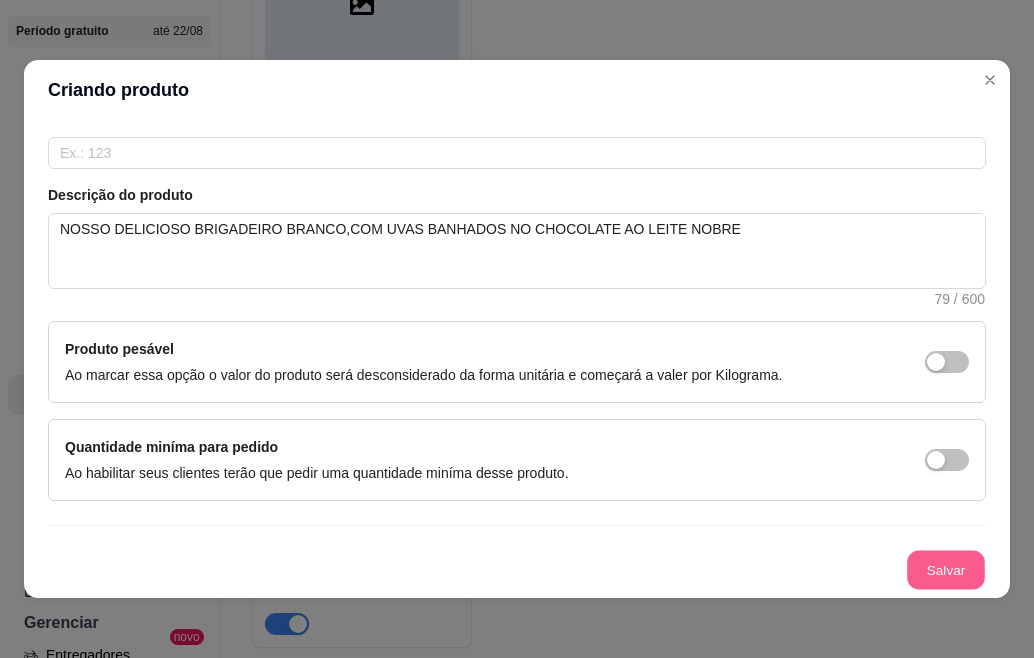 click on "Salvar" at bounding box center (946, 570) 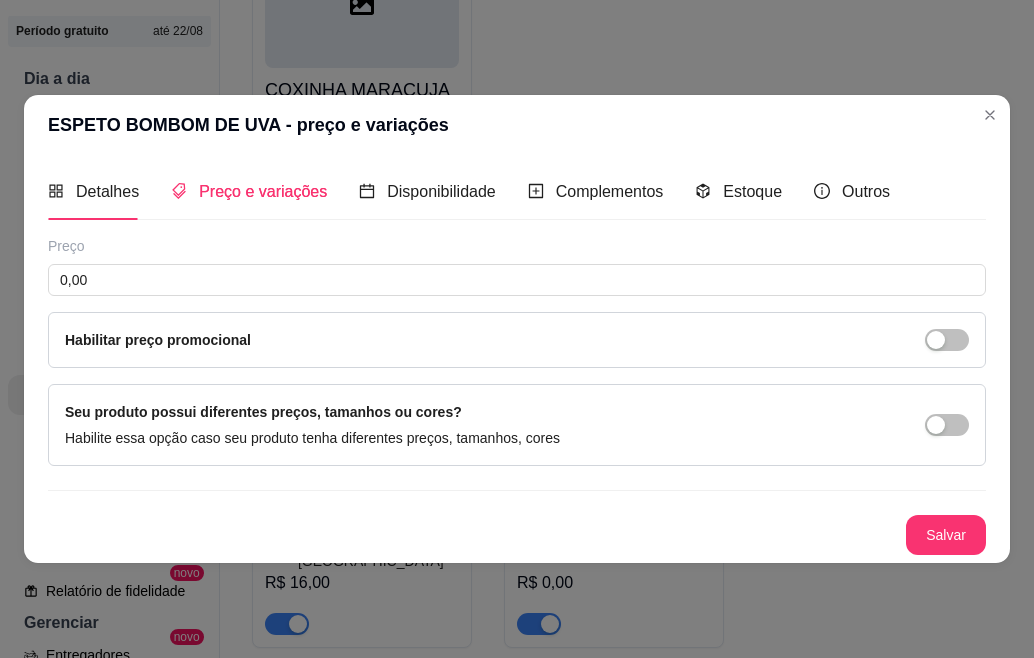 scroll, scrollTop: 0, scrollLeft: 0, axis: both 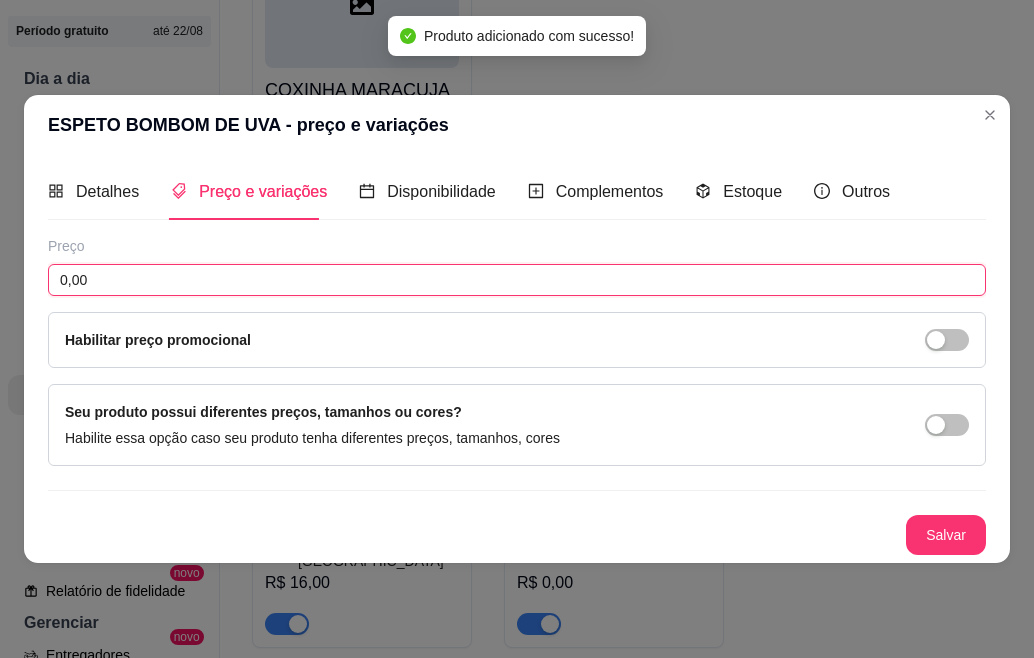 click on "0,00" at bounding box center (517, 280) 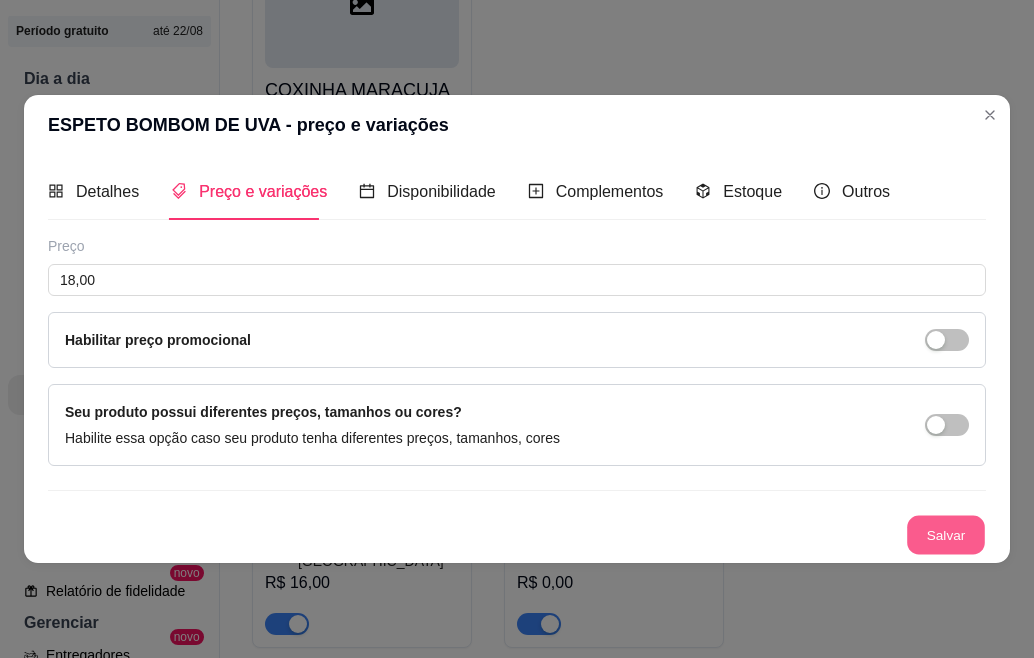 click on "Salvar" at bounding box center [946, 535] 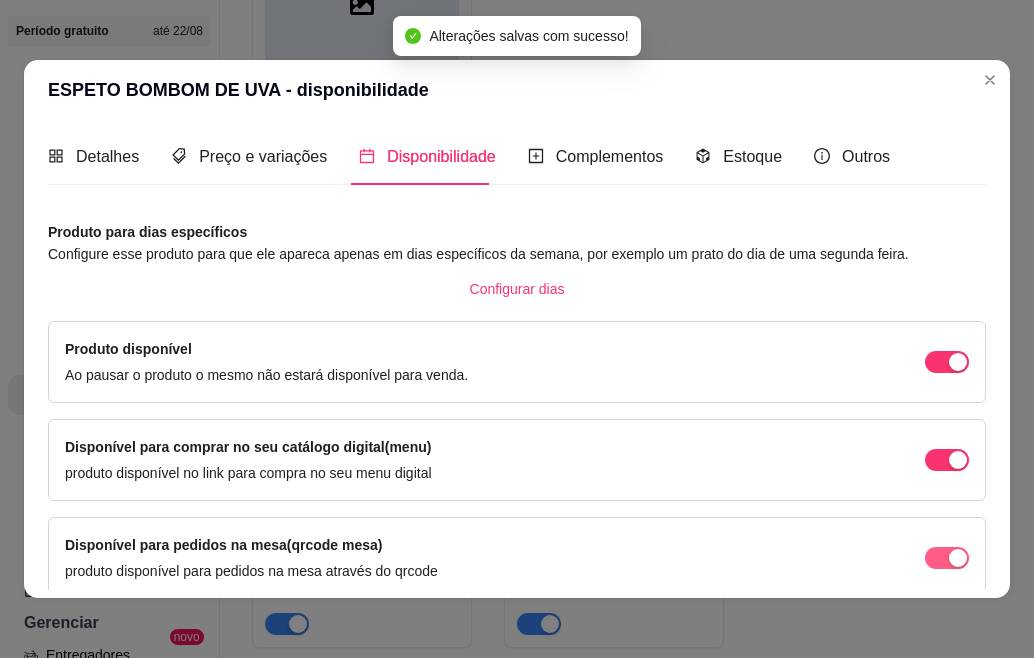 click at bounding box center (958, 362) 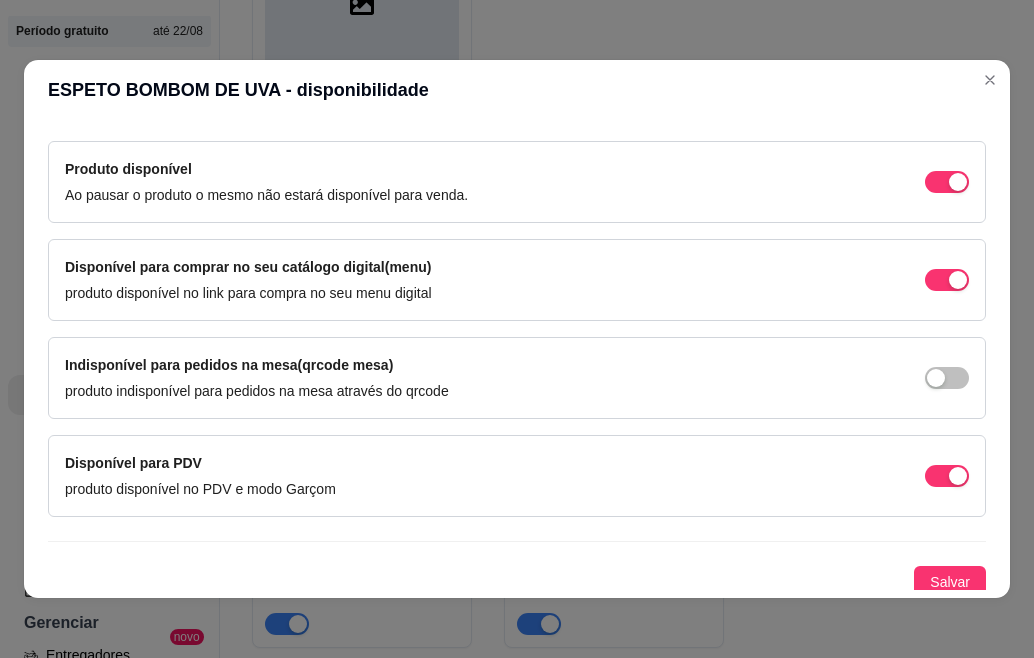 scroll, scrollTop: 188, scrollLeft: 0, axis: vertical 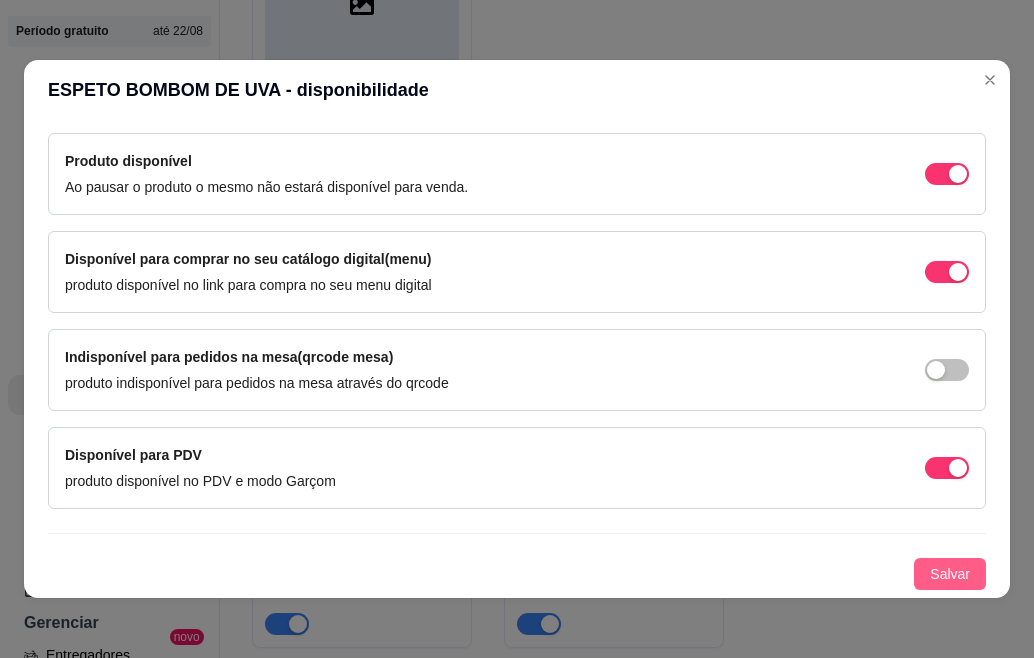 click on "Salvar" at bounding box center [950, 574] 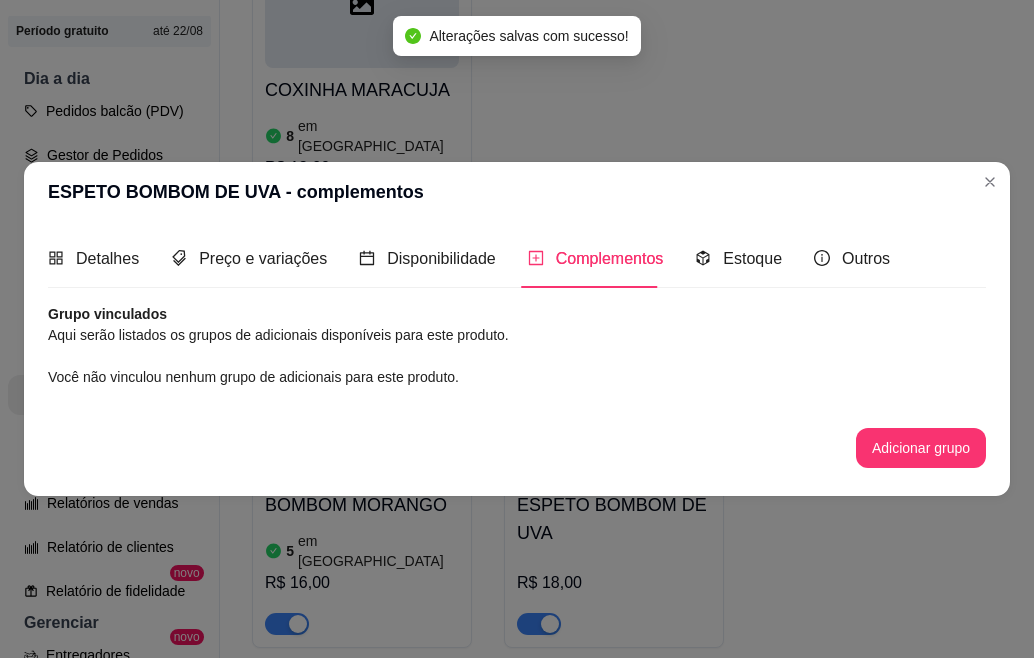 scroll, scrollTop: 0, scrollLeft: 0, axis: both 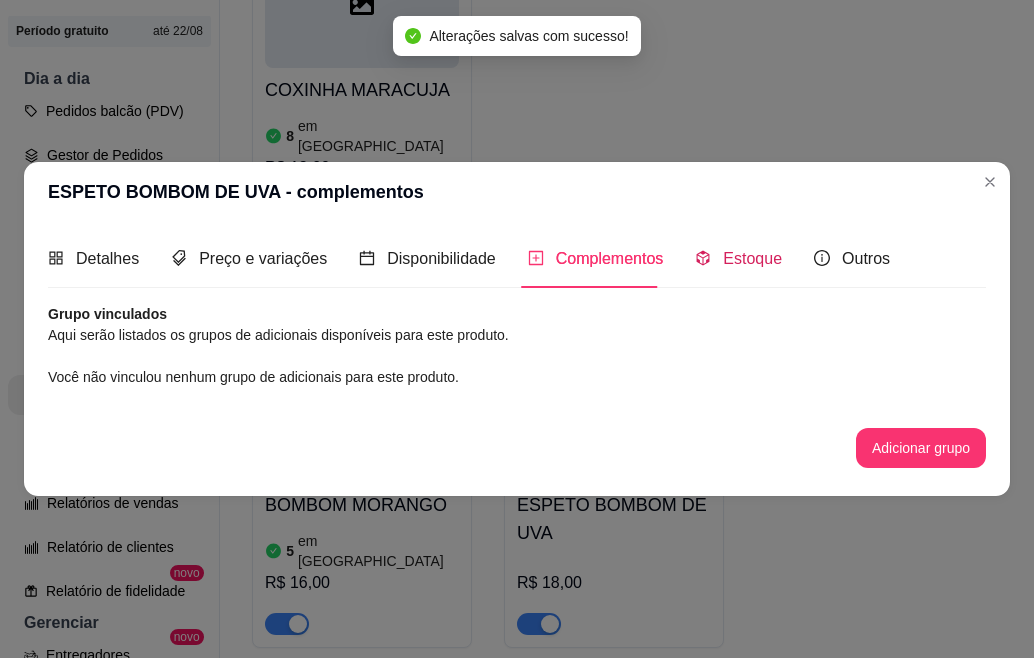 click on "Estoque" at bounding box center (752, 258) 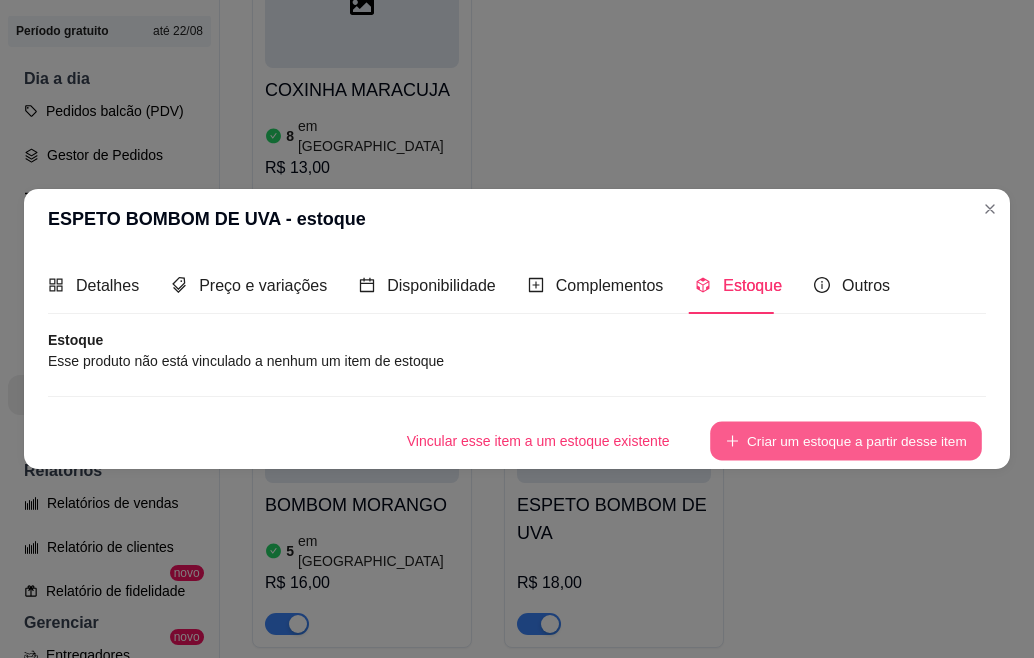 click on "Criar um estoque a partir desse item" at bounding box center [846, 441] 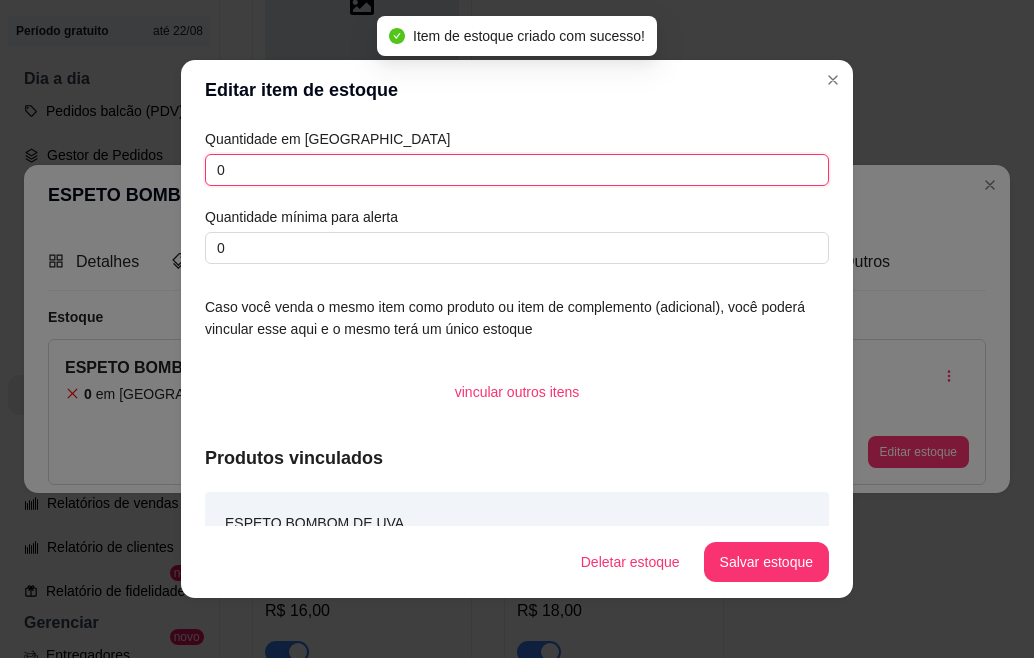 click on "0" at bounding box center [517, 170] 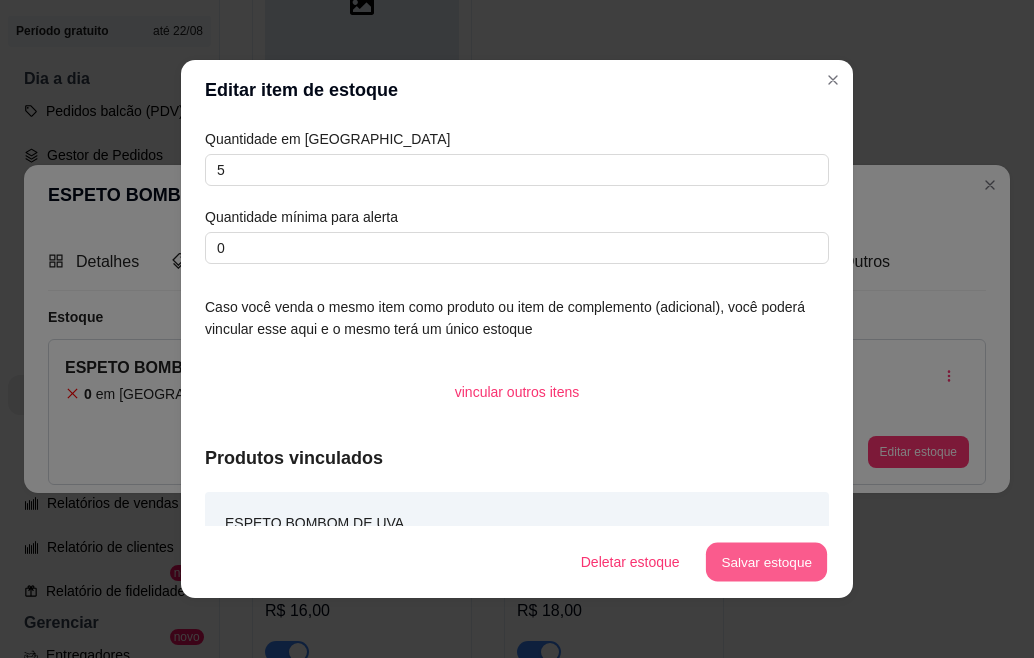 click on "Salvar estoque" at bounding box center [766, 562] 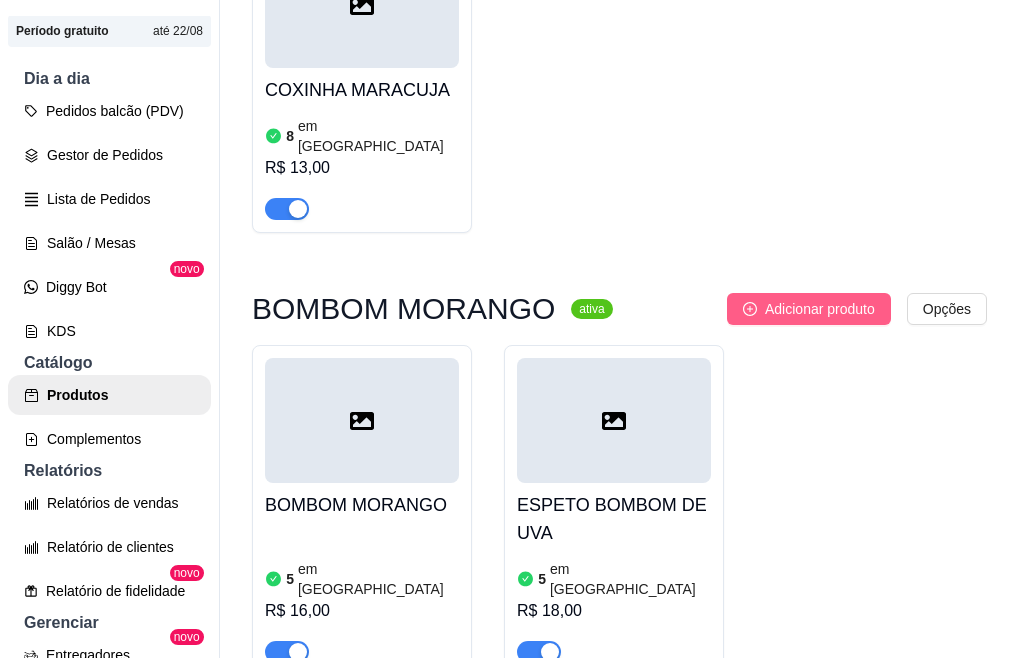click on "Adicionar produto" at bounding box center (820, 309) 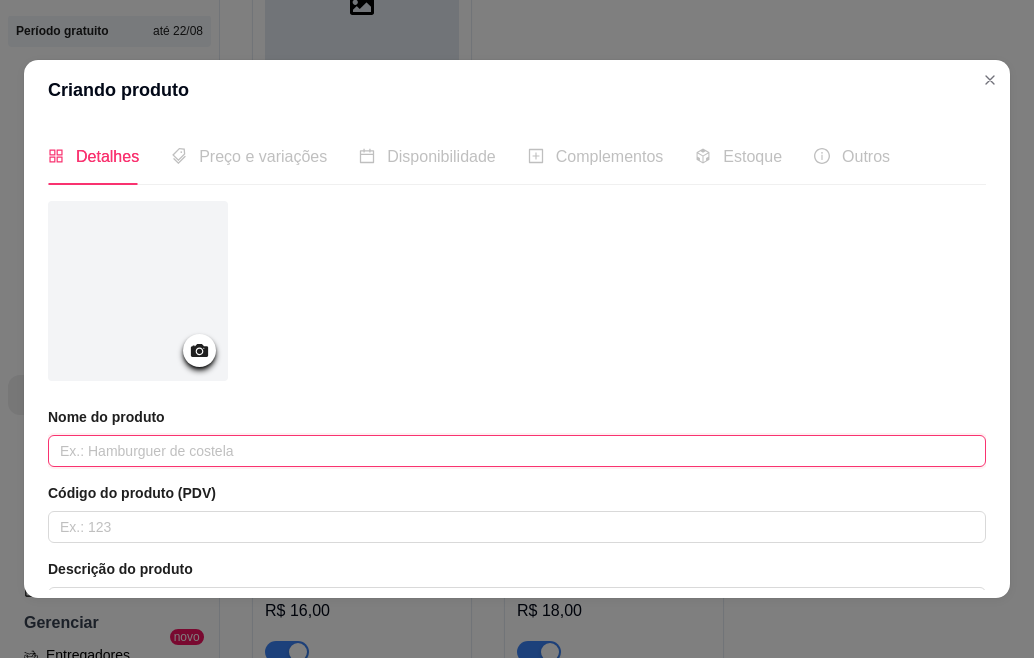 click at bounding box center (517, 451) 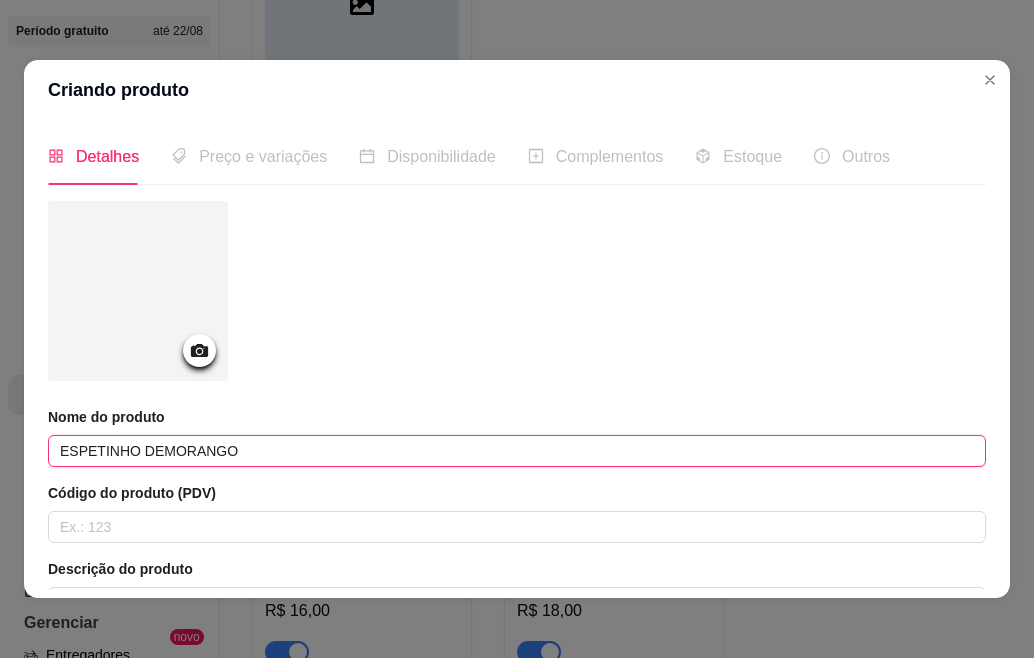 click on "ESPETINHO DEMORANGO" at bounding box center [517, 451] 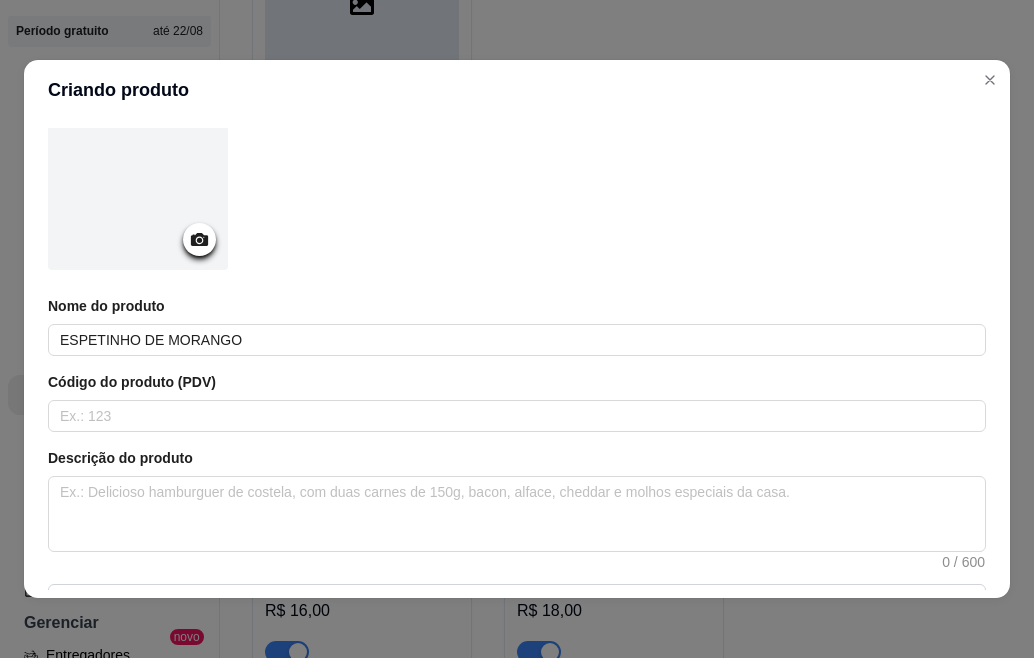 scroll, scrollTop: 120, scrollLeft: 0, axis: vertical 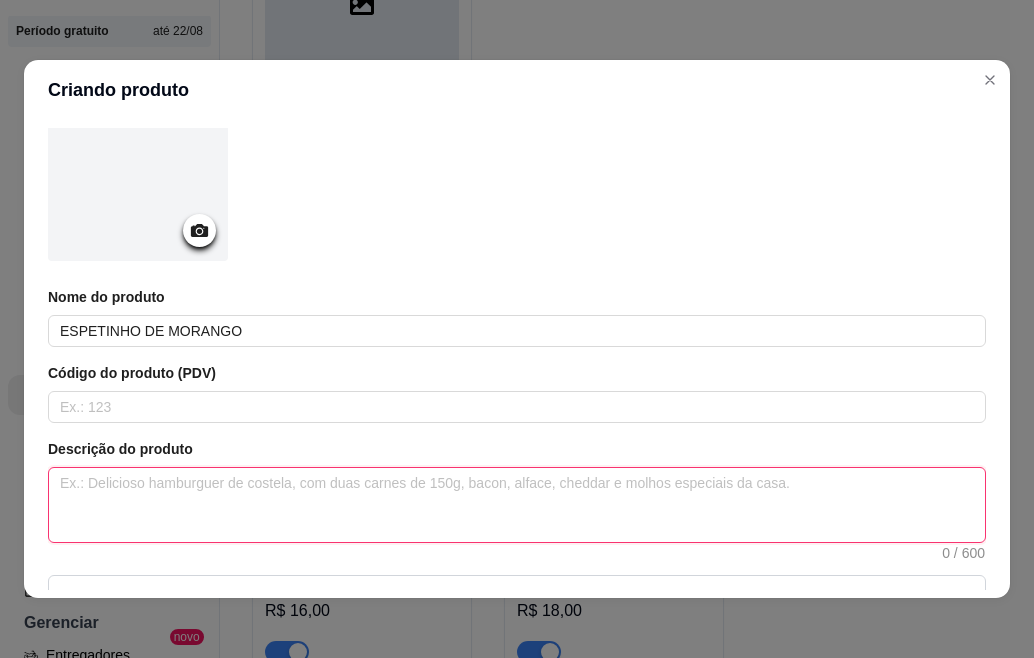 click at bounding box center (517, 505) 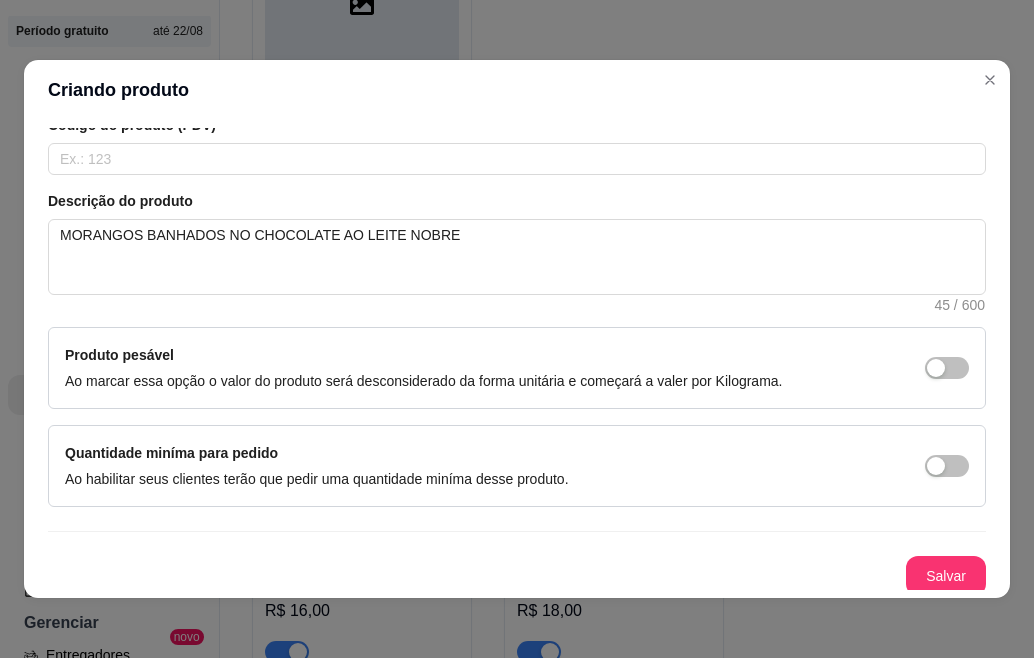 scroll, scrollTop: 374, scrollLeft: 0, axis: vertical 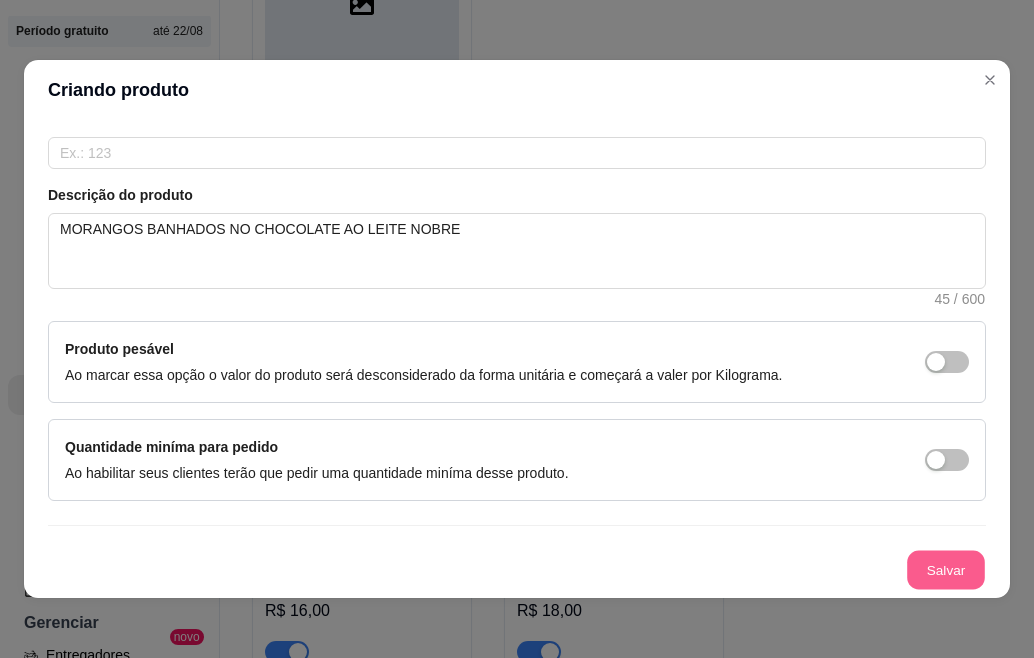 click on "Salvar" at bounding box center (946, 570) 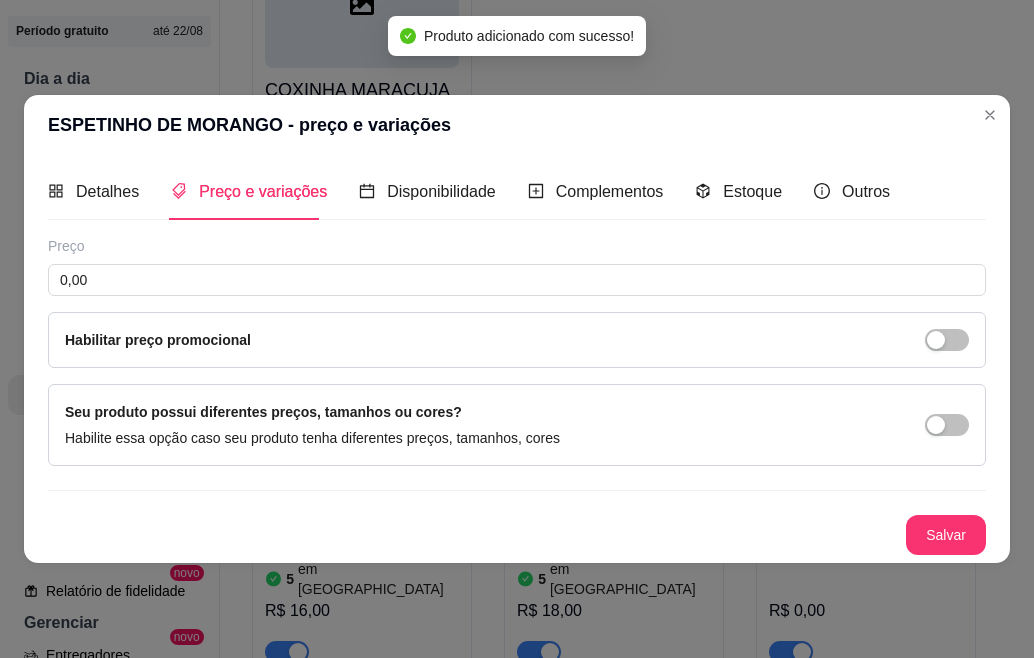 scroll, scrollTop: 0, scrollLeft: 0, axis: both 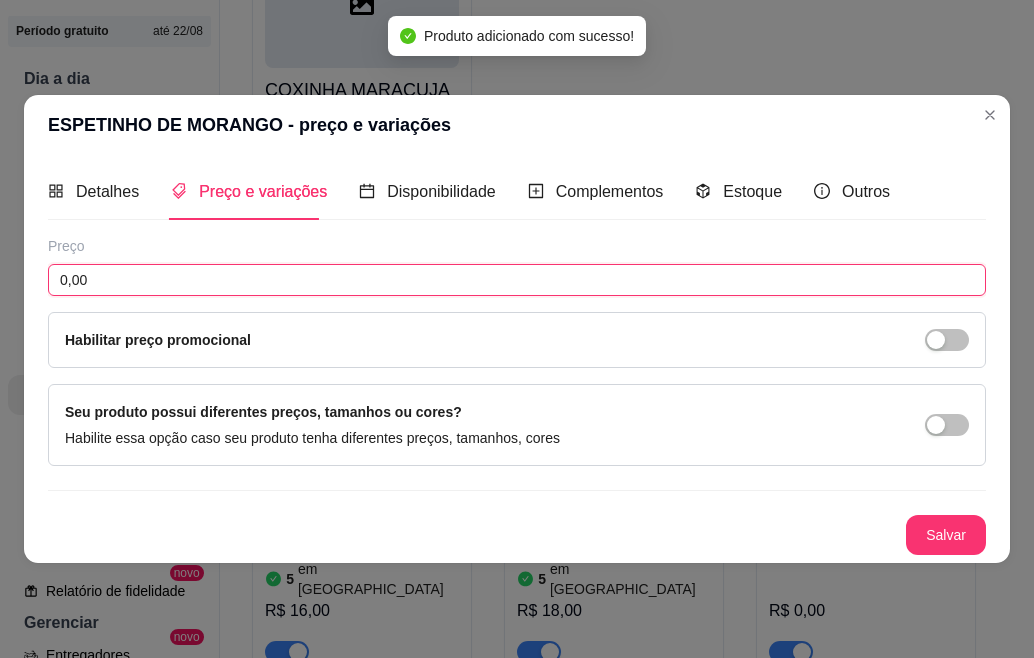 click on "0,00" at bounding box center (517, 280) 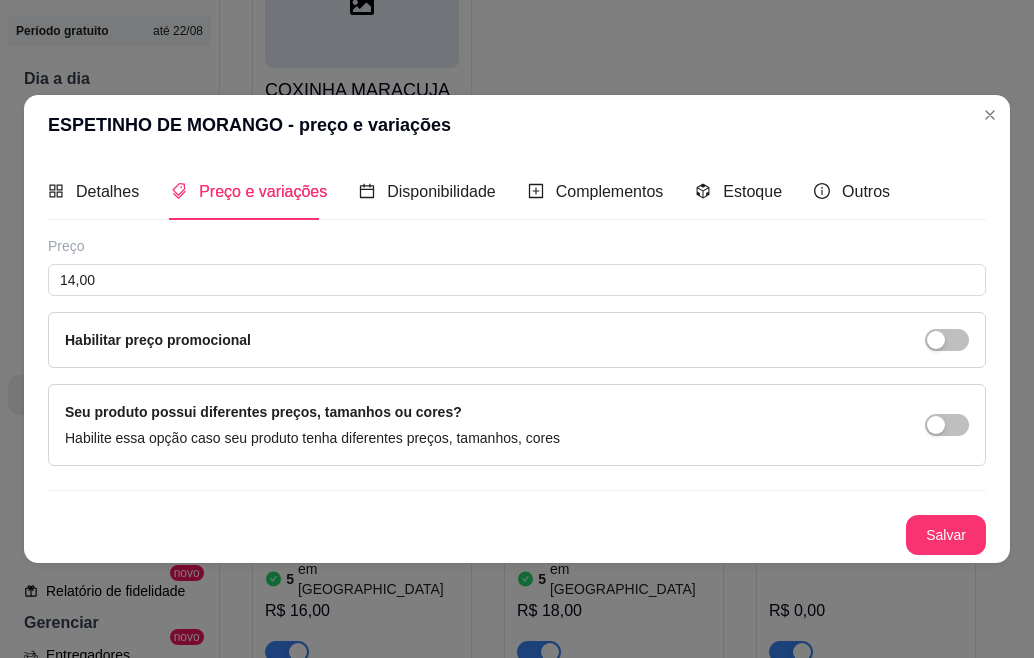 click on "Preço  14,00 Habilitar preço promocional Seu produto possui diferentes preços, tamanhos ou cores? Habilite essa opção caso seu produto tenha diferentes preços, tamanhos, cores Salvar" at bounding box center (517, 395) 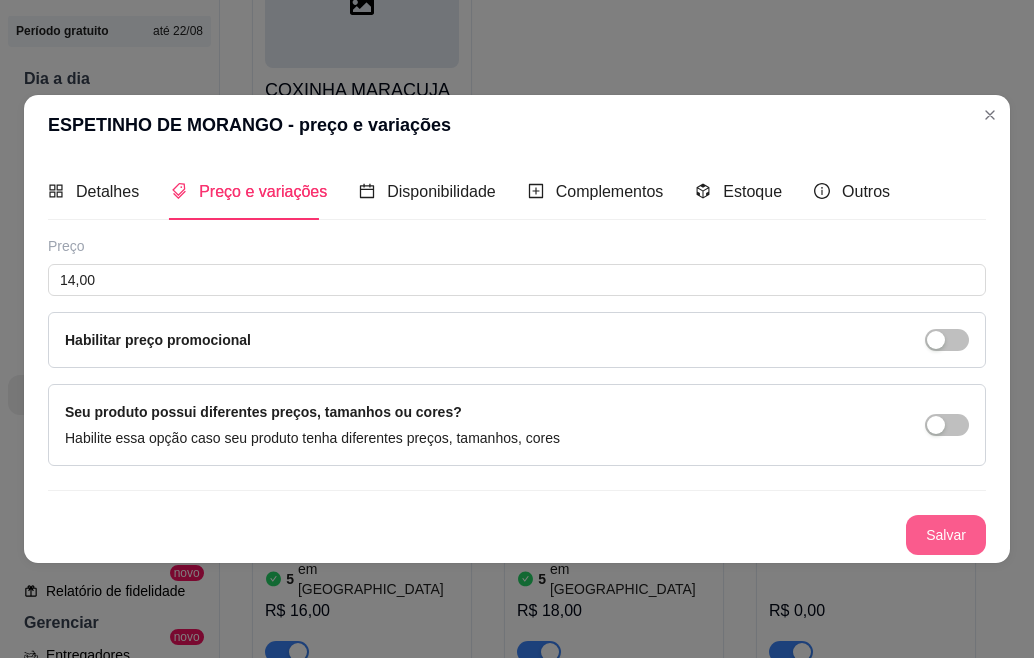 click on "Salvar" at bounding box center [946, 535] 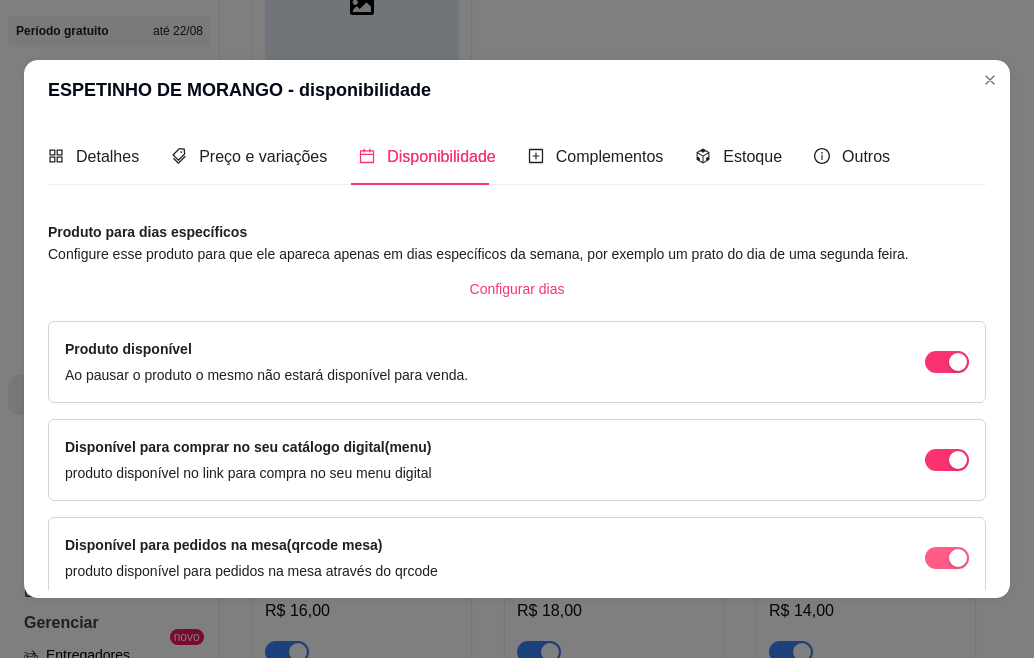 click at bounding box center [958, 362] 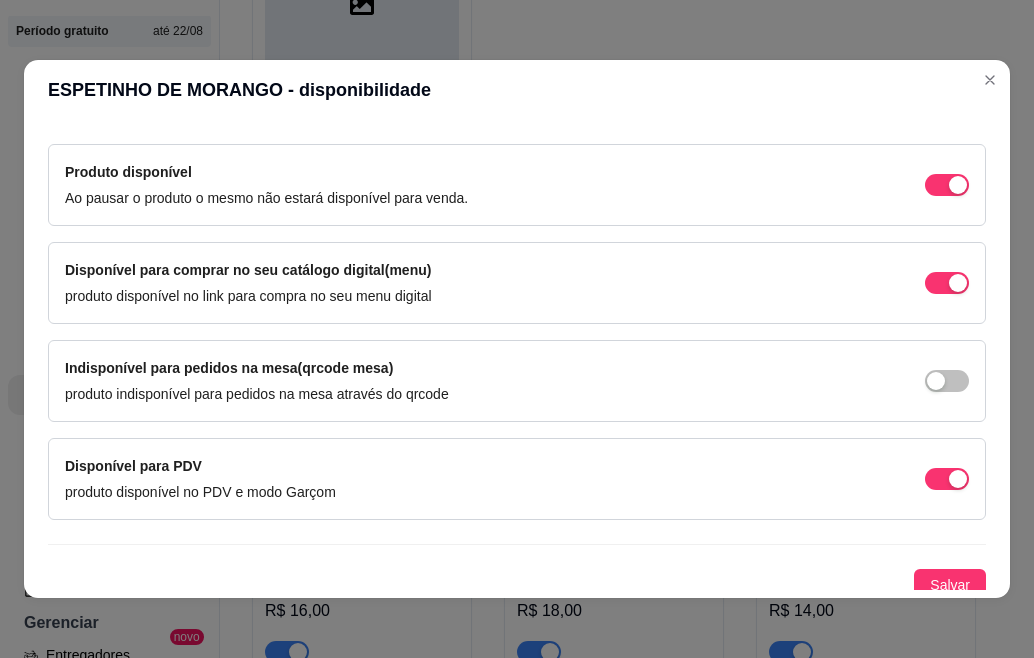 scroll, scrollTop: 188, scrollLeft: 0, axis: vertical 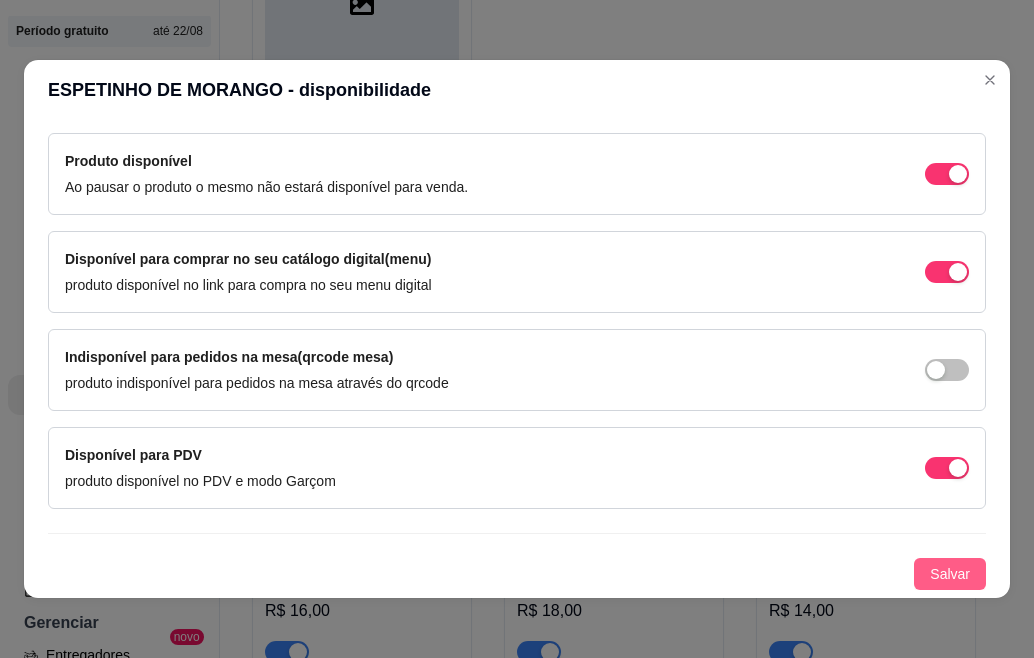 click on "Salvar" at bounding box center [950, 574] 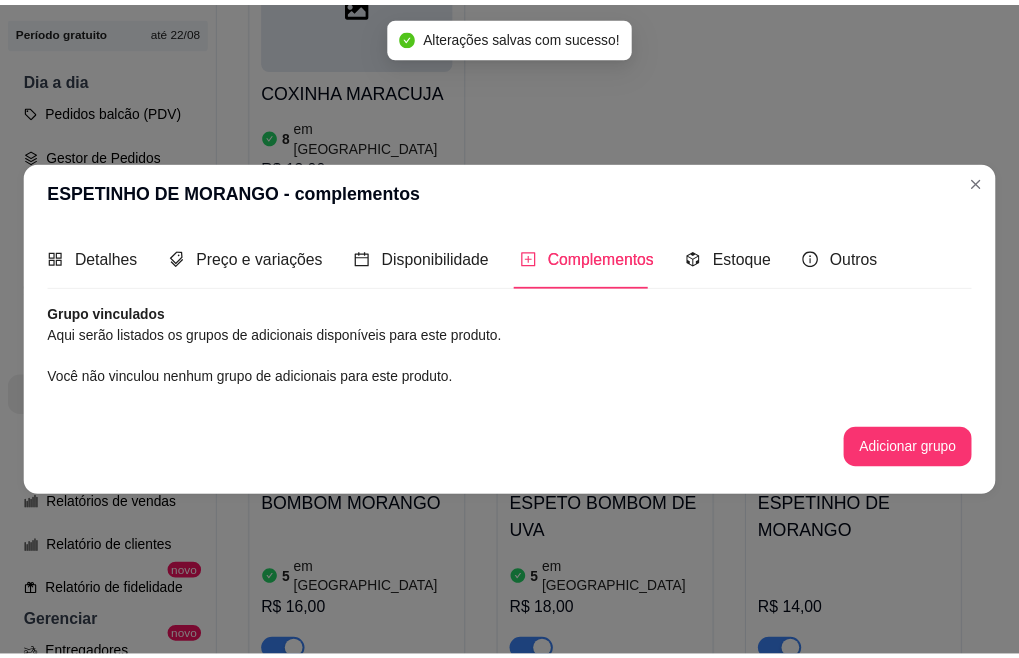 scroll, scrollTop: 0, scrollLeft: 0, axis: both 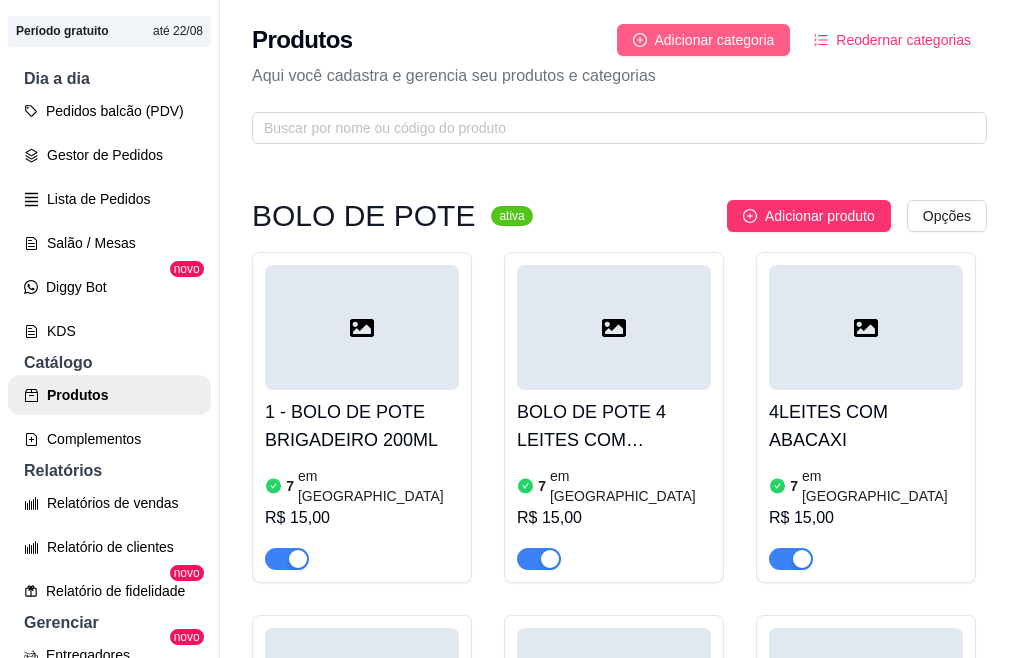 click on "Adicionar categoria" at bounding box center (715, 40) 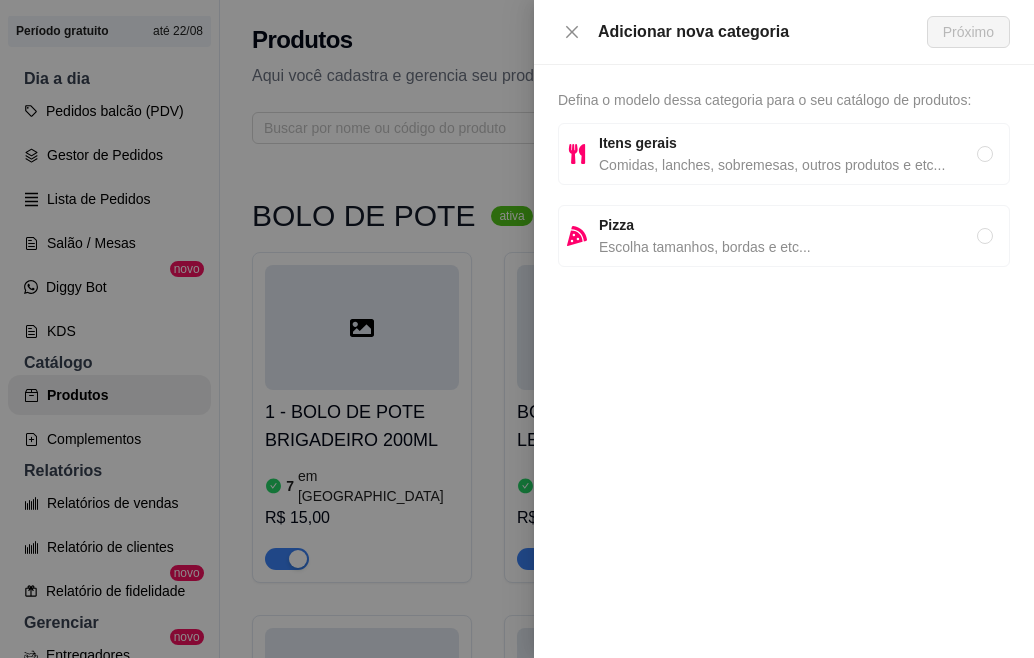 click on "Comidas, lanches, sobremesas, outros produtos e etc..." at bounding box center (788, 165) 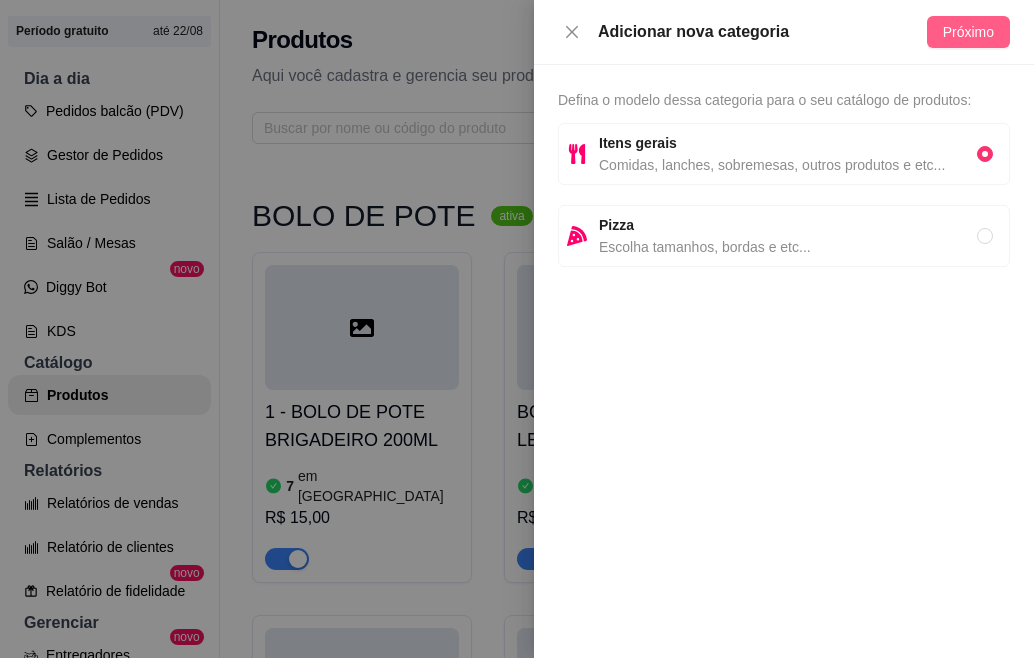 click on "Próximo" at bounding box center (968, 32) 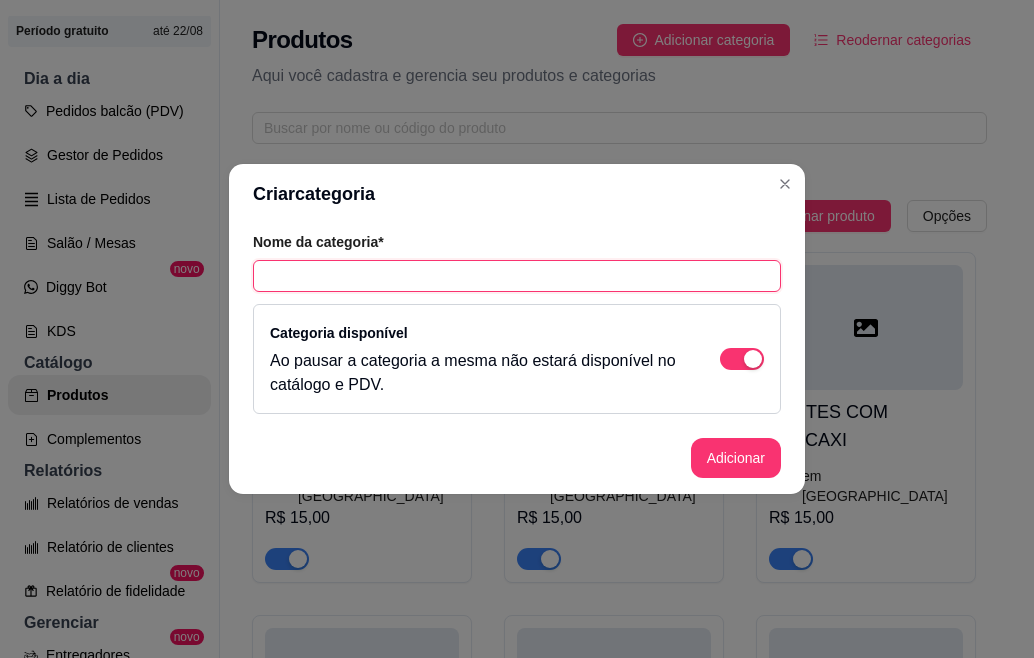 click at bounding box center (517, 276) 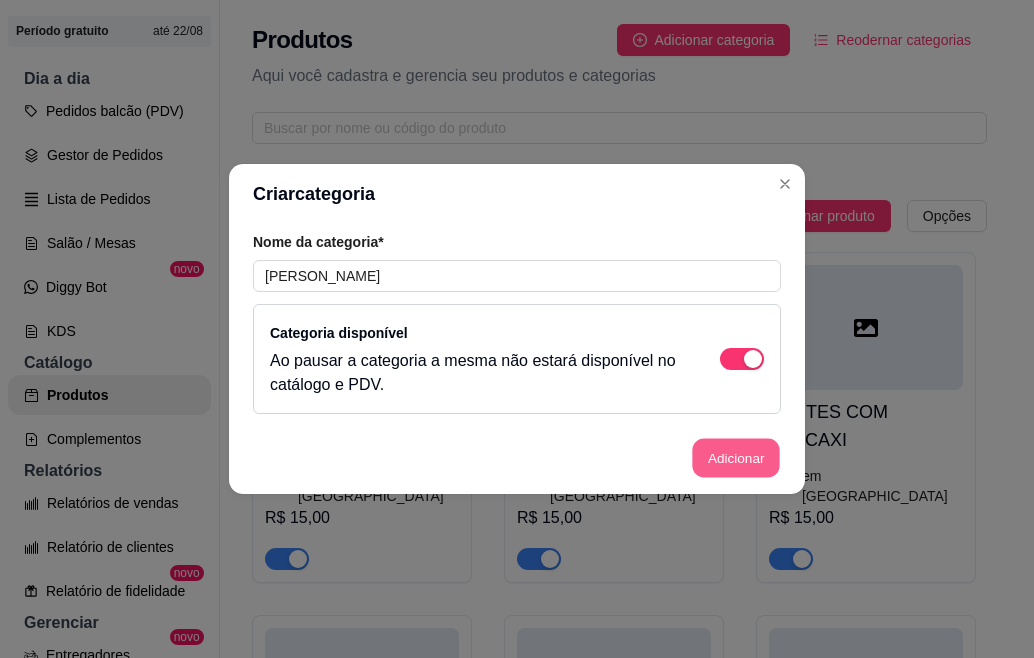 click on "Adicionar" at bounding box center [736, 458] 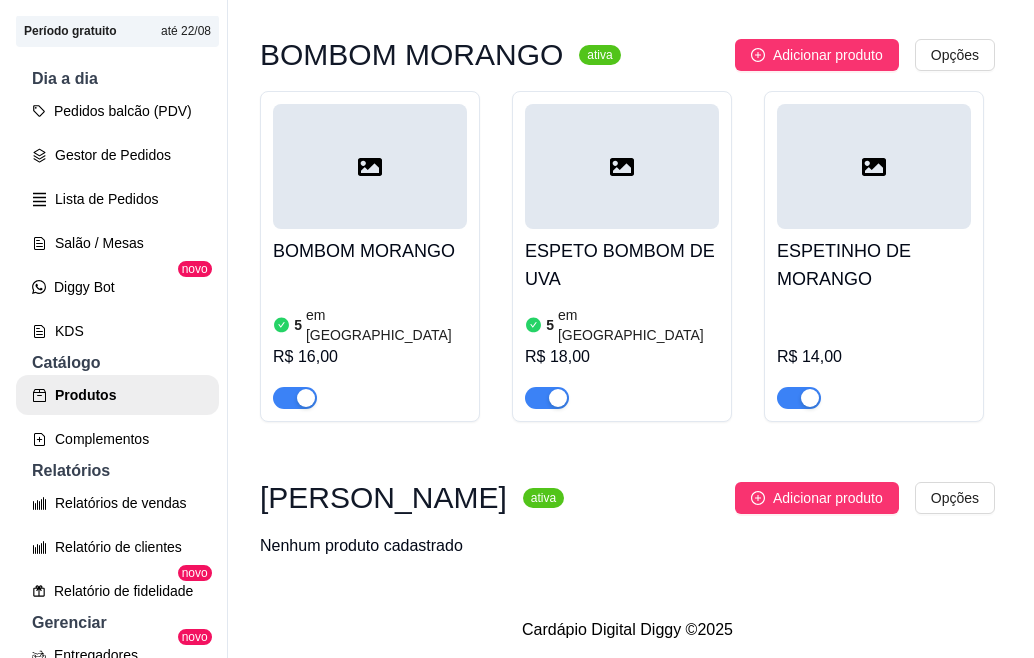 scroll, scrollTop: 3013, scrollLeft: 0, axis: vertical 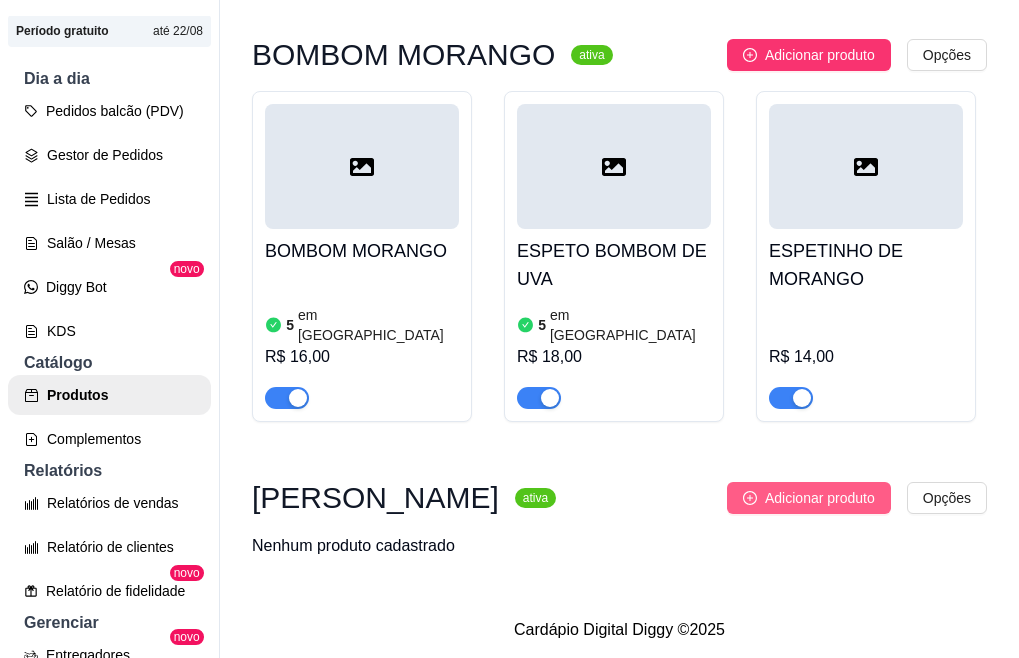 drag, startPoint x: 790, startPoint y: 463, endPoint x: 787, endPoint y: 482, distance: 19.235384 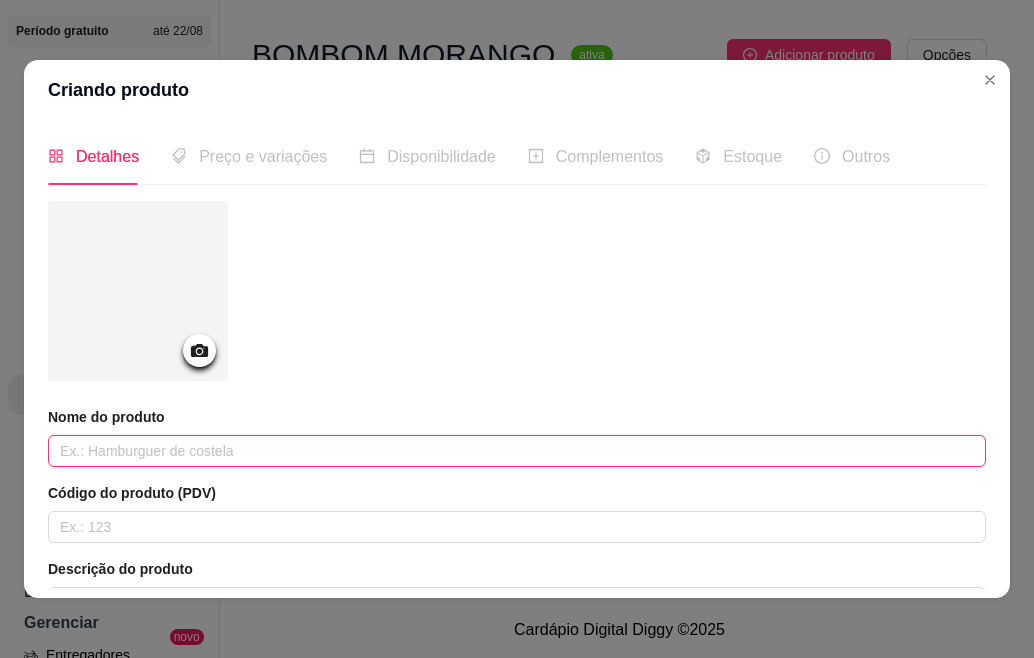 click at bounding box center [517, 451] 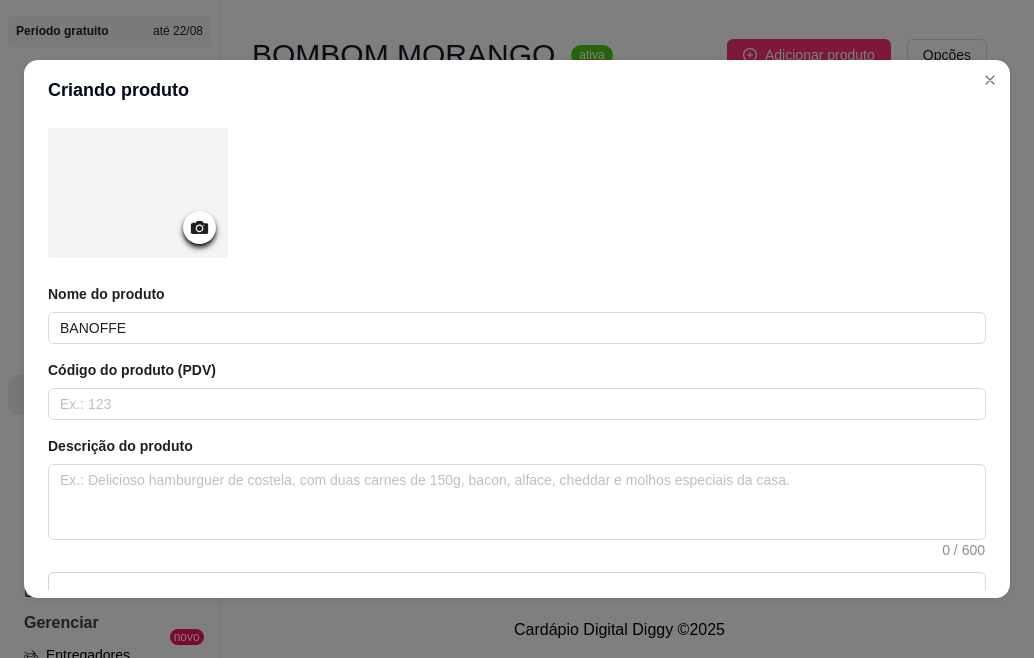 scroll, scrollTop: 160, scrollLeft: 0, axis: vertical 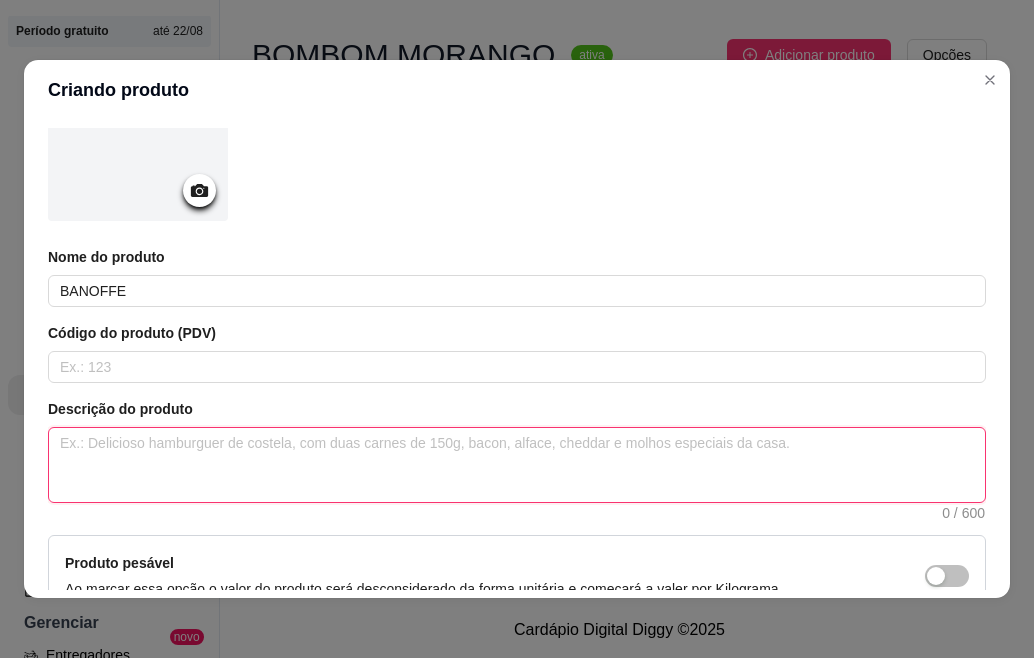 click at bounding box center [517, 465] 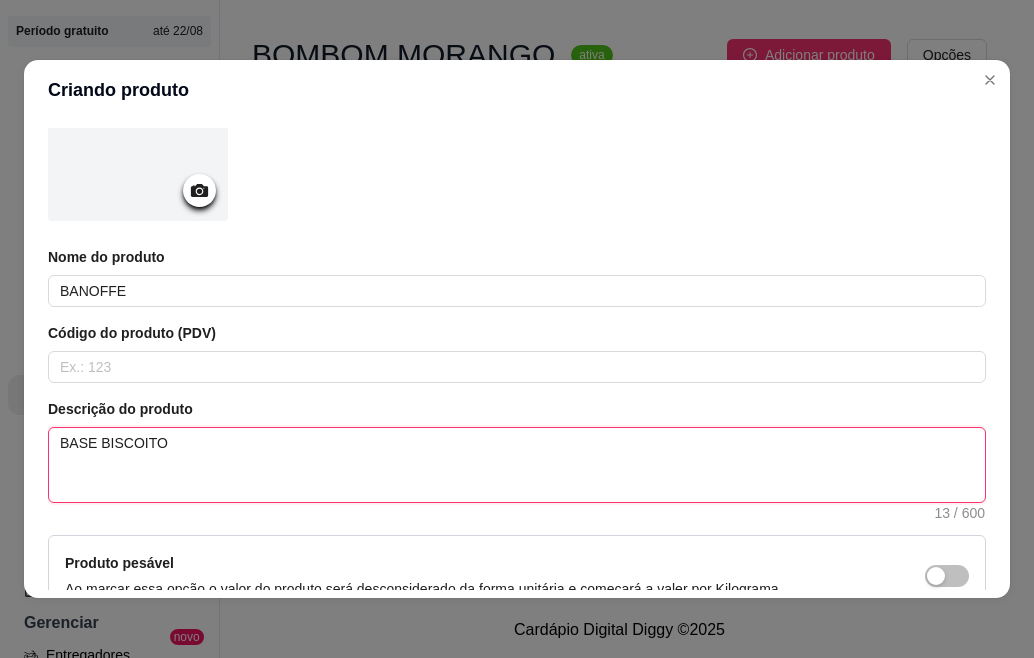 scroll, scrollTop: 178, scrollLeft: 0, axis: vertical 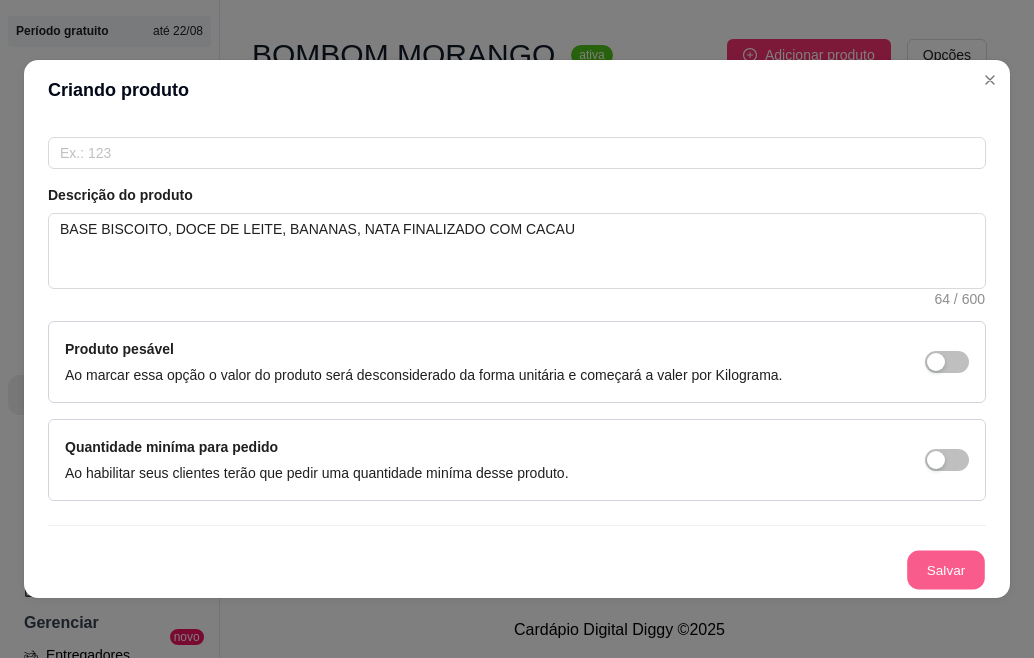 click on "Salvar" at bounding box center [946, 570] 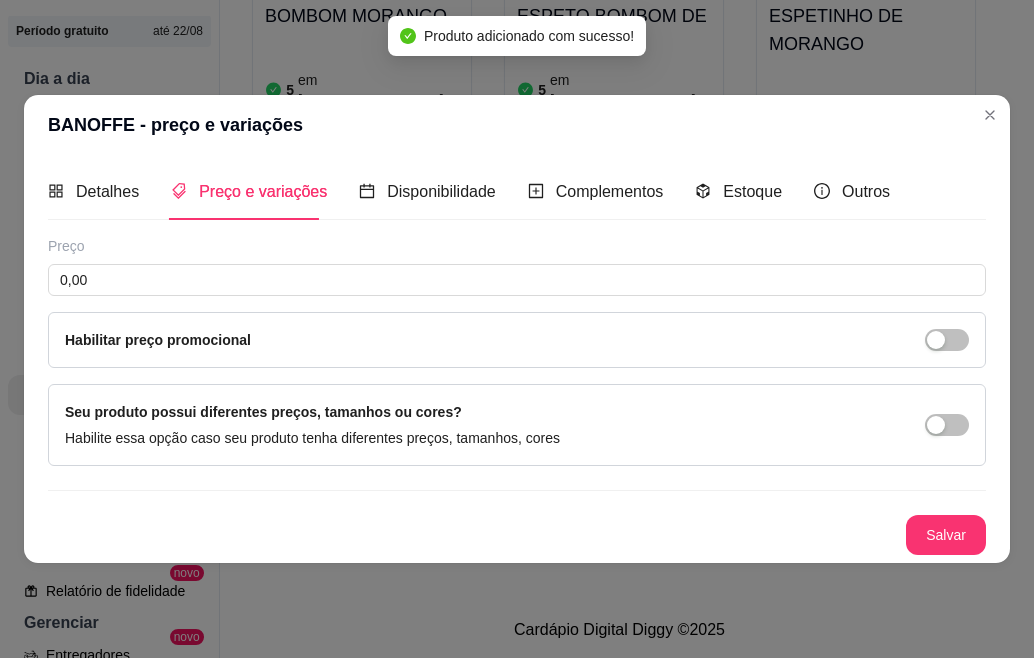 scroll, scrollTop: 0, scrollLeft: 0, axis: both 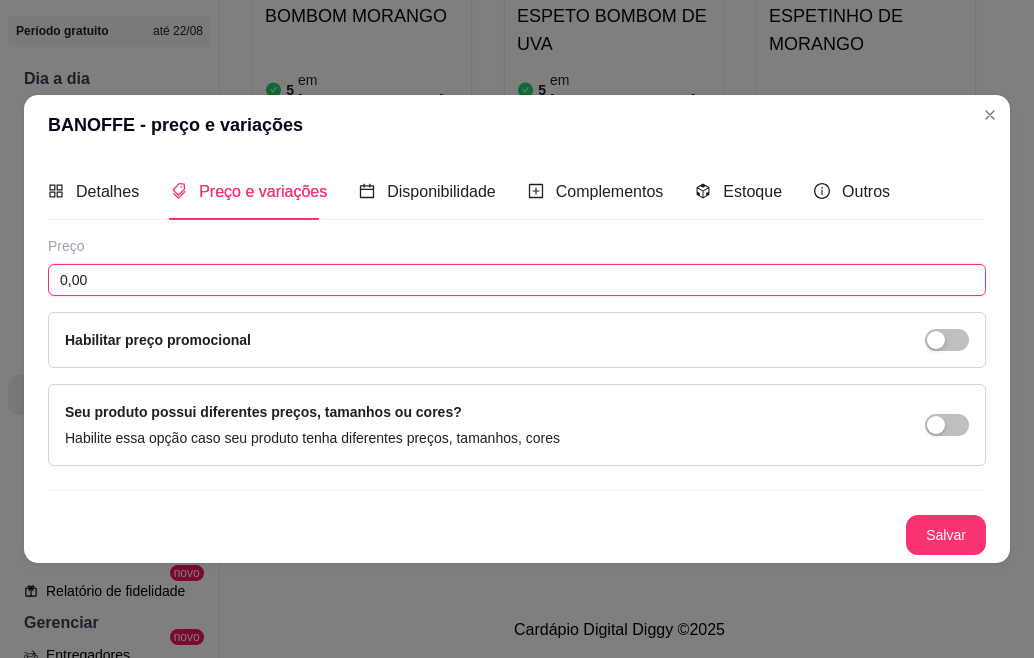 click on "0,00" at bounding box center [517, 280] 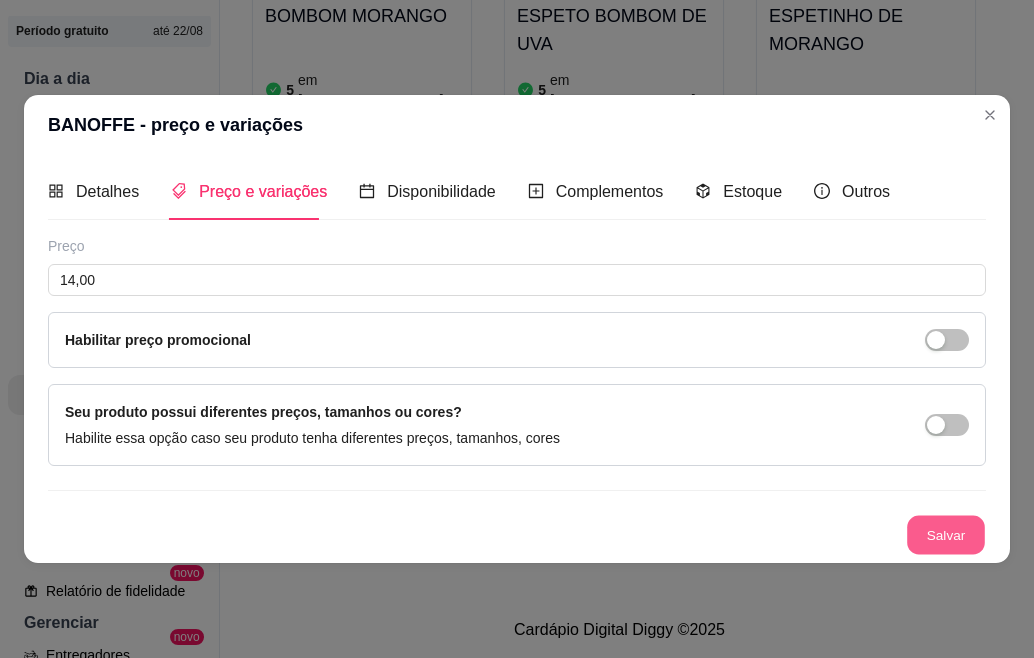 click on "Salvar" at bounding box center [946, 535] 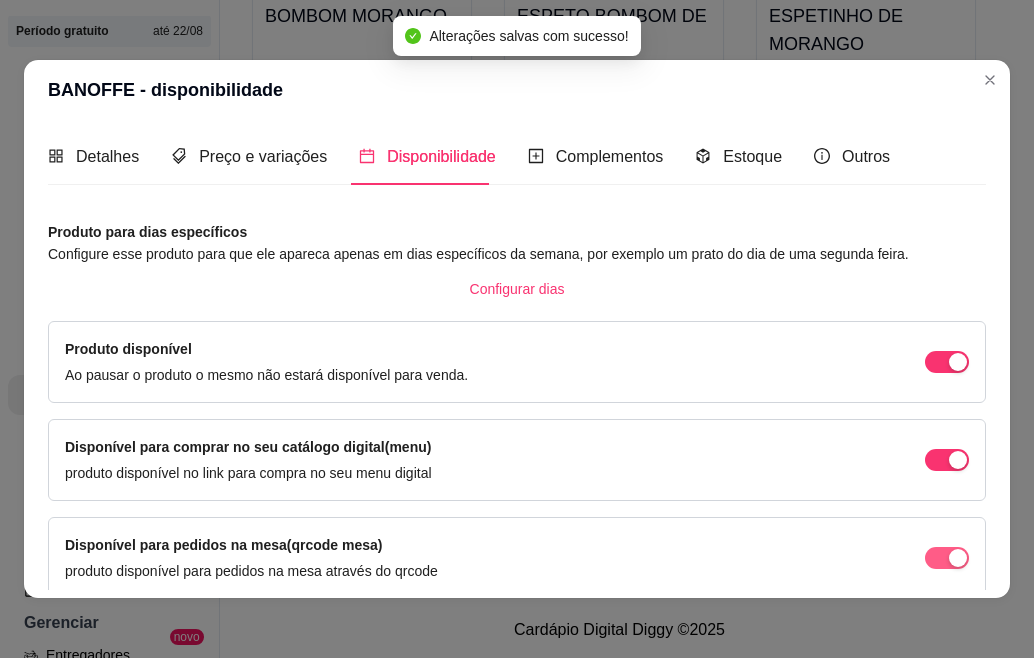 click at bounding box center [947, 362] 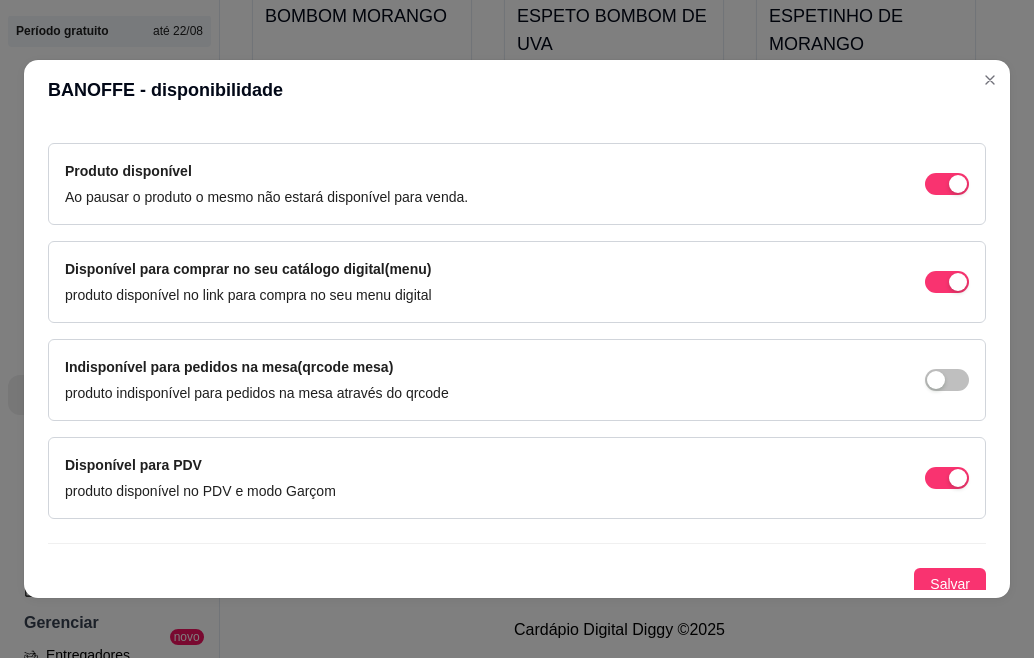 scroll, scrollTop: 188, scrollLeft: 0, axis: vertical 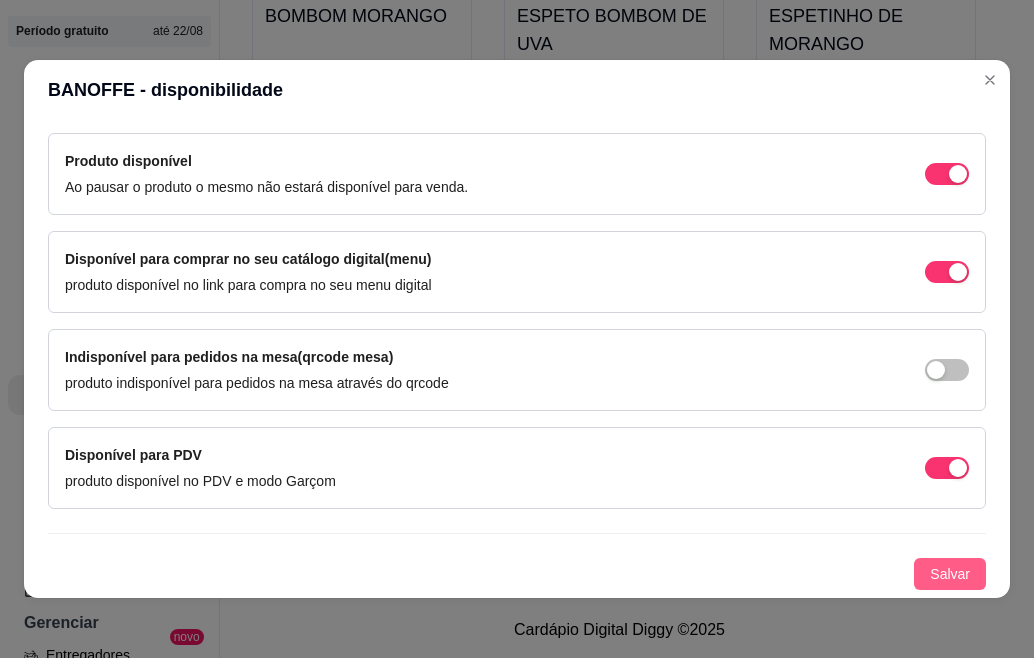 click on "Salvar" at bounding box center [950, 574] 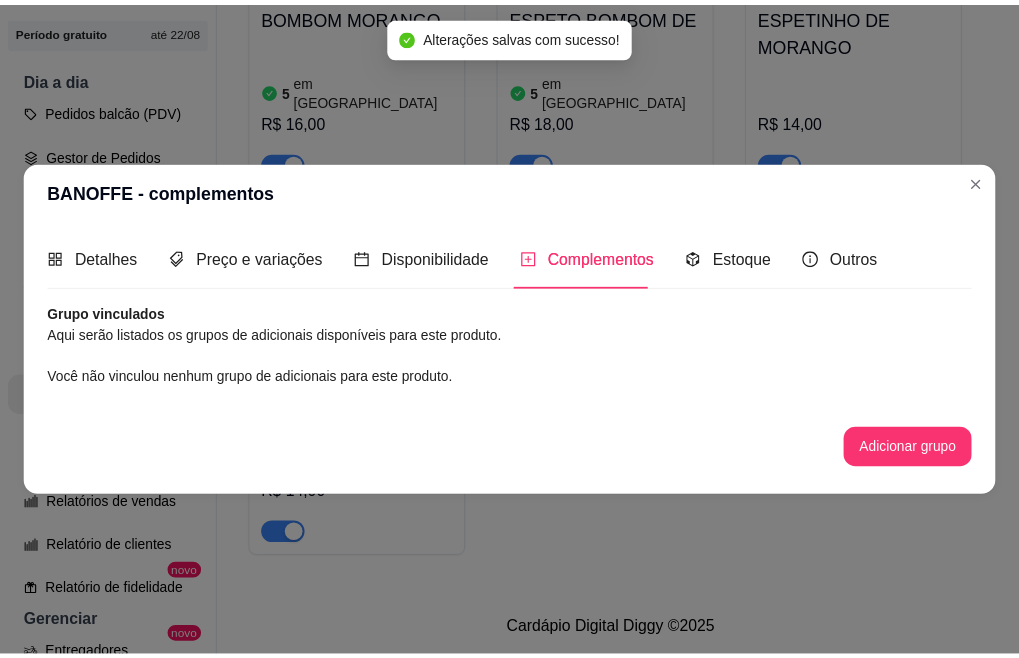 scroll, scrollTop: 0, scrollLeft: 0, axis: both 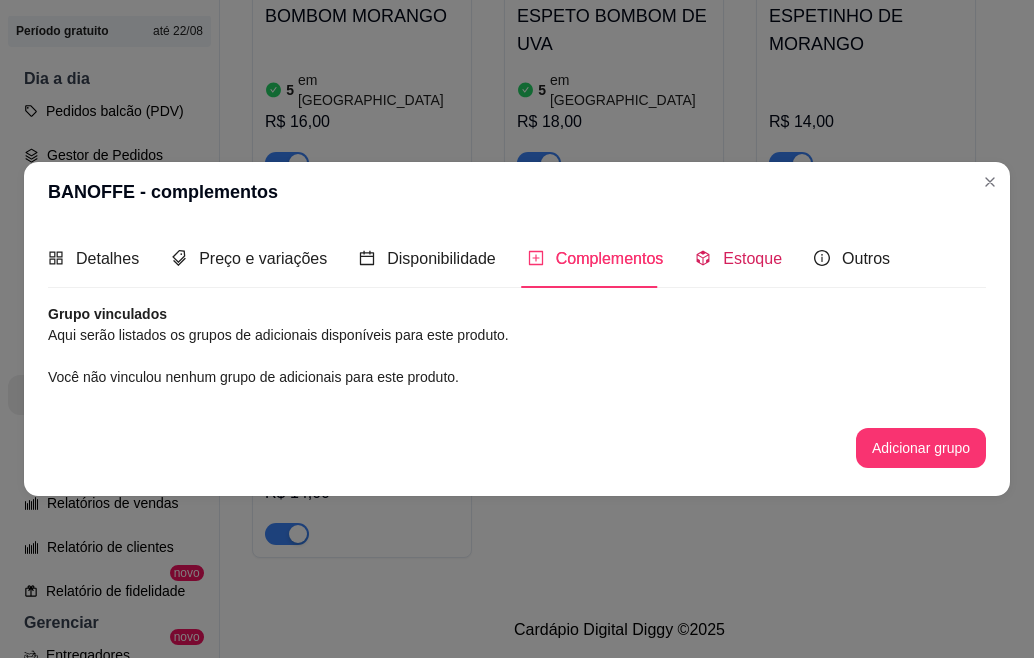 click on "Estoque" at bounding box center (752, 258) 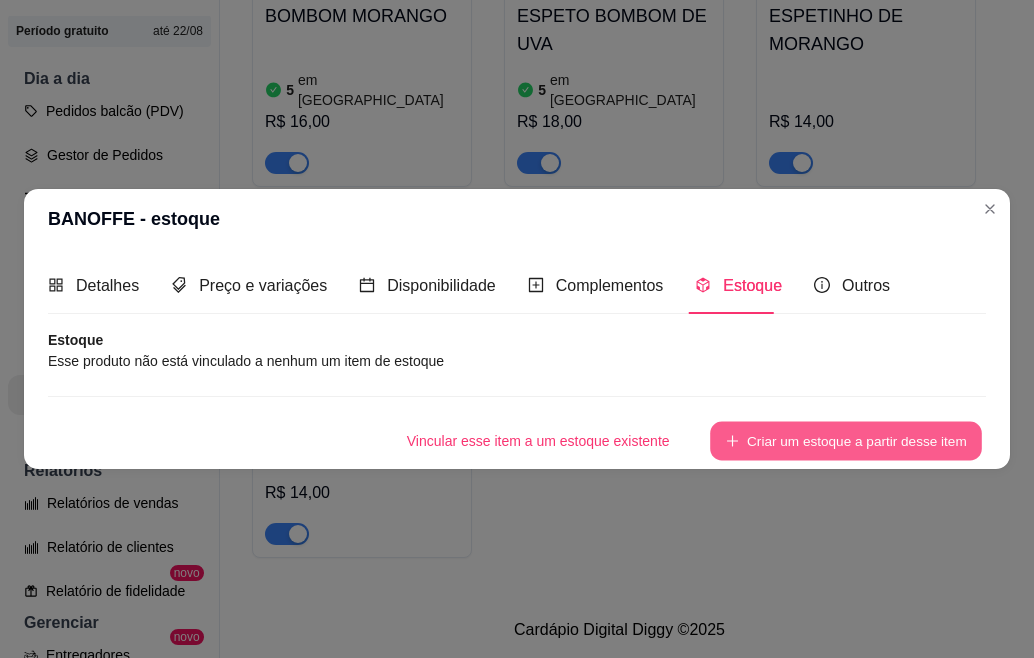 click on "Criar um estoque a partir desse item" at bounding box center [846, 441] 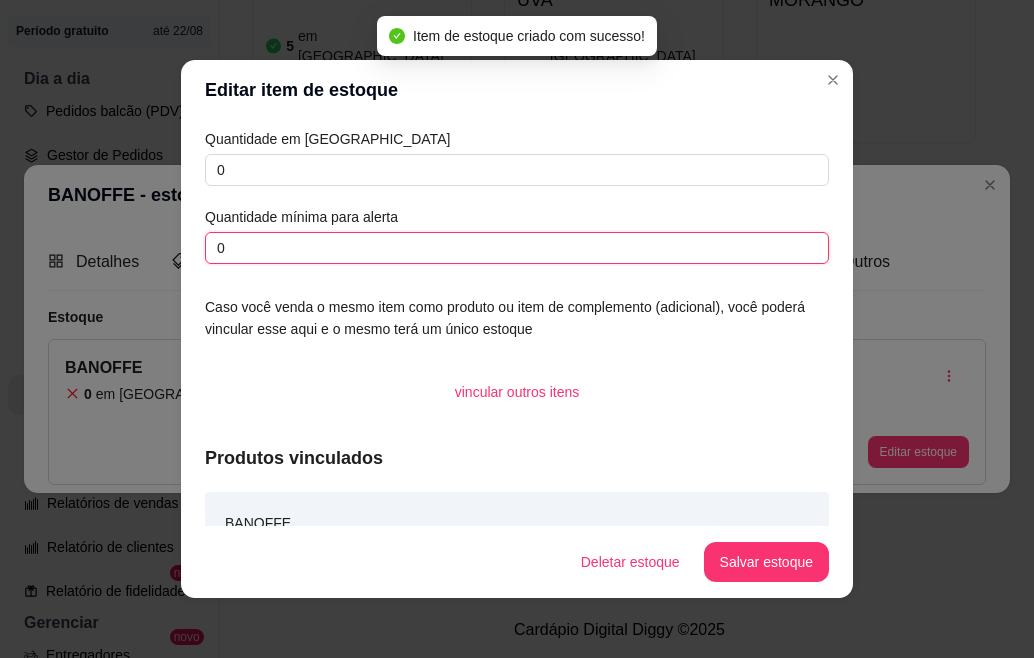 click on "0" at bounding box center (517, 248) 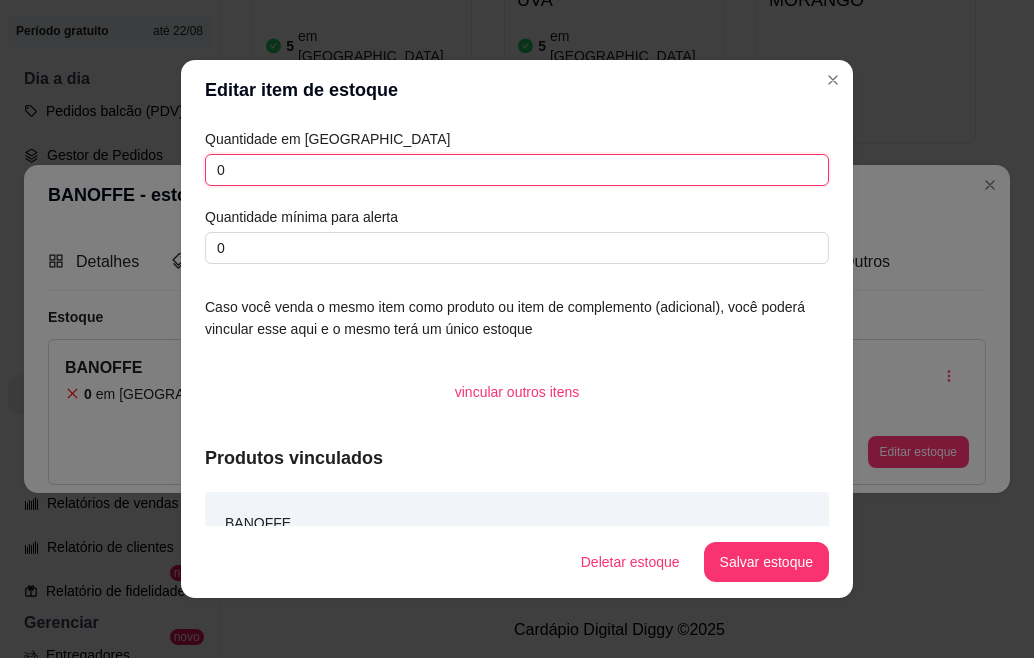 click on "0" at bounding box center (517, 170) 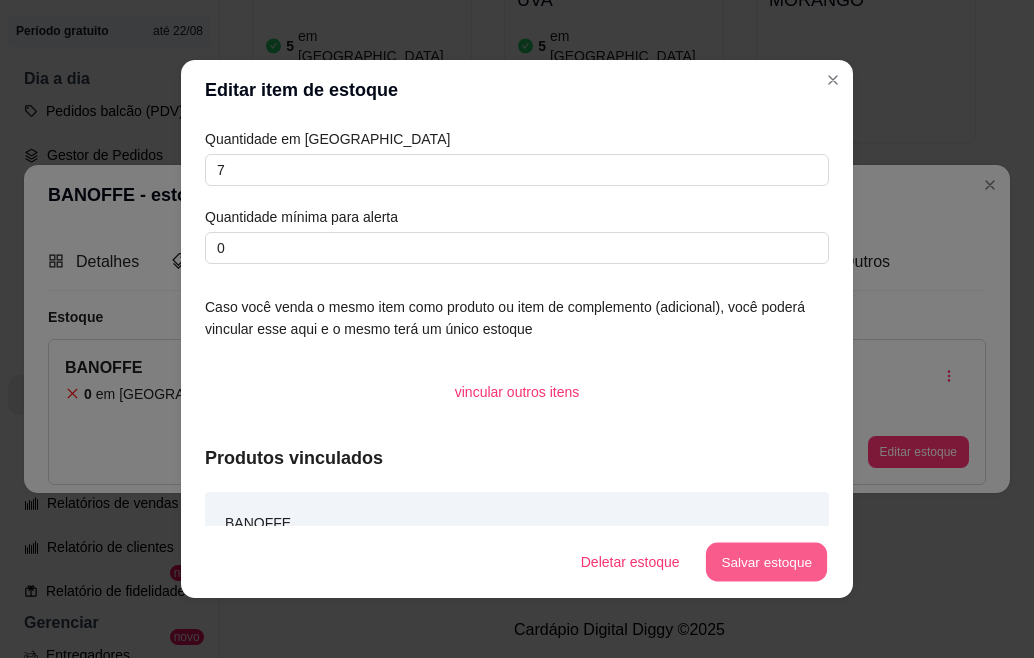 click on "Salvar estoque" at bounding box center (766, 562) 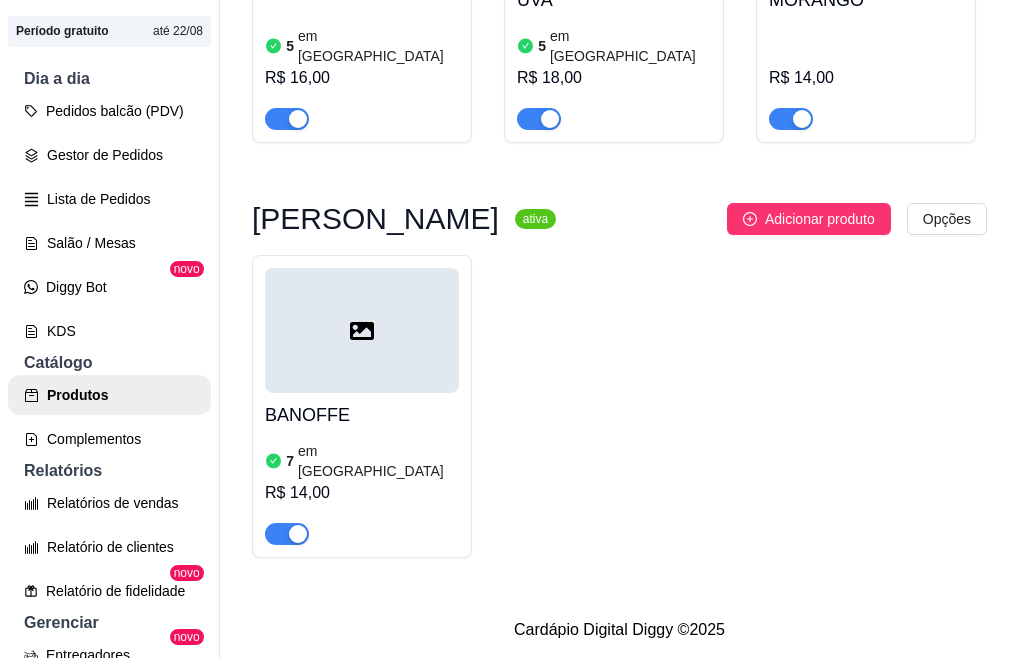 click on "BOLO DE POTE  ativa Adicionar produto Opções 1 - BOLO DE POTE BRIGADEIRO 200ML   7 em estoque R$ 15,00 BOLO DE POTE 4 LEITES COM MORANGO   7 em estoque R$ 15,00 4LEITES COM ABACAXI    7 em estoque R$ 15,00 DUO   7 em estoque R$ 15,00 CHOCOMARA    7 em estoque R$ 15,00 RED   7 em estoque R$ 15,00 DOCE DE LEITE COM AMEIXA   7 em estoque R$ 15,00 BOLO DE STIKADINHO   7 em estoque R$ 15,00 BOLO GELADO ativa Adicionar produto Opções BOLO GELADO COCO (GOSTINHO DE INFANCIA)   10 em estoque R$ 12,00 BOLO GELADO CHOCOLATE   10 em estoque R$ 14,00 COXINHA DE BRIGADEIRO ativa Adicionar produto Opções COXINHA NINHO   8 em estoque R$ 13,00 COXINHA AMENDOIN   8 em estoque R$ 13,00 COXINHA BRIGADEIRO   8 em estoque R$ 13,00 COXINHA MARACUJA   8 em estoque R$ 13,00 BOMBOM MORANGO ativa Adicionar produto Opções BOMBOM MORANGO   5 em estoque R$ 16,00 ESPETO BOMBOM DE UVA   5 em estoque R$ 18,00 ESPETINHO DE MORANGO   R$ 14,00 TORTA BANOFFE ativa Adicionar produto Opções BANOFFE   7 em estoque" at bounding box center [619, -1022] 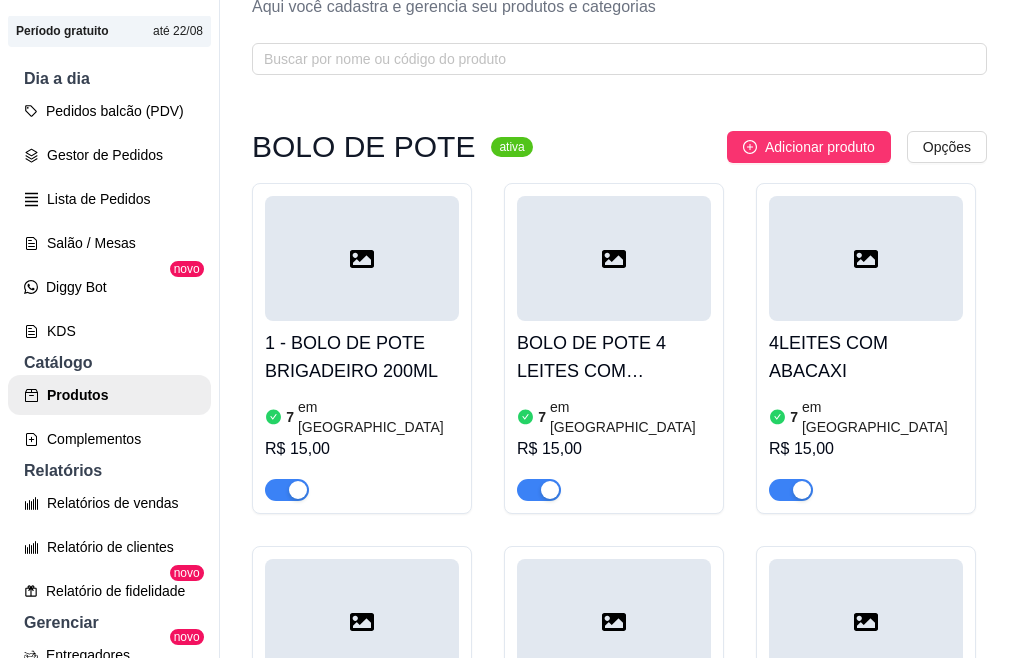 scroll, scrollTop: 0, scrollLeft: 0, axis: both 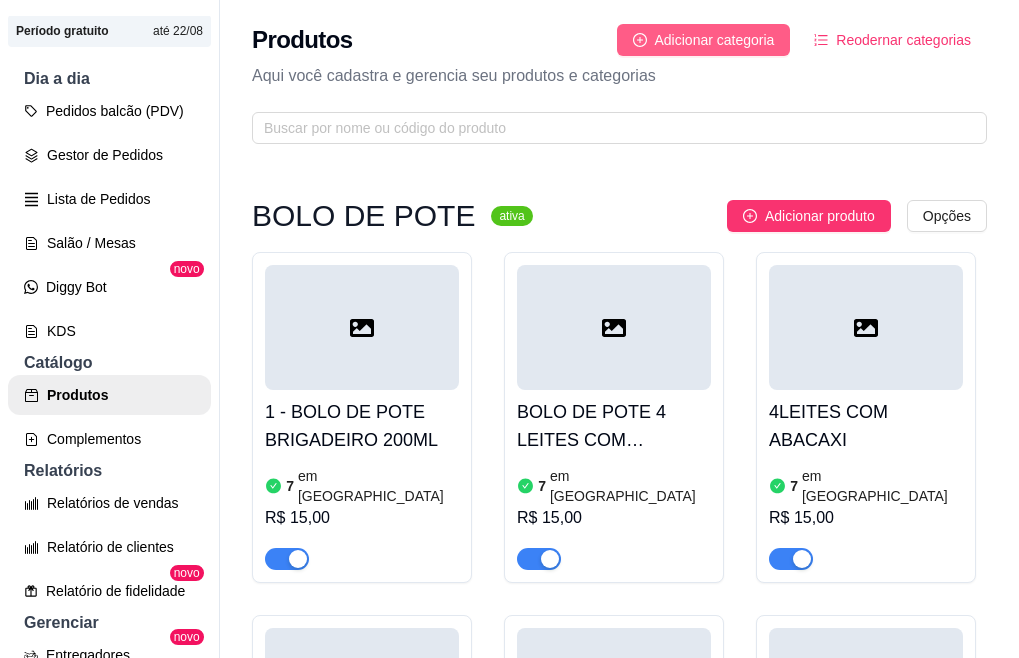 click on "Adicionar categoria" at bounding box center [715, 40] 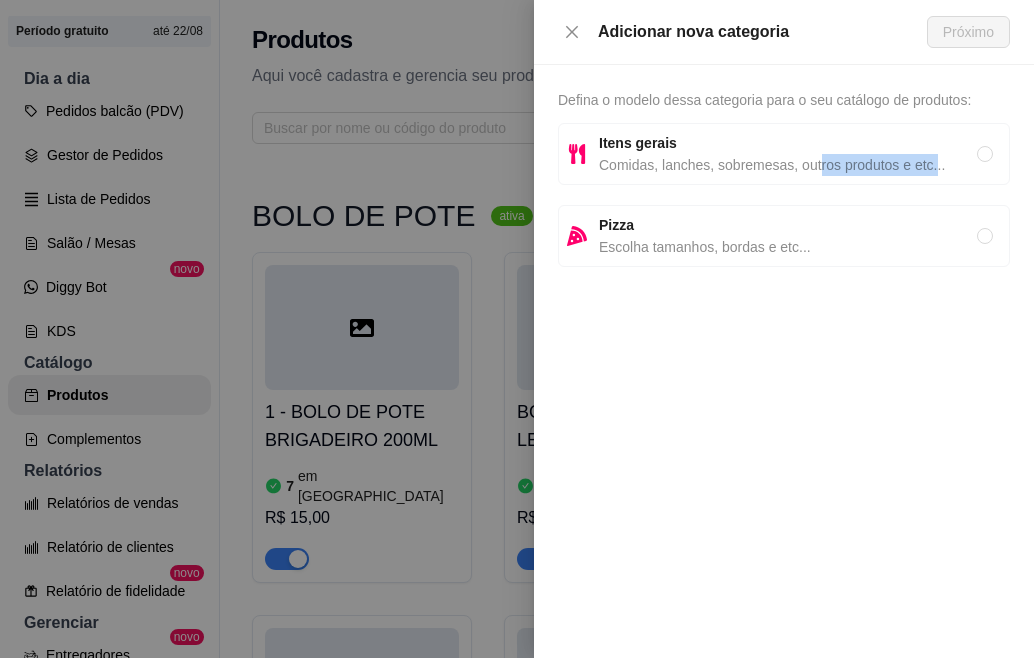 drag, startPoint x: 815, startPoint y: 166, endPoint x: 928, endPoint y: 184, distance: 114.424644 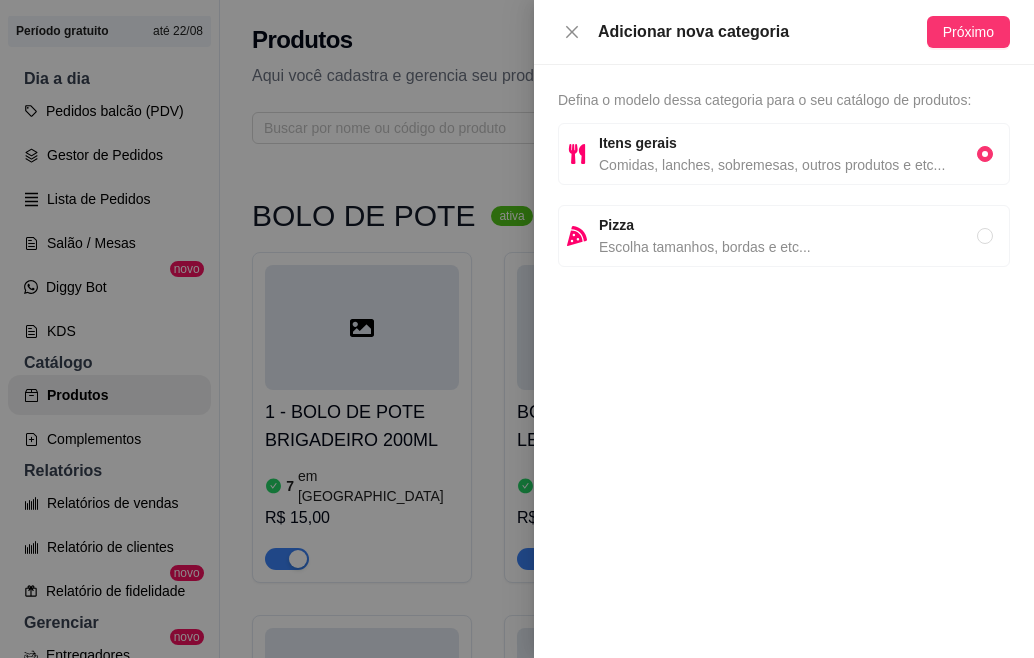 click on "Defina o modelo dessa categoria para o seu catálogo de produtos: Itens gerais Comidas, lanches, sobremesas, outros produtos e etc... Pizza Escolha tamanhos, bordas e etc..." at bounding box center [784, 361] 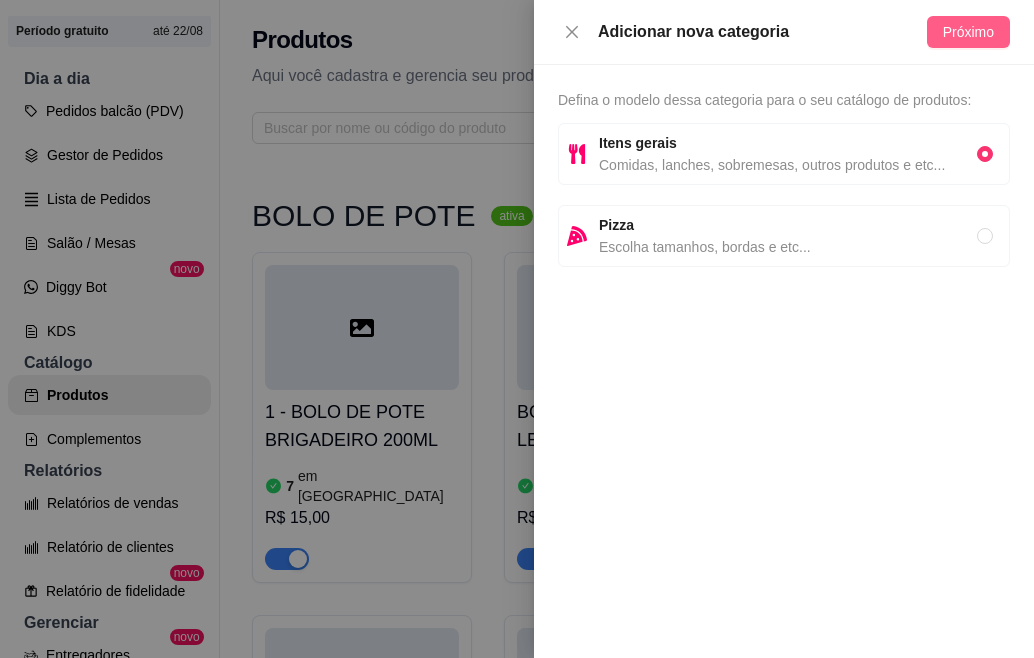 click on "Próximo" at bounding box center [968, 32] 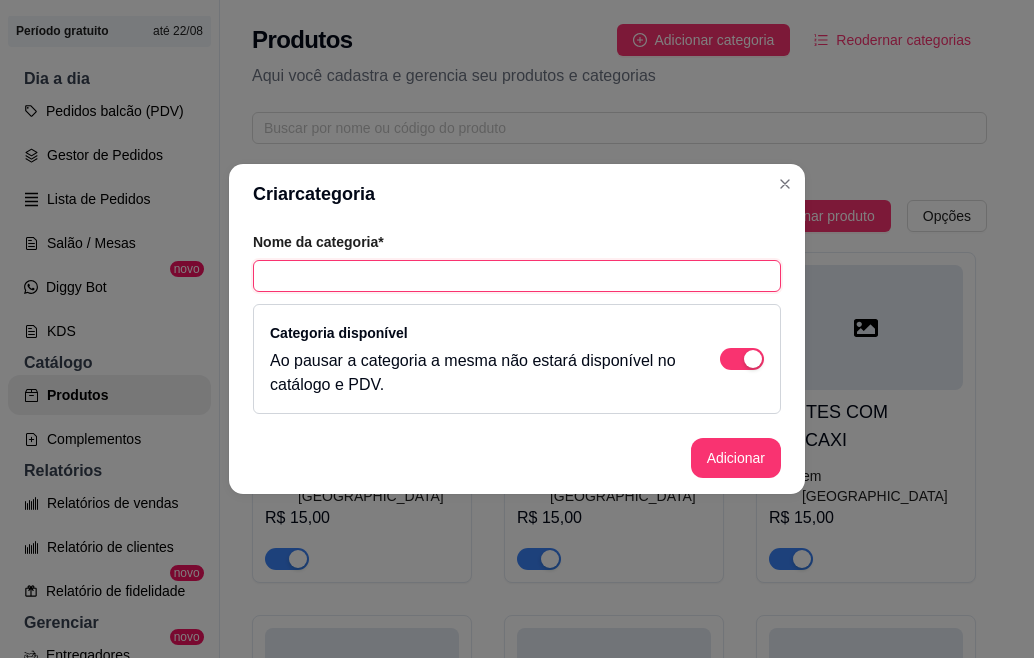 click at bounding box center [517, 276] 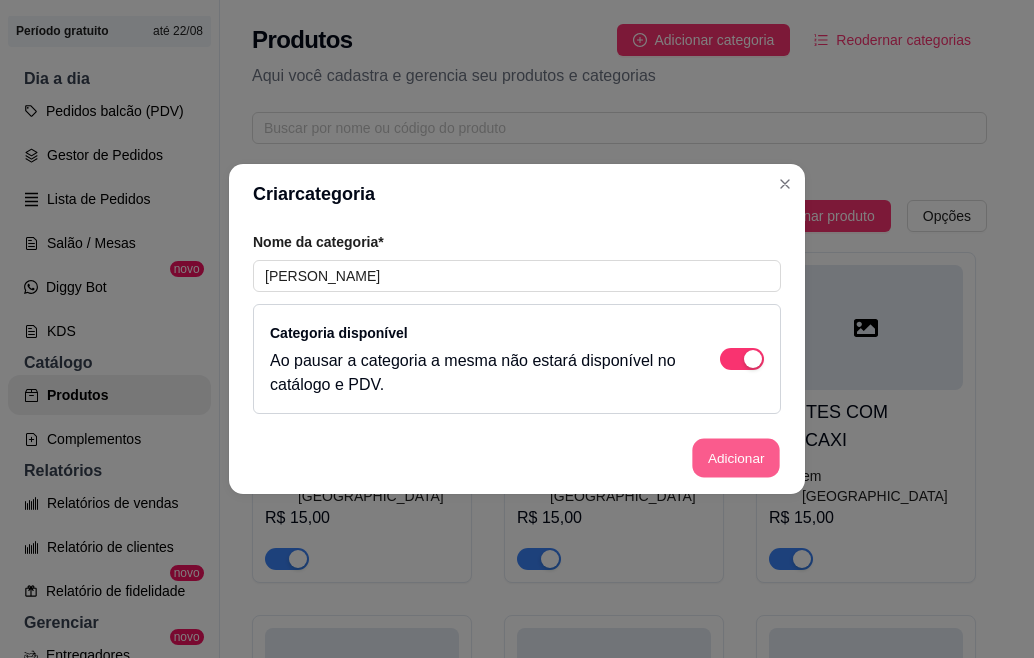 click on "Adicionar" at bounding box center (736, 458) 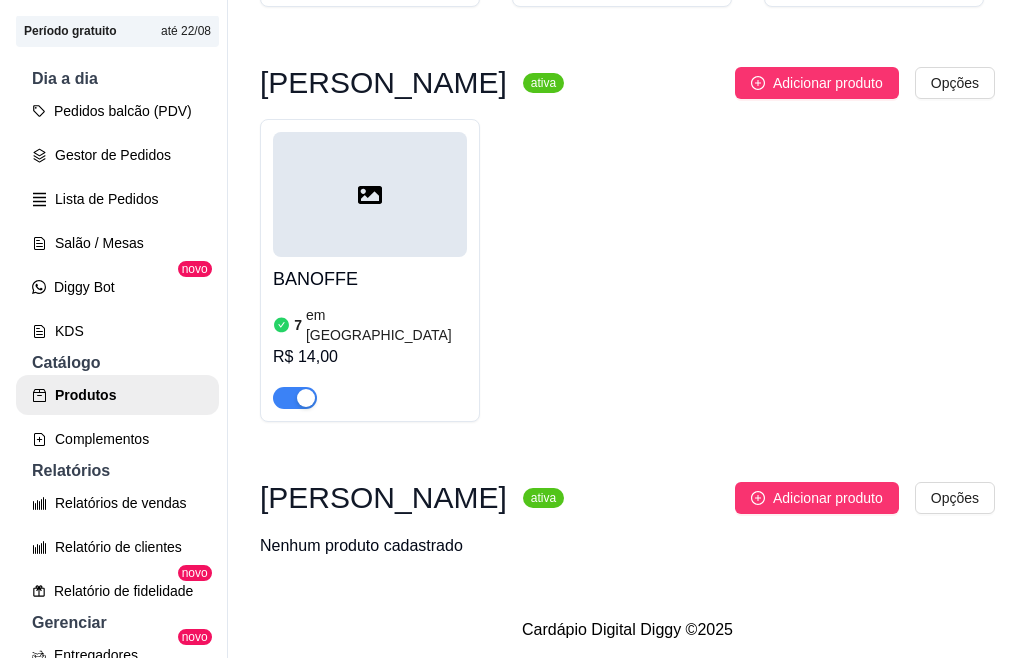 scroll, scrollTop: 3409, scrollLeft: 0, axis: vertical 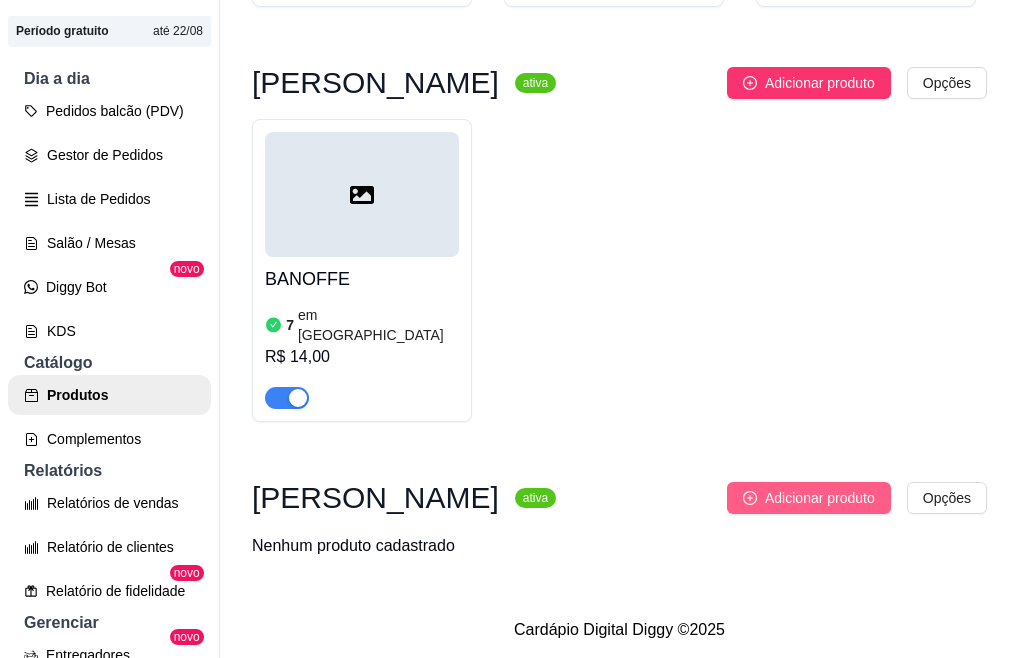 click on "Adicionar produto" at bounding box center (820, 498) 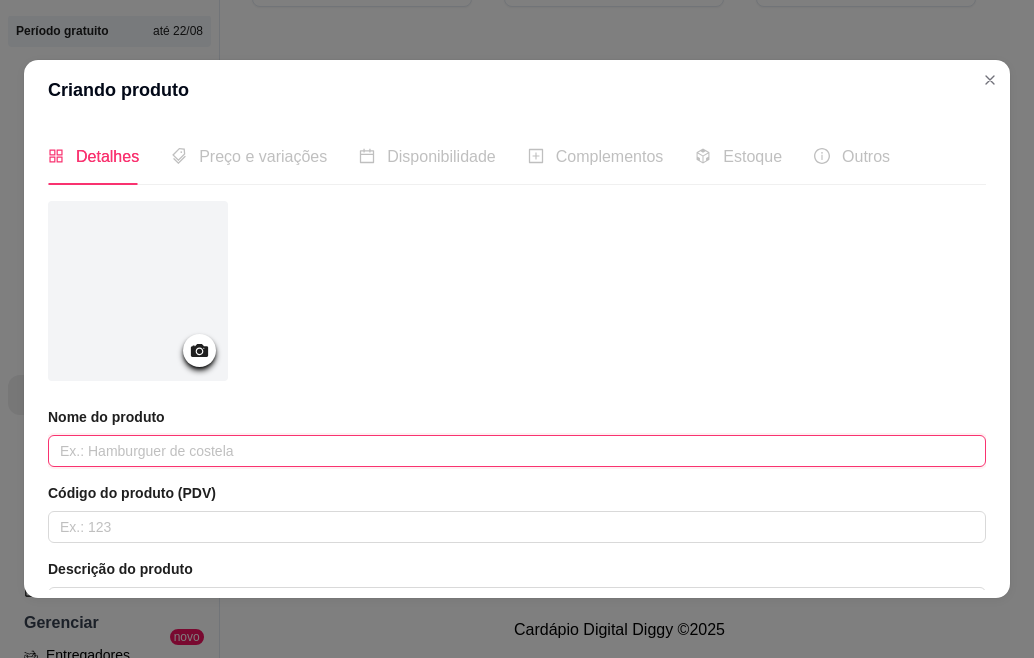 click at bounding box center (517, 451) 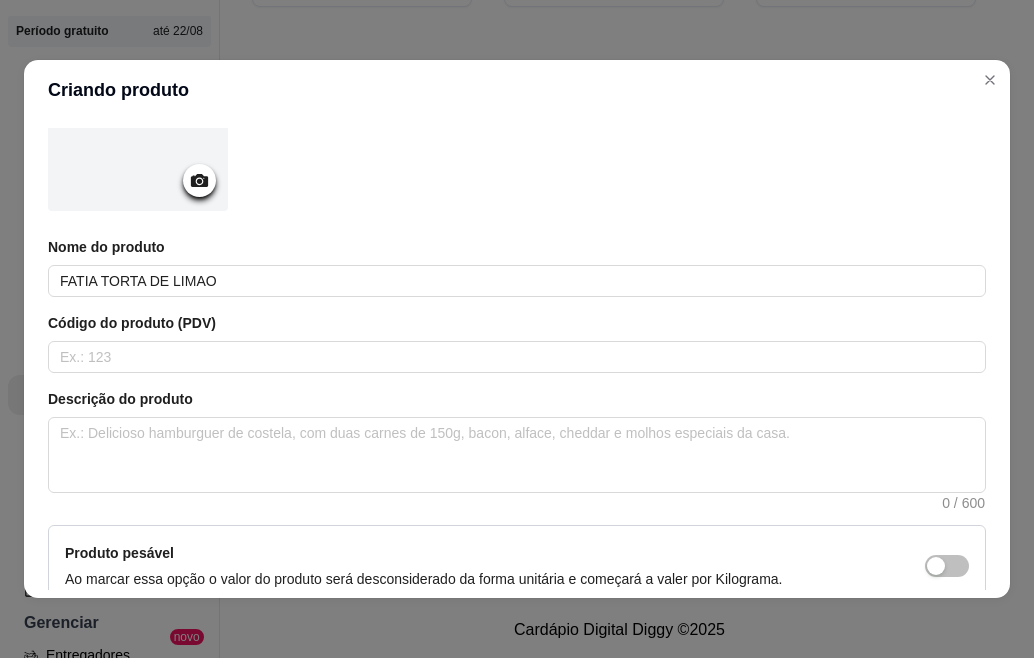 scroll, scrollTop: 200, scrollLeft: 0, axis: vertical 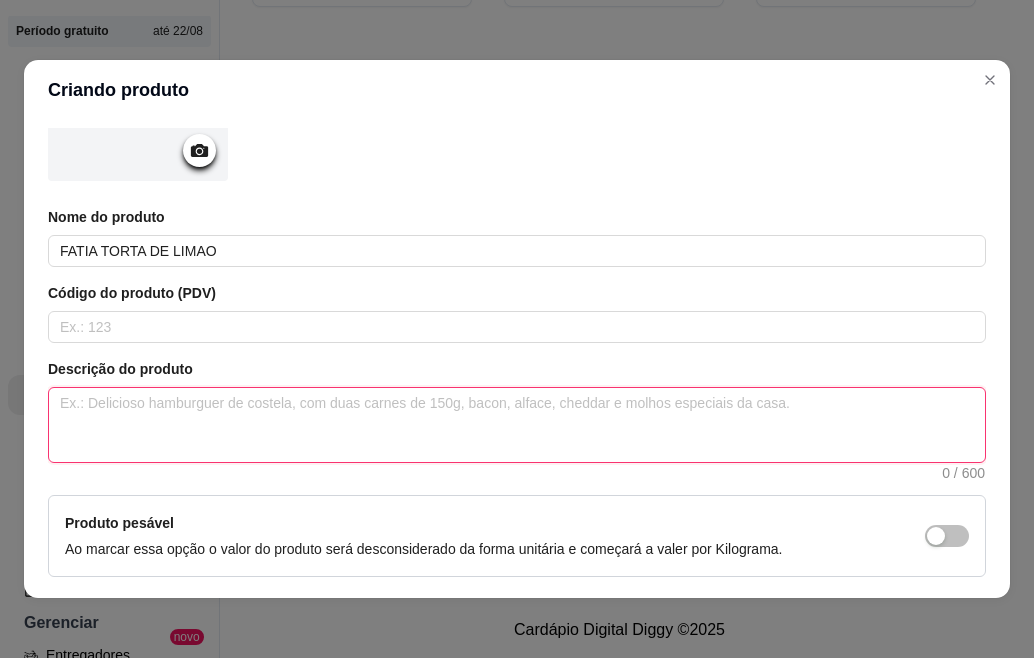 click at bounding box center (517, 425) 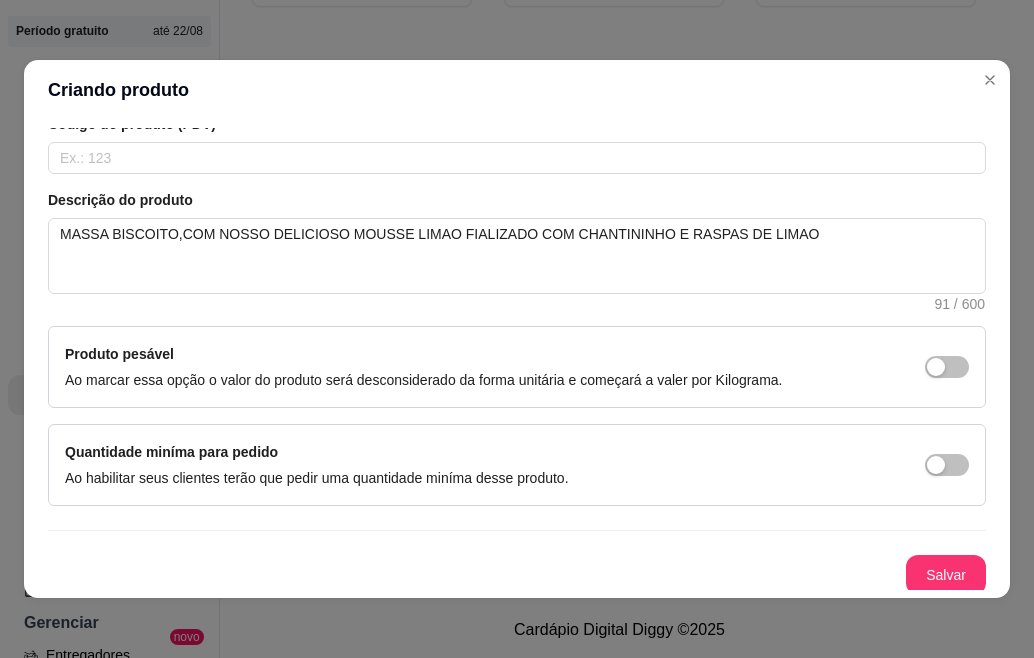 scroll, scrollTop: 374, scrollLeft: 0, axis: vertical 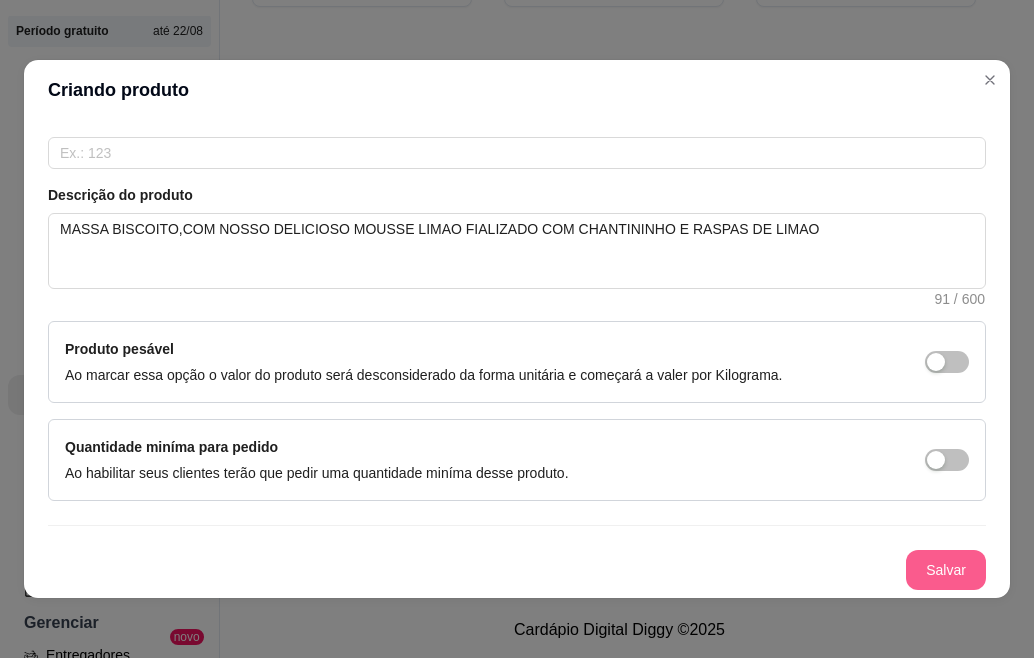 click on "Salvar" at bounding box center (946, 570) 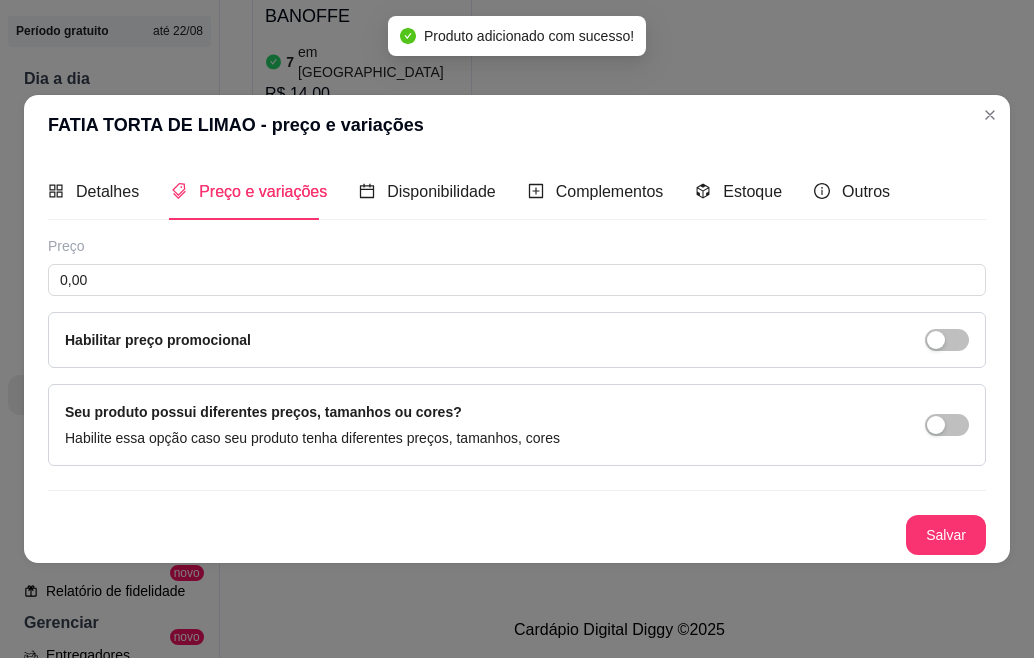 scroll, scrollTop: 0, scrollLeft: 0, axis: both 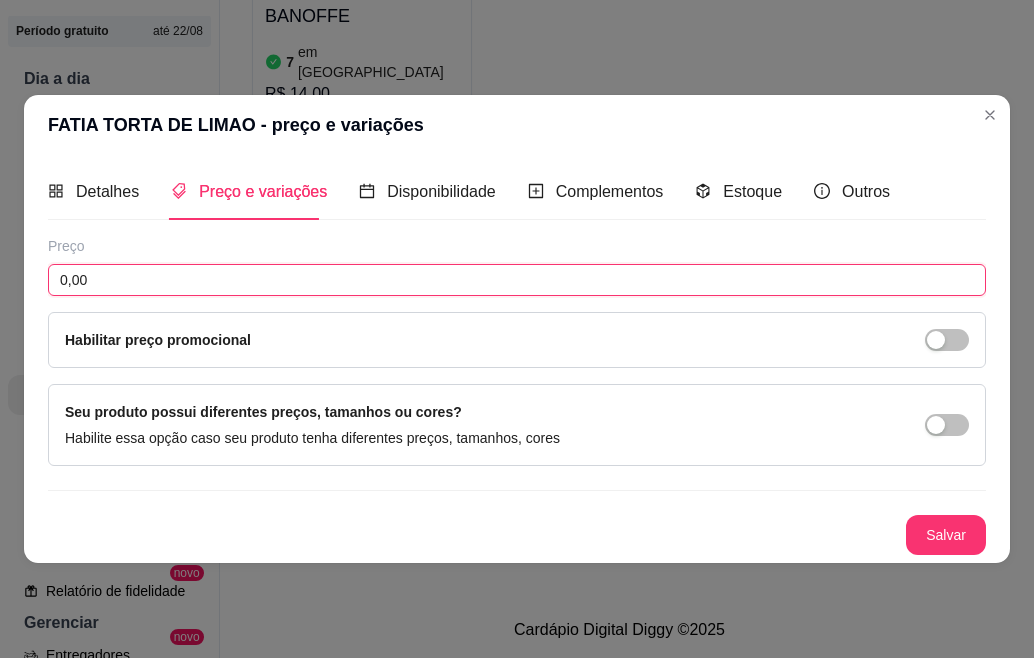 click on "0,00" at bounding box center [517, 280] 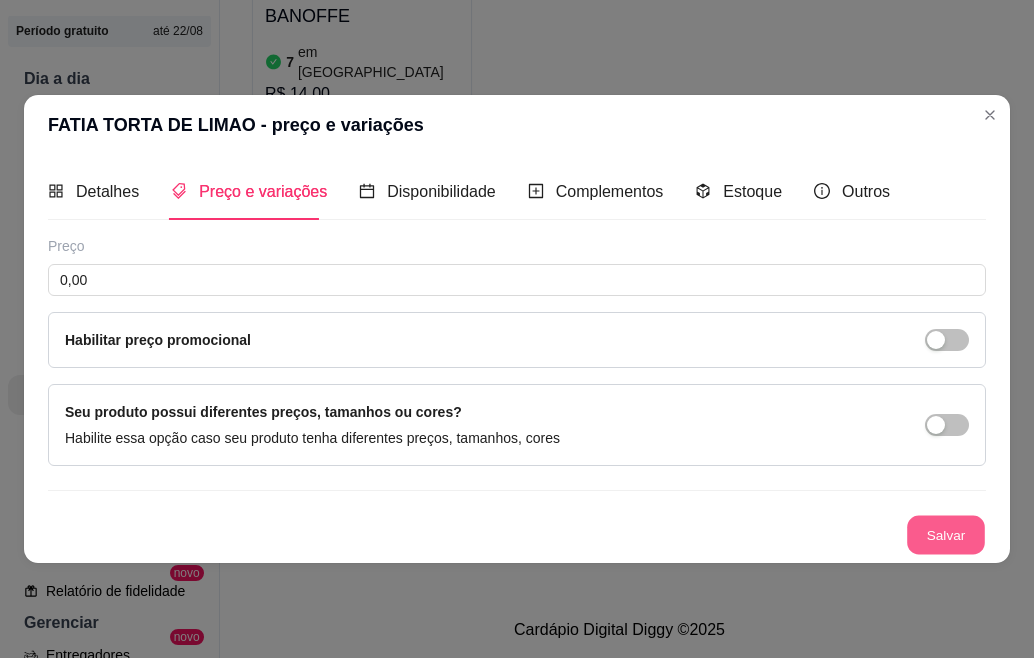 click on "Salvar" at bounding box center (946, 535) 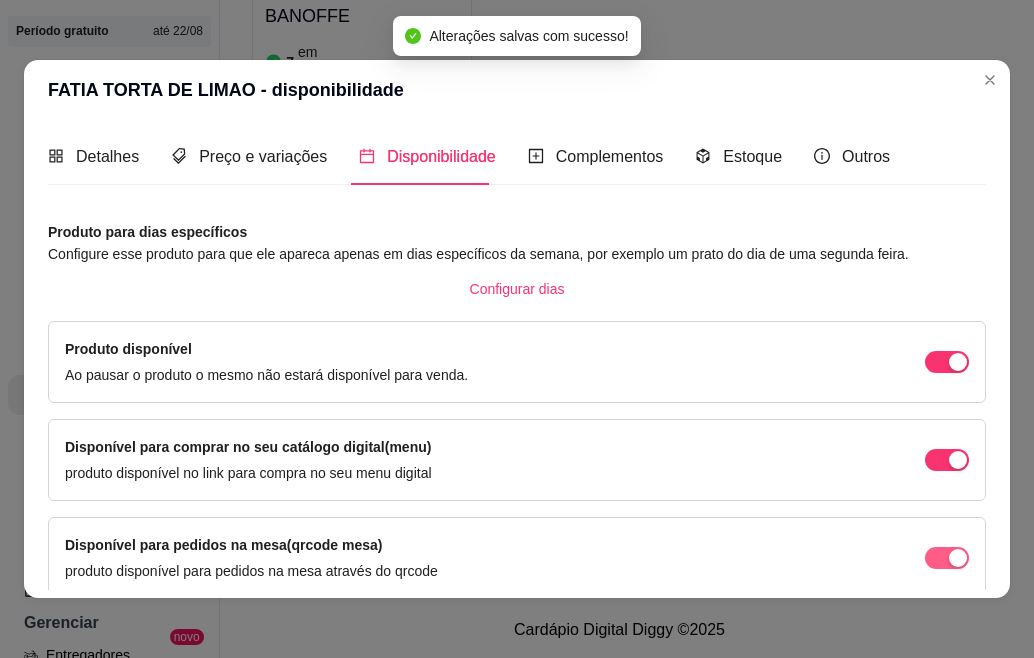 click at bounding box center (947, 362) 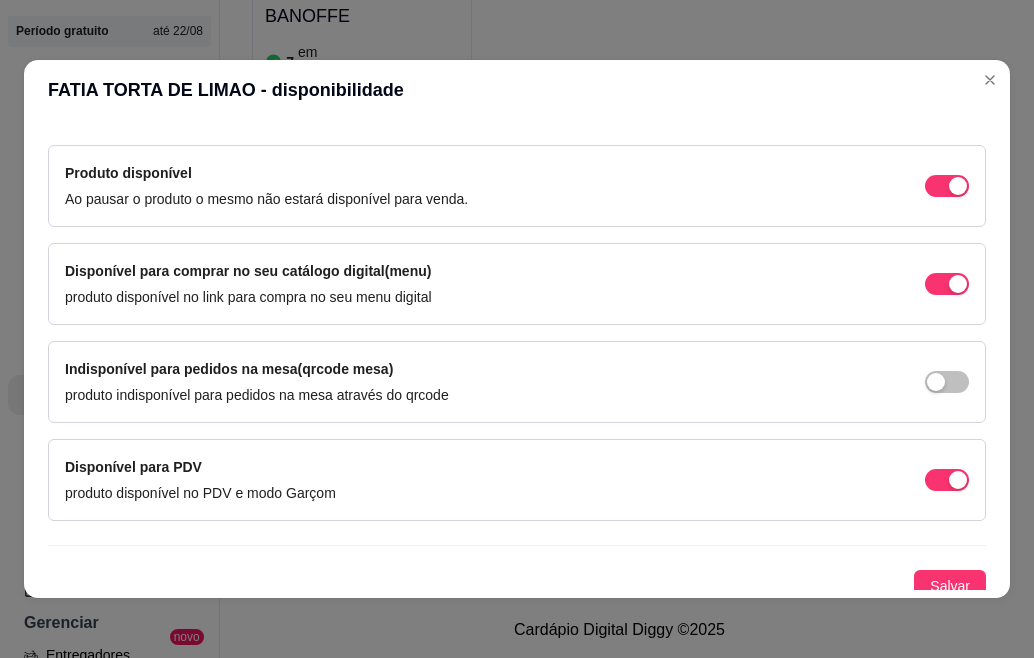 scroll, scrollTop: 188, scrollLeft: 0, axis: vertical 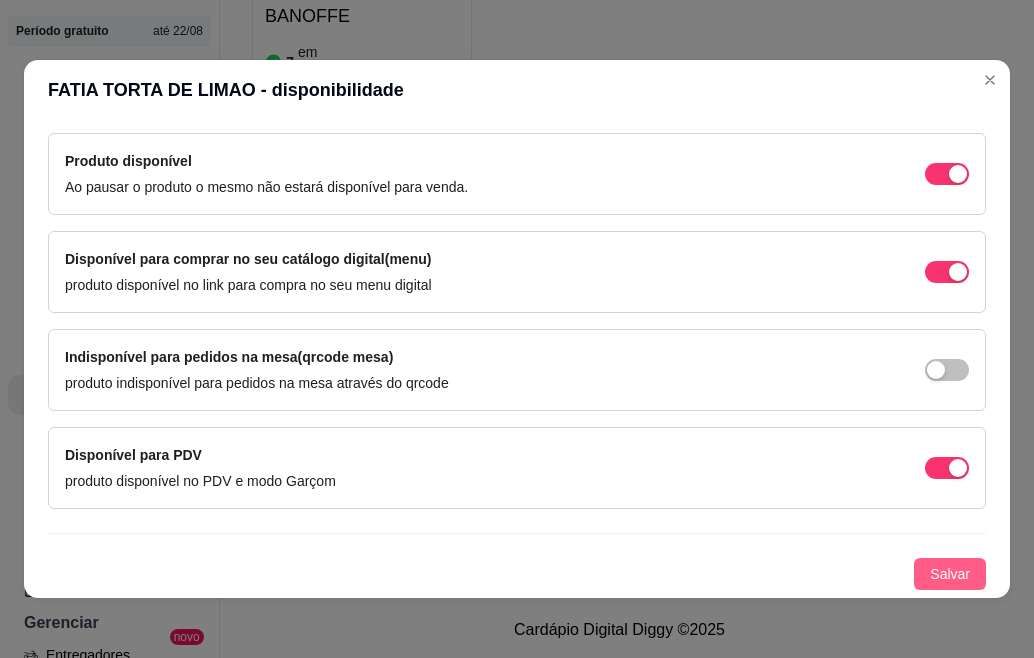click on "Salvar" at bounding box center (950, 574) 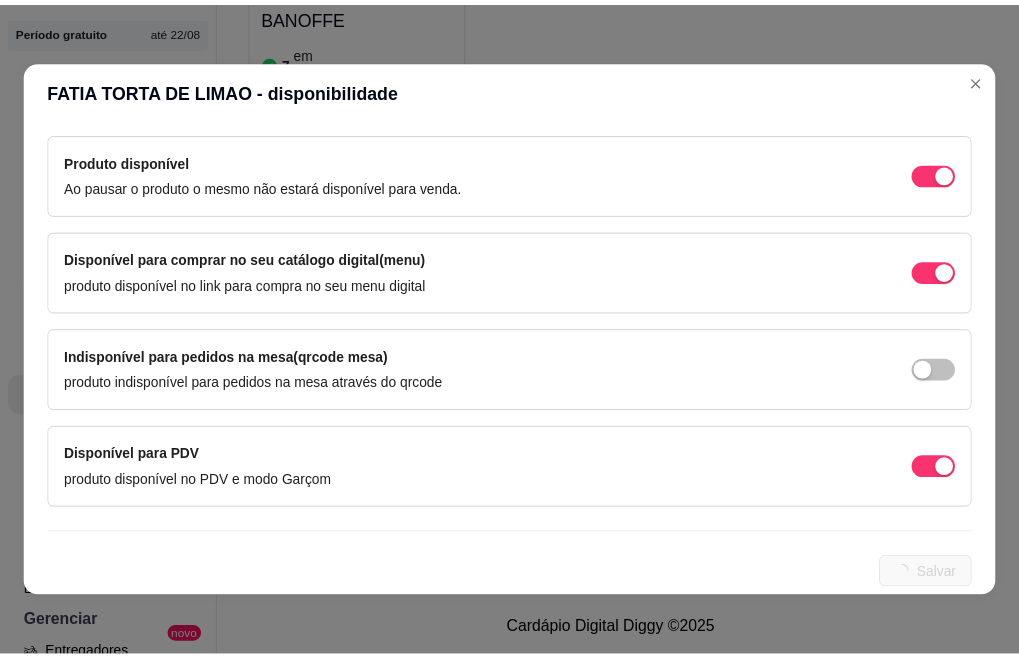 scroll, scrollTop: 0, scrollLeft: 0, axis: both 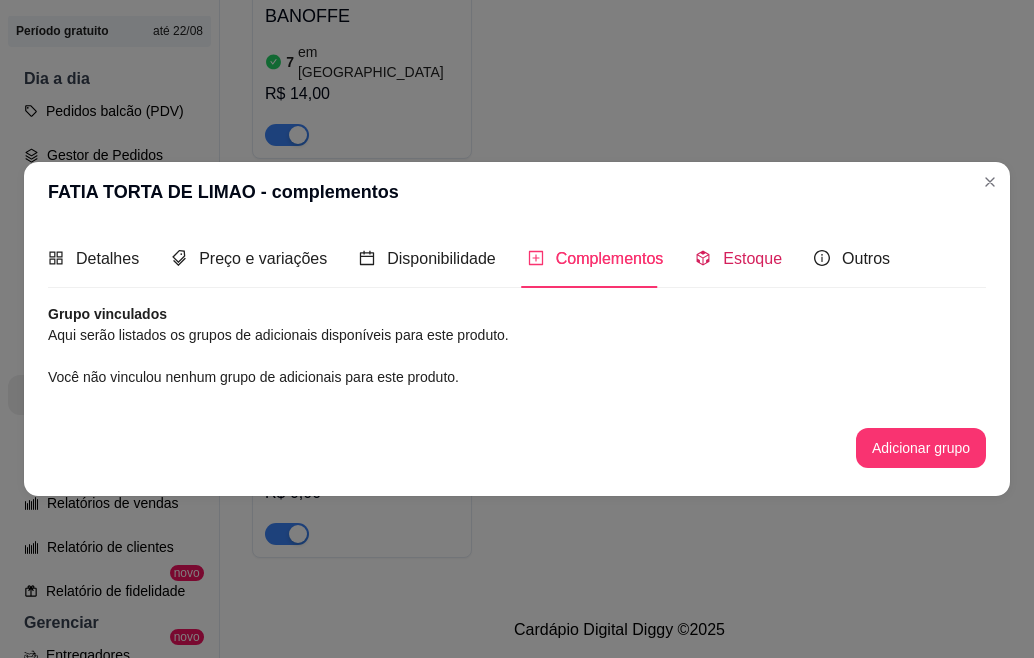 click on "Estoque" at bounding box center (752, 258) 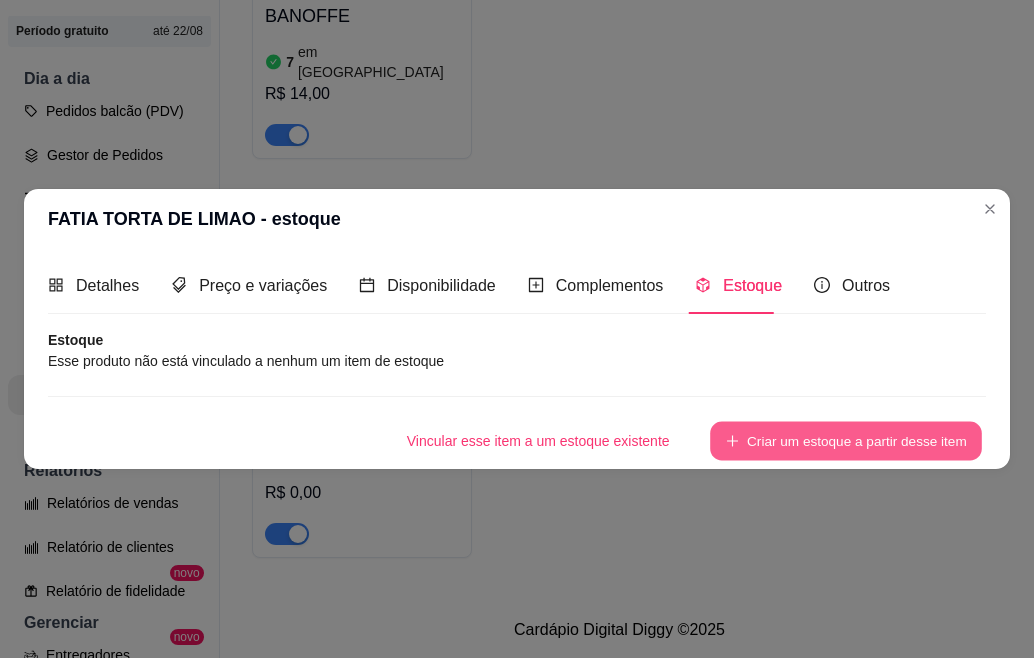 click on "Criar um estoque a partir desse item" at bounding box center [846, 441] 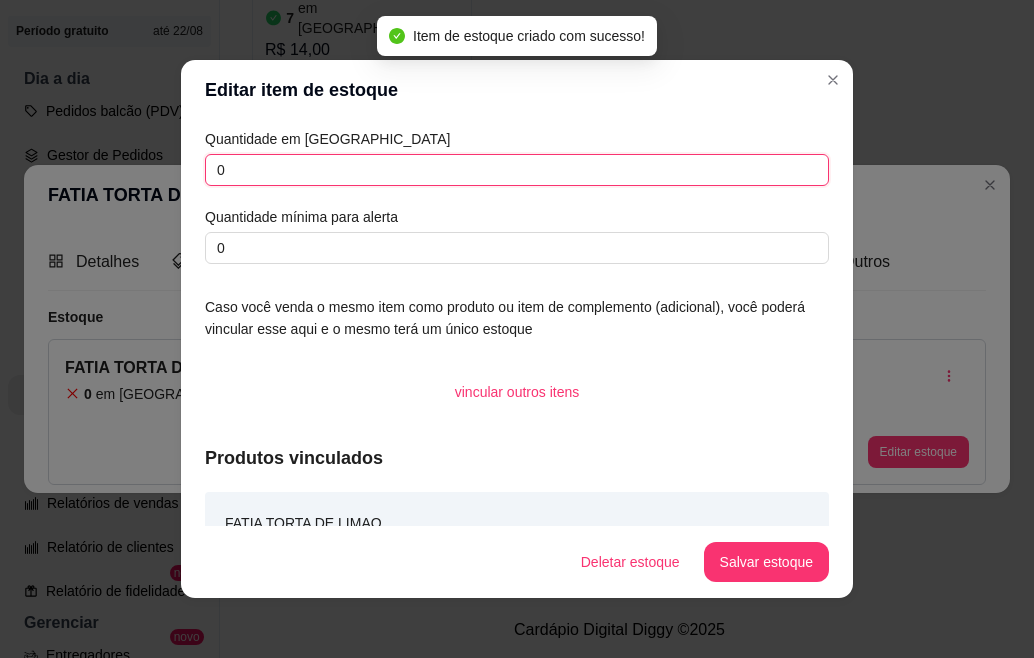 click on "0" at bounding box center [517, 170] 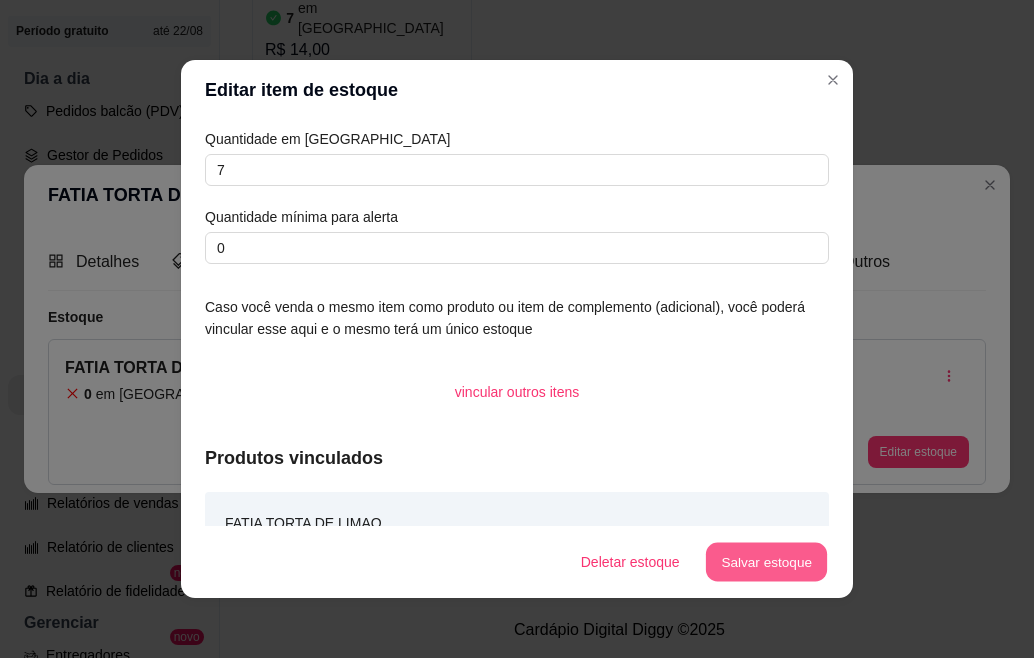 click on "Salvar estoque" at bounding box center [766, 562] 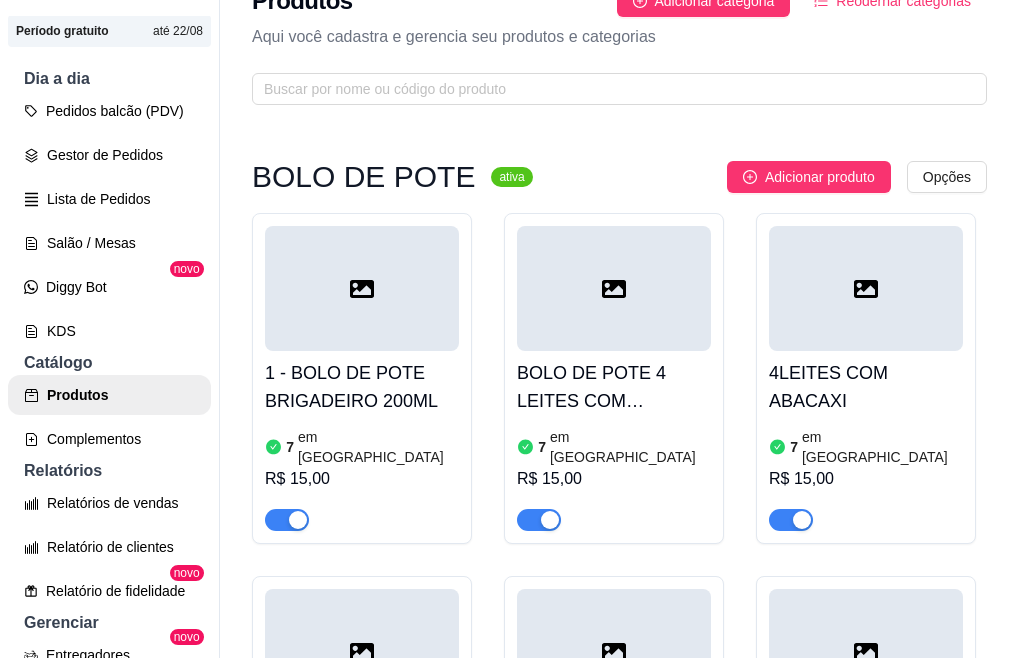 scroll, scrollTop: 0, scrollLeft: 0, axis: both 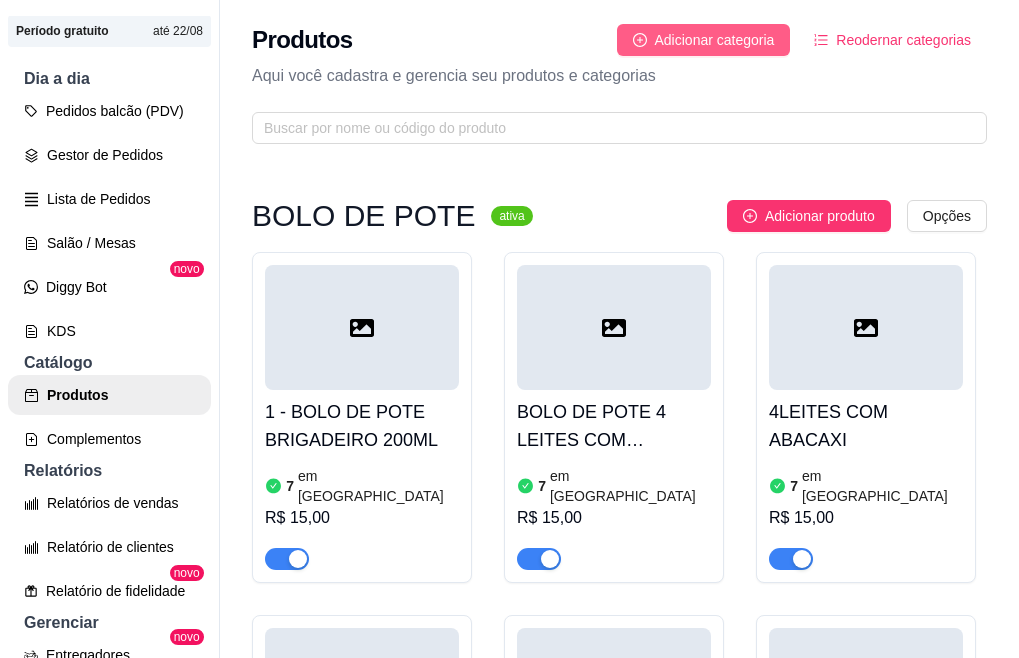 click on "Adicionar categoria" at bounding box center (715, 40) 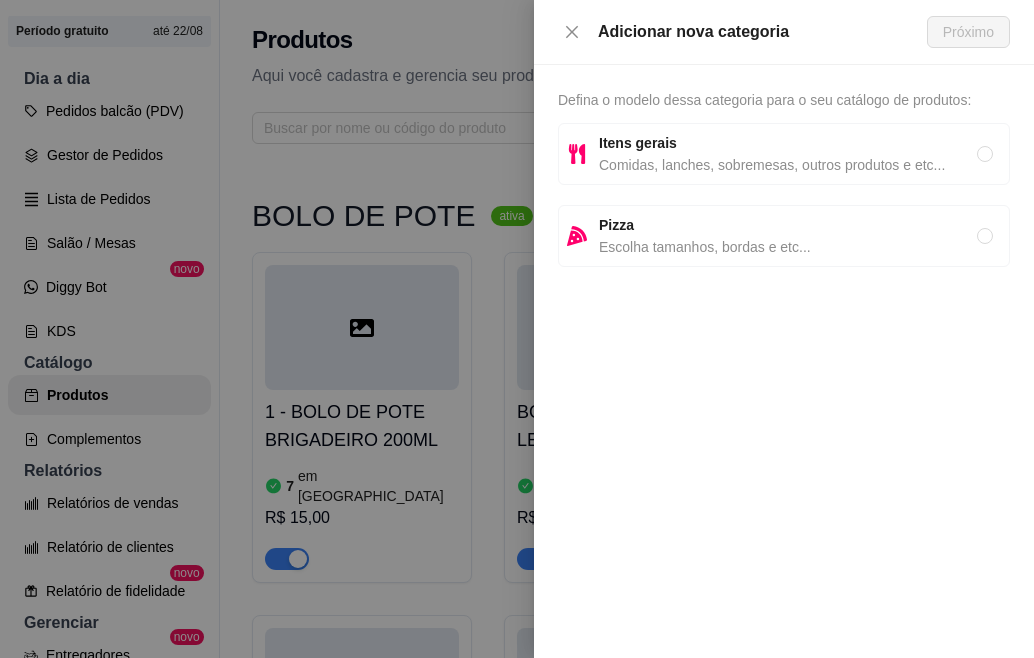 click on "Comidas, lanches, sobremesas, outros produtos e etc..." at bounding box center [788, 165] 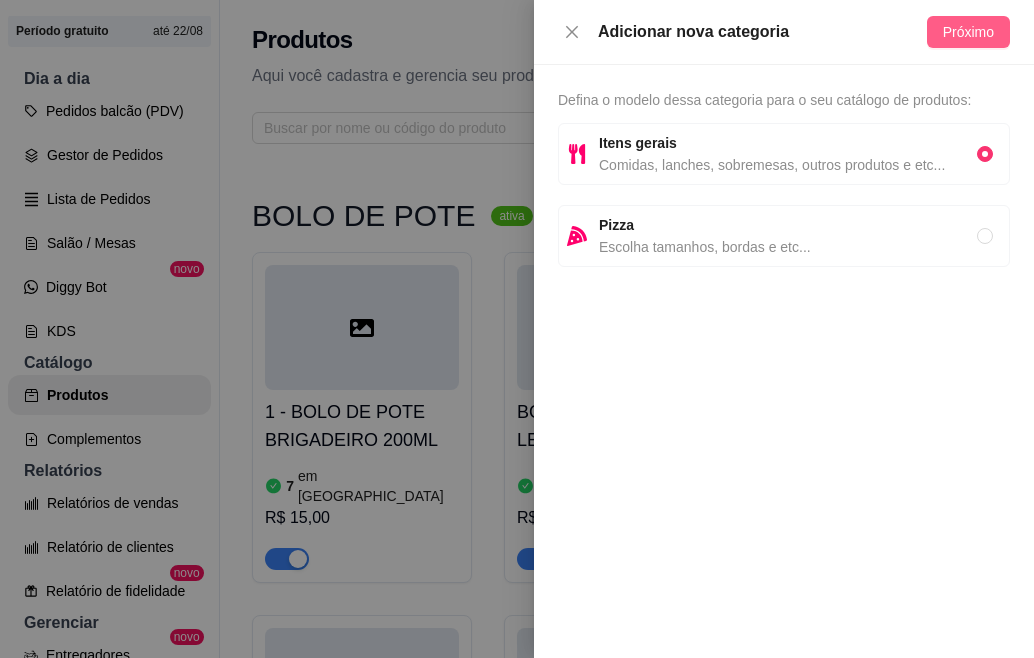 click on "Próximo" at bounding box center (968, 32) 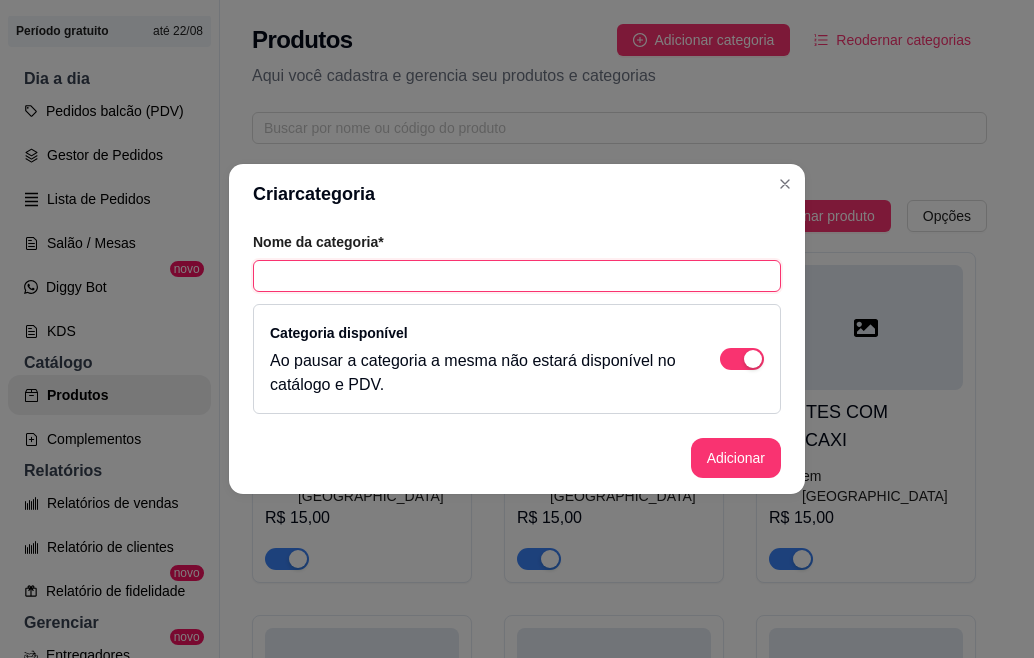 click at bounding box center [517, 276] 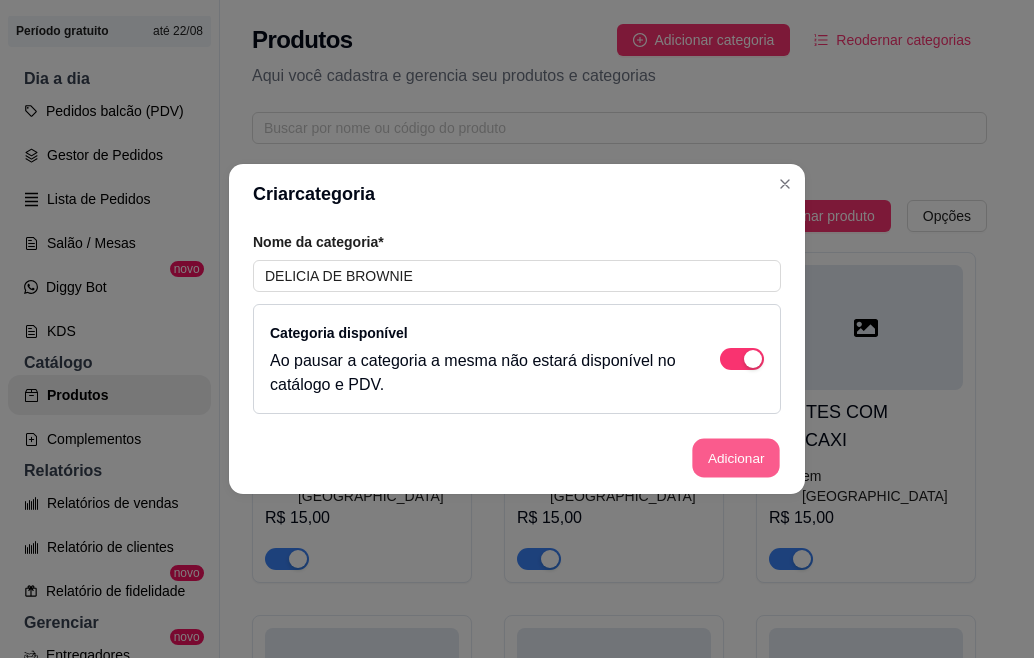 click on "Adicionar" at bounding box center [736, 458] 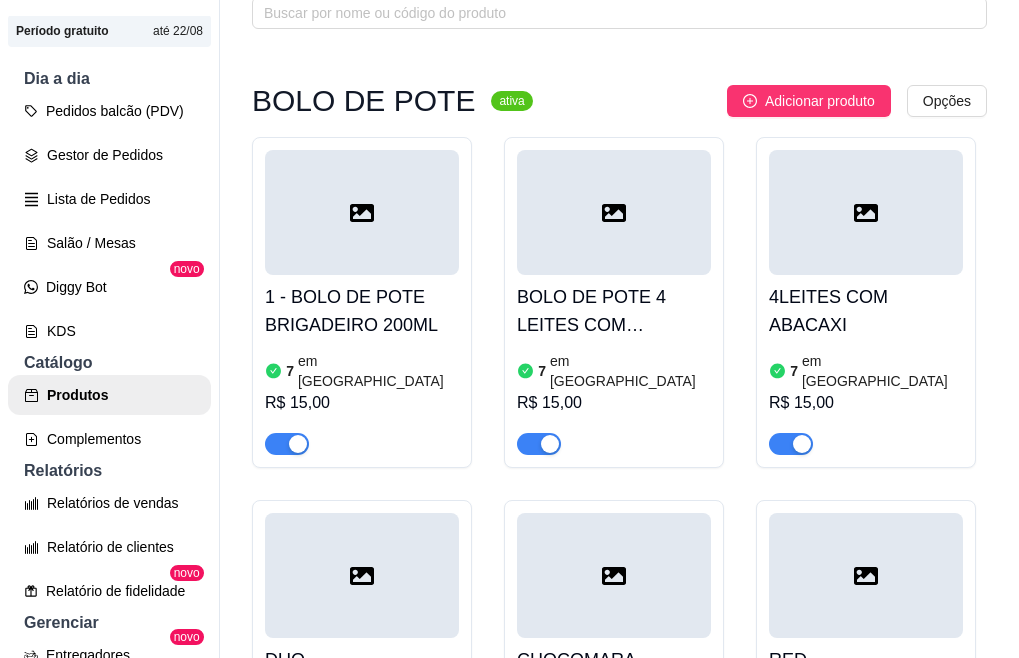 scroll, scrollTop: 120, scrollLeft: 0, axis: vertical 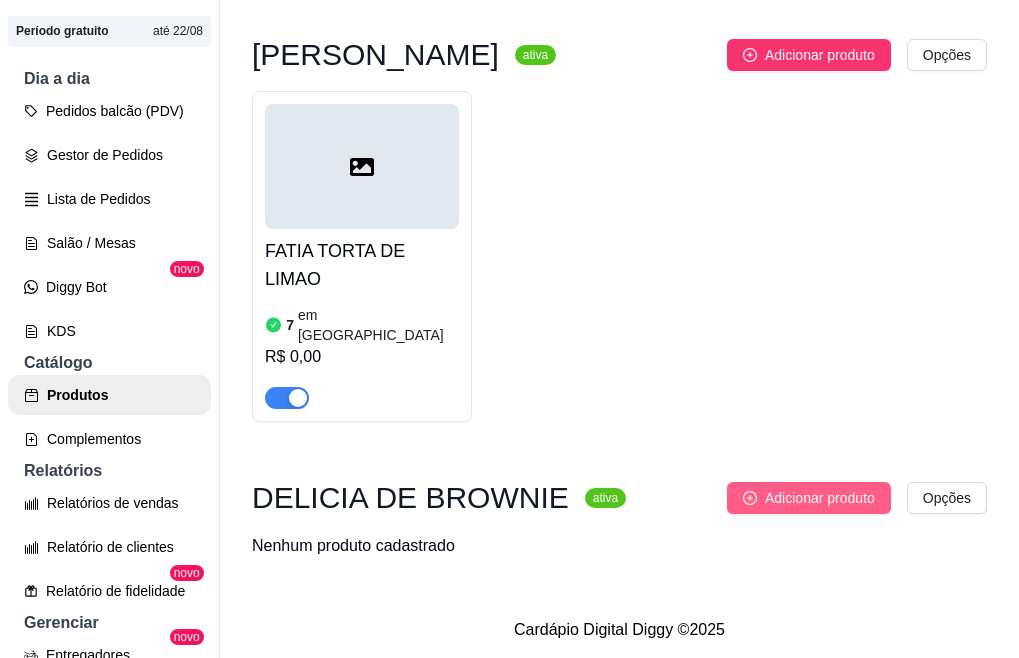 click on "Adicionar produto" at bounding box center (820, 498) 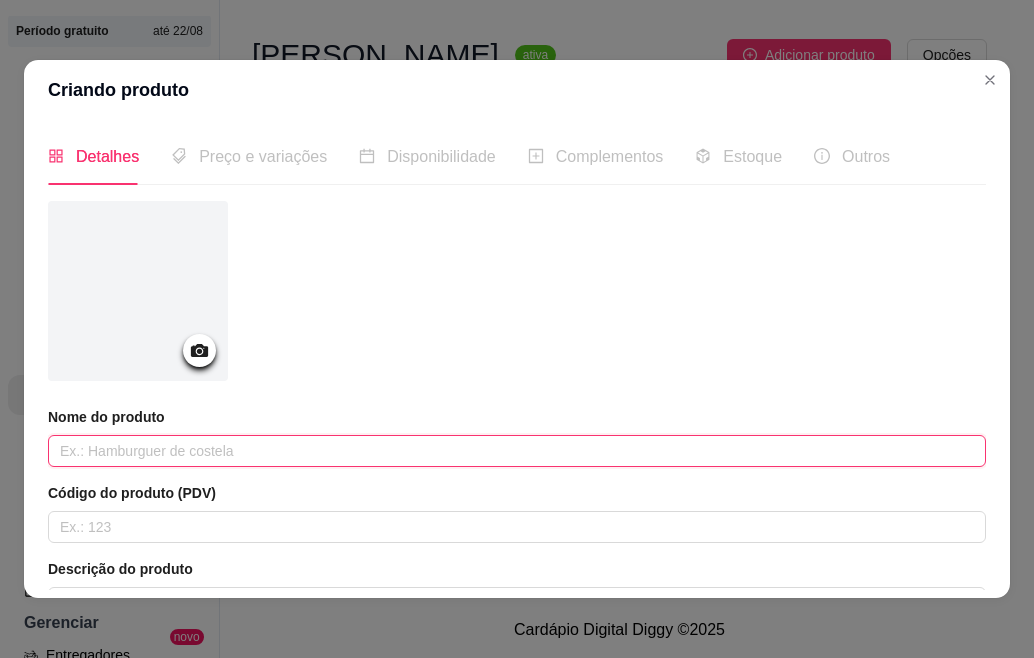 click at bounding box center [517, 451] 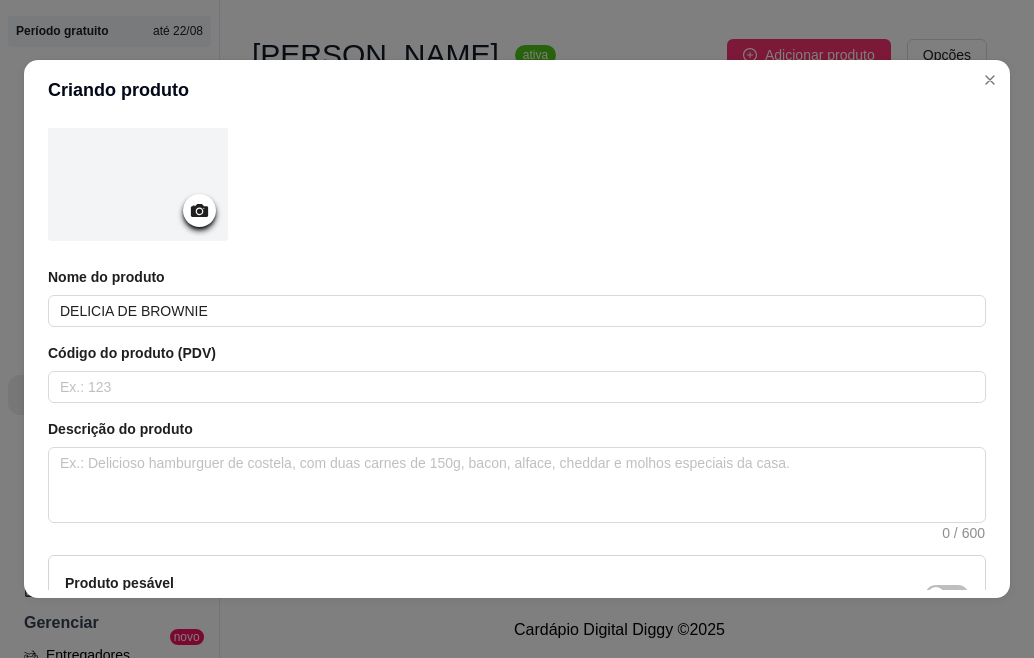 scroll, scrollTop: 160, scrollLeft: 0, axis: vertical 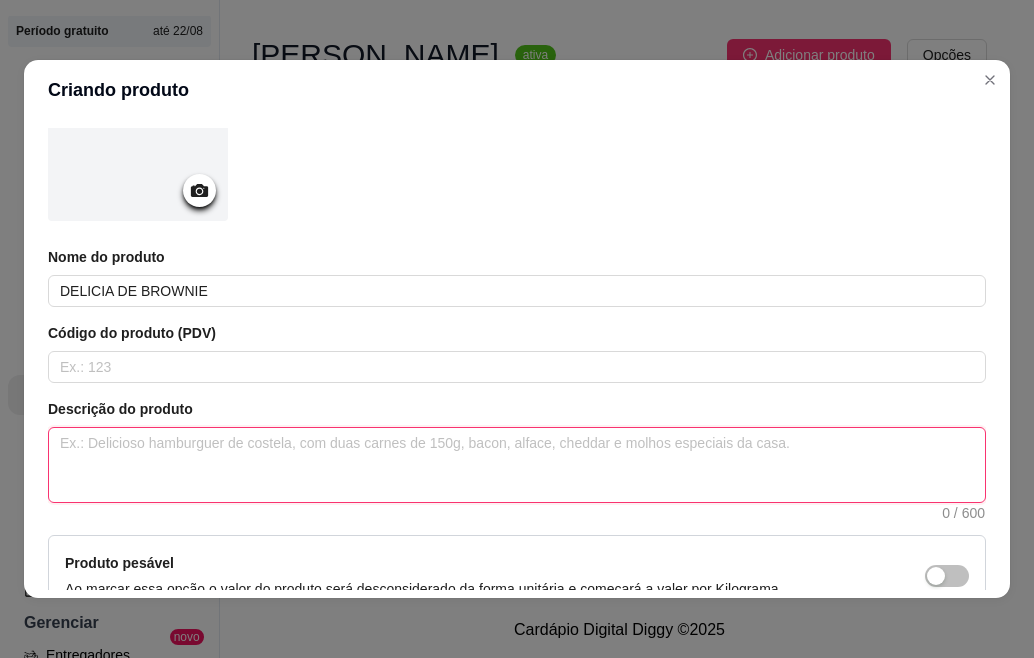 click at bounding box center [517, 465] 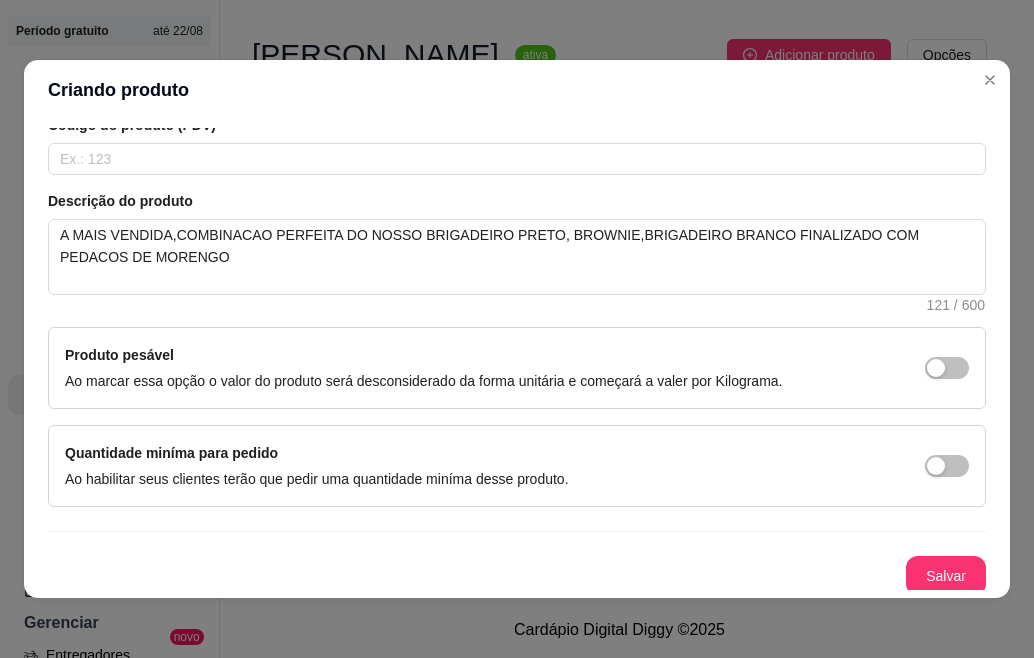 scroll, scrollTop: 374, scrollLeft: 0, axis: vertical 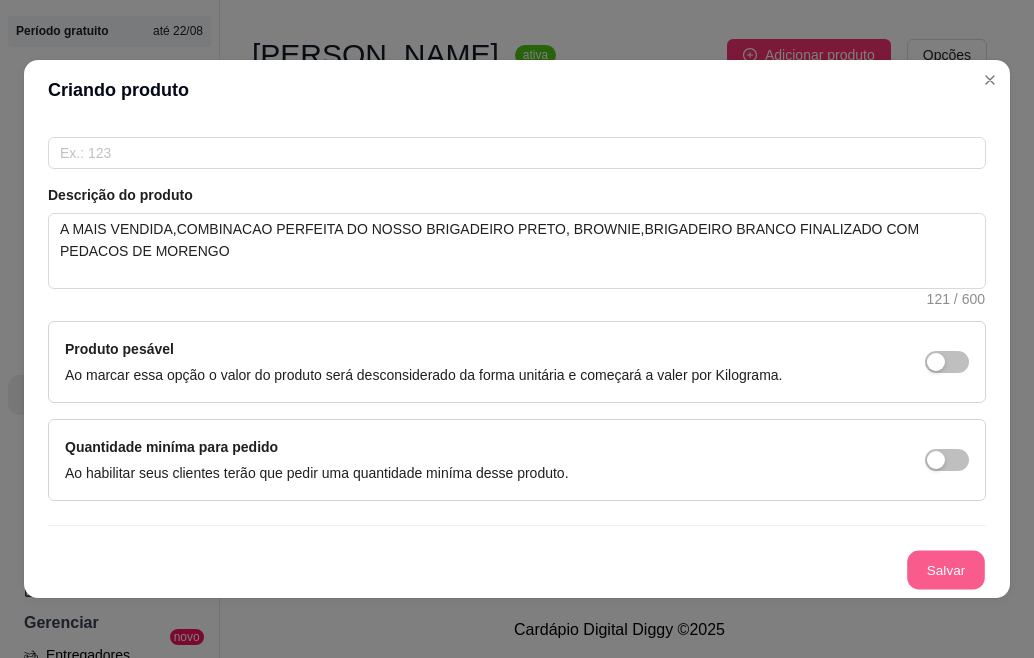 click on "Salvar" at bounding box center (946, 570) 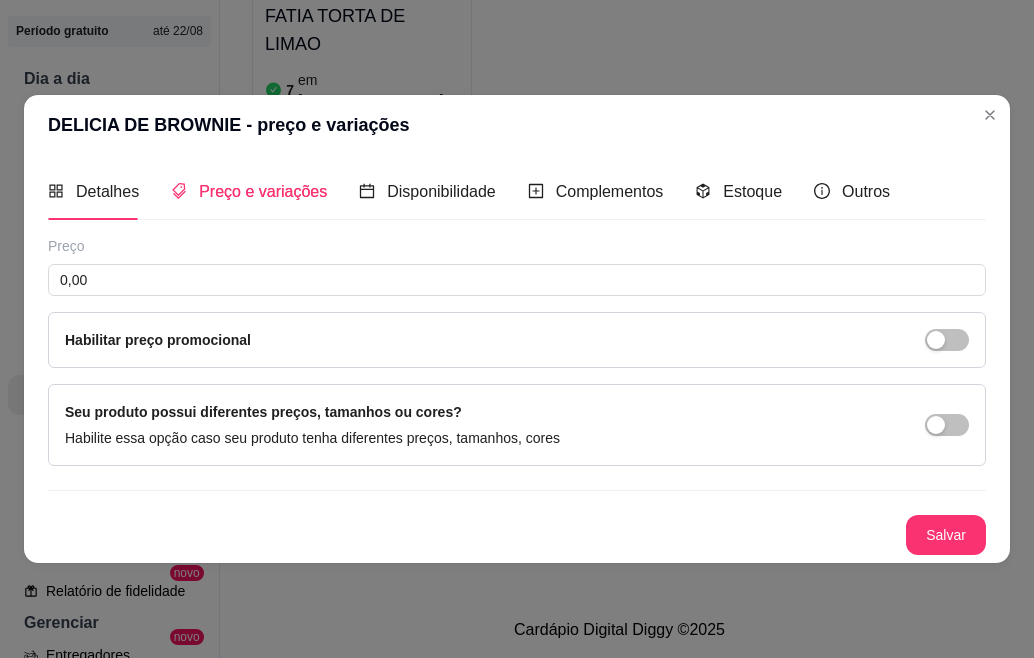 scroll, scrollTop: 0, scrollLeft: 0, axis: both 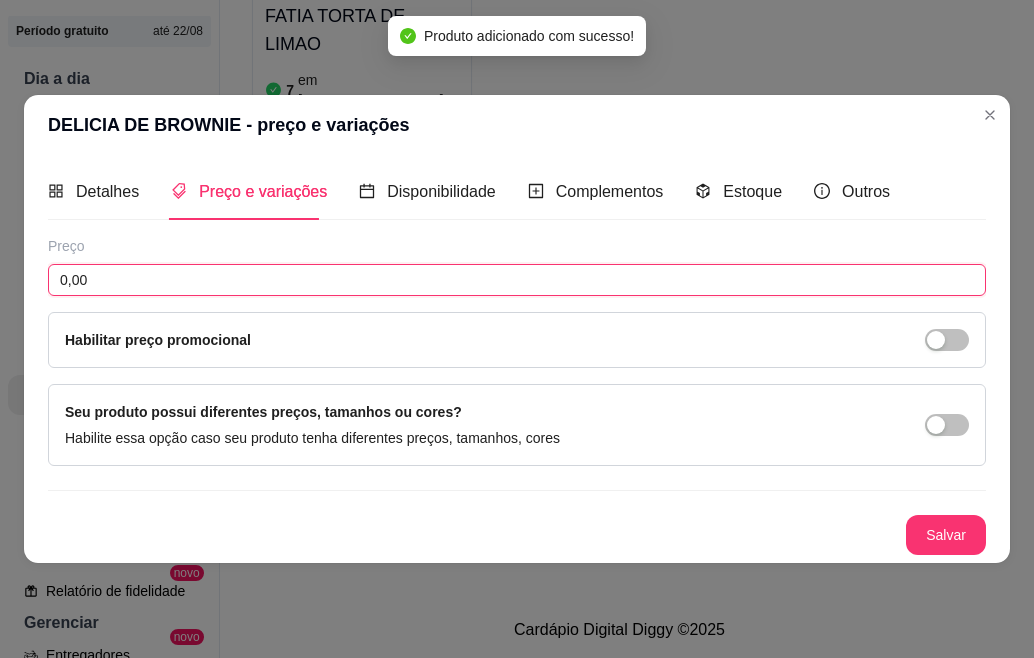 click on "0,00" at bounding box center (517, 280) 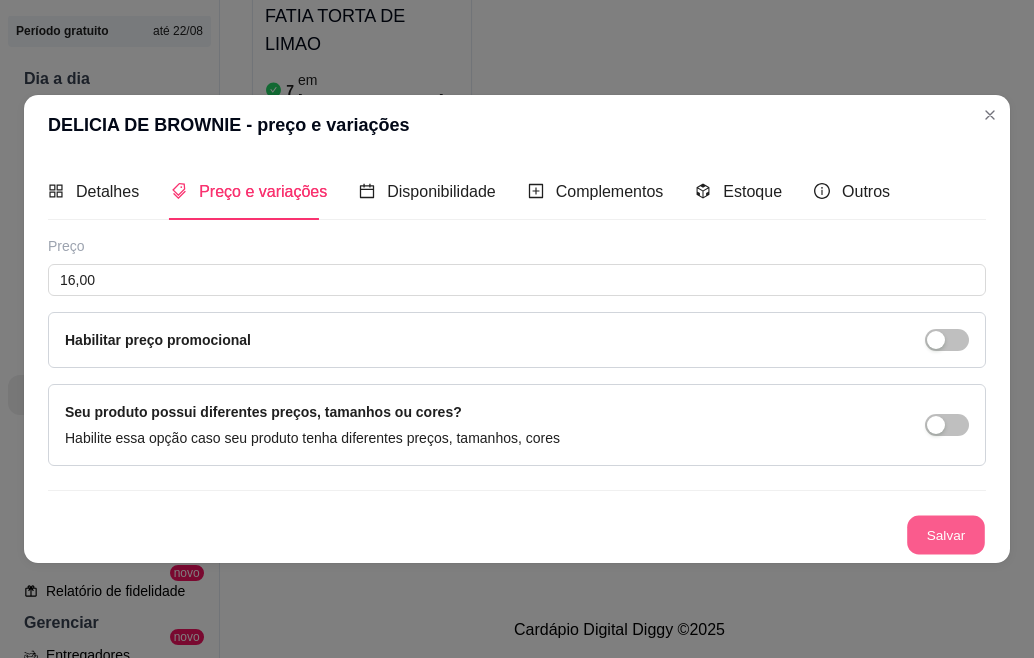 click on "Salvar" at bounding box center (946, 535) 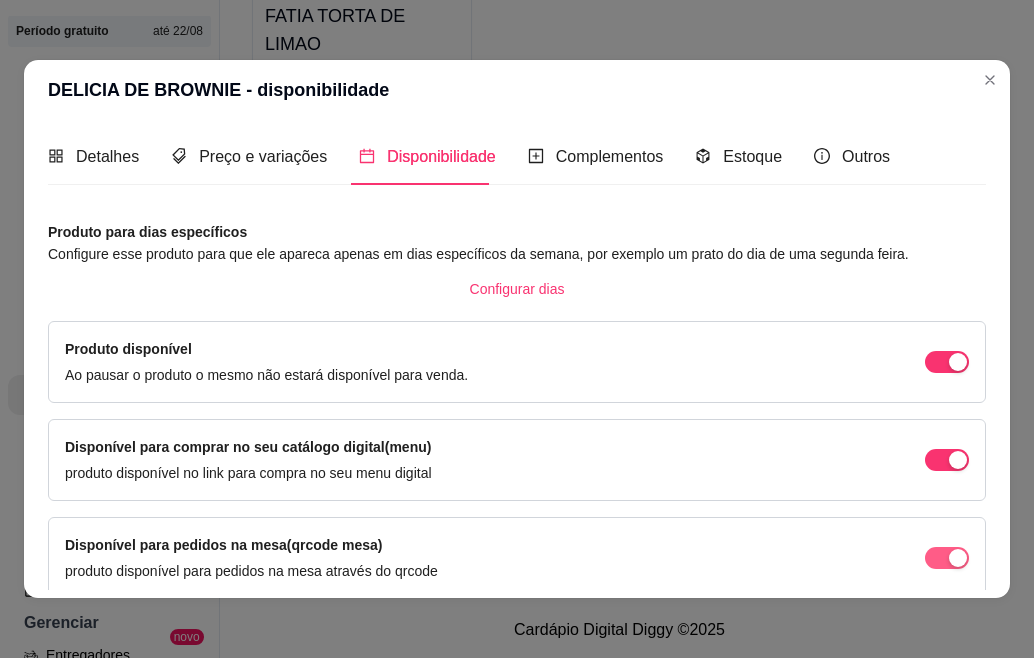 click at bounding box center (958, 362) 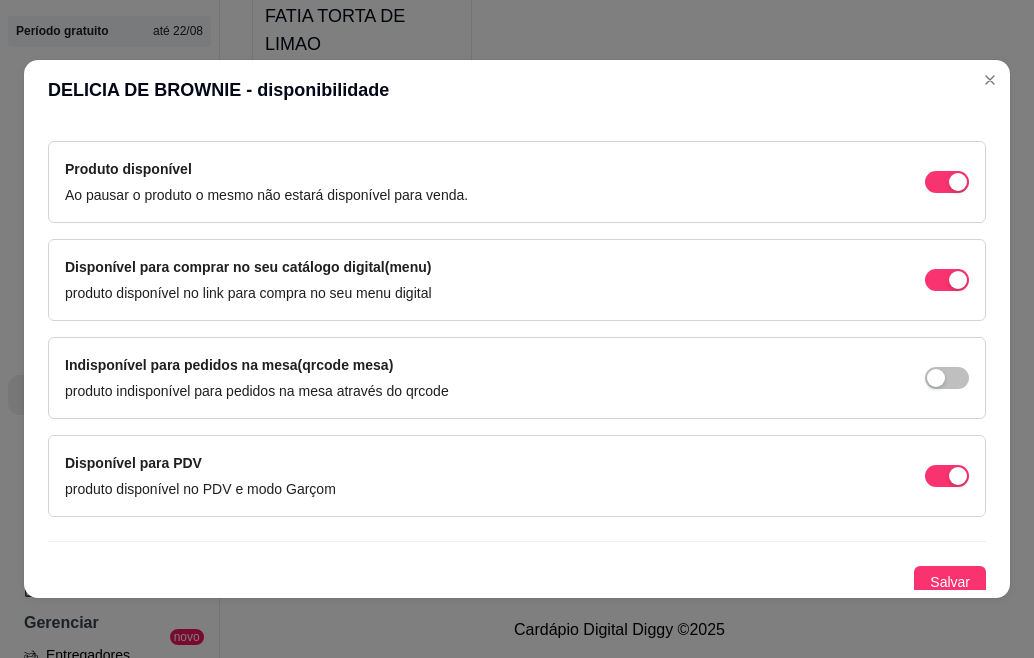 scroll, scrollTop: 188, scrollLeft: 0, axis: vertical 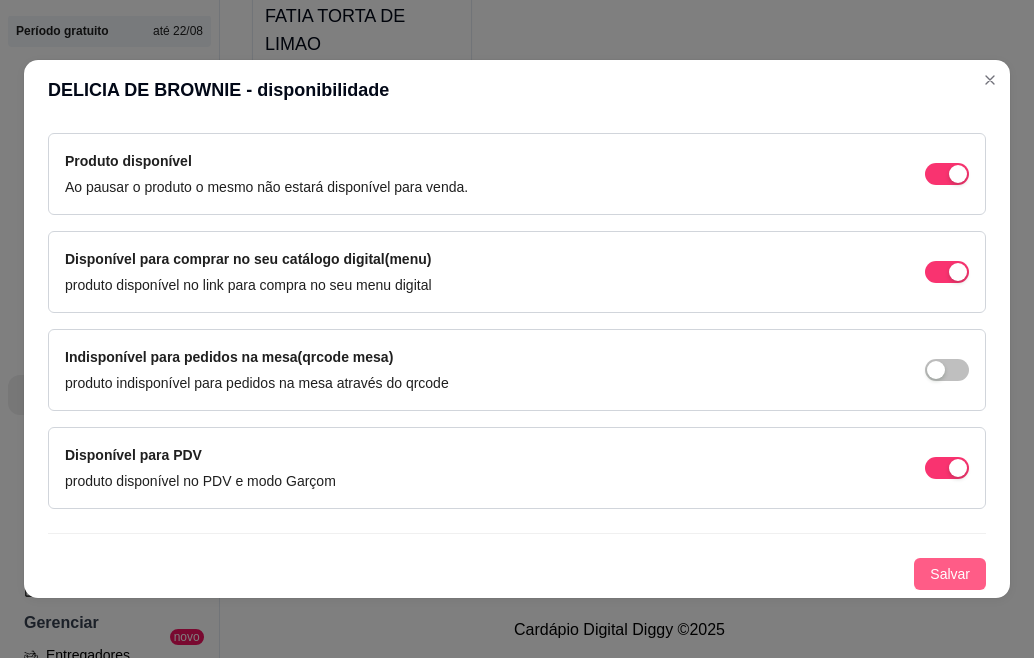 click on "Salvar" at bounding box center (950, 574) 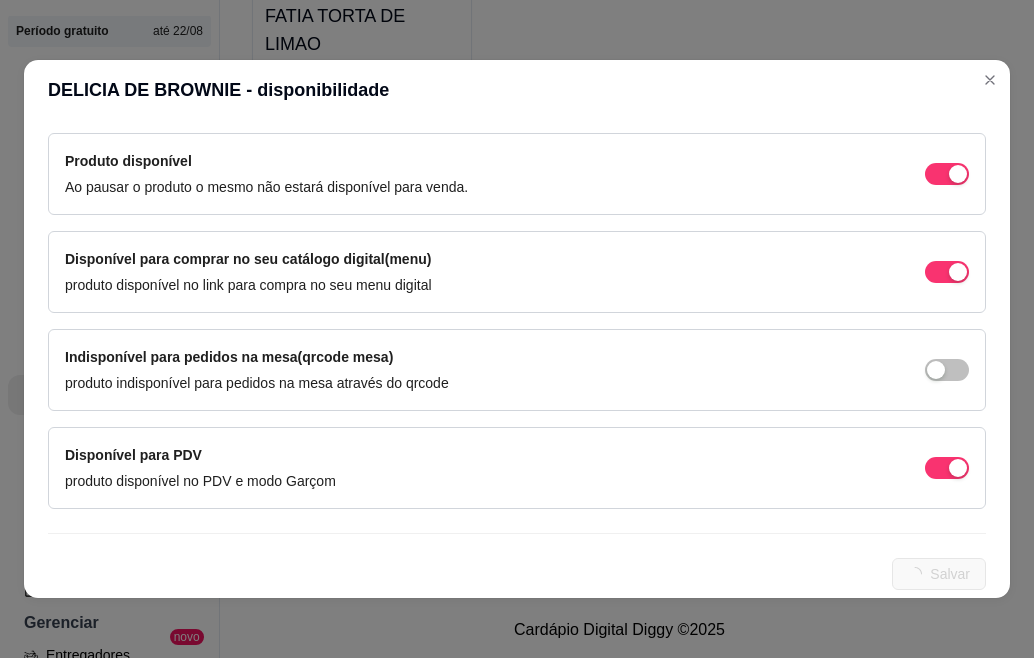 scroll, scrollTop: 0, scrollLeft: 0, axis: both 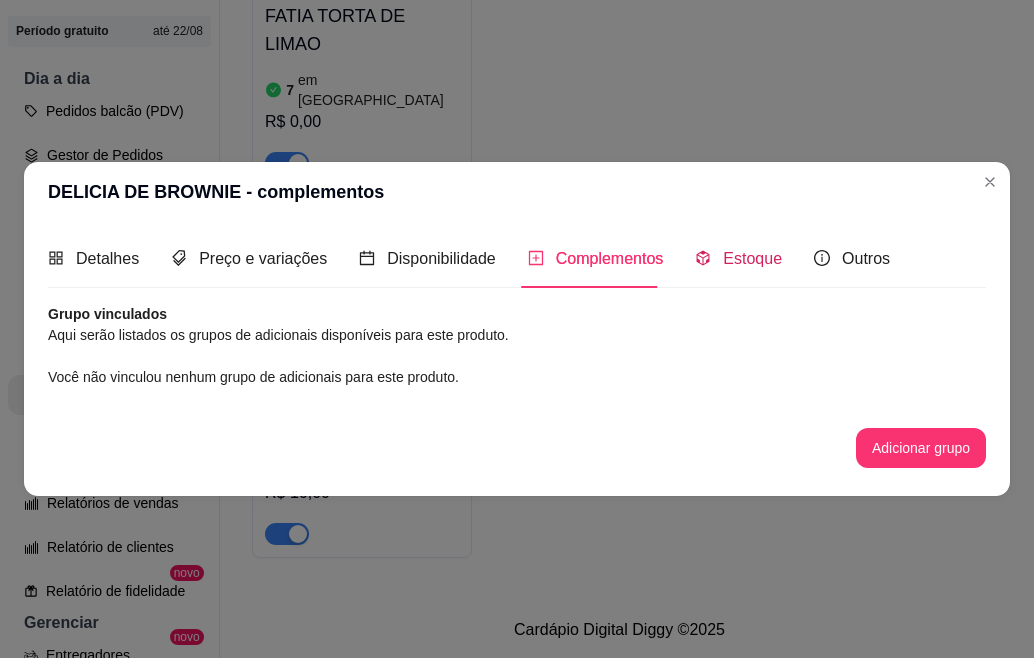 click on "Estoque" at bounding box center (752, 258) 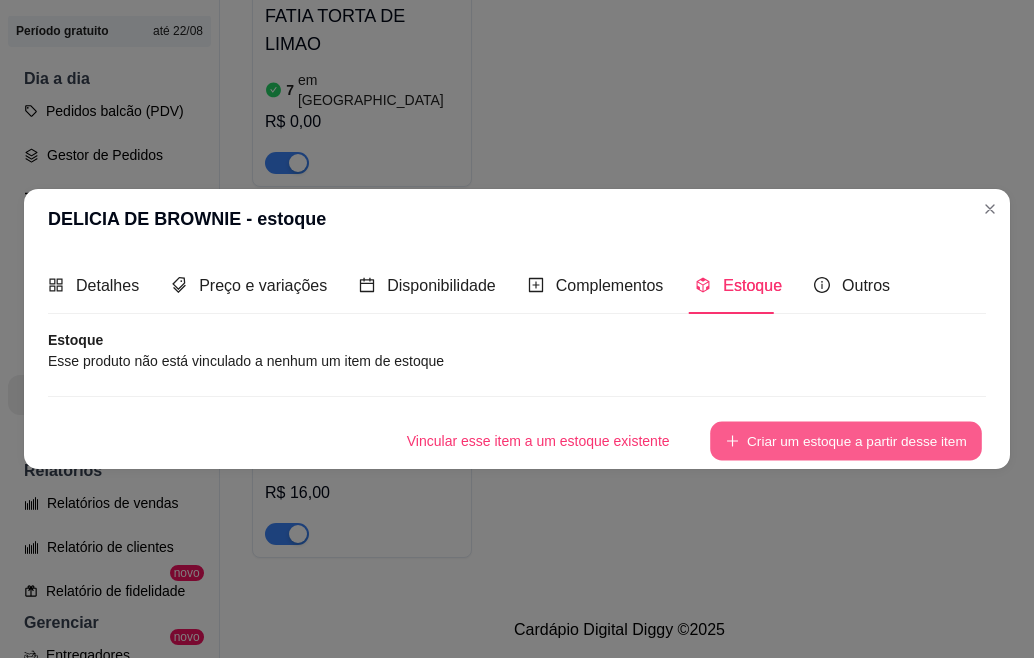 click on "Criar um estoque a partir desse item" at bounding box center (846, 441) 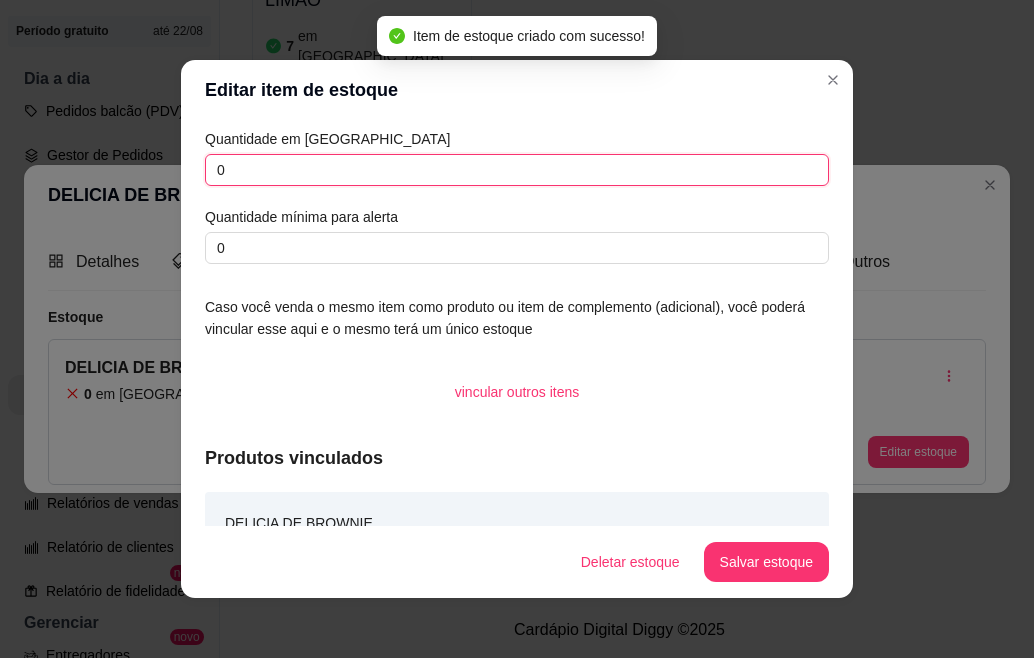 click on "0" at bounding box center (517, 170) 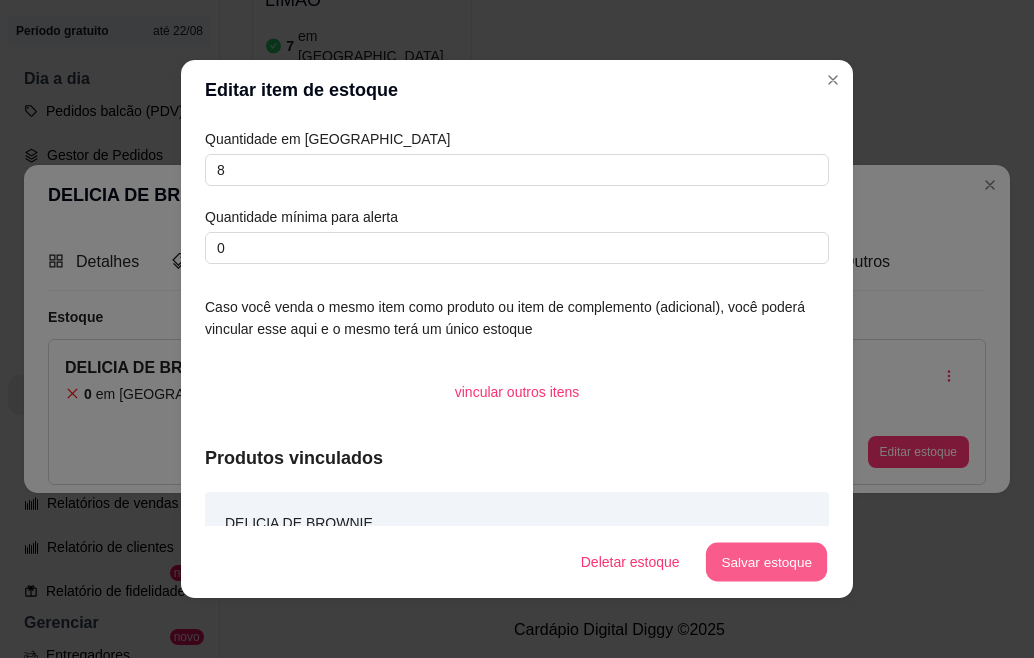 click on "Salvar estoque" at bounding box center [766, 562] 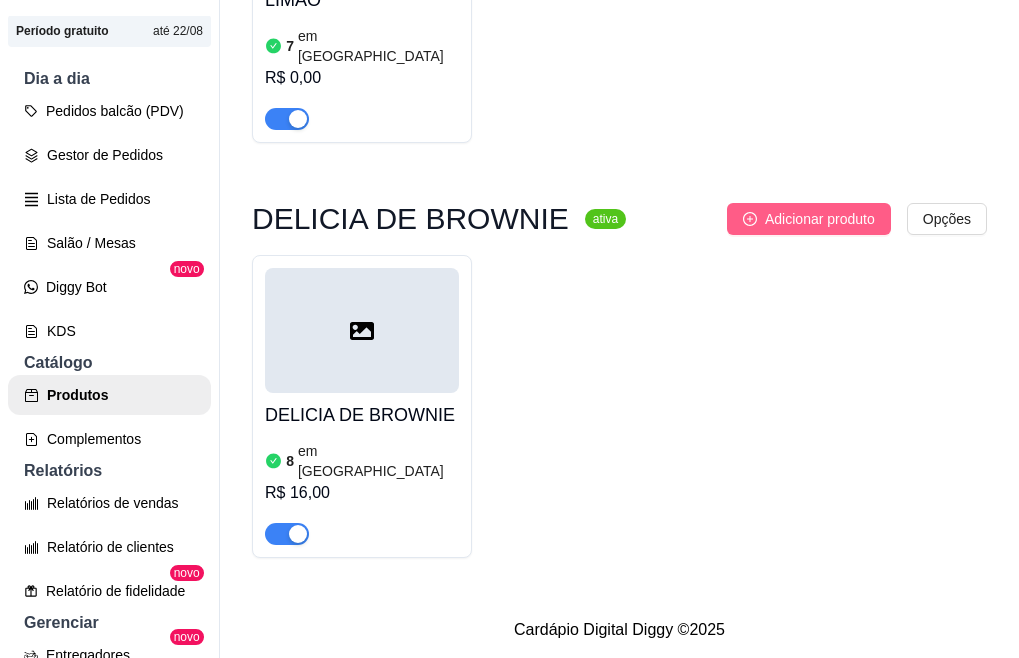 click on "Adicionar produto" at bounding box center (820, 219) 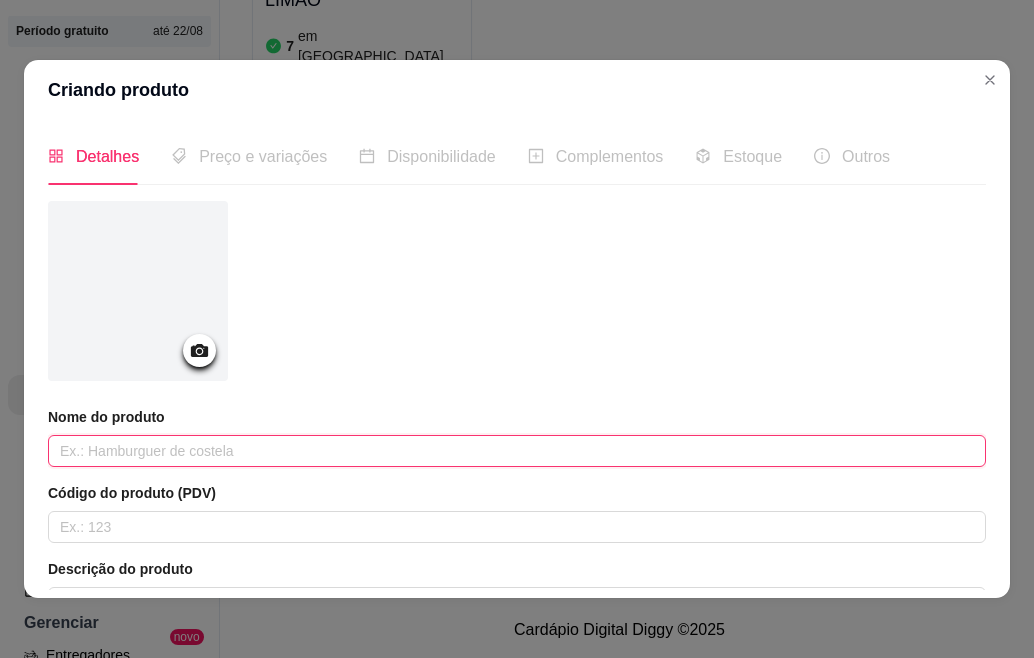 click at bounding box center [517, 451] 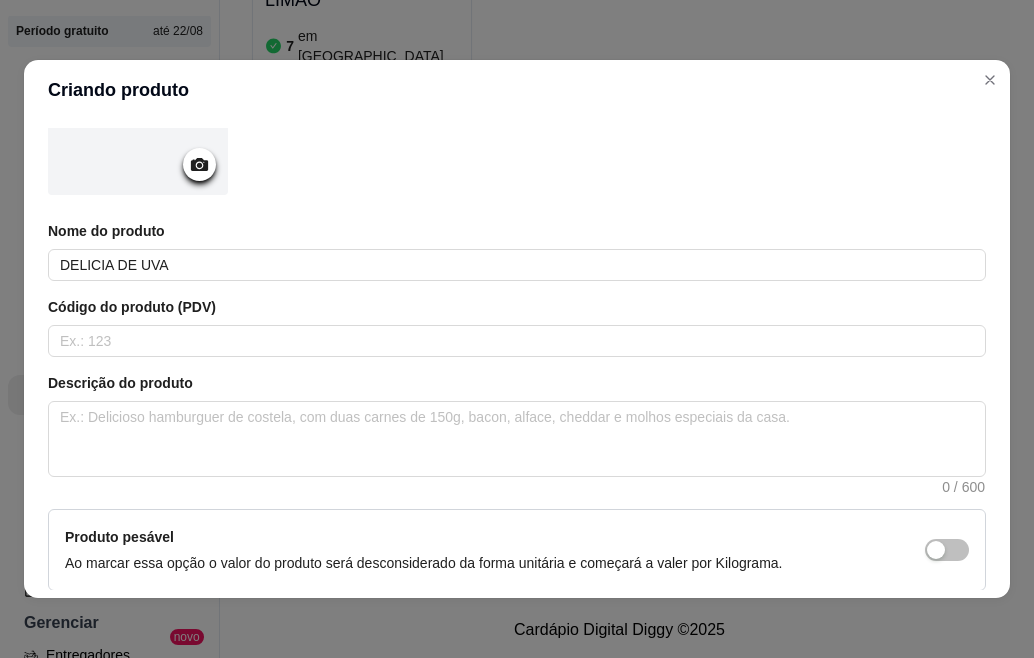 scroll, scrollTop: 240, scrollLeft: 0, axis: vertical 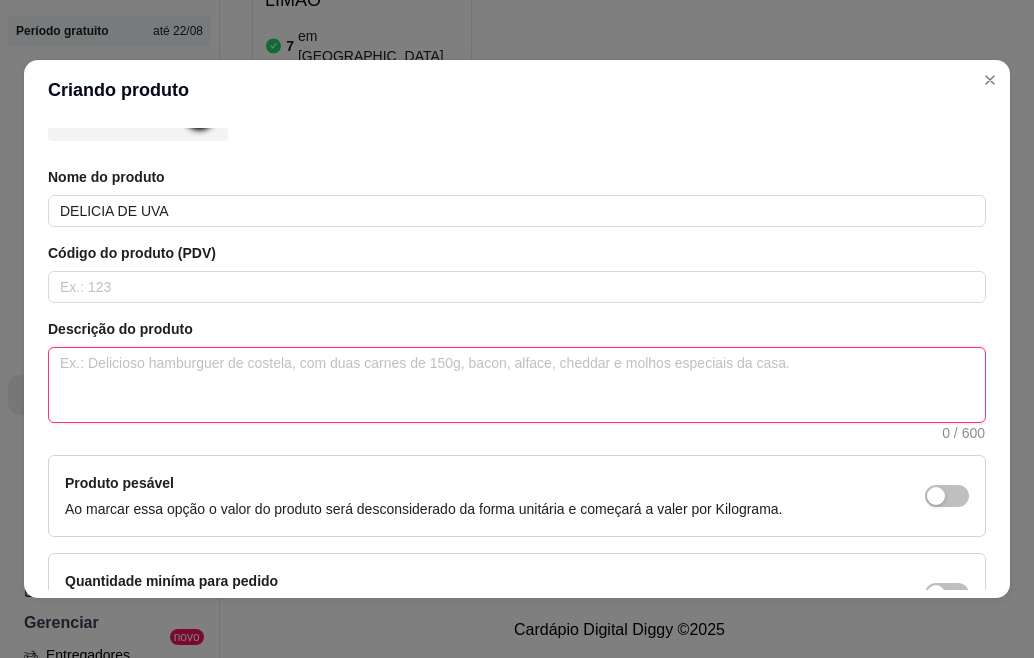 click at bounding box center [517, 385] 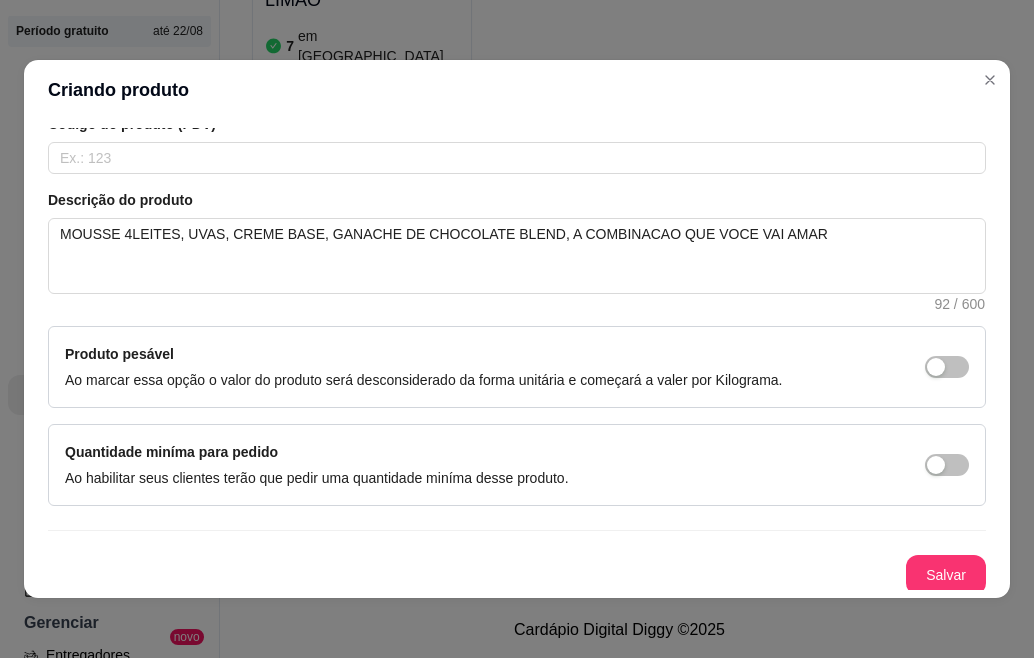 scroll, scrollTop: 374, scrollLeft: 0, axis: vertical 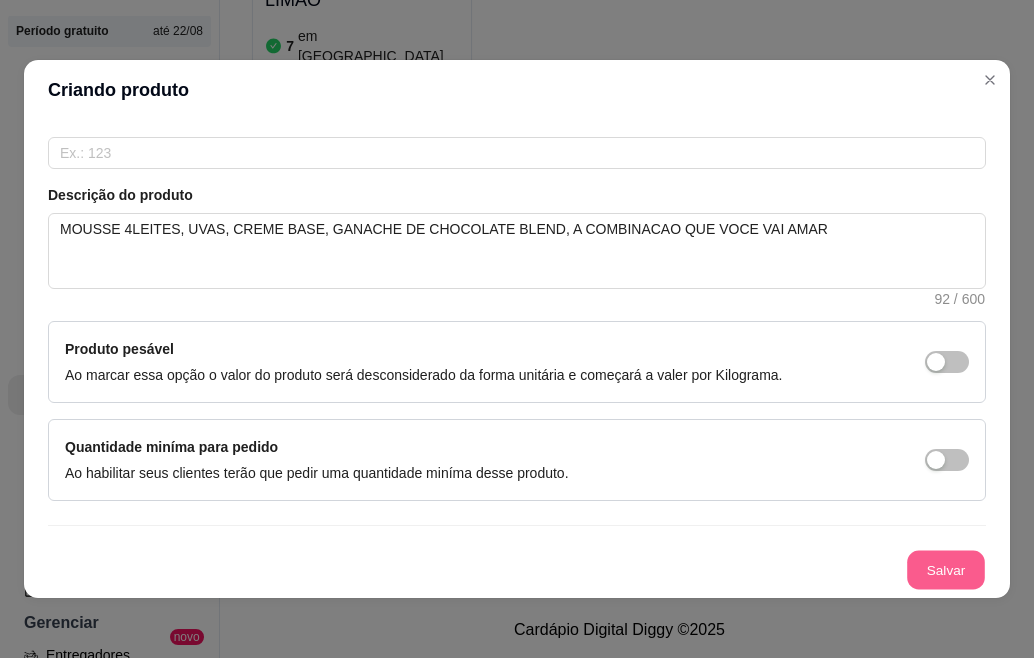 click on "Salvar" at bounding box center (946, 570) 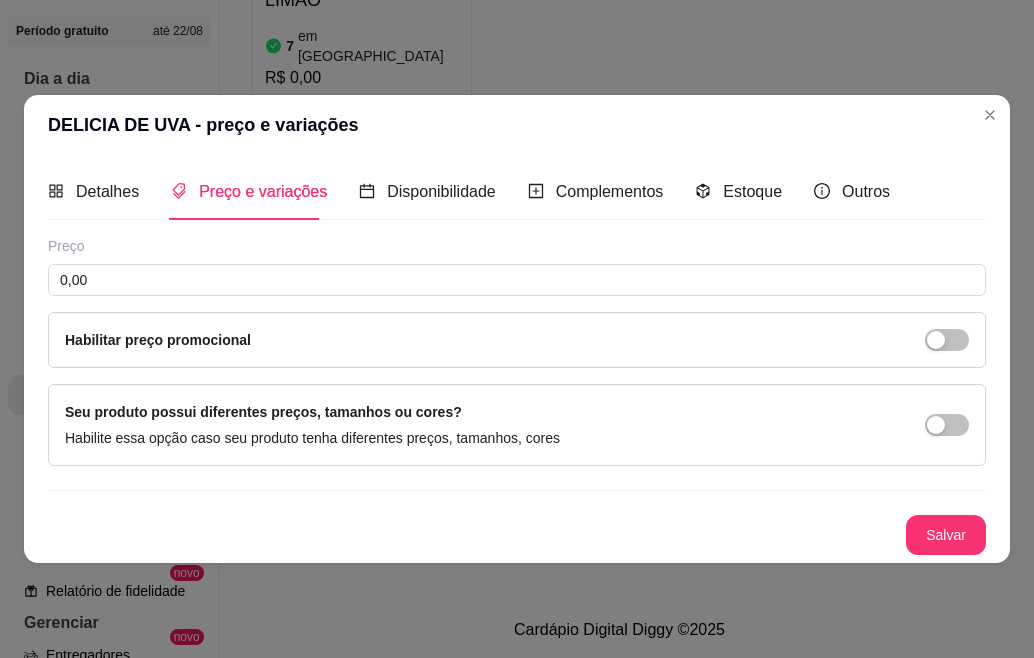 scroll, scrollTop: 0, scrollLeft: 0, axis: both 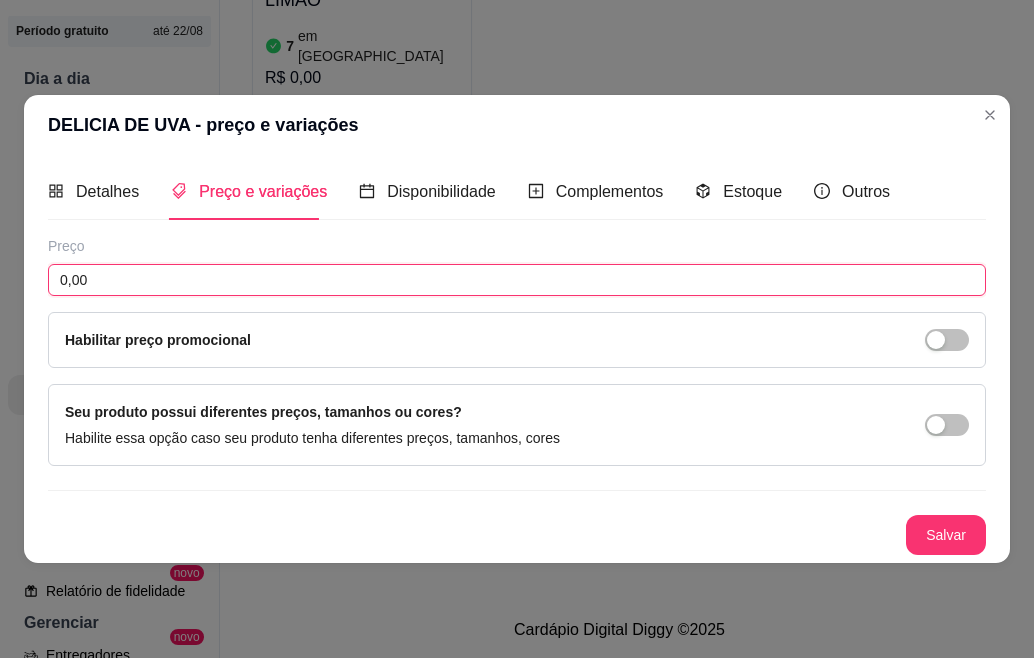 click on "0,00" at bounding box center (517, 280) 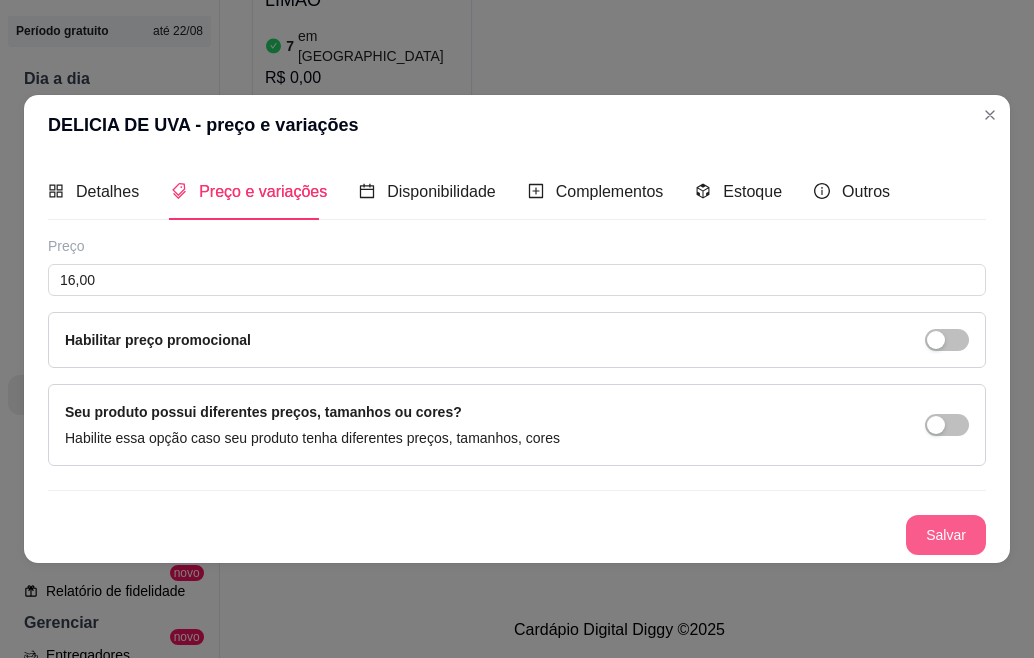 click on "Salvar" at bounding box center [946, 535] 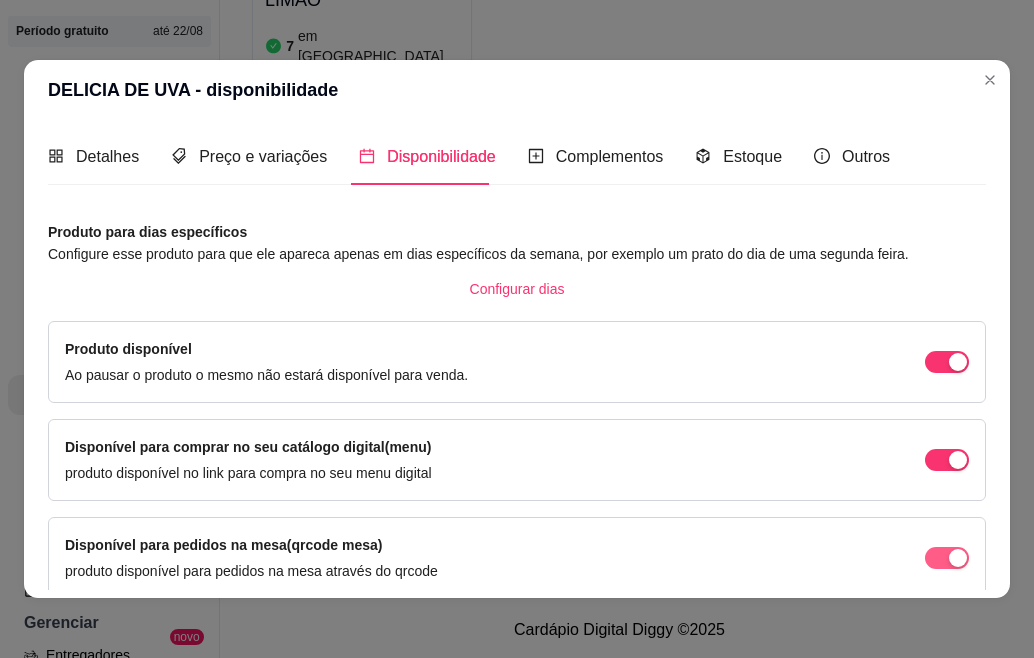 click at bounding box center [958, 362] 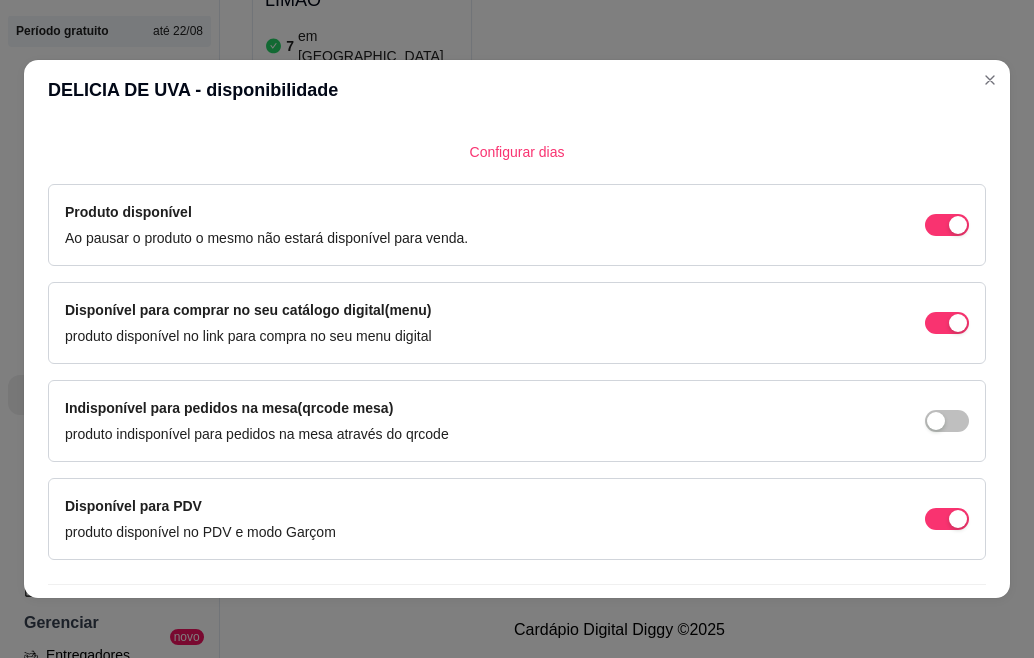 scroll, scrollTop: 188, scrollLeft: 0, axis: vertical 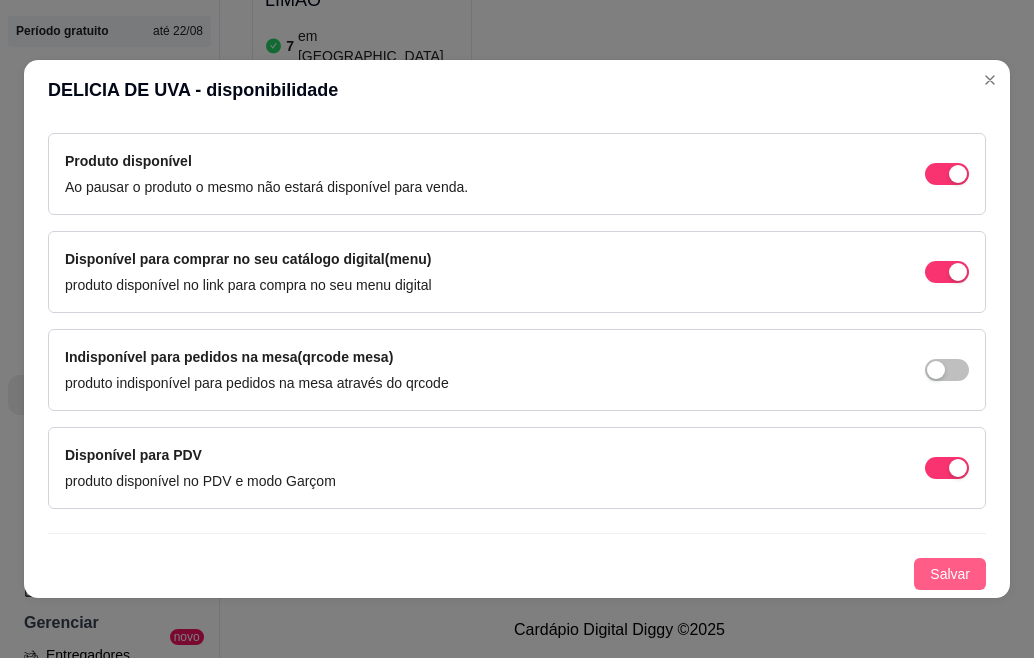 click on "Salvar" at bounding box center [950, 574] 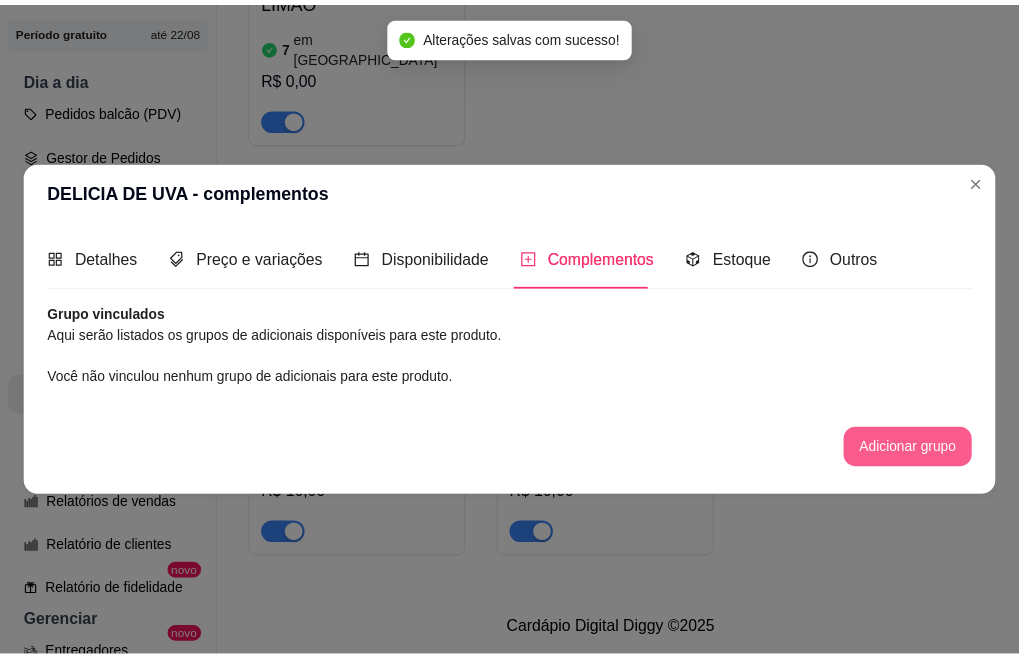 scroll, scrollTop: 0, scrollLeft: 0, axis: both 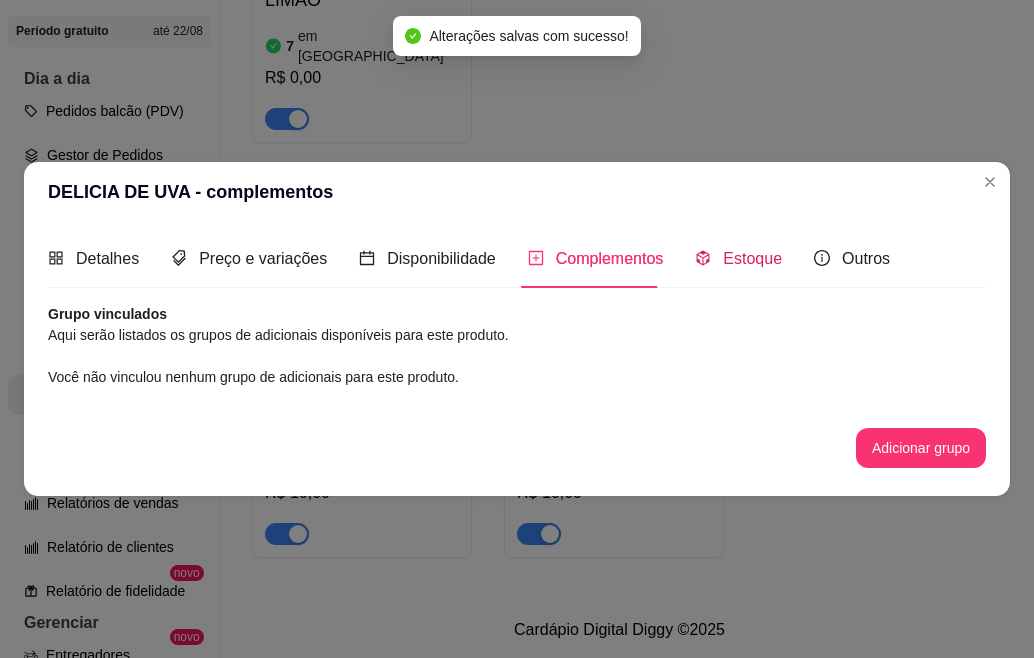 click on "Estoque" at bounding box center [752, 258] 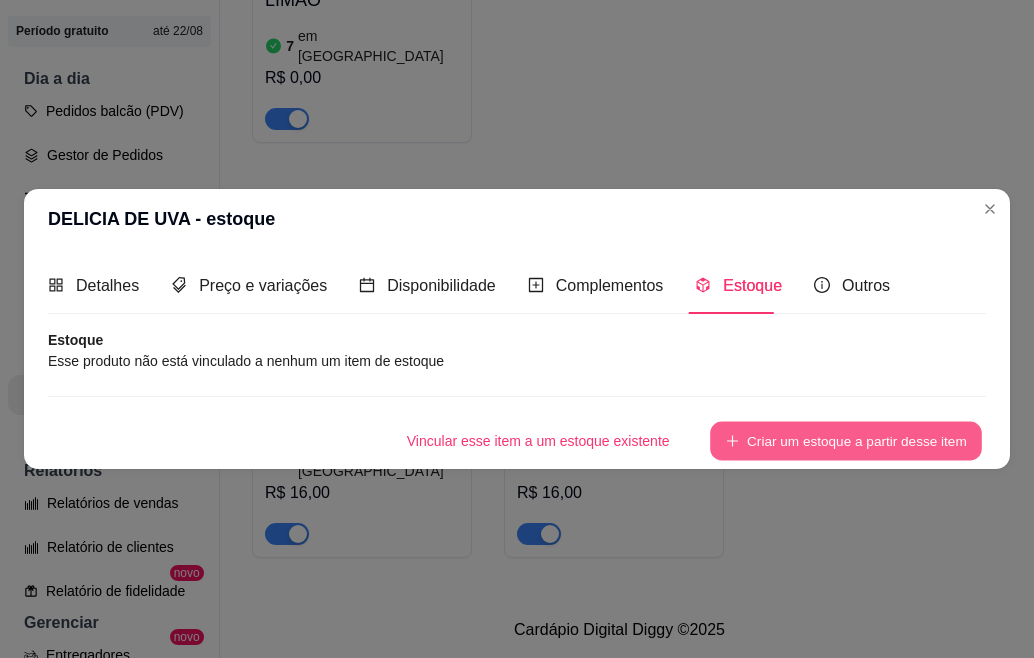 click on "Criar um estoque a partir desse item" at bounding box center (846, 441) 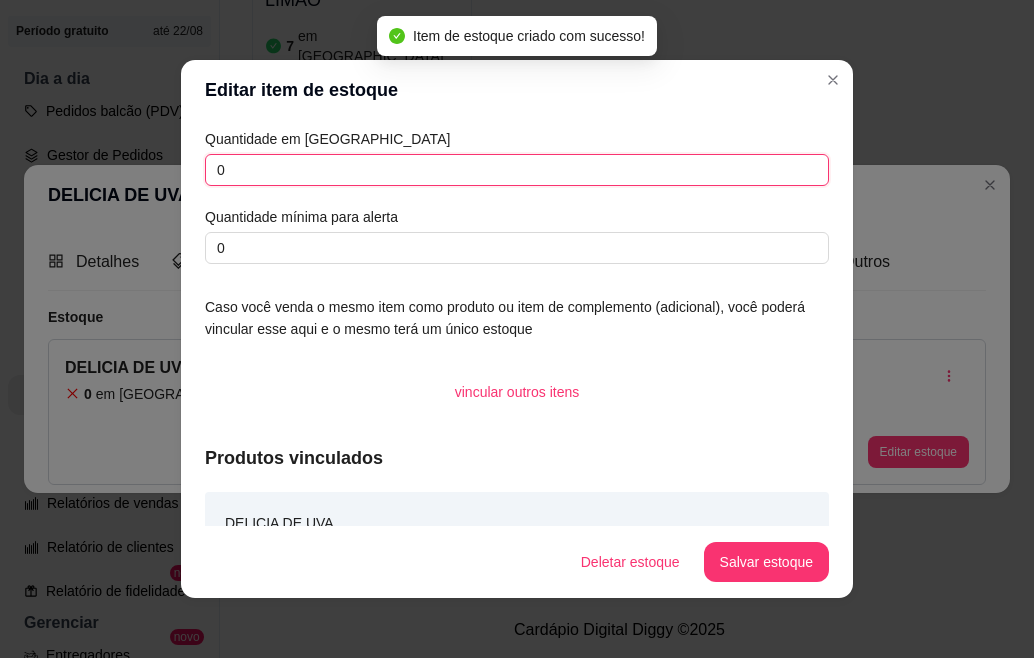 click on "0" at bounding box center [517, 170] 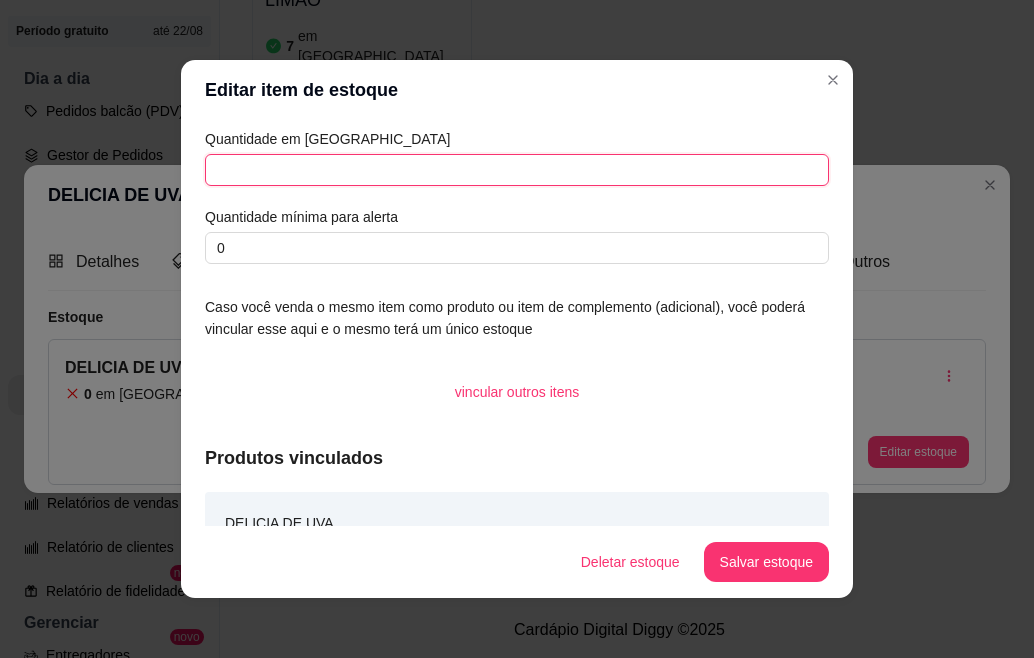 click at bounding box center [517, 170] 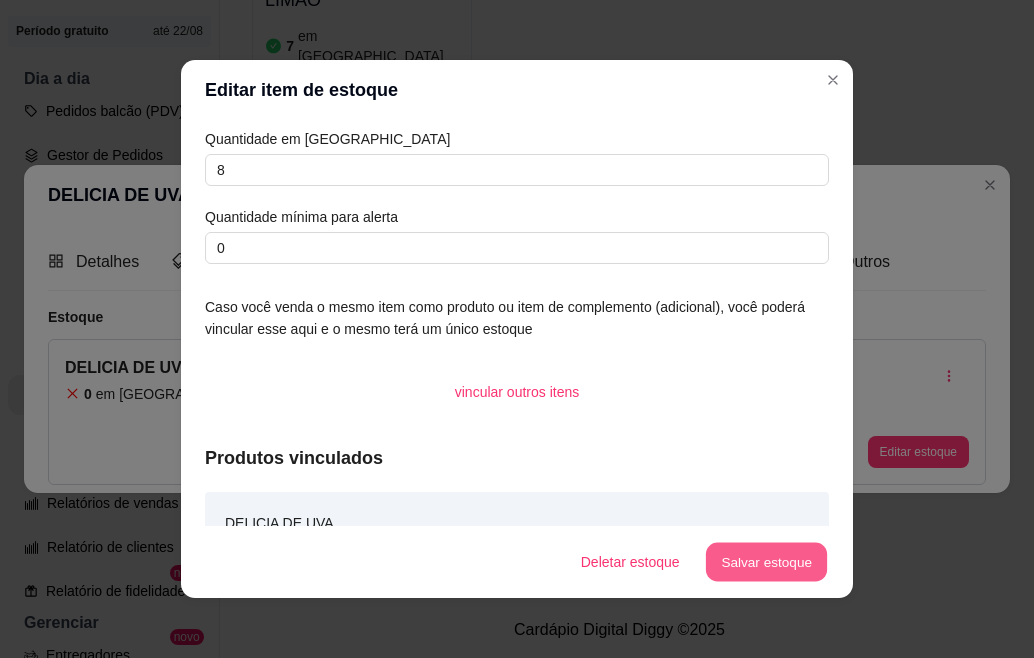 click on "Salvar estoque" at bounding box center [766, 562] 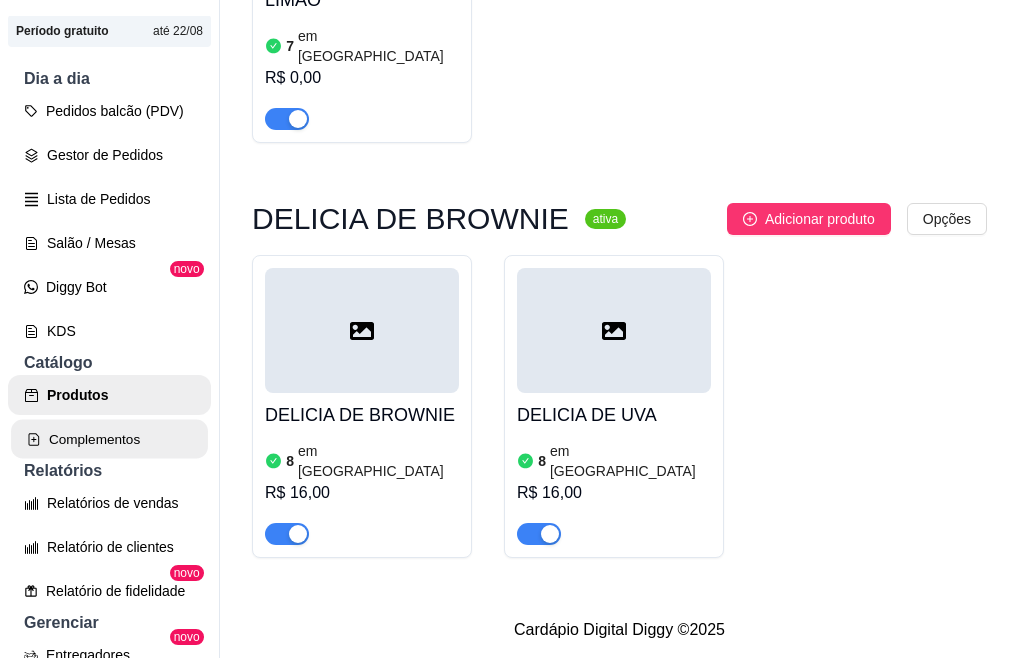 click on "Complementos" at bounding box center [109, 439] 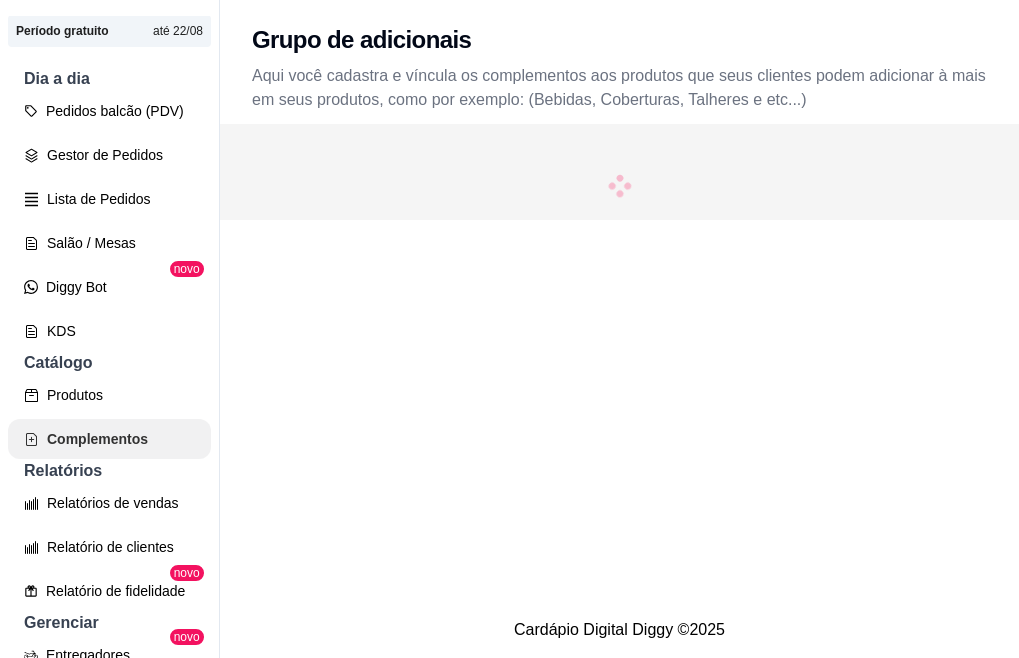scroll, scrollTop: 0, scrollLeft: 0, axis: both 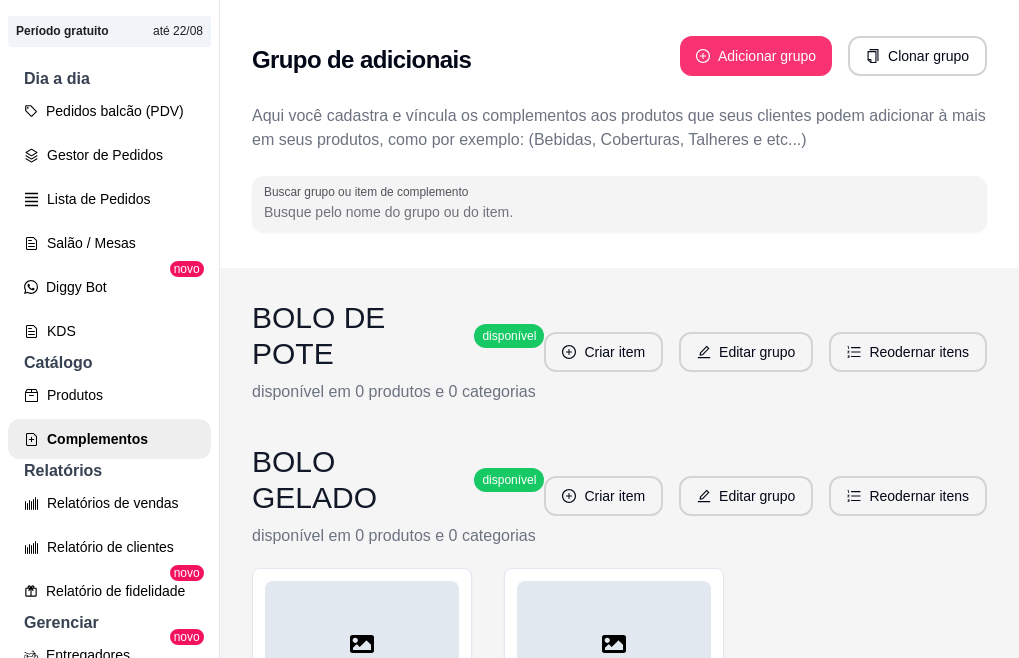 click on "BOLO DE POTE" at bounding box center (359, 336) 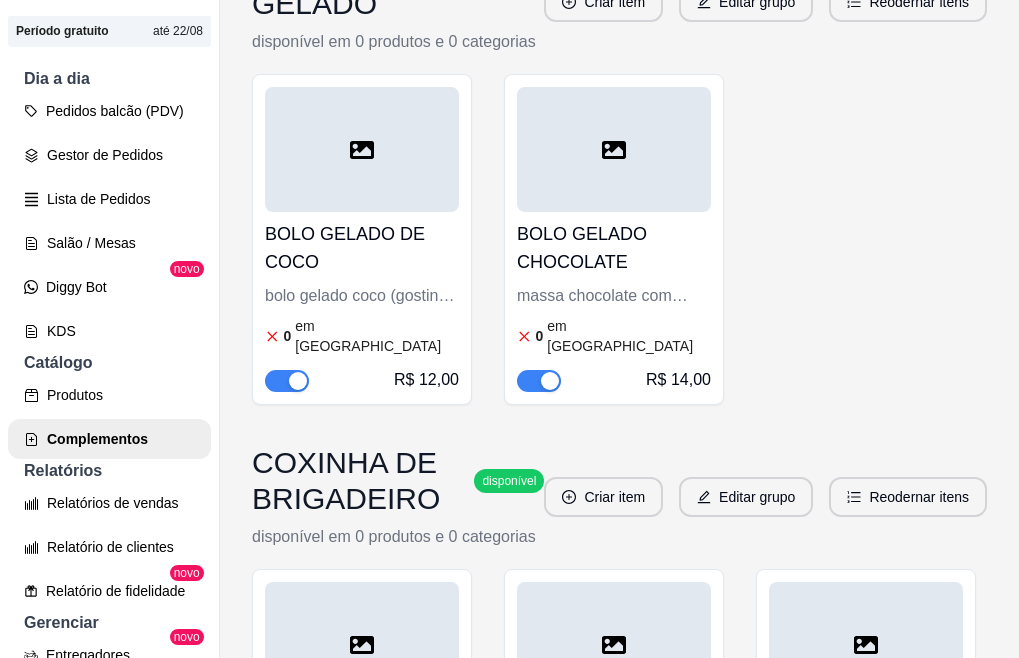 scroll, scrollTop: 573, scrollLeft: 0, axis: vertical 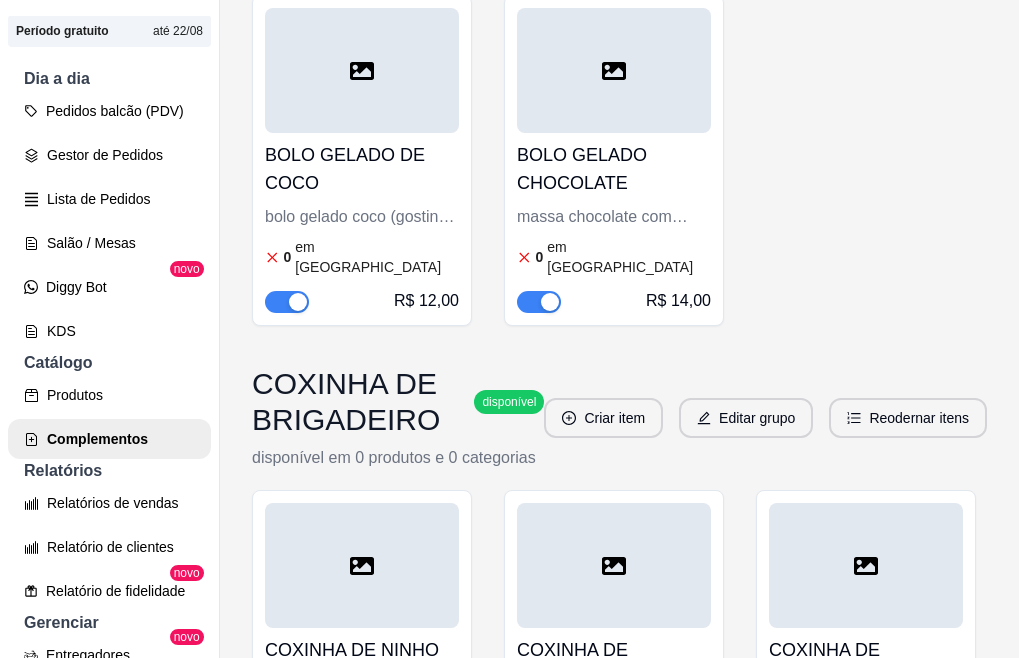 click on "bolo gelado coco (gostinho de infancia) massa [PERSON_NAME],com nosso reheio cremoso de coco finalizado com coco ralado" at bounding box center [362, 217] 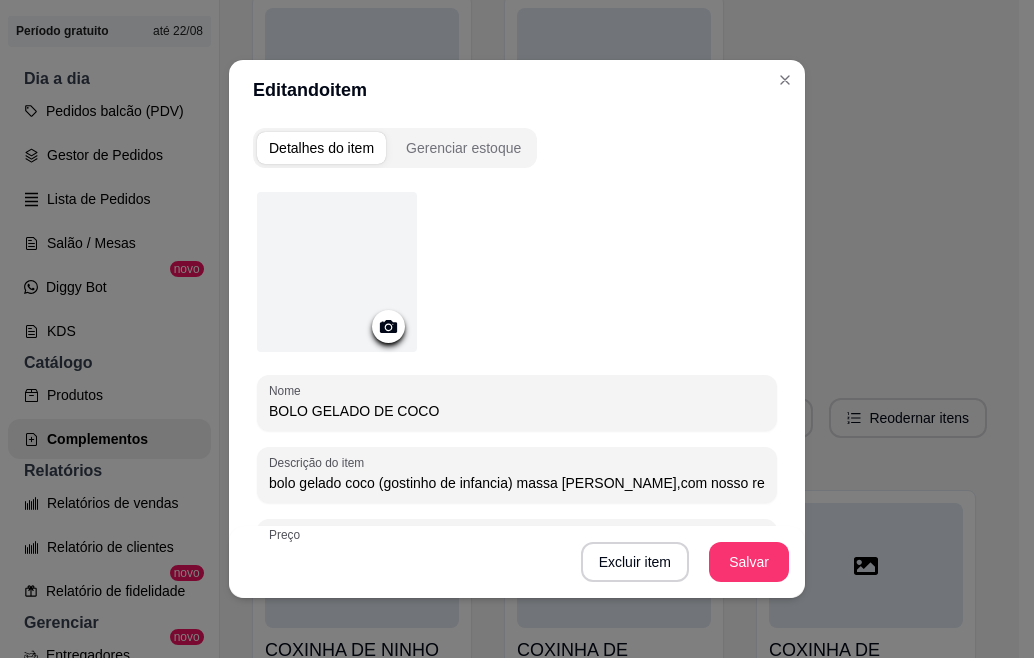 click at bounding box center [337, 272] 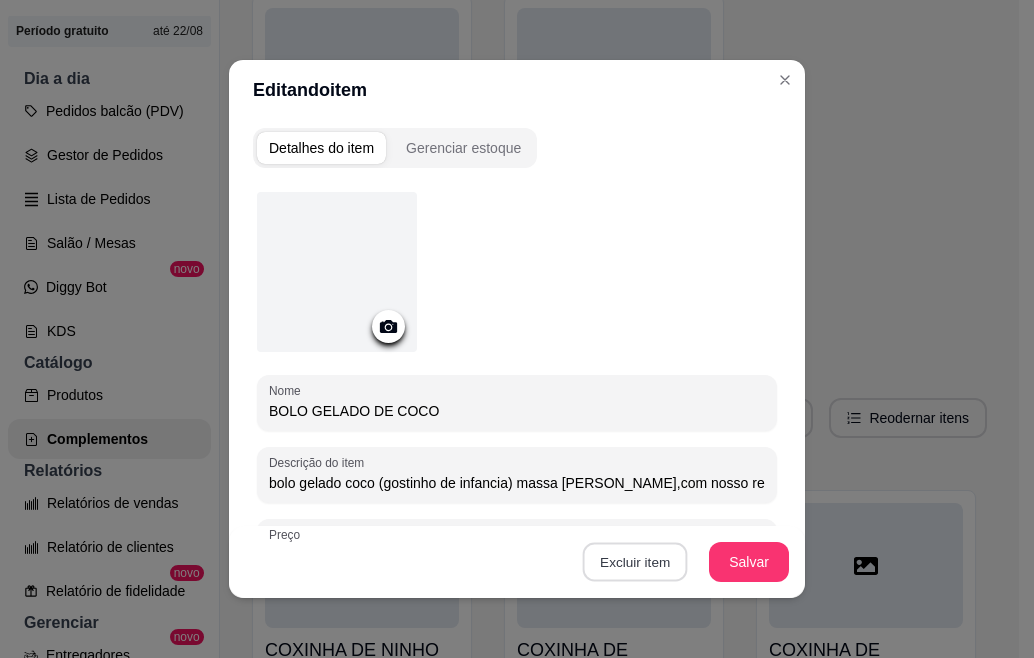 click on "Excluir item" at bounding box center [634, 562] 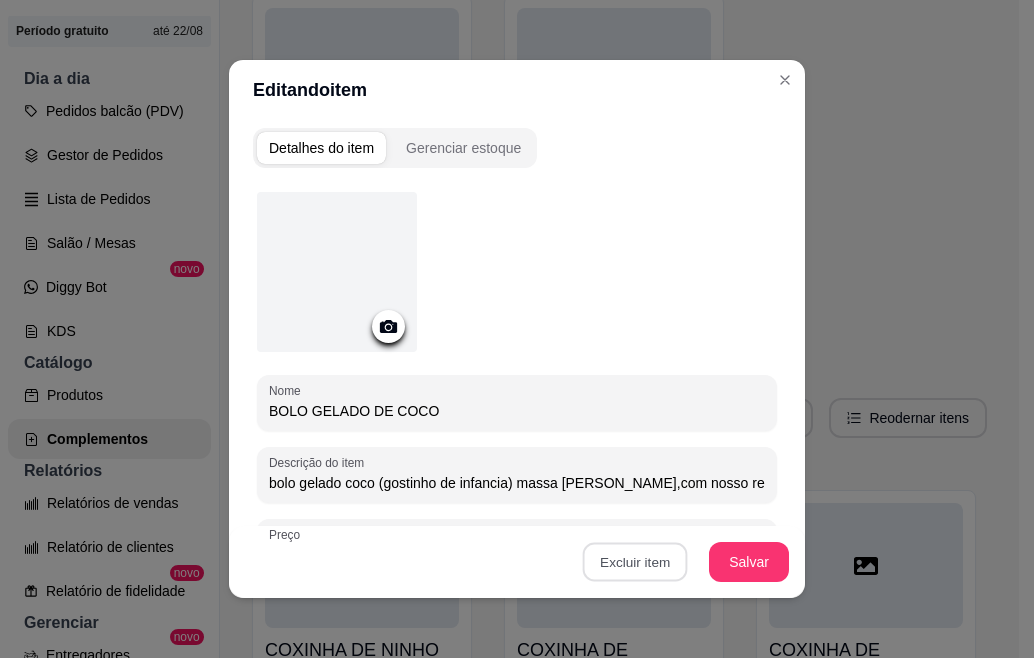 click on "Sim" at bounding box center [709, 517] 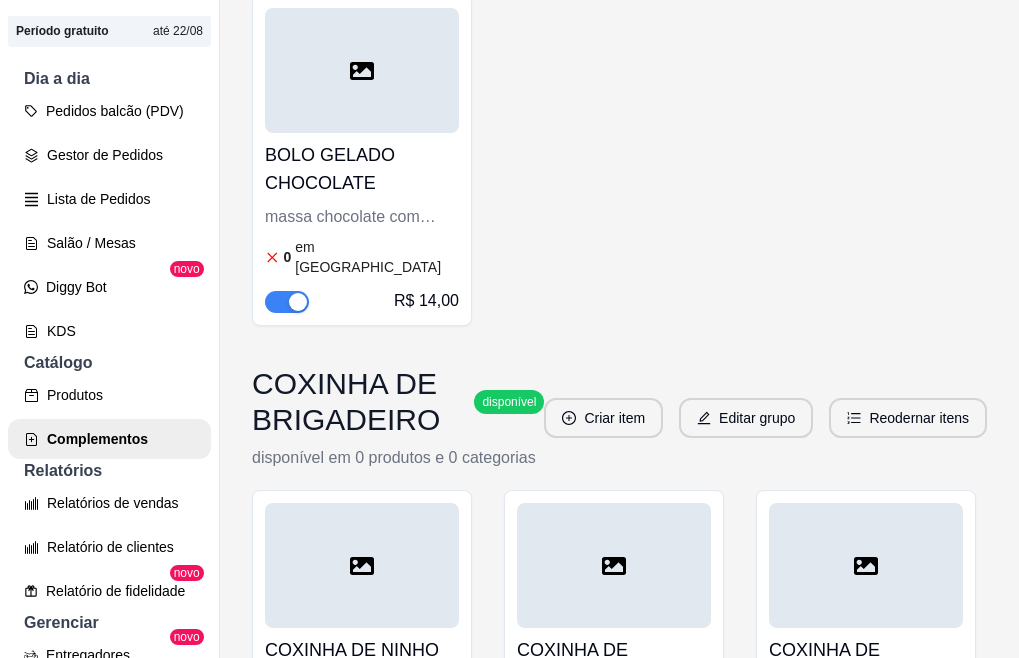 click on "BOLO GELADO CHOCOLATE massa chocolate com nosso delicioso brigadeiro e mousse de chocolate 0 em estoque R$ 14,00" at bounding box center [362, 223] 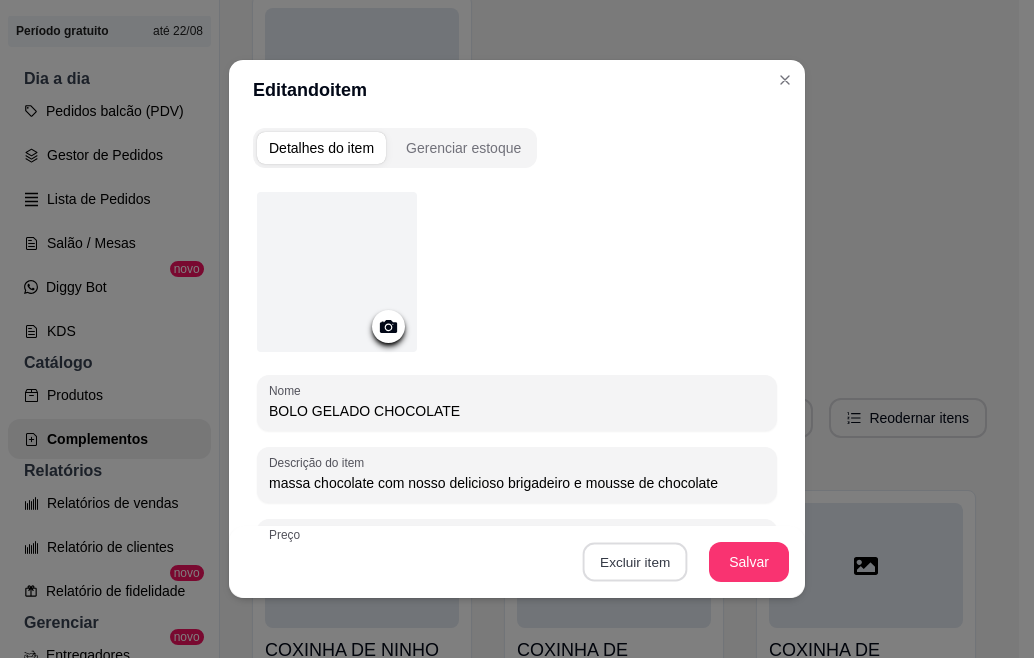 click on "Excluir item" at bounding box center [634, 562] 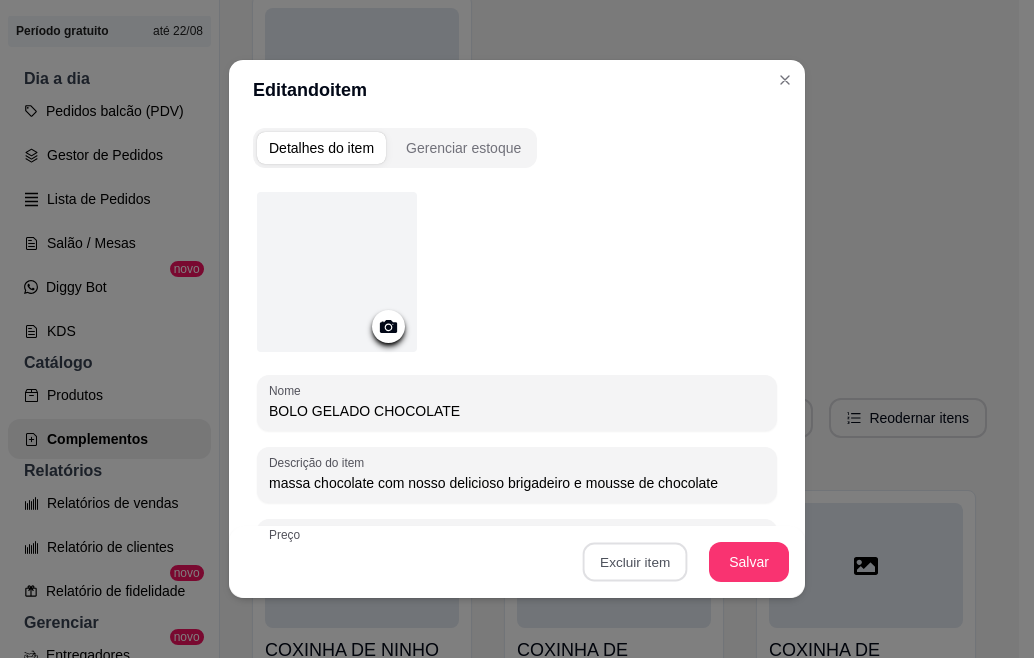 click on "Sim" at bounding box center (709, 517) 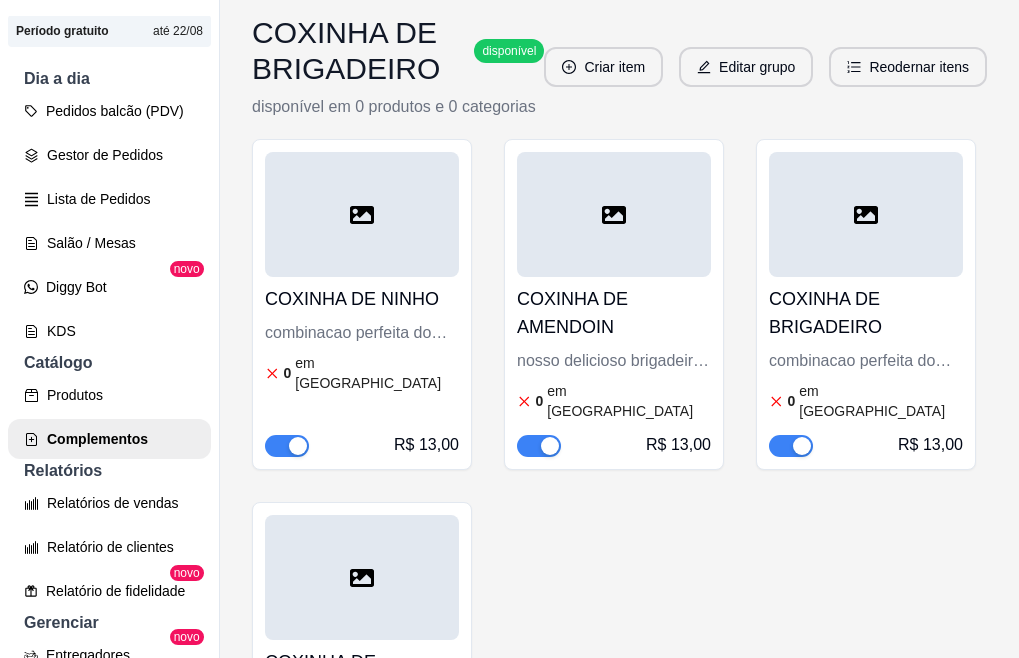 click on "COXINHA DE NINHO  combinacao perfeita do nosso brigadeiro ninho com morango e nutella 0 em estoque R$ 13,00" at bounding box center (362, 367) 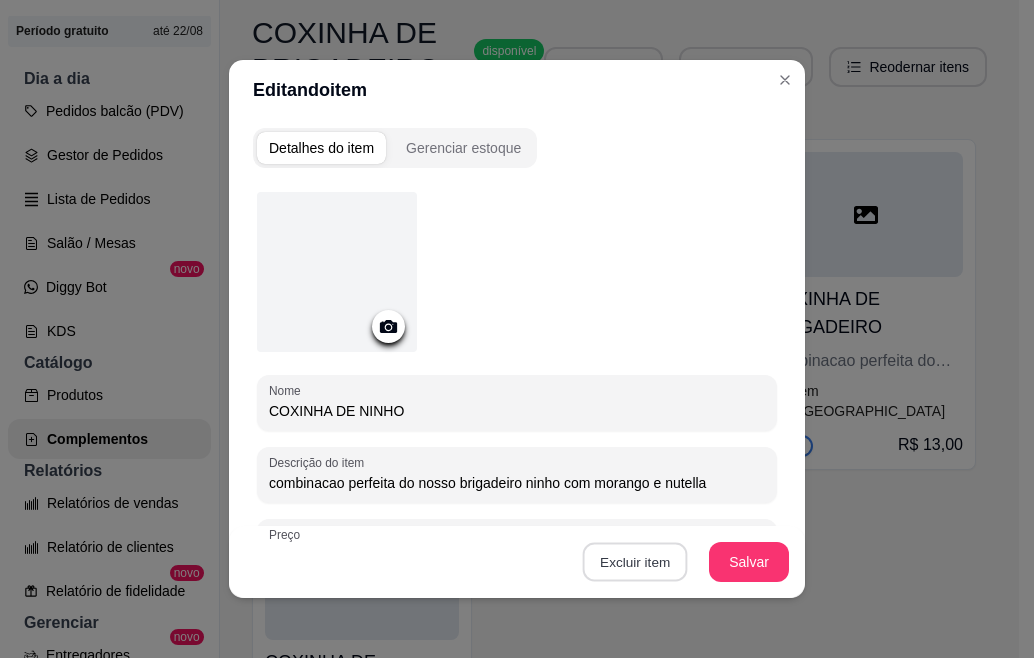 click on "Excluir item" at bounding box center (634, 562) 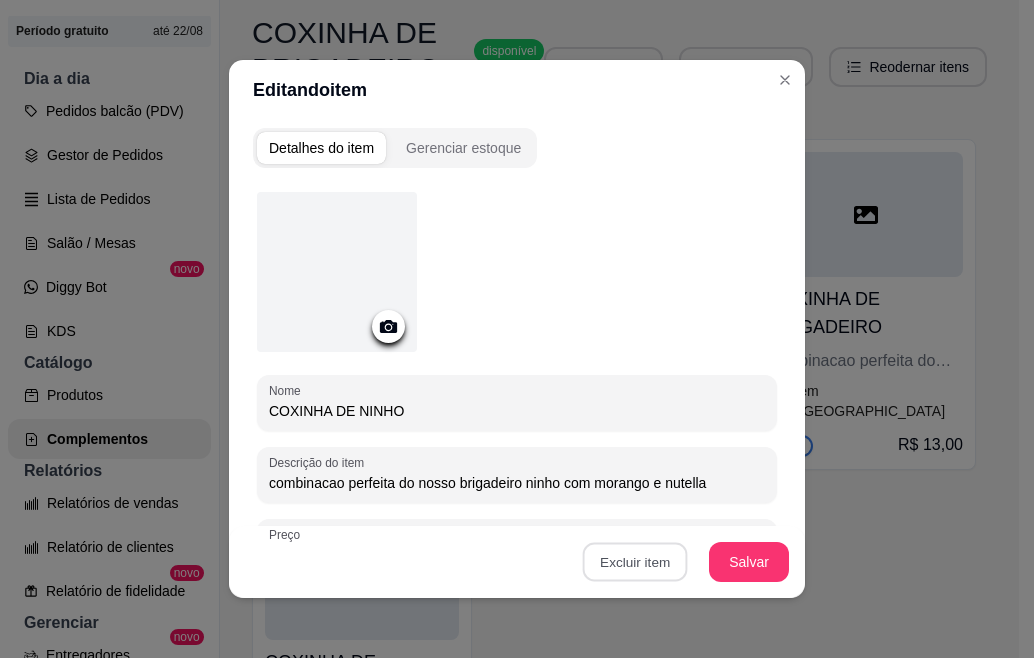 click on "Sim" at bounding box center [709, 517] 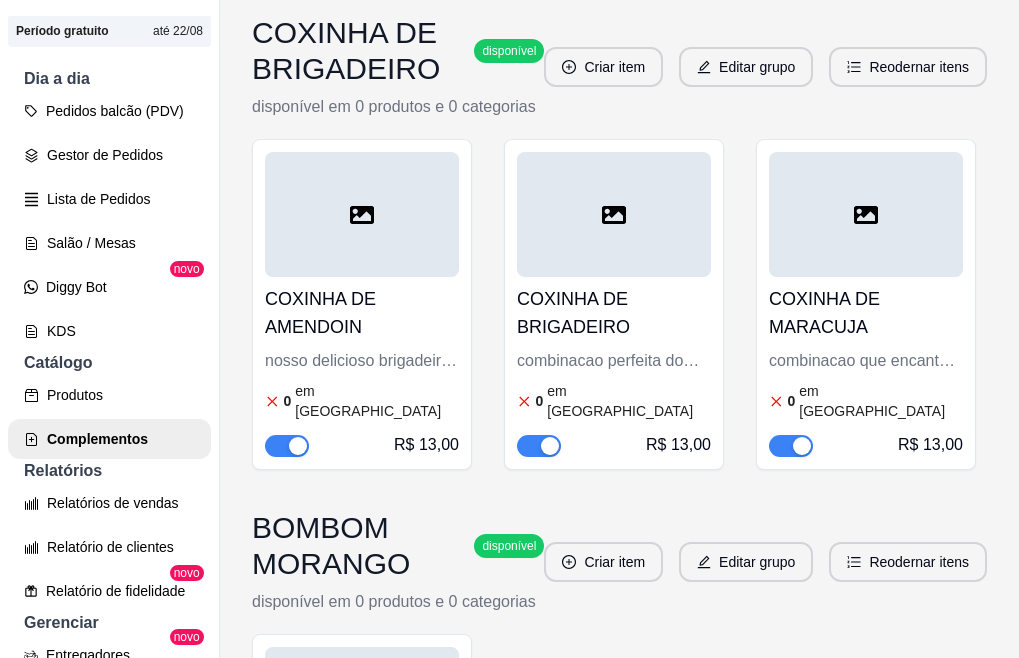 click on "COXINHA DE AMENDOIN" at bounding box center (362, 313) 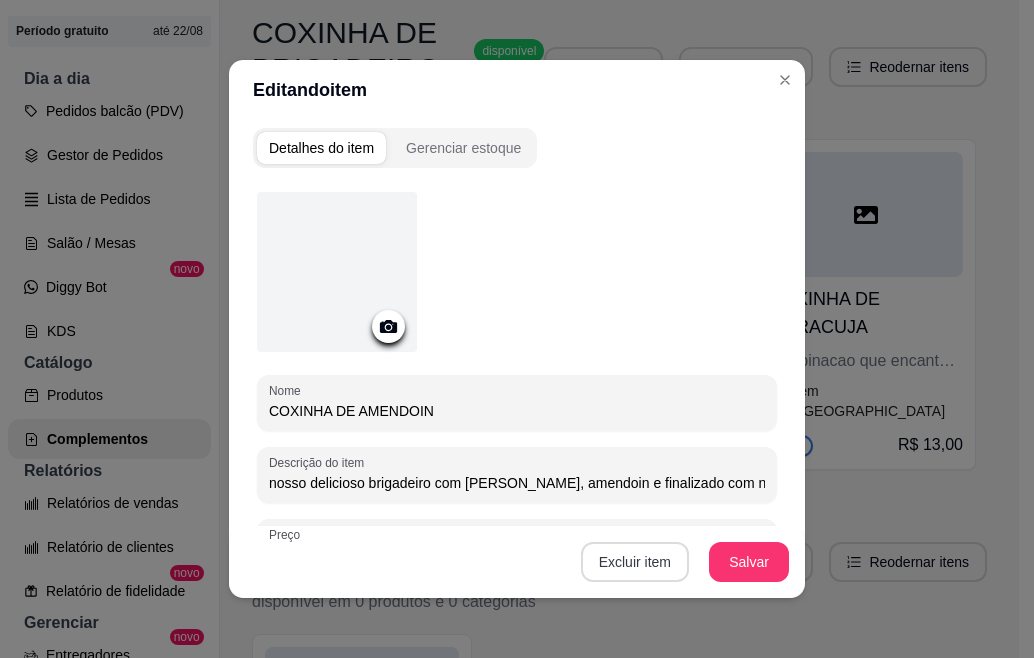 click on "Excluir item" at bounding box center (635, 562) 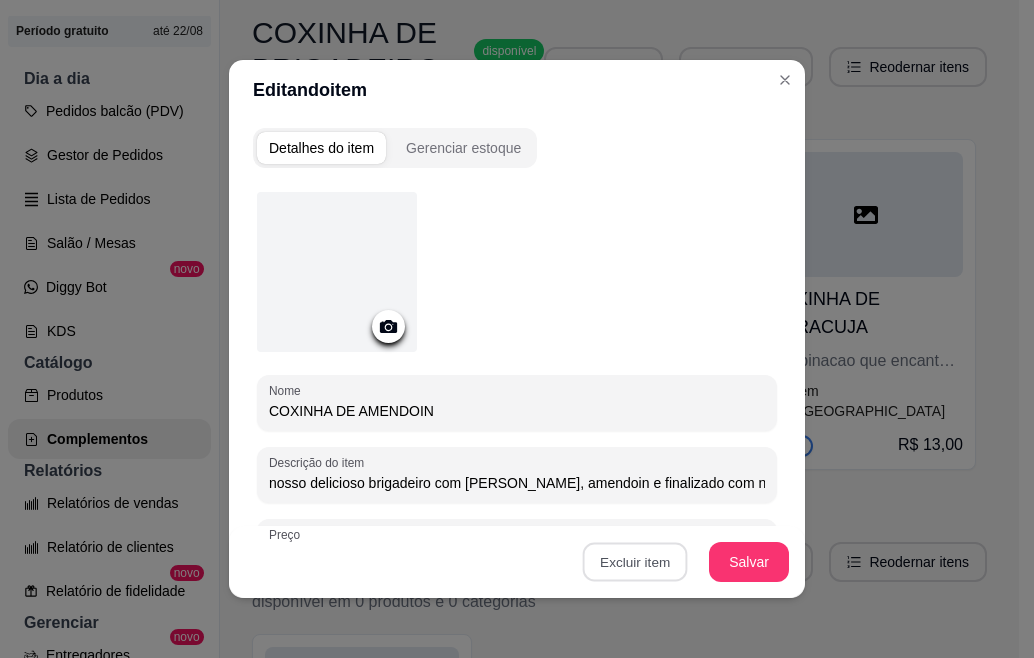 click on "Sim" at bounding box center (709, 517) 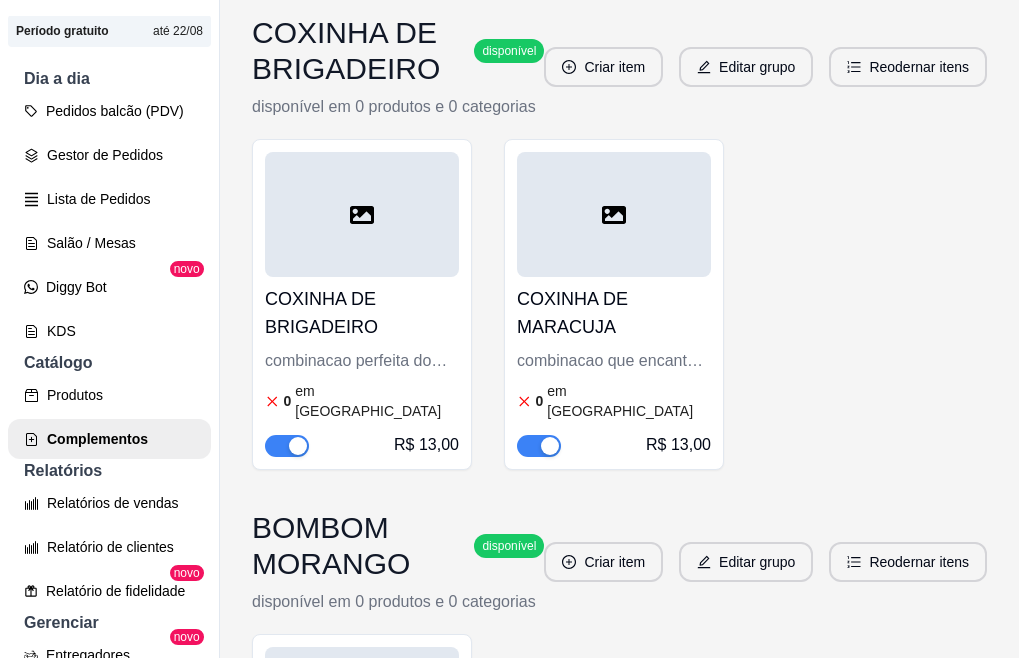 click on "COXINHA DE BRIGADEIRO combinacao perfeita do nosso brigadeiro,[PERSON_NAME] finalizado com granulado 0 em estoque R$ 13,00" at bounding box center (362, 367) 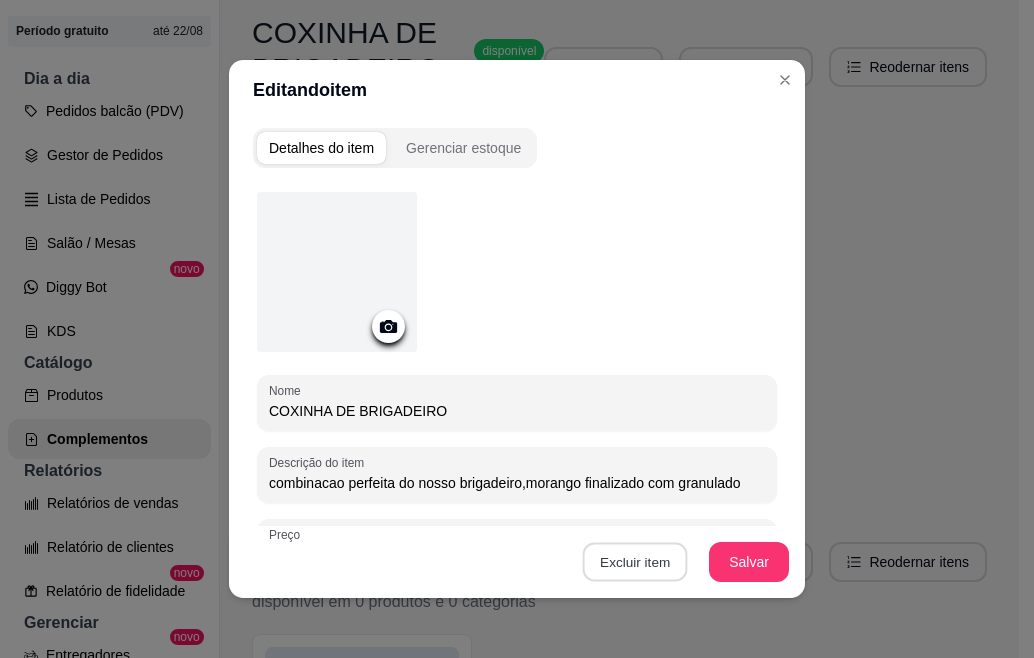 click on "Excluir item" at bounding box center [634, 562] 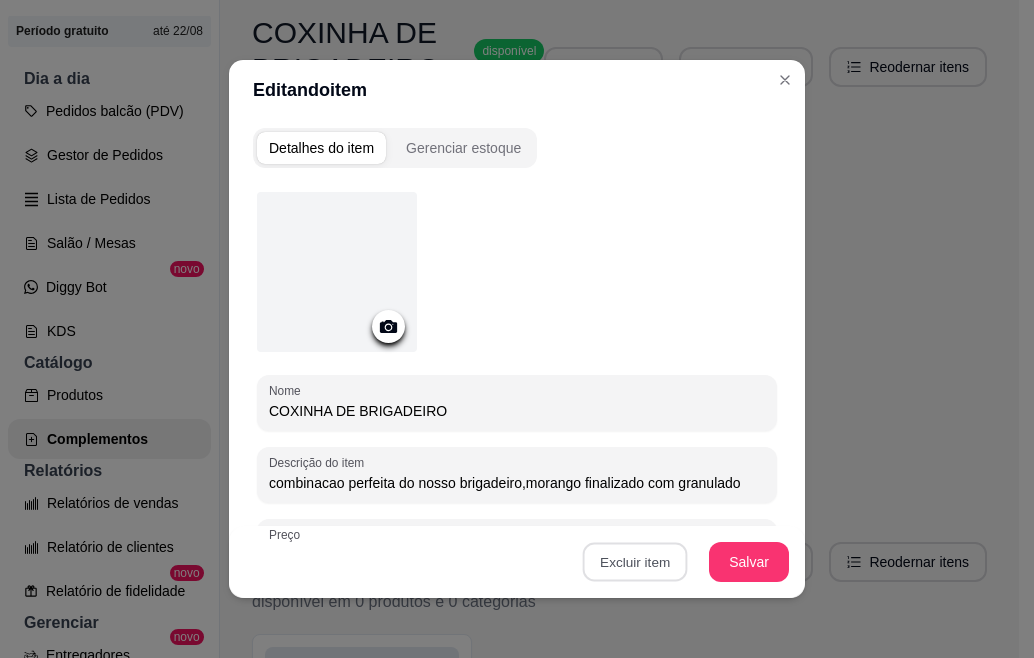 click on "Sim" at bounding box center [709, 517] 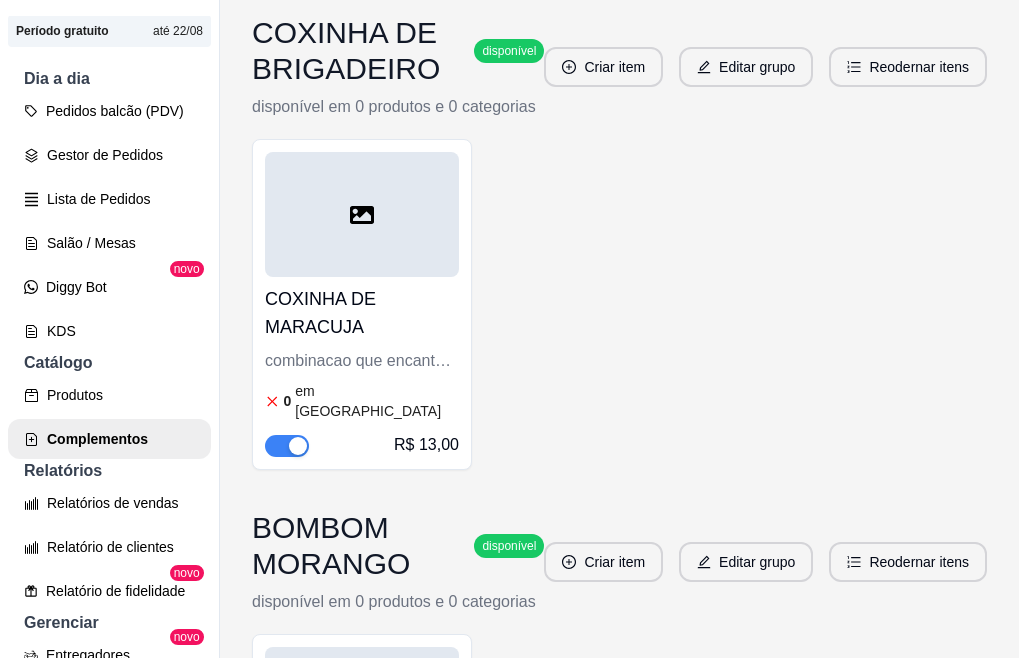 click on "combinacao que encanta os paladares,nosso delicioso brigadeirod de maracuja,com morango,enrolado com granulado de chocolate branco" at bounding box center (362, 361) 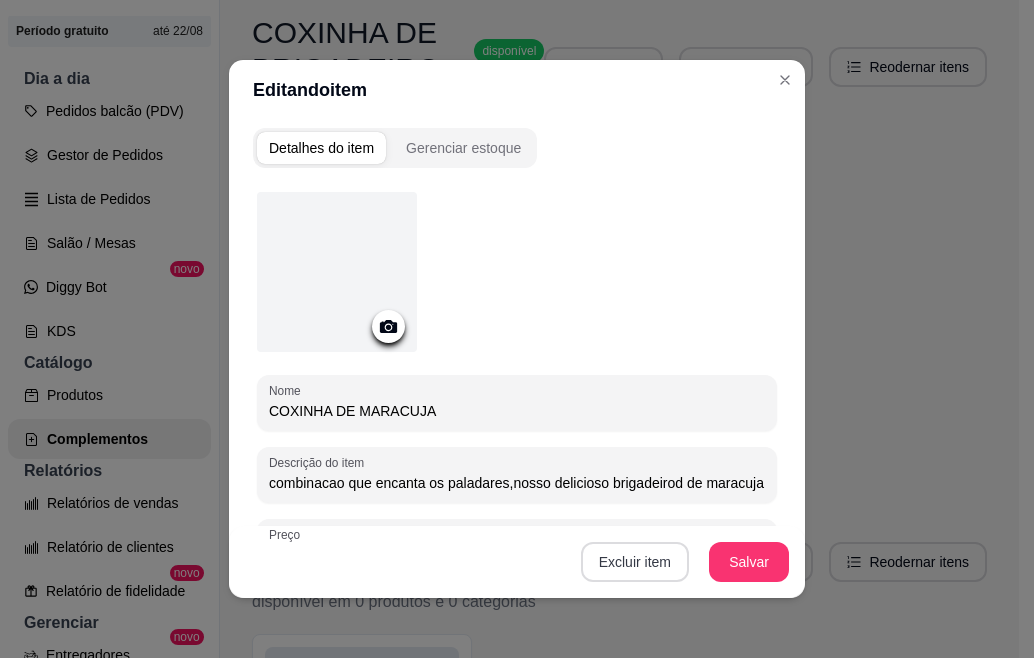 click on "Excluir item" at bounding box center (635, 562) 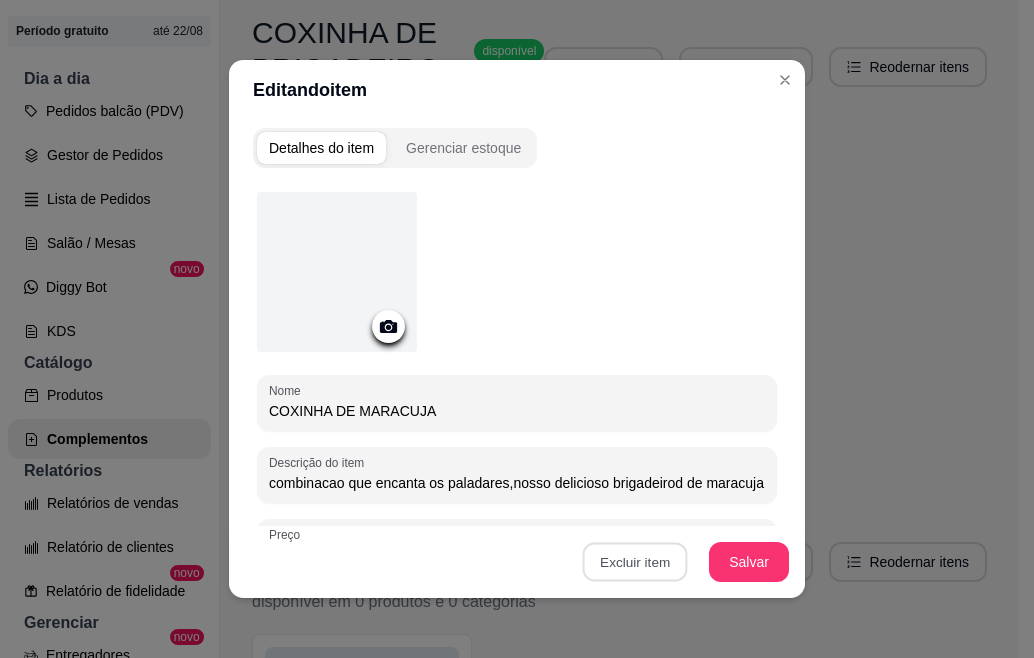click on "Sim" at bounding box center [709, 517] 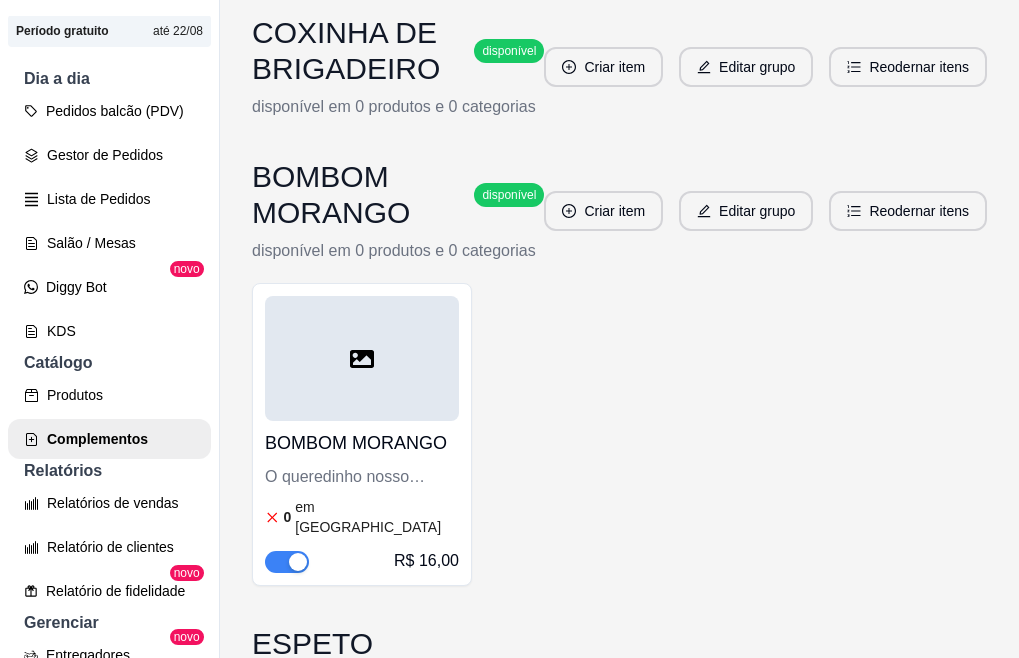 click on "O queredinho nosso delicioso brigadeiro branco com morango,banhado no chocolate ao leite nobre" at bounding box center (362, 477) 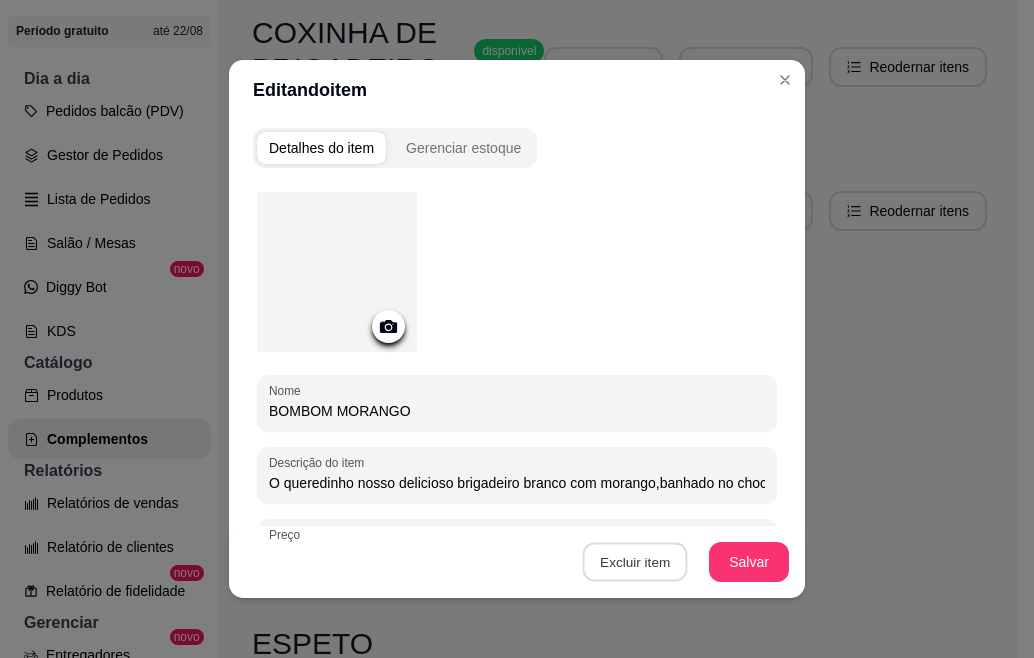 click on "Excluir item" at bounding box center [634, 562] 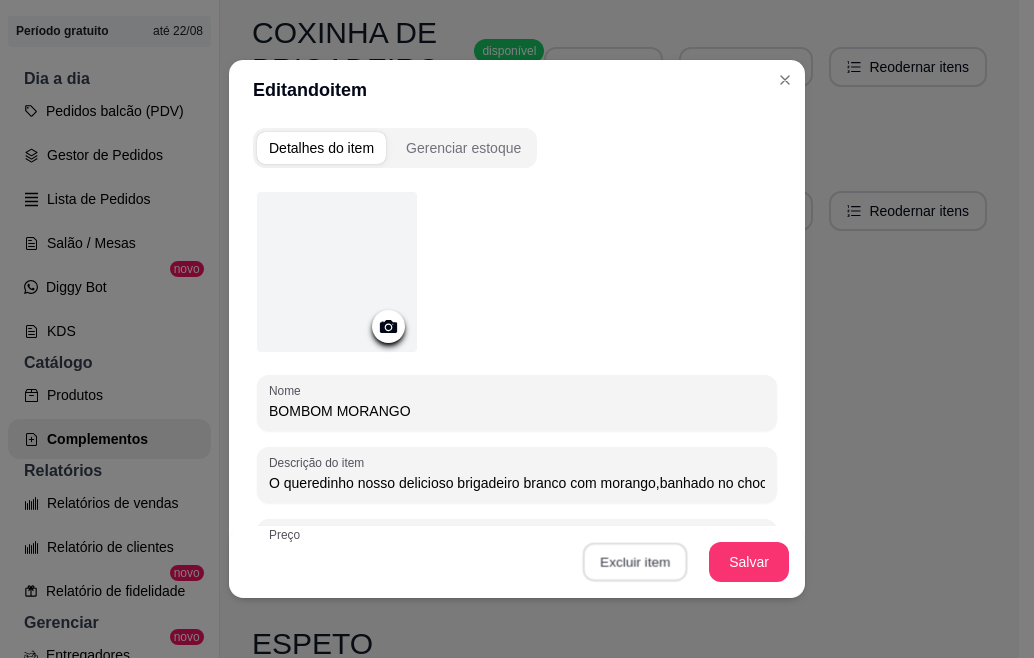 click on "Excluir item" at bounding box center [634, 562] 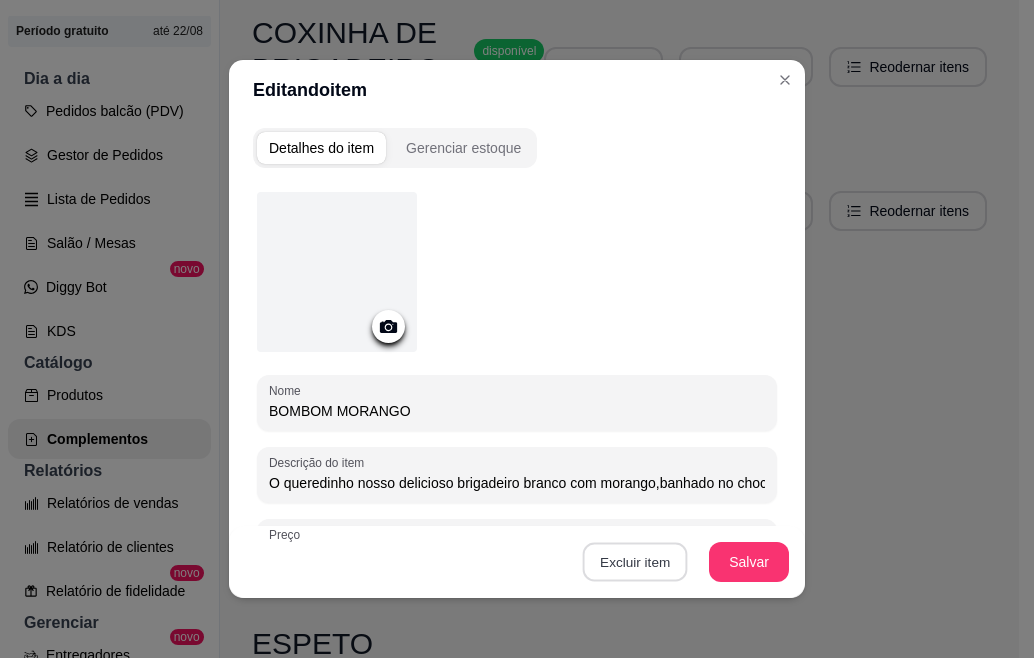 click on "Excluir item" at bounding box center (634, 562) 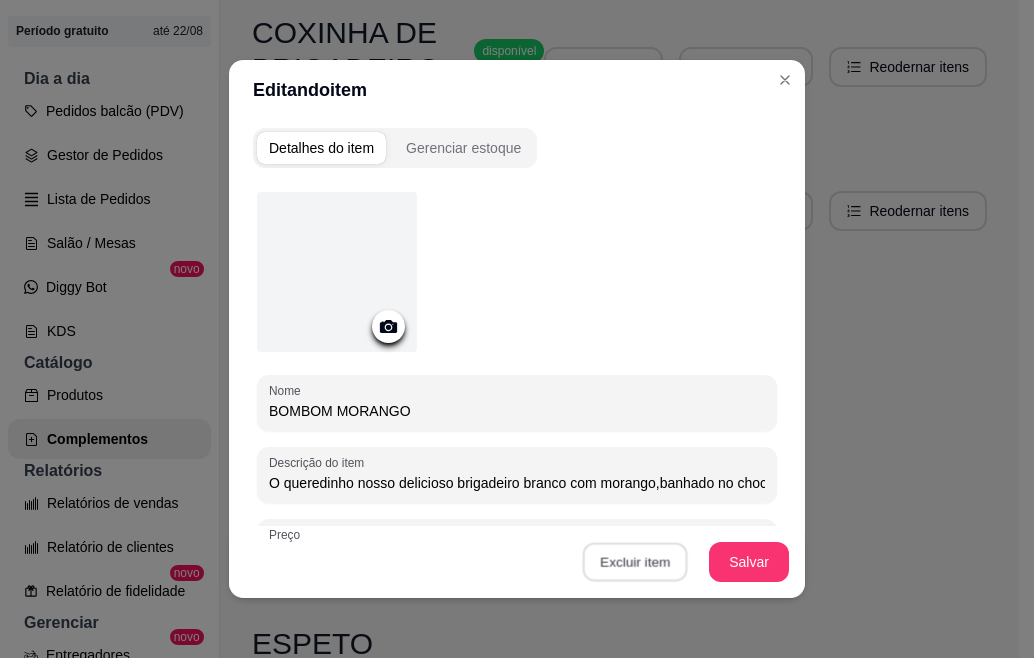 click on "Excluir item" at bounding box center [634, 562] 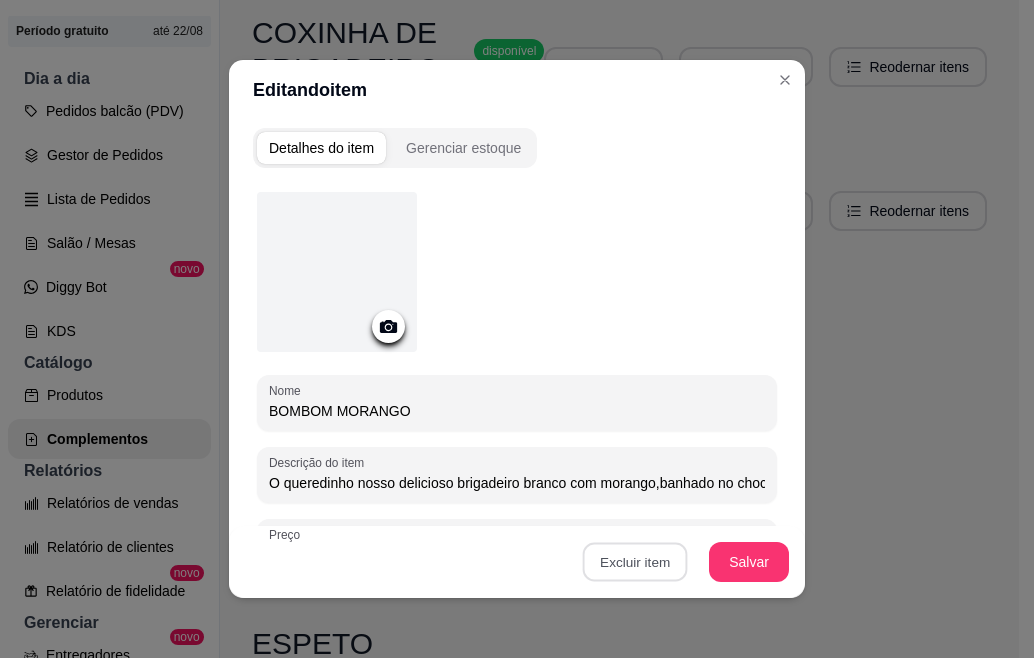 click on "Sim" at bounding box center (709, 517) 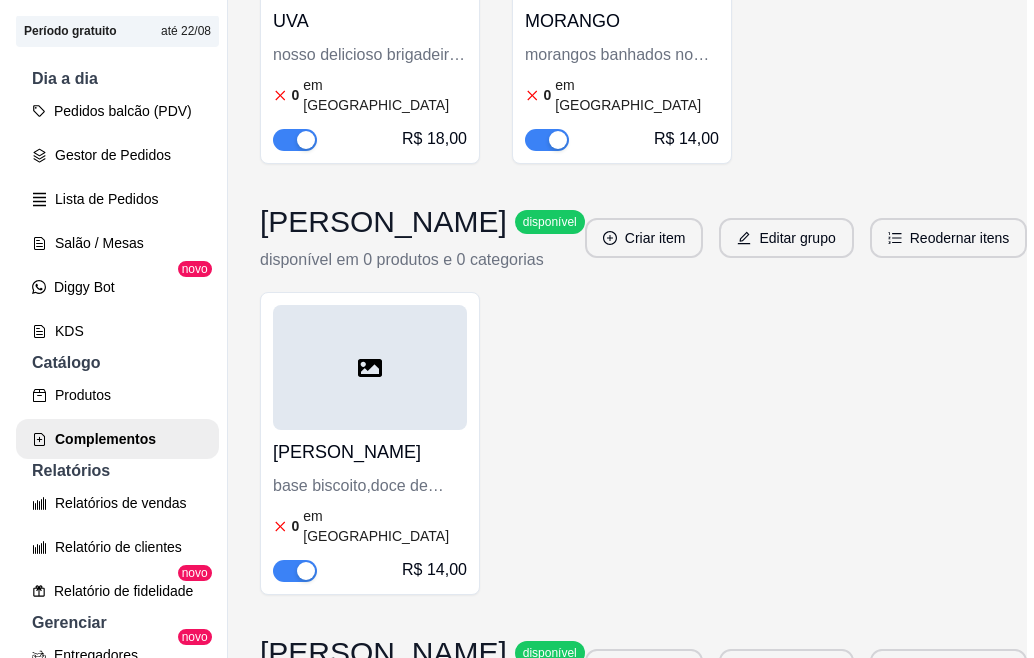 scroll, scrollTop: 1213, scrollLeft: 0, axis: vertical 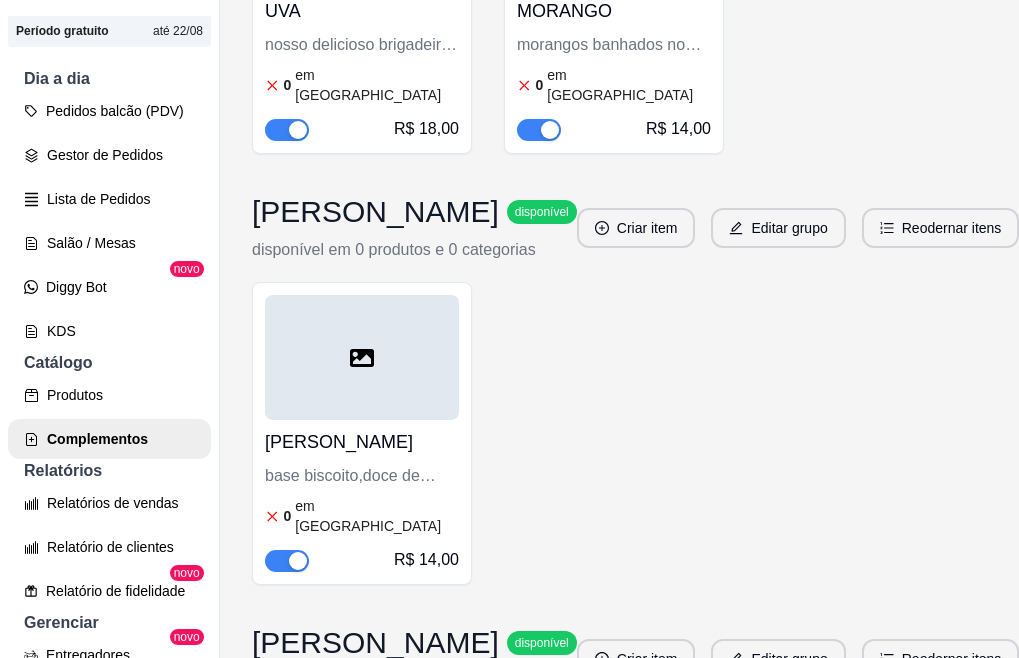 click on "ESPETO BOMBOM DE UVA" at bounding box center (362, -3) 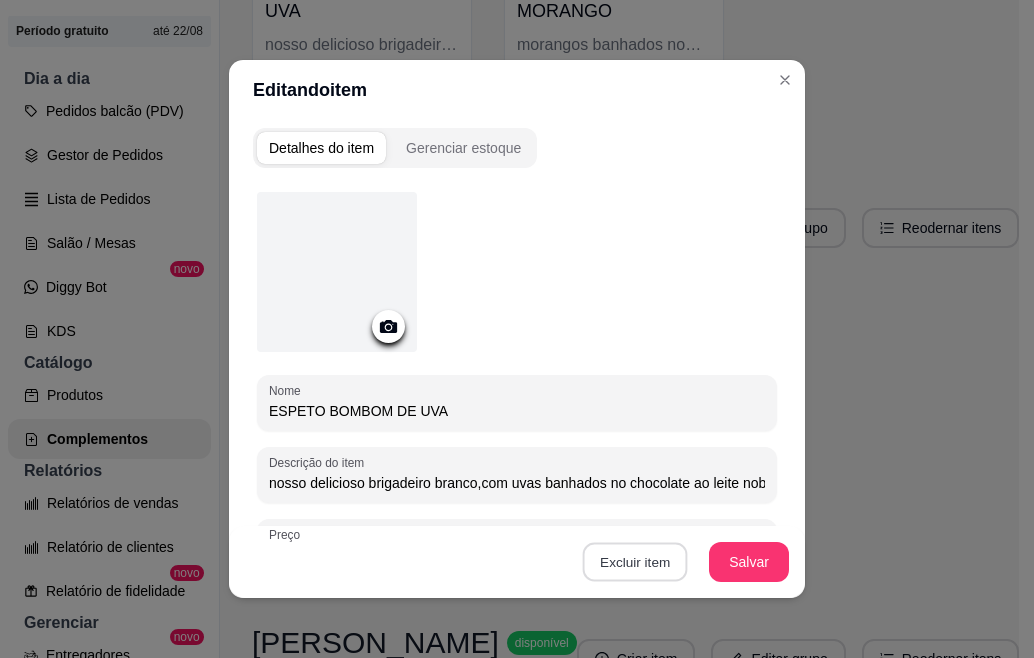 click on "Excluir item" at bounding box center (634, 562) 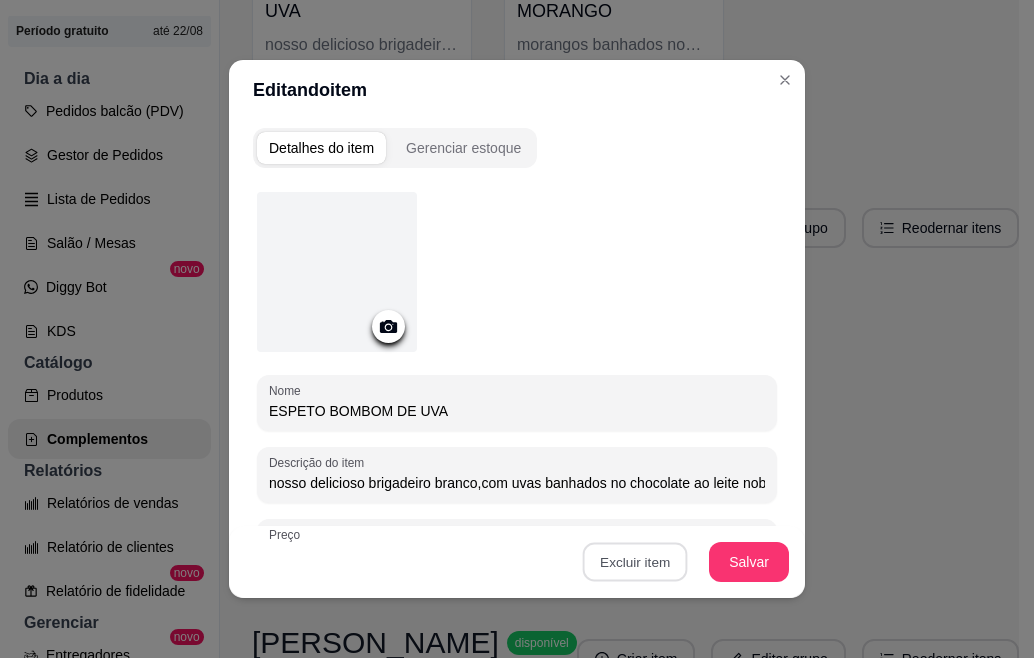 click on "Sim" at bounding box center (709, 517) 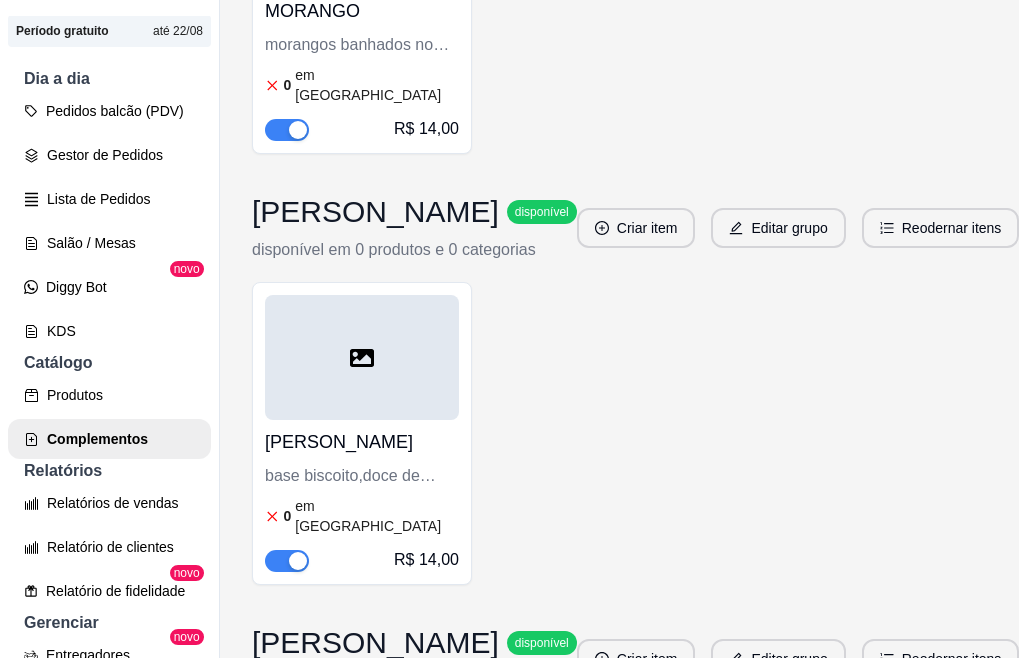 click on "morangos banhados no chocolate ao leite nobre" at bounding box center (362, 45) 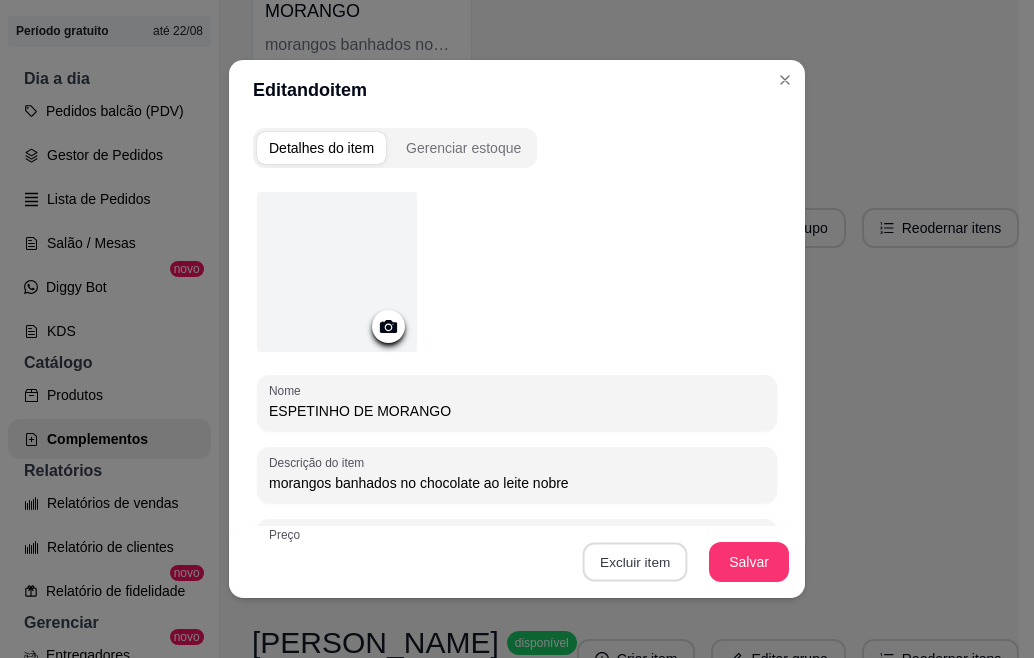 click on "Excluir item" at bounding box center [634, 562] 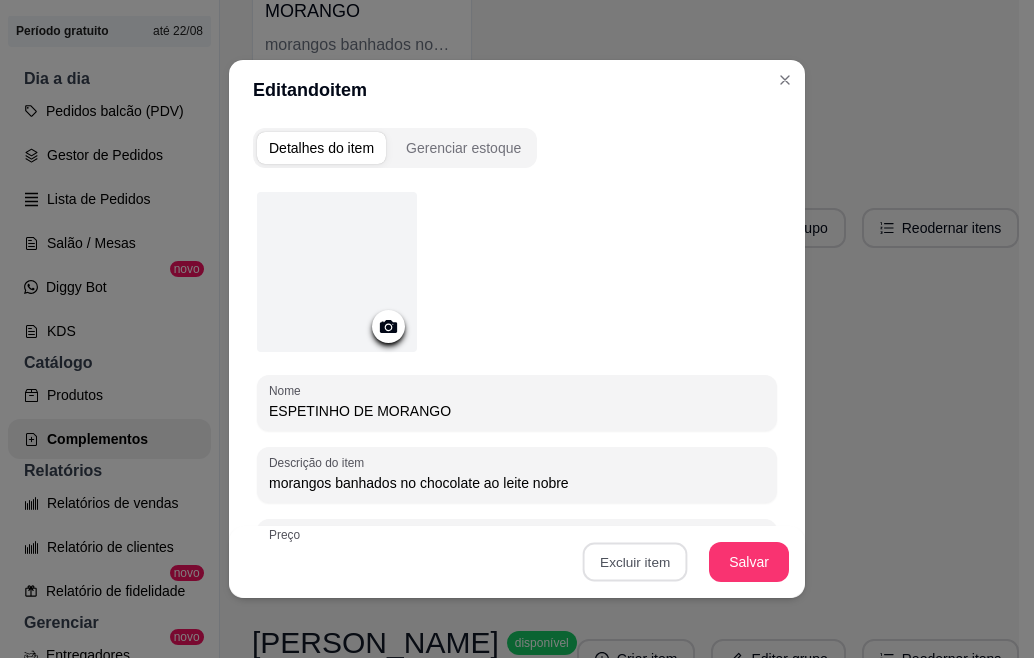 click on "Sim" at bounding box center (709, 517) 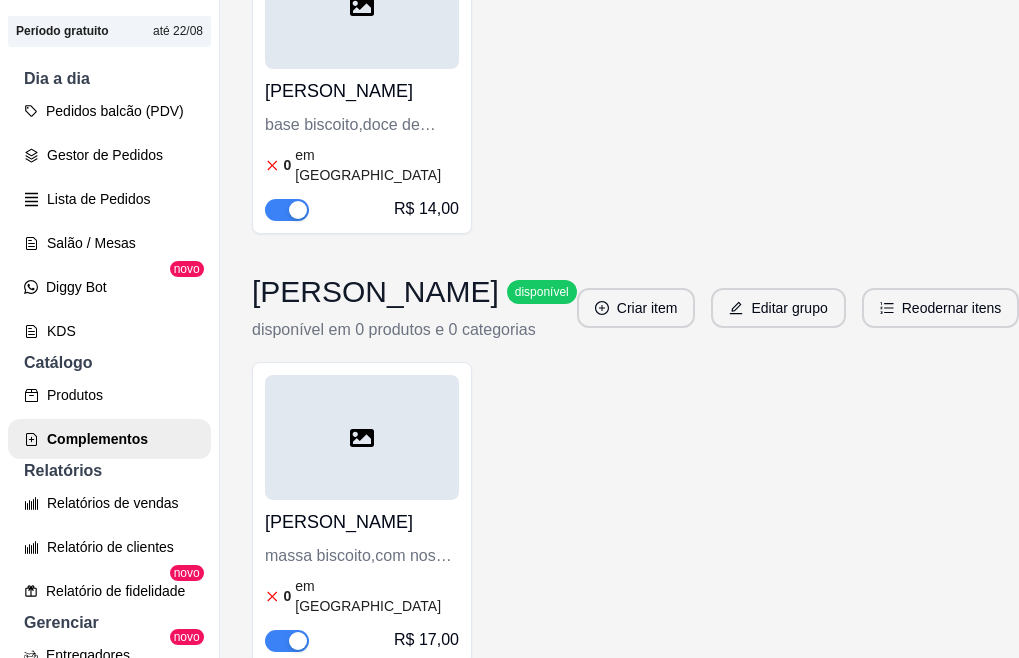 click on "TORTA BANOFFE base biscoito,doce de leite,bananas, nata finalizado com cacau 0 em estoque R$ 14,00" at bounding box center [362, 145] 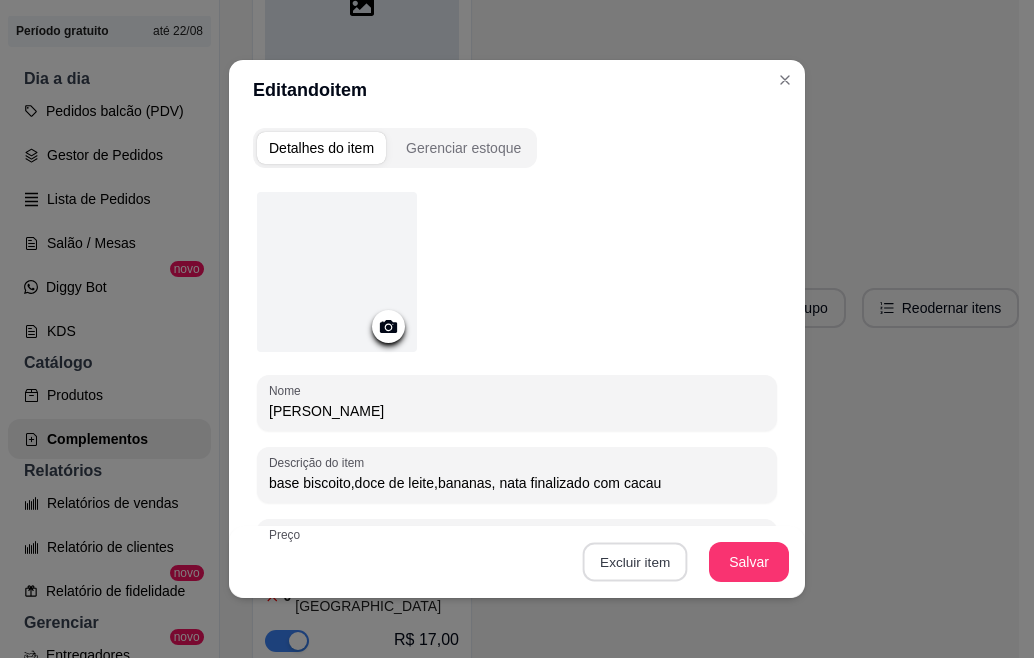 click on "Excluir item" at bounding box center [634, 562] 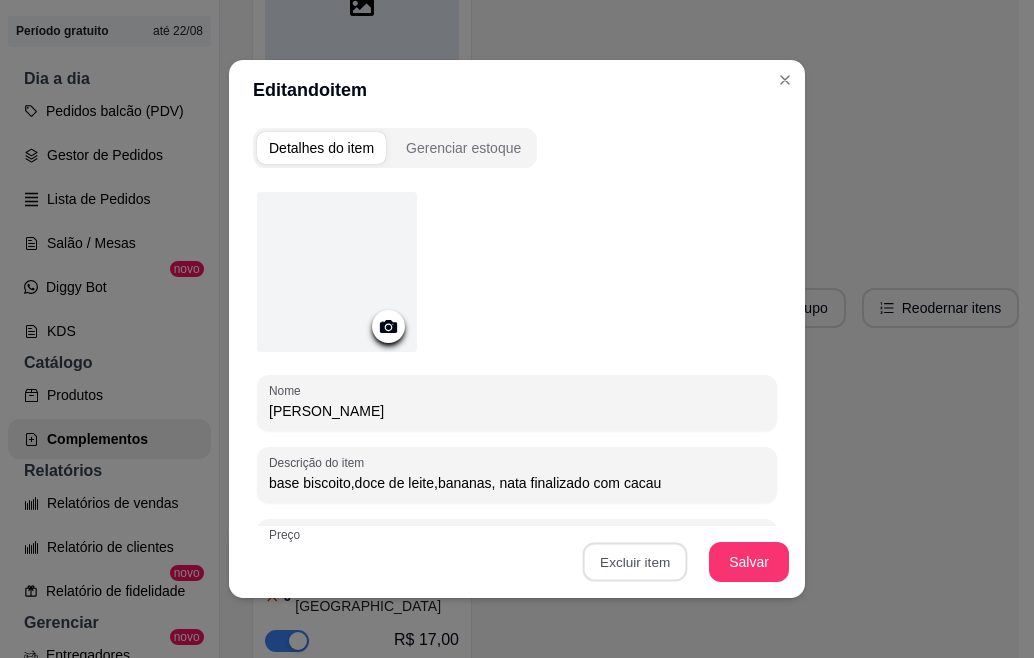 click on "Sim" at bounding box center [709, 517] 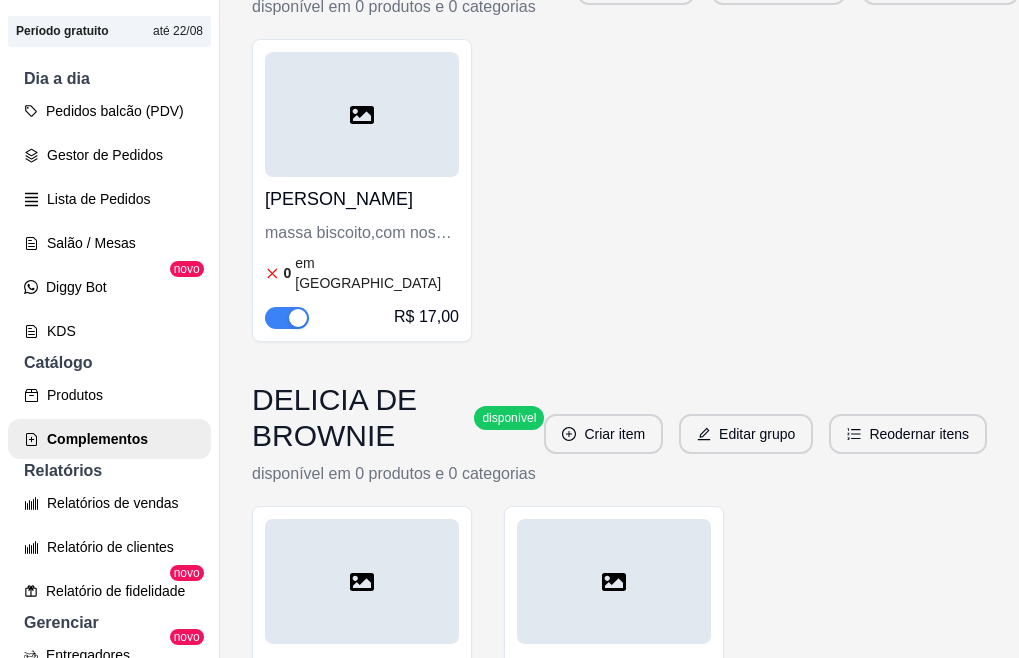 click on "FATIA TORTA LIMAO massa biscoito,com nosso delicioso mousse limao finalizado com chantininho e raspas de limao 0 em estoque R$ 17,00" at bounding box center (362, 253) 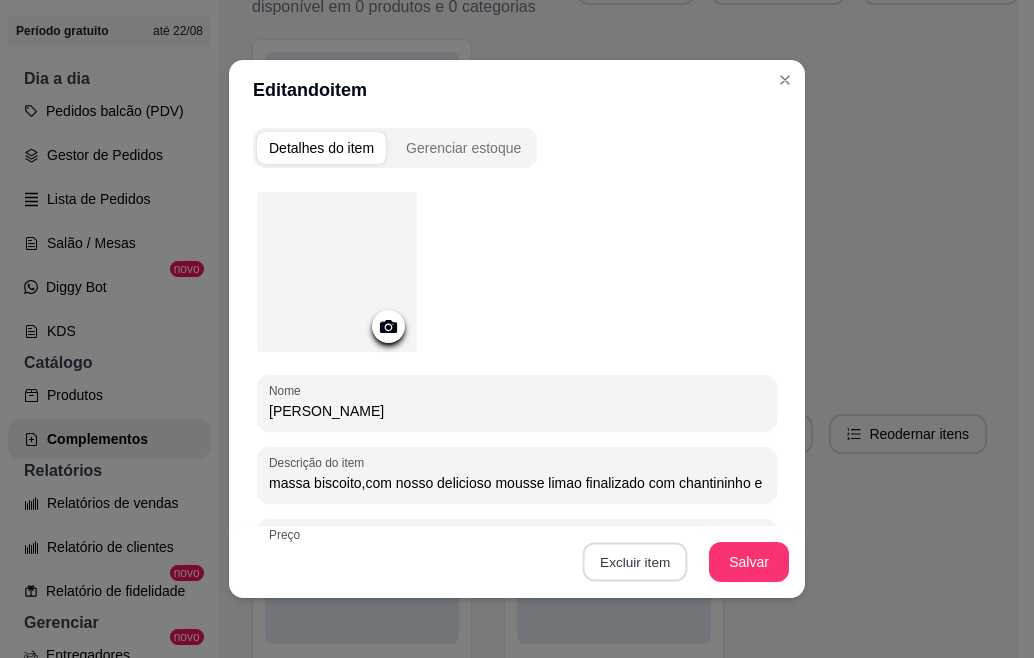 click on "Excluir item" at bounding box center (634, 562) 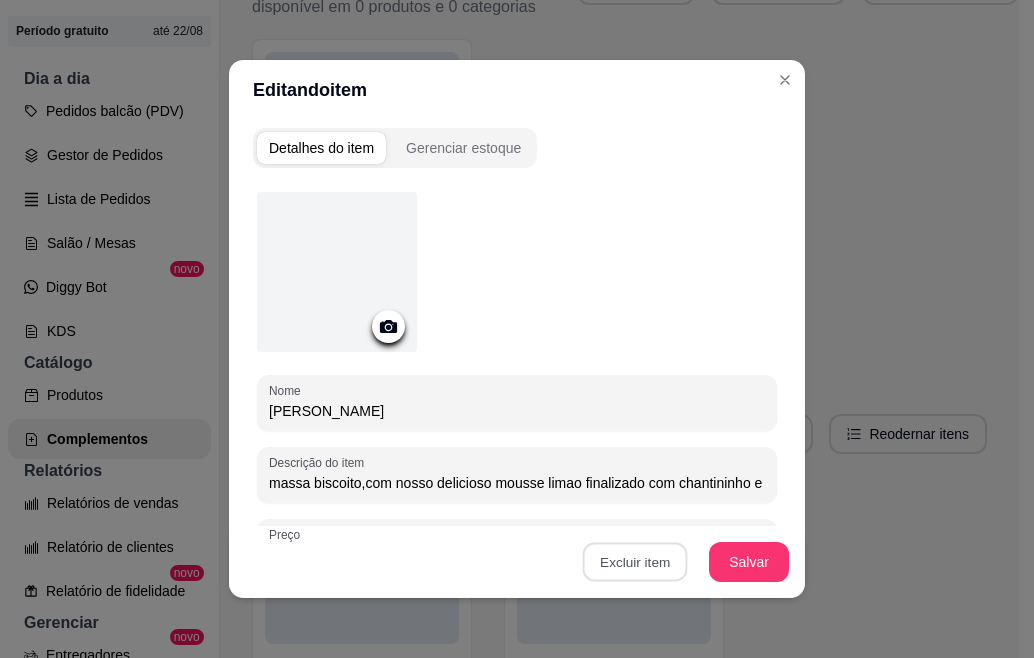 click on "Sim" at bounding box center (709, 517) 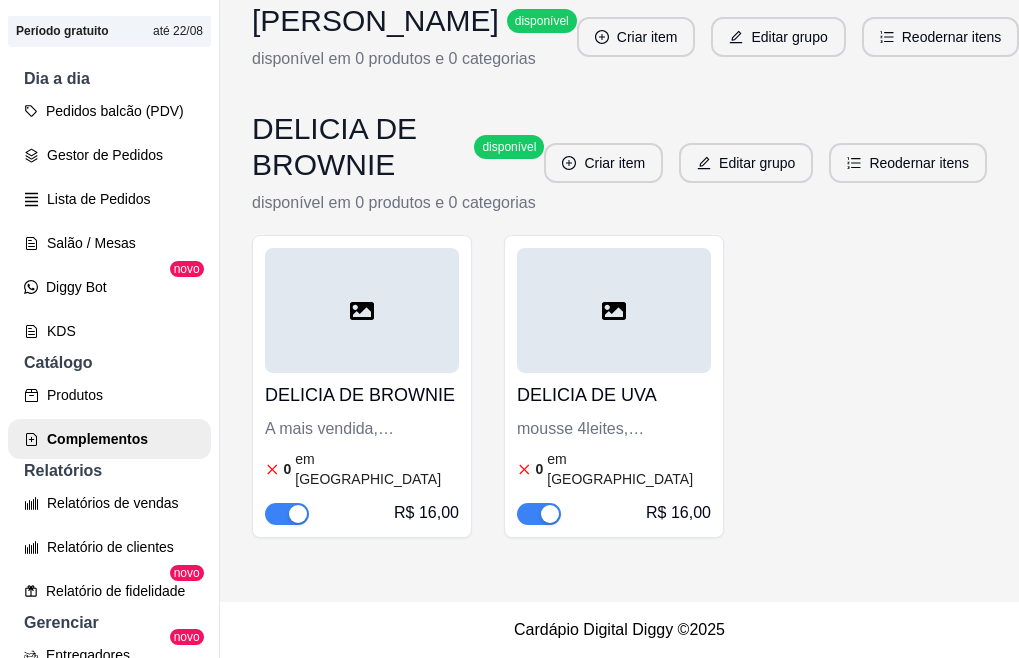 click on "DELICIA DE BROWNIE" at bounding box center (362, 395) 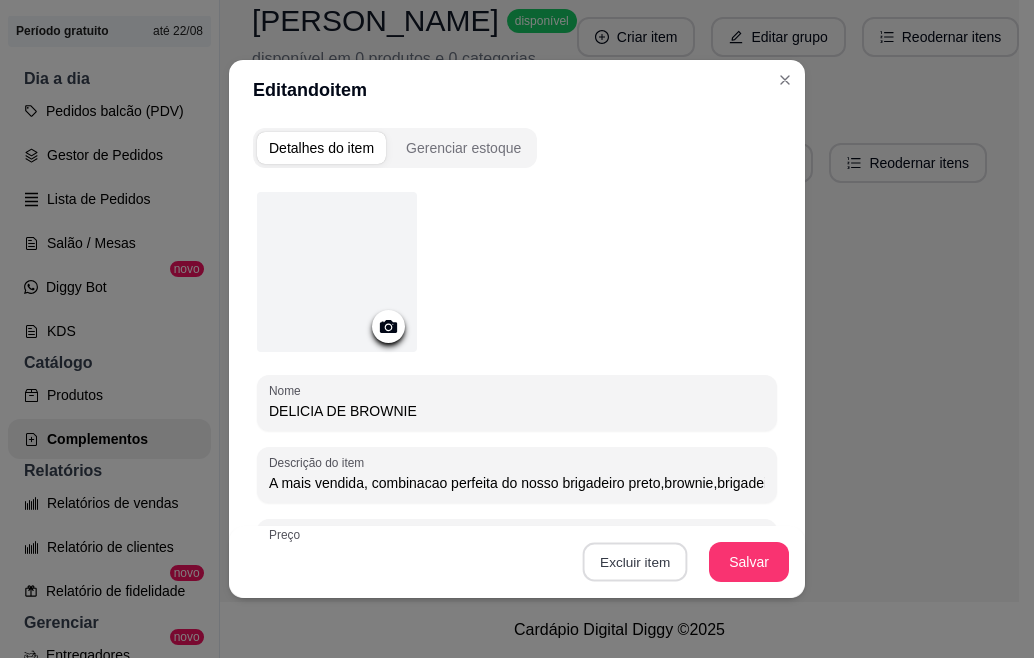 click on "Excluir item" at bounding box center (634, 562) 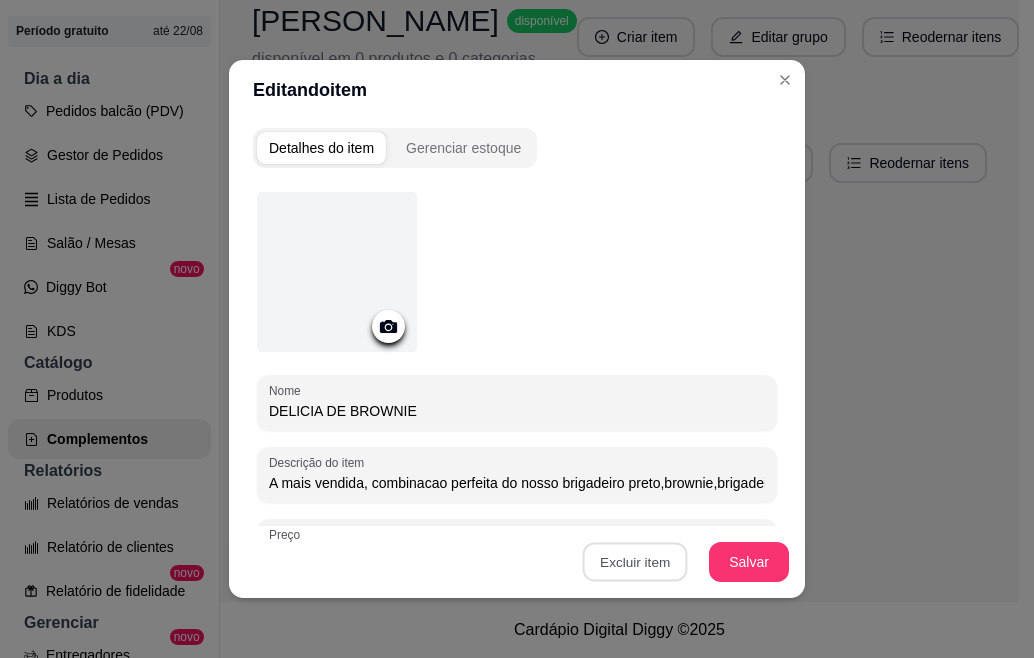 click on "Sim" at bounding box center [709, 517] 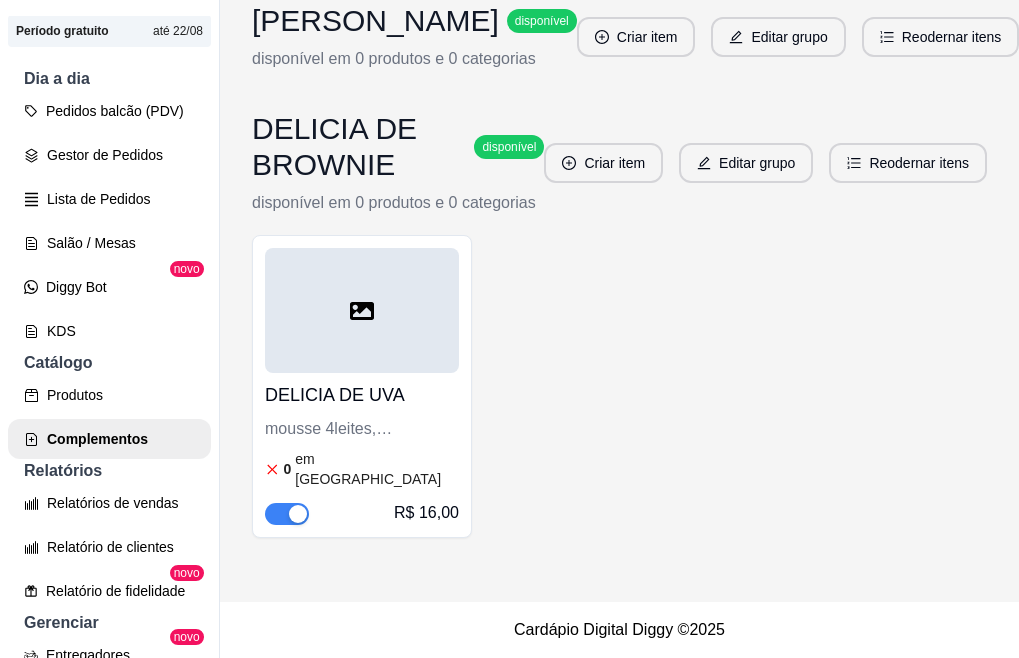 click on "DELICIA DE UVA" at bounding box center [362, 395] 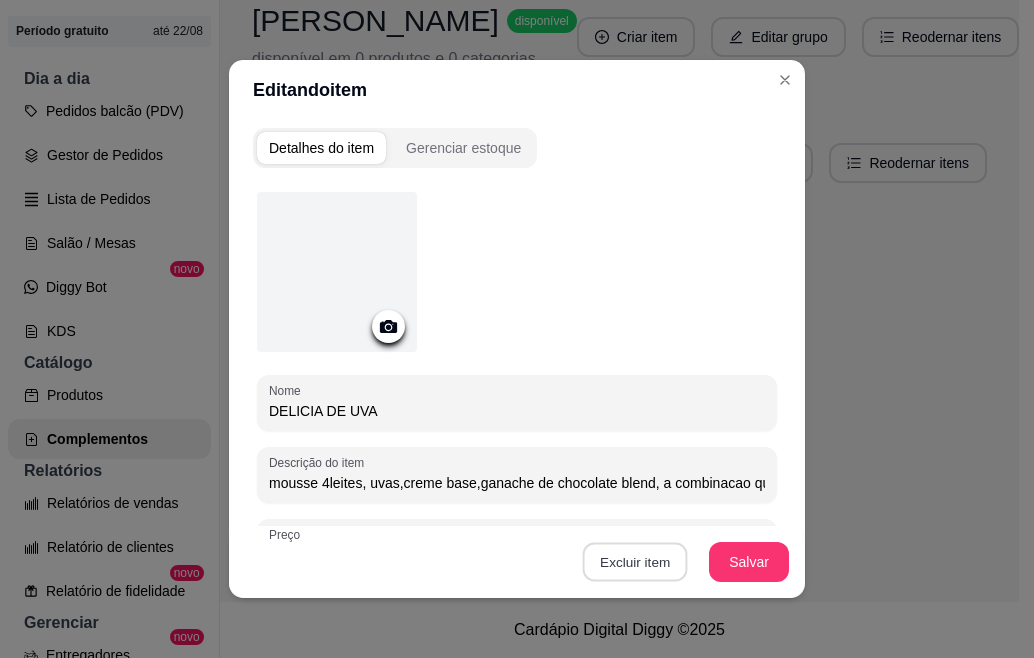 click on "Excluir item" at bounding box center [634, 562] 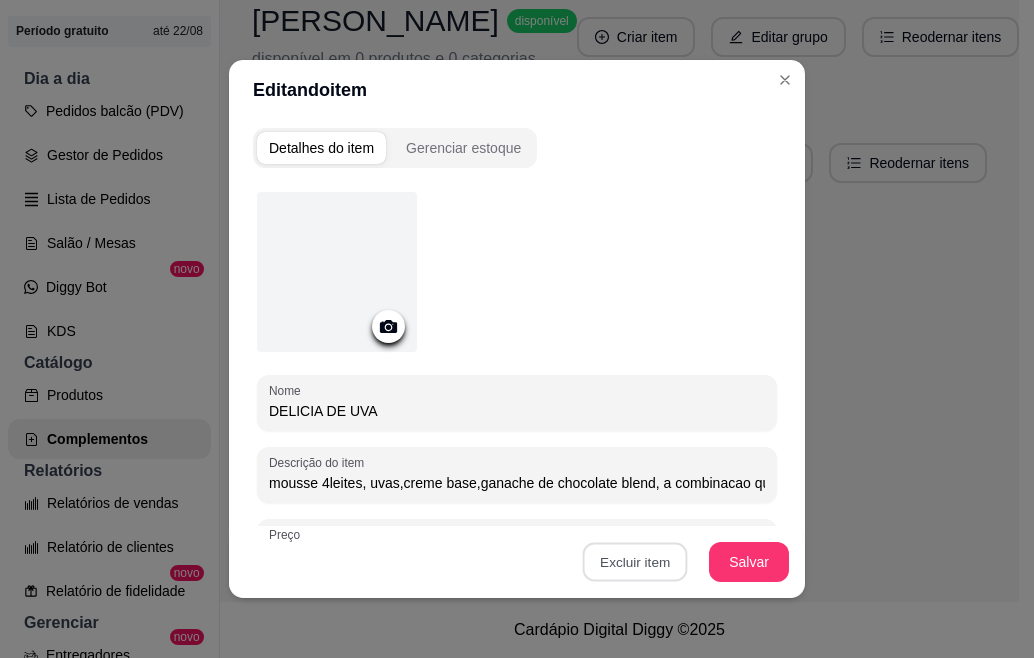 click on "Sim" at bounding box center (709, 517) 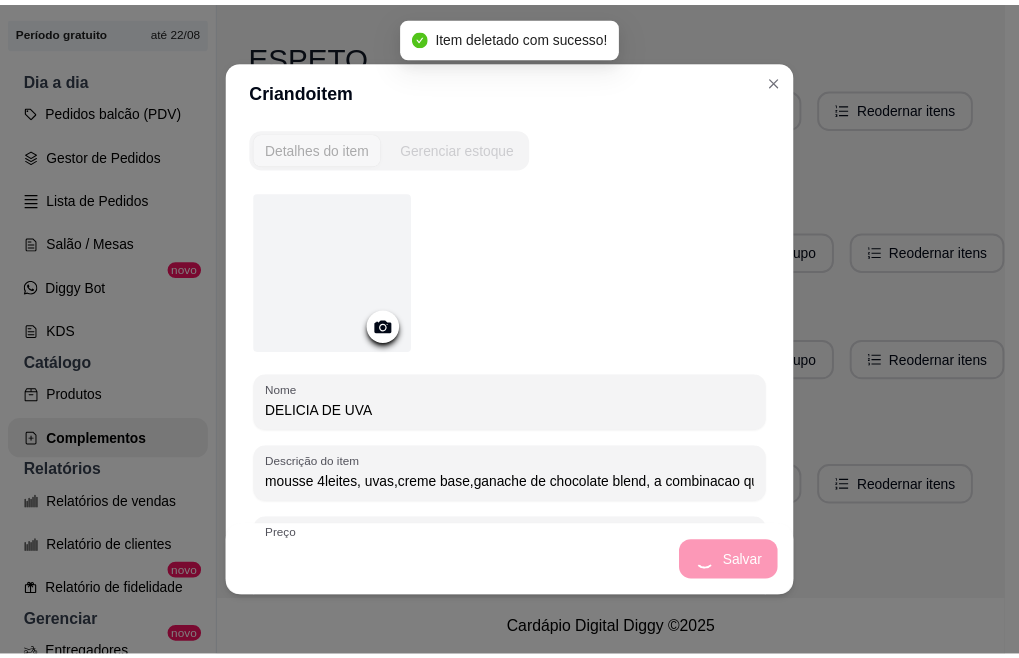 scroll, scrollTop: 1045, scrollLeft: 0, axis: vertical 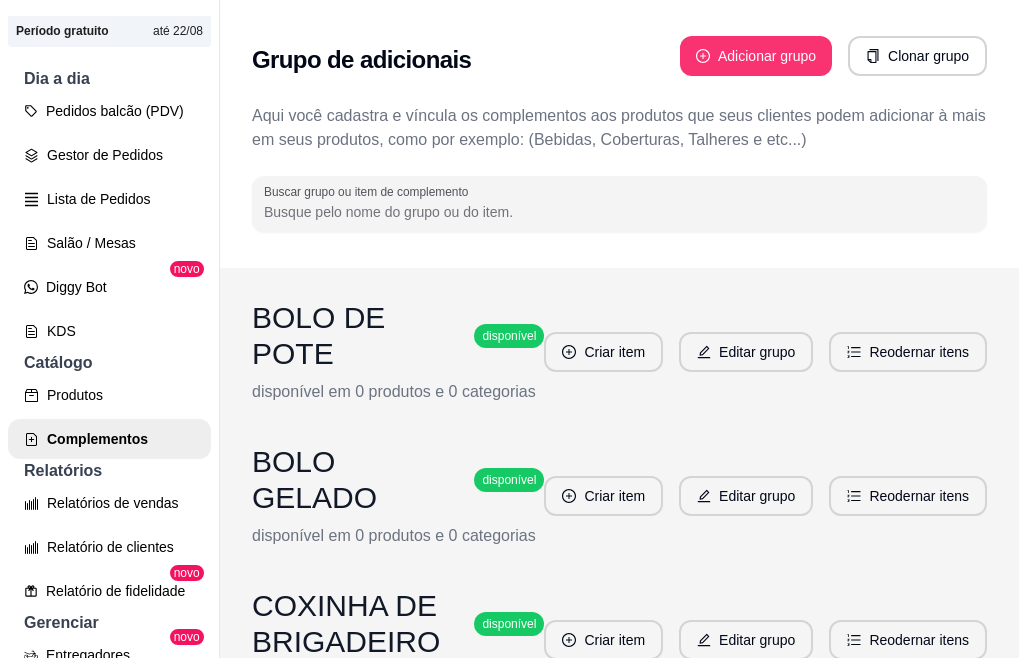 click on "BOLO DE POTE" at bounding box center [359, 336] 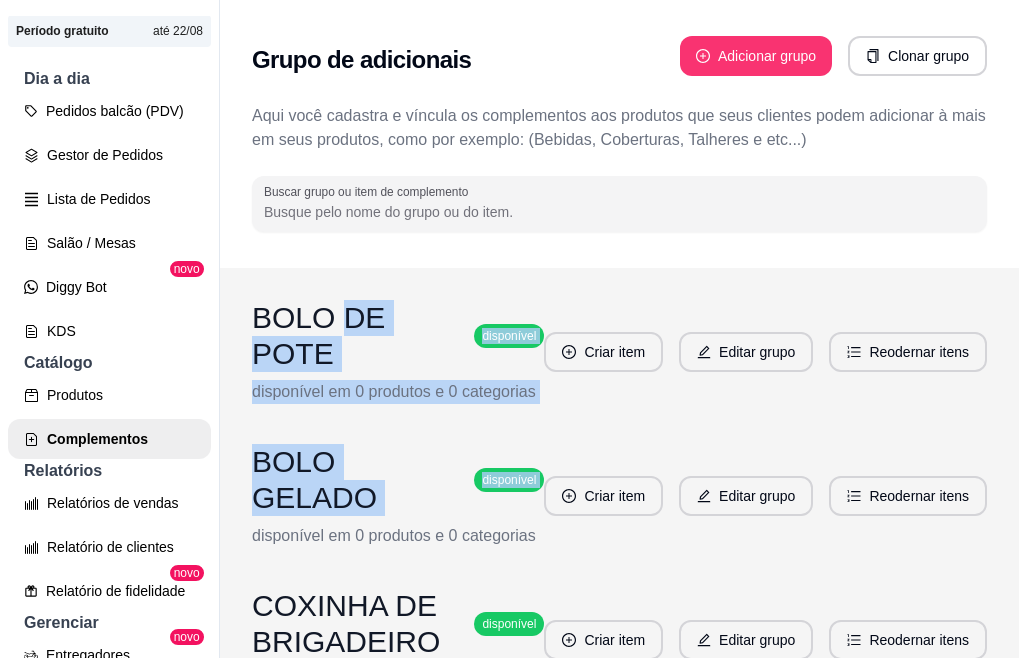 drag, startPoint x: 333, startPoint y: 324, endPoint x: 619, endPoint y: 388, distance: 293.07336 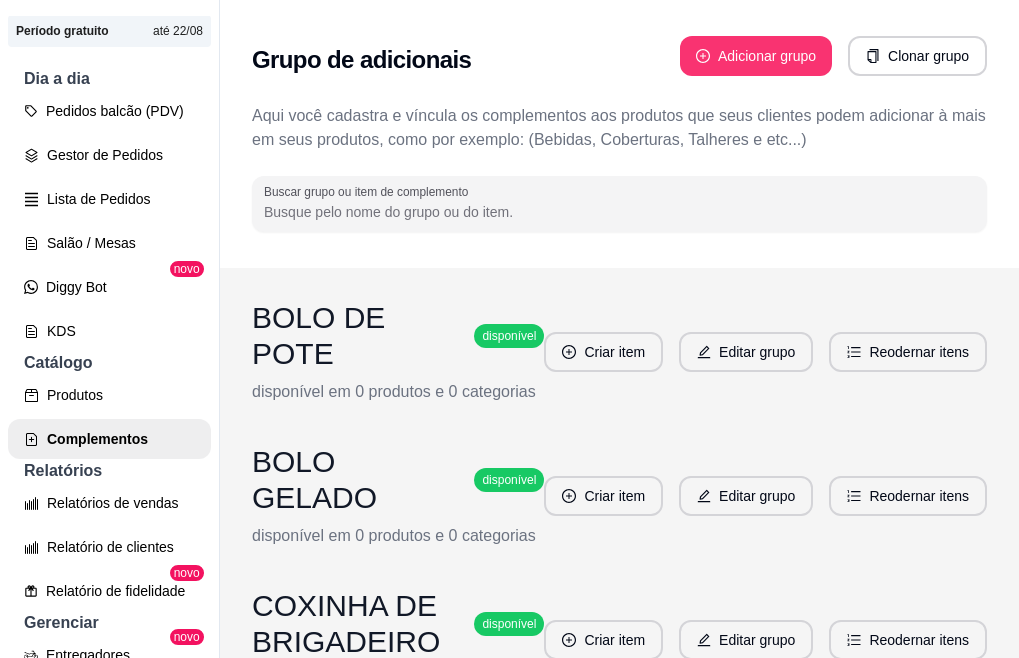 drag, startPoint x: 619, startPoint y: 388, endPoint x: 735, endPoint y: 407, distance: 117.54574 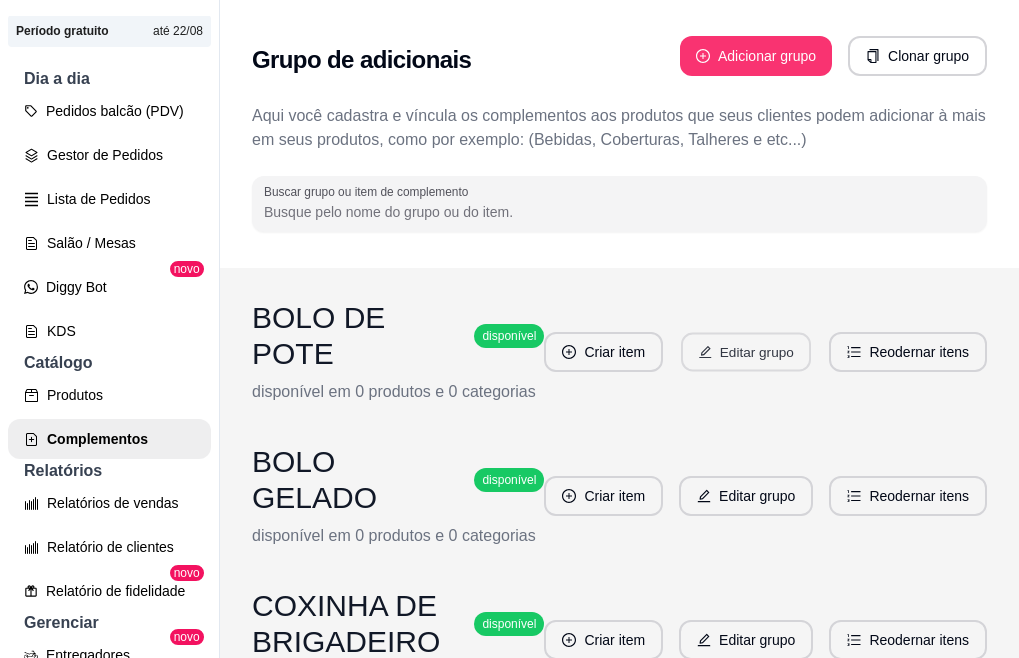 click on "Editar grupo" at bounding box center (746, 352) 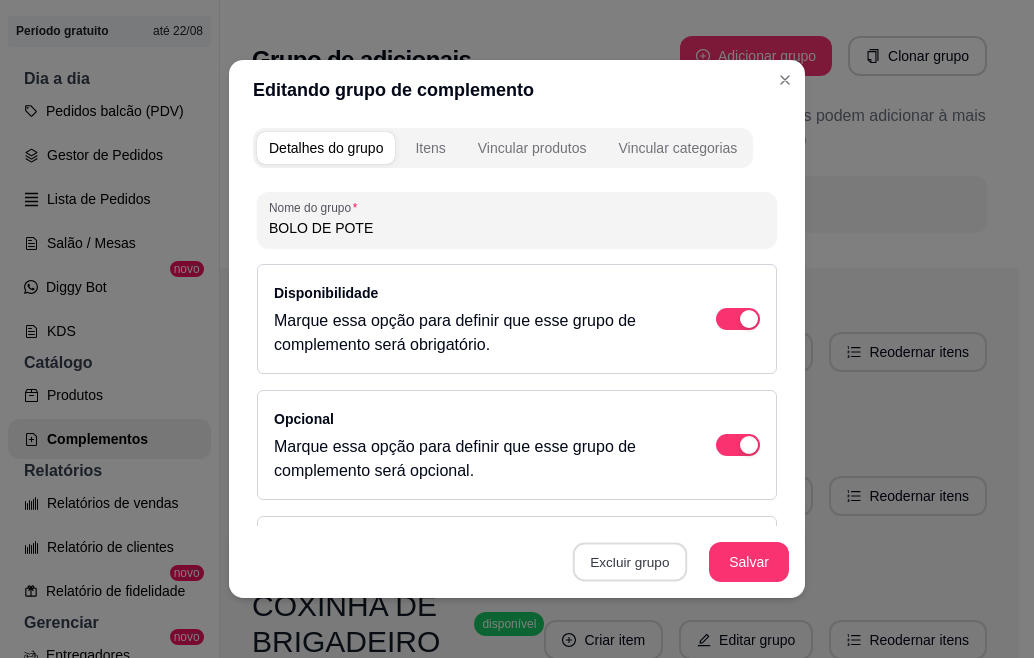 click on "Excluir grupo" at bounding box center [630, 562] 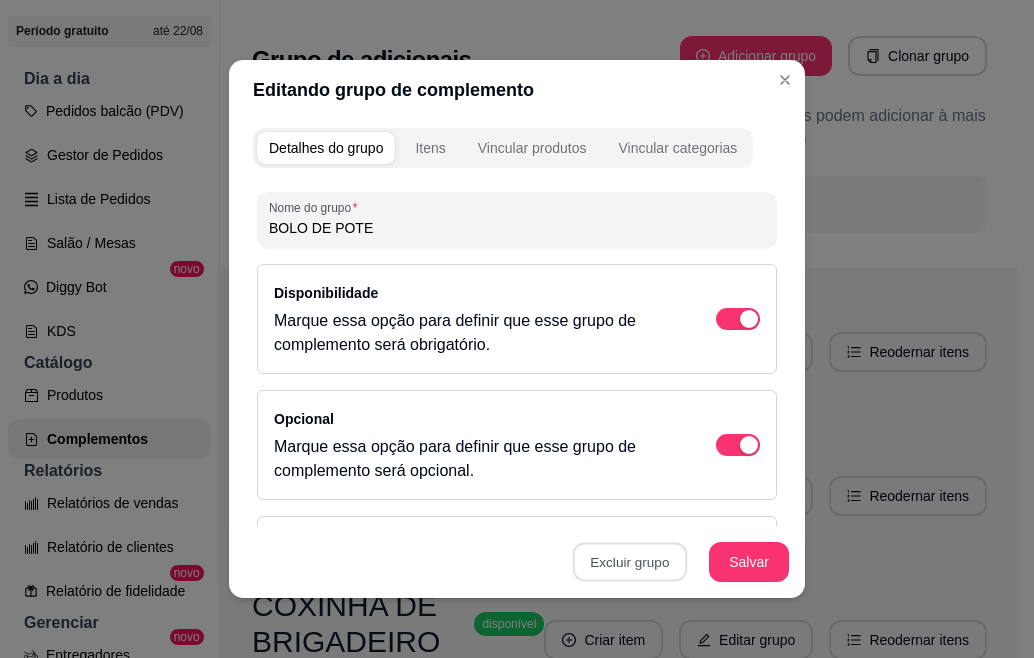 click on "Sim" at bounding box center [709, 517] 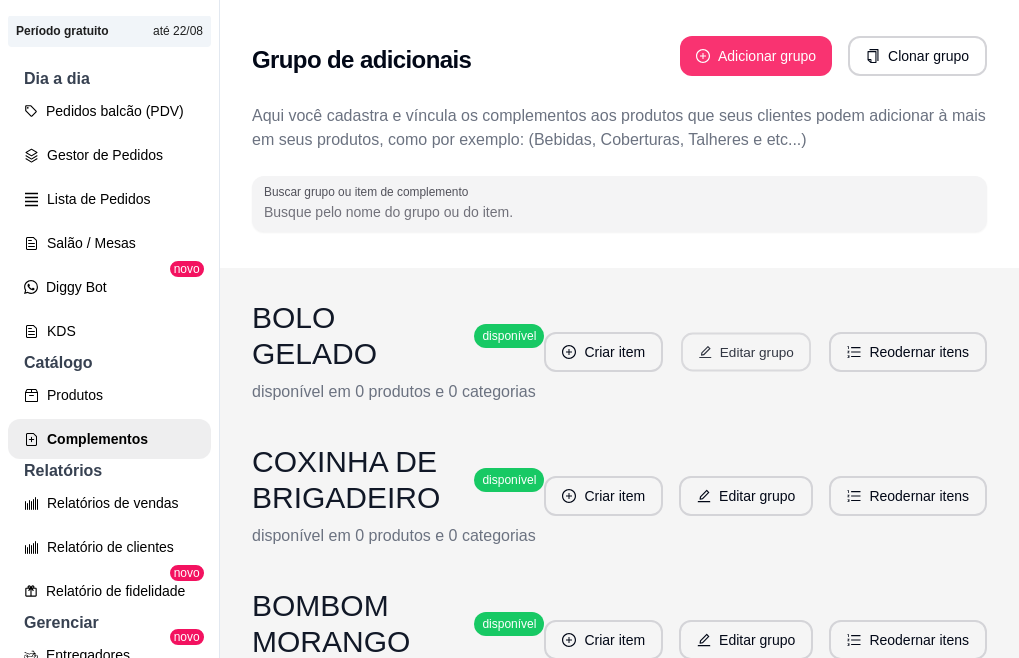 click on "Editar grupo" at bounding box center (746, 352) 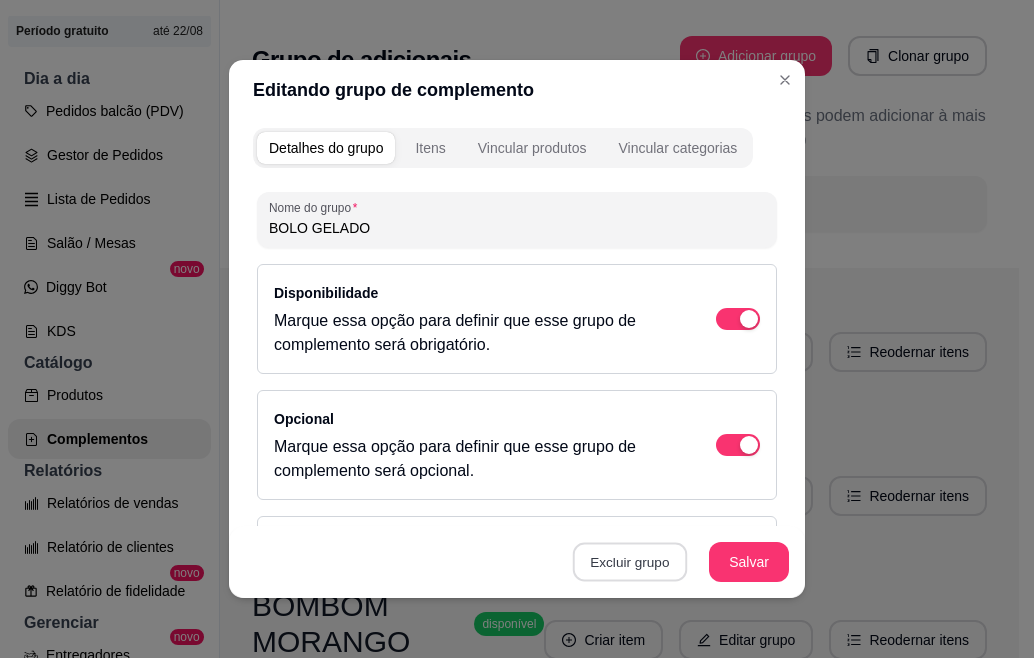 click on "Excluir grupo" at bounding box center [630, 562] 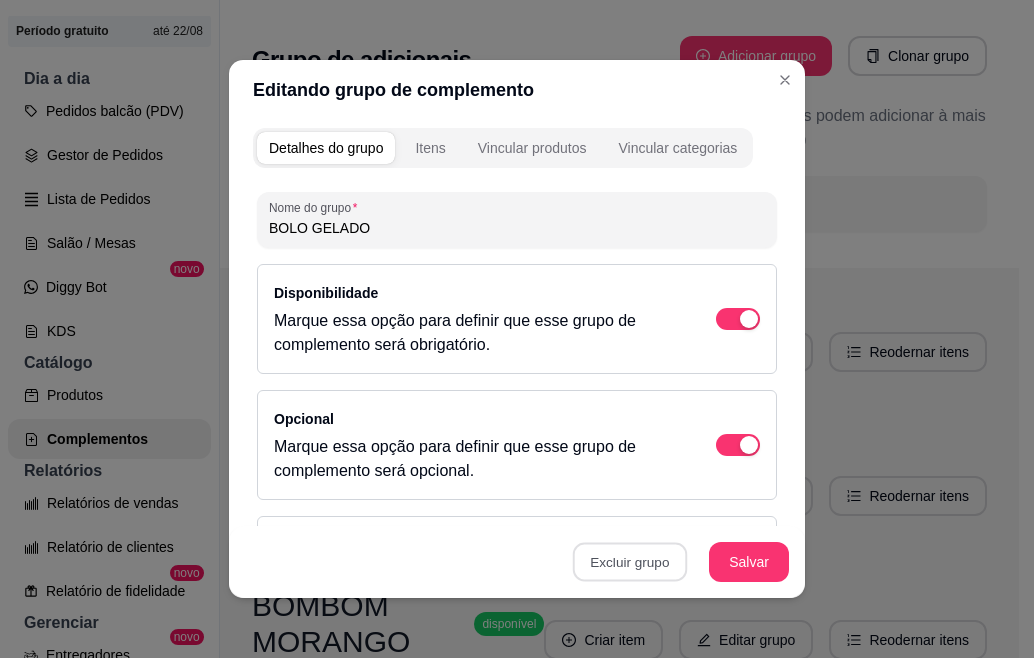 click on "Sim" at bounding box center (709, 517) 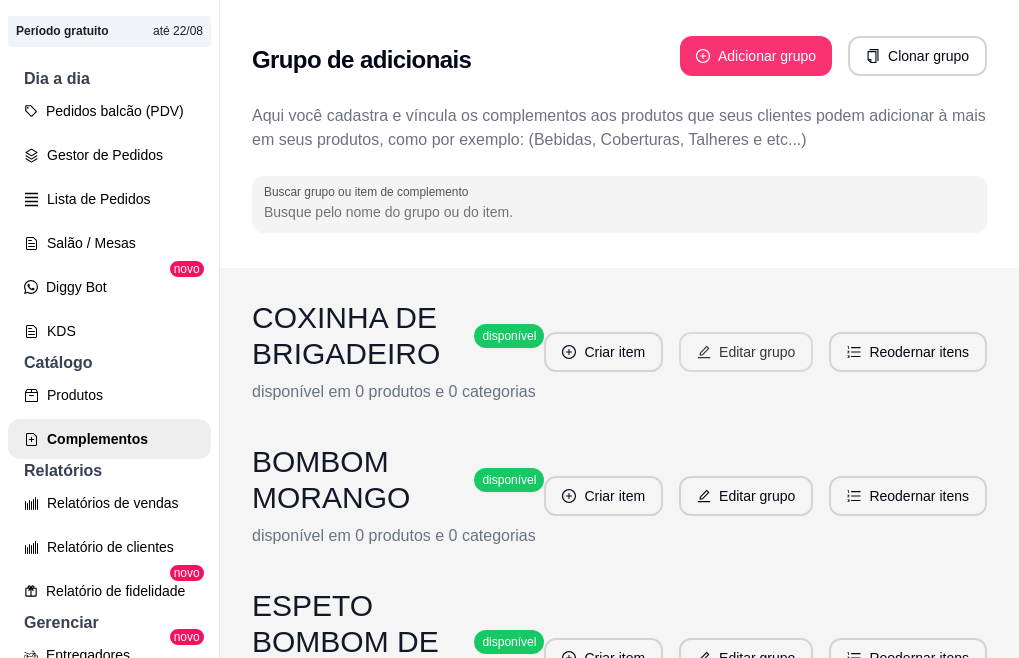 click on "Editar grupo" at bounding box center (746, 352) 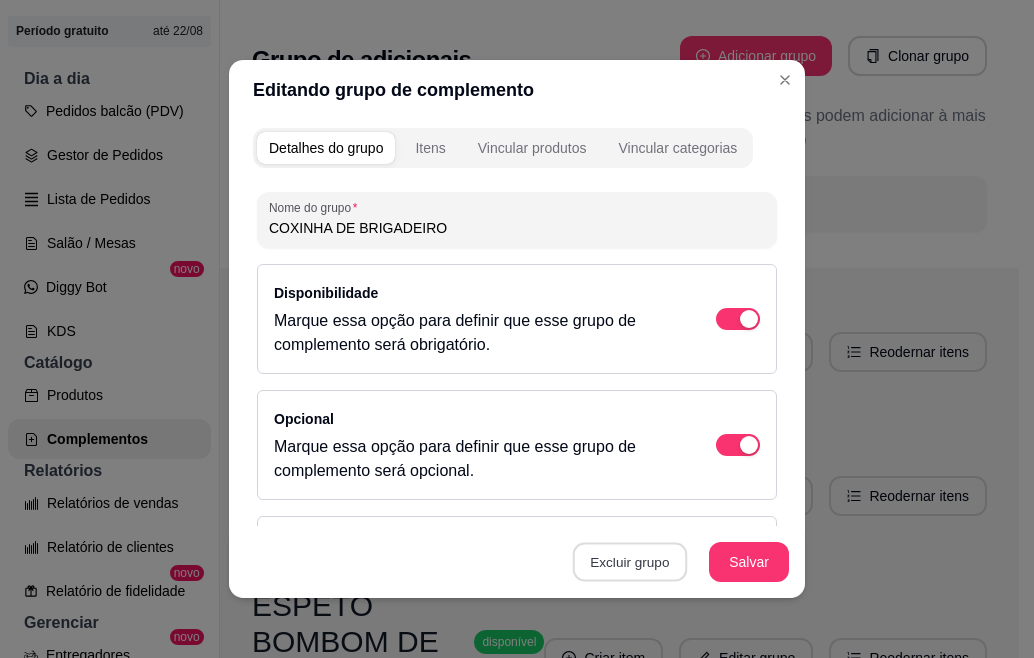 click on "Excluir grupo" at bounding box center (630, 562) 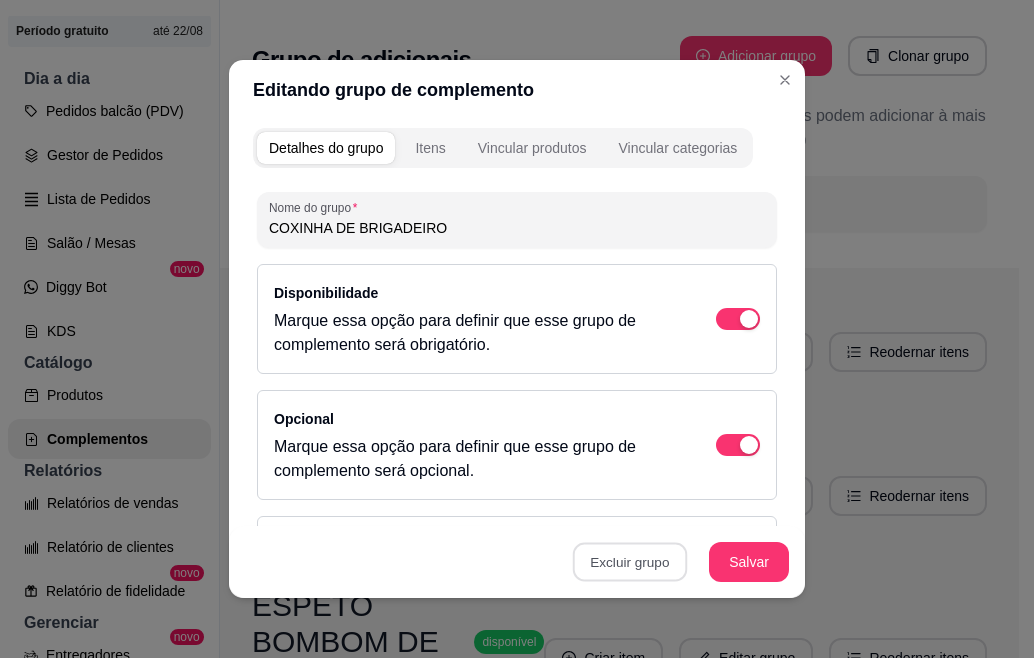 click on "Sim" at bounding box center [709, 517] 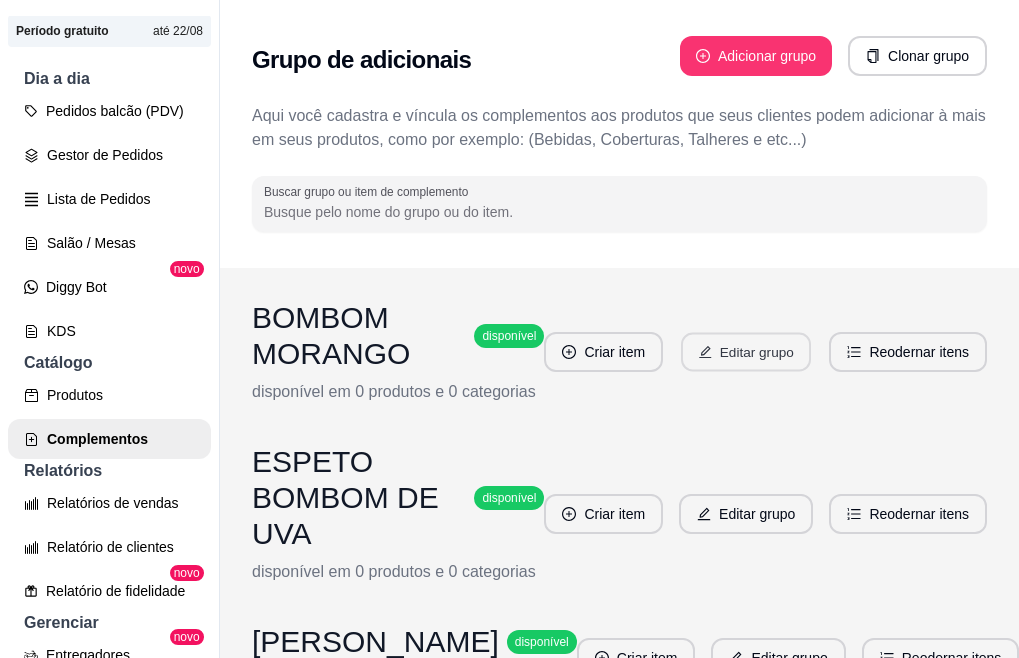 click on "Editar grupo" at bounding box center (746, 352) 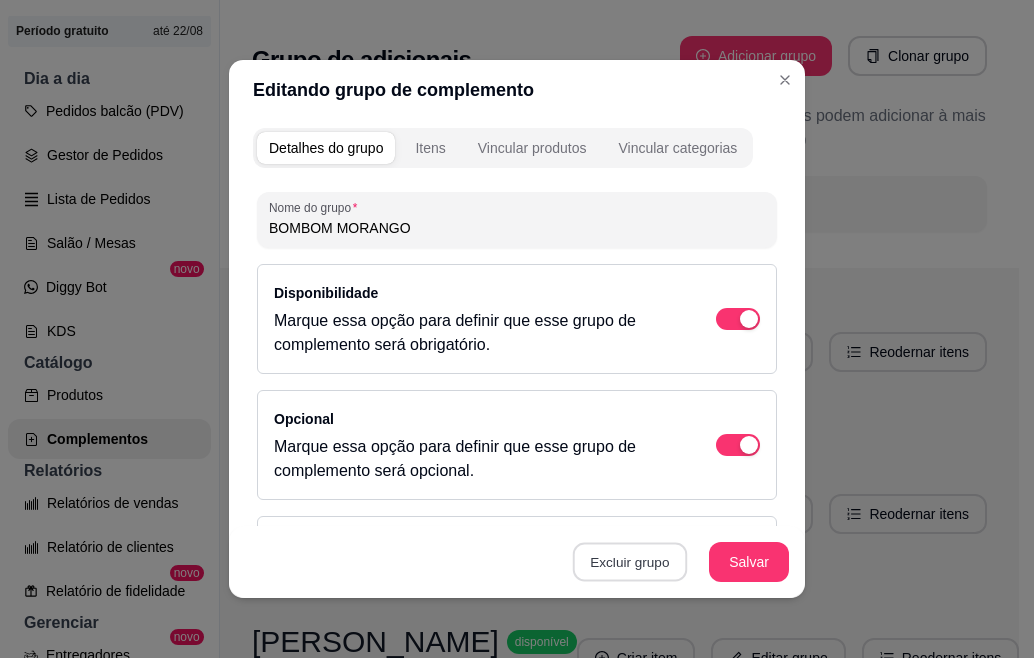 click on "Excluir grupo" at bounding box center (630, 562) 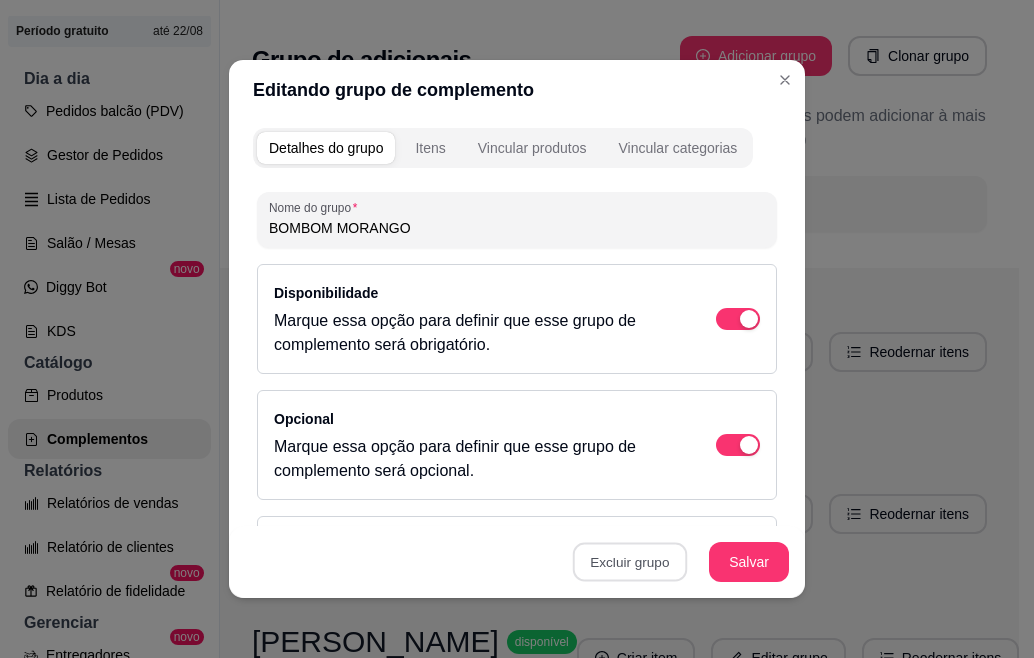 click on "Sim" at bounding box center [709, 517] 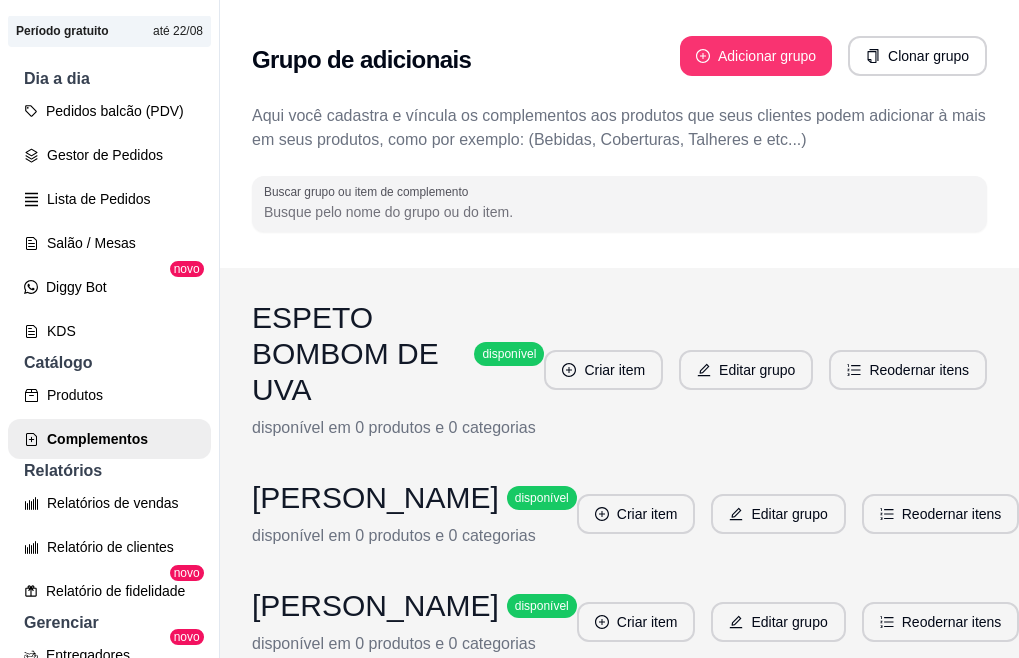 click on "TORTA BANOFFE disponível disponível em 0 produtos e 0 categorias Criar item Editar grupo Reodernar itens" at bounding box center [619, 514] 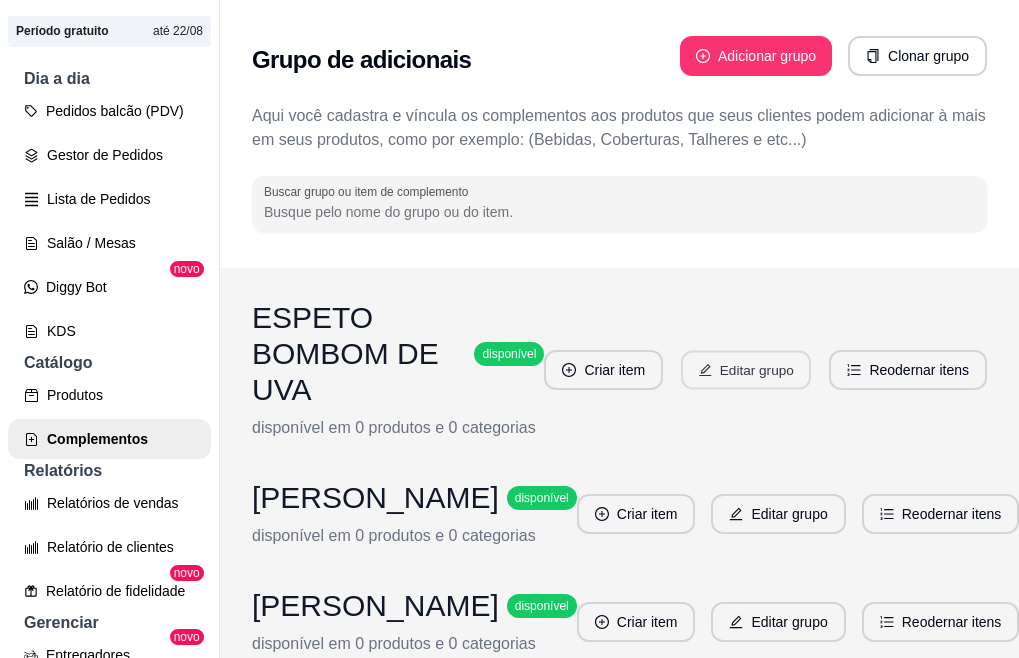 click on "Editar grupo" at bounding box center (746, 370) 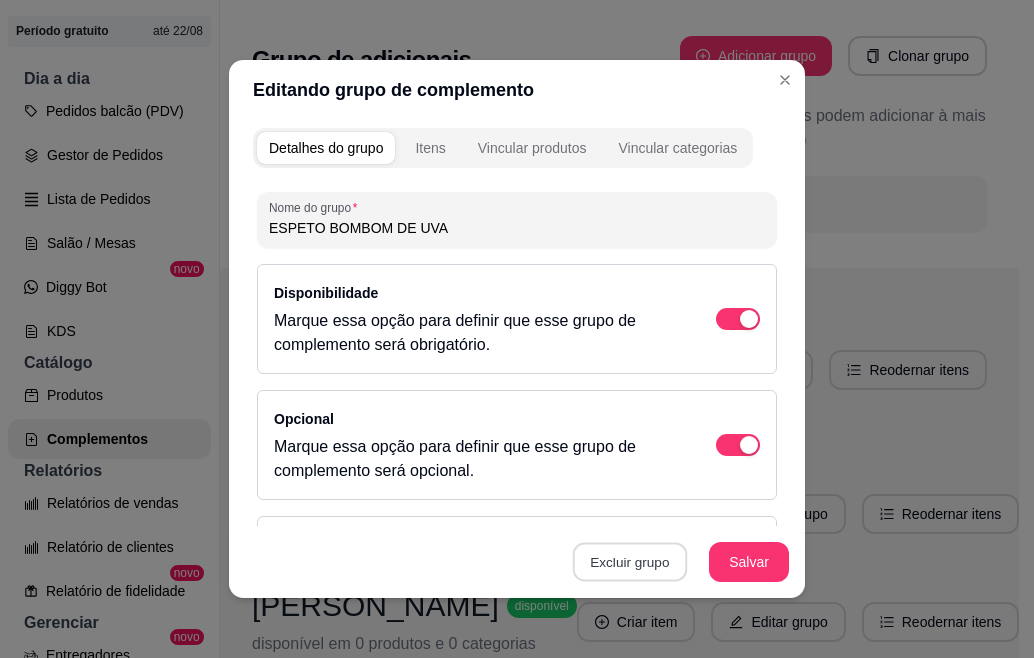click on "Excluir grupo" at bounding box center (630, 562) 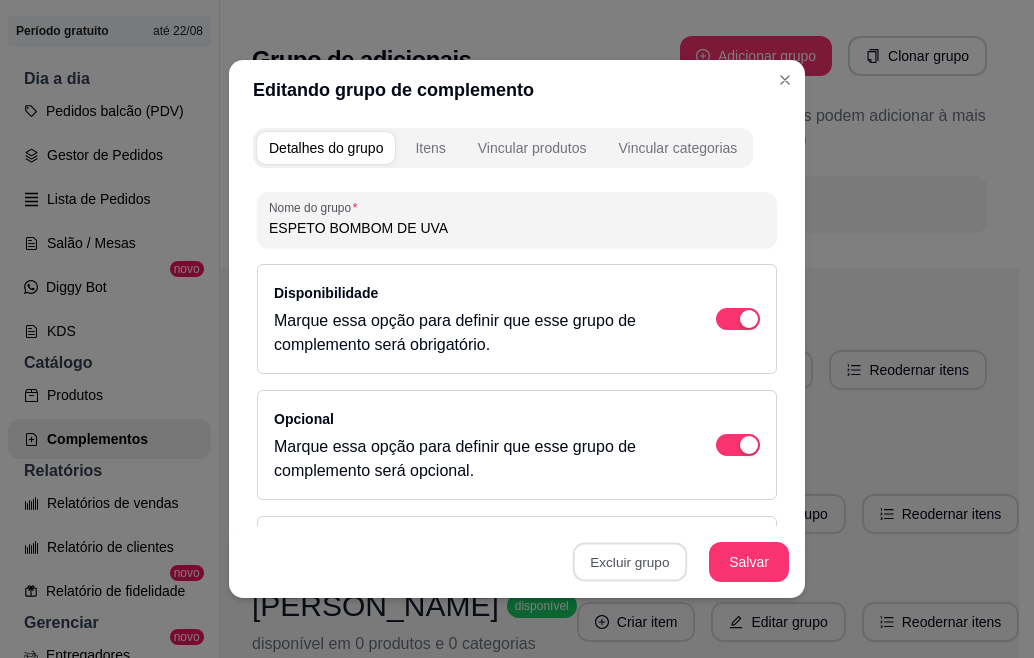 click on "Sim" at bounding box center (709, 517) 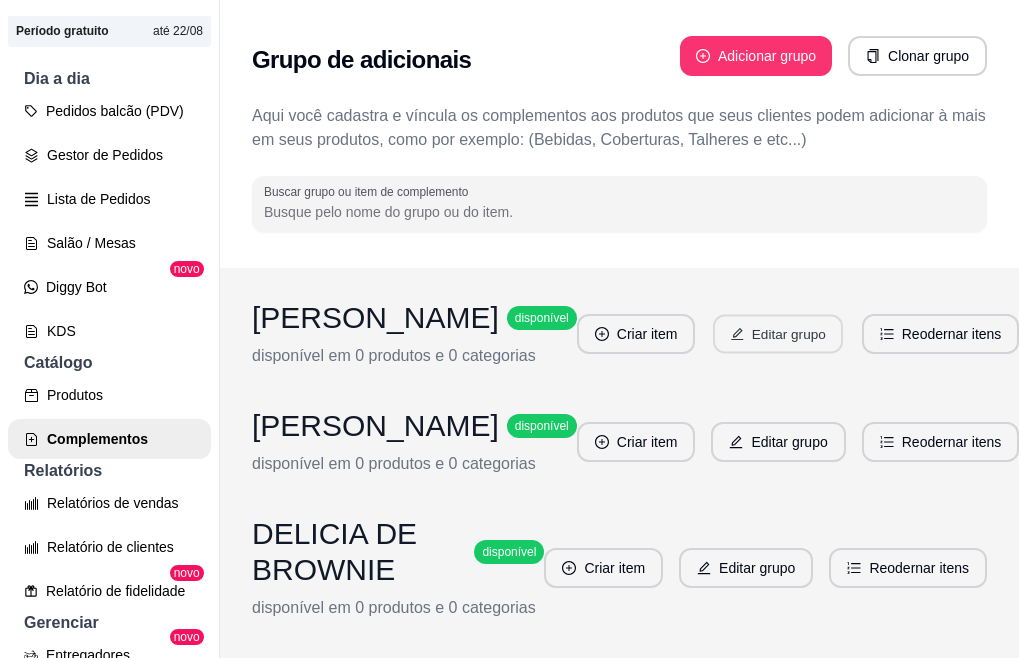 click on "Editar grupo" at bounding box center [778, 334] 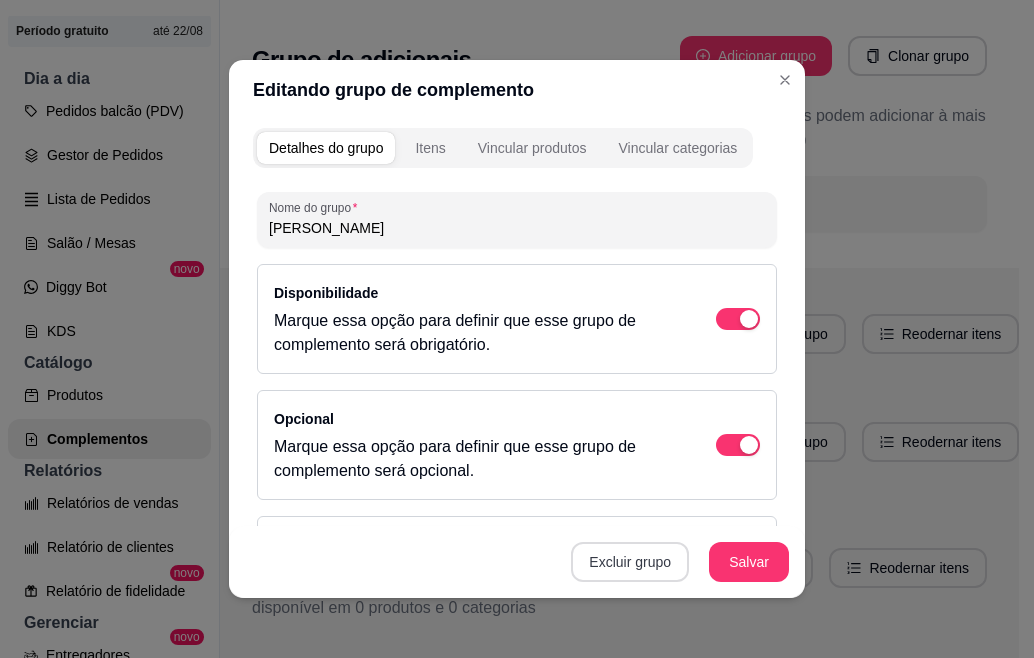 click on "Excluir grupo" at bounding box center (630, 562) 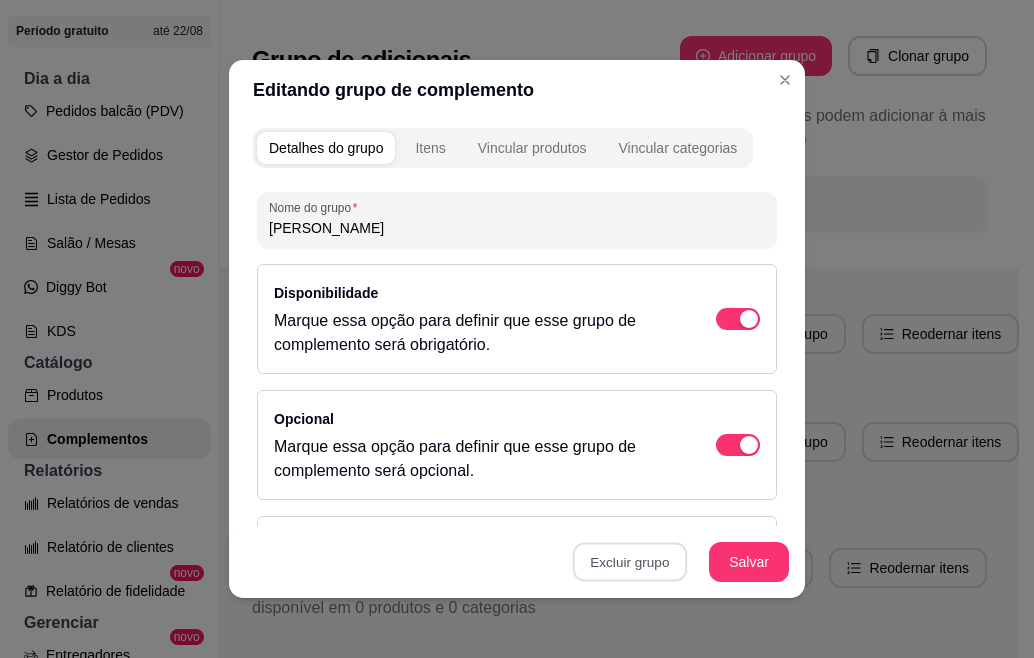 click on "Sim" at bounding box center (709, 517) 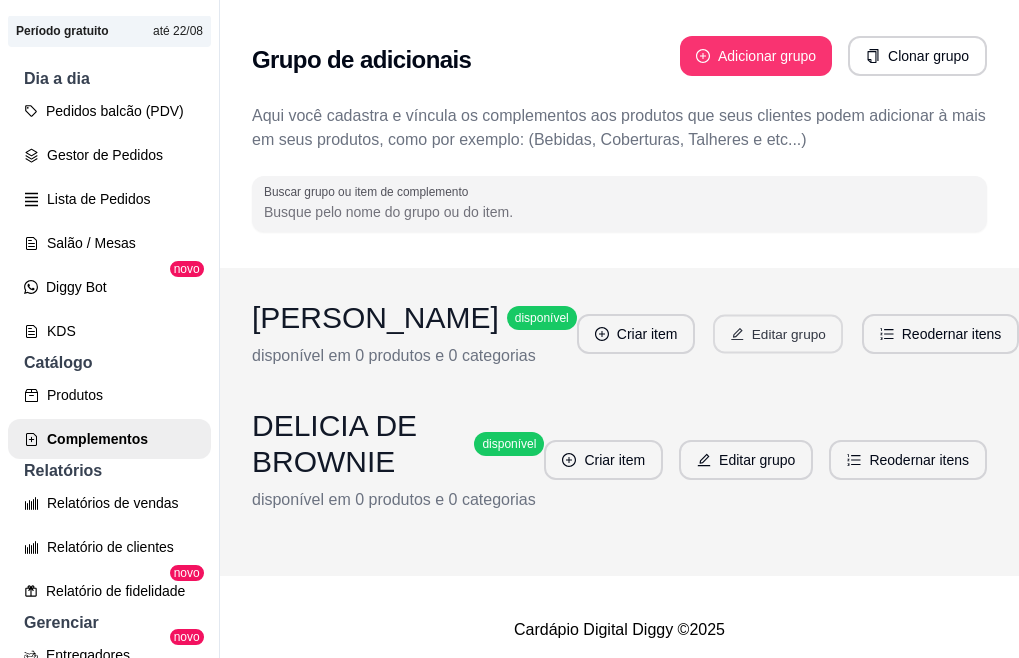 click on "Editar grupo" at bounding box center (778, 334) 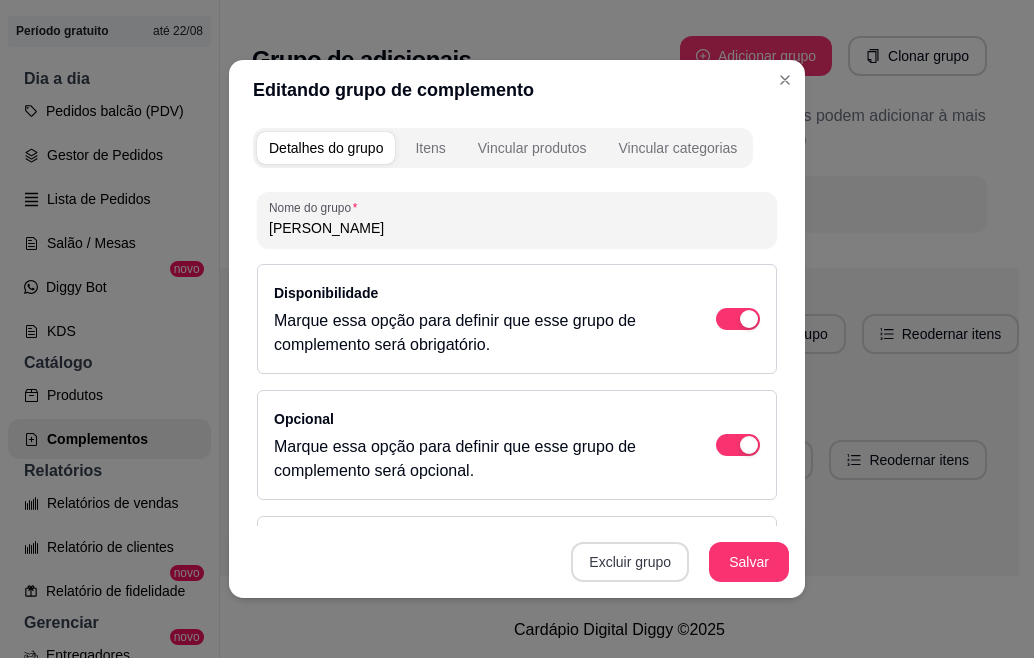 click on "Excluir grupo" at bounding box center [630, 562] 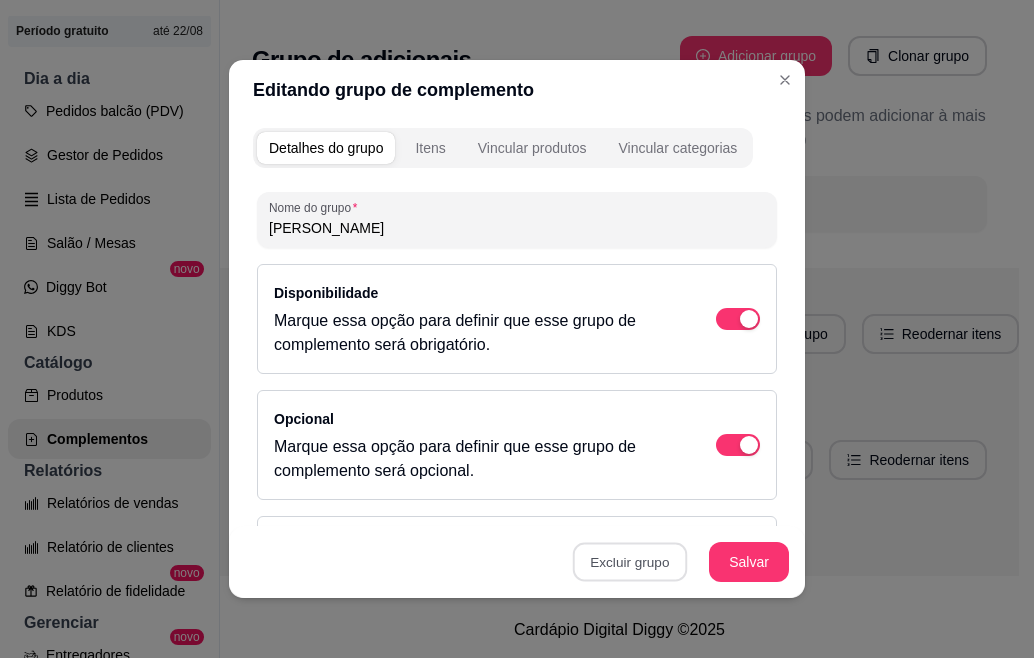 click on "Sim" at bounding box center [709, 517] 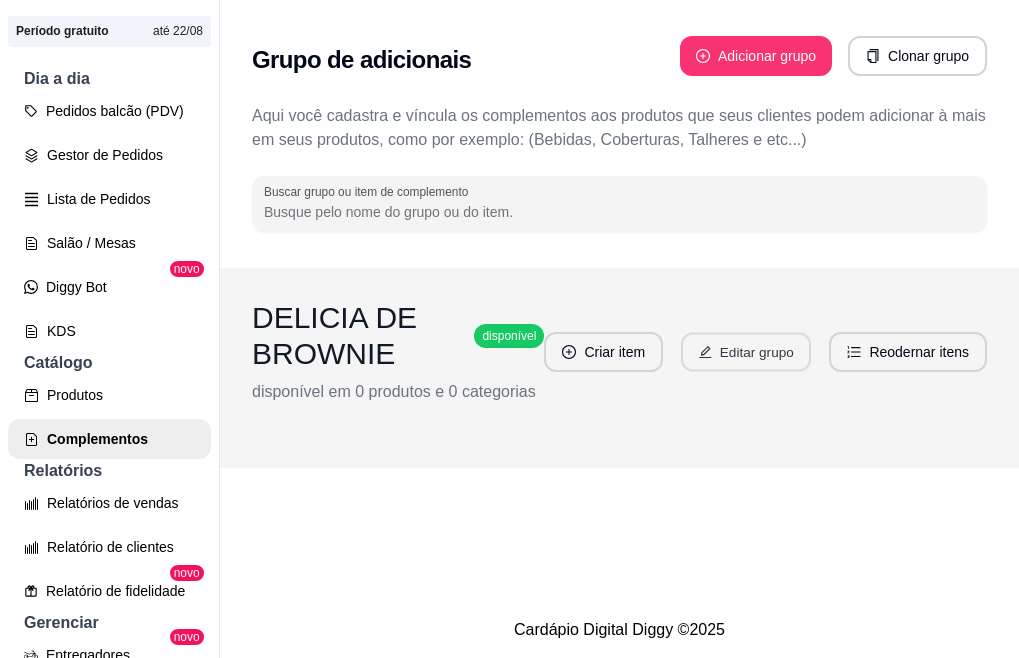 click on "Editar grupo" at bounding box center (746, 352) 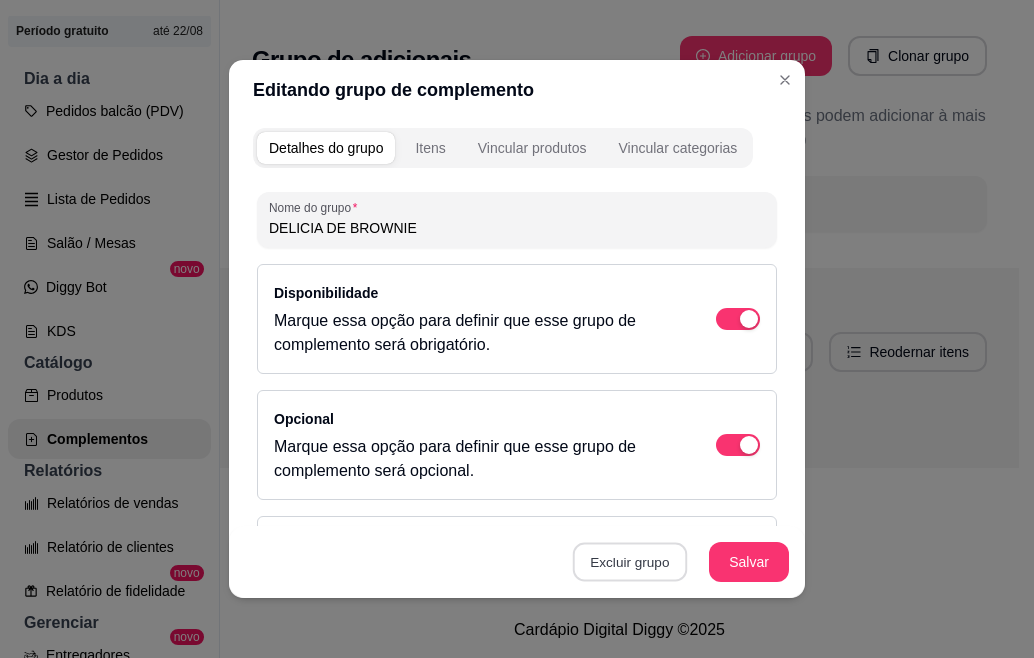 click on "Excluir grupo" at bounding box center [630, 562] 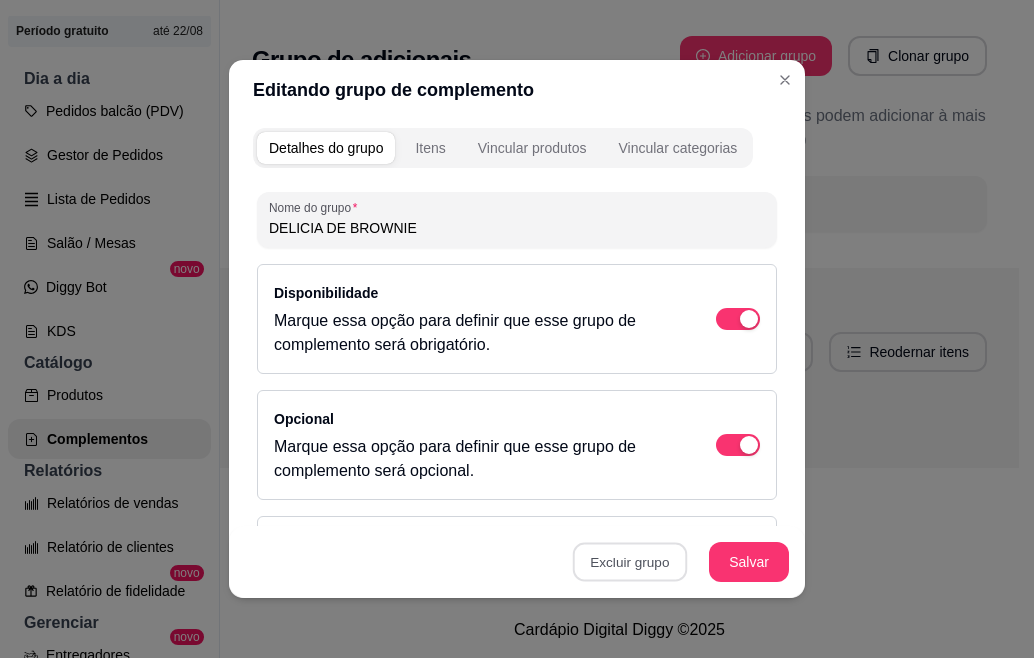 click on "Sim" at bounding box center [709, 517] 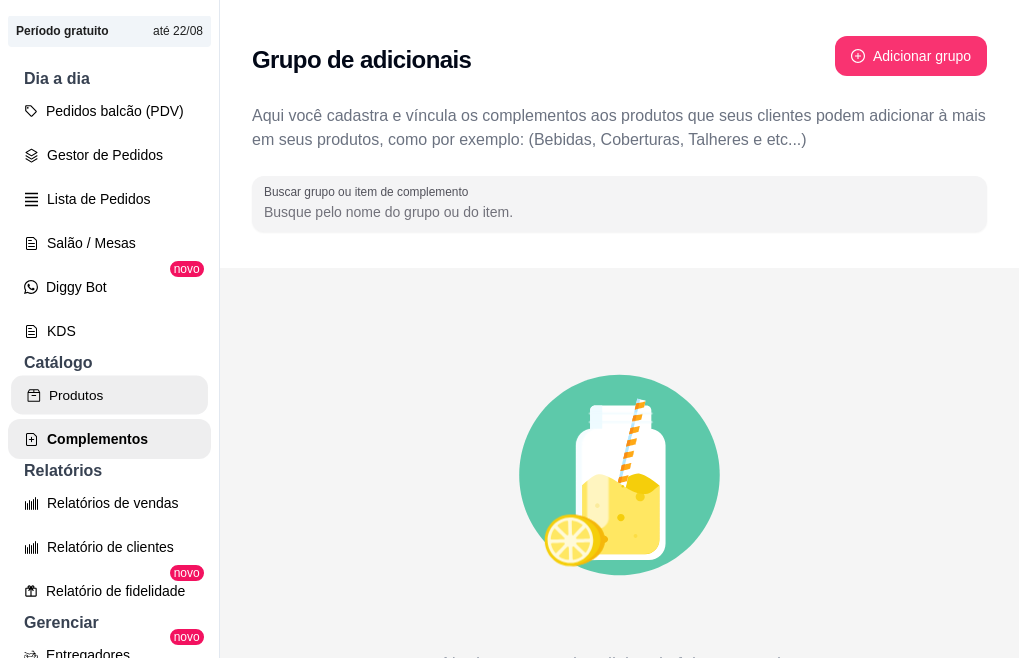 click on "Produtos" at bounding box center [109, 395] 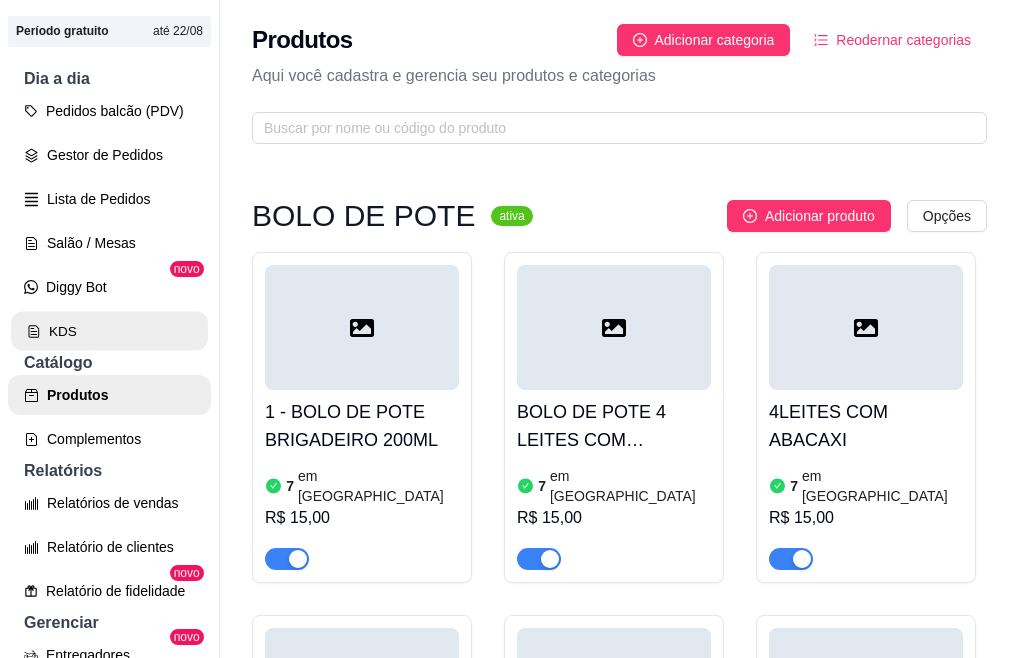 click on "KDS" at bounding box center [109, 331] 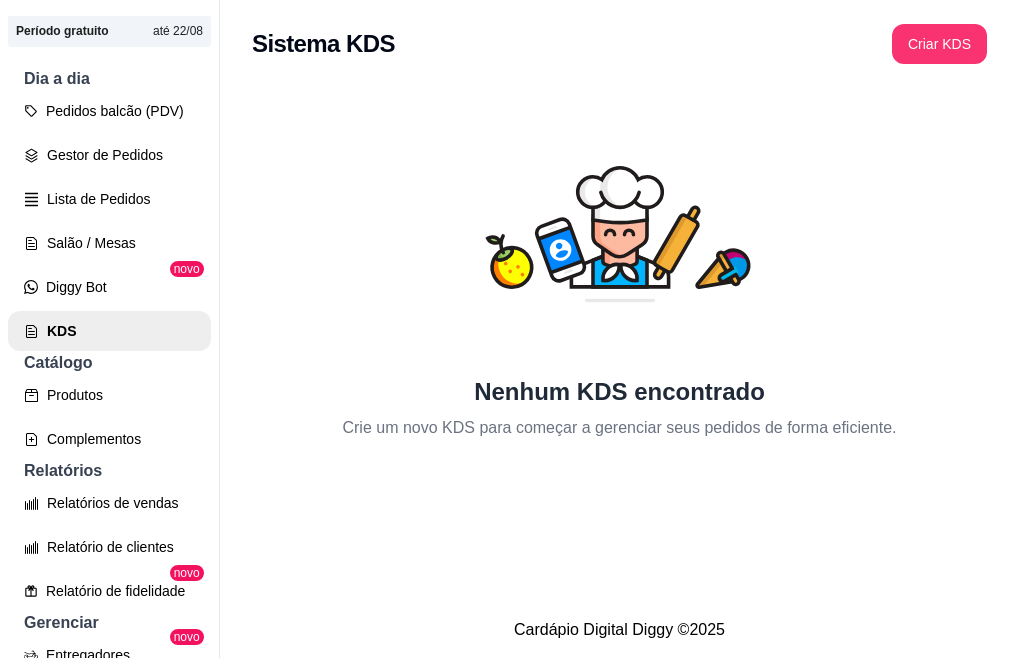 scroll, scrollTop: 712, scrollLeft: 0, axis: vertical 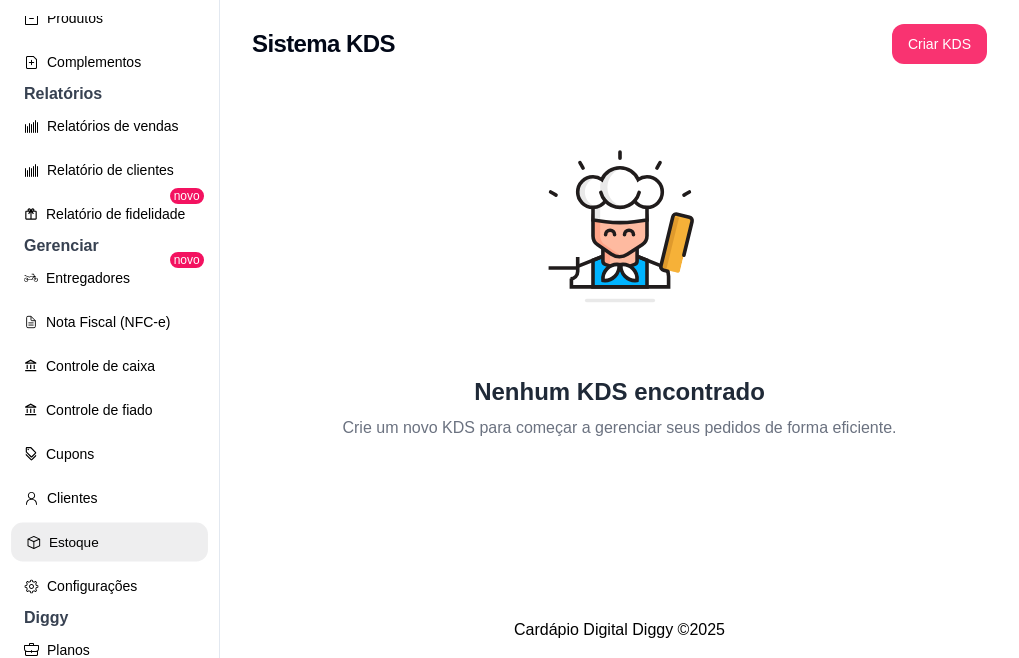 click on "Estoque" at bounding box center (109, 542) 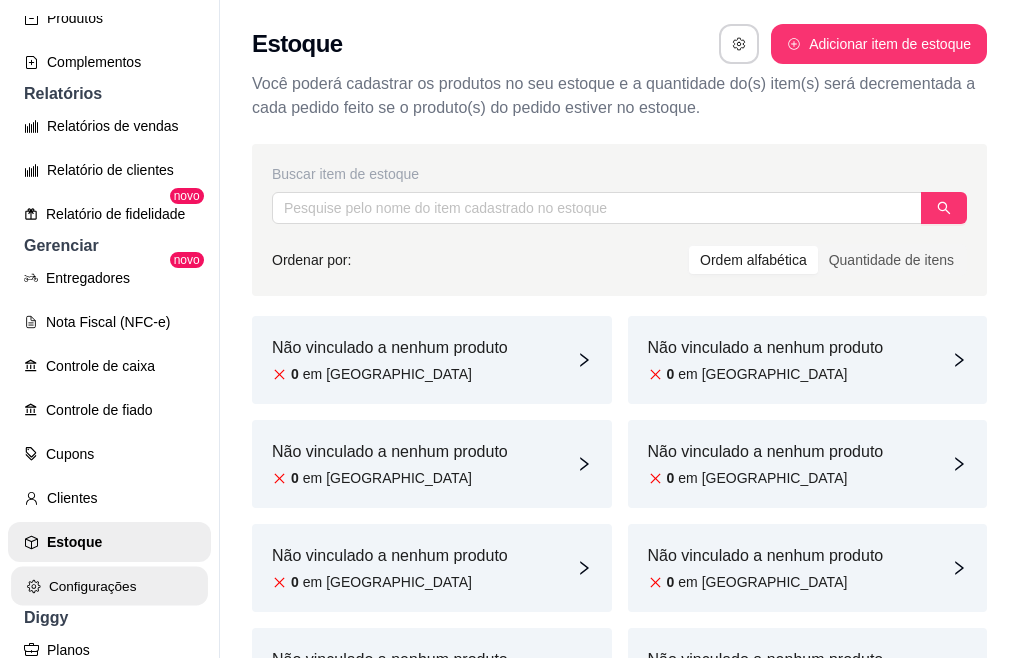 click on "Configurações" at bounding box center [109, 586] 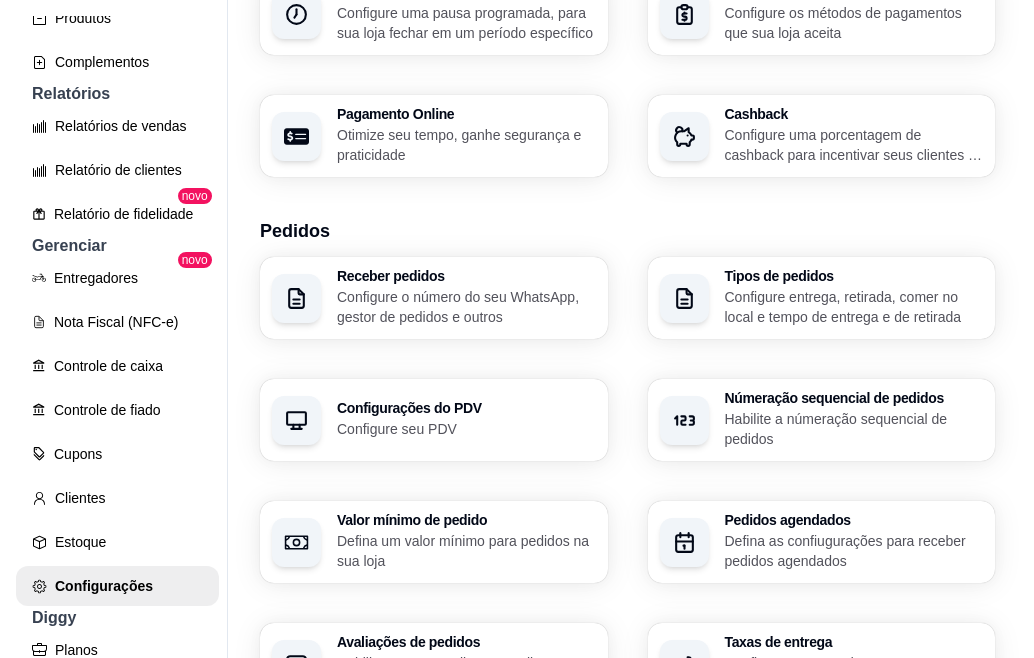 scroll, scrollTop: 351, scrollLeft: 0, axis: vertical 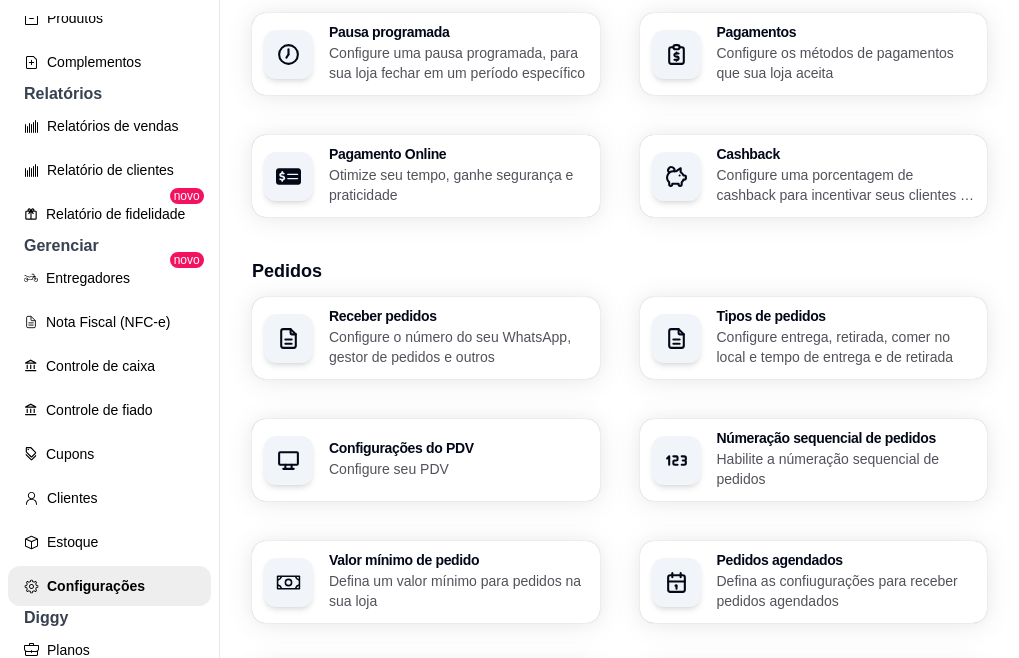 click on "Taxas de entrega" at bounding box center (844, 683) 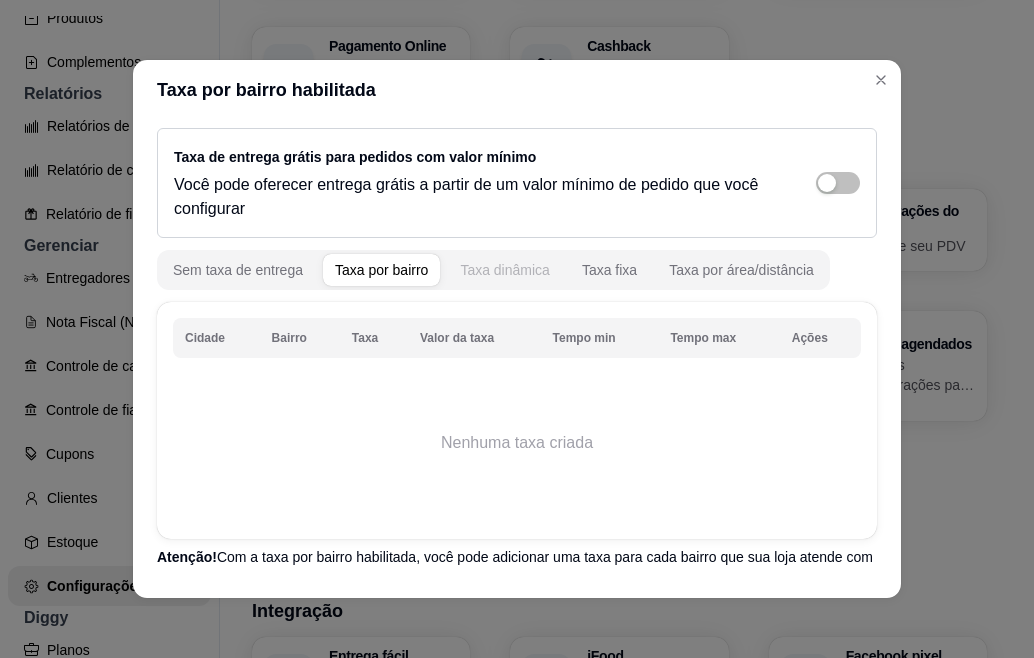 click on "Taxa dinâmica" at bounding box center (505, 270) 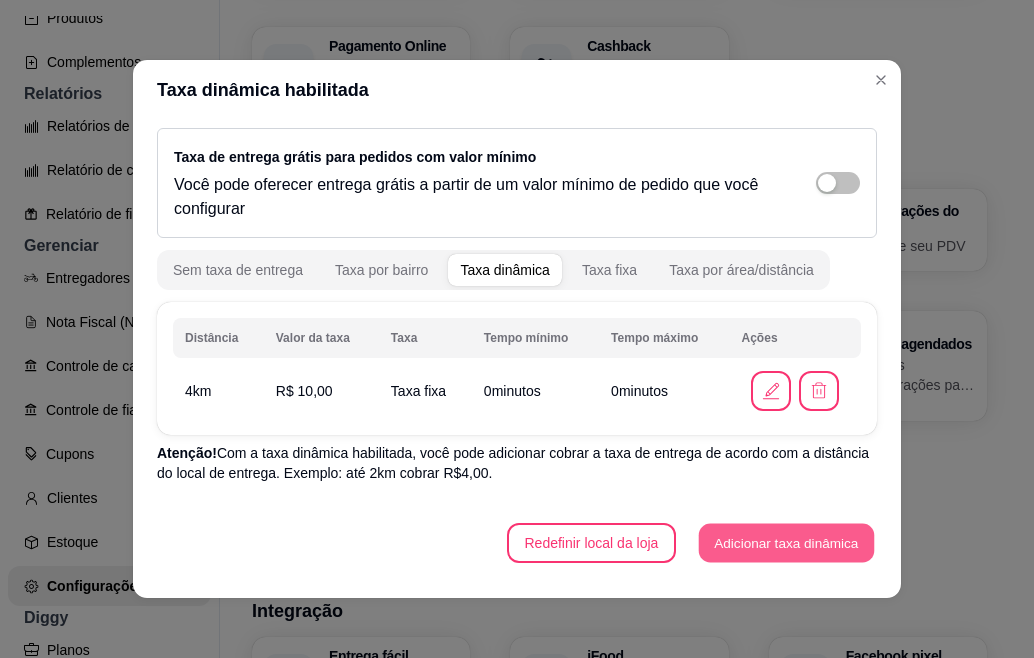 click on "Adicionar taxa dinâmica" at bounding box center [786, 543] 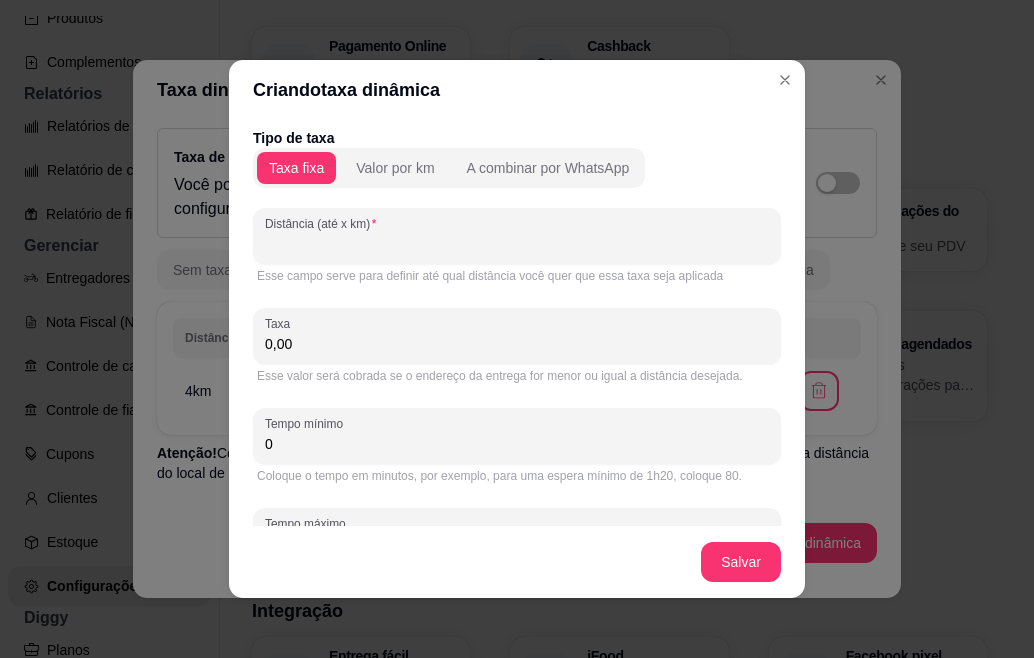 click on "Distância (até x km)" at bounding box center [517, 244] 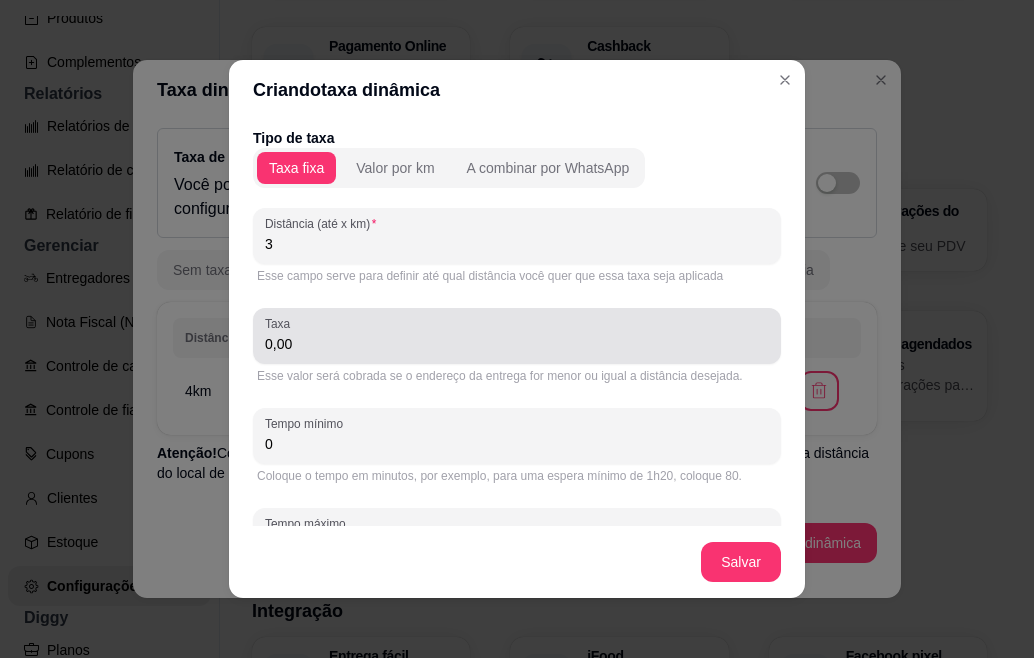 click on "0,00" at bounding box center [517, 336] 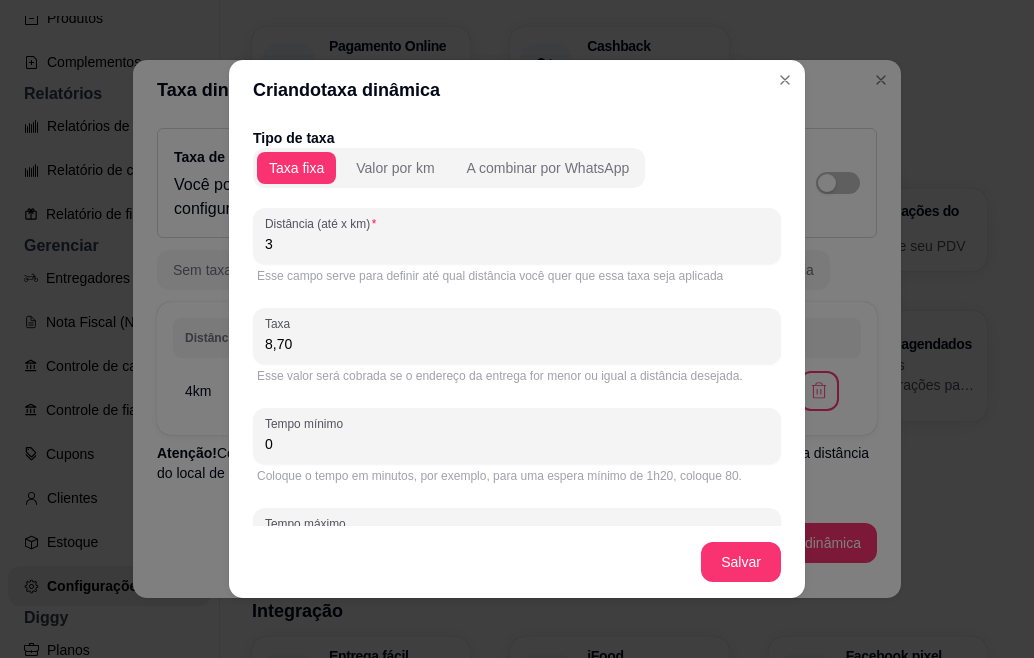 click on "8,70" at bounding box center (517, 336) 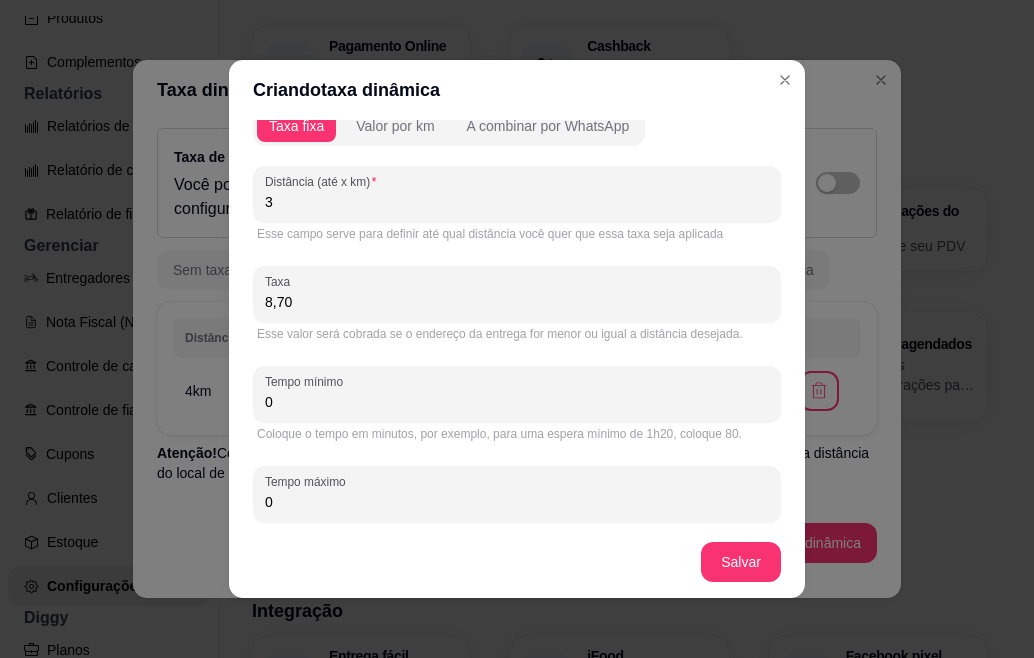 scroll, scrollTop: 70, scrollLeft: 0, axis: vertical 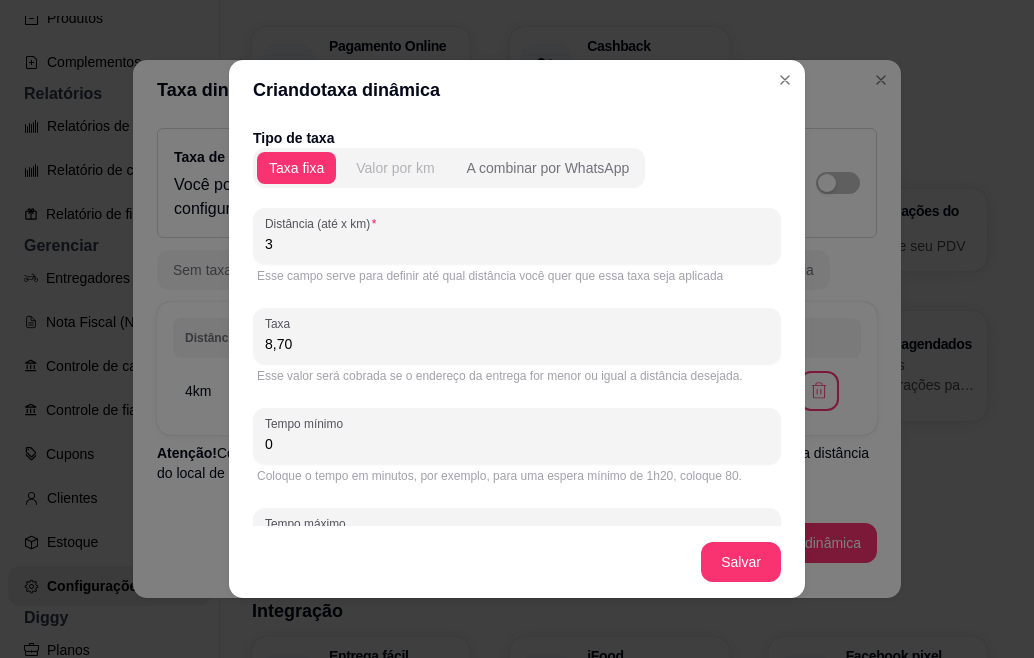 click on "Valor por km" at bounding box center [395, 168] 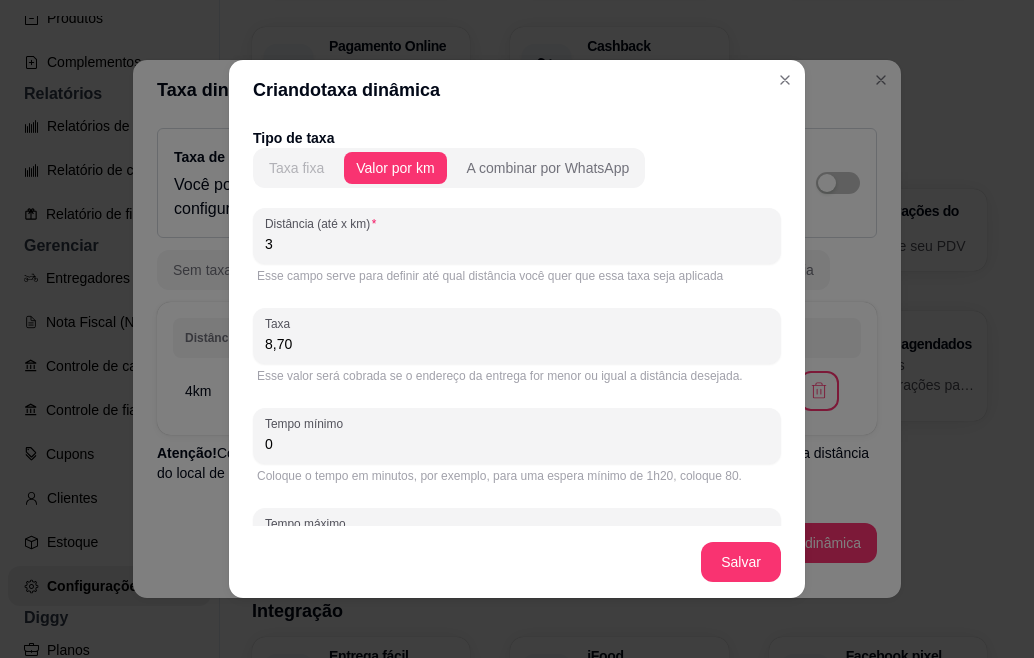 click on "Taxa fixa" at bounding box center [296, 168] 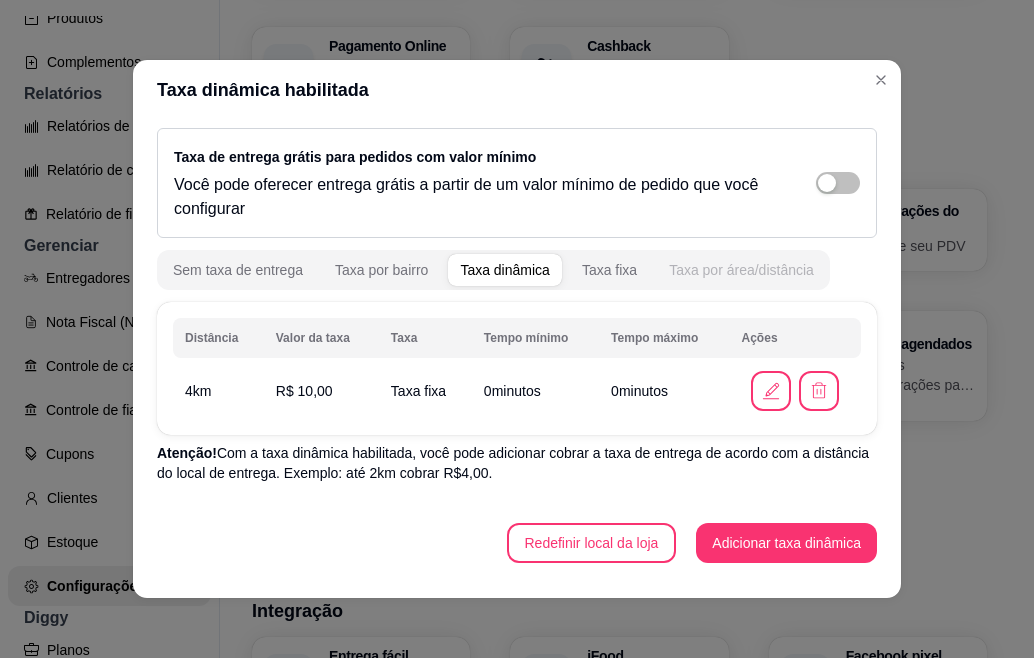 click on "Taxa por área/distância" at bounding box center (741, 270) 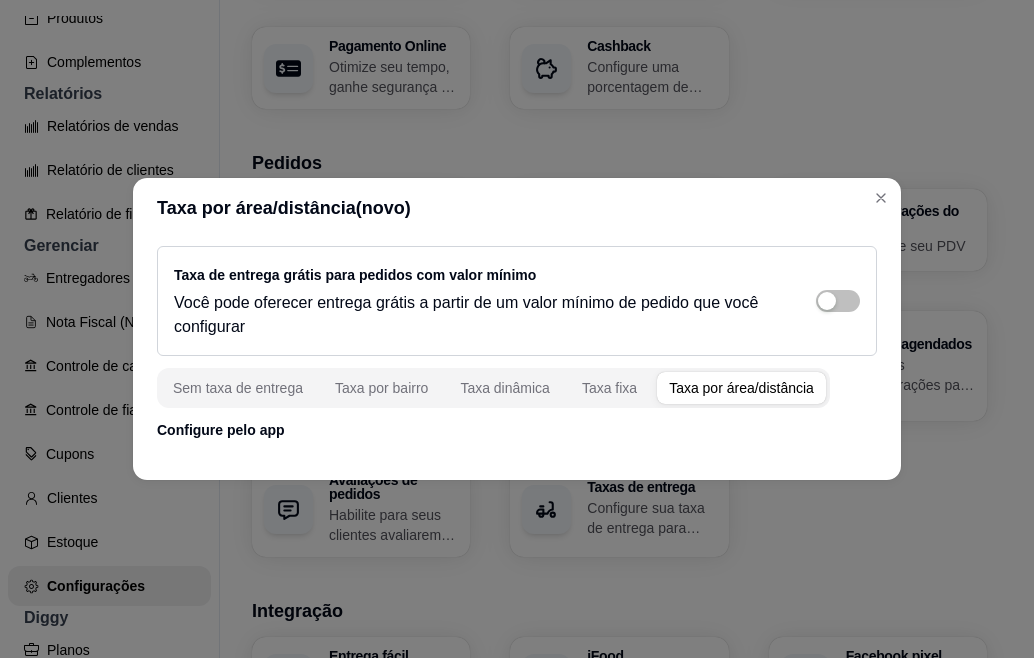 click on "Taxa por área/distância" at bounding box center (741, 388) 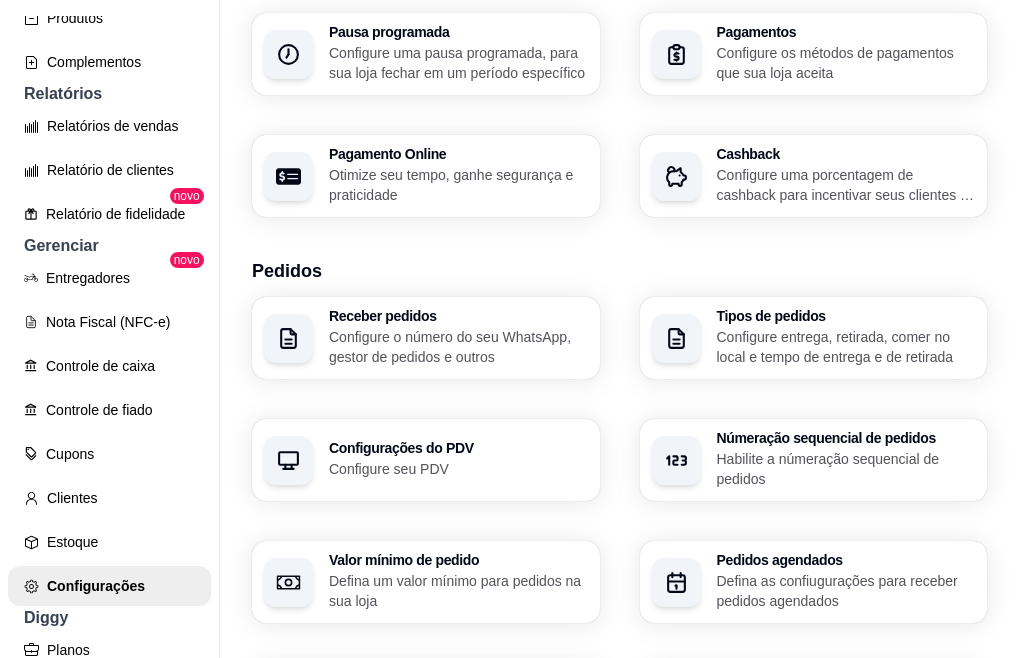 click on "Configure sua taxa de entrega para delivery" at bounding box center [844, 712] 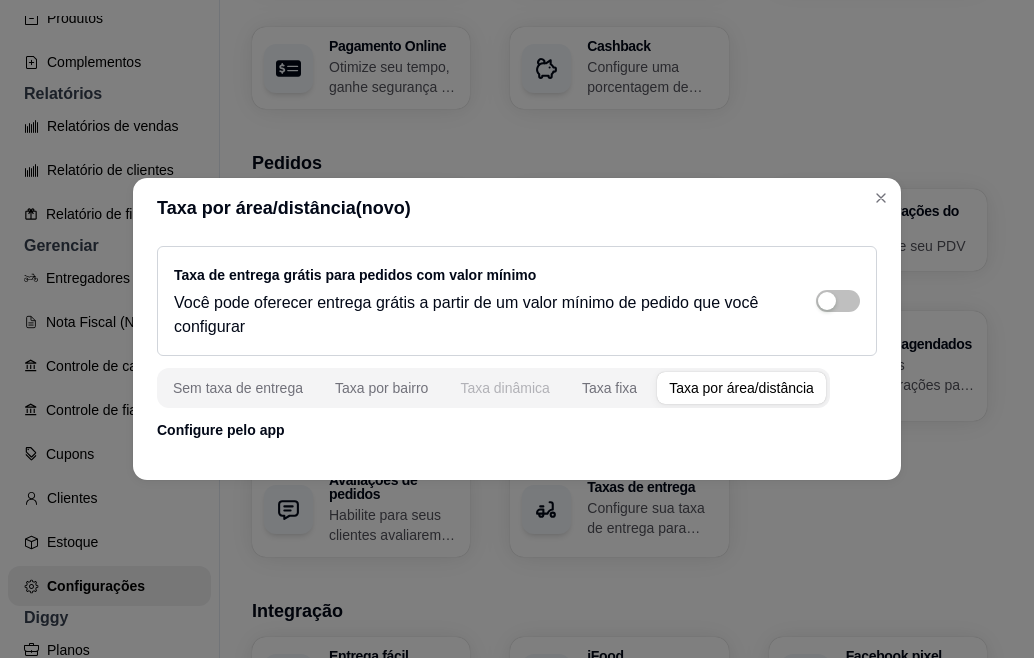 click on "Taxa dinâmica" at bounding box center [505, 388] 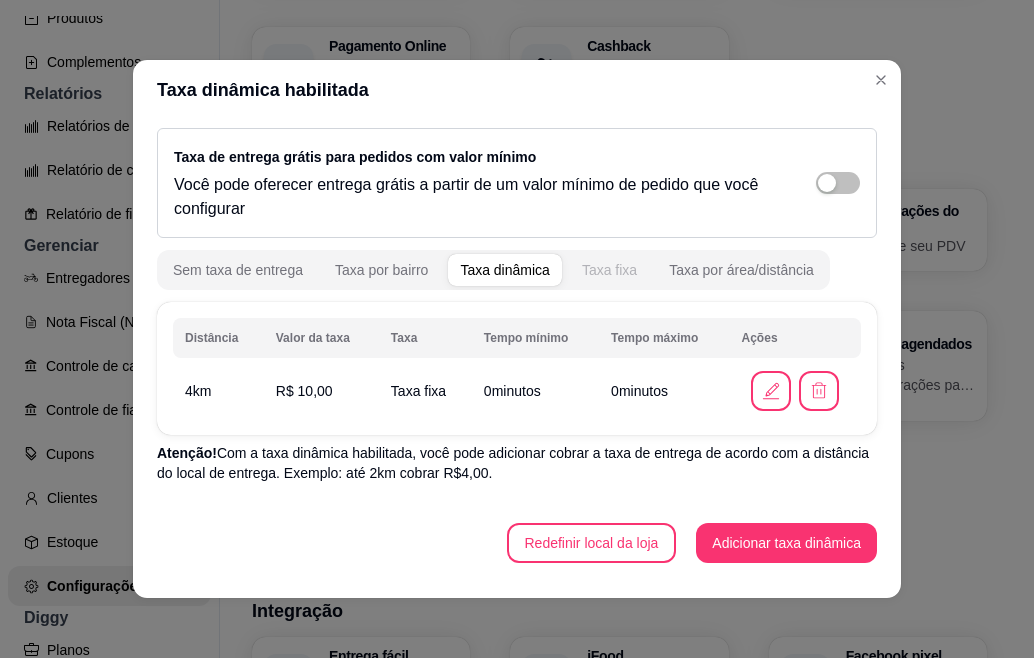 click on "Taxa fixa" at bounding box center (609, 270) 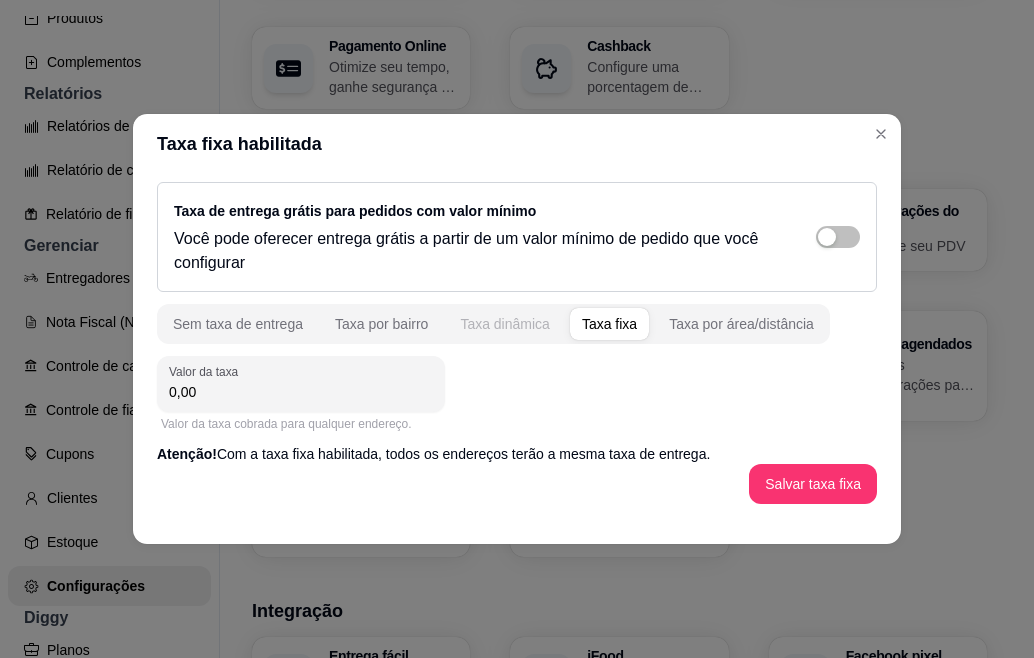 click on "Taxa dinâmica" at bounding box center (505, 324) 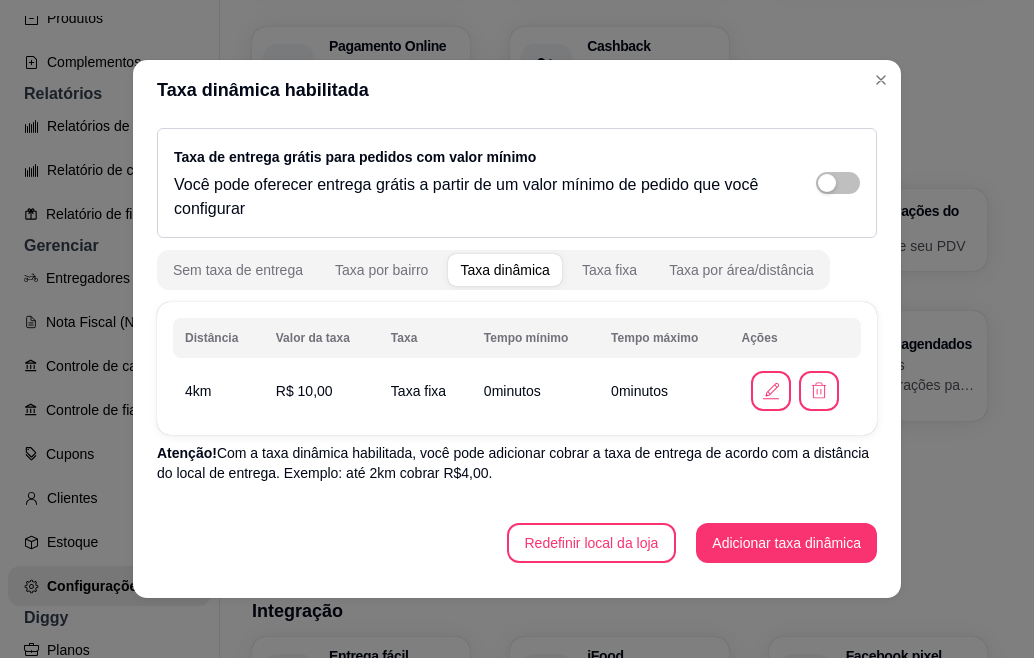 click on "4 km" at bounding box center [218, 391] 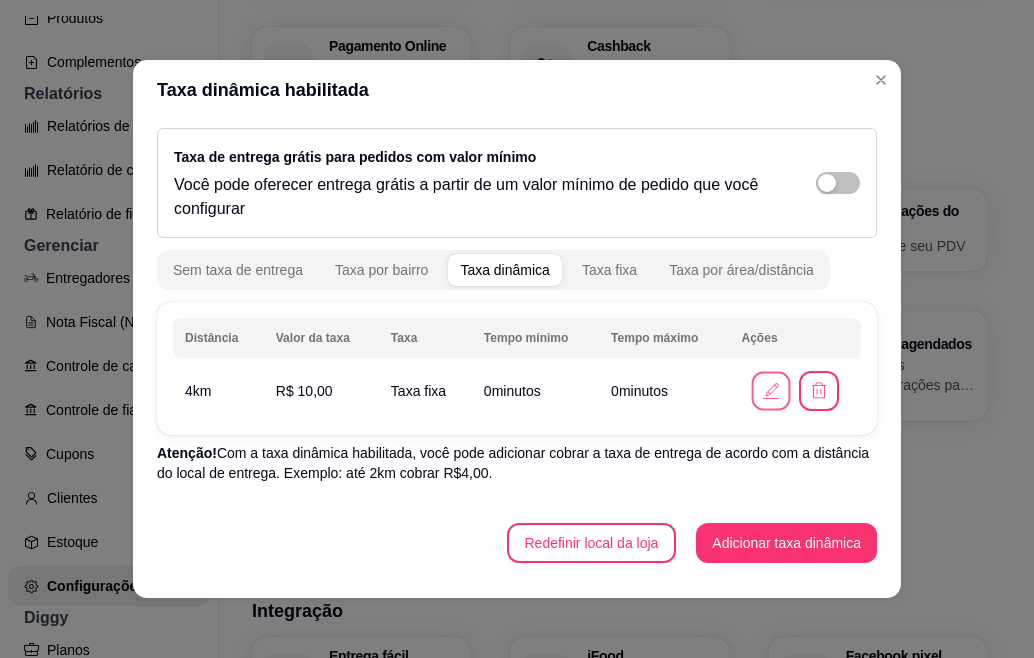 click 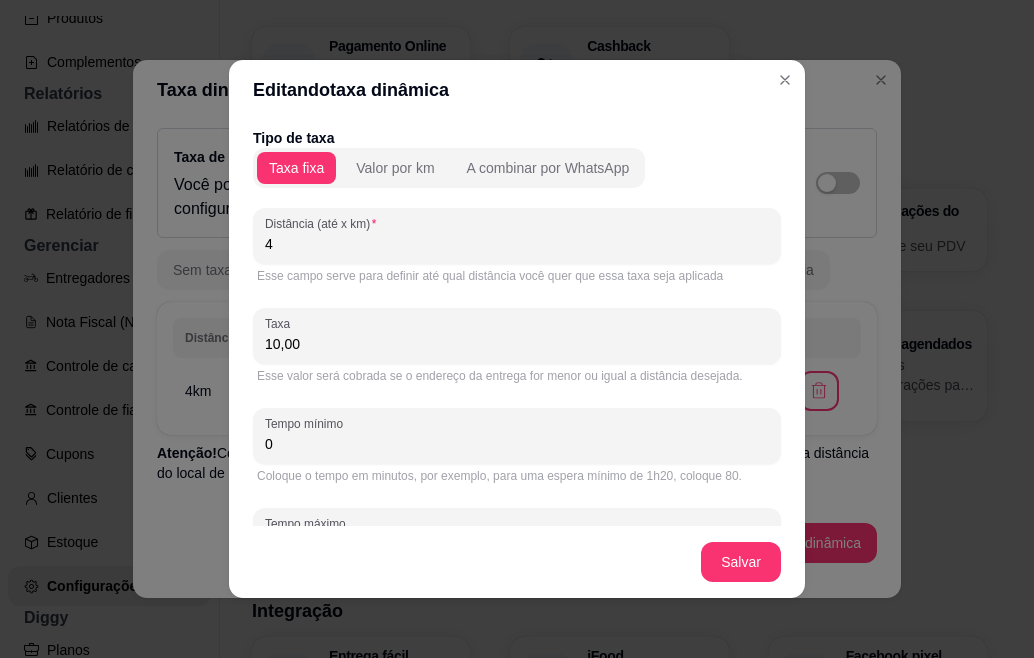 click on "4" at bounding box center [517, 244] 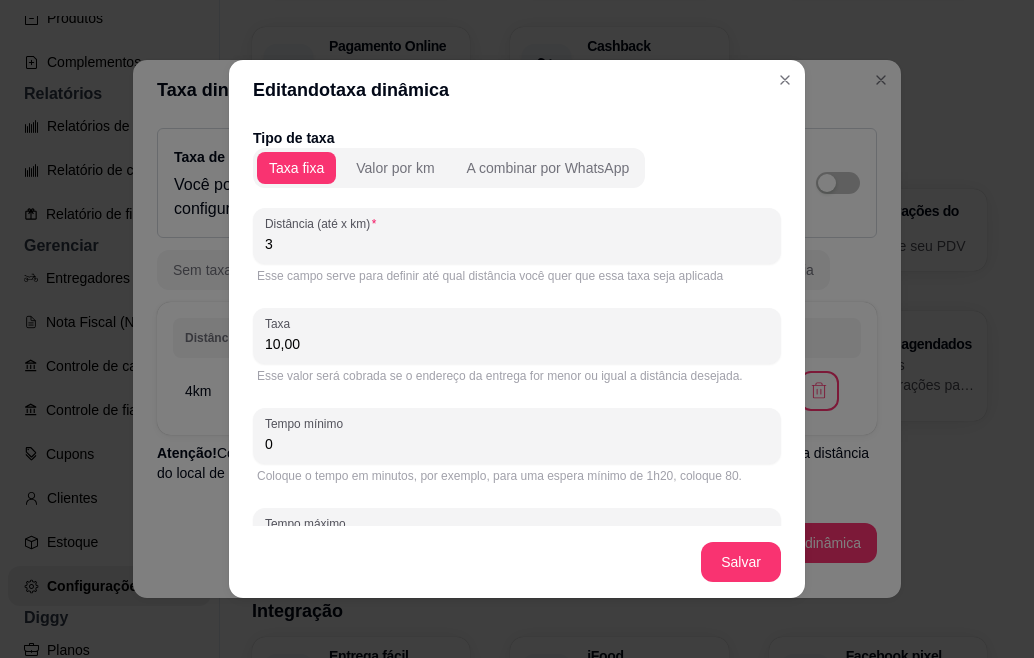 click on "3" at bounding box center (517, 244) 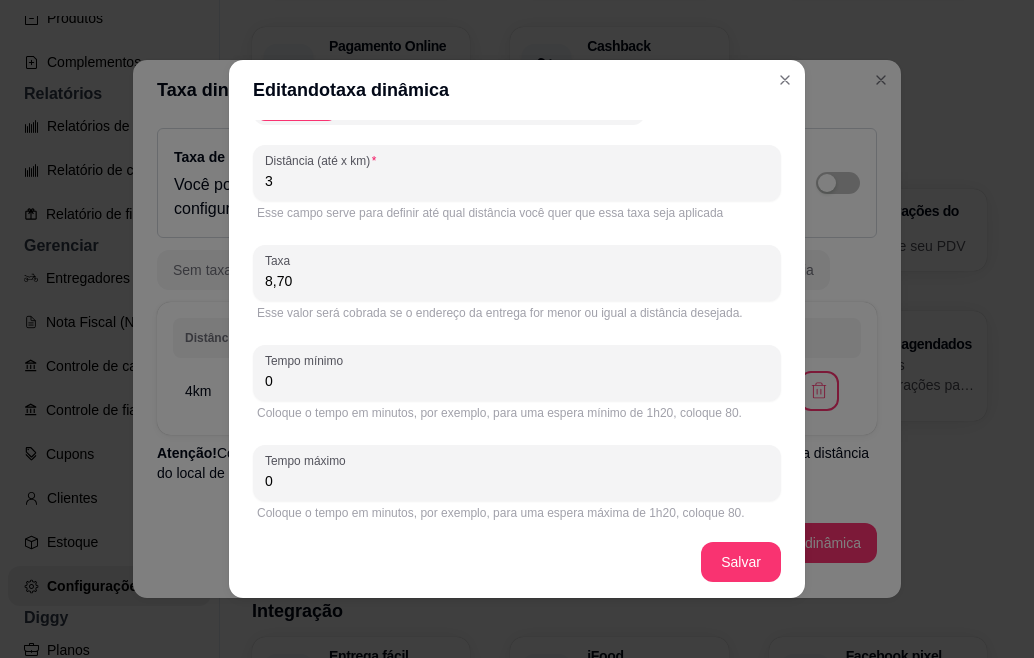 scroll, scrollTop: 70, scrollLeft: 0, axis: vertical 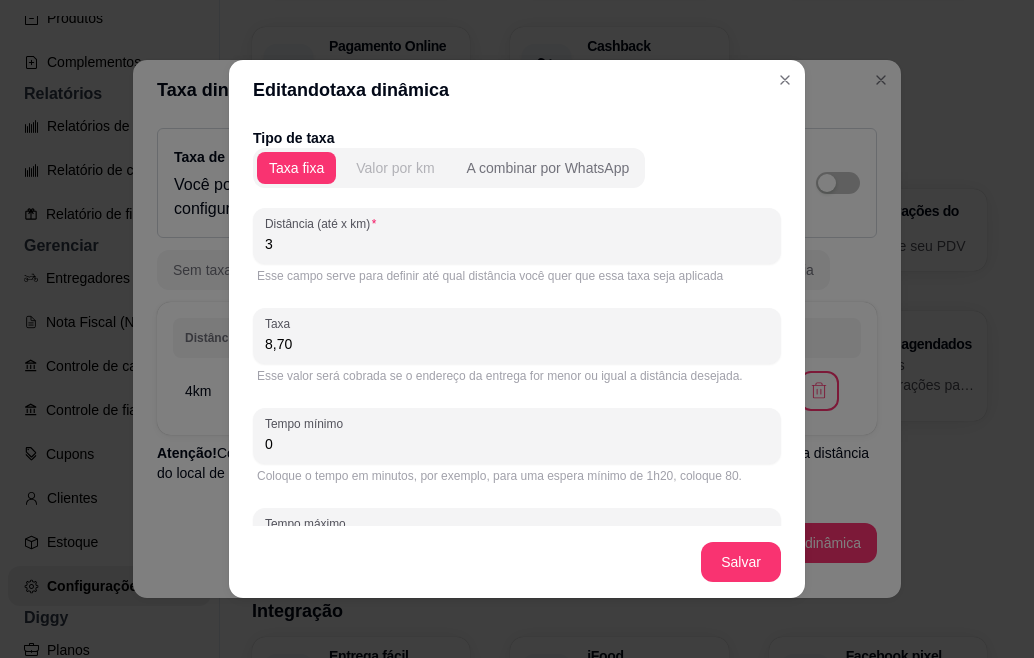 click on "Valor por km" at bounding box center [395, 168] 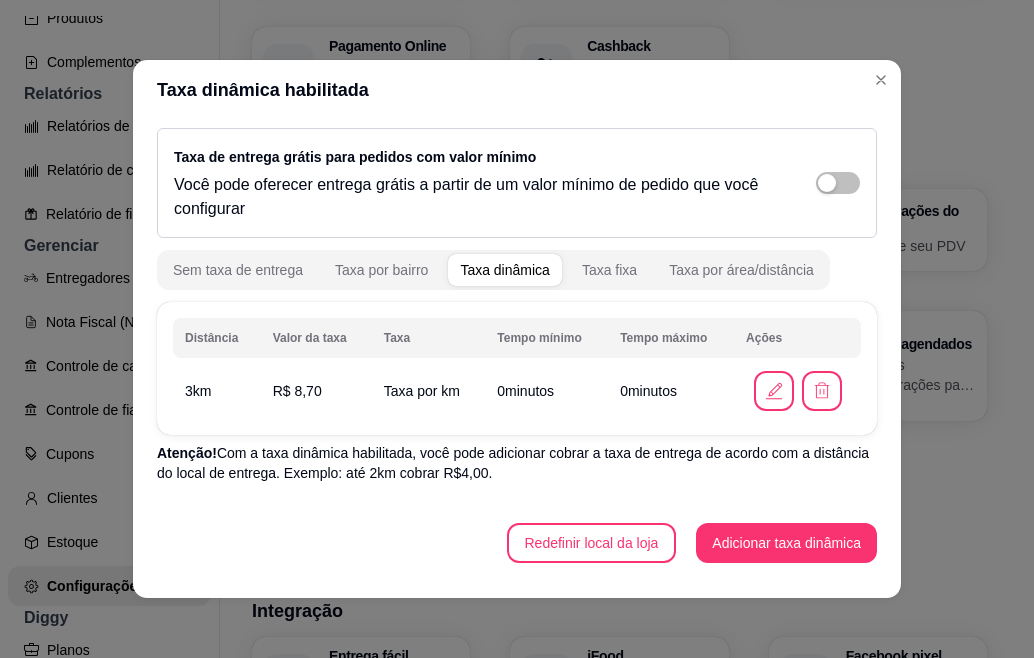 scroll, scrollTop: 5, scrollLeft: 0, axis: vertical 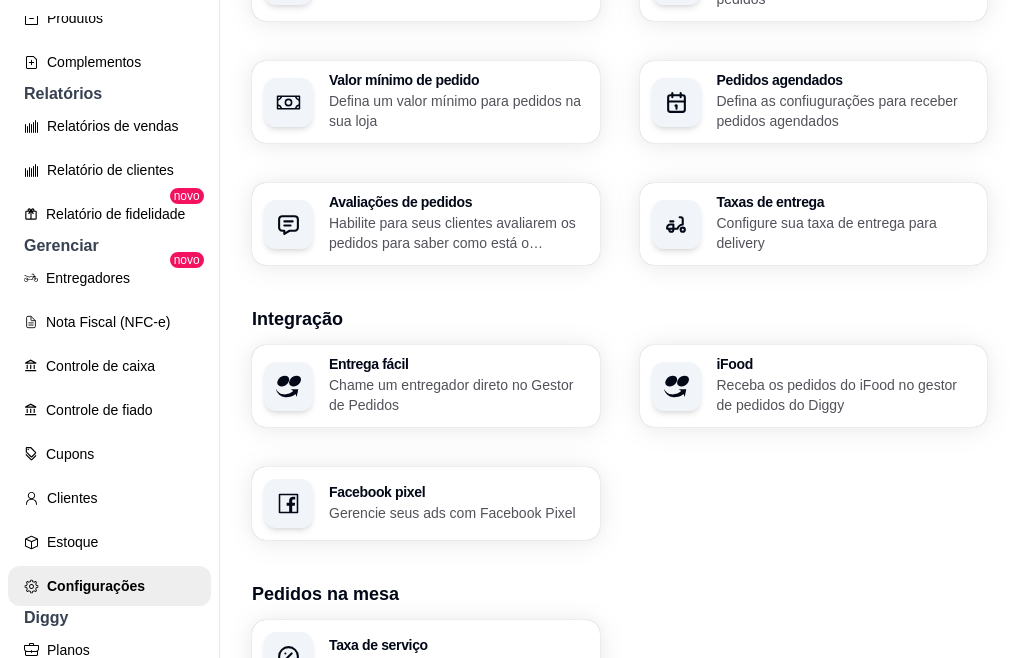 click on "Configurações de impressão" at bounding box center [457, 818] 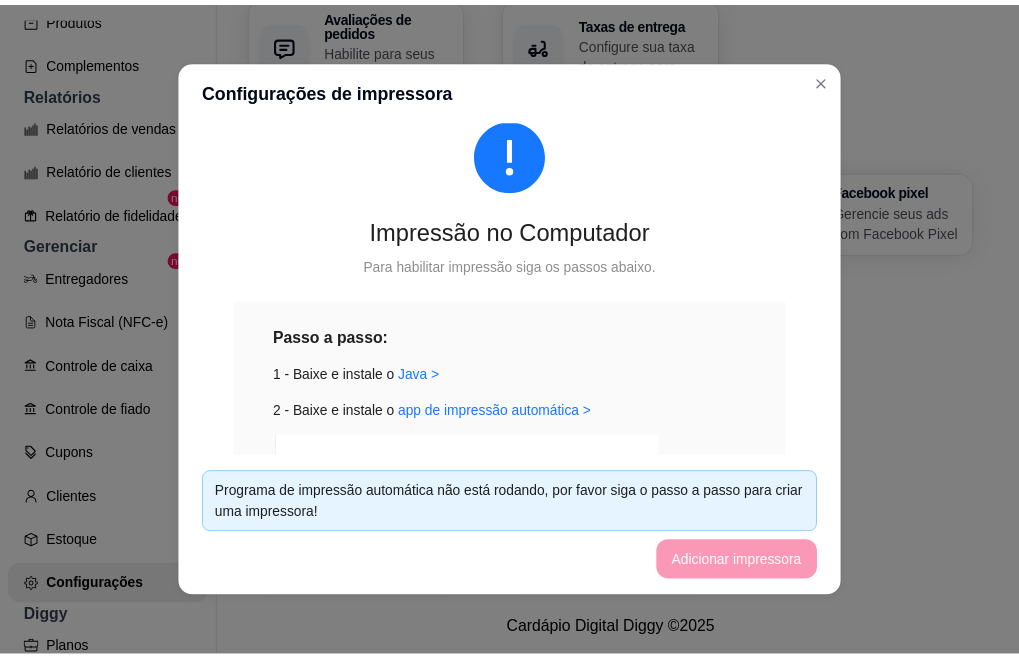 scroll, scrollTop: 0, scrollLeft: 0, axis: both 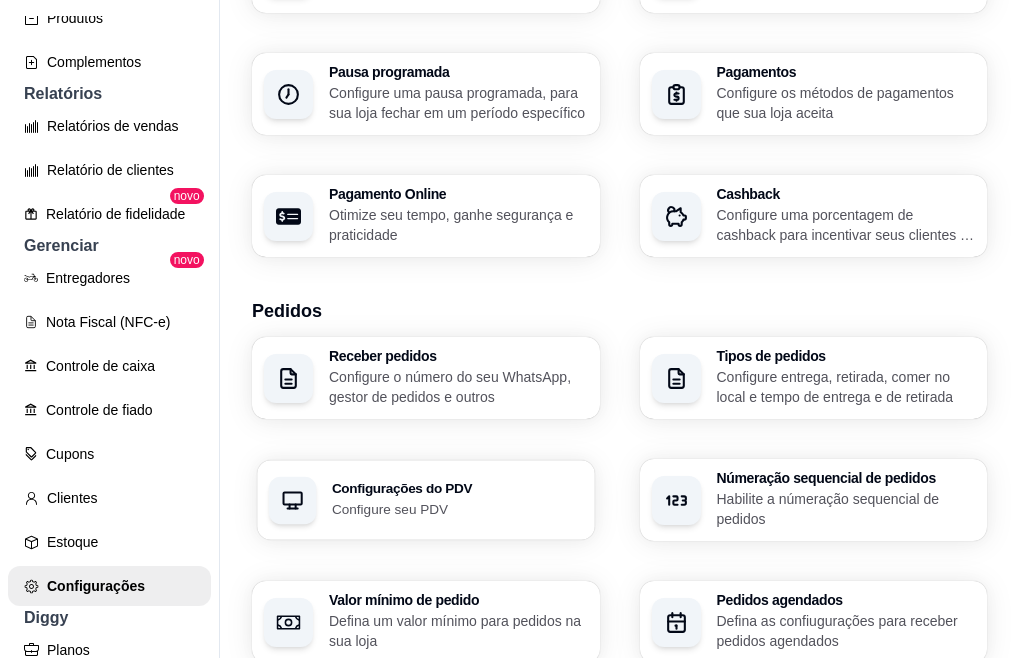 click on "Configurações do PDV Configure seu PDV" at bounding box center [457, 500] 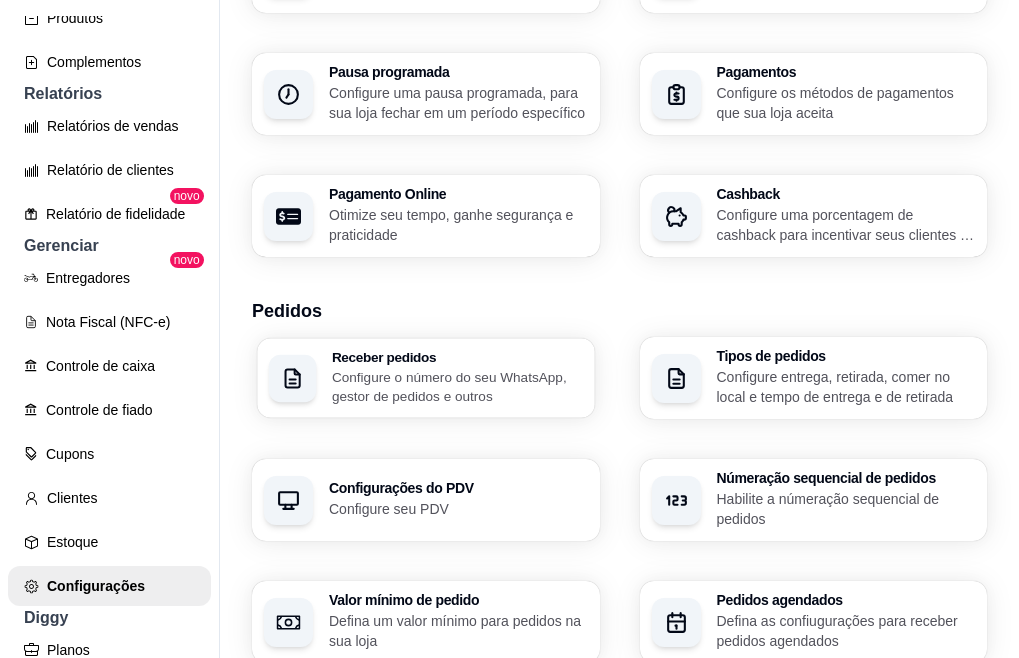 click on "Configure o número do seu WhatsApp, gestor de pedidos e outros" at bounding box center (457, 386) 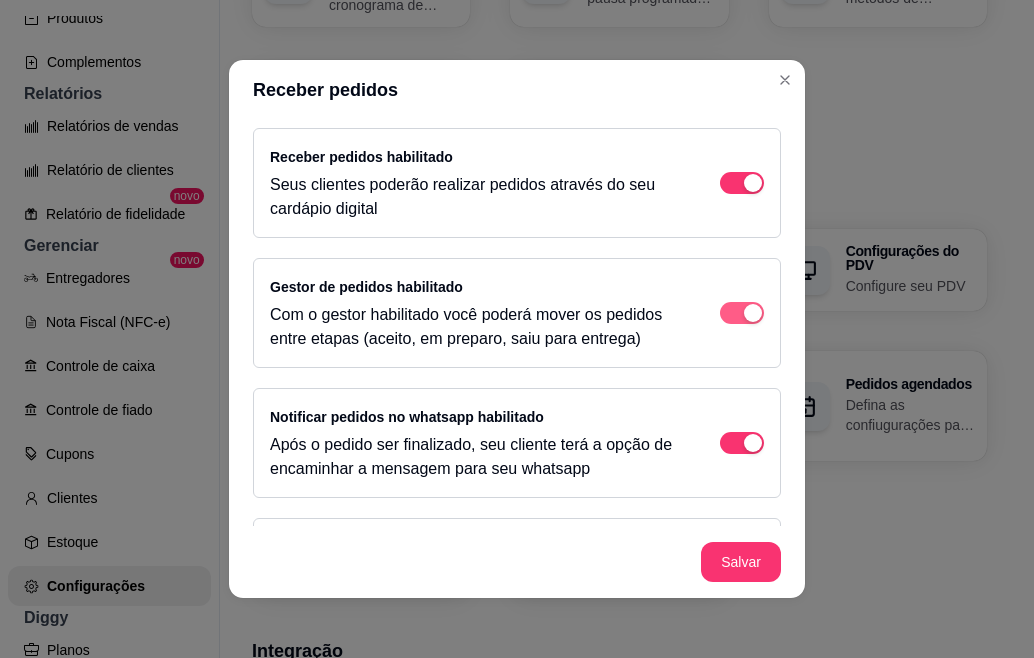 click at bounding box center (742, 183) 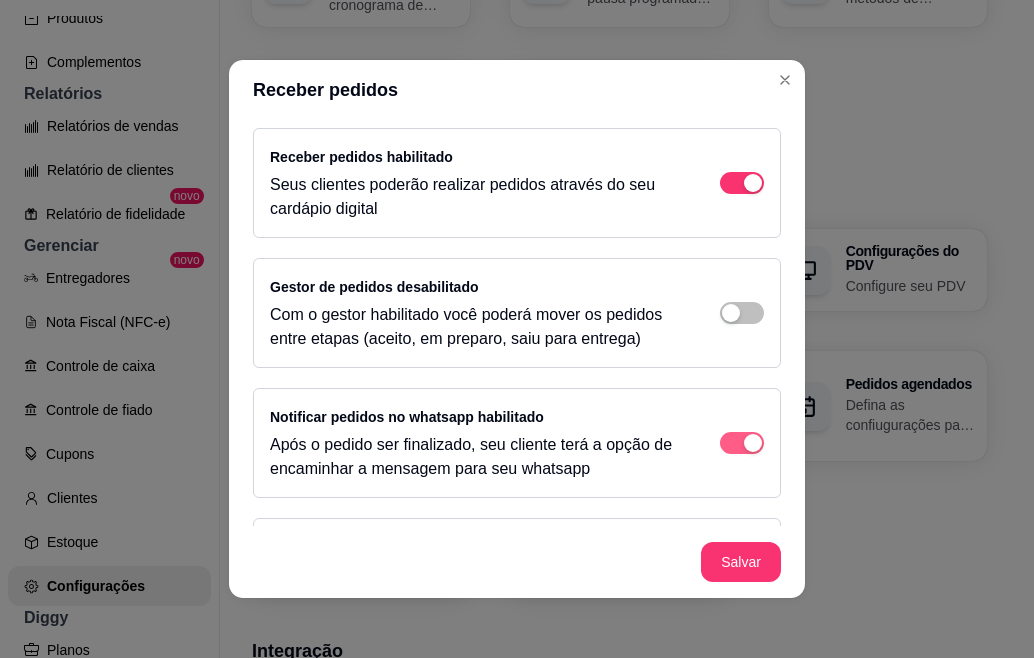 click at bounding box center [742, 183] 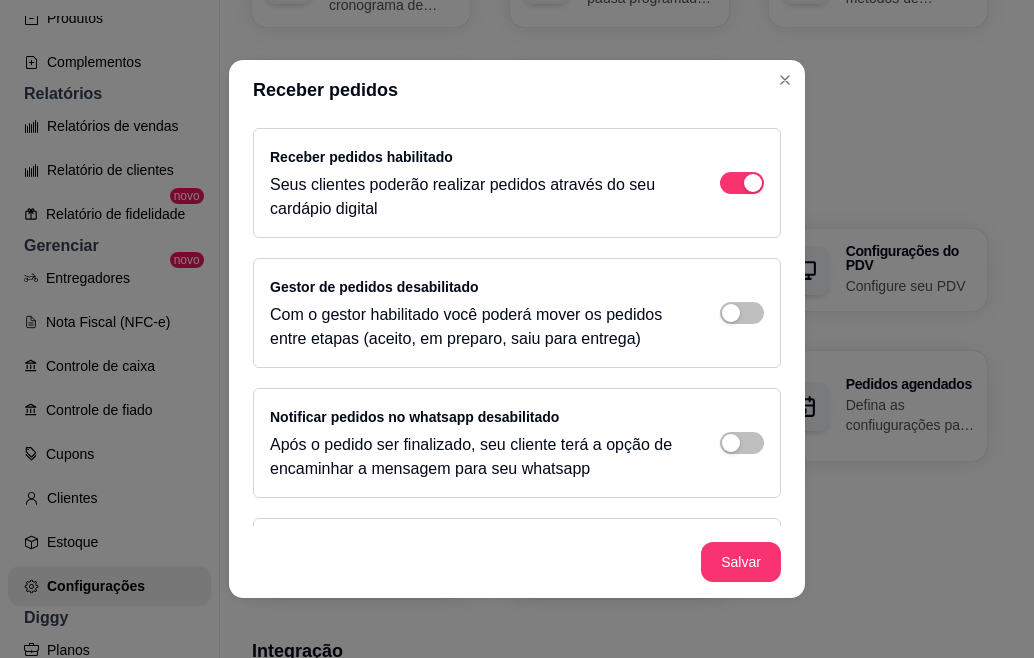 click on "Receber pedidos habilitado Seus clientes poderão realizar pedidos através do seu cardápio digital Gestor de pedidos desabilitado Com o gestor habilitado você poderá mover os pedidos entre etapas (aceito, em preparo, saiu para entrega) Notificar pedidos no whatsapp desabilitado Após o pedido ser finalizado, seu cliente terá a opção de encaminhar a mensagem para seu whatsapp Aceite automático de pedidos do Diggy habilitado Todos os pedidos recebidos do Diggy serão aceitos automáticamente Número do Whatsapp para receber pedidos [PHONE_NUMBER]" at bounding box center [517, 323] 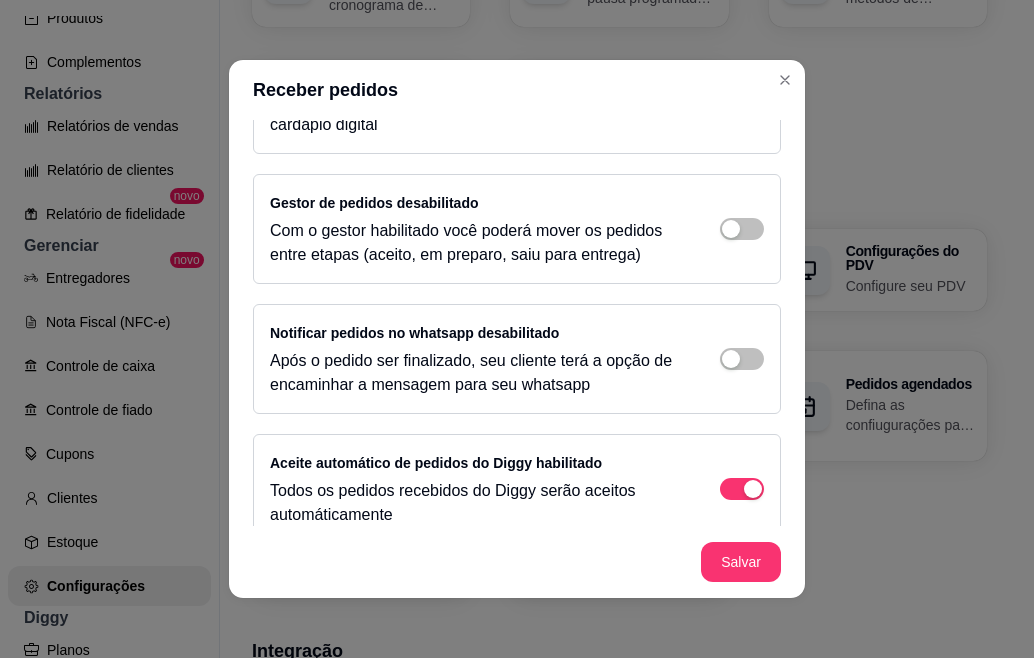 click on "Receber pedidos habilitado Seus clientes poderão realizar pedidos através do seu cardápio digital Gestor de pedidos desabilitado Com o gestor habilitado você poderá mover os pedidos entre etapas (aceito, em preparo, saiu para entrega) Notificar pedidos no whatsapp desabilitado Após o pedido ser finalizado, seu cliente terá a opção de encaminhar a mensagem para seu whatsapp Aceite automático de pedidos do Diggy habilitado Todos os pedidos recebidos do Diggy serão aceitos automáticamente Número do Whatsapp para receber pedidos [PHONE_NUMBER]" at bounding box center (517, 323) 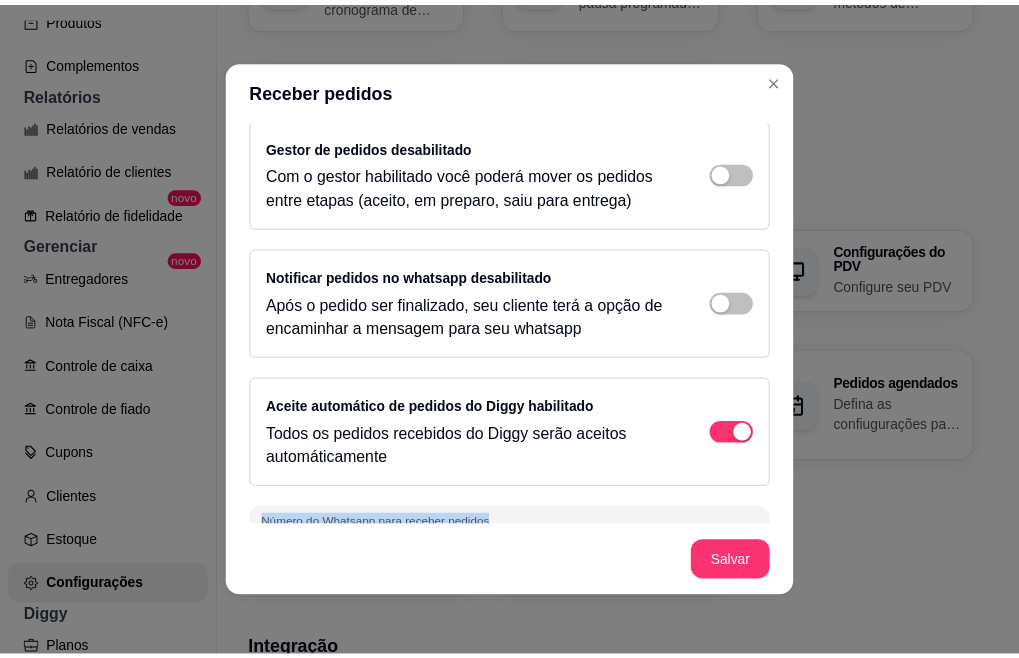 scroll, scrollTop: 186, scrollLeft: 0, axis: vertical 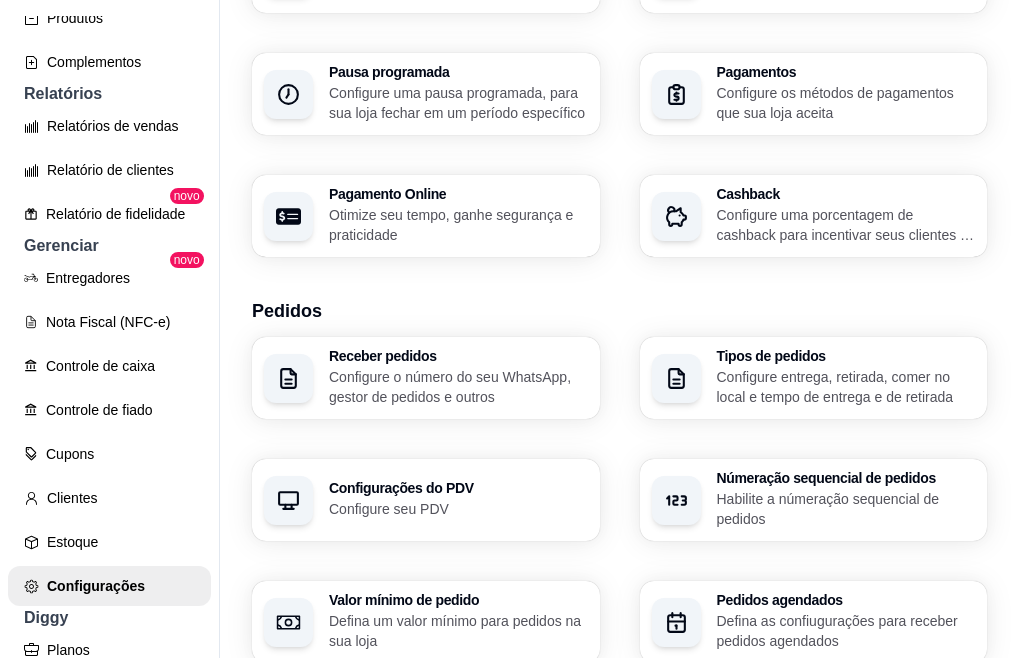 click on "Receber pedidos Configure o número do seu WhatsApp, gestor de pedidos e outros Tipos de pedidos Configure entrega, retirada, comer no local e tempo de entrega e de retirada Configurações do PDV Configure seu PDV Númeração sequencial de pedidos Habilite a númeração sequencial de pedidos Valor mínimo de pedido Defina um valor mínimo para pedidos na sua loja Pedidos agendados Defina as confiugurações para receber pedidos agendados Avaliações de pedidos Habilite para seus clientes avaliarem os pedidos para saber como está o feedback da sua loja Taxas de entrega Configure sua taxa de entrega para delivery" at bounding box center (619, 561) 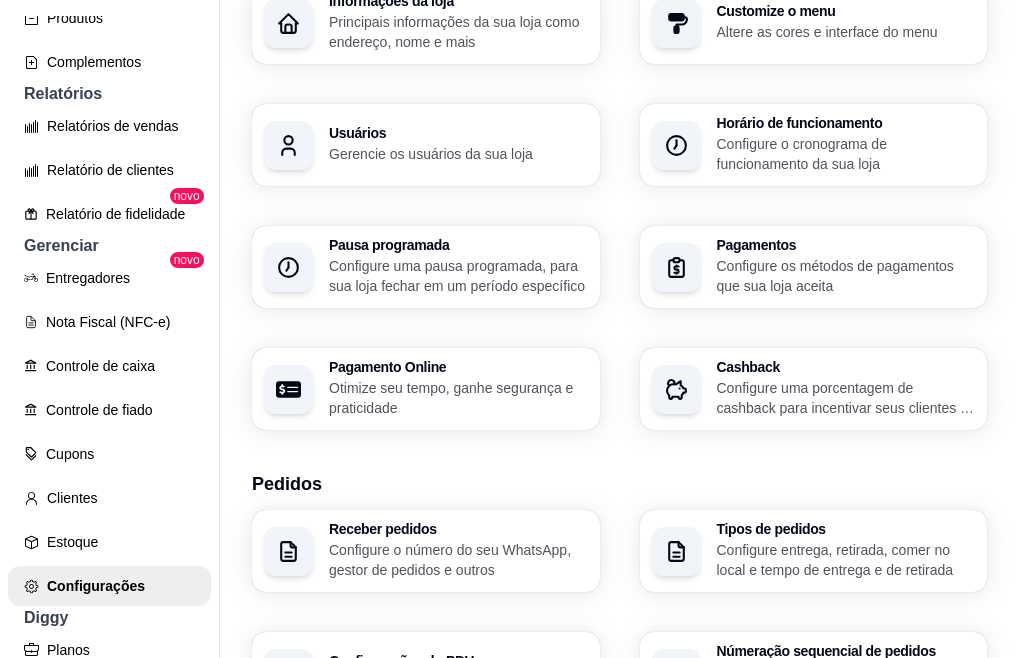 scroll, scrollTop: 58, scrollLeft: 0, axis: vertical 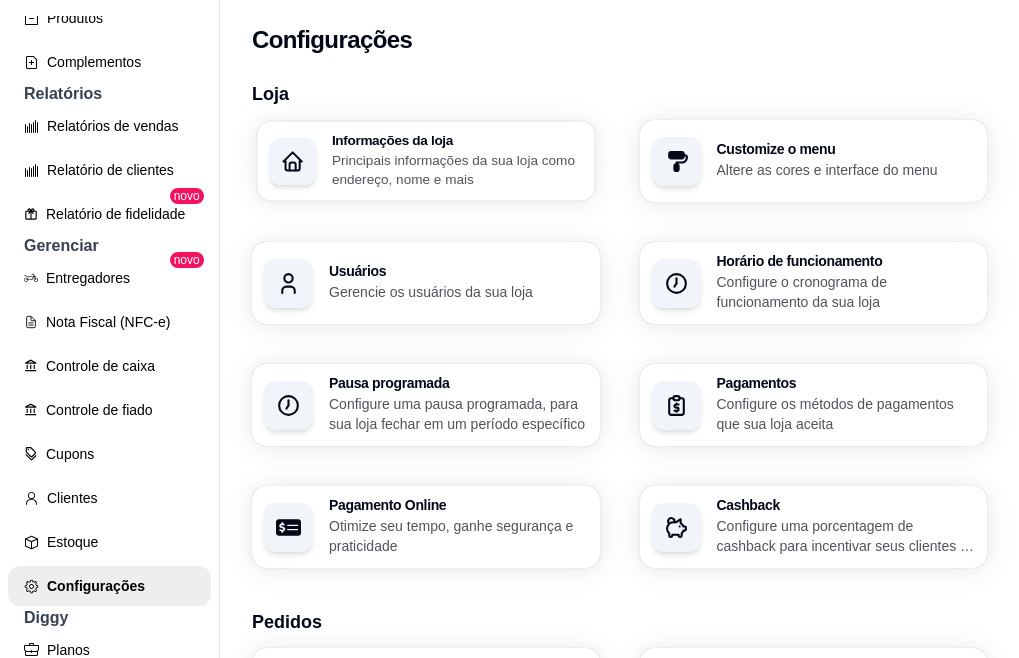 click on "Principais informações da sua loja como endereço, nome e mais" at bounding box center (457, 169) 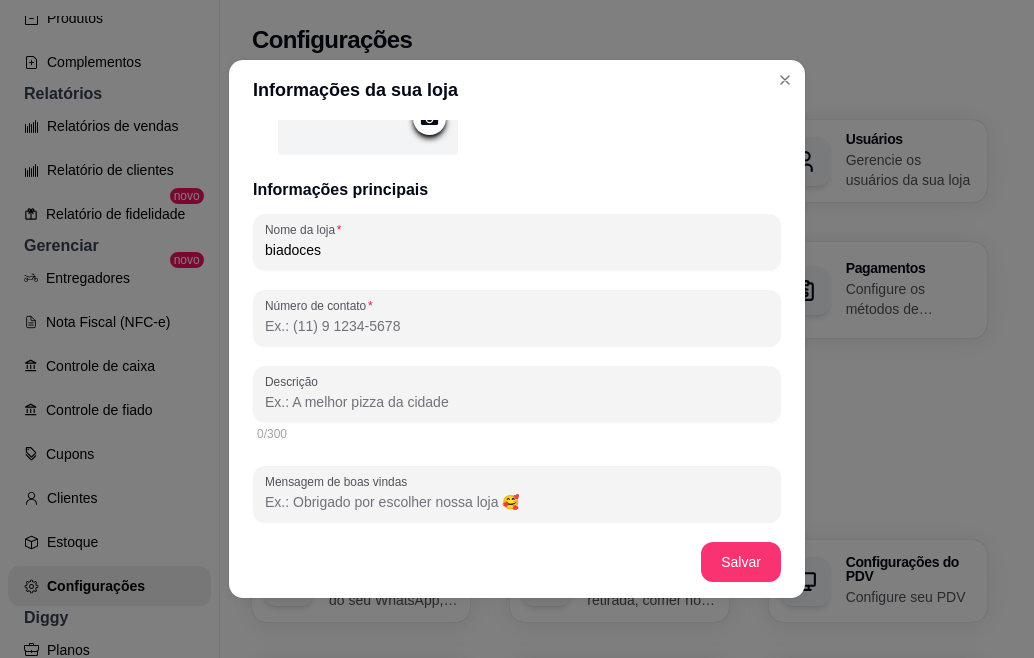 scroll, scrollTop: 280, scrollLeft: 0, axis: vertical 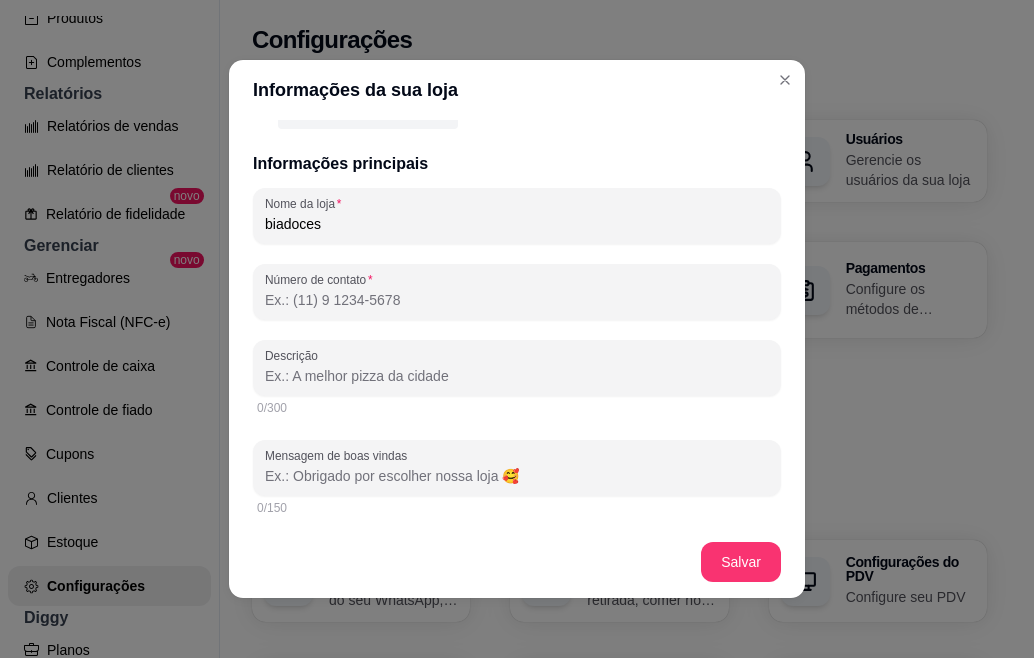 click on "Descrição" at bounding box center [517, 376] 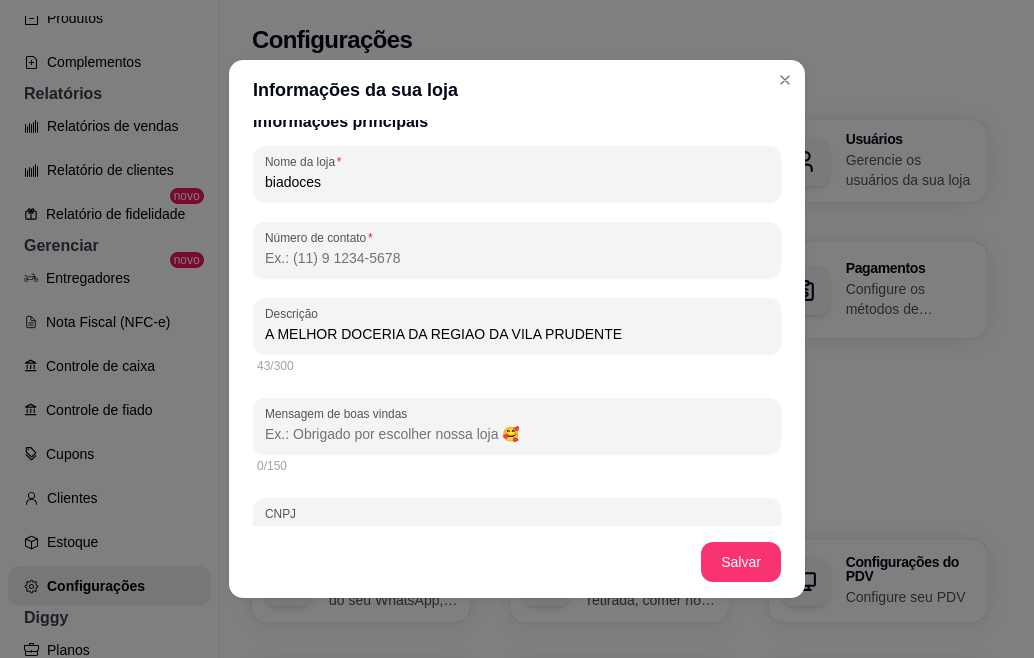 scroll, scrollTop: 360, scrollLeft: 0, axis: vertical 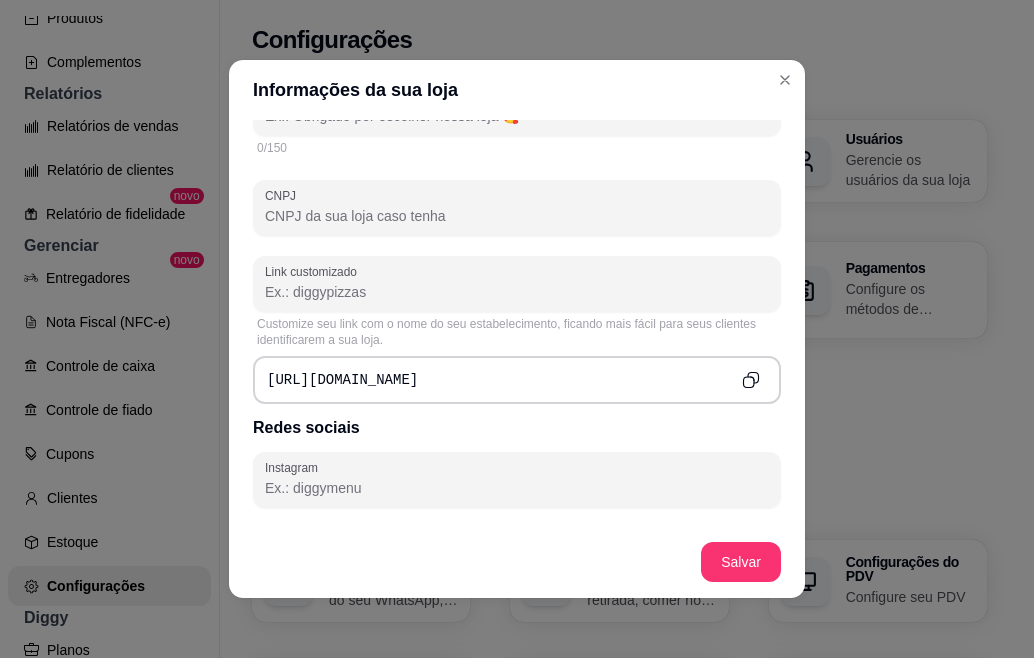 click on "Link customizado" at bounding box center [517, 292] 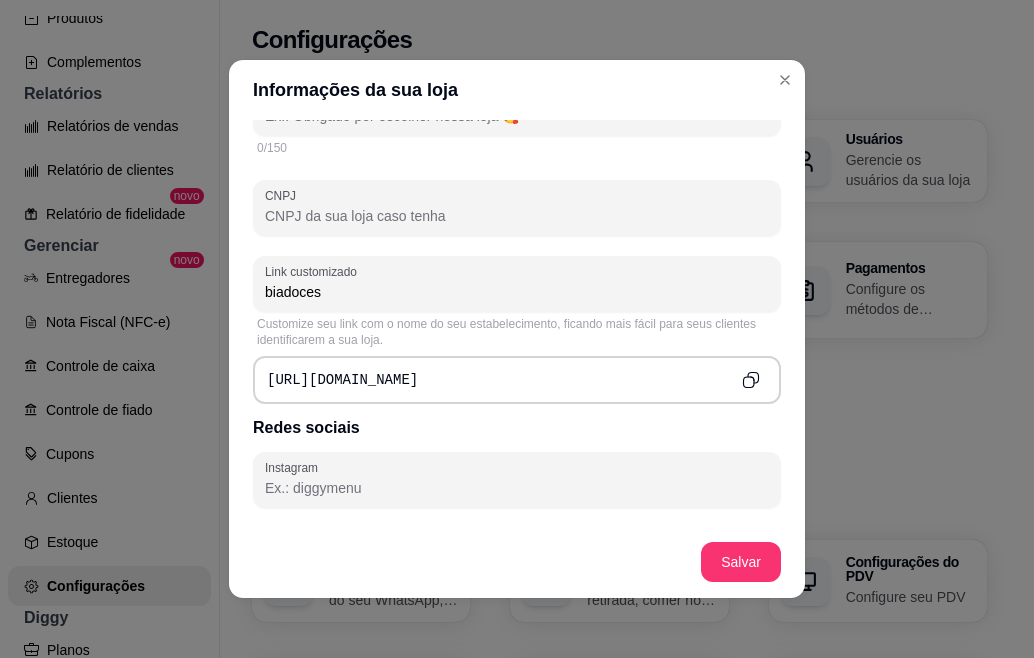 click on "Instagram" at bounding box center (517, 488) 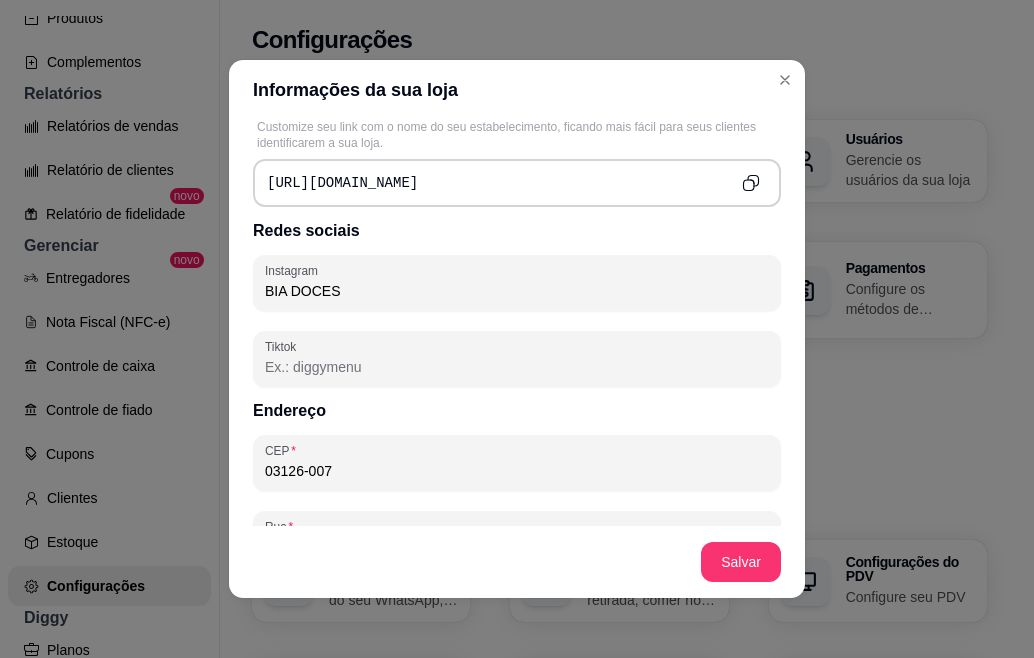 scroll, scrollTop: 840, scrollLeft: 0, axis: vertical 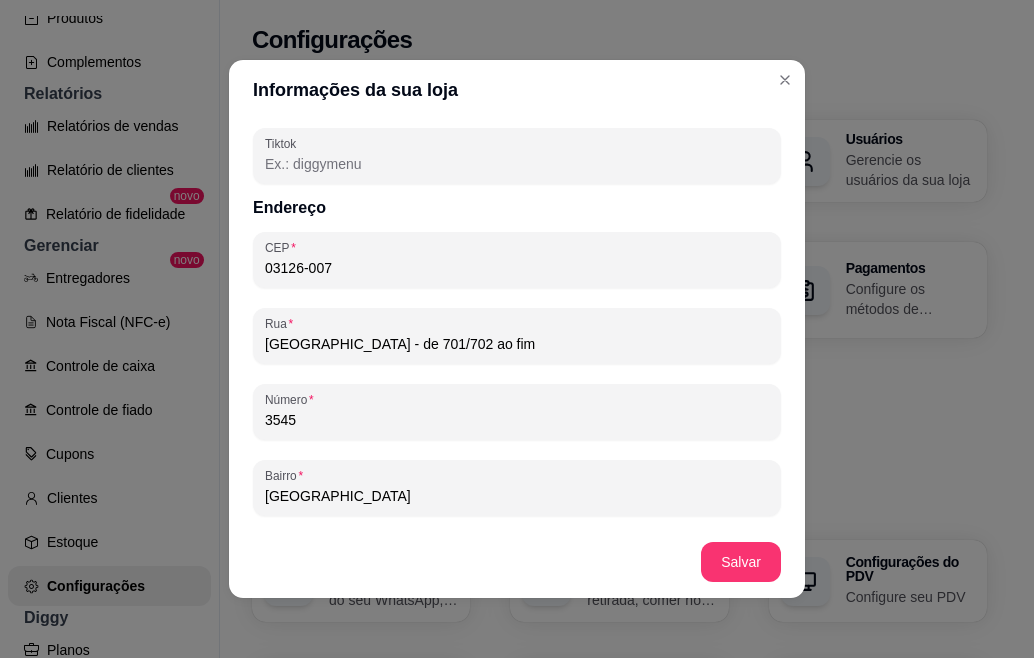 click on "[GEOGRAPHIC_DATA] - de 701/702 ao fim" at bounding box center [517, 344] 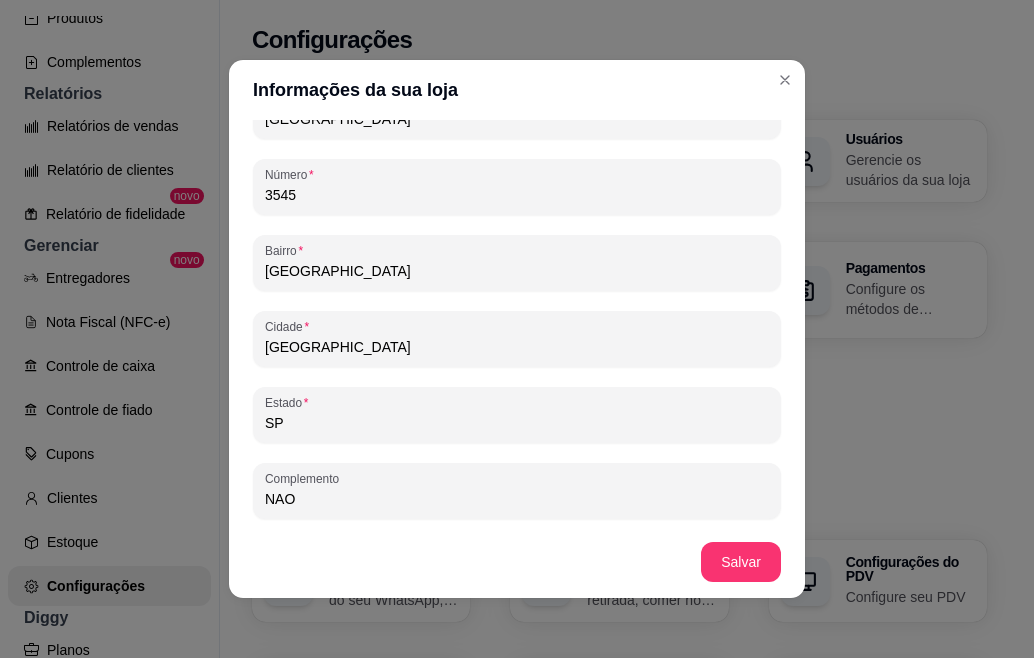 scroll, scrollTop: 1266, scrollLeft: 0, axis: vertical 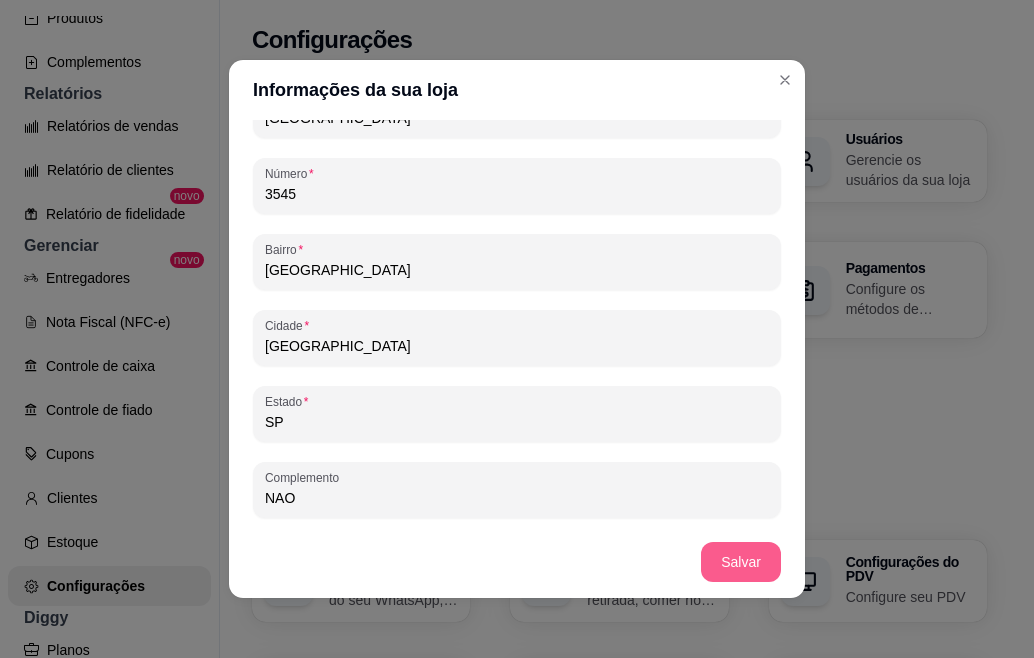 click on "Salvar" at bounding box center [741, 562] 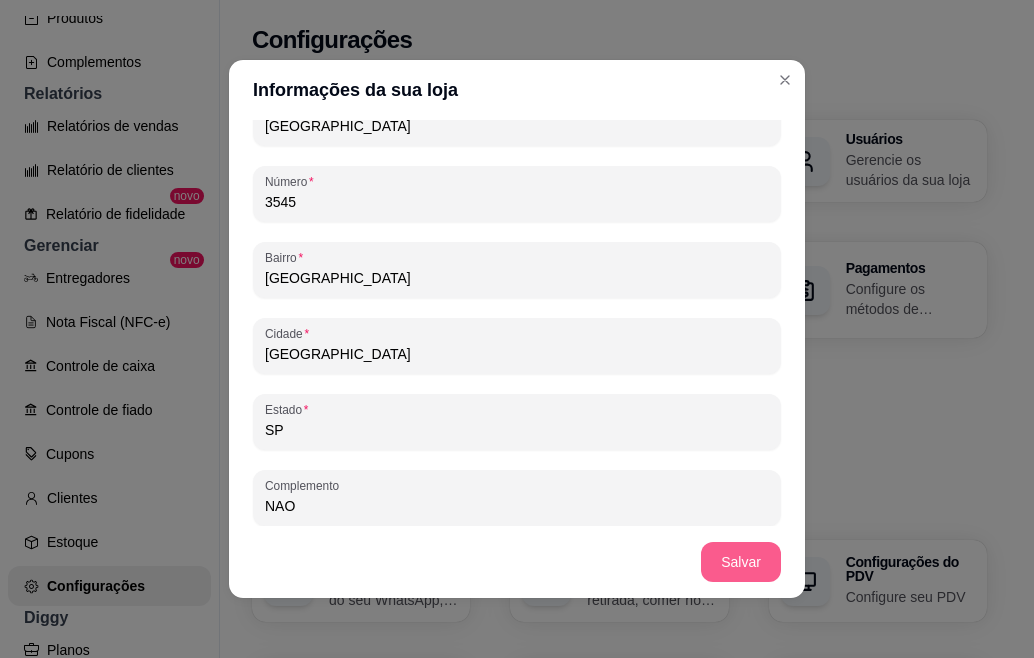scroll, scrollTop: 1274, scrollLeft: 0, axis: vertical 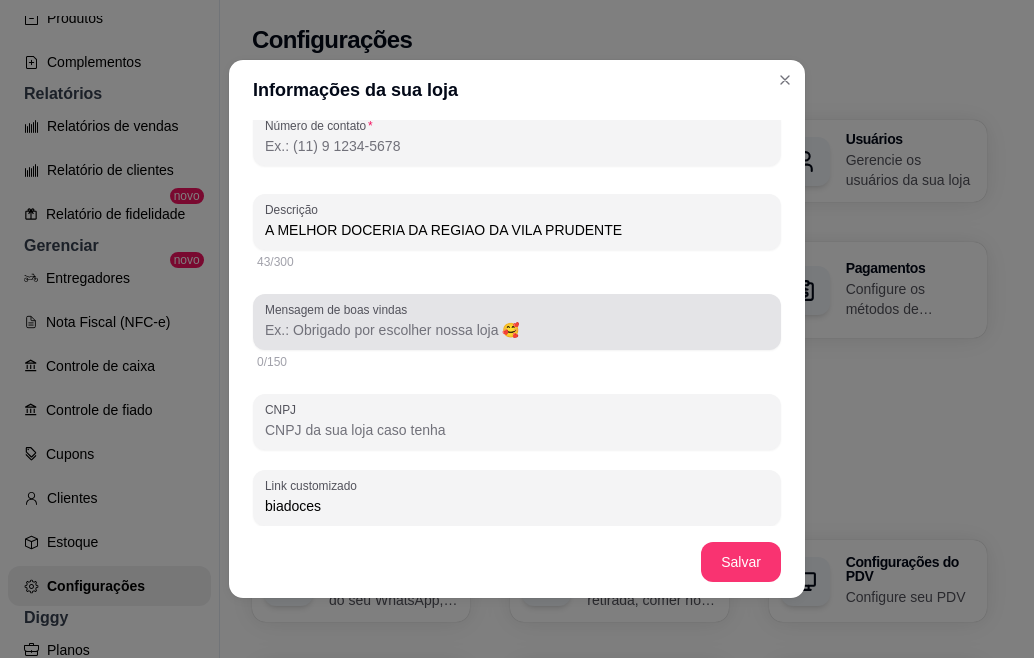 click at bounding box center (517, 322) 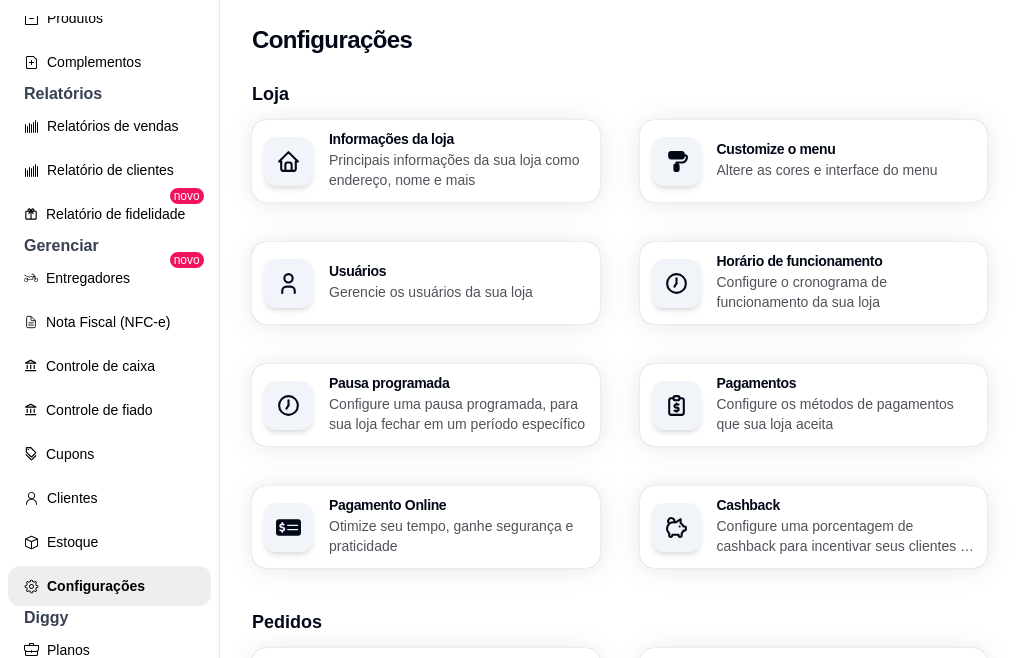 click on "Loja Informações da loja Principais informações da sua loja como endereço, nome e mais Customize o menu Altere as cores e interface do menu Usuários Gerencie os usuários da sua loja Horário de funcionamento Configure o cronograma de funcionamento da sua loja Pausa programada Configure uma pausa programada, para sua loja fechar em um período específico Pagamentos Configure os métodos de pagamentos que sua loja aceita Pagamento Online Otimize seu tempo, ganhe segurança e praticidade Cashback Configure uma porcentagem de cashback para incentivar seus clientes a comprarem em sua loja Pedidos Receber pedidos Configure o número do seu WhatsApp, gestor de pedidos e outros Tipos de pedidos Configure entrega, retirada, comer no local e tempo de entrega e de retirada Configurações do PDV Configure seu PDV Númeração sequencial de pedidos Habilite a númeração sequencial de pedidos Valor mínimo de pedido Defina um valor mínimo para pedidos na sua loja Pedidos agendados Avaliações de pedidos iFood" at bounding box center [619, 884] 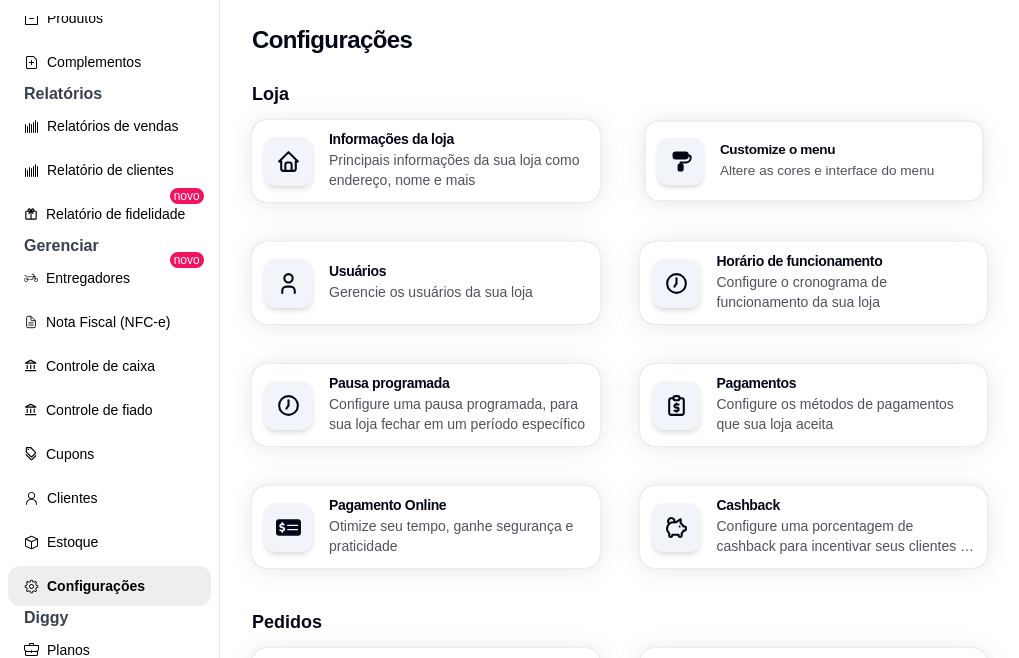 click on "Altere as cores e interface do menu" at bounding box center (844, 169) 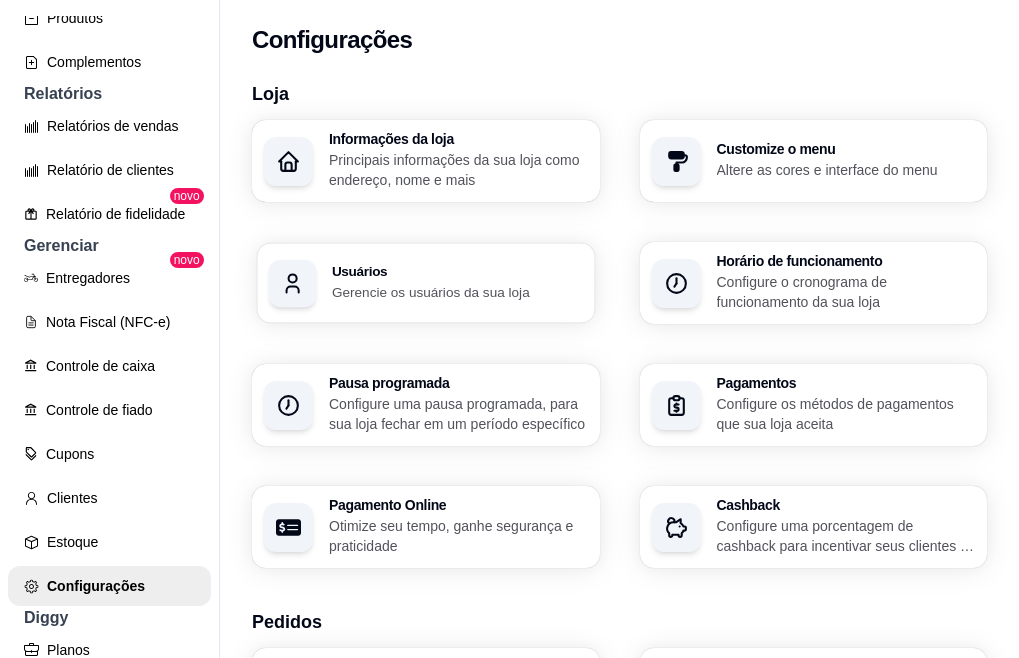 click on "Gerencie os usuários da sua loja" at bounding box center [457, 291] 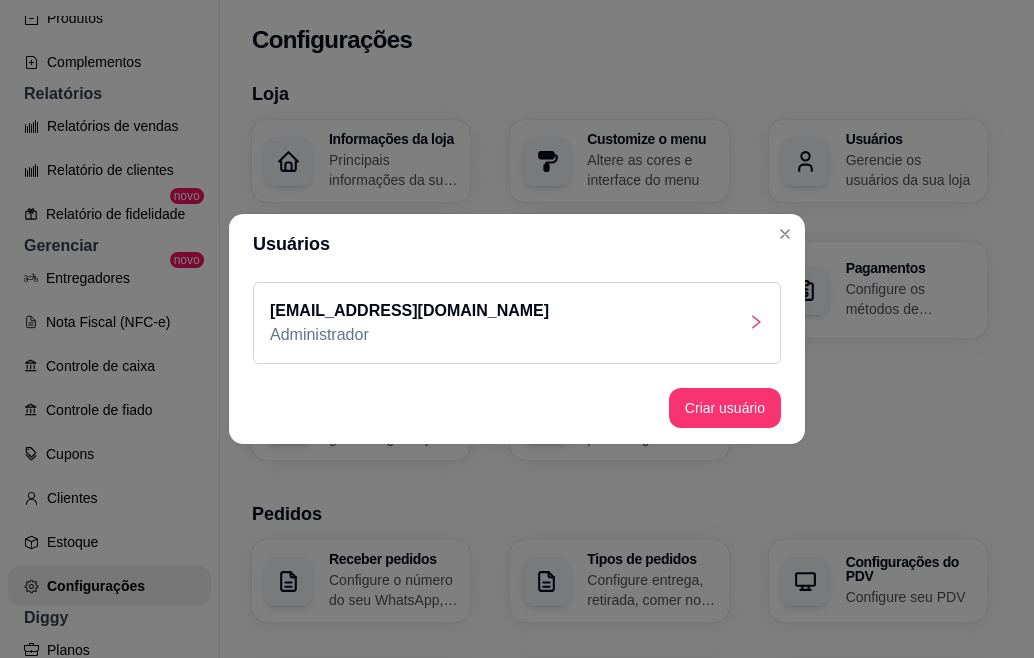 click 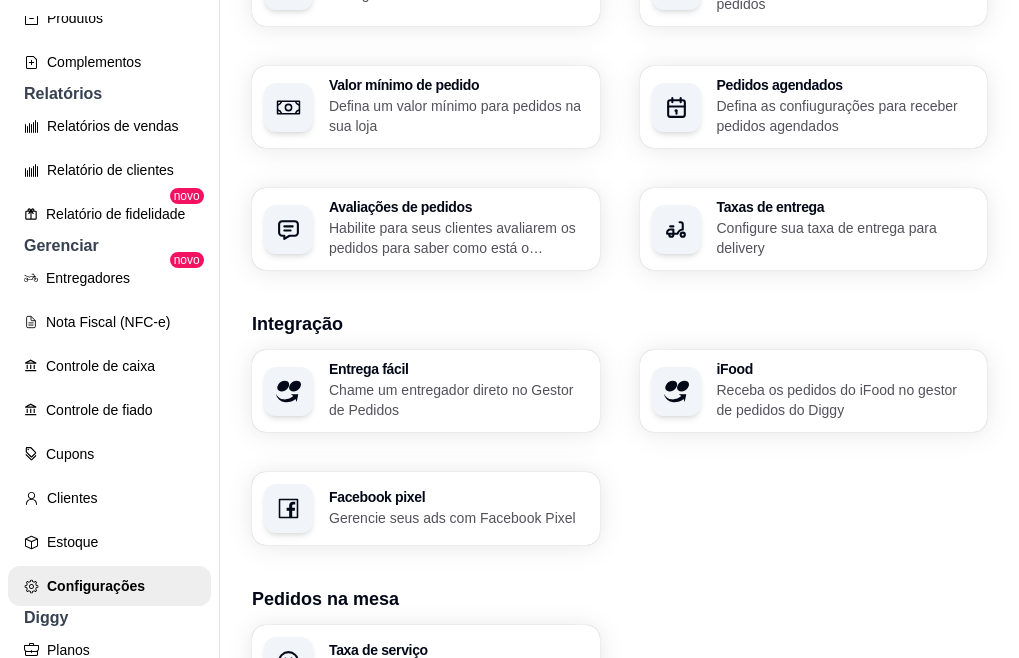 scroll, scrollTop: 831, scrollLeft: 0, axis: vertical 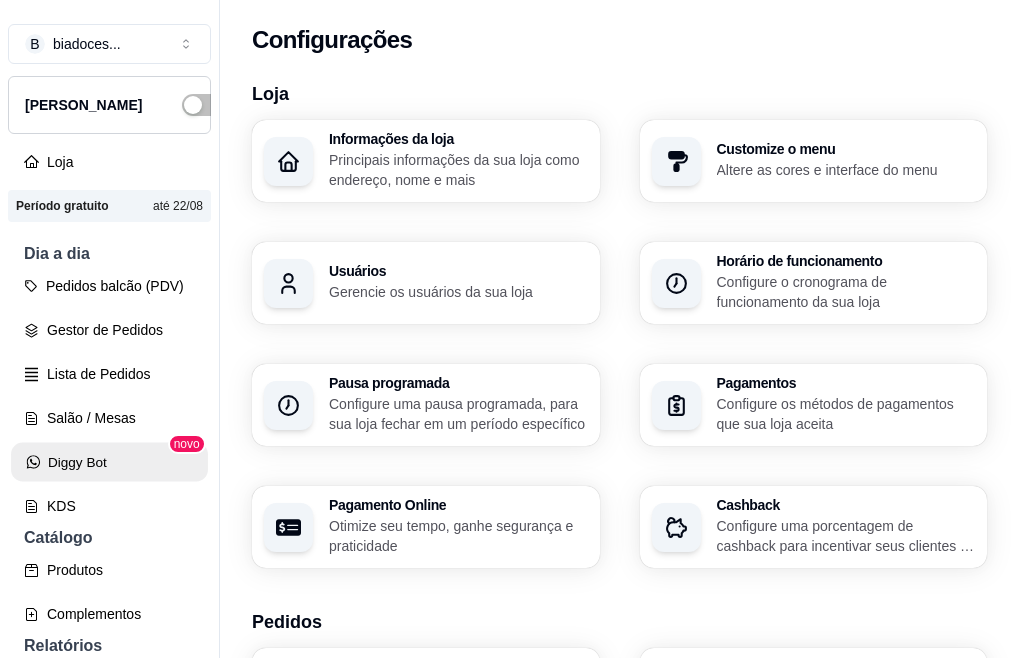 click on "Diggy Bot" at bounding box center (109, 462) 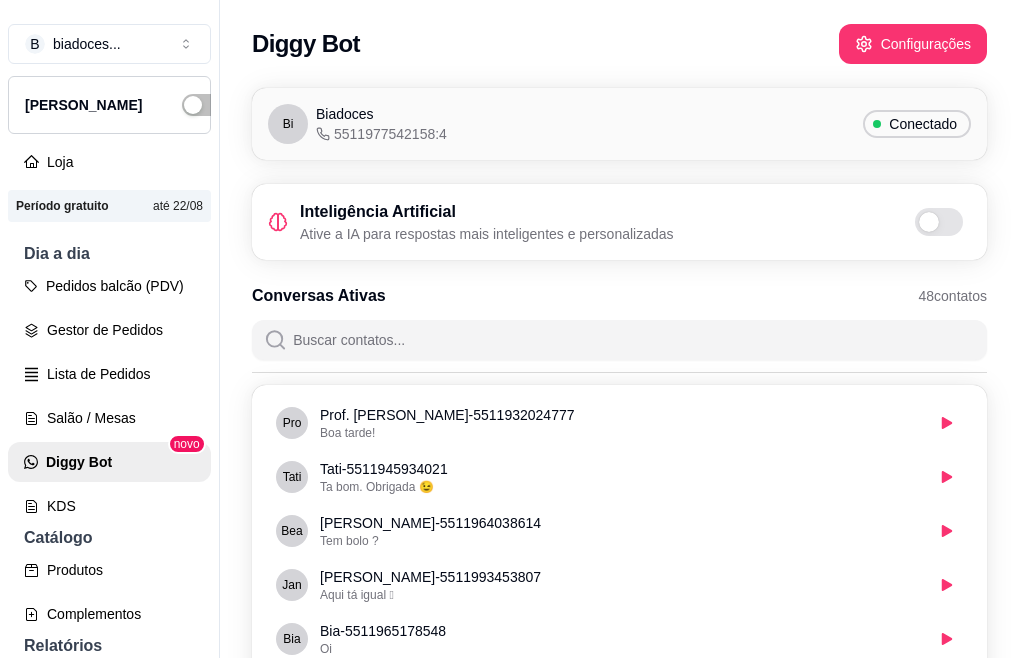 click on "Bi Biadoces   5511977542158:4 Conectado Inteligência Artificial Ative a IA para respostas mais inteligentes e personalizadas Conversas Ativas 48  contatos Pro Prof. [PERSON_NAME]  -  5511932024777 Boa tarde! [PERSON_NAME]  -  5511945934021 Ta bom. Obrigada 😉 Bea [PERSON_NAME]  -  5511964038614 Tem bolo ? [PERSON_NAME]  -  5511993453807 Aqui tá igual 🥹 Bia Bia  -  5511965178548 Oi JES JESUS é suficiente 🥰  -  5511970483836 Eita Jaq Jaqueline  -  5511983095575 Me manda o valor Gei Geilza Wiara  -  5511964525242 Queria o cardápio de vocês Porfavor Fé Fé  -  5511986644267 Nss acordei pensando nos doce 😂🤦🏽‍♂️ Dig Diggy Menu Digital  -  5511964224399 Por nadaa, caso tenha dúvidas durante a instalação pode nos chamar Juh Juh❤️  -  5511960646598 Reserva um pra mim Bia Stu Studio [PERSON_NAME]  -  5511994303618 Tá tendo morando do amor? ~🥰 ~🥰  -  5511948955668 Quero uma torta brownie Dri Drih [PERSON_NAME]  -  5511963117224 [PERSON_NAME]  -  5511989717252 [PERSON_NAME]  -  Cri  -  ??" at bounding box center (619, 1549) 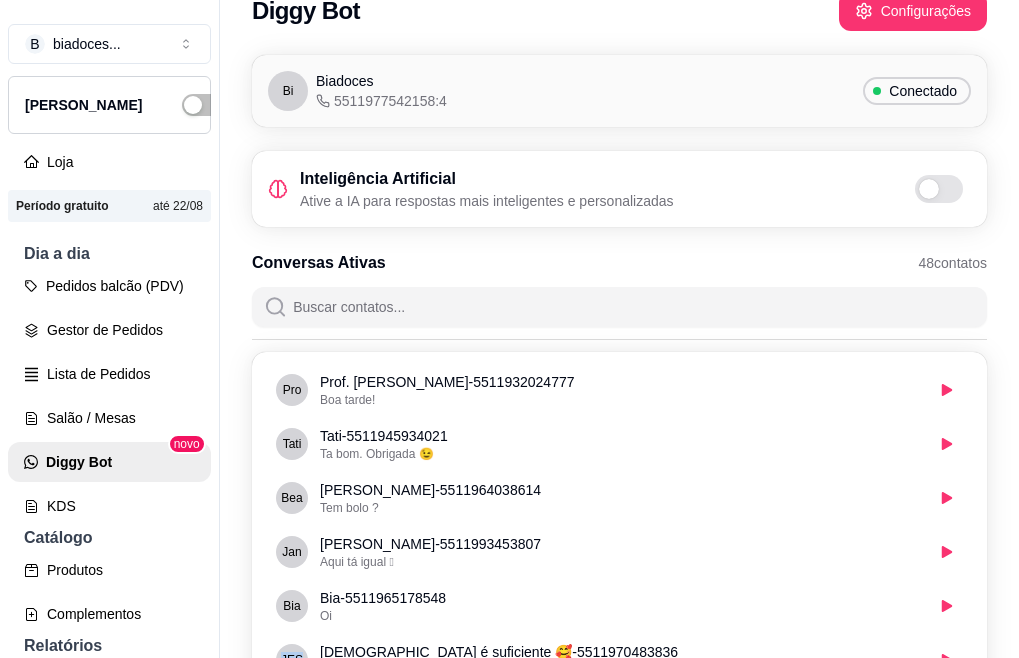 click on "Bi Biadoces   5511977542158:4 Conectado Inteligência Artificial Ative a IA para respostas mais inteligentes e personalizadas Conversas Ativas 48  contatos Pro Prof. [PERSON_NAME]  -  5511932024777 Boa tarde! [PERSON_NAME]  -  5511945934021 Ta bom. Obrigada 😉 Bea [PERSON_NAME]  -  5511964038614 Tem bolo ? [PERSON_NAME]  -  5511993453807 Aqui tá igual 🥹 Bia Bia  -  5511965178548 Oi JES JESUS é suficiente 🥰  -  5511970483836 Eita Jaq Jaqueline  -  5511983095575 Me manda o valor Gei Geilza Wiara  -  5511964525242 Queria o cardápio de vocês Porfavor Fé Fé  -  5511986644267 Nss acordei pensando nos doce 😂🤦🏽‍♂️ Dig Diggy Menu Digital  -  5511964224399 Por nadaa, caso tenha dúvidas durante a instalação pode nos chamar Juh Juh❤️  -  5511960646598 Reserva um pra mim Bia Stu Studio [PERSON_NAME]  -  5511994303618 Tá tendo morando do amor? ~🥰 ~🥰  -  5511948955668 Quero uma torta brownie Dri Drih [PERSON_NAME]  -  5511963117224 [PERSON_NAME]  -  5511989717252 [PERSON_NAME]  -  Cri  -  ??" at bounding box center [619, 1516] 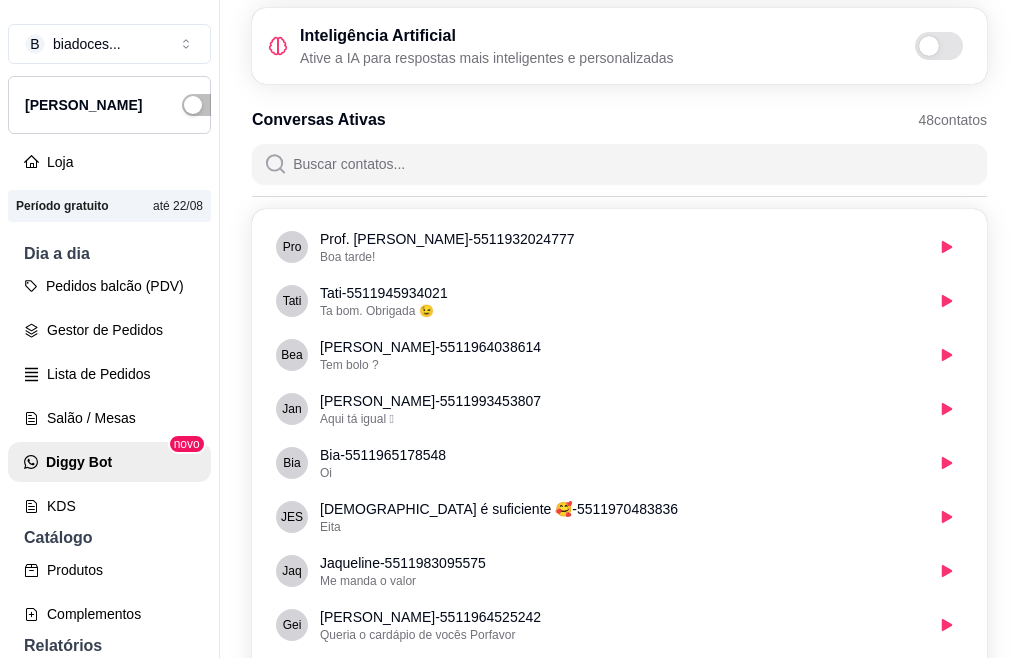 click on "Bi Biadoces   5511977542158:4 Conectado Inteligência Artificial Ative a IA para respostas mais inteligentes e personalizadas Conversas Ativas 48  contatos Pro Prof. [PERSON_NAME]  -  5511932024777 Boa tarde! [PERSON_NAME]  -  5511945934021 Ta bom. Obrigada 😉 Bea [PERSON_NAME]  -  5511964038614 Tem bolo ? [PERSON_NAME]  -  5511993453807 Aqui tá igual 🥹 Bia Bia  -  5511965178548 Oi JES JESUS é suficiente 🥰  -  5511970483836 Eita Jaq Jaqueline  -  5511983095575 Me manda o valor Gei Geilza Wiara  -  5511964525242 Queria o cardápio de vocês Porfavor Fé Fé  -  5511986644267 Nss acordei pensando nos doce 😂🤦🏽‍♂️ Dig Diggy Menu Digital  -  5511964224399 Por nadaa, caso tenha dúvidas durante a instalação pode nos chamar Juh Juh❤️  -  5511960646598 Reserva um pra mim Bia Stu Studio [PERSON_NAME]  -  5511994303618 Tá tendo morando do amor? ~🥰 ~🥰  -  5511948955668 Quero uma torta brownie Dri Drih [PERSON_NAME]  -  5511963117224 [PERSON_NAME]  -  5511989717252 [PERSON_NAME]  -  Cri  -  ??" at bounding box center [619, 1373] 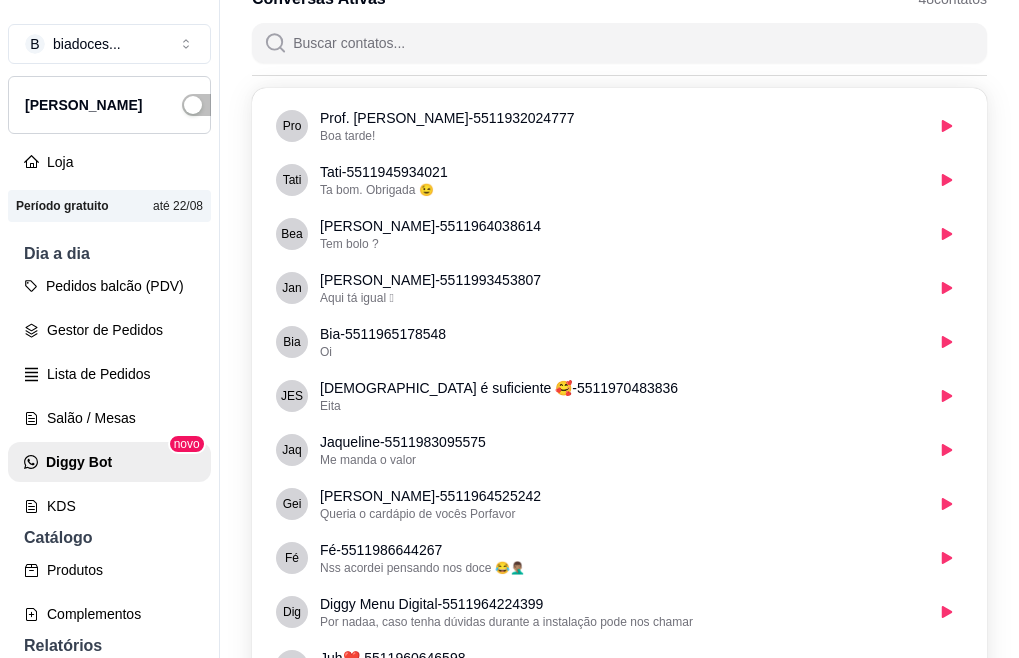 scroll, scrollTop: 341, scrollLeft: 0, axis: vertical 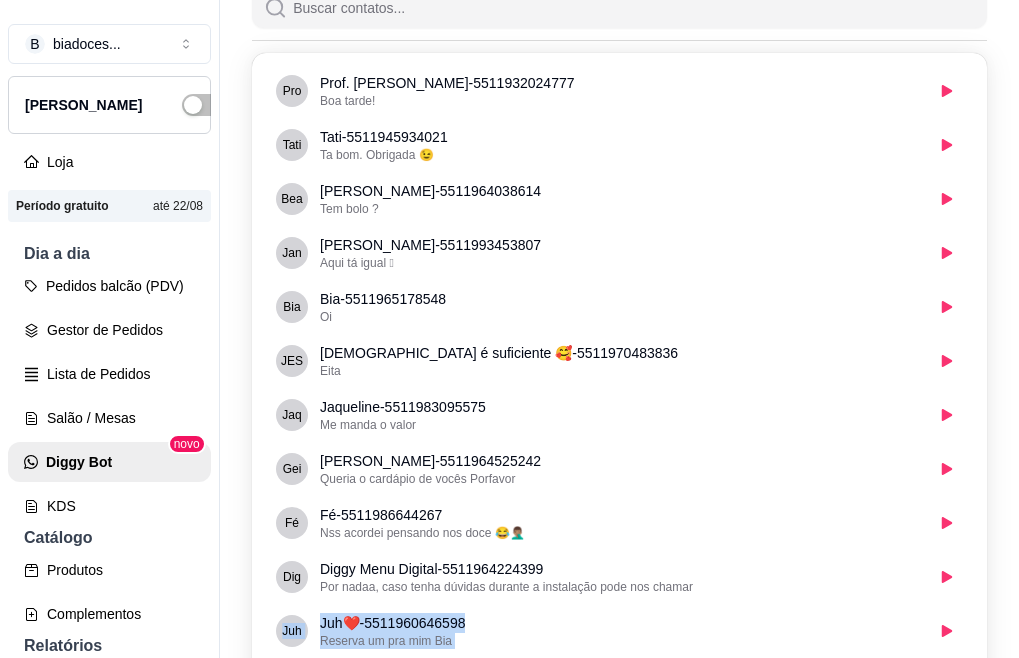 click on "Bi Biadoces   5511977542158:4 Conectado Inteligência Artificial Ative a IA para respostas mais inteligentes e personalizadas Conversas Ativas 48  contatos Pro Prof. [PERSON_NAME]  -  5511932024777 Boa tarde! [PERSON_NAME]  -  5511945934021 Ta bom. Obrigada 😉 Bea [PERSON_NAME]  -  5511964038614 Tem bolo ? [PERSON_NAME]  -  5511993453807 Aqui tá igual 🥹 Bia Bia  -  5511965178548 Oi JES JESUS é suficiente 🥰  -  5511970483836 Eita Jaq Jaqueline  -  5511983095575 Me manda o valor Gei Geilza Wiara  -  5511964525242 Queria o cardápio de vocês Porfavor Fé Fé  -  5511986644267 Nss acordei pensando nos doce 😂🤦🏽‍♂️ Dig Diggy Menu Digital  -  5511964224399 Por nadaa, caso tenha dúvidas durante a instalação pode nos chamar Juh Juh❤️  -  5511960646598 Reserva um pra mim Bia Stu Studio [PERSON_NAME]  -  5511994303618 Tá tendo morando do amor? ~🥰 ~🥰  -  5511948955668 Quero uma torta brownie Dri Drih [PERSON_NAME]  -  5511963117224 [PERSON_NAME]  -  5511989717252 [PERSON_NAME]  -  Cri  -  ??" at bounding box center (619, 1217) 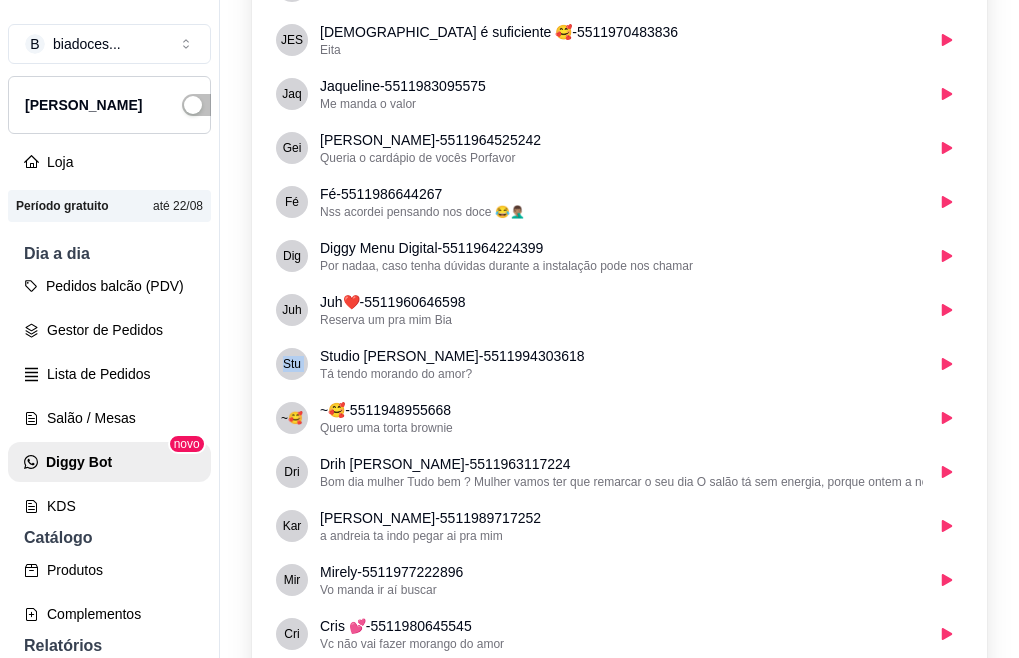 scroll, scrollTop: 661, scrollLeft: 0, axis: vertical 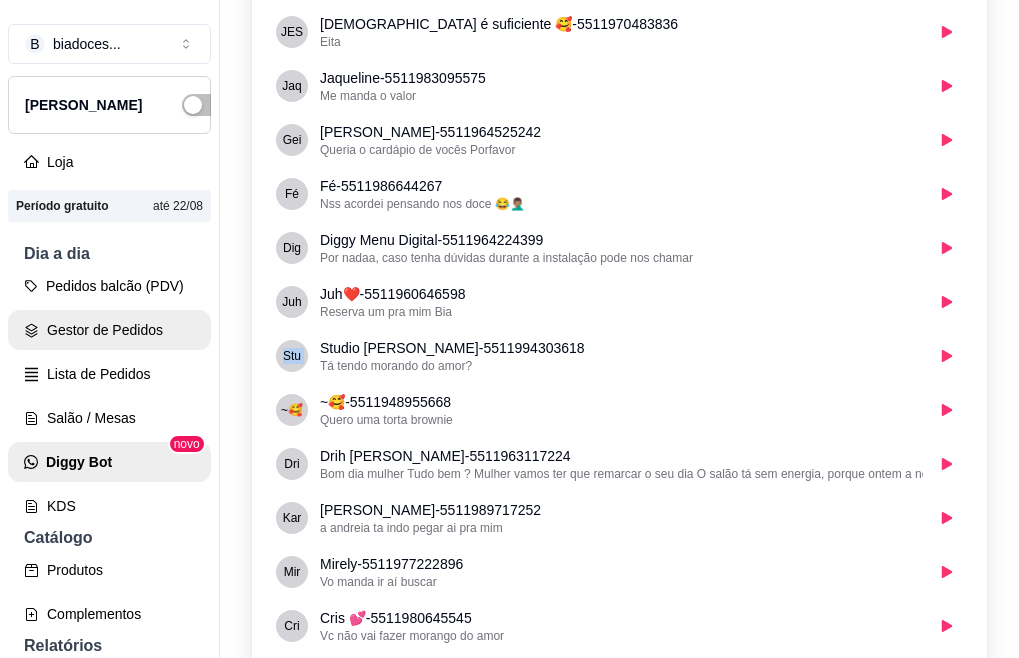 click on "Gestor de Pedidos" at bounding box center [109, 330] 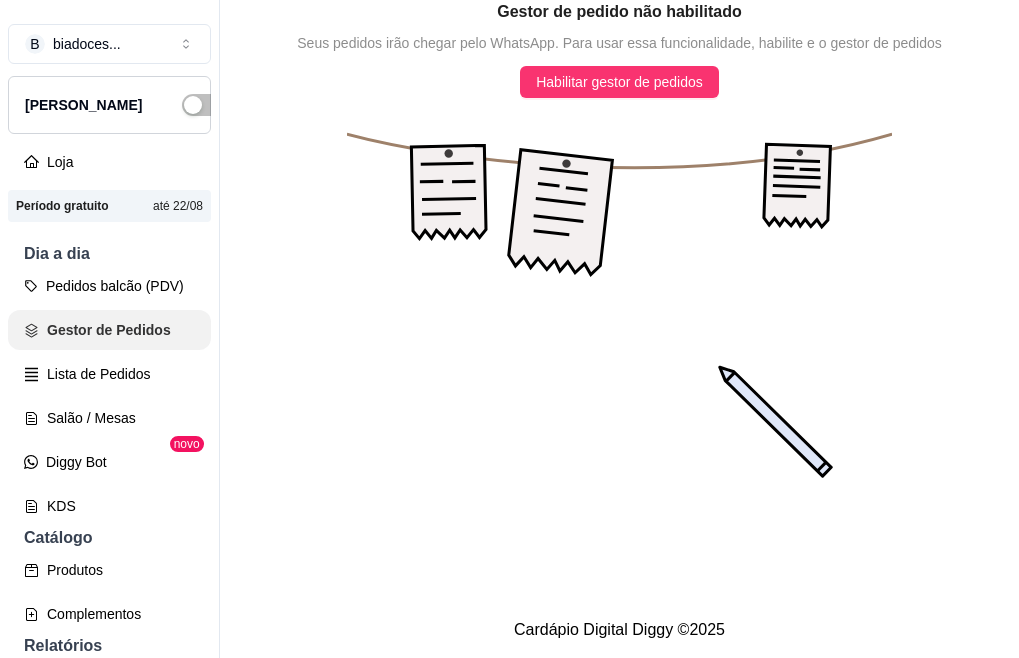 scroll, scrollTop: 0, scrollLeft: 0, axis: both 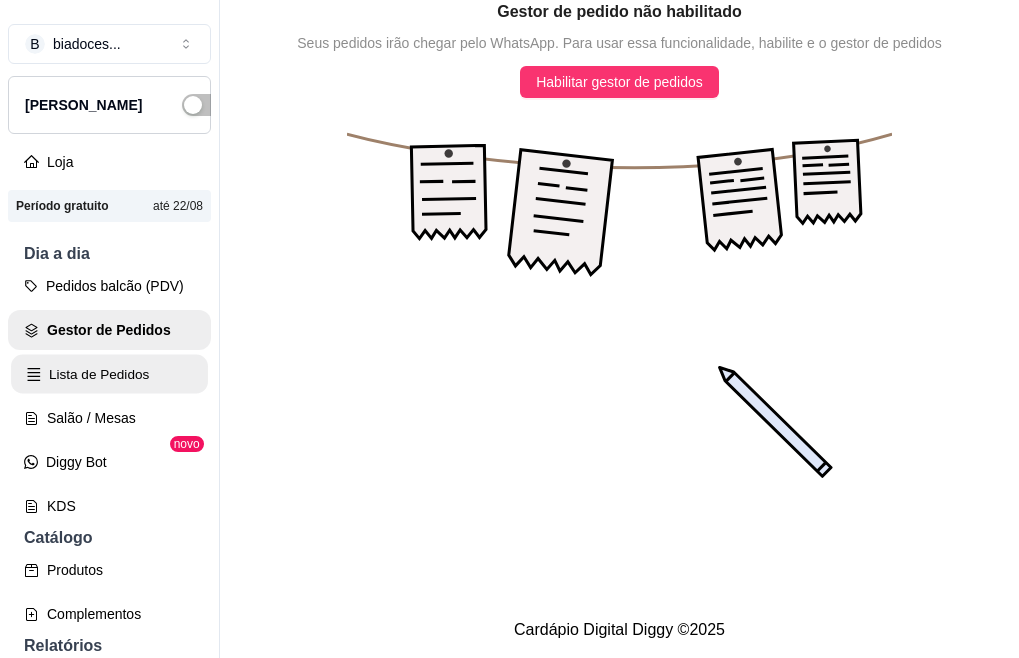 click on "Lista de Pedidos" at bounding box center [109, 374] 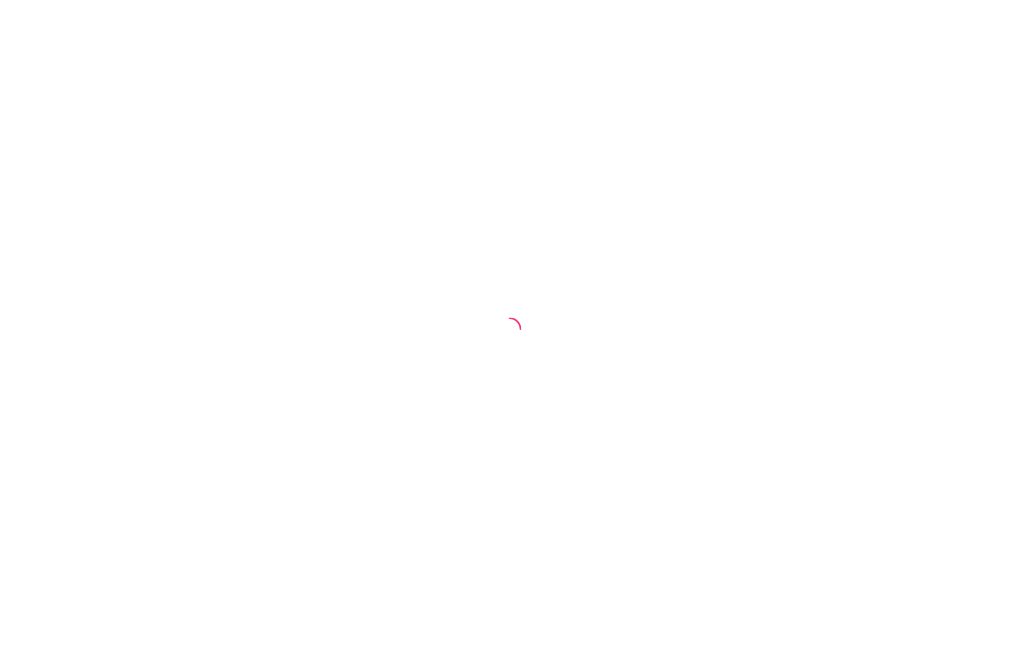 scroll, scrollTop: 0, scrollLeft: 0, axis: both 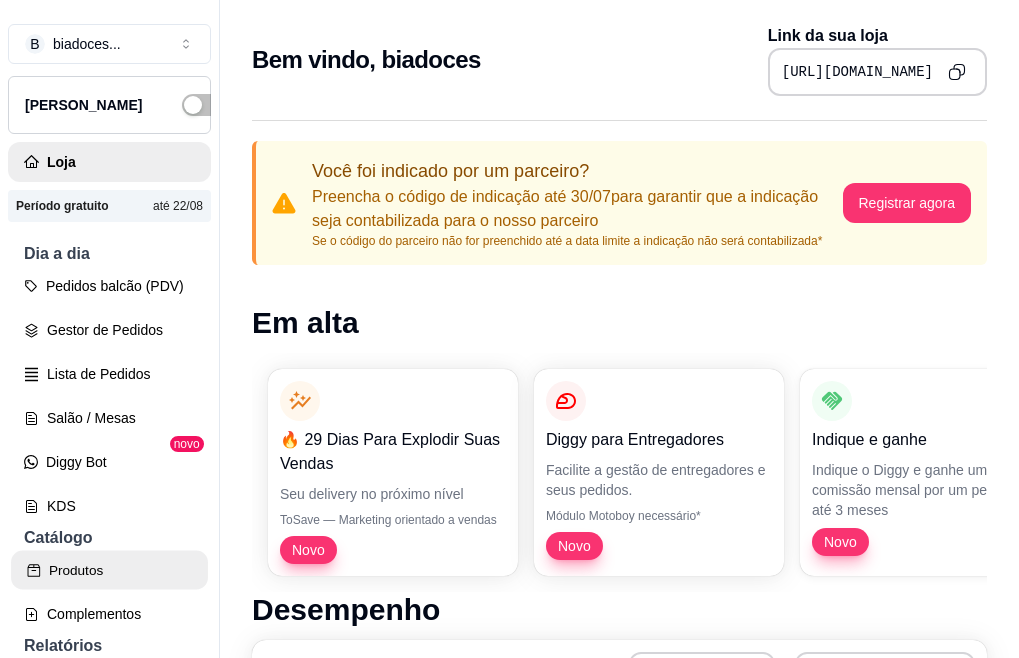 click on "Produtos" at bounding box center (109, 570) 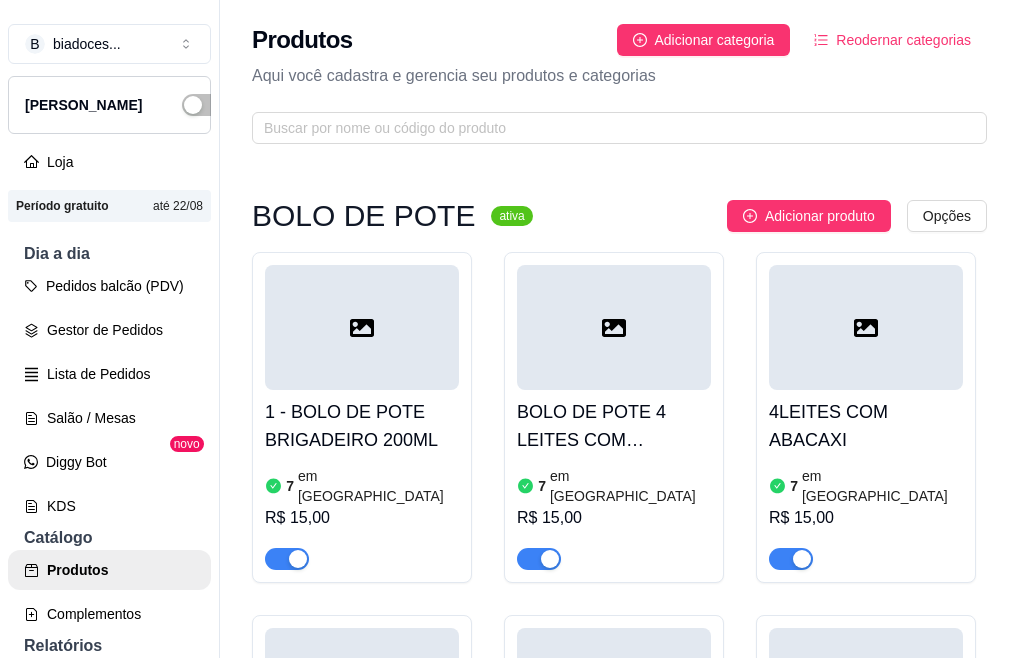 click 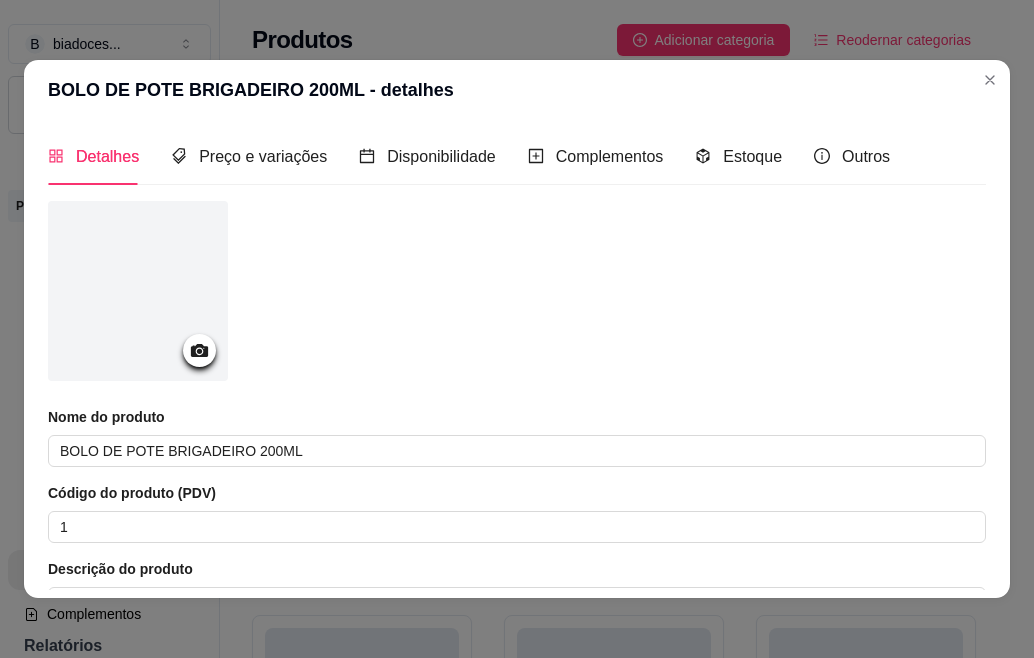 click at bounding box center (199, 350) 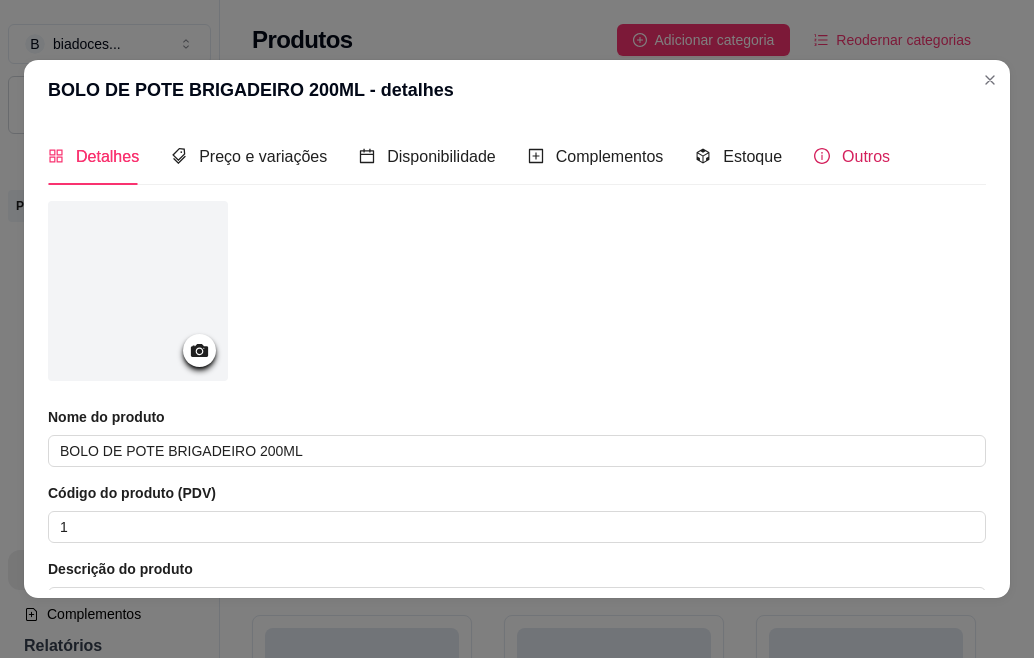 click on "Outros" at bounding box center [866, 156] 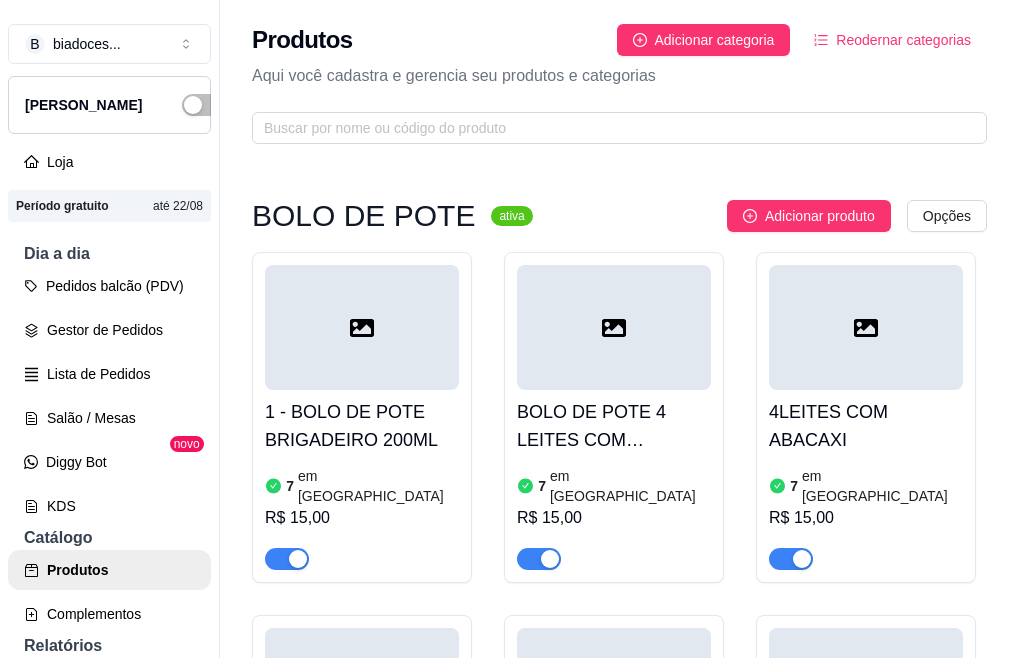 click at bounding box center (362, 327) 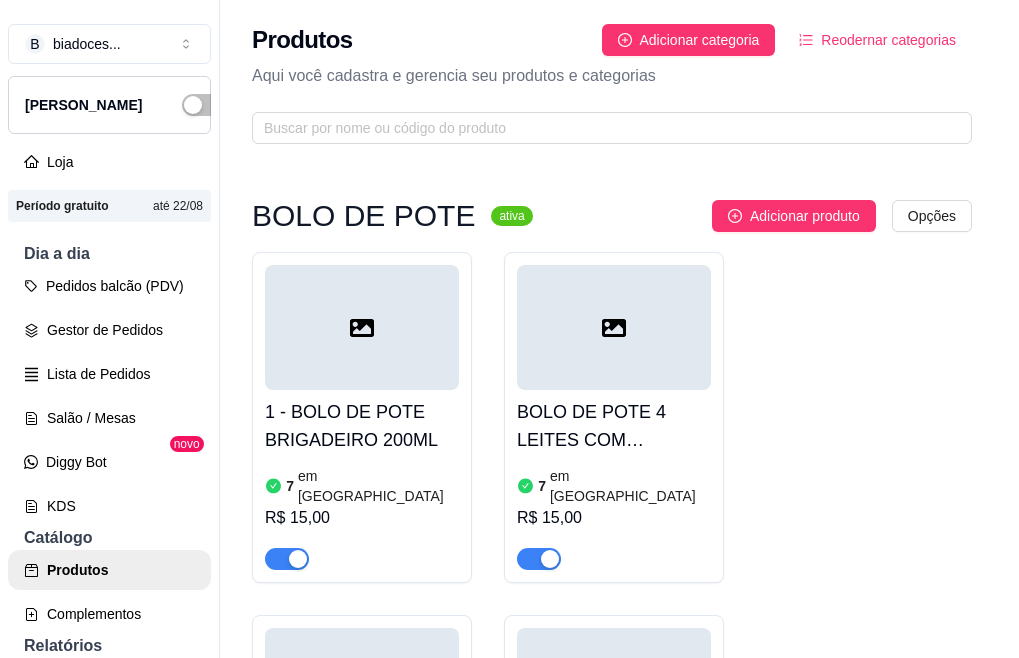 type 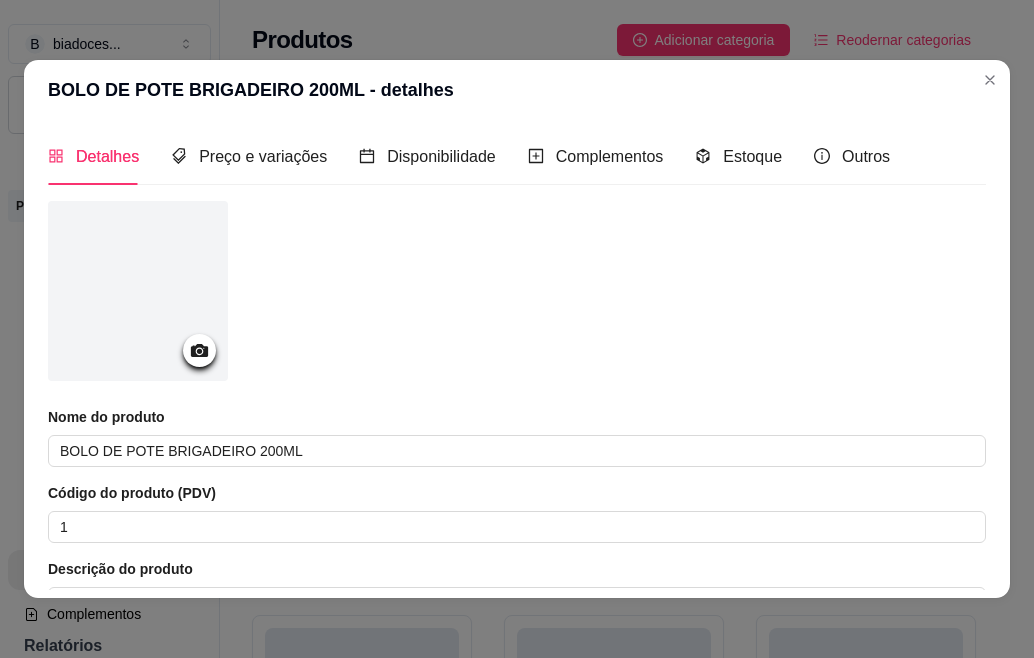 click 